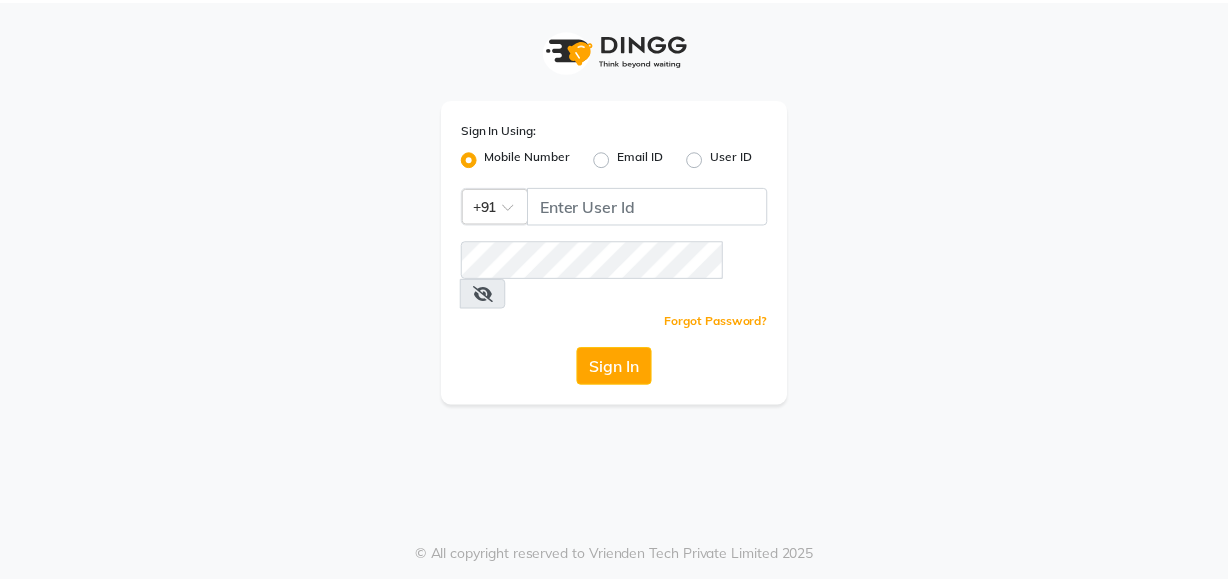 scroll, scrollTop: 0, scrollLeft: 0, axis: both 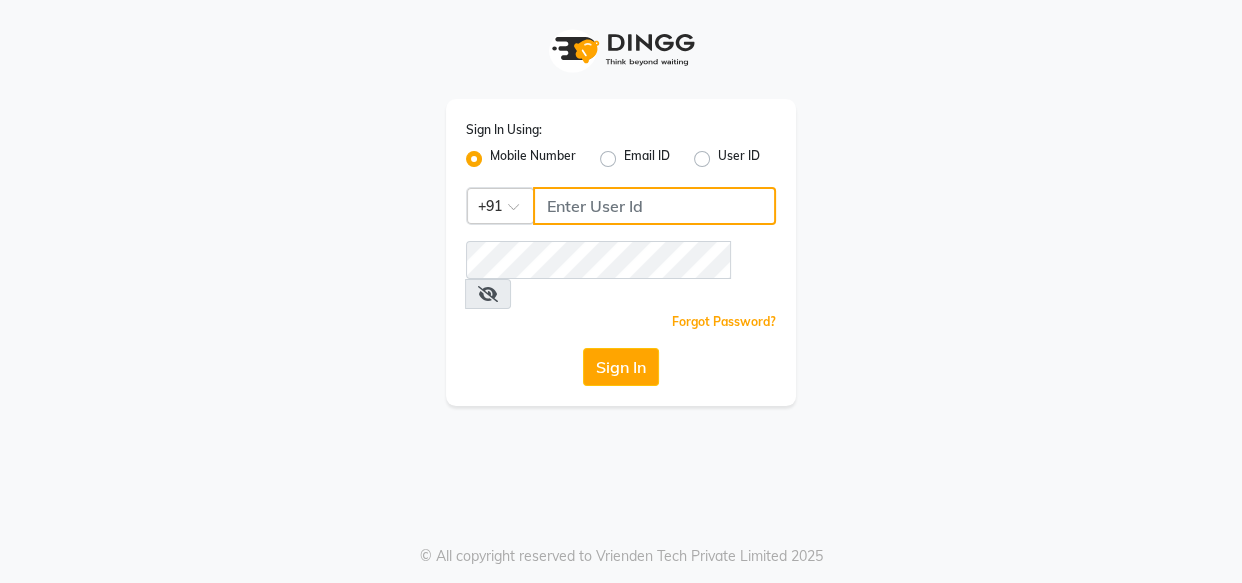 click 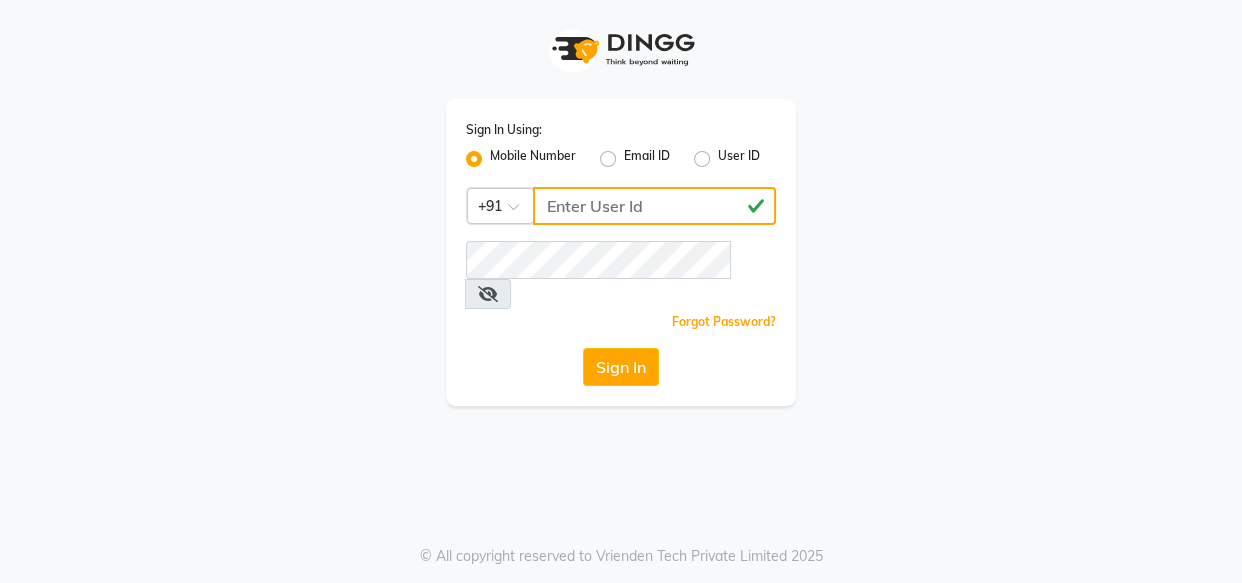 type on "[PHONE]" 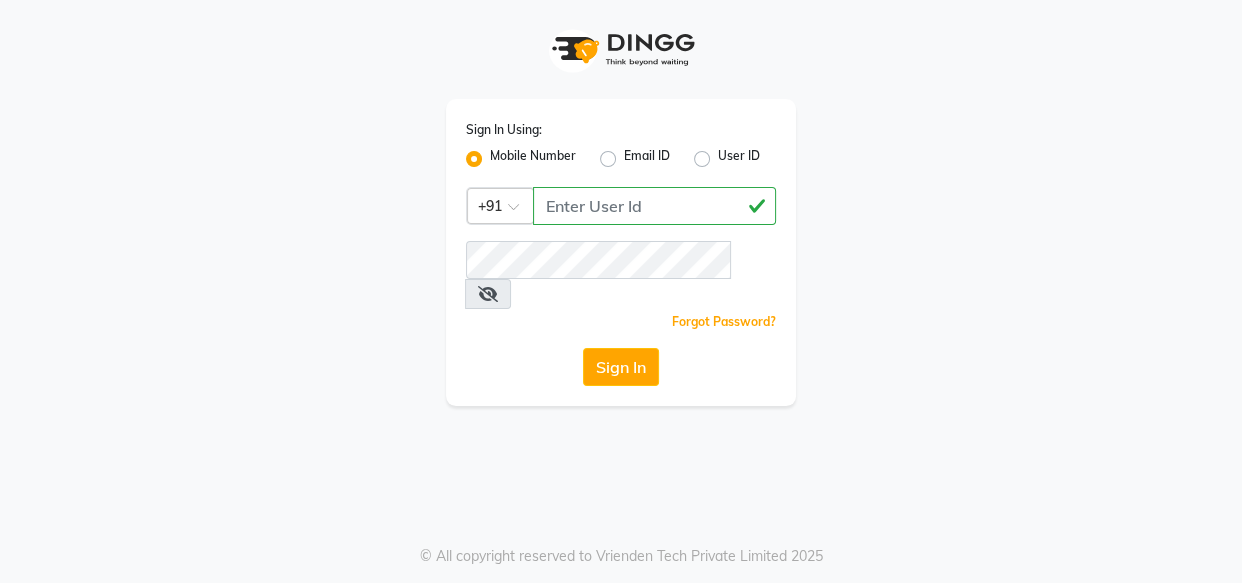 click at bounding box center (488, 294) 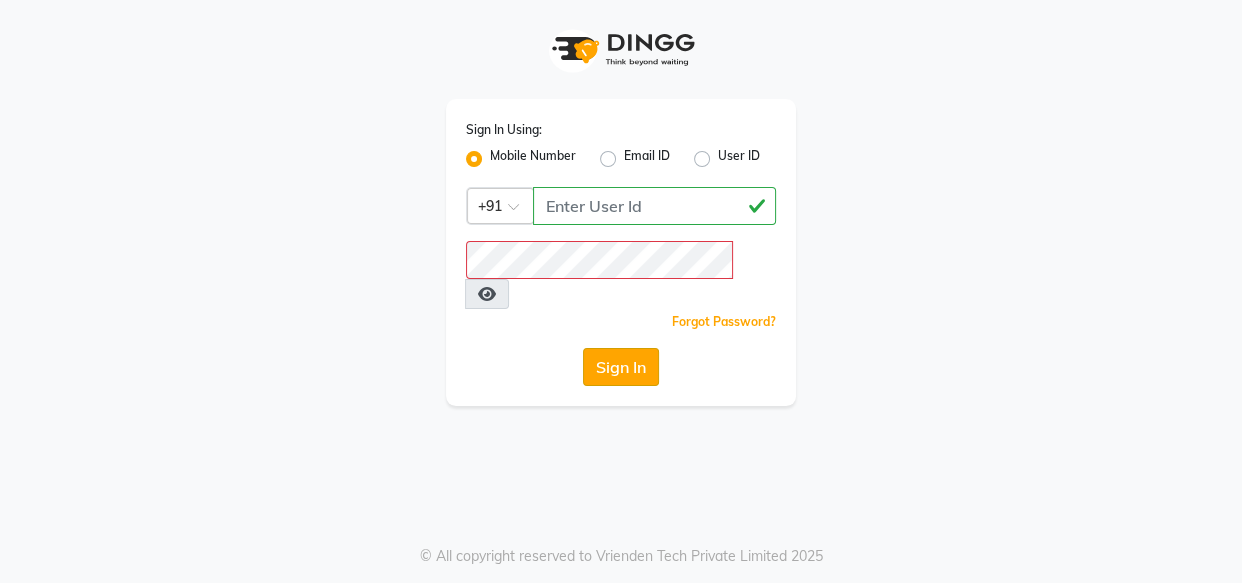 click on "Sign In" 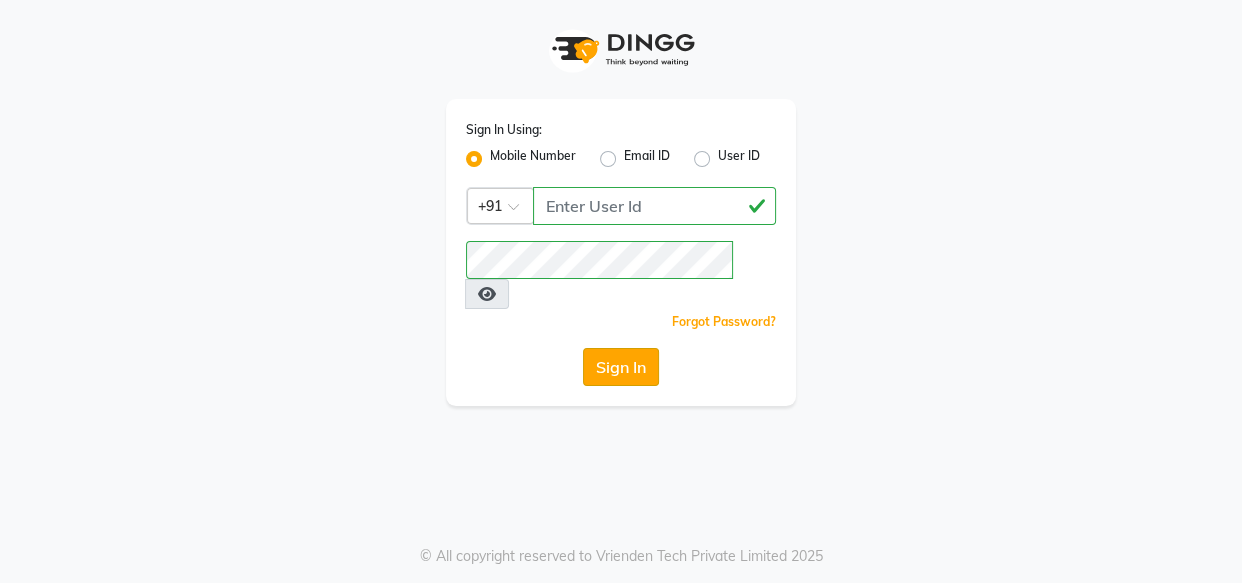 click on "Sign In" 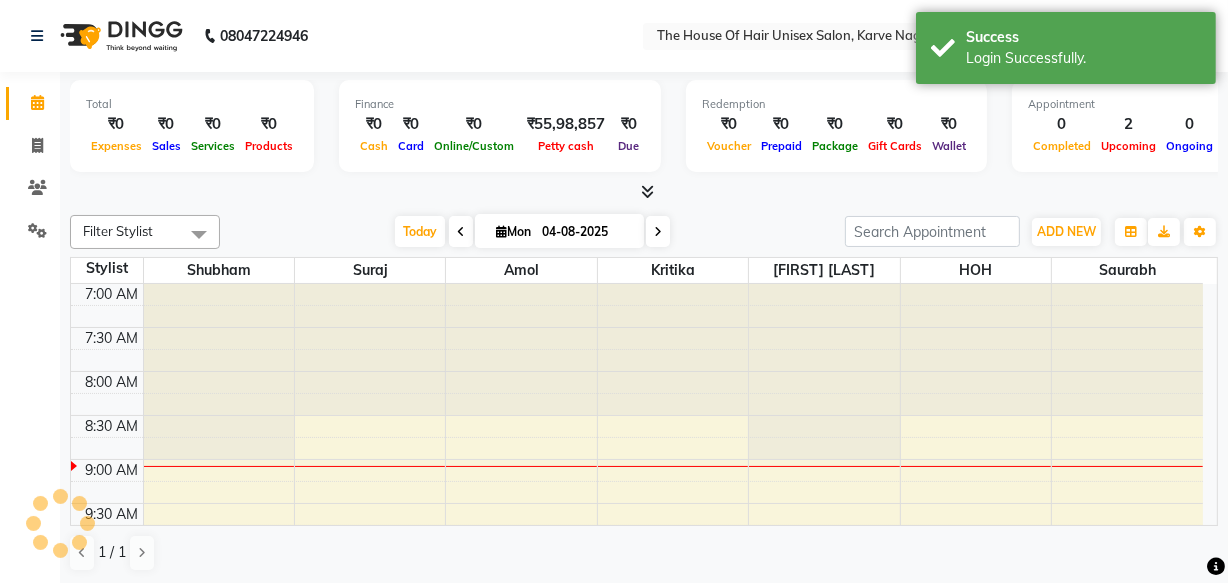 scroll, scrollTop: 0, scrollLeft: 0, axis: both 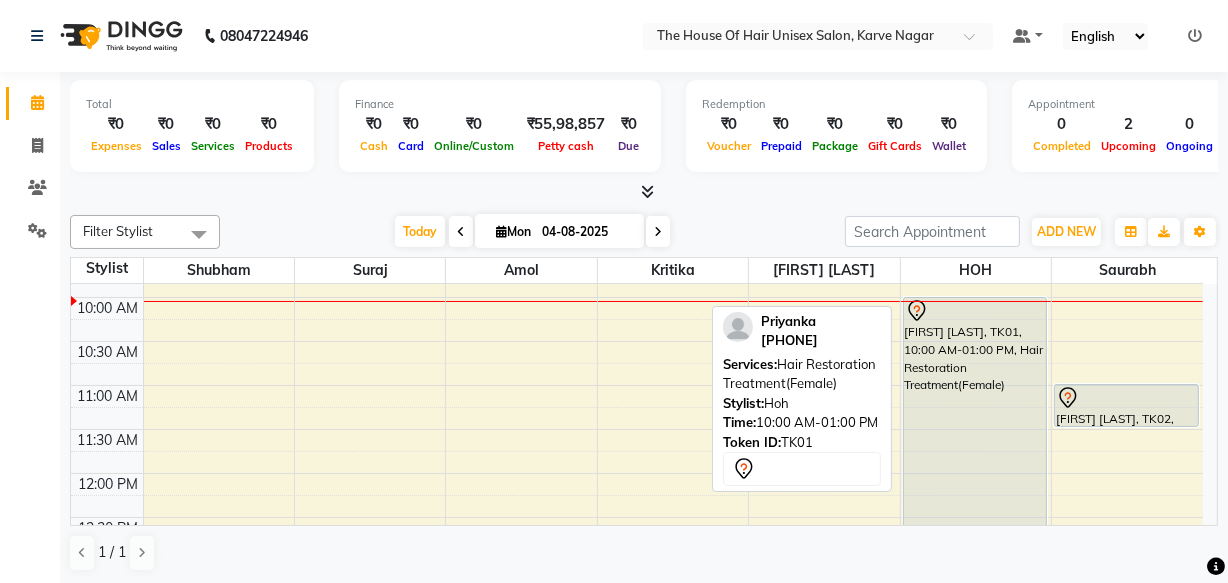 click on "[FIRST] [LAST], TK01, 10:00 AM-01:00 PM, Hair Restoration Treatment(Female)" at bounding box center [975, 428] 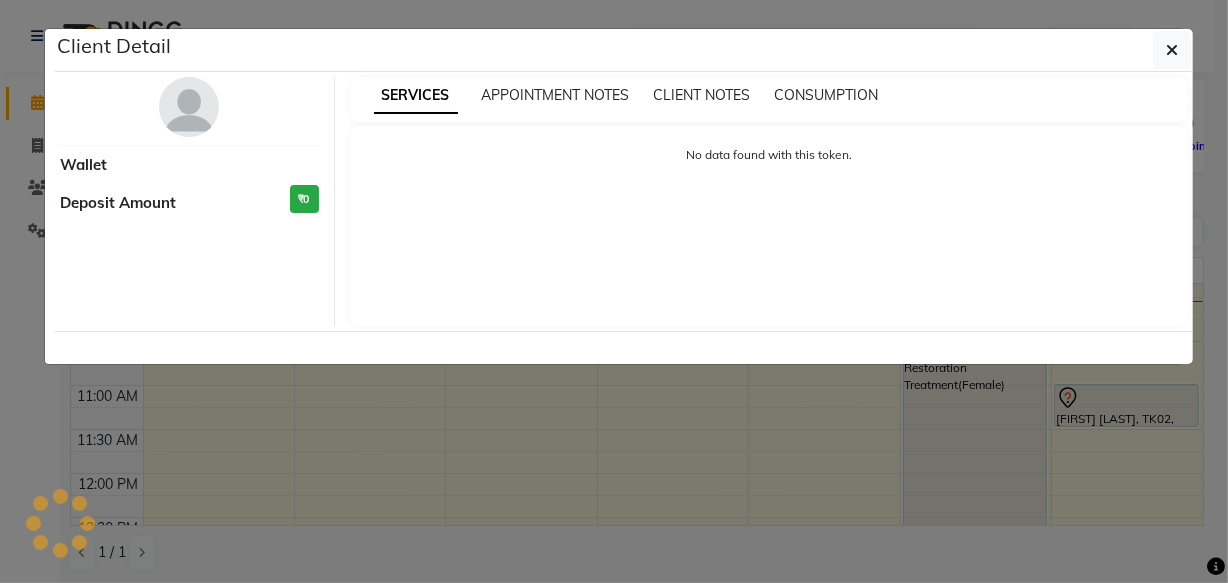 select on "7" 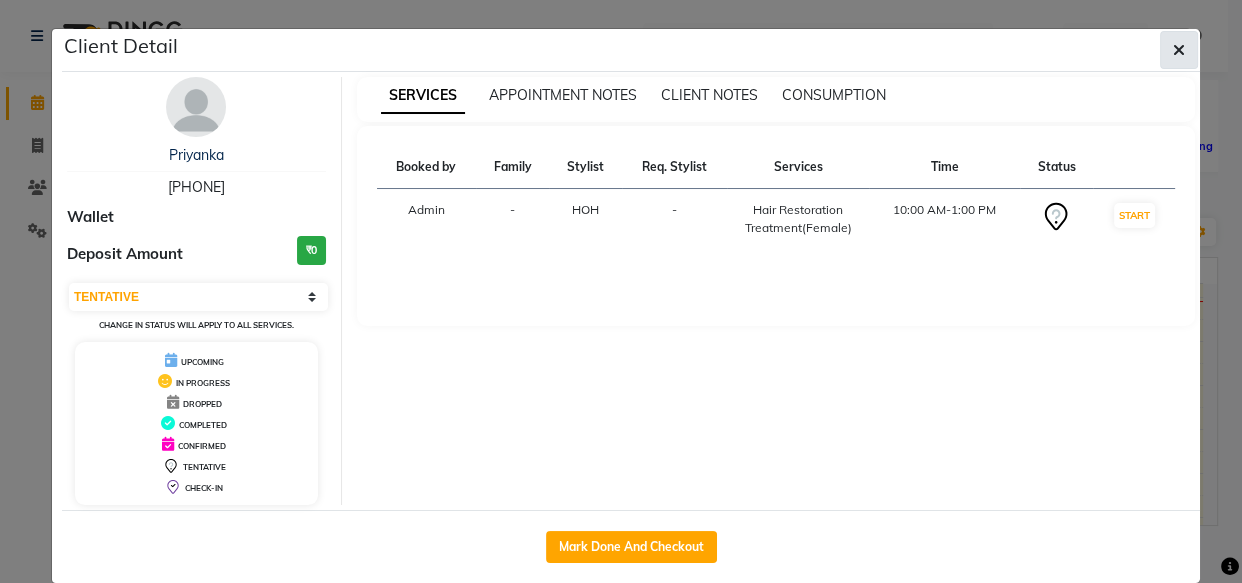 click 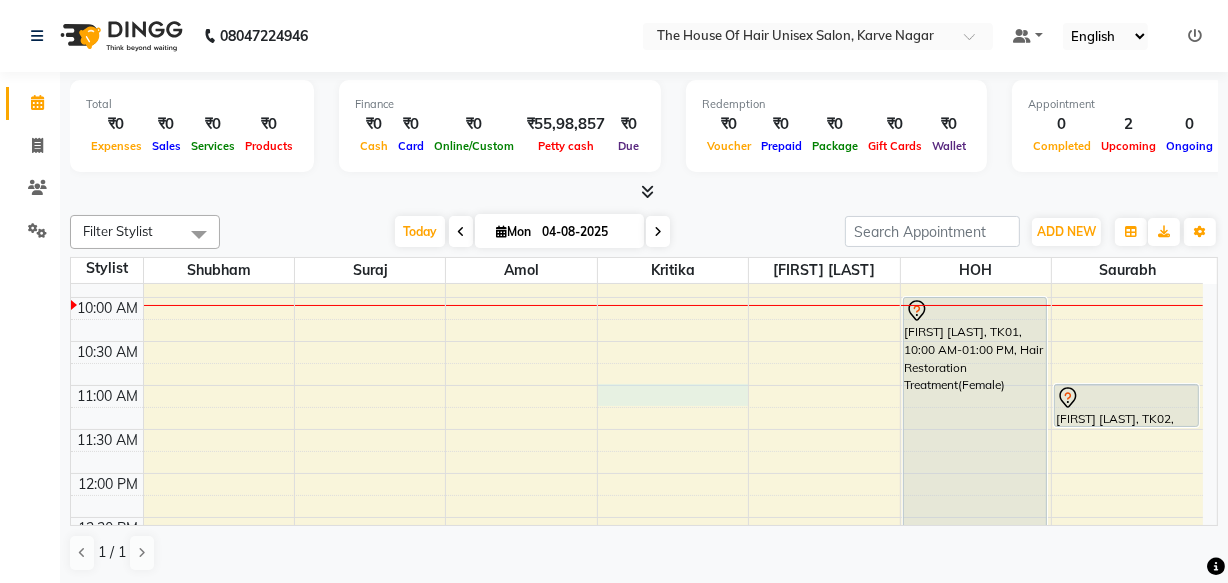 click on "7:00 AM 7:30 AM 8:00 AM 8:30 AM 9:00 AM 9:30 AM 10:00 AM 10:30 AM 11:00 AM 11:30 AM 12:00 PM 12:30 PM 1:00 PM 1:30 PM 2:00 PM 2:30 PM 3:00 PM 3:30 PM 4:00 PM 4:30 PM 5:00 PM 5:30 PM 6:00 PM 6:30 PM 7:00 PM 7:30 PM 8:00 PM 8:30 PM 9:00 PM 9:30 PM             [FIRST] [LAST], TK01, 10:00 AM-01:00 PM, Hair Restoration Treatment(Female)             [FIRST] [LAST], TK02, 11:00 AM-11:30 AM, Haircut without wash (female)" at bounding box center [637, 693] 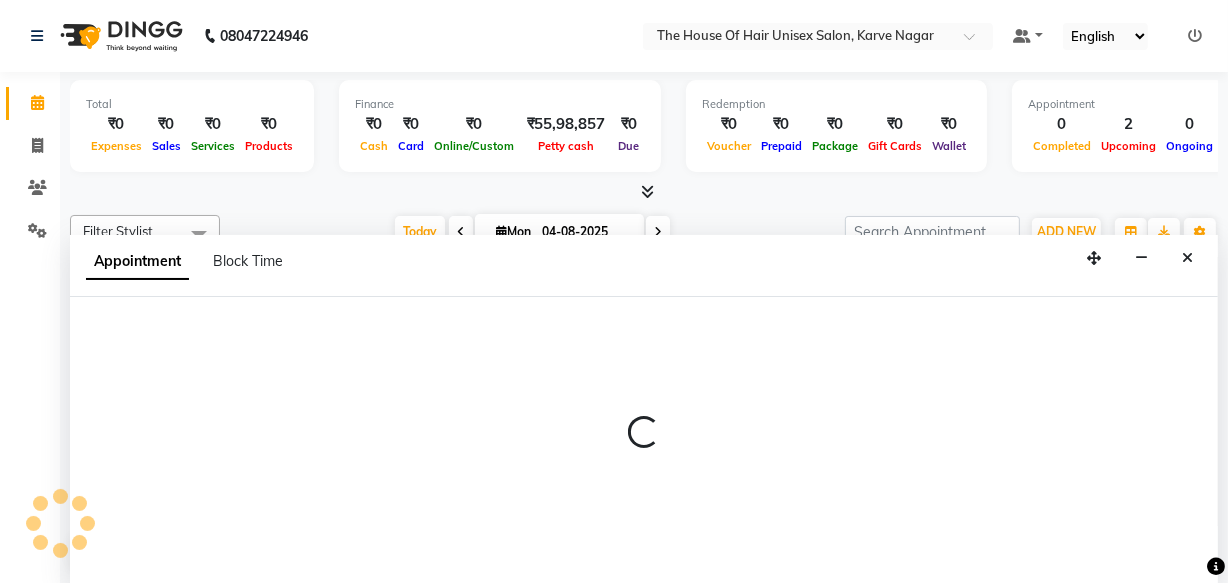 scroll, scrollTop: 0, scrollLeft: 0, axis: both 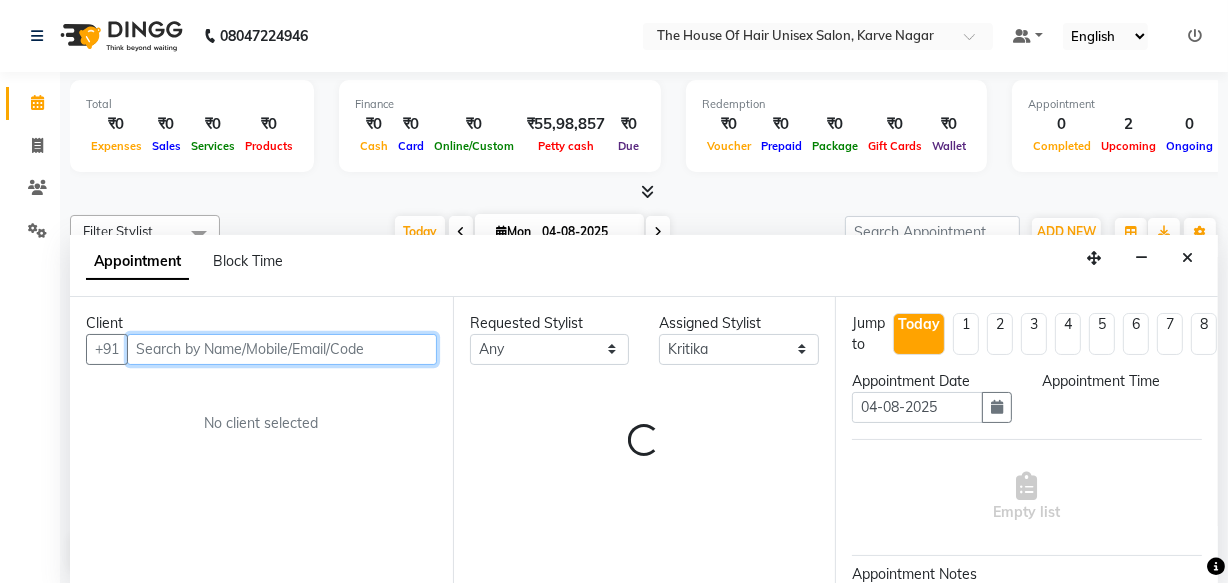 select on "660" 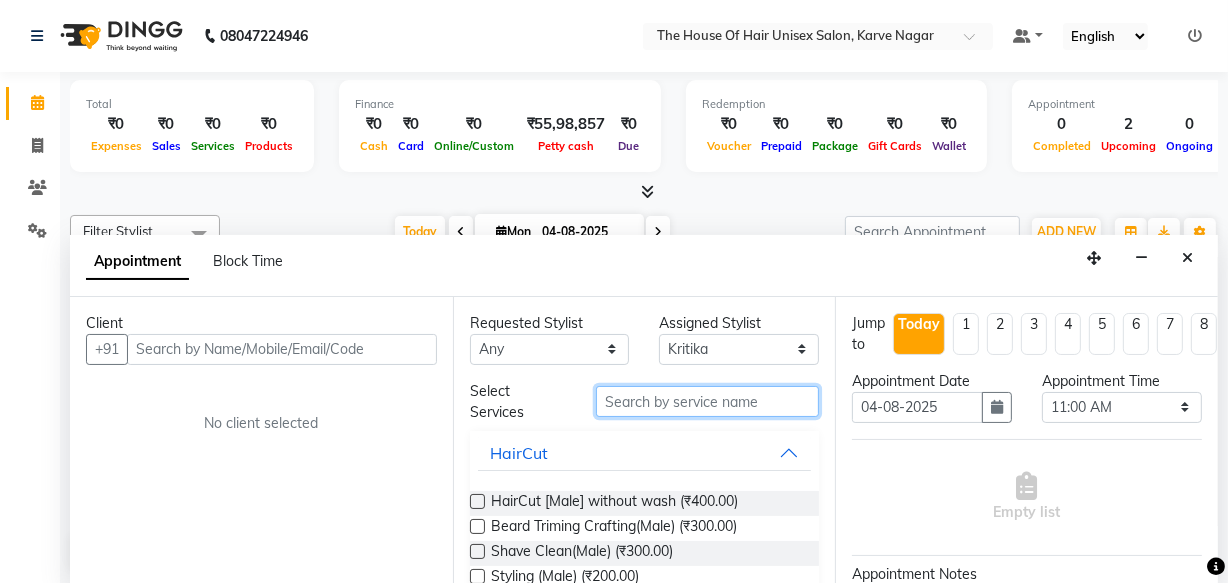 click at bounding box center (707, 401) 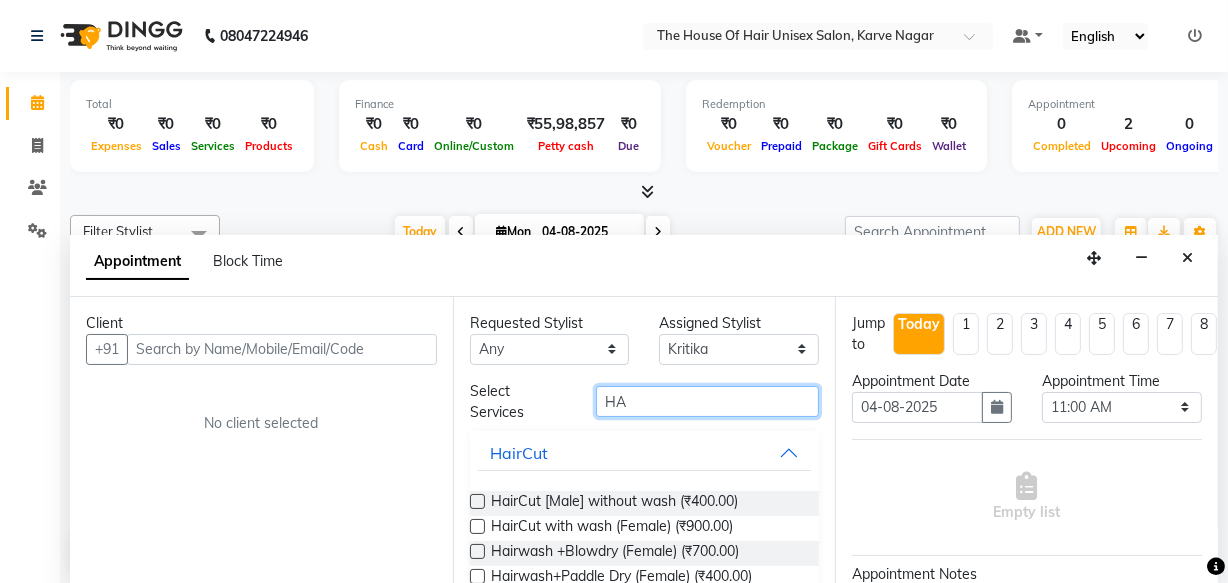 type on "H" 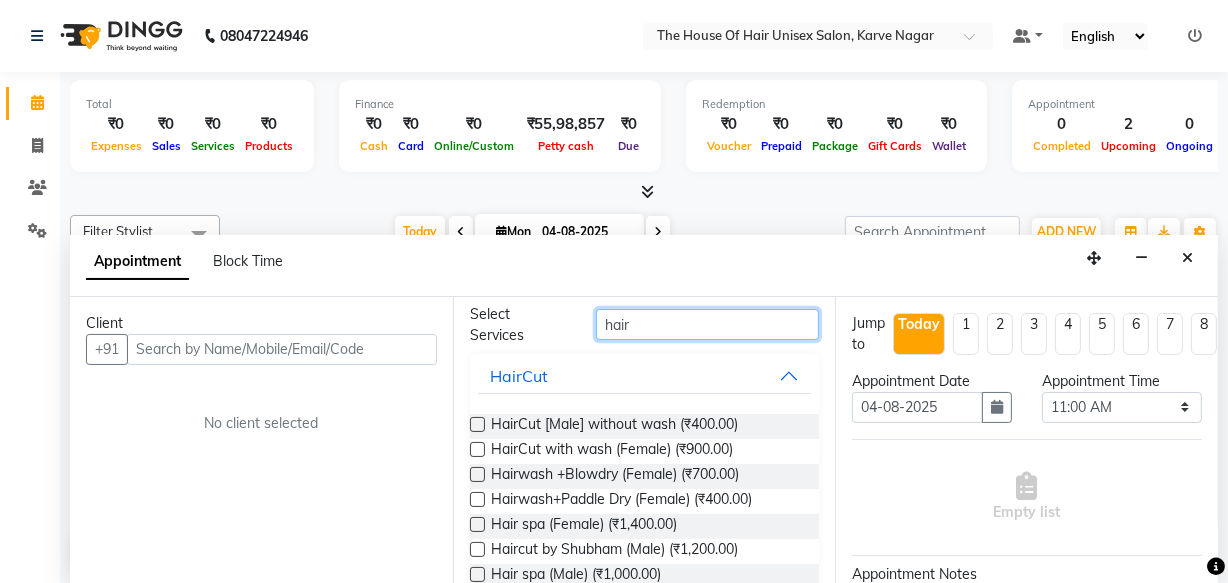 scroll, scrollTop: 81, scrollLeft: 0, axis: vertical 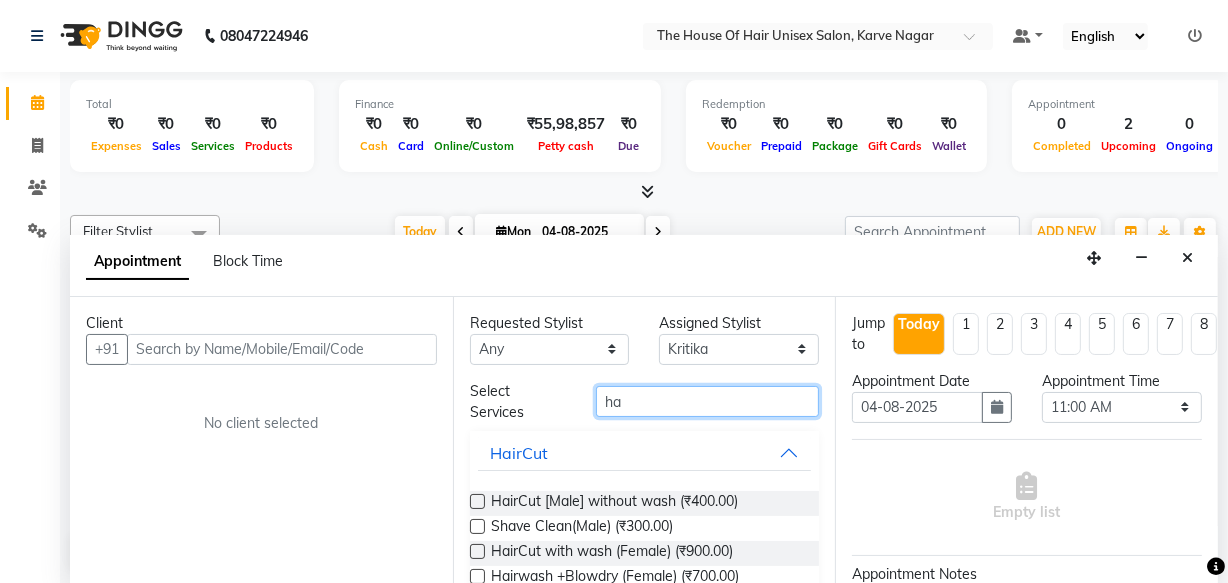 type on "h" 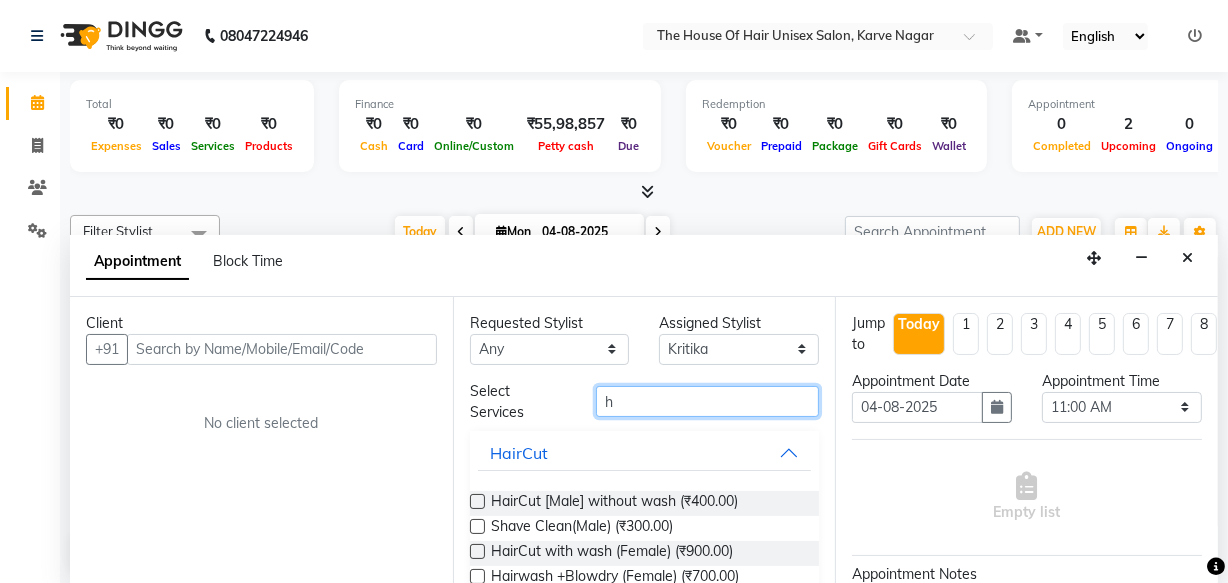 type 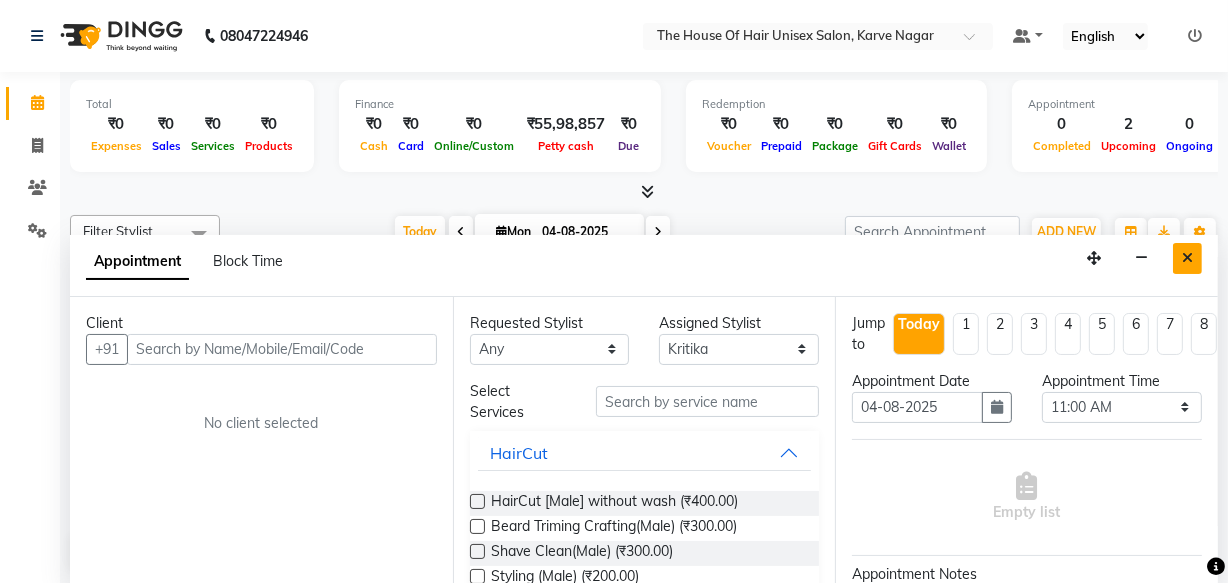 click at bounding box center (1187, 258) 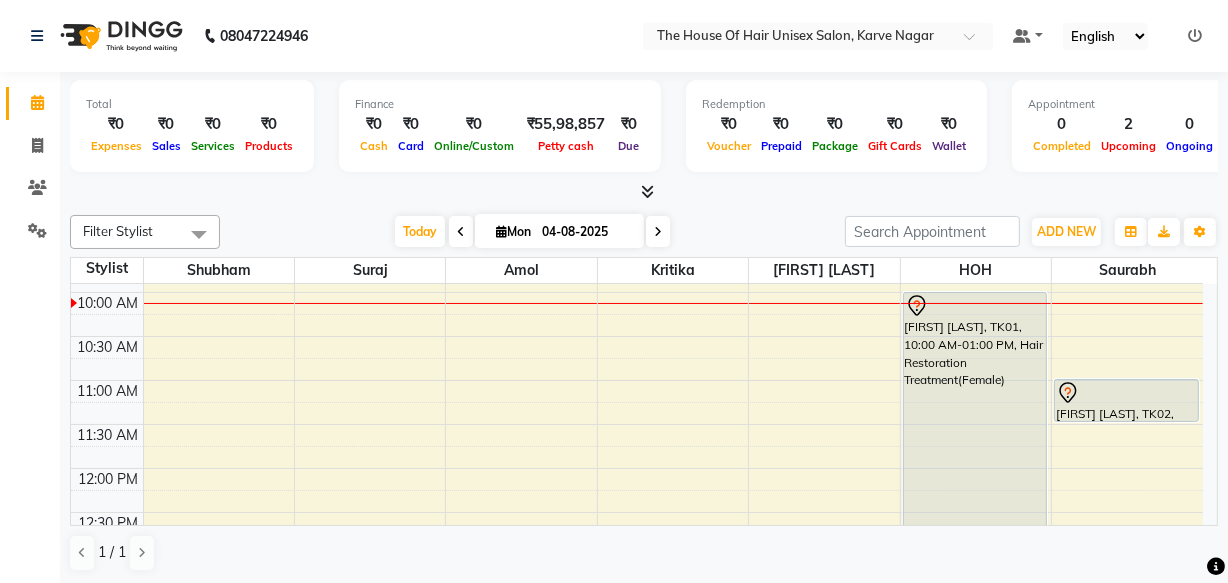 scroll, scrollTop: 250, scrollLeft: 0, axis: vertical 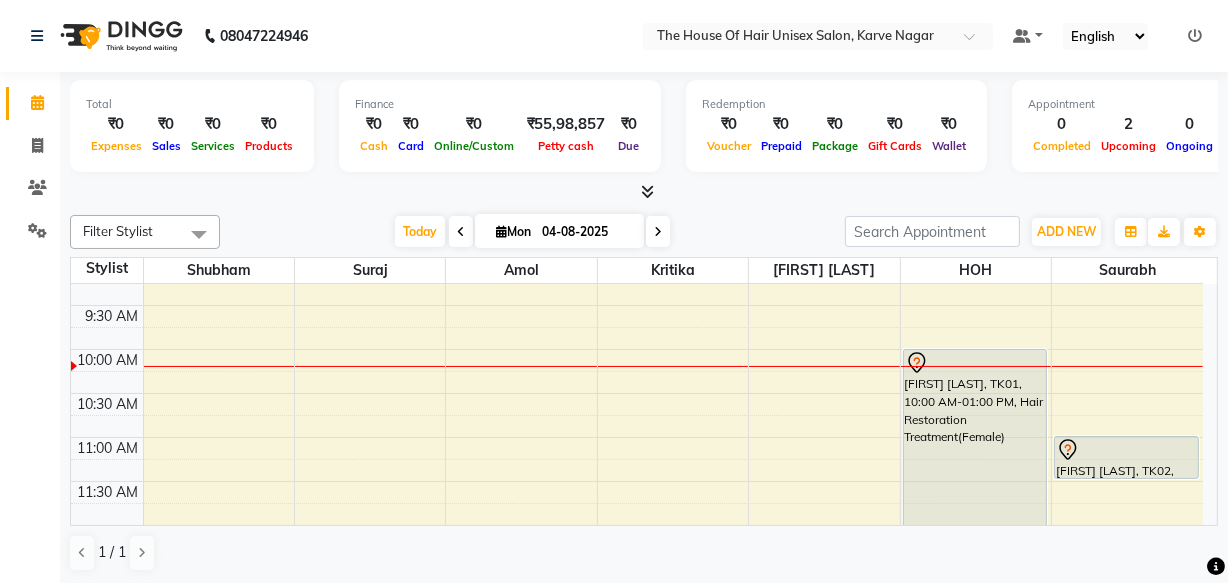 click at bounding box center [461, 232] 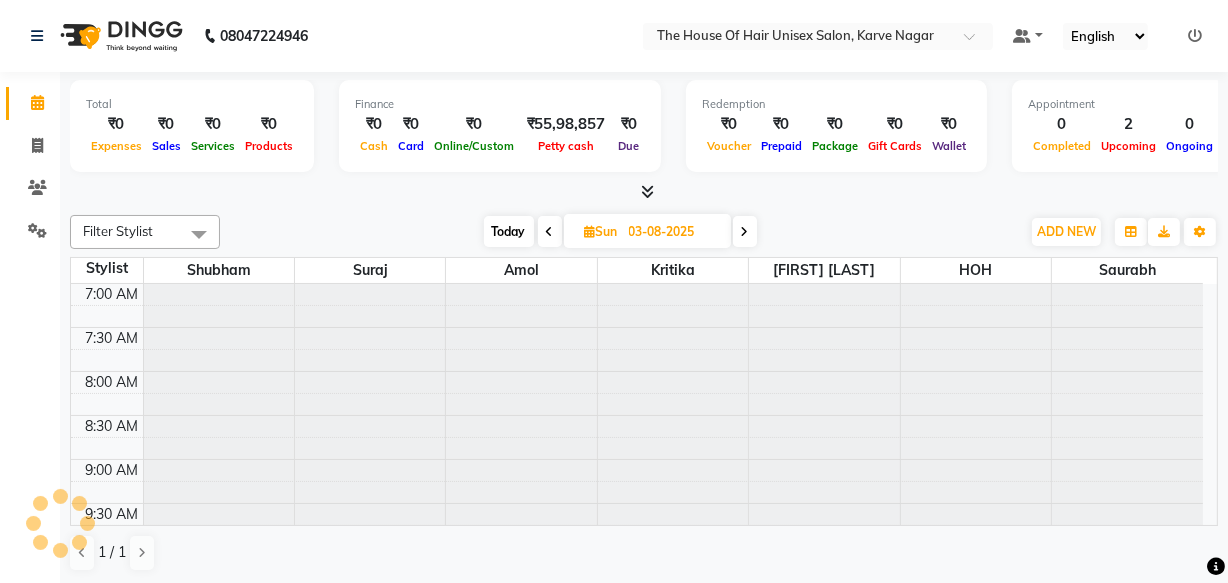 scroll, scrollTop: 263, scrollLeft: 0, axis: vertical 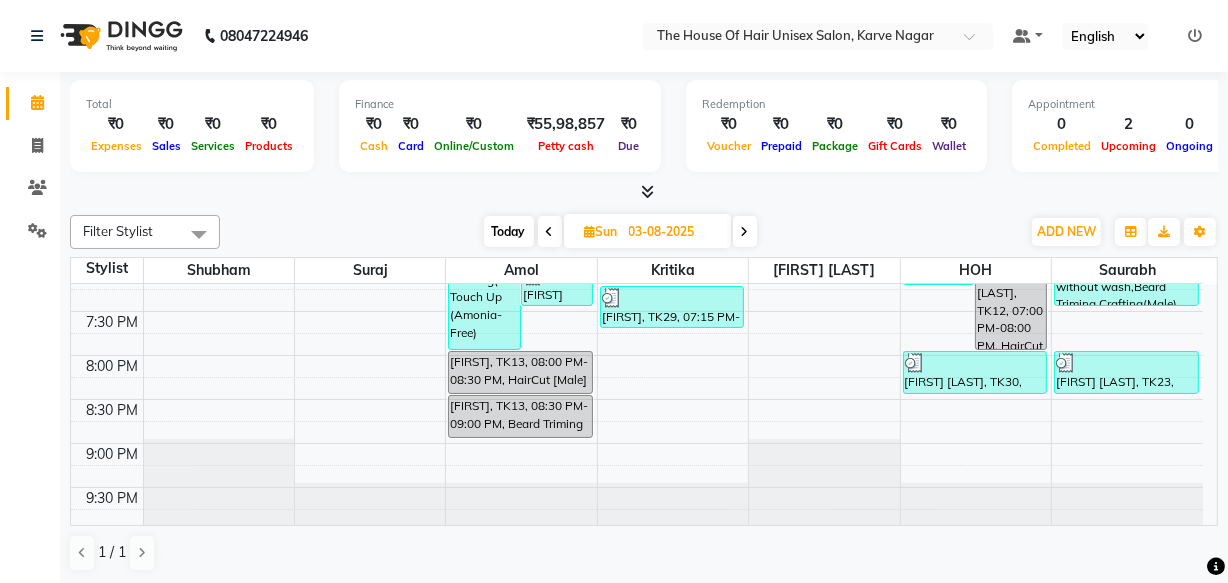 click on "Today" at bounding box center (509, 231) 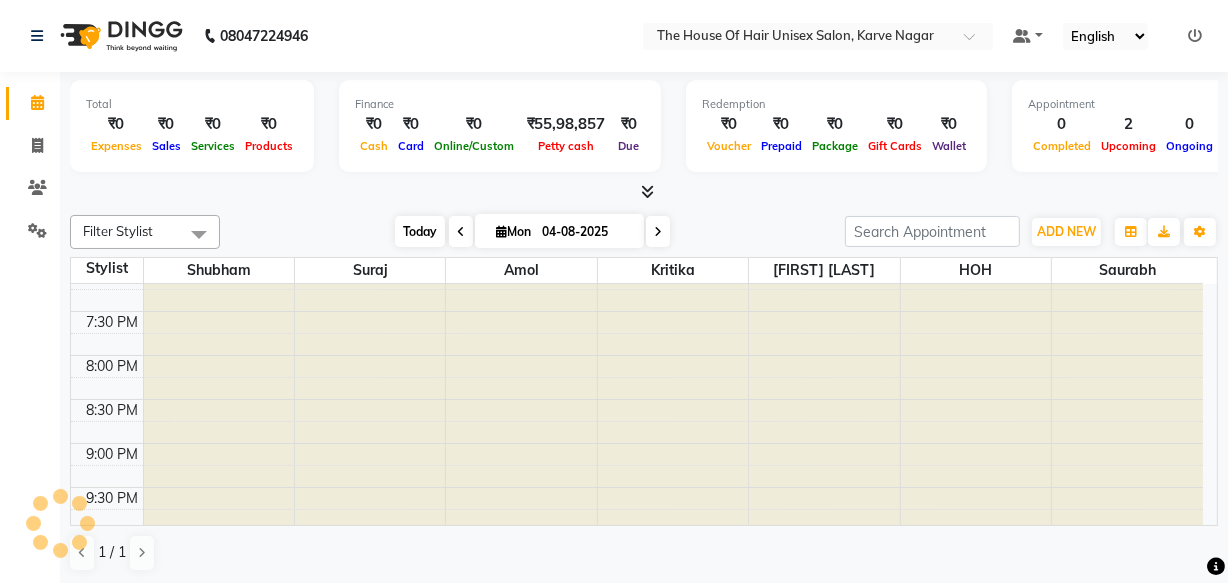 scroll, scrollTop: 263, scrollLeft: 0, axis: vertical 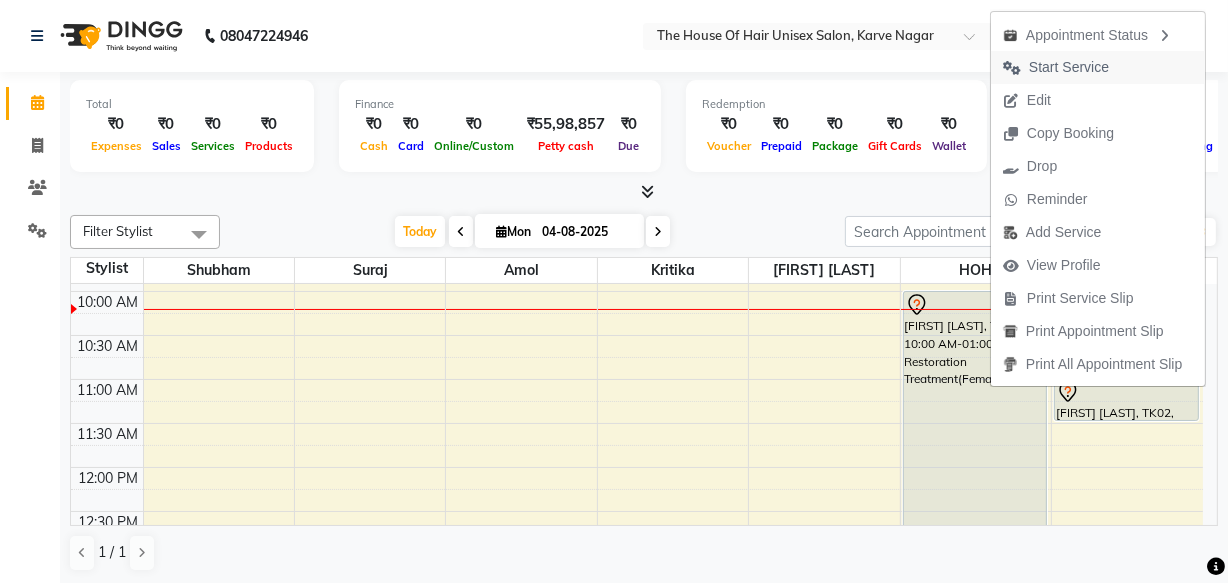 click on "Start Service" at bounding box center (1069, 67) 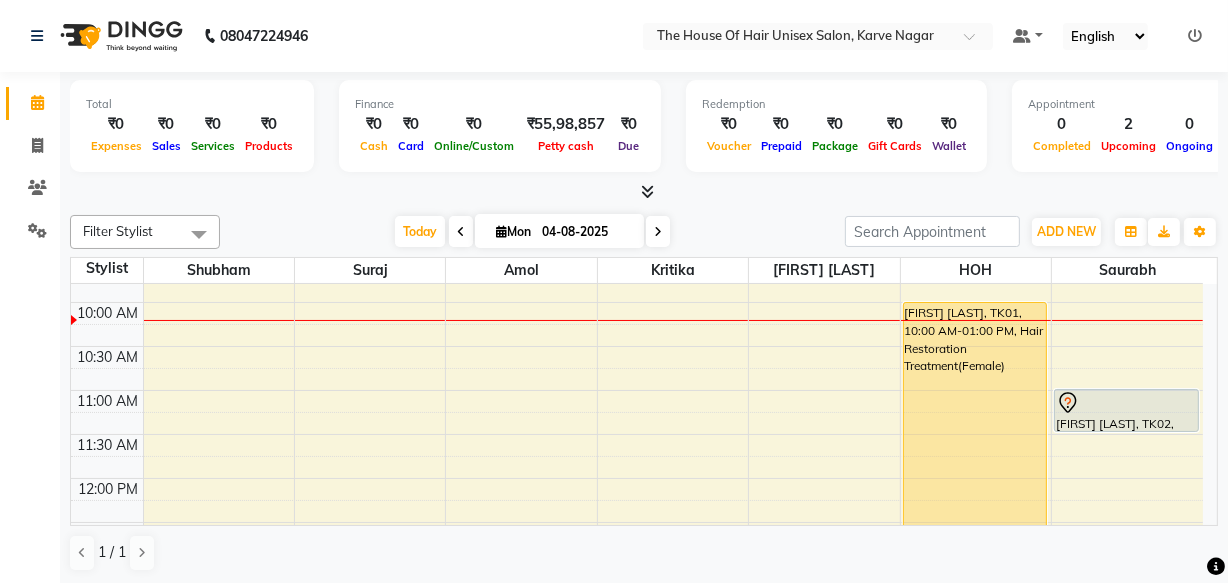 scroll, scrollTop: 0, scrollLeft: 0, axis: both 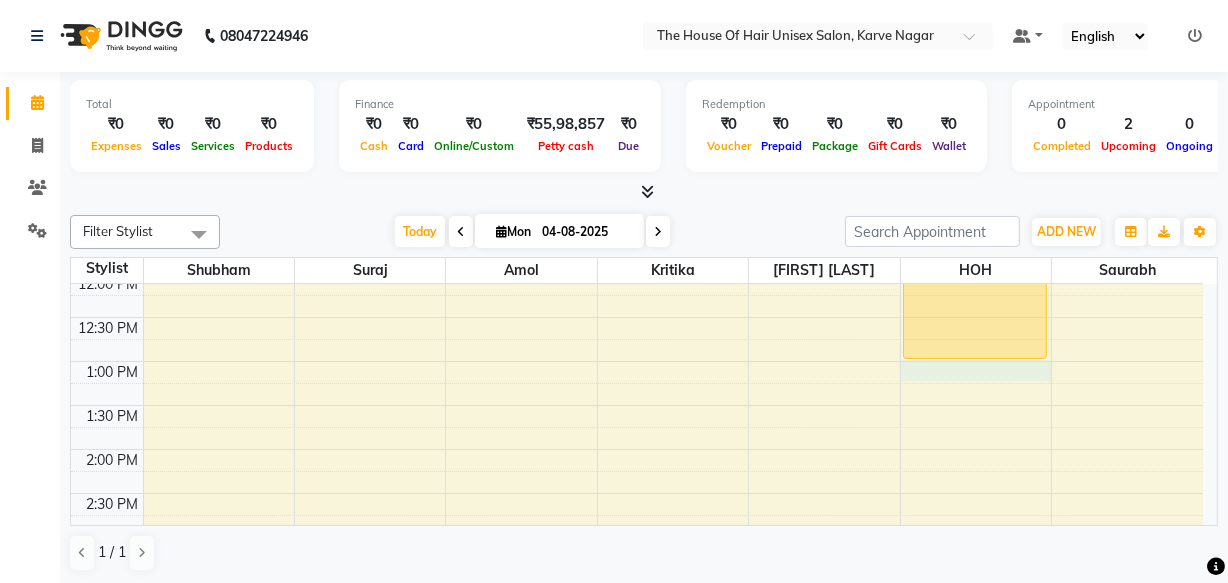 click on "7:00 AM 7:30 AM 8:00 AM 8:30 AM 9:00 AM 9:30 AM 10:00 AM 10:30 AM 11:00 AM 11:30 AM 12:00 PM 12:30 PM 1:00 PM 1:30 PM 2:00 PM 2:30 PM 3:00 PM 3:30 PM 4:00 PM 4:30 PM 5:00 PM 5:30 PM 6:00 PM 6:30 PM 7:00 PM 7:30 PM 8:00 PM 8:30 PM 9:00 PM 9:30 PM [FIRST], TK01, 10:00 AM-01:00 PM, Hair Restoration Treatment(Female) [FIRST] [LAST], TK02, 11:00 AM-11:30 AM, Haircut without wash (female)" at bounding box center [637, 493] 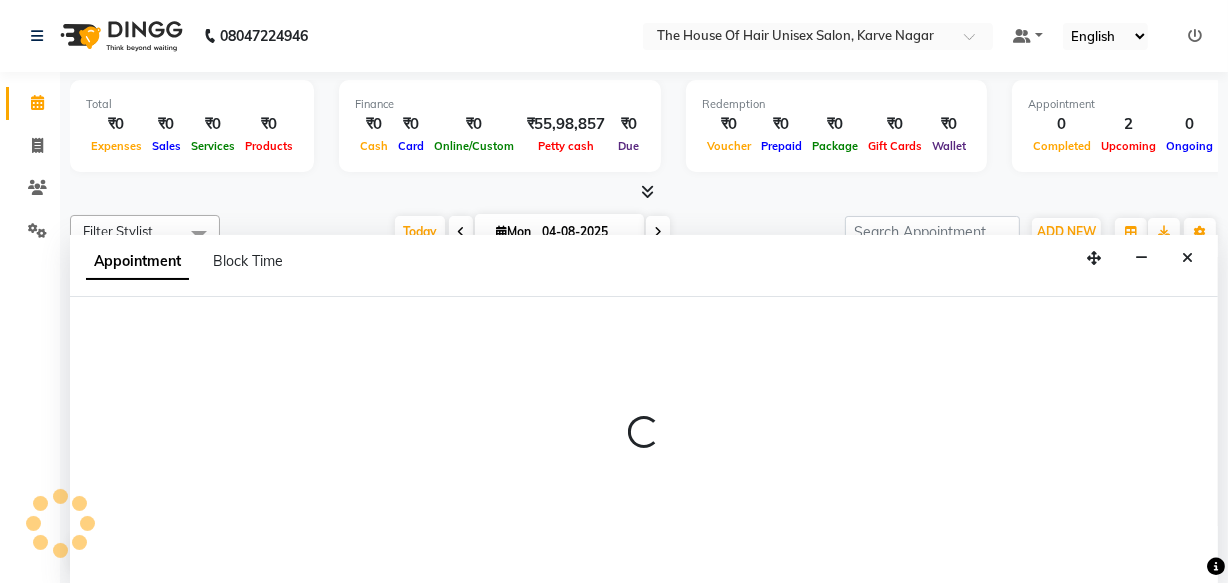 select on "[NUMBER]" 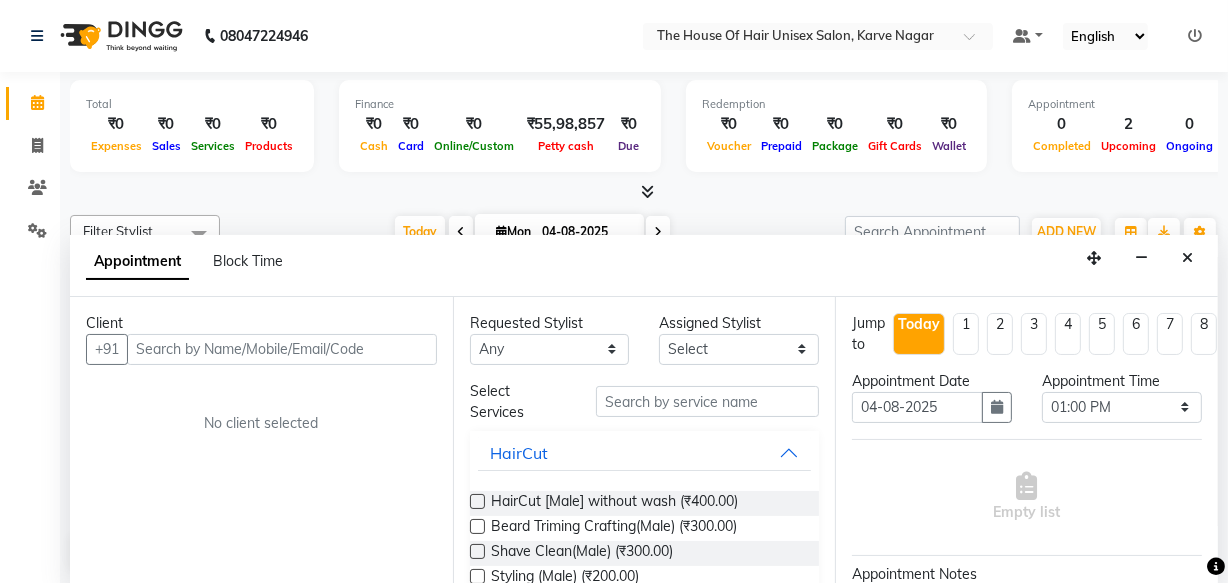 click at bounding box center [282, 349] 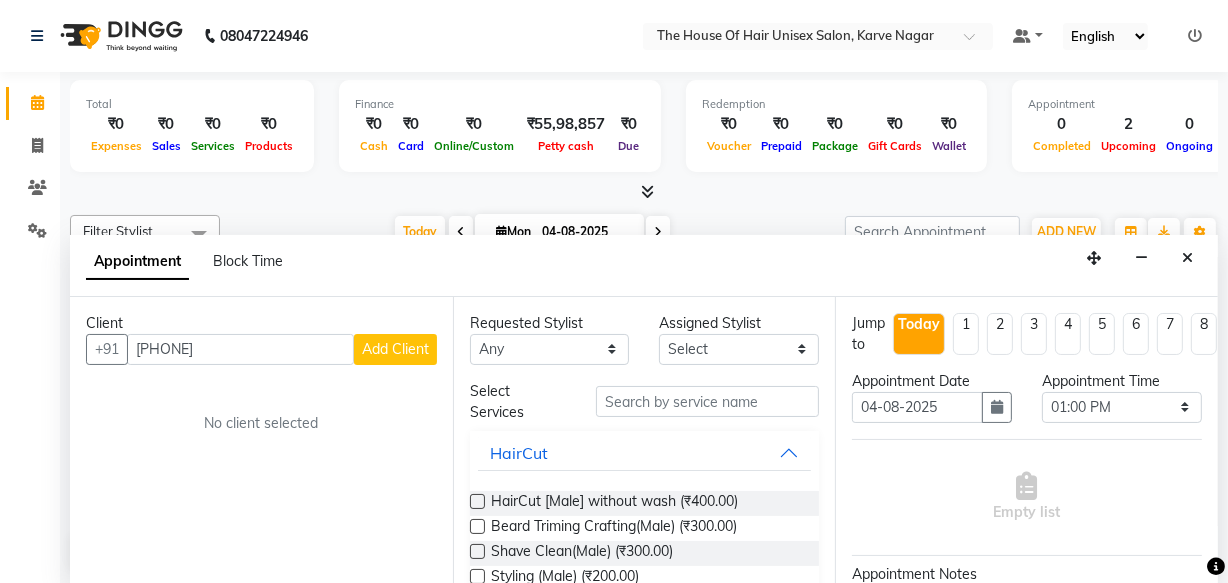 type on "[PHONE]" 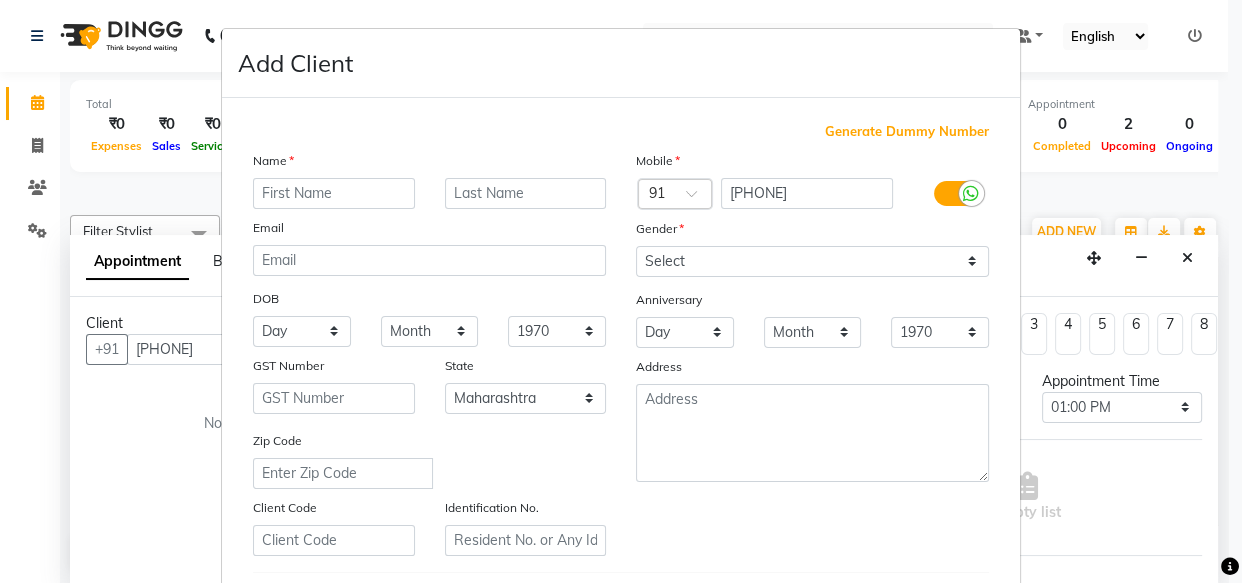 click at bounding box center (334, 193) 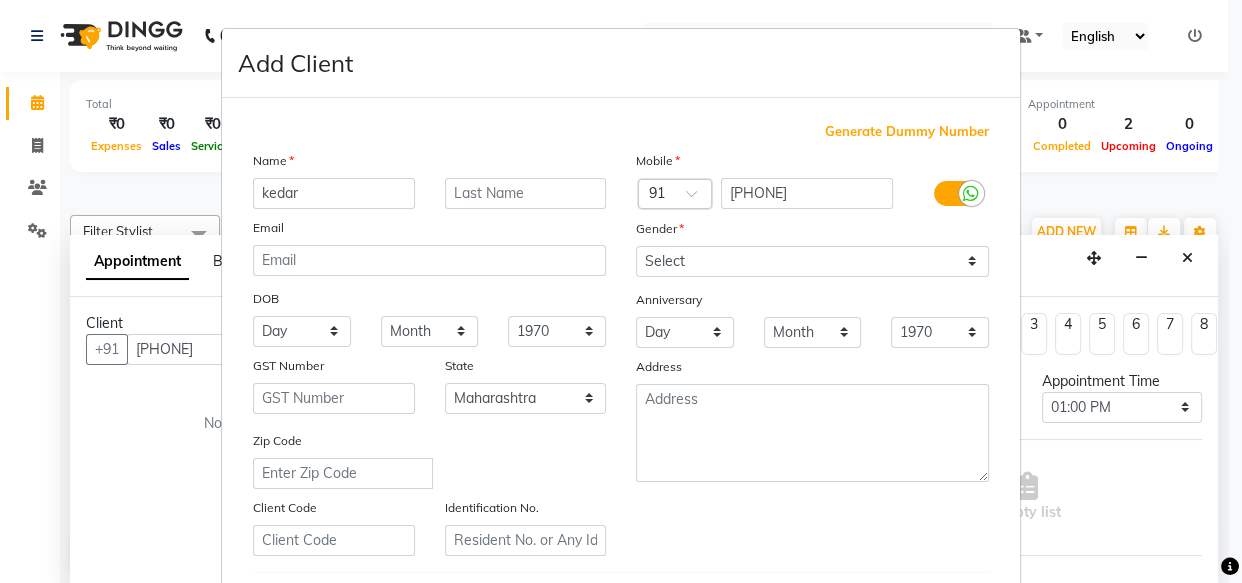 type on "kedar" 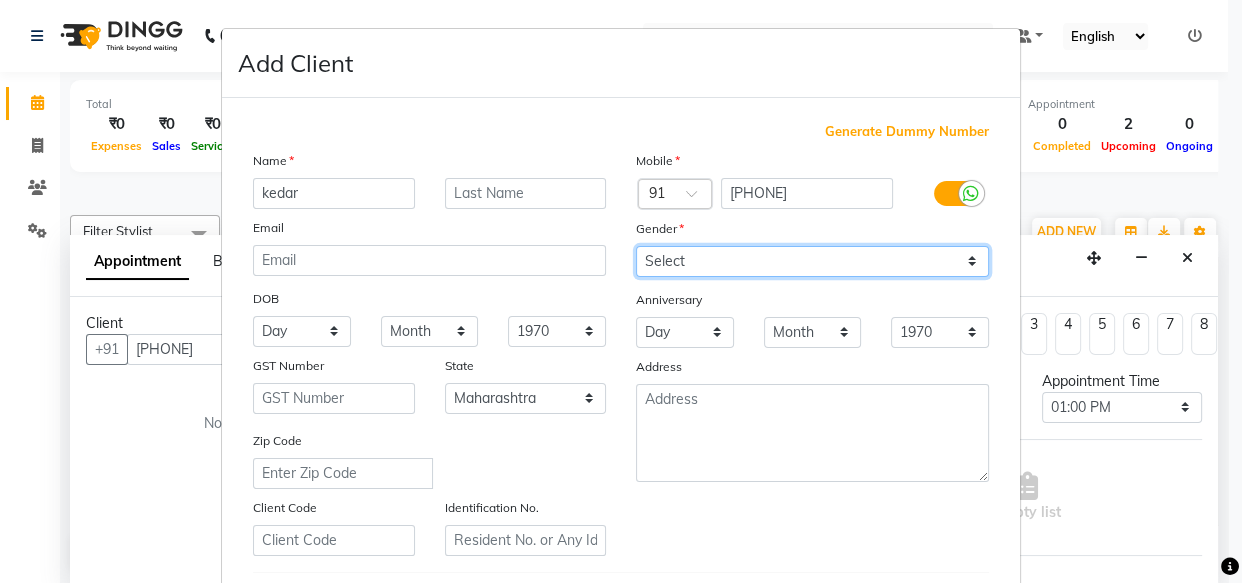 click on "Select Male Female Other Prefer Not To Say" at bounding box center (812, 261) 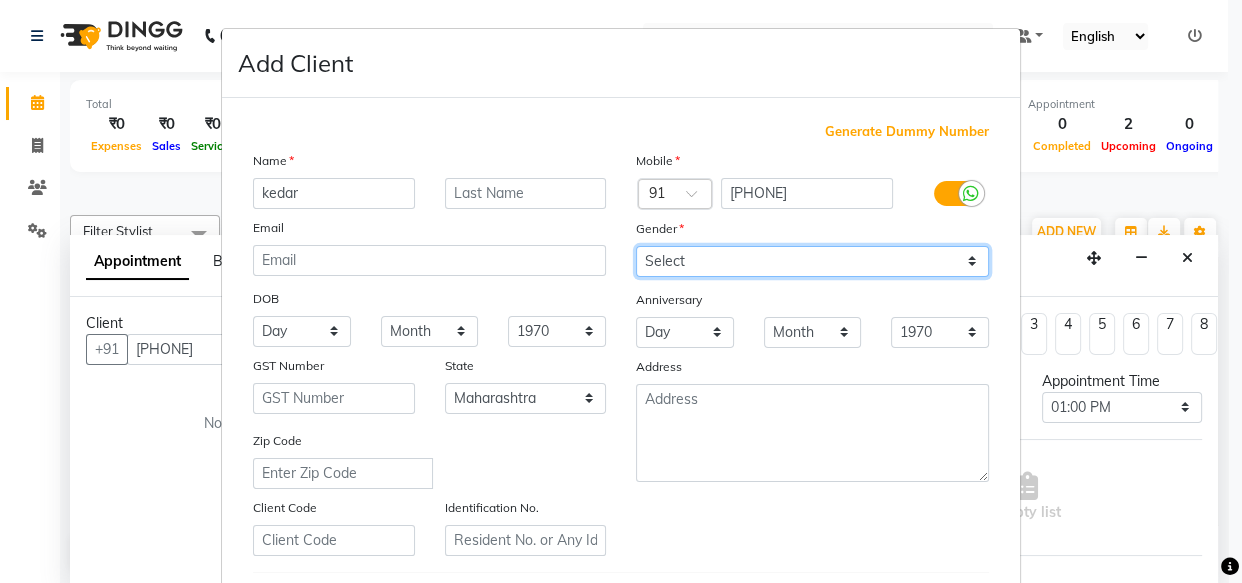 select on "male" 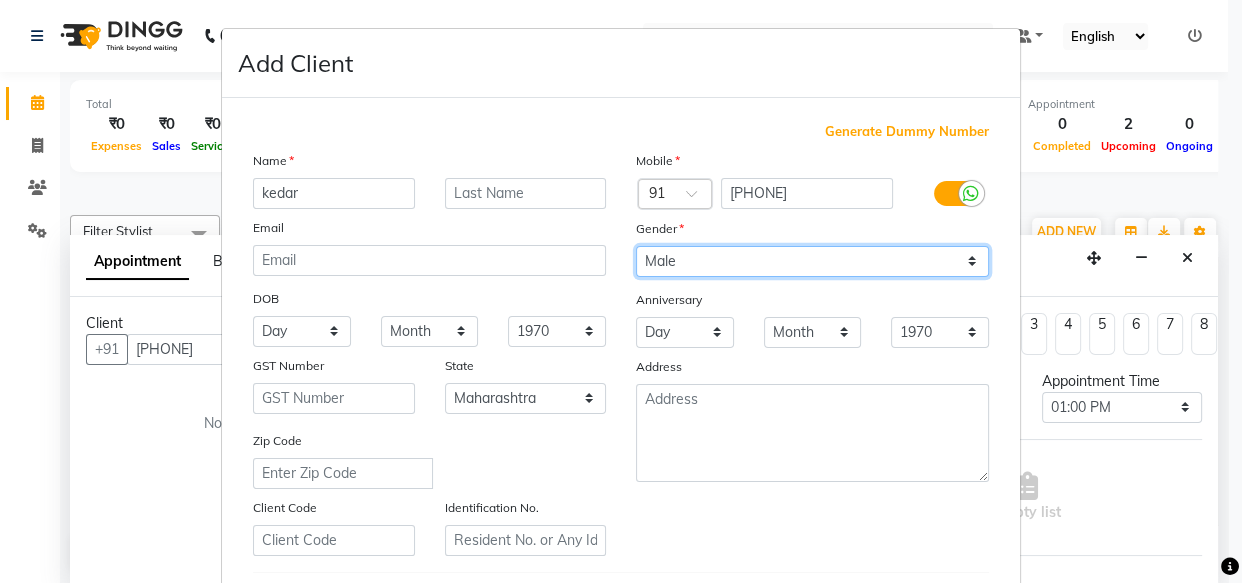 click on "Select Male Female Other Prefer Not To Say" at bounding box center [812, 261] 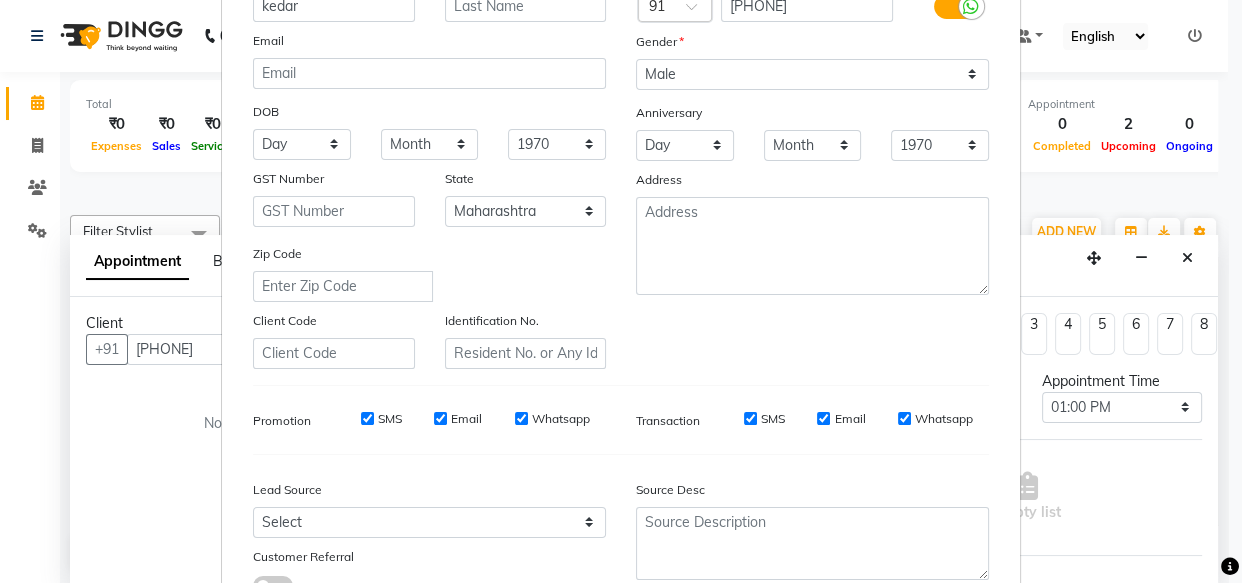 scroll, scrollTop: 205, scrollLeft: 0, axis: vertical 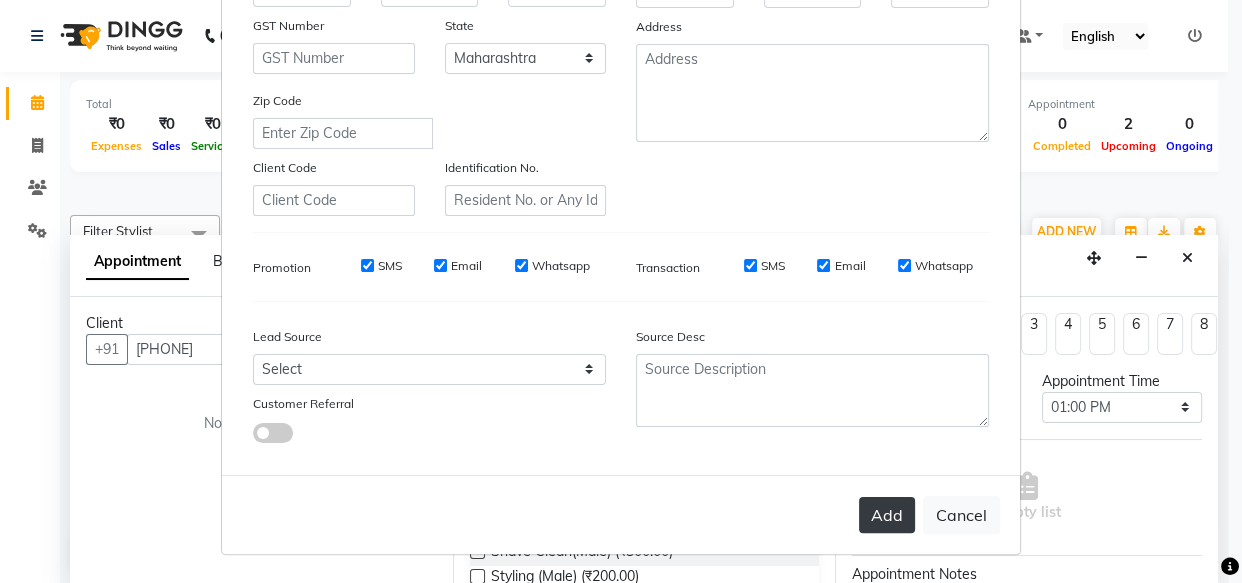 click on "Add" at bounding box center (887, 515) 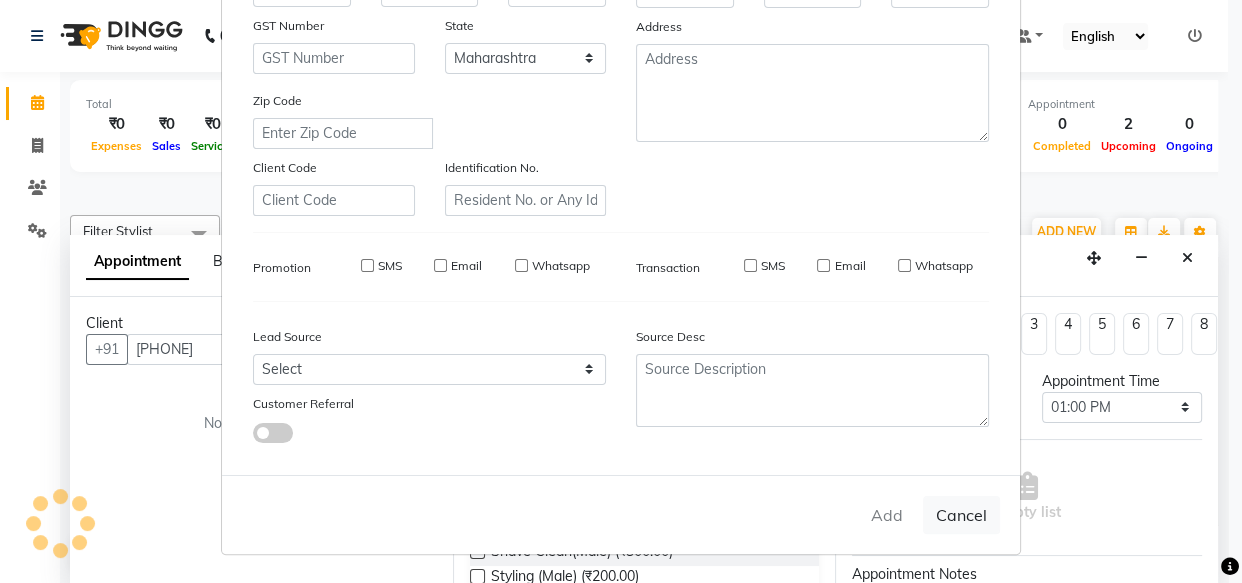 type 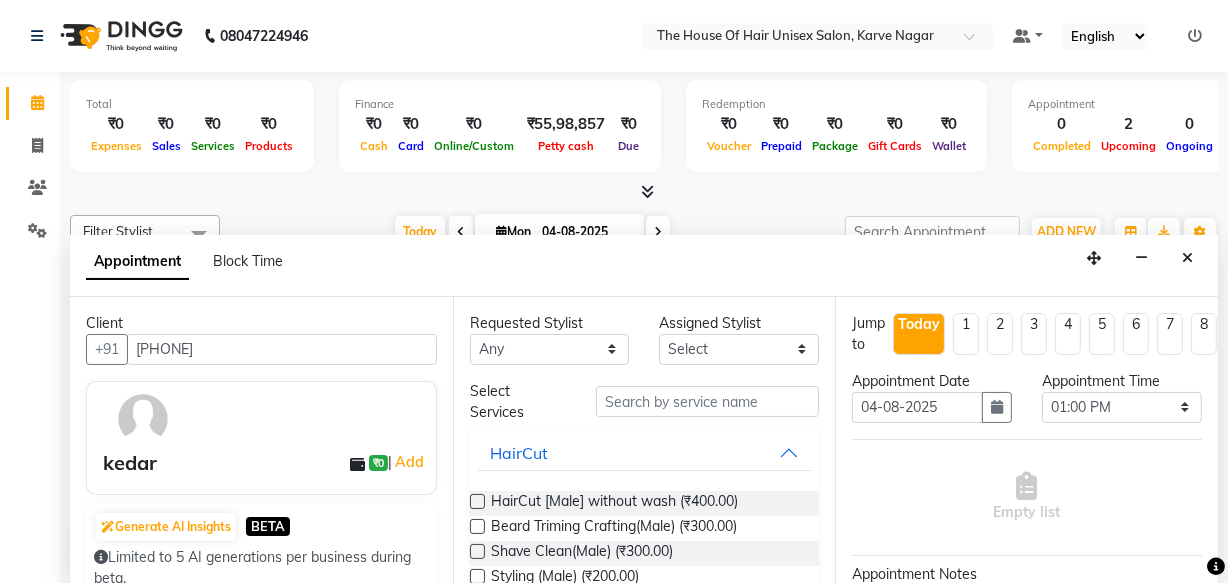 click at bounding box center [477, 501] 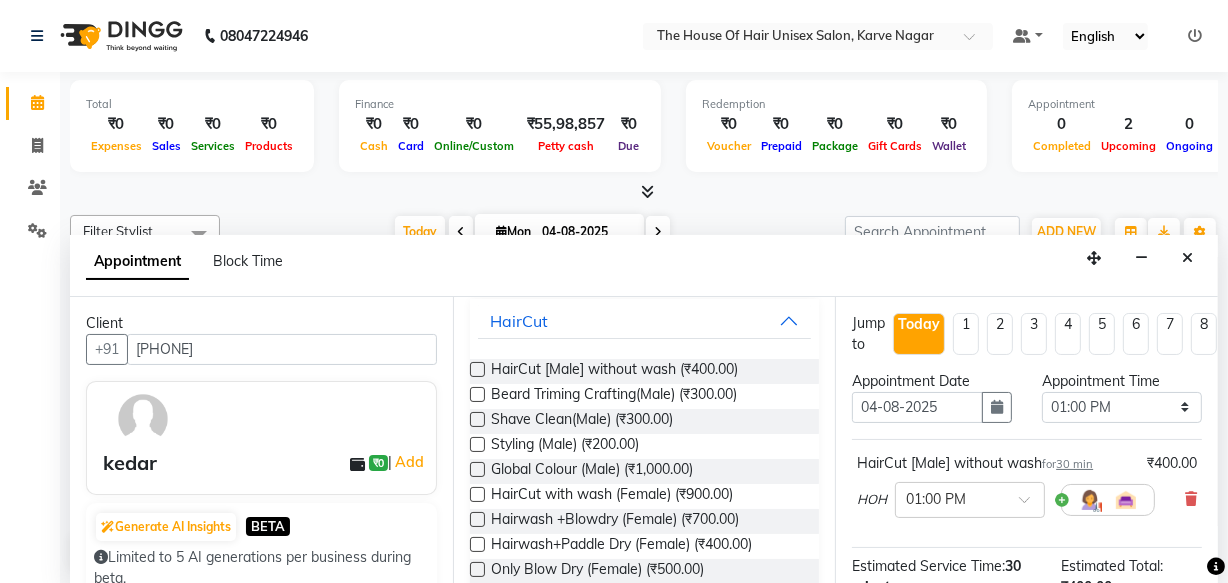 scroll, scrollTop: 117, scrollLeft: 0, axis: vertical 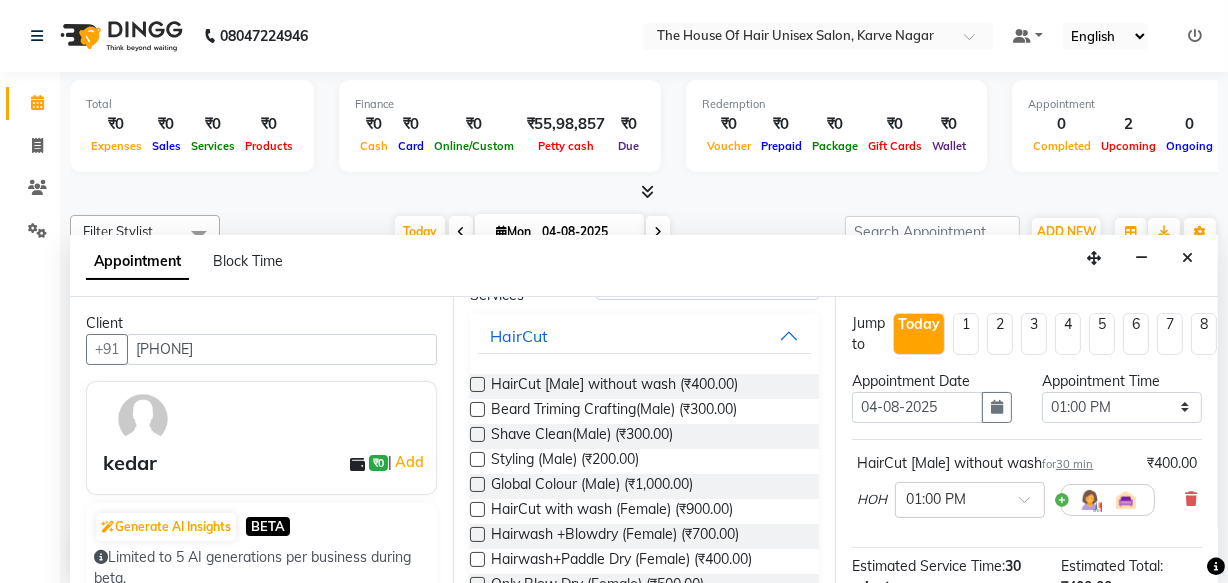click at bounding box center [477, 384] 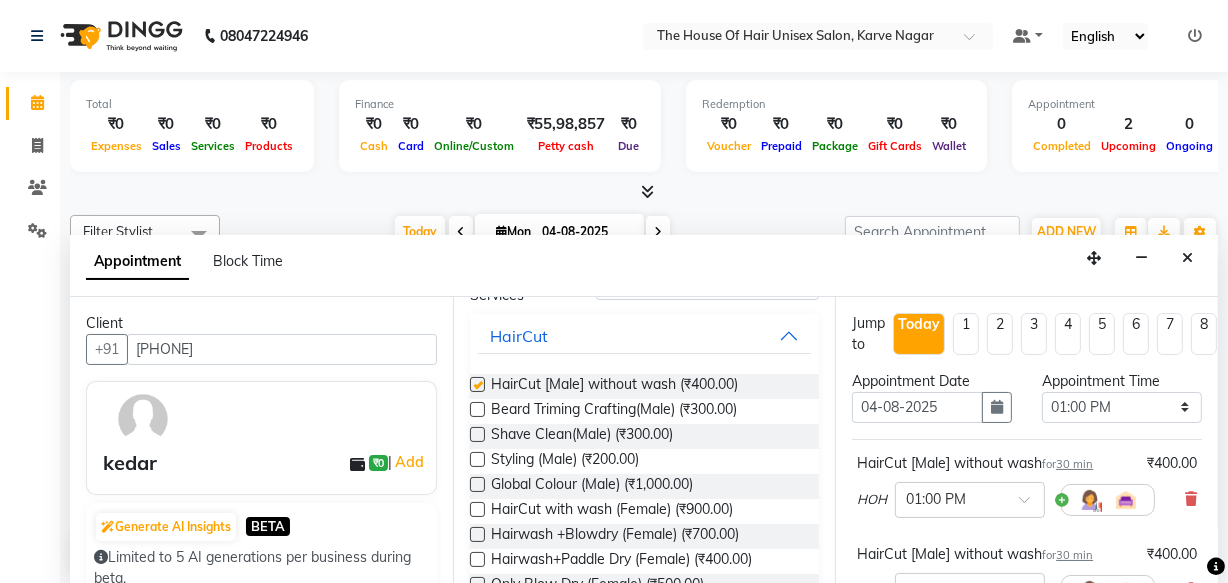 checkbox on "false" 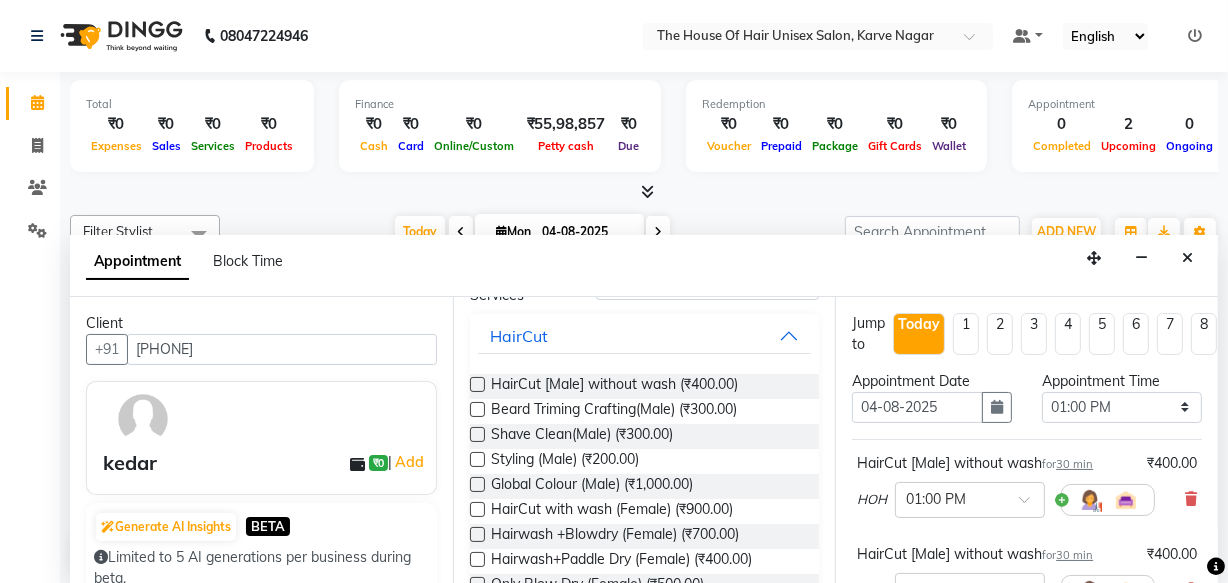 click at bounding box center [477, 409] 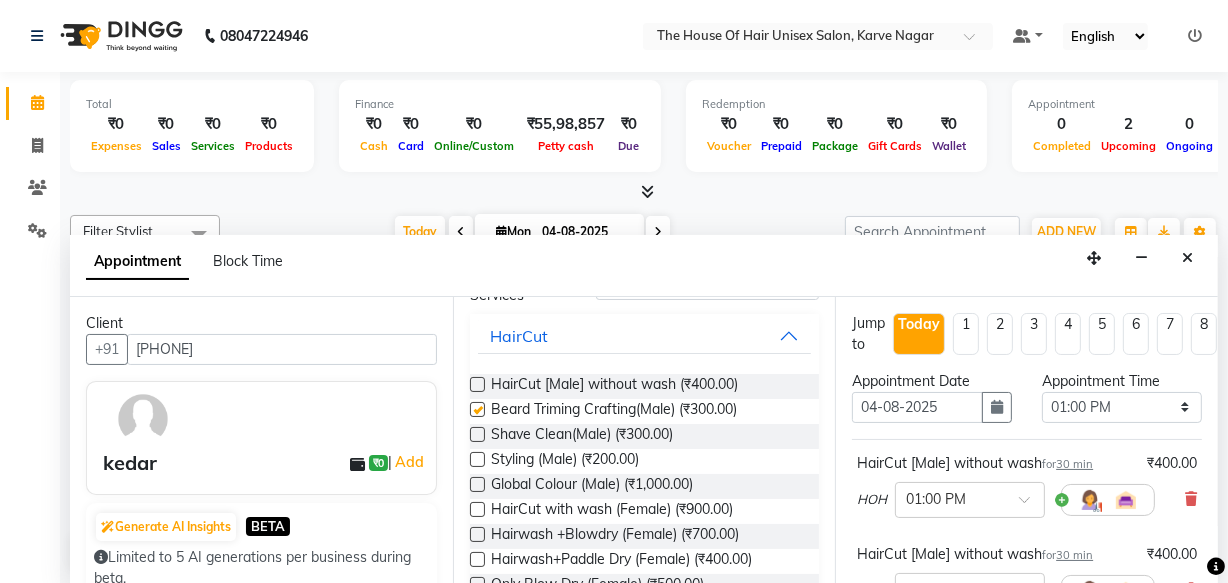 checkbox on "false" 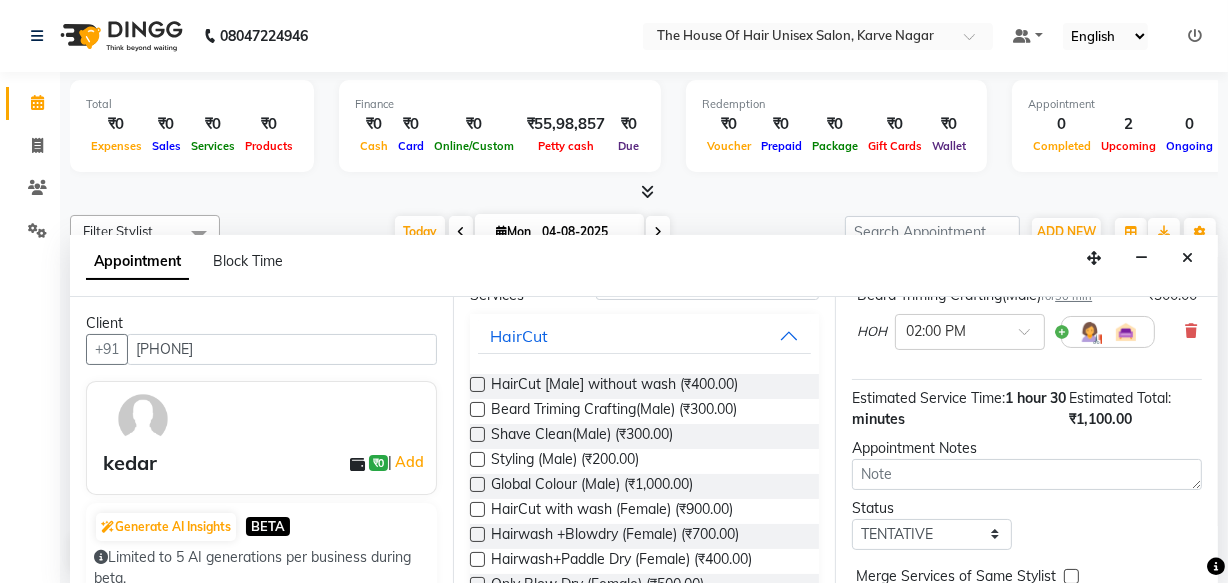 scroll, scrollTop: 384, scrollLeft: 0, axis: vertical 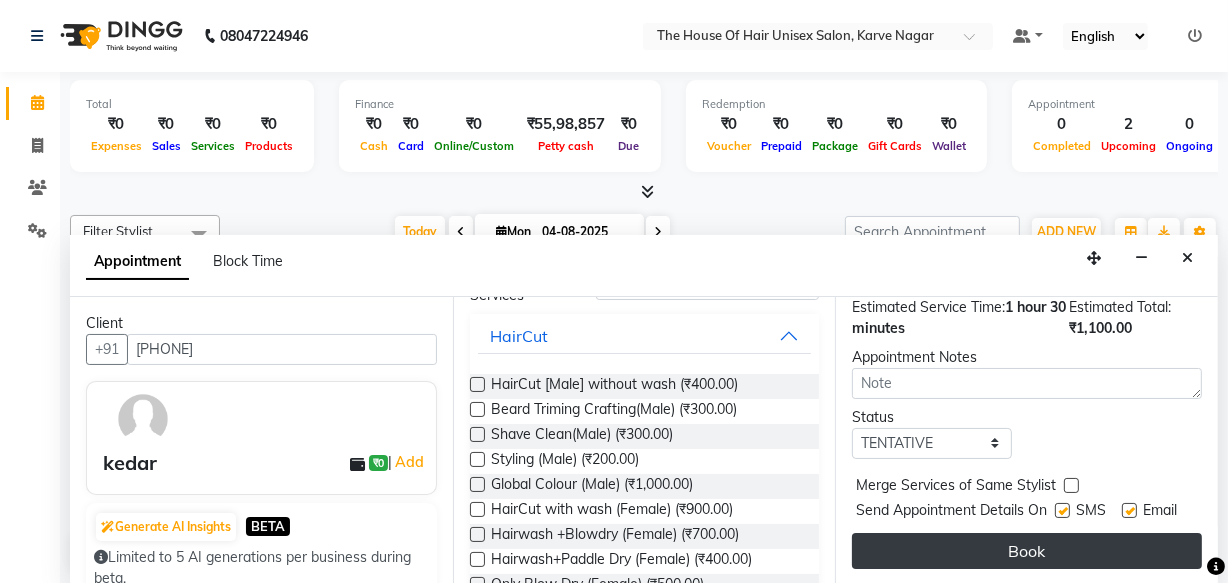 click on "Book" at bounding box center [1027, 551] 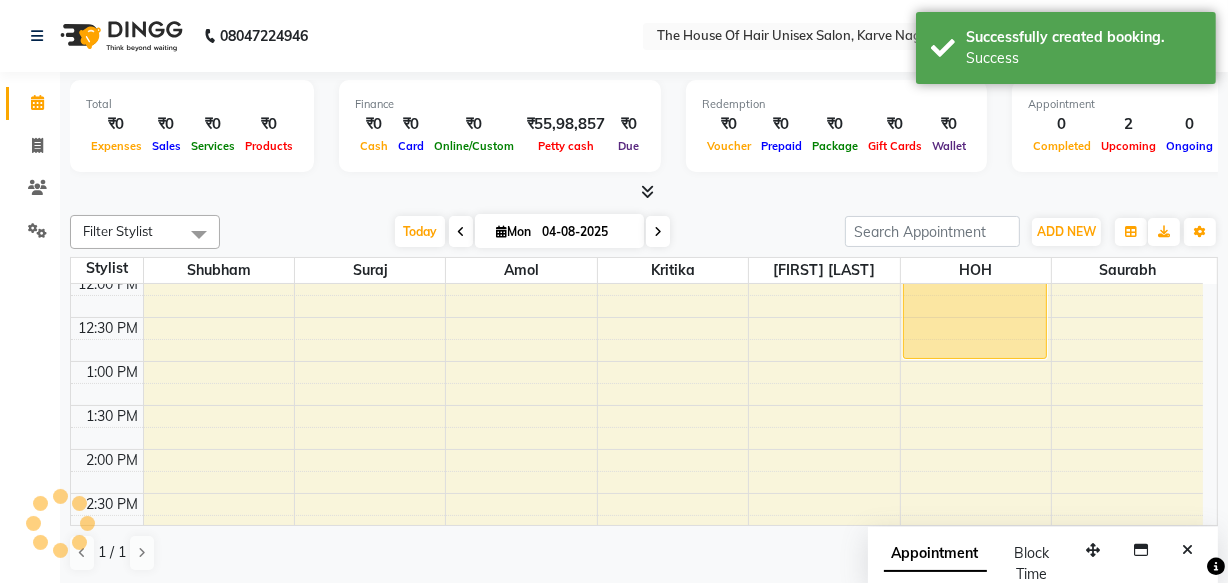 scroll, scrollTop: 0, scrollLeft: 0, axis: both 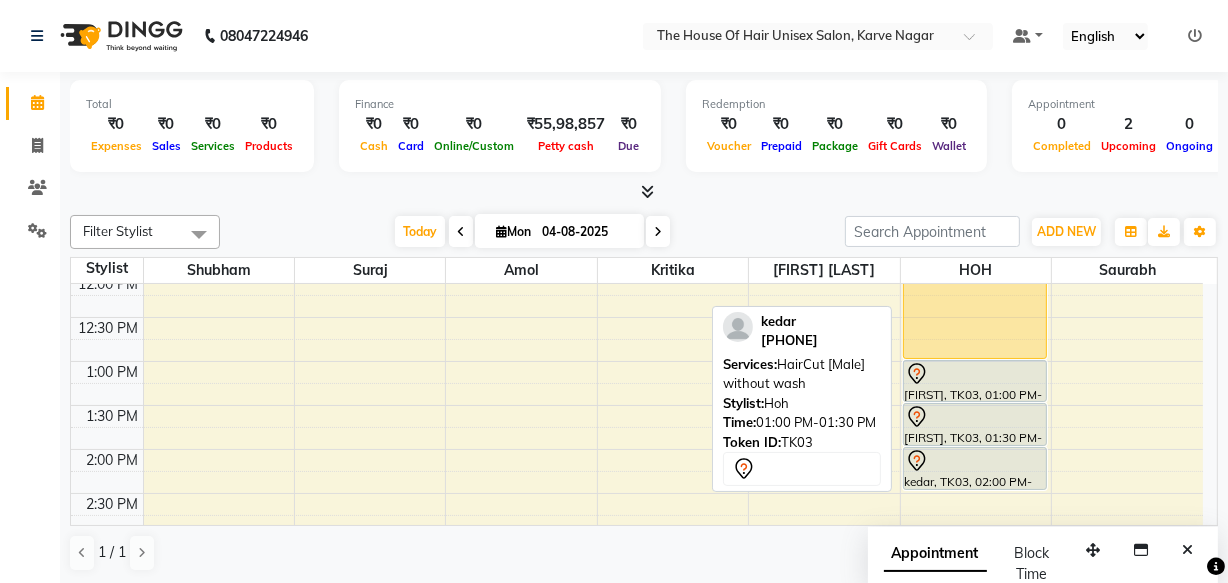 click at bounding box center [975, 374] 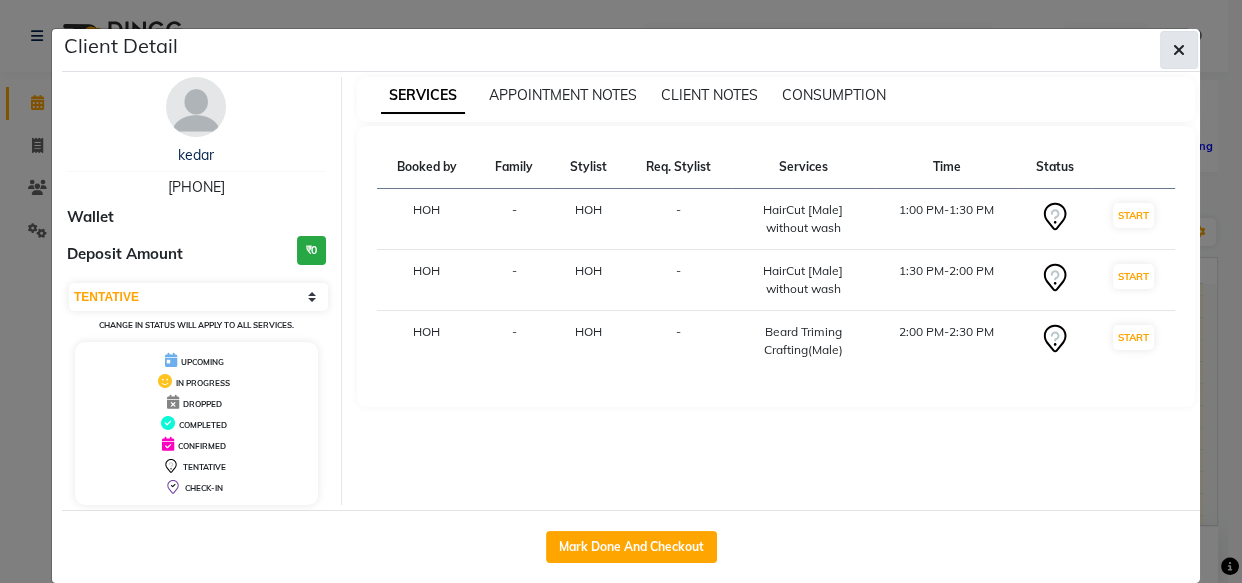 click 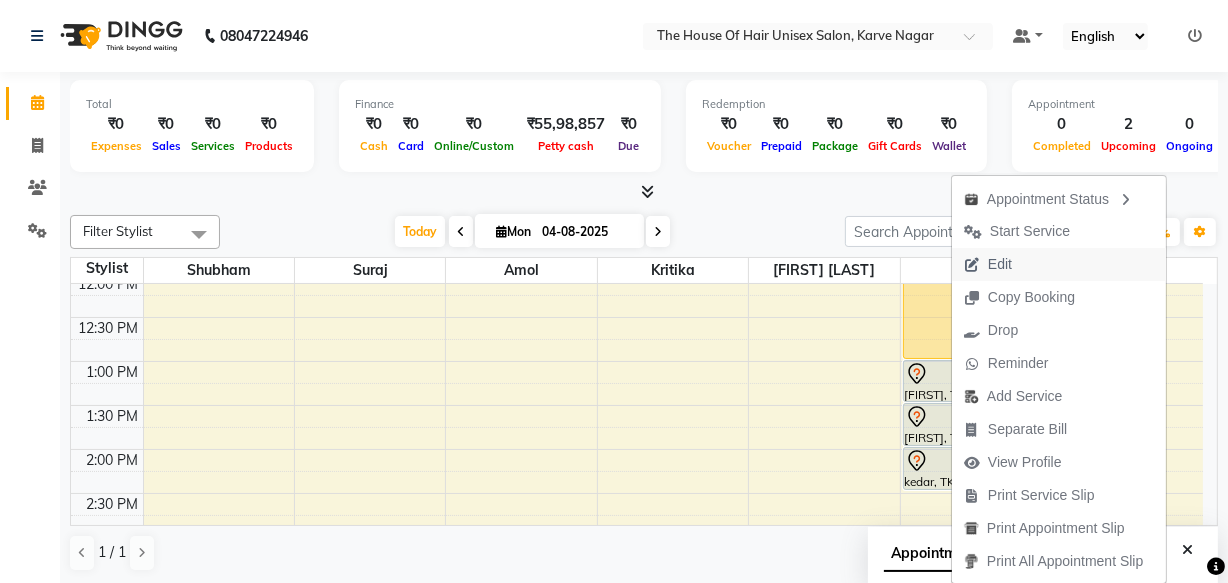 click on "Edit" at bounding box center [1000, 264] 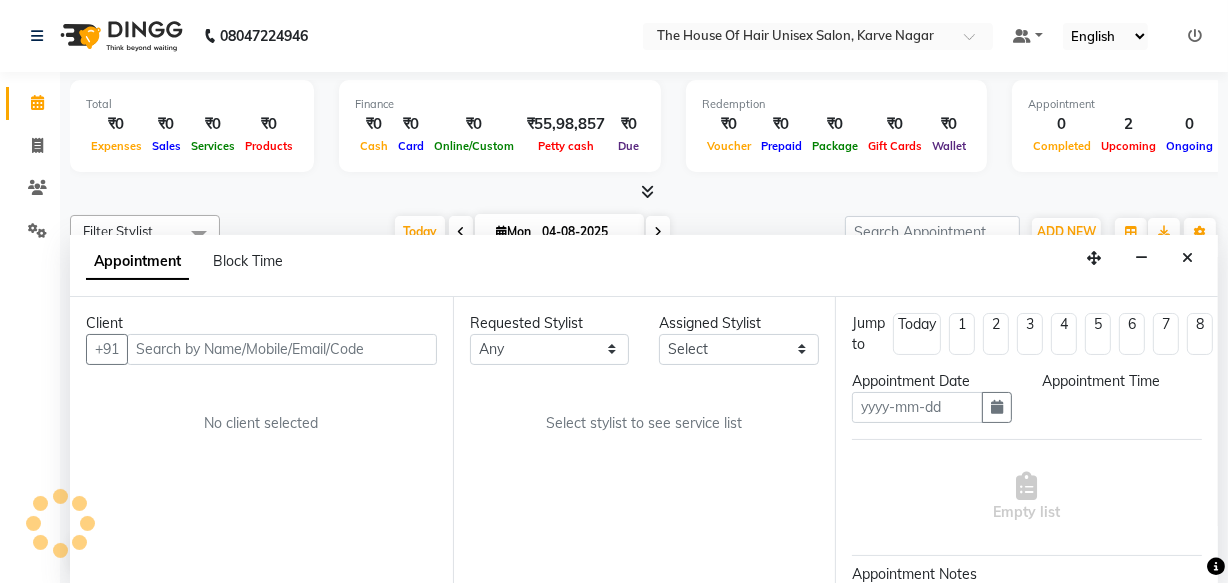 type on "04-08-2025" 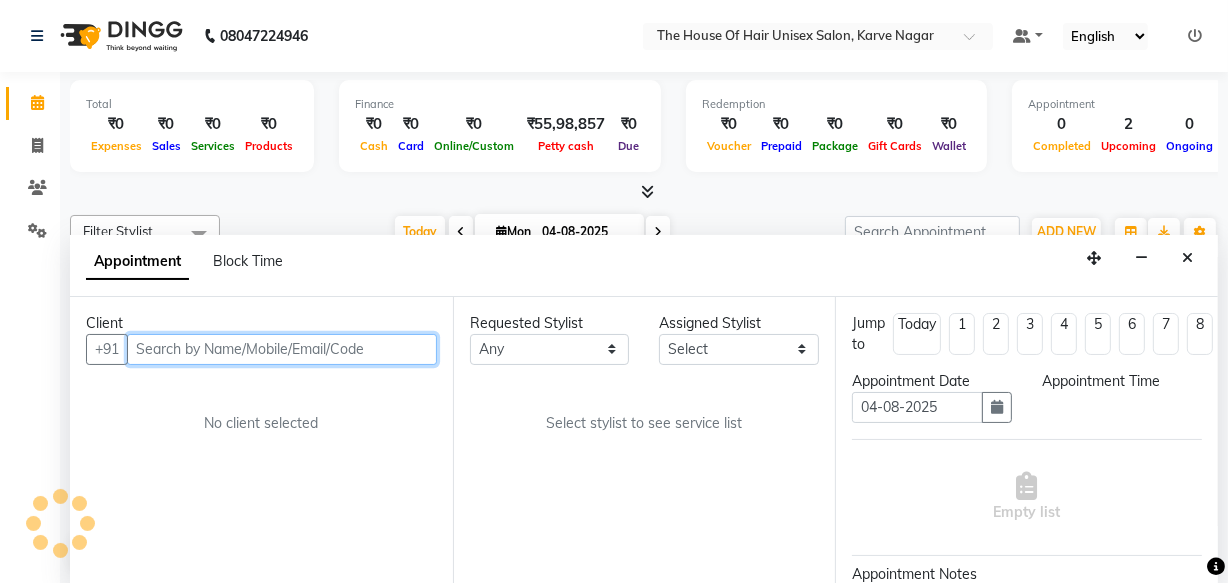 scroll, scrollTop: 0, scrollLeft: 0, axis: both 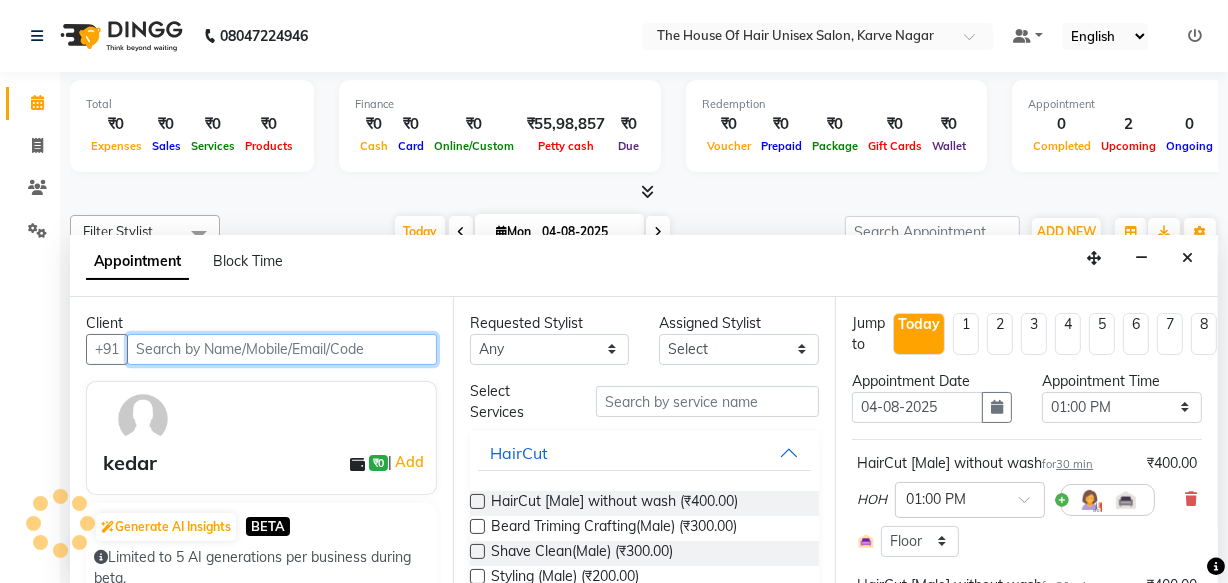 select on "160" 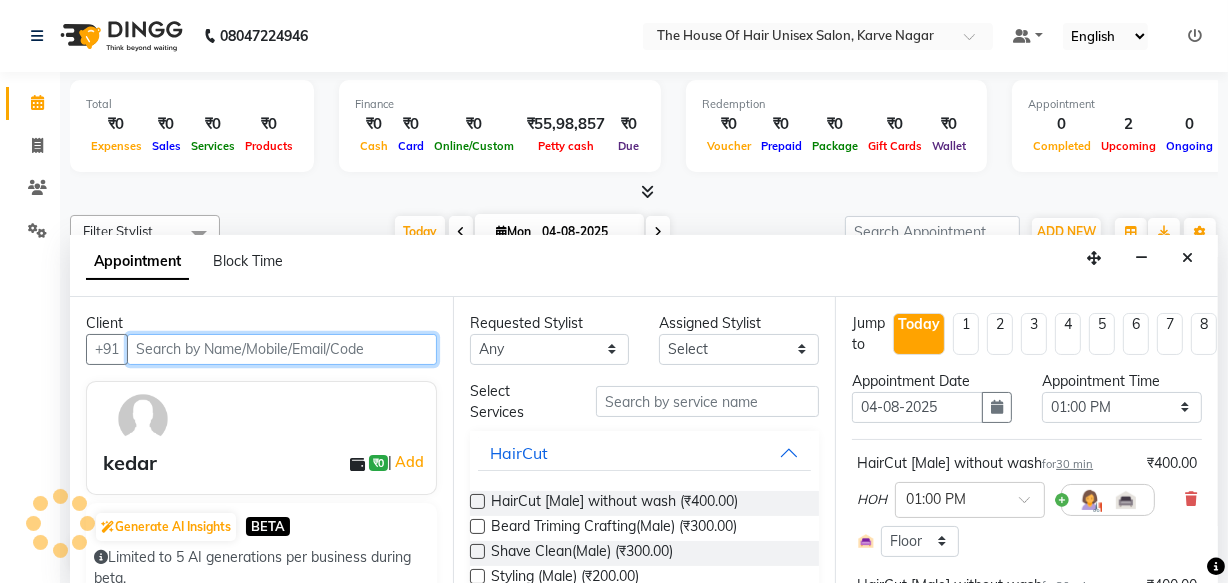 scroll, scrollTop: 263, scrollLeft: 0, axis: vertical 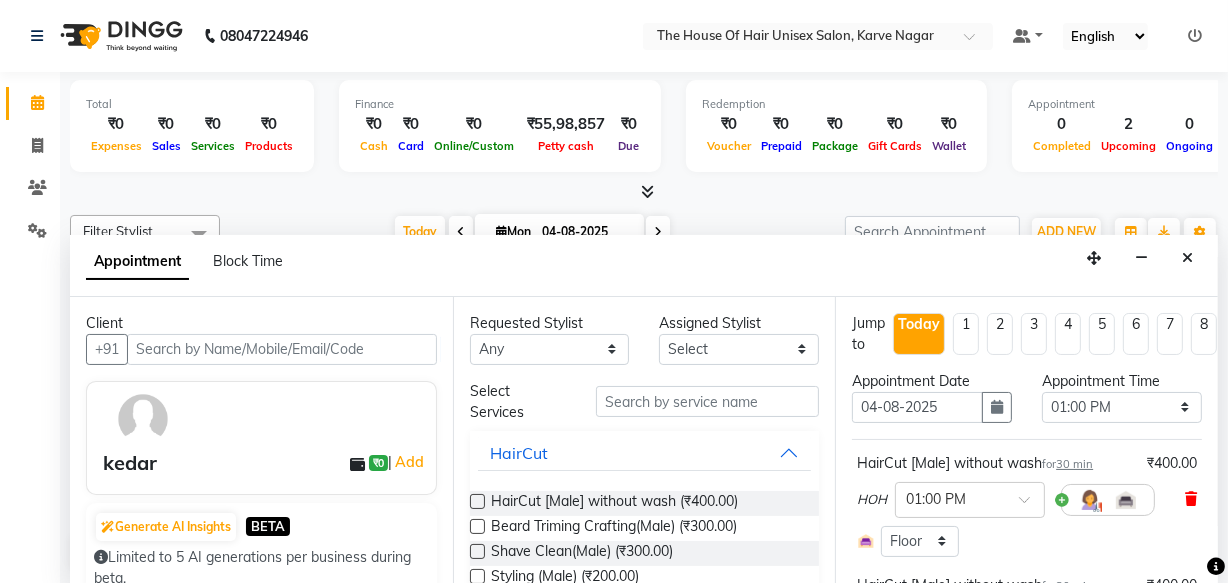 click at bounding box center (1191, 499) 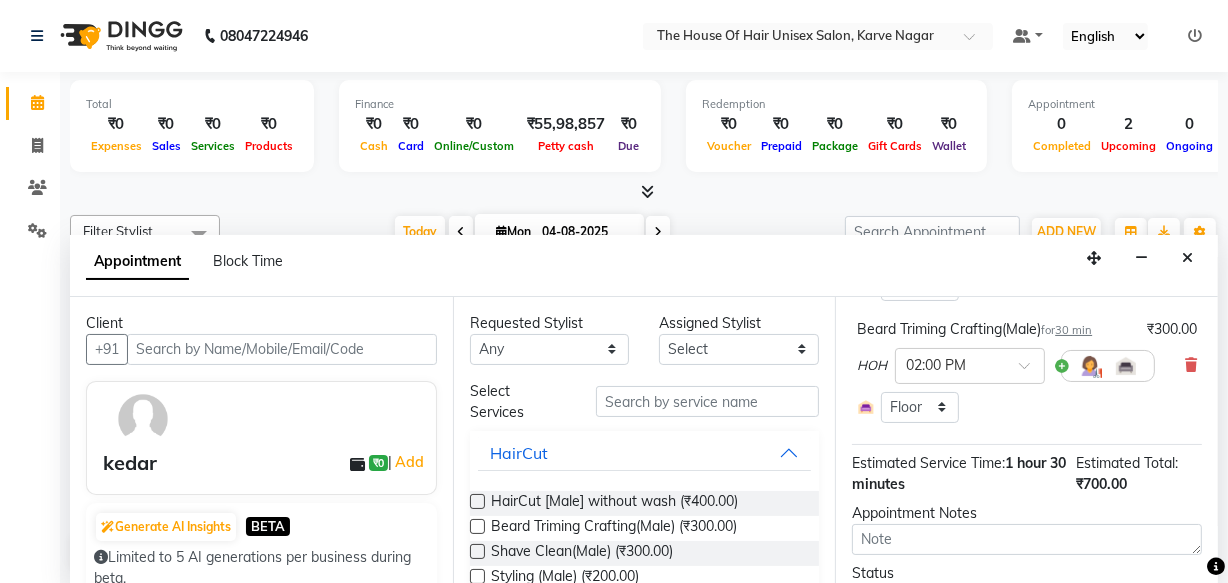 scroll, scrollTop: 289, scrollLeft: 0, axis: vertical 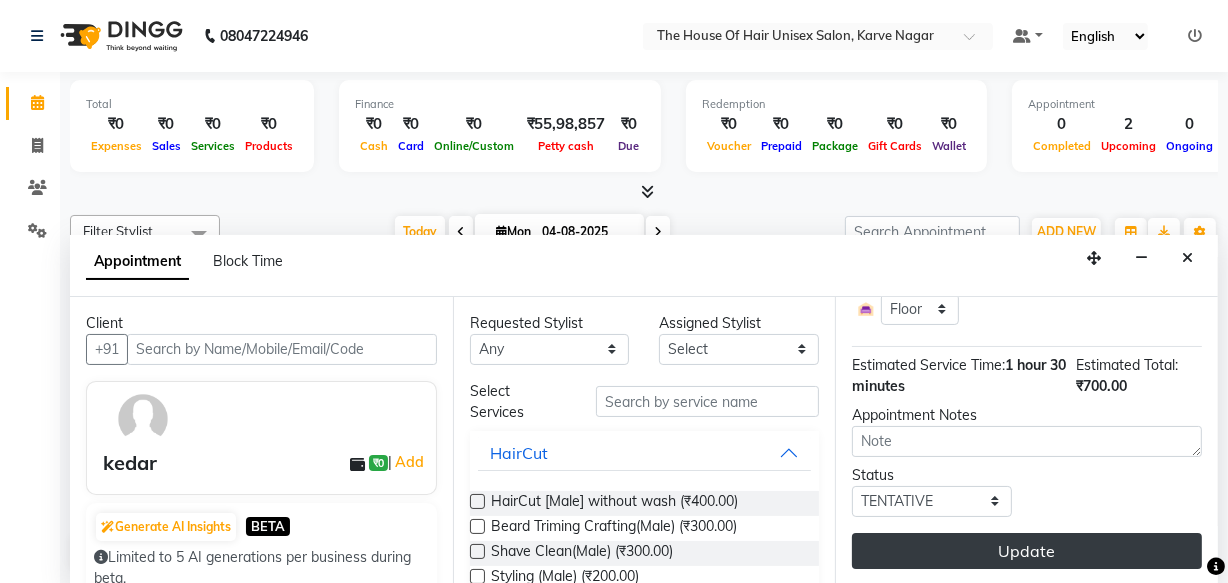 click on "Update" at bounding box center (1027, 551) 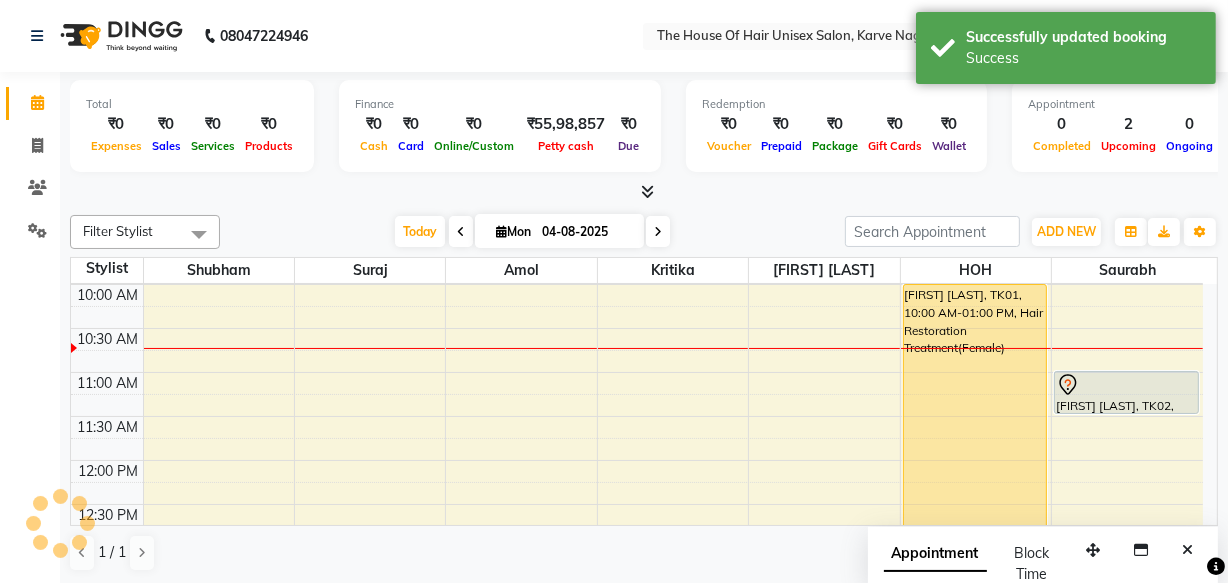 scroll, scrollTop: 0, scrollLeft: 0, axis: both 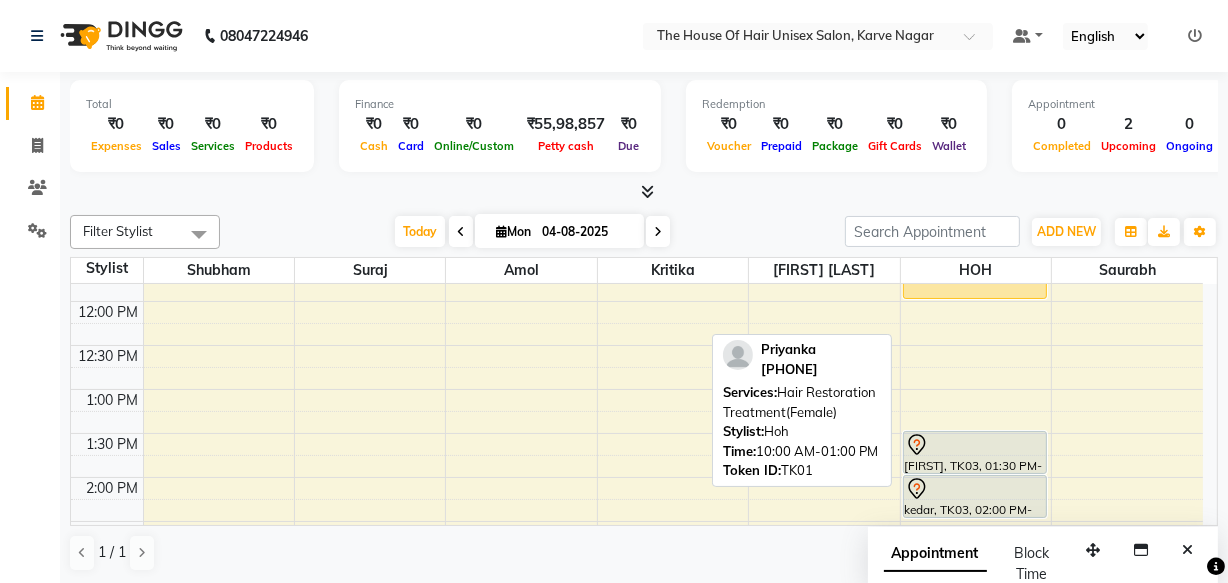 drag, startPoint x: 967, startPoint y: 343, endPoint x: 966, endPoint y: 303, distance: 40.012497 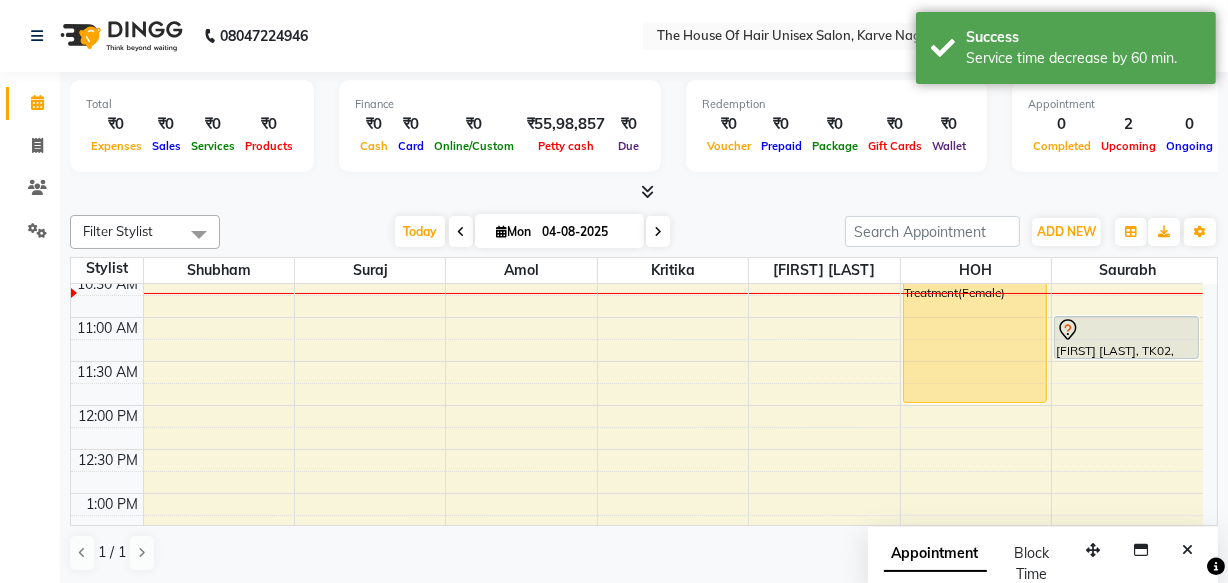 scroll, scrollTop: 312, scrollLeft: 0, axis: vertical 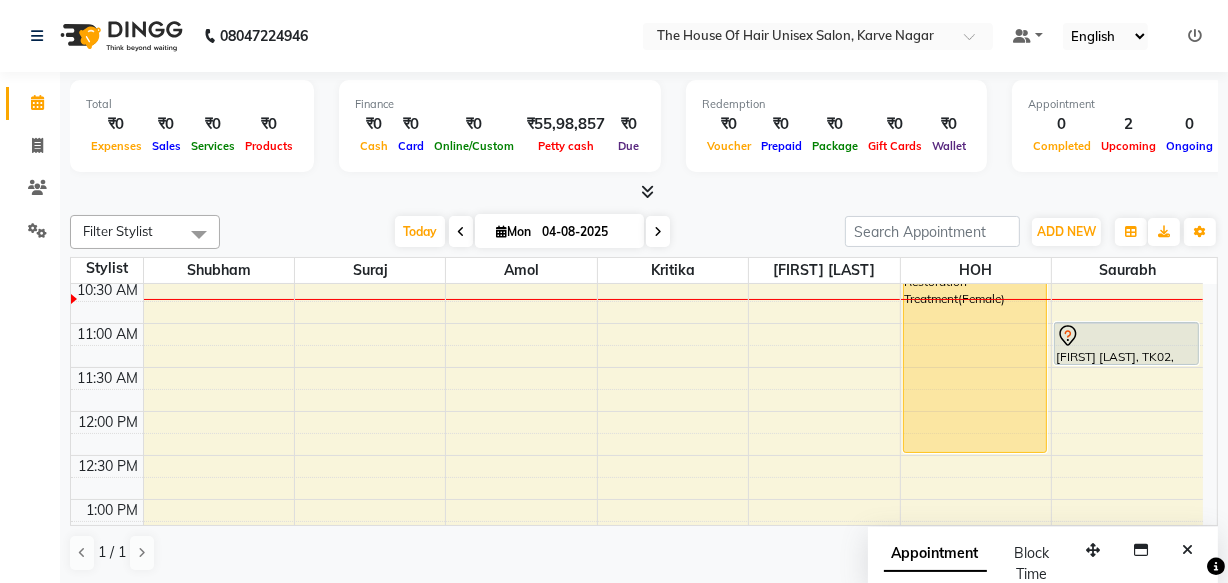 drag, startPoint x: 955, startPoint y: 406, endPoint x: 952, endPoint y: 436, distance: 30.149628 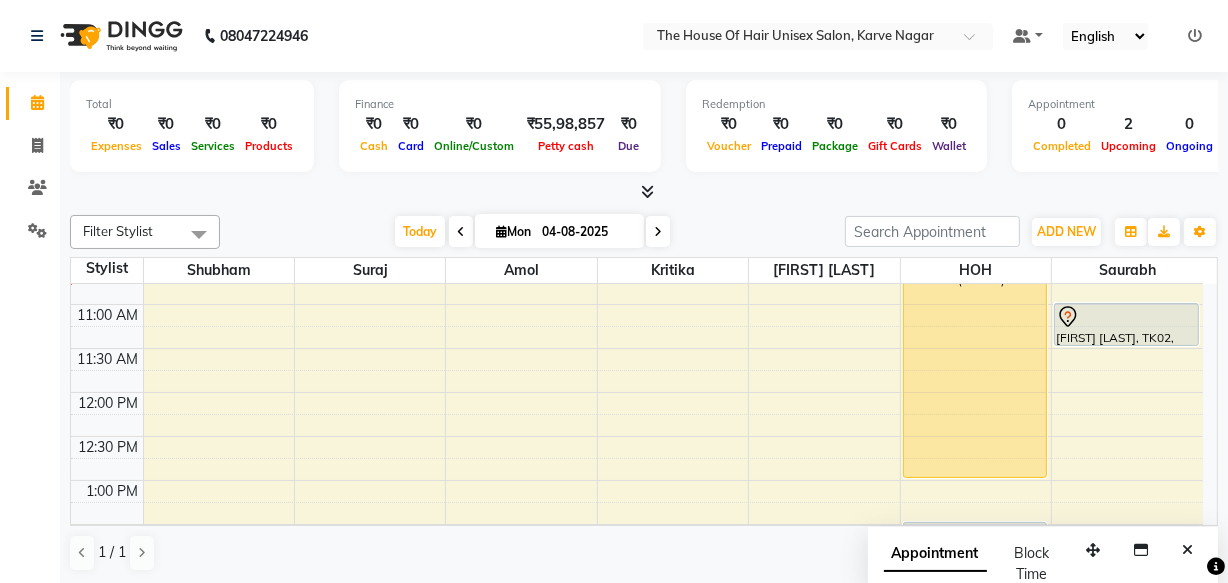 drag, startPoint x: 960, startPoint y: 452, endPoint x: 958, endPoint y: 492, distance: 40.04997 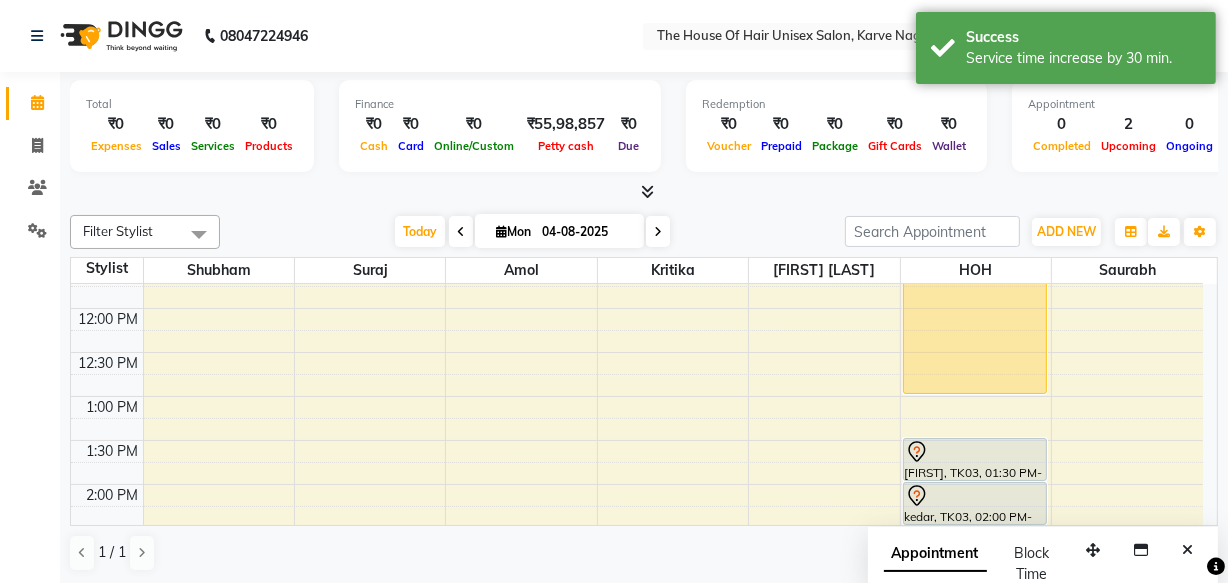 scroll, scrollTop: 403, scrollLeft: 0, axis: vertical 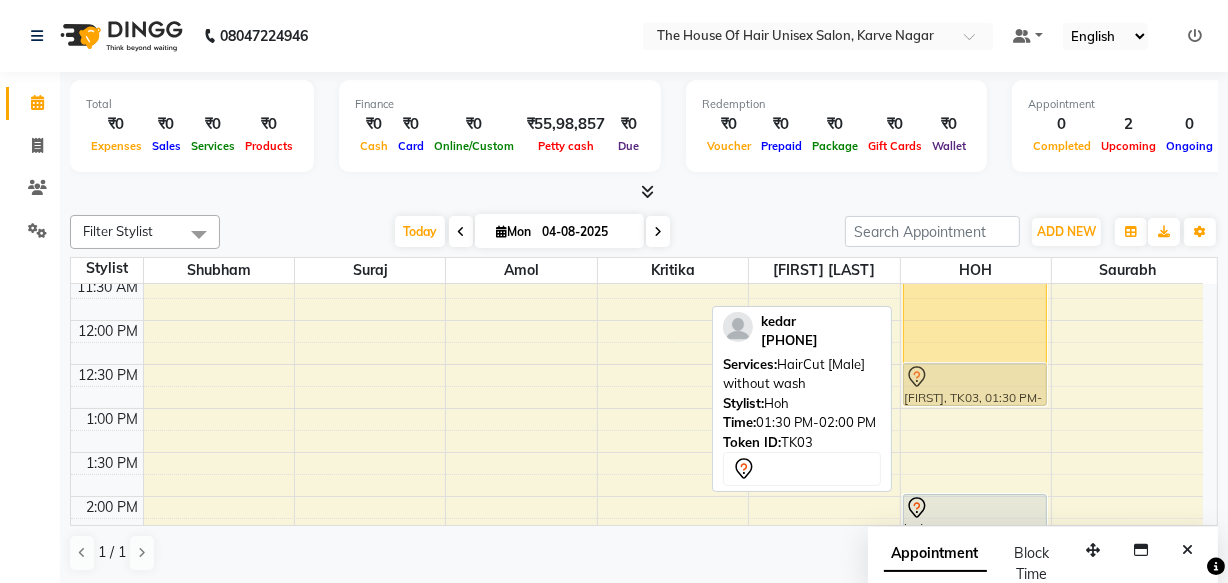 drag, startPoint x: 995, startPoint y: 465, endPoint x: 996, endPoint y: 367, distance: 98.005104 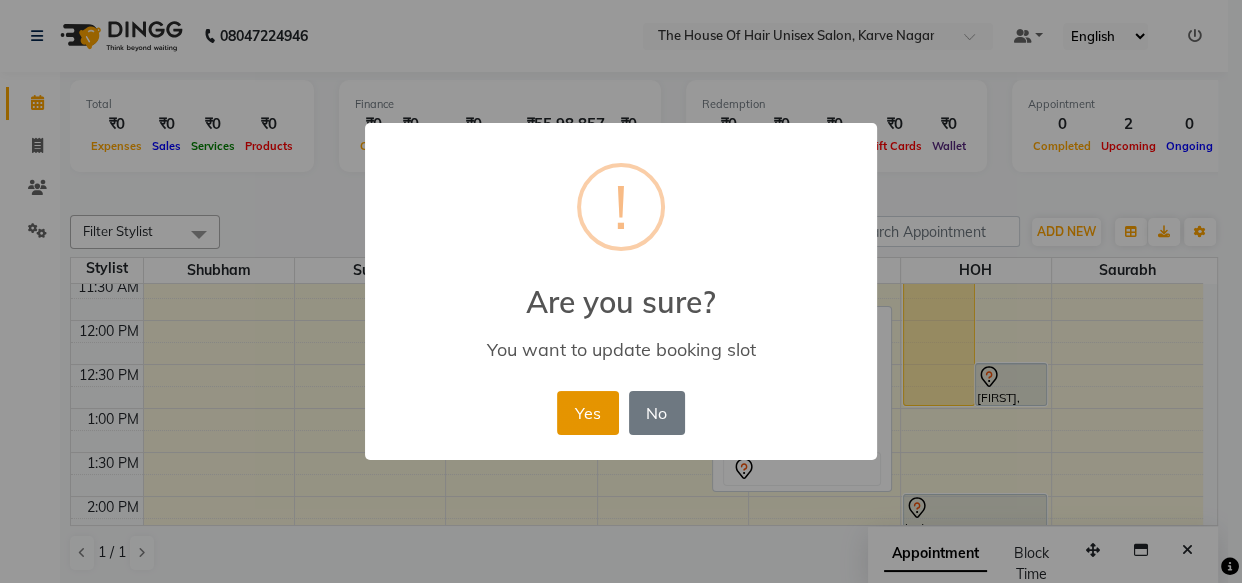 click on "Yes" at bounding box center (587, 413) 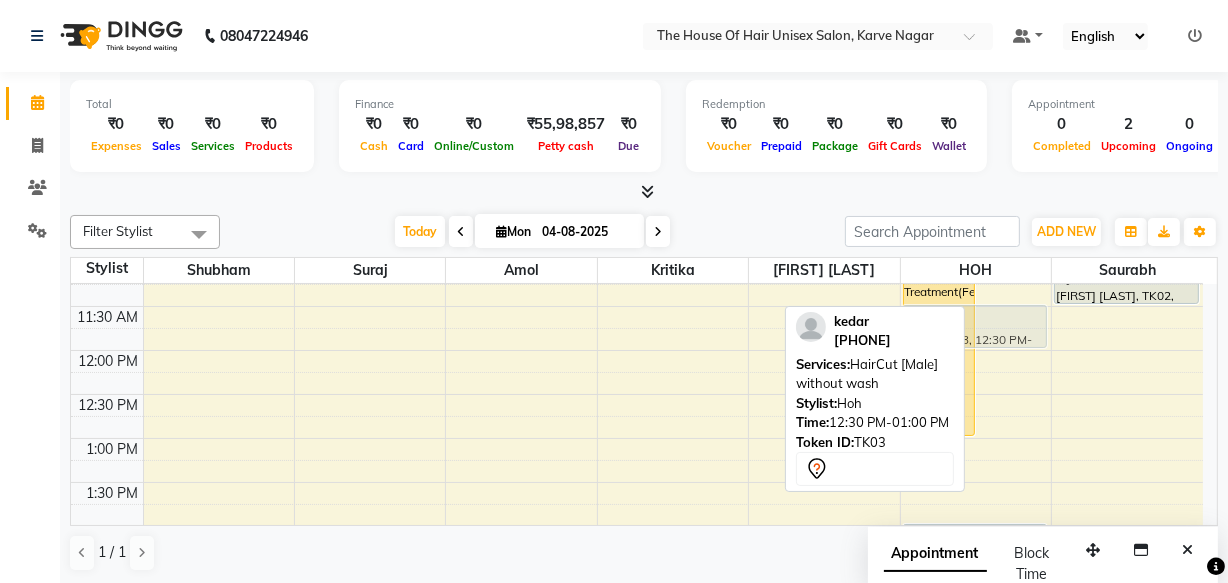 drag, startPoint x: 1005, startPoint y: 372, endPoint x: 991, endPoint y: 310, distance: 63.560993 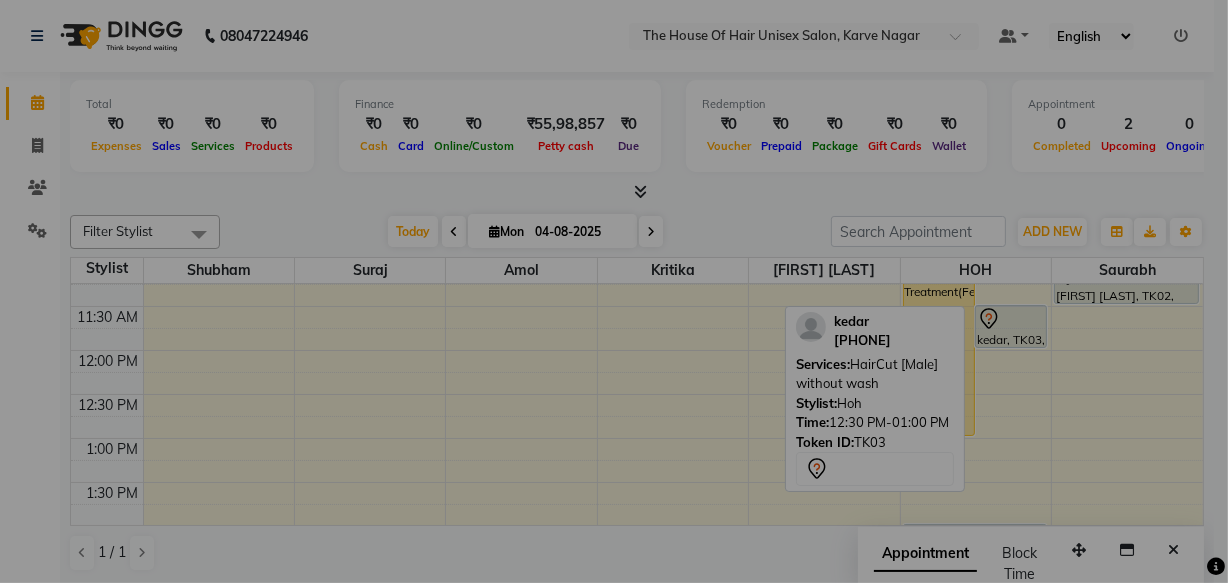 scroll, scrollTop: 370, scrollLeft: 0, axis: vertical 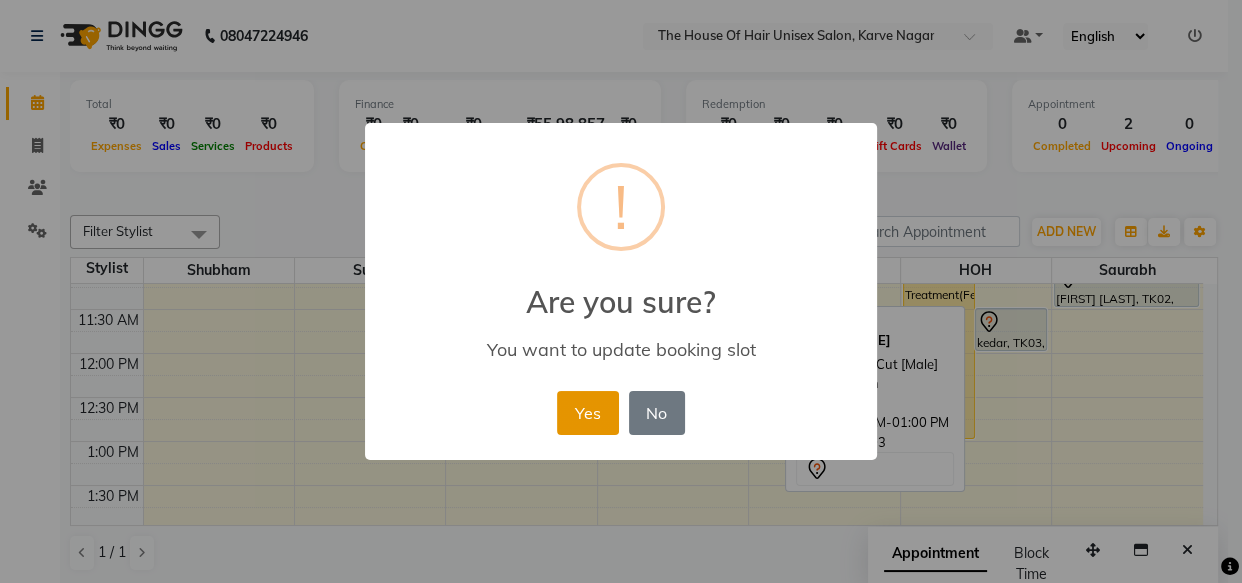 click on "Yes" at bounding box center [587, 413] 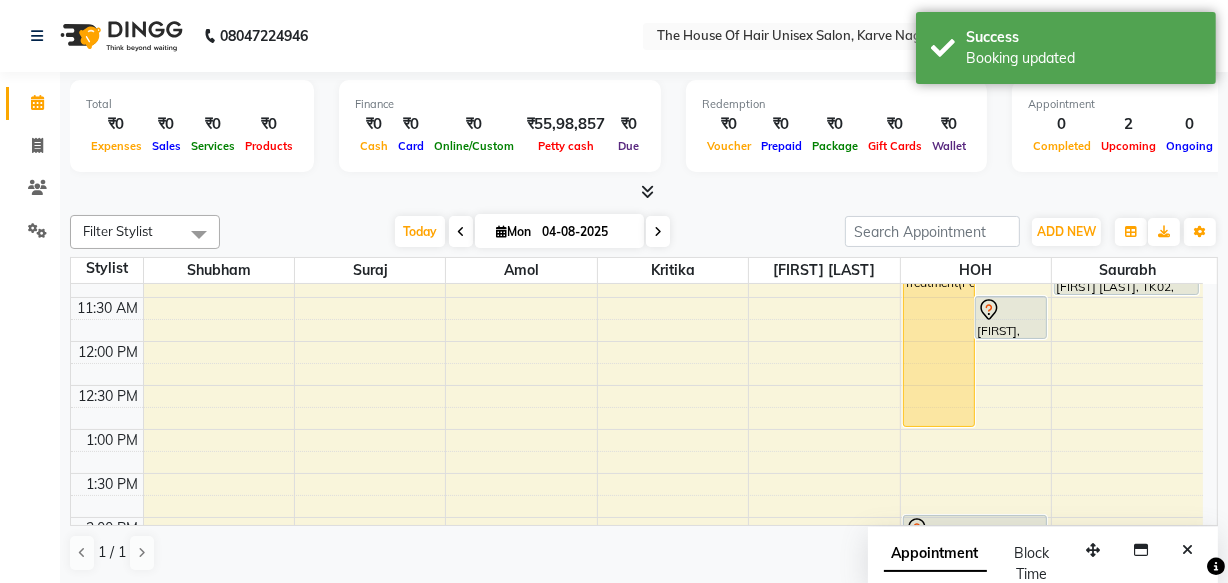 scroll, scrollTop: 416, scrollLeft: 0, axis: vertical 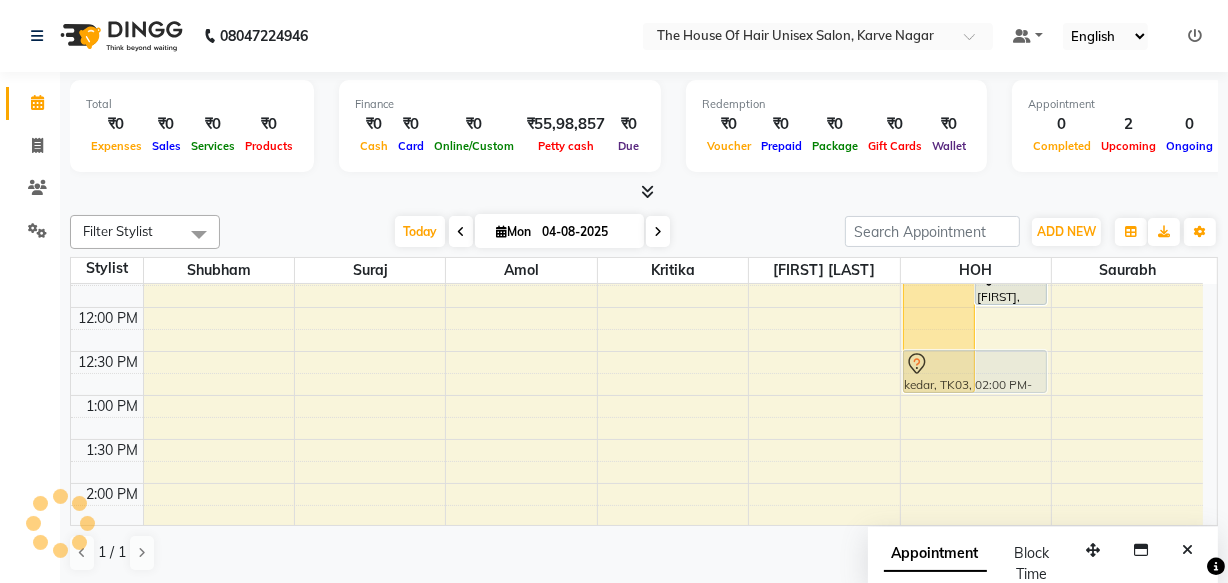 drag, startPoint x: 984, startPoint y: 479, endPoint x: 1003, endPoint y: 339, distance: 141.2834 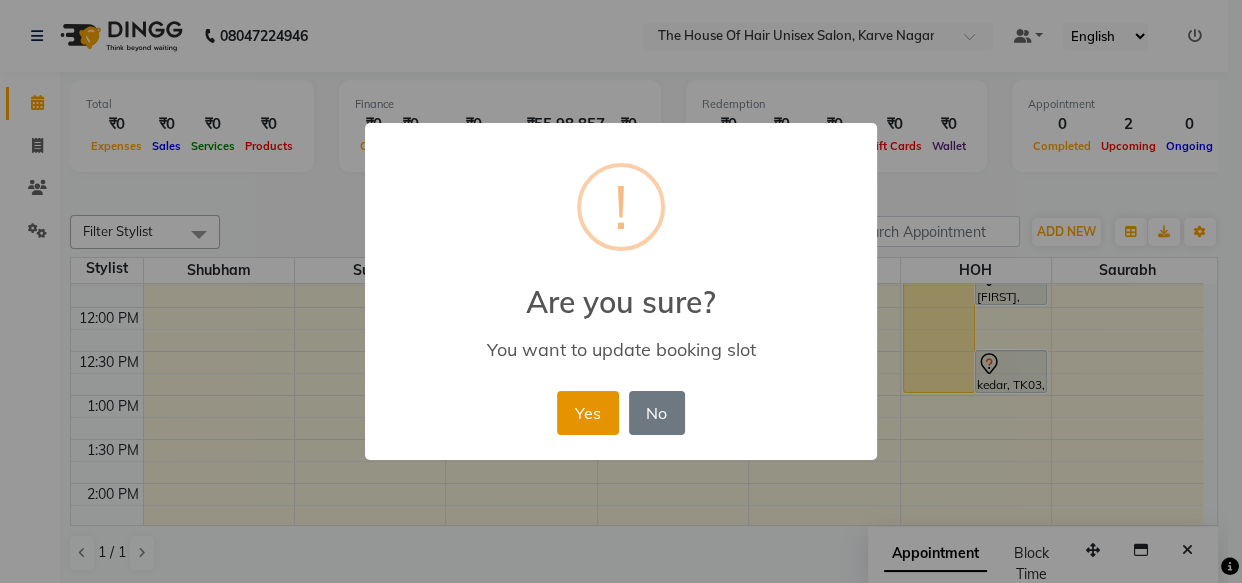click on "Yes" at bounding box center (587, 413) 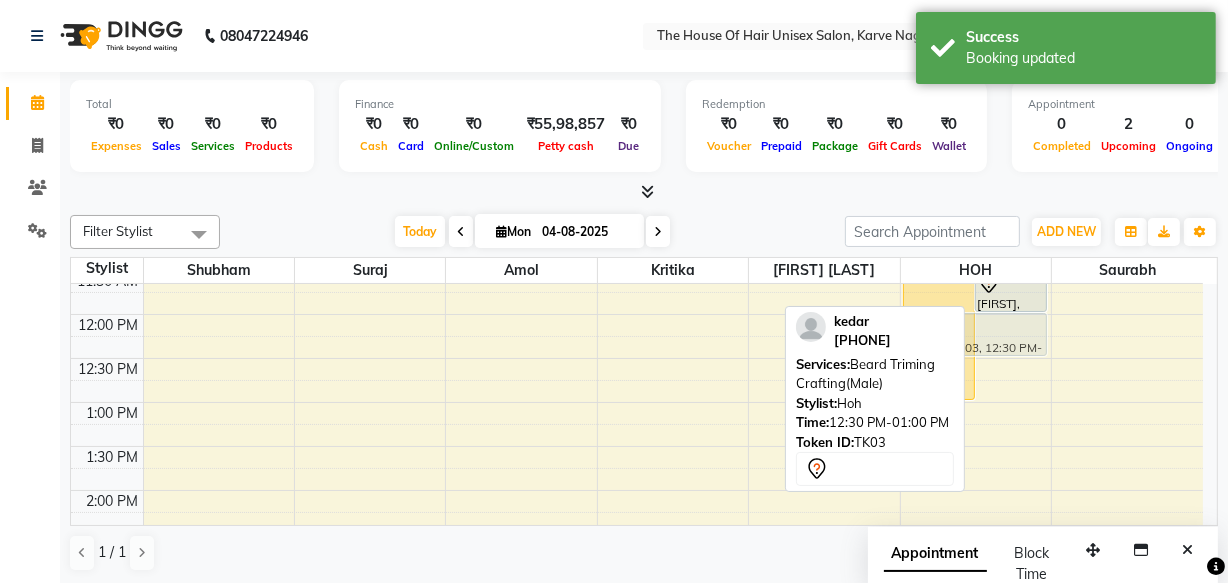 drag, startPoint x: 1007, startPoint y: 356, endPoint x: 1008, endPoint y: 322, distance: 34.0147 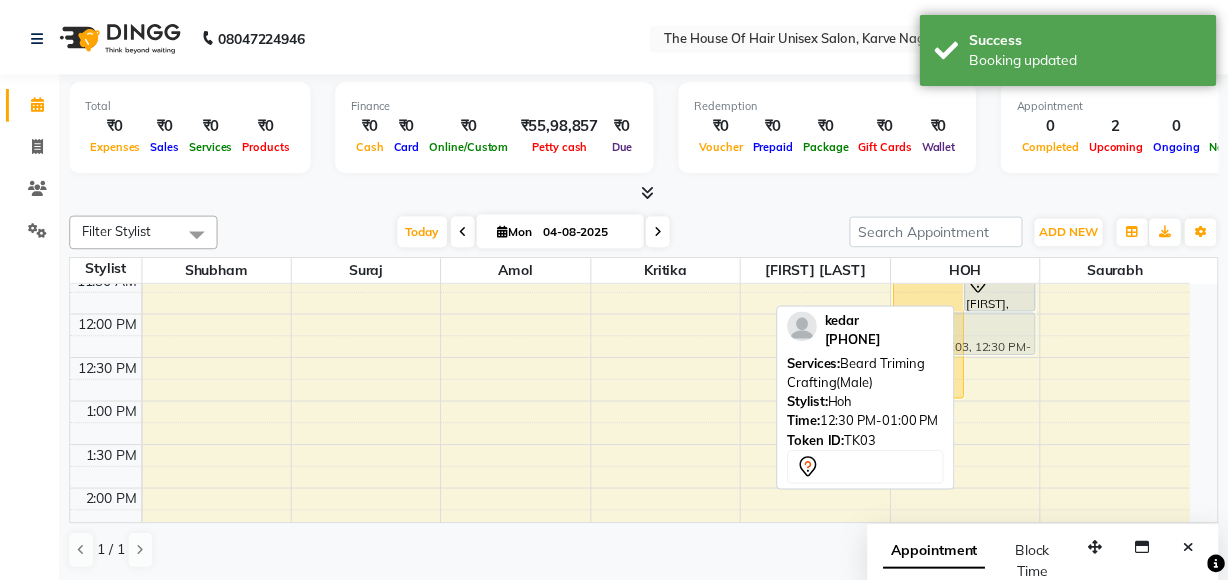 scroll, scrollTop: 409, scrollLeft: 0, axis: vertical 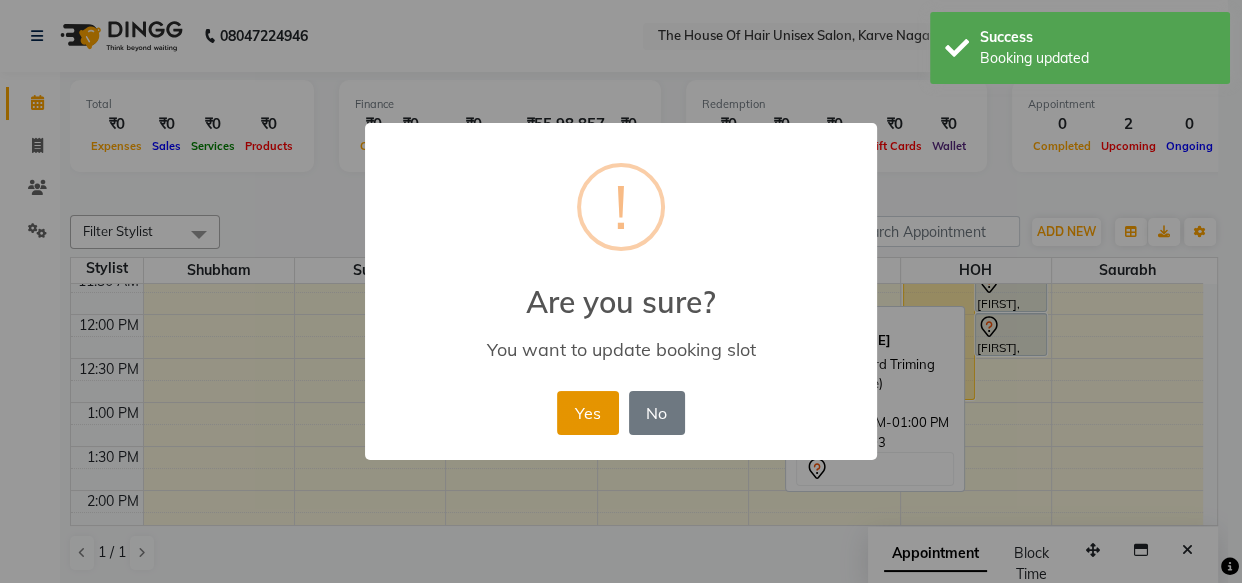 click on "Yes" at bounding box center [587, 413] 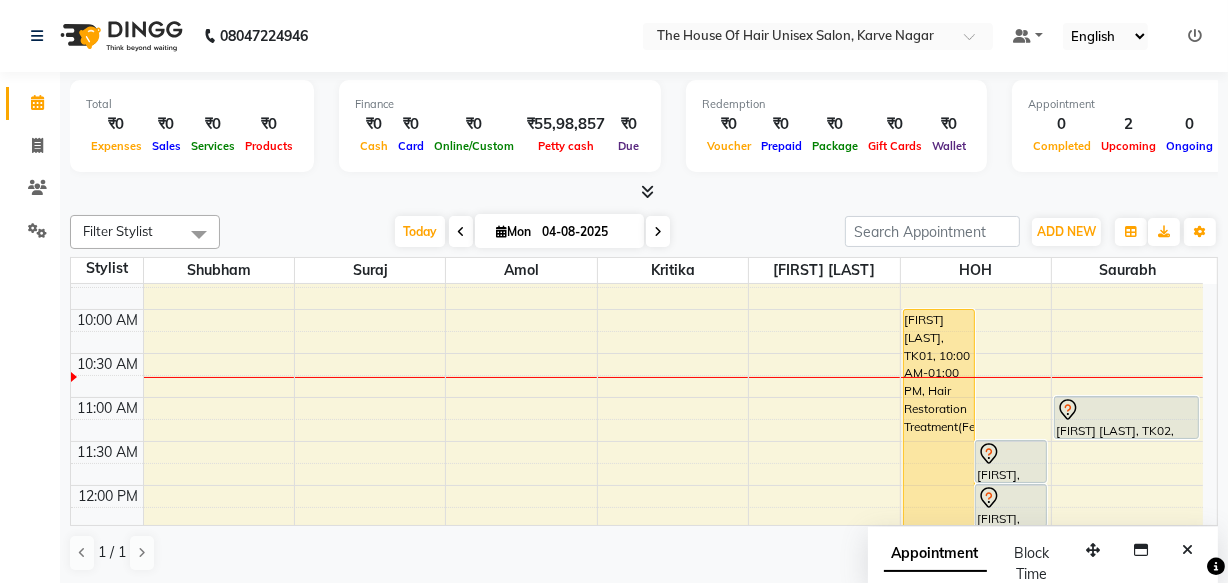 scroll, scrollTop: 232, scrollLeft: 0, axis: vertical 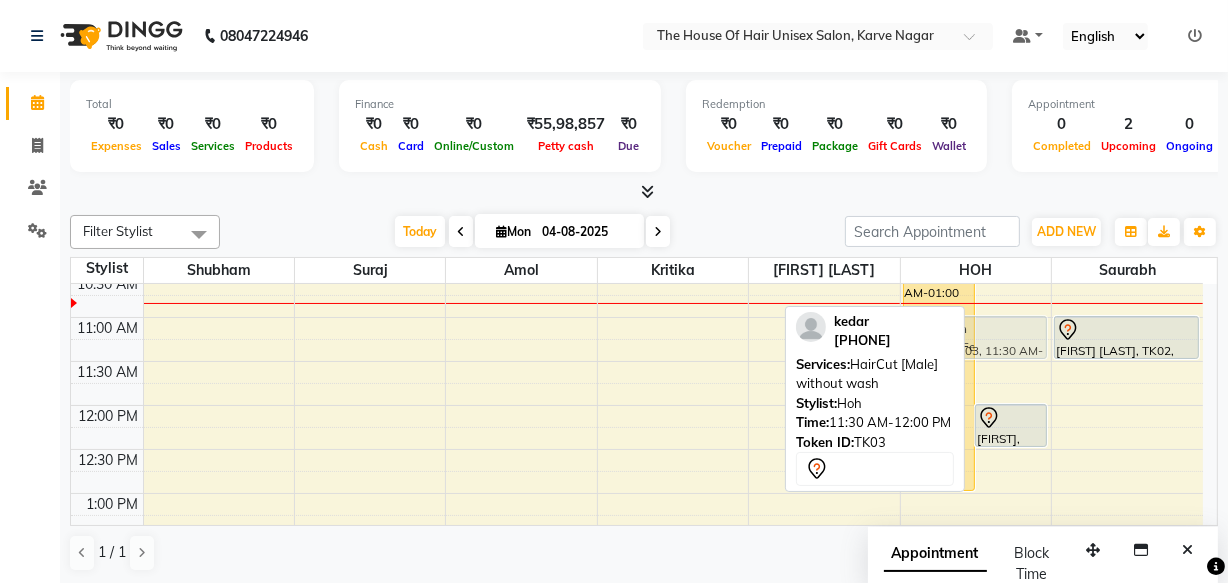 drag, startPoint x: 1010, startPoint y: 370, endPoint x: 1009, endPoint y: 331, distance: 39.012817 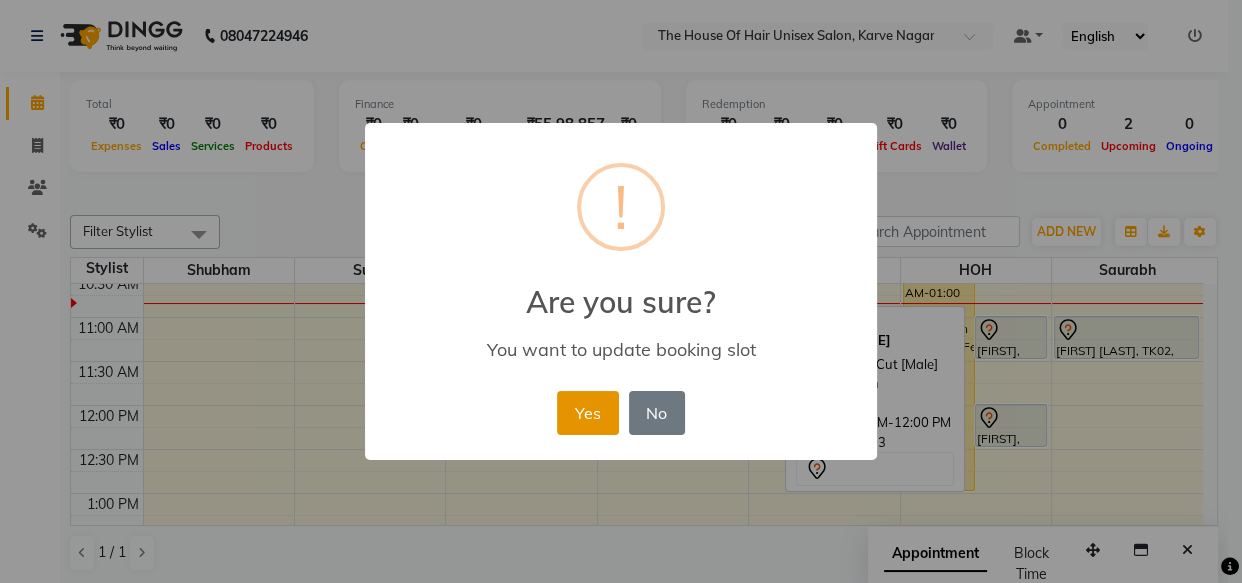 click on "Yes" at bounding box center [587, 413] 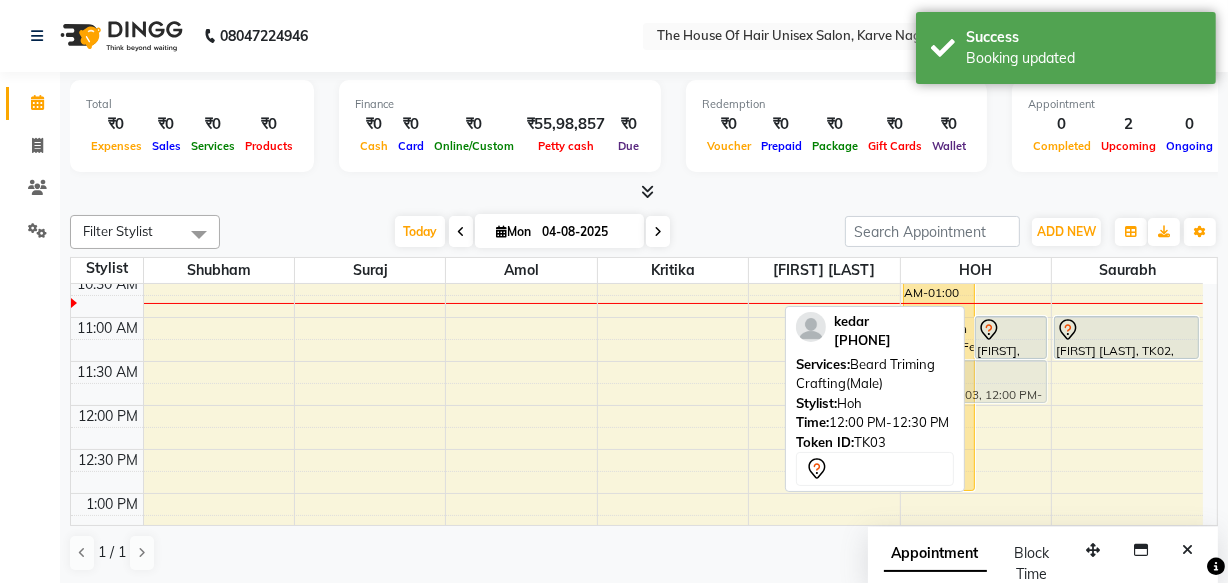 drag, startPoint x: 1005, startPoint y: 410, endPoint x: 1007, endPoint y: 371, distance: 39.051247 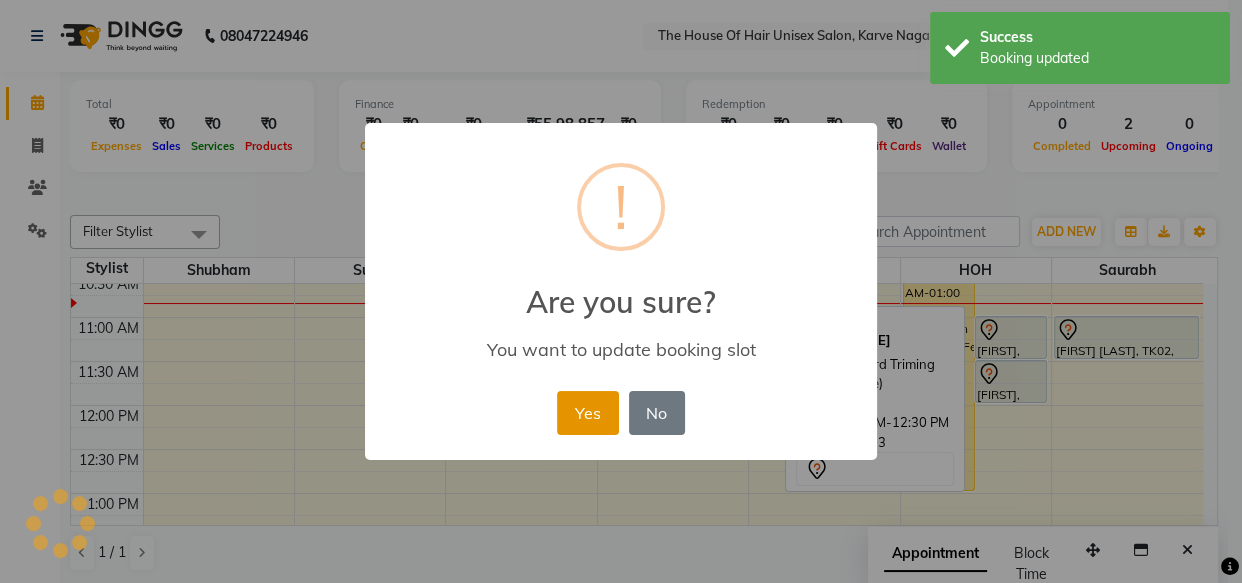 click on "Yes" at bounding box center [587, 413] 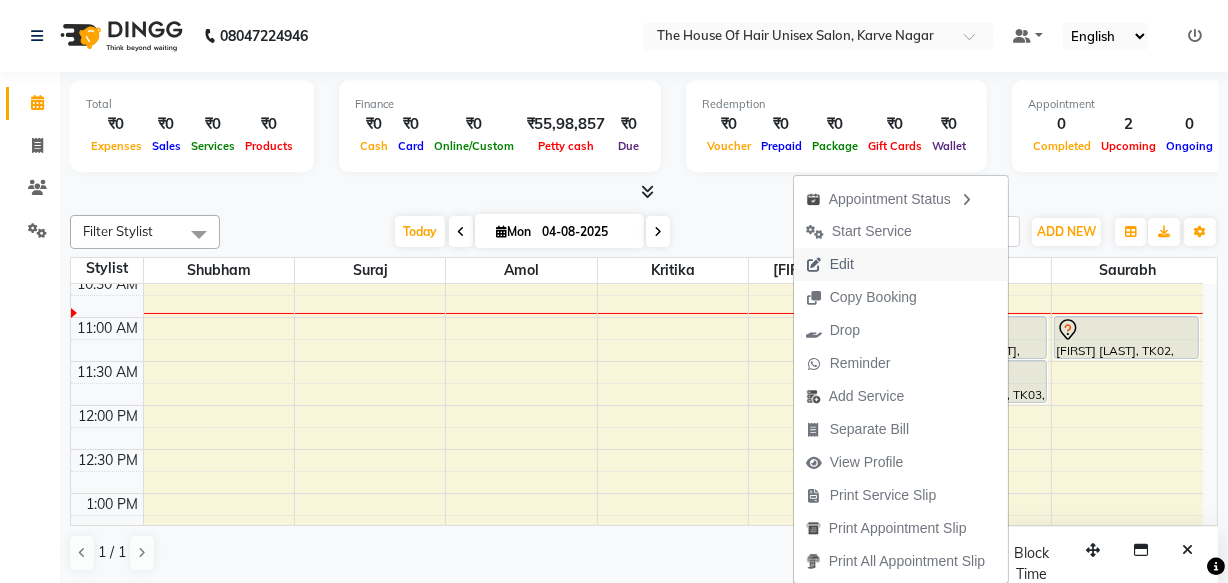 click on "Edit" at bounding box center (901, 264) 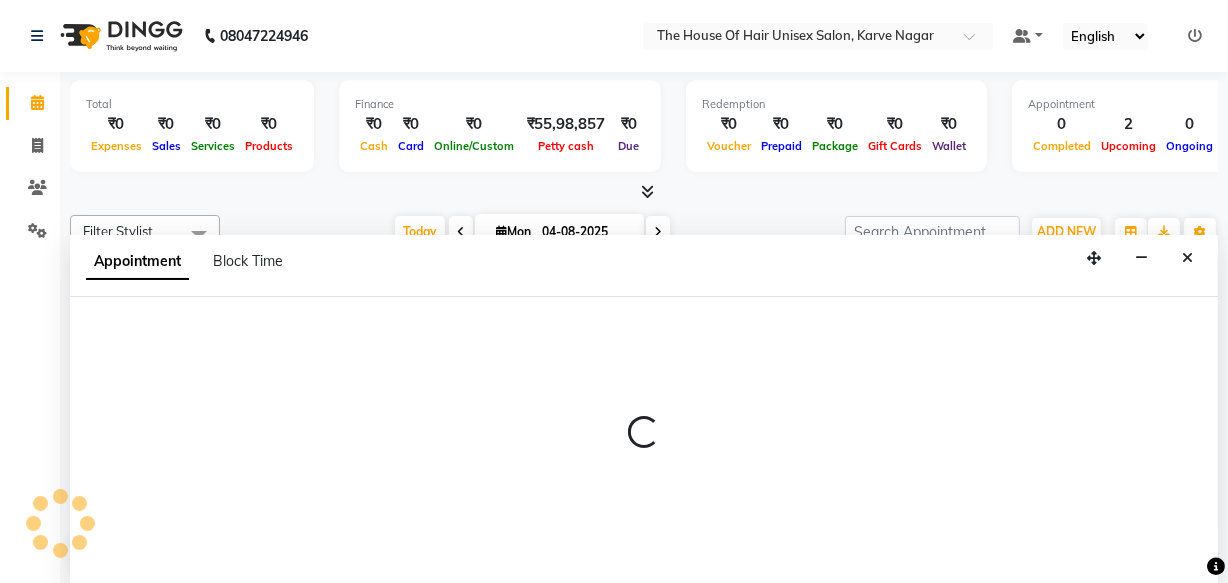 select on "tentative" 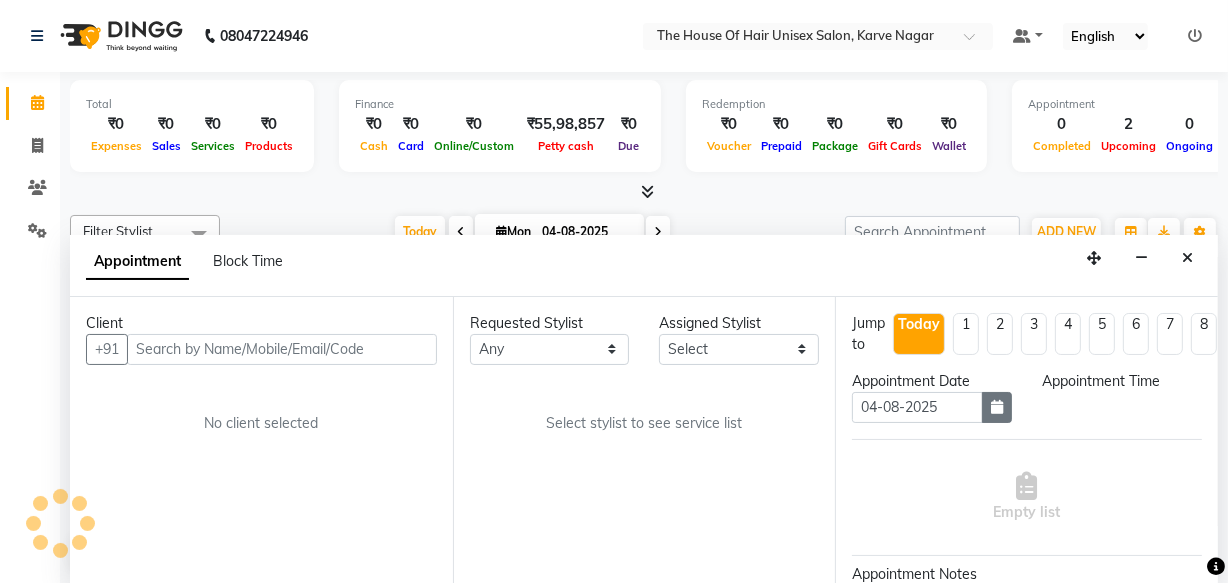 select on "[NUMBER]" 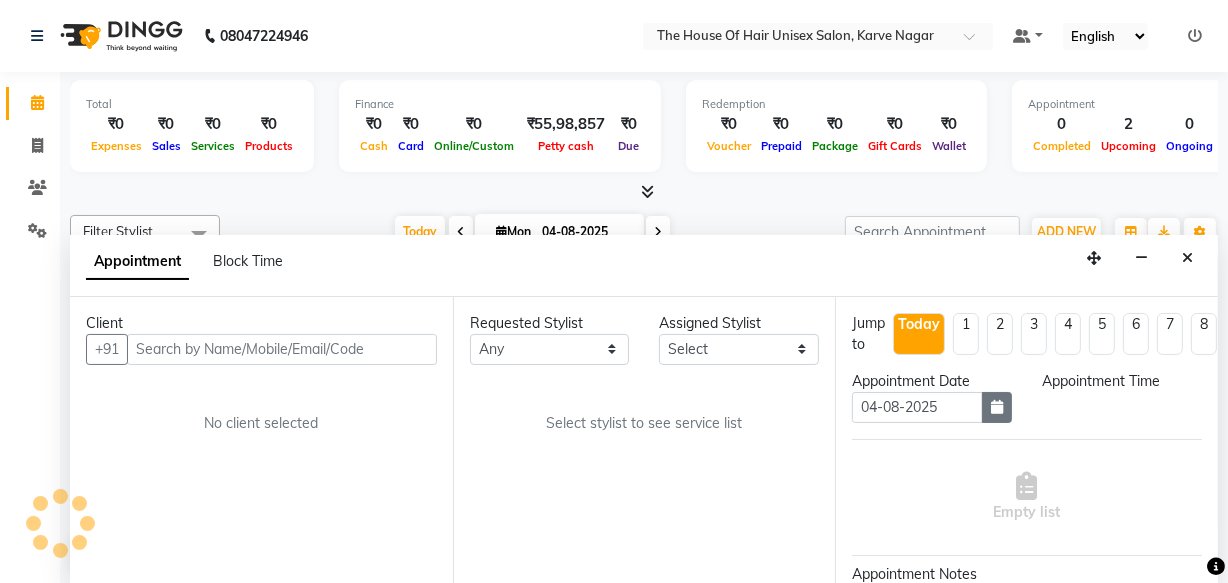 select on "660" 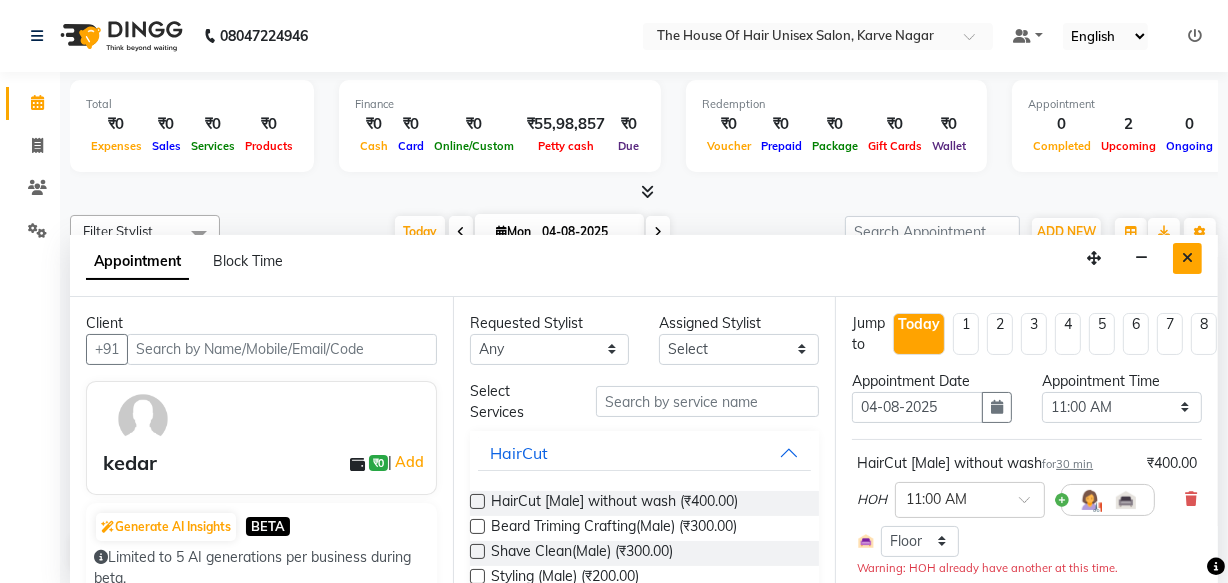 click at bounding box center [1187, 258] 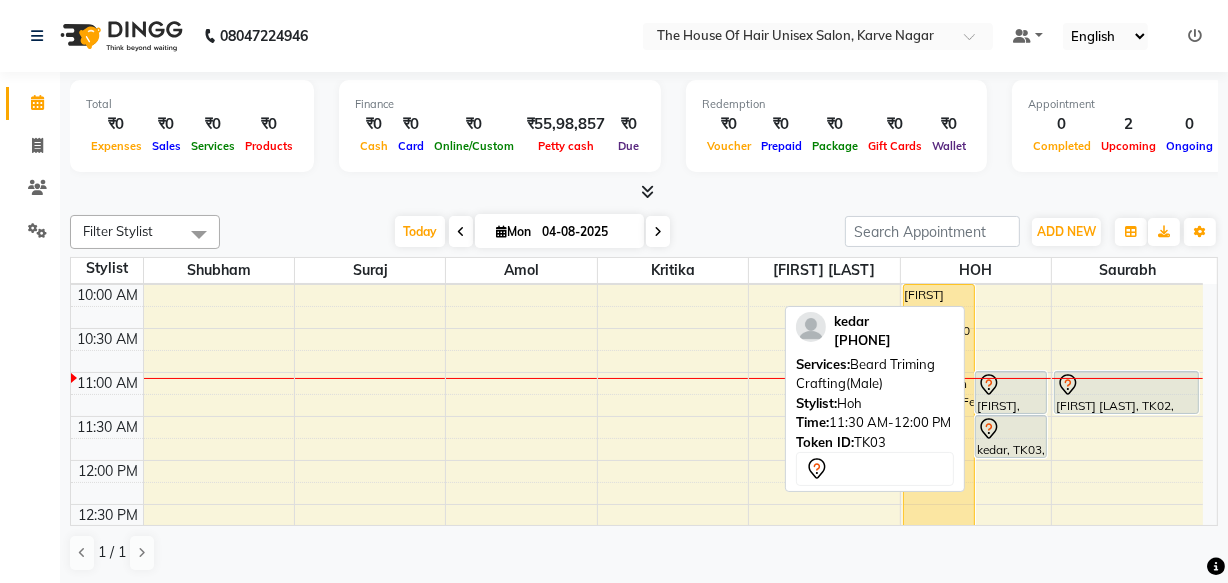 click on "kedar, TK03, 11:30 AM-12:00 PM, Beard Triming Crafting(Male)" at bounding box center [1011, 436] 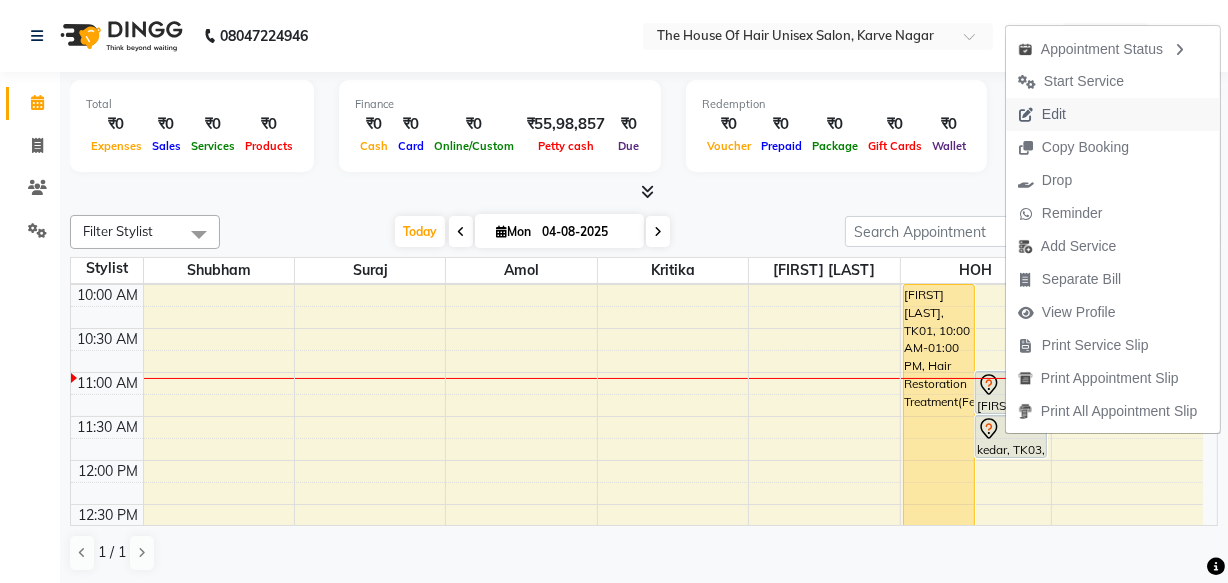 click on "Edit" at bounding box center (1113, 114) 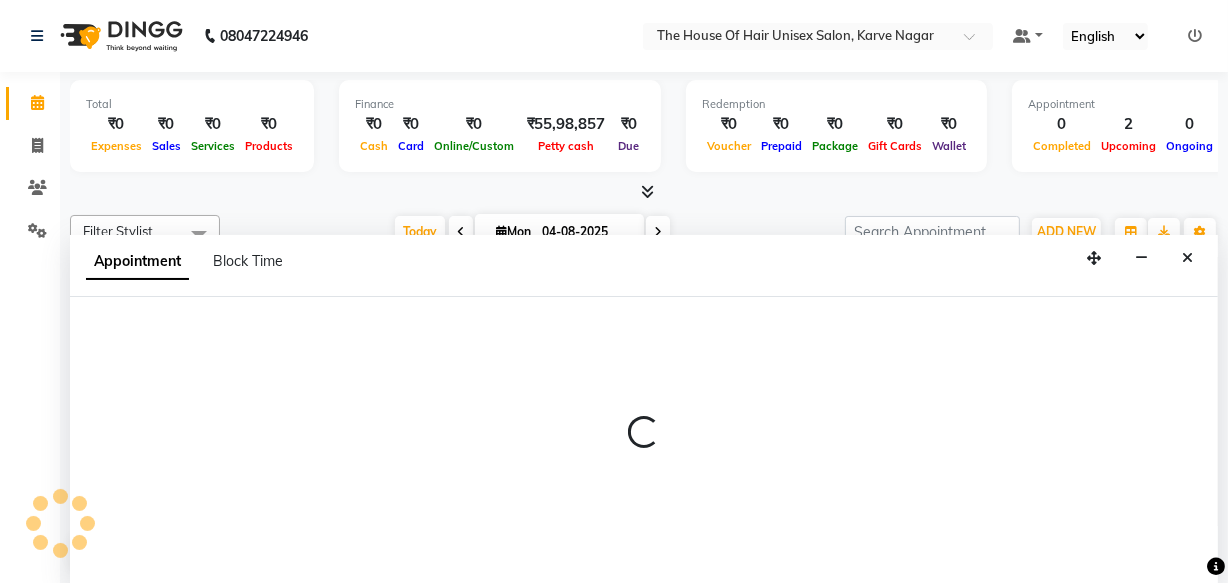 select on "[NUMBER]" 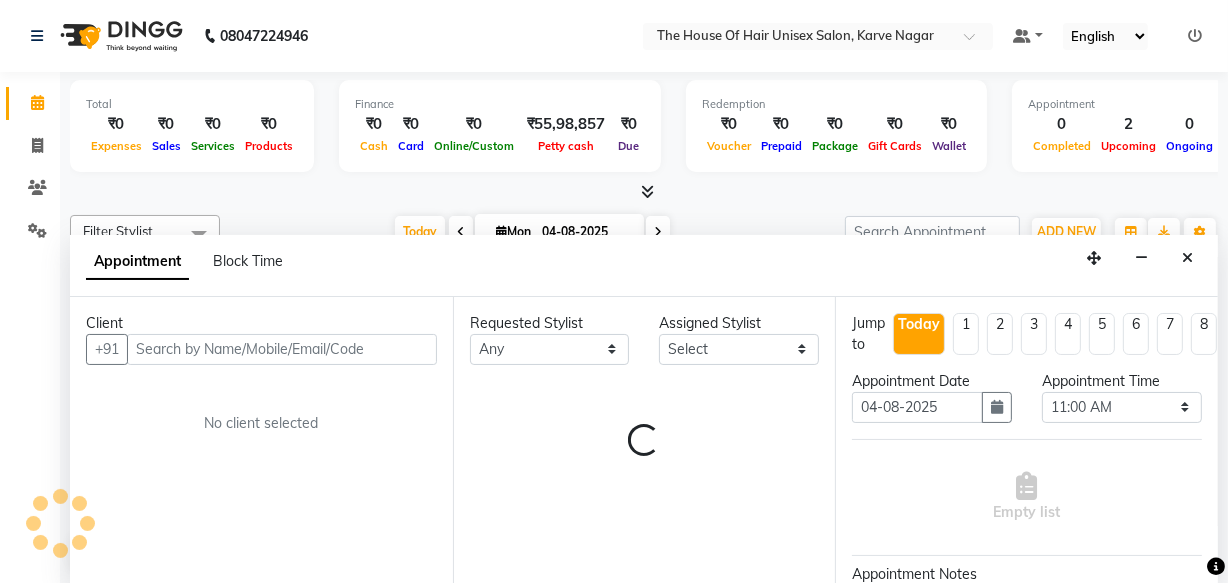 scroll, scrollTop: 351, scrollLeft: 0, axis: vertical 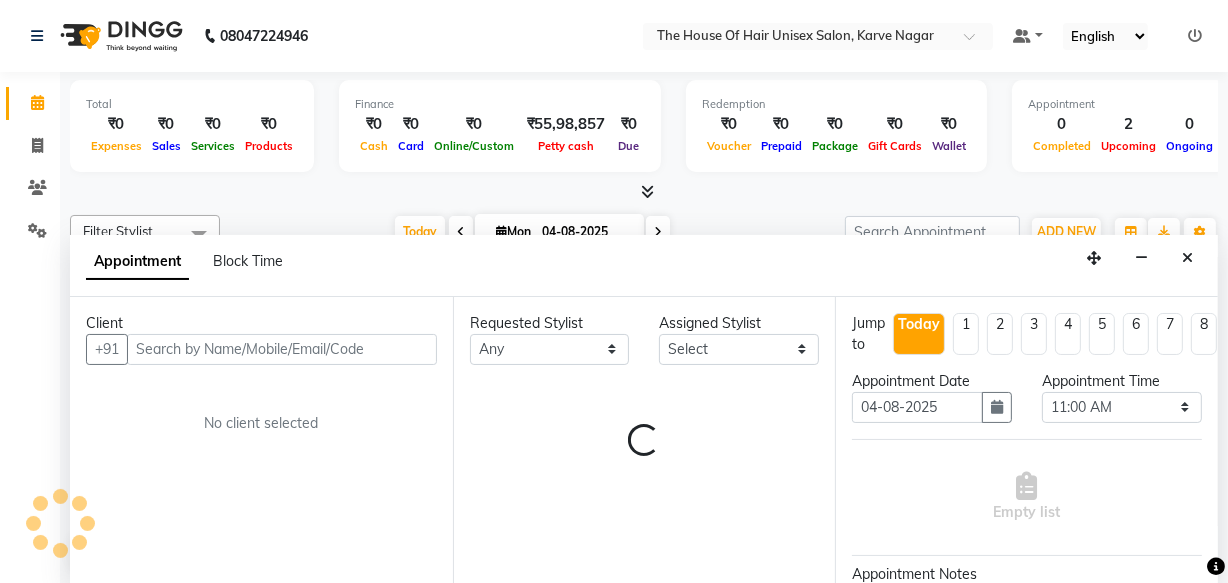 select on "160" 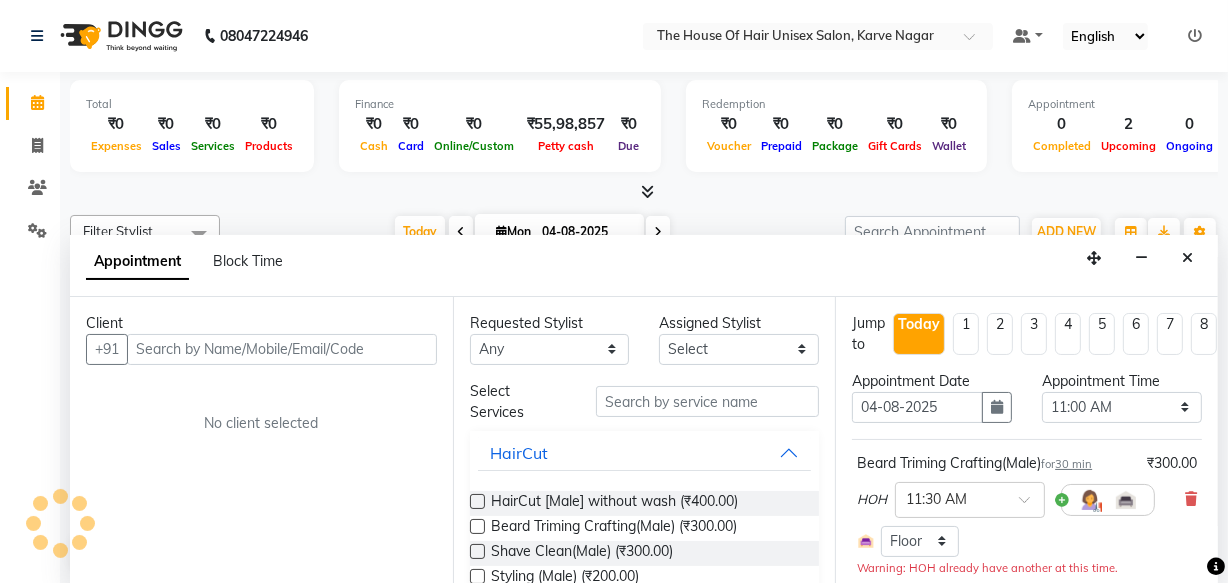 select on "160" 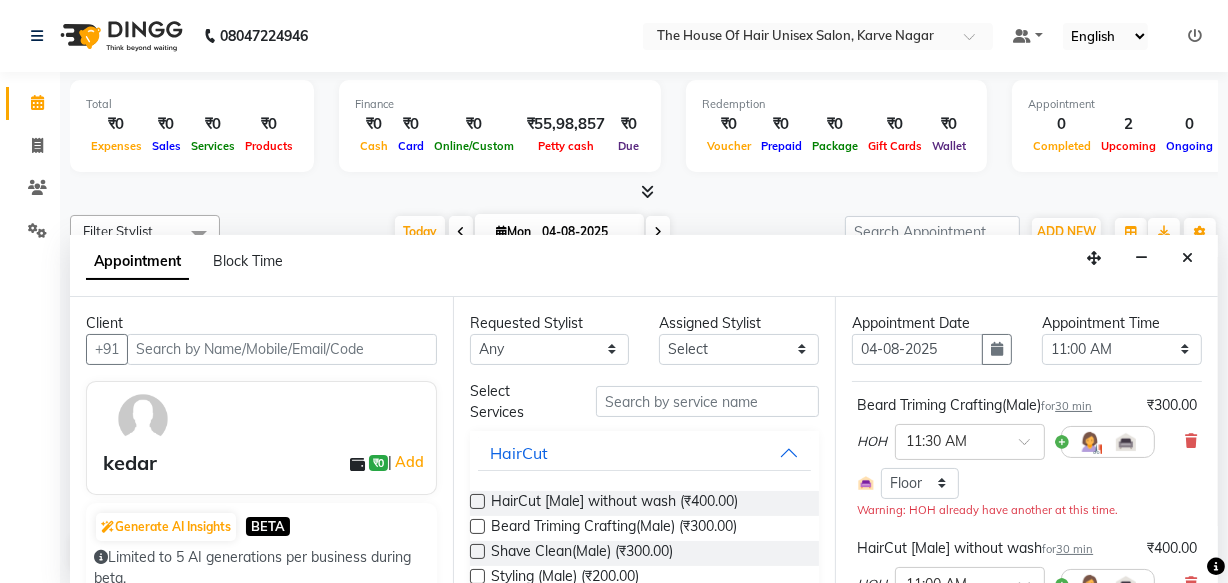 scroll, scrollTop: 47, scrollLeft: 0, axis: vertical 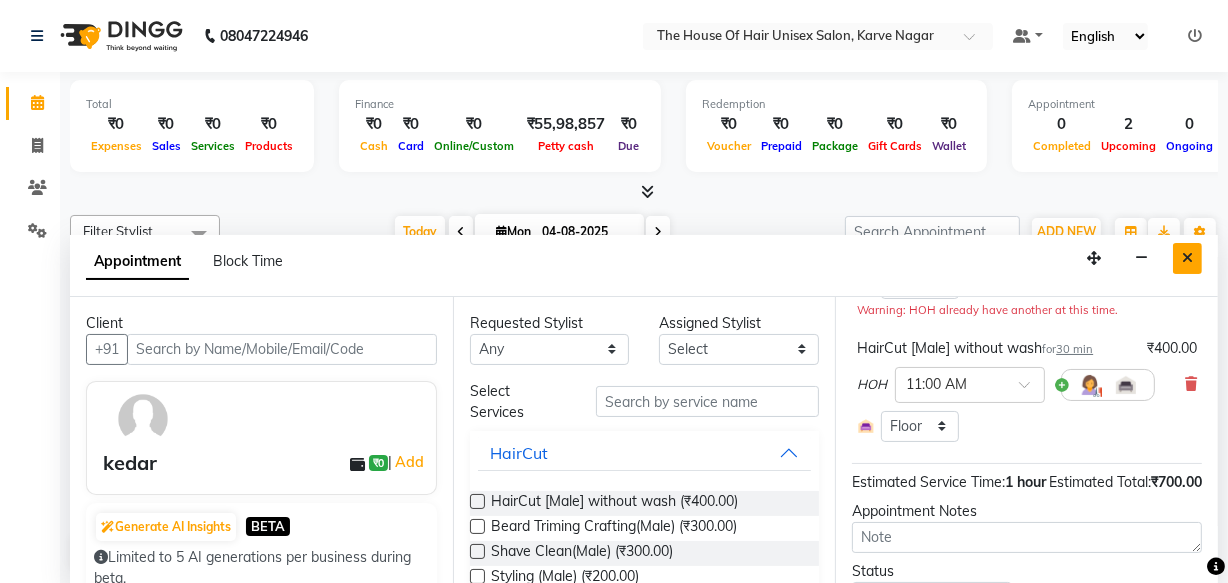 click at bounding box center (1187, 258) 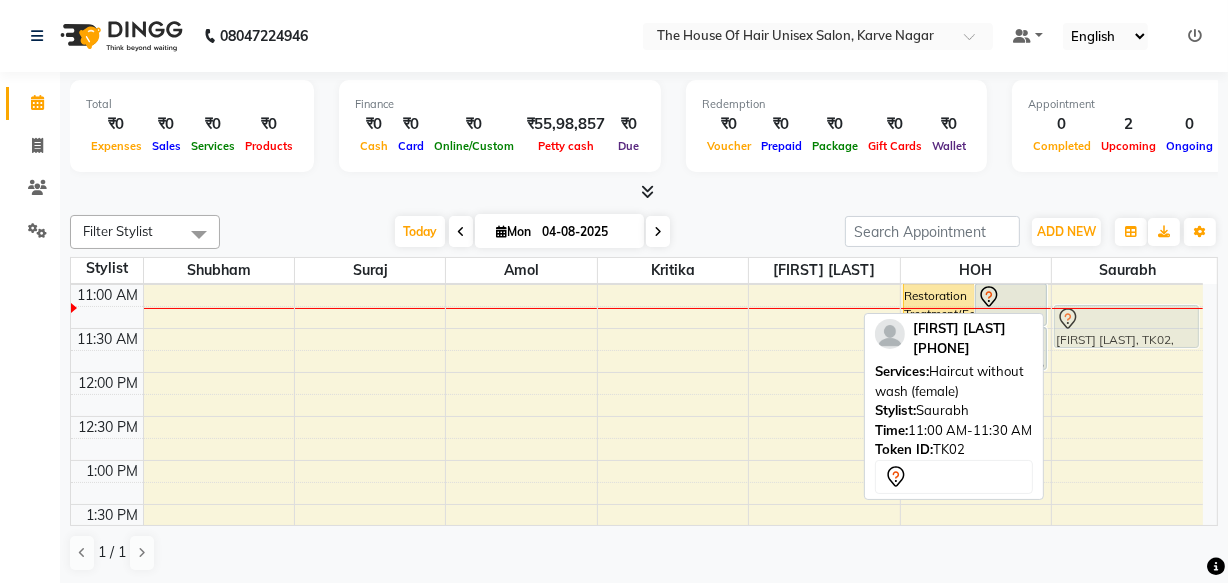 drag, startPoint x: 1110, startPoint y: 297, endPoint x: 1110, endPoint y: 318, distance: 21 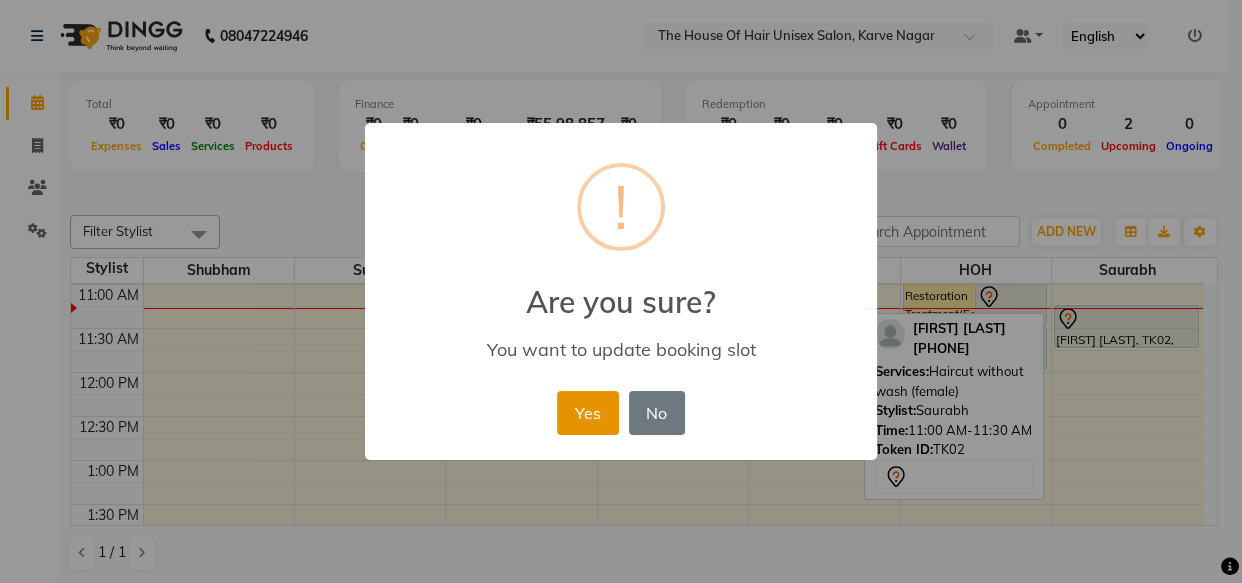 click on "Yes" at bounding box center [587, 413] 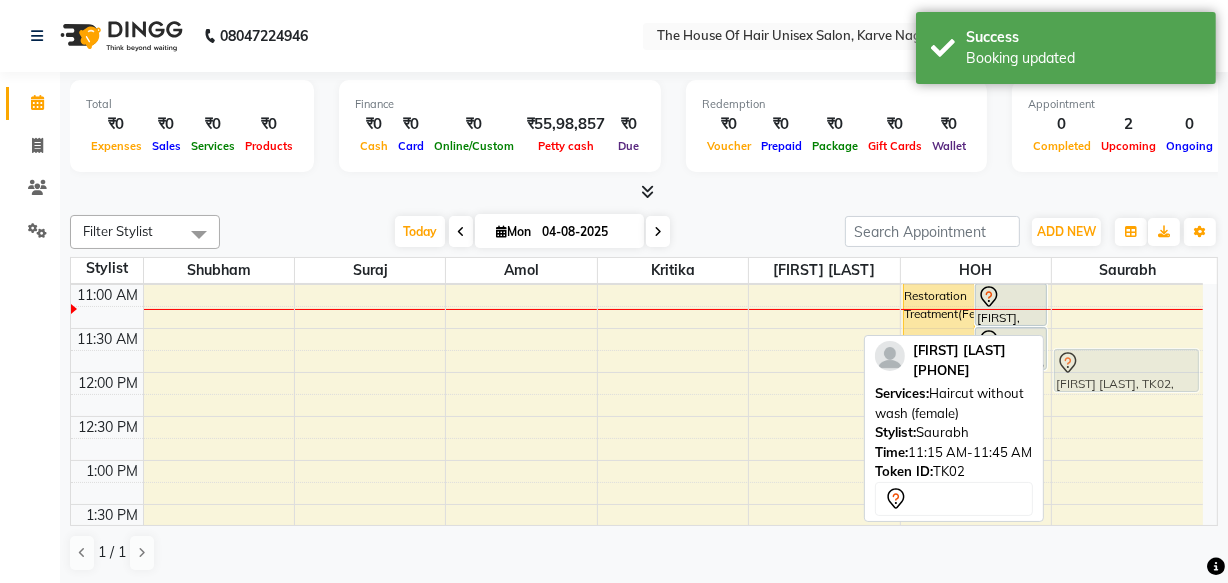 drag, startPoint x: 1105, startPoint y: 318, endPoint x: 1107, endPoint y: 355, distance: 37.054016 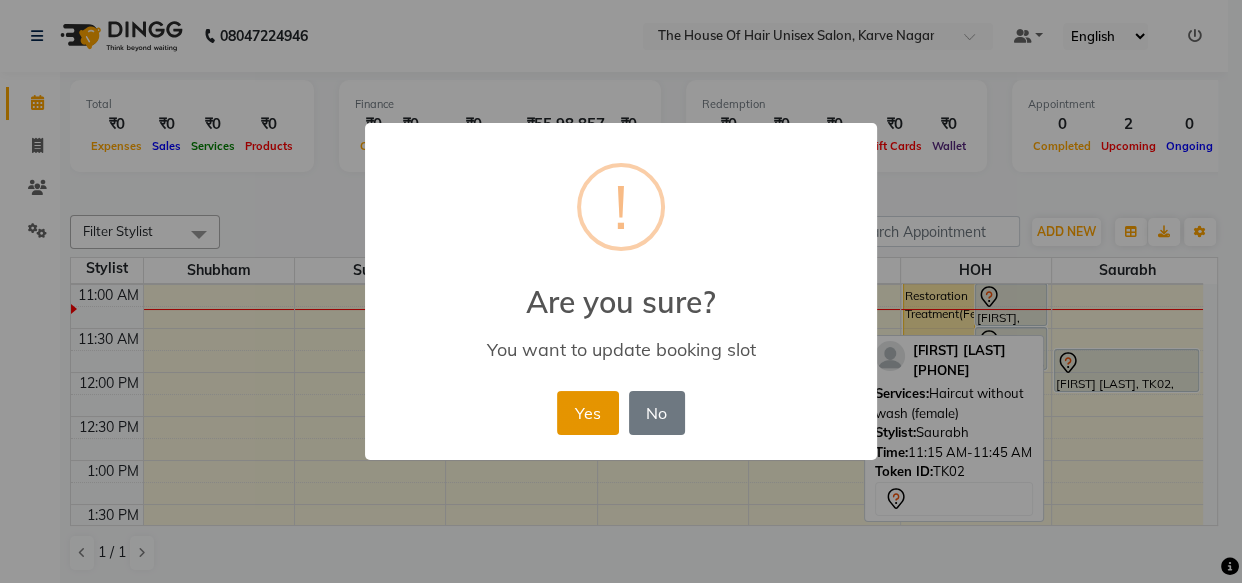 click on "Yes" at bounding box center [587, 413] 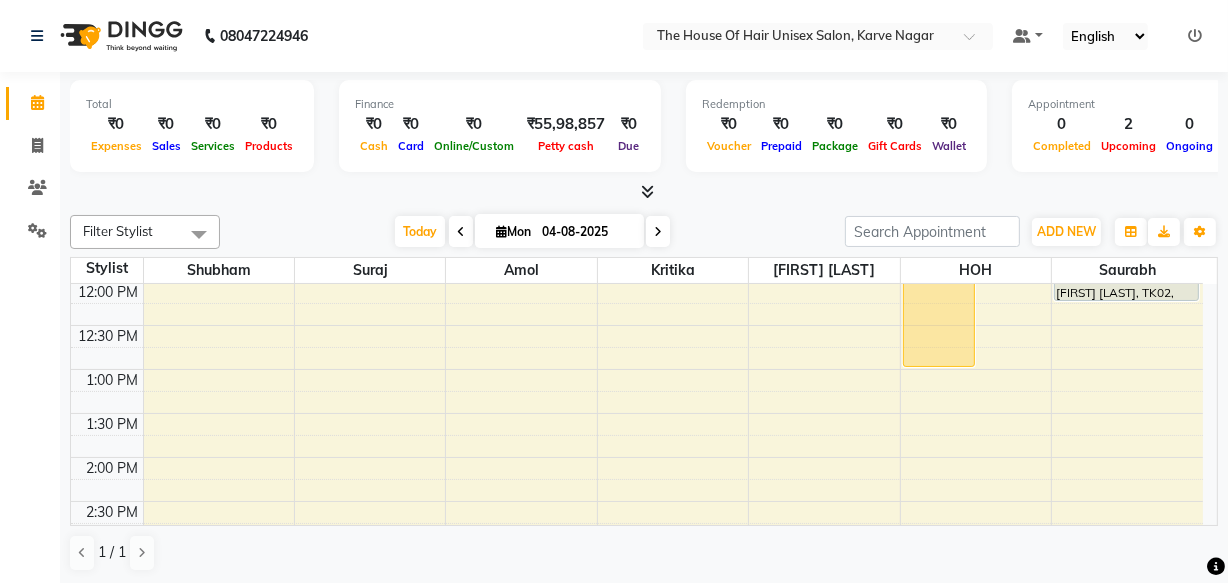 scroll, scrollTop: 394, scrollLeft: 0, axis: vertical 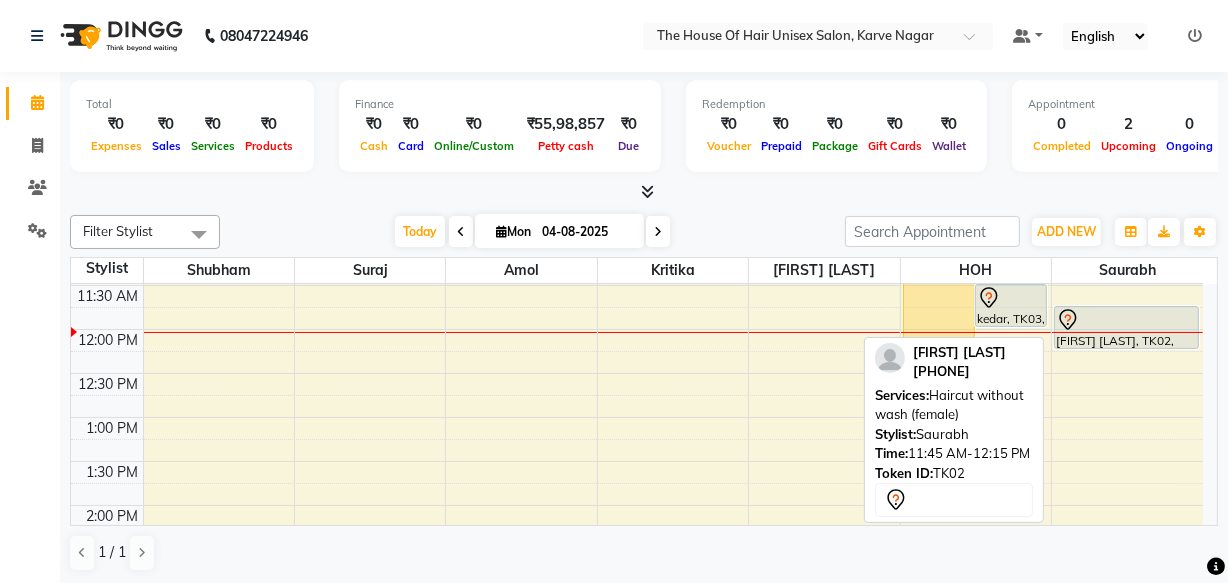 click on "[FIRST] [LAST], TK02, 11:45 AM-12:15 PM, Haircut without wash (female)" at bounding box center [1126, 327] 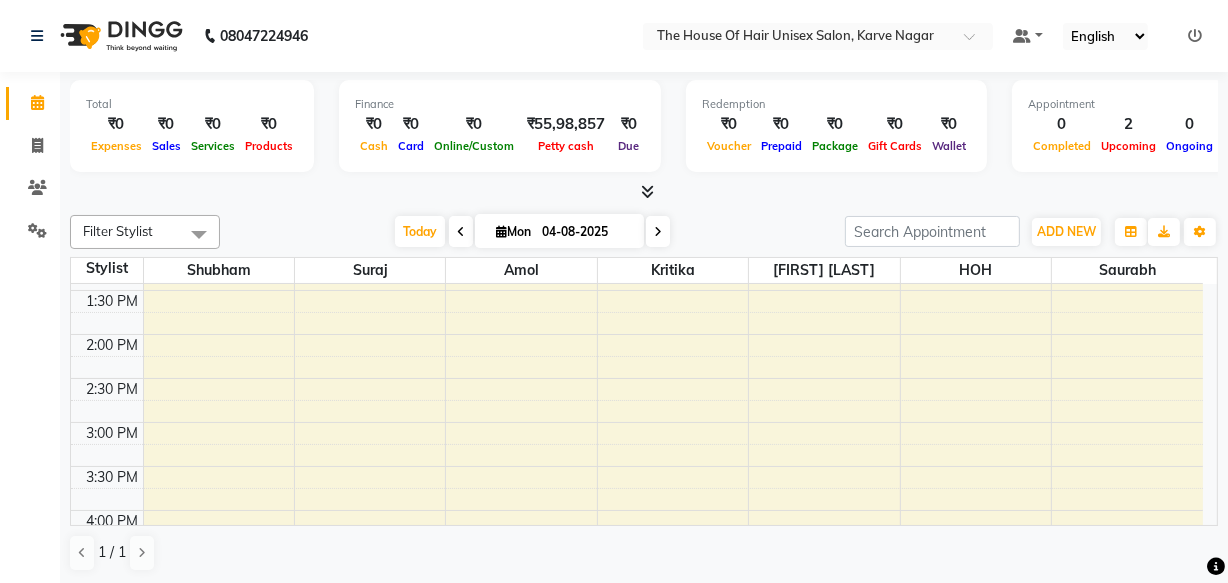 scroll, scrollTop: 605, scrollLeft: 0, axis: vertical 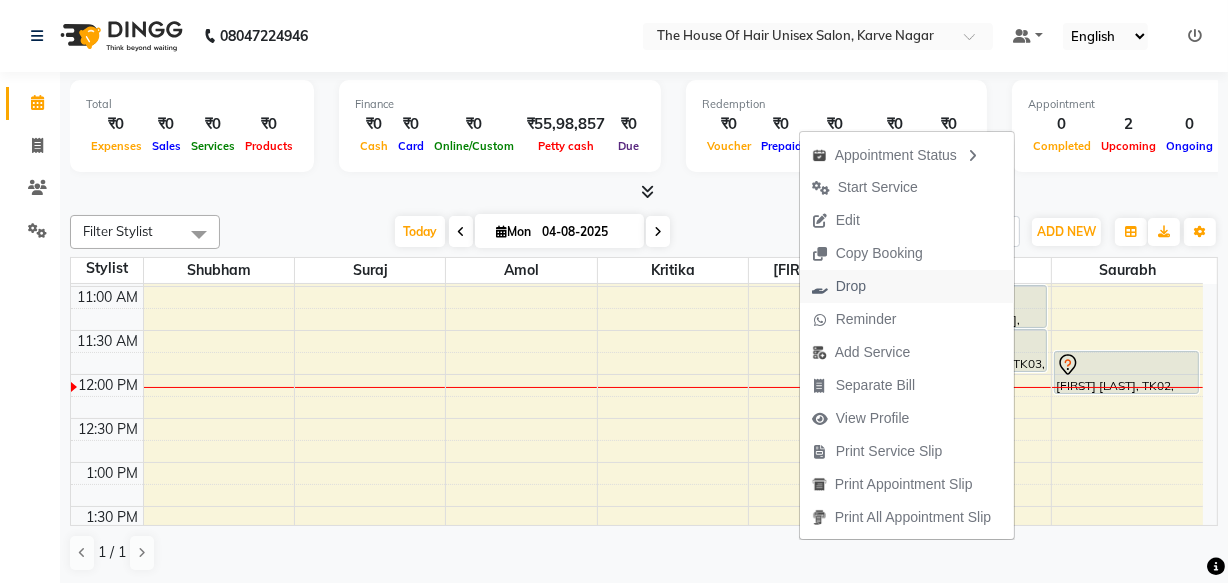 click on "Drop" at bounding box center (851, 286) 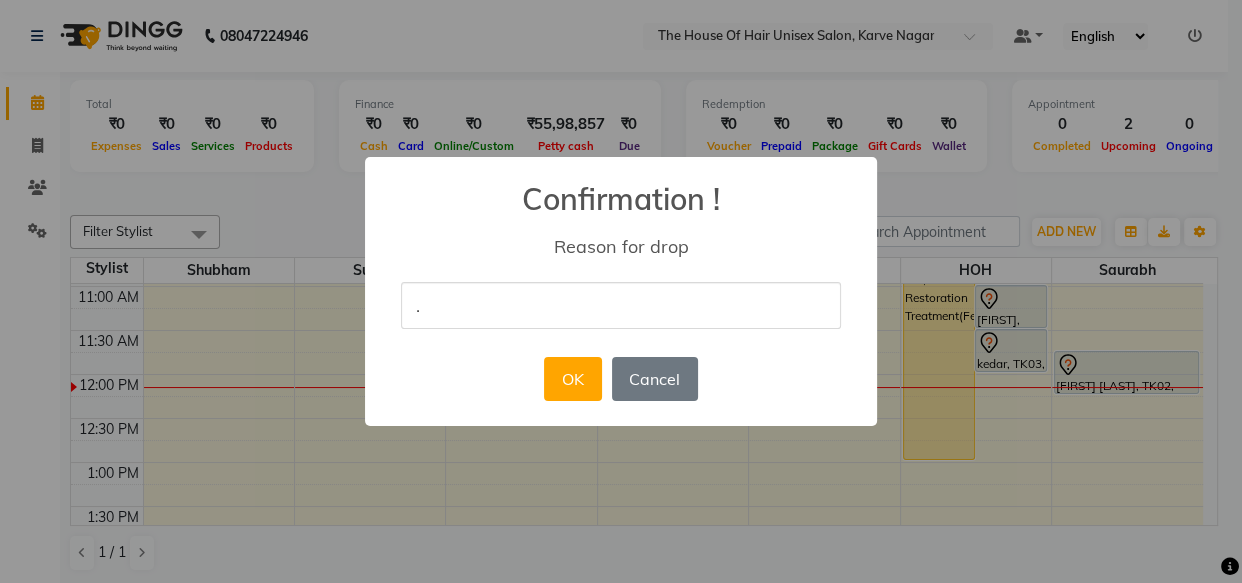 type on "." 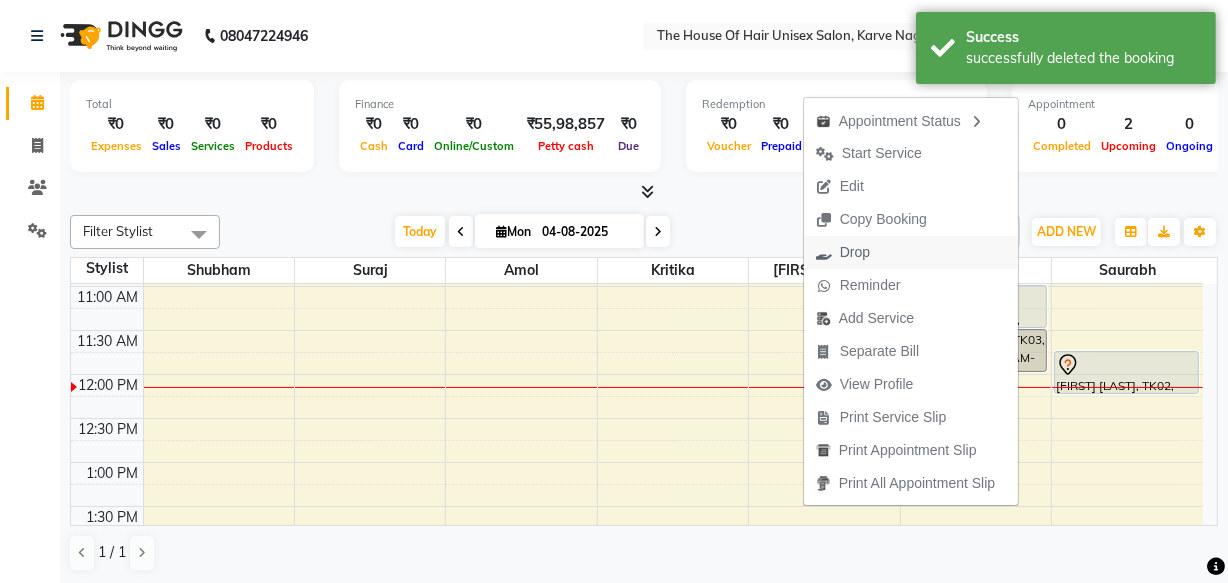 click on "Drop" at bounding box center [855, 252] 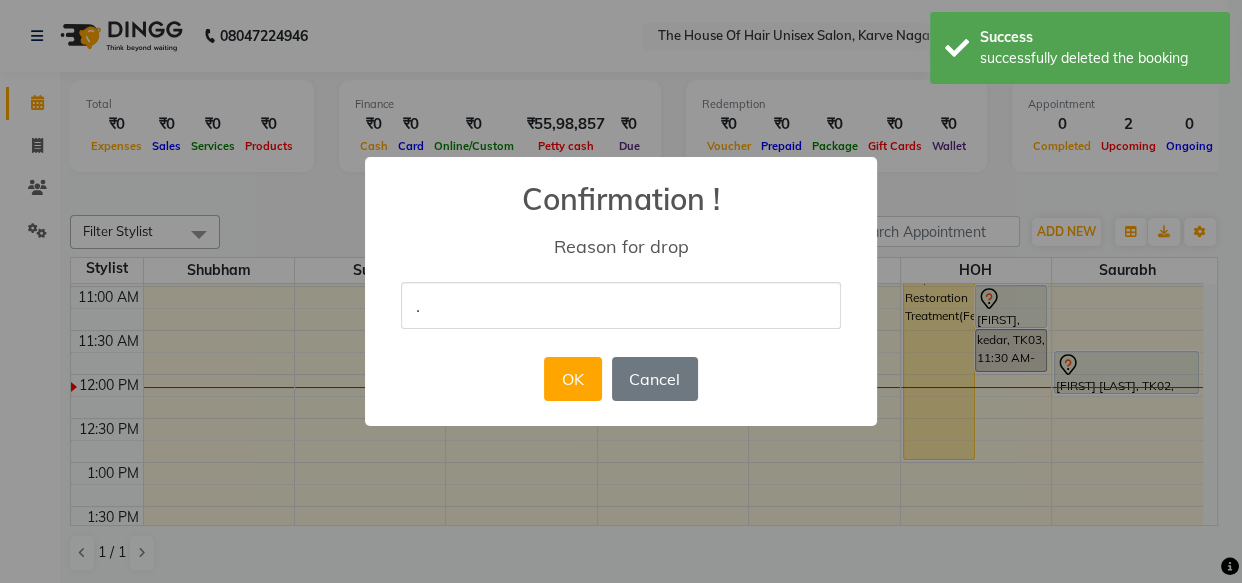 type on "." 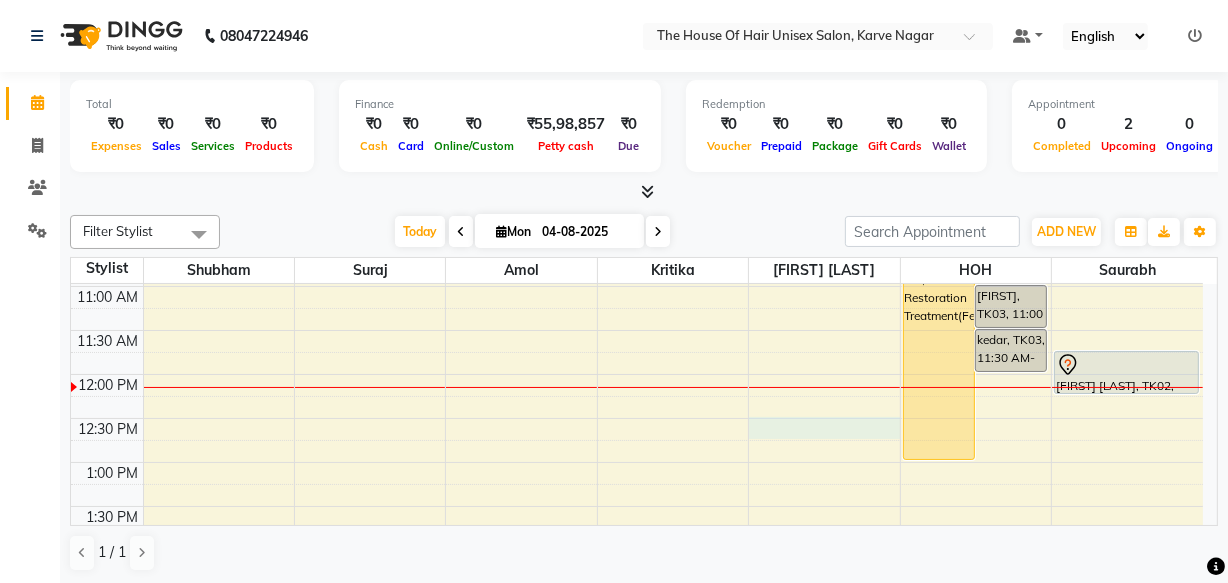 click on "7:00 AM 7:30 AM 8:00 AM 8:30 AM 9:00 AM 9:30 AM 10:00 AM 10:30 AM 11:00 AM 11:30 AM 12:00 PM 12:30 PM 1:00 PM 1:30 PM 2:00 PM 2:30 PM 3:00 PM 3:30 PM 4:00 PM 4:30 PM 5:00 PM 5:30 PM 6:00 PM 6:30 PM 7:00 PM 7:30 PM 8:00 PM 8:30 PM 9:00 PM 9:30 PM [FIRST], TK01, 10:00 AM-01:00 PM, Hair Restoration Treatment(Female) [FIRST], TK03, 11:00 AM-11:30 AM, HairCut [Male] without wash [FIRST], TK03, 11:30 AM-12:00 PM, Beard Triming Crafting(Male) [FIRST] [LAST], TK02, 11:45 AM-12:15 PM, Haircut without wash (female)" at bounding box center (637, 594) 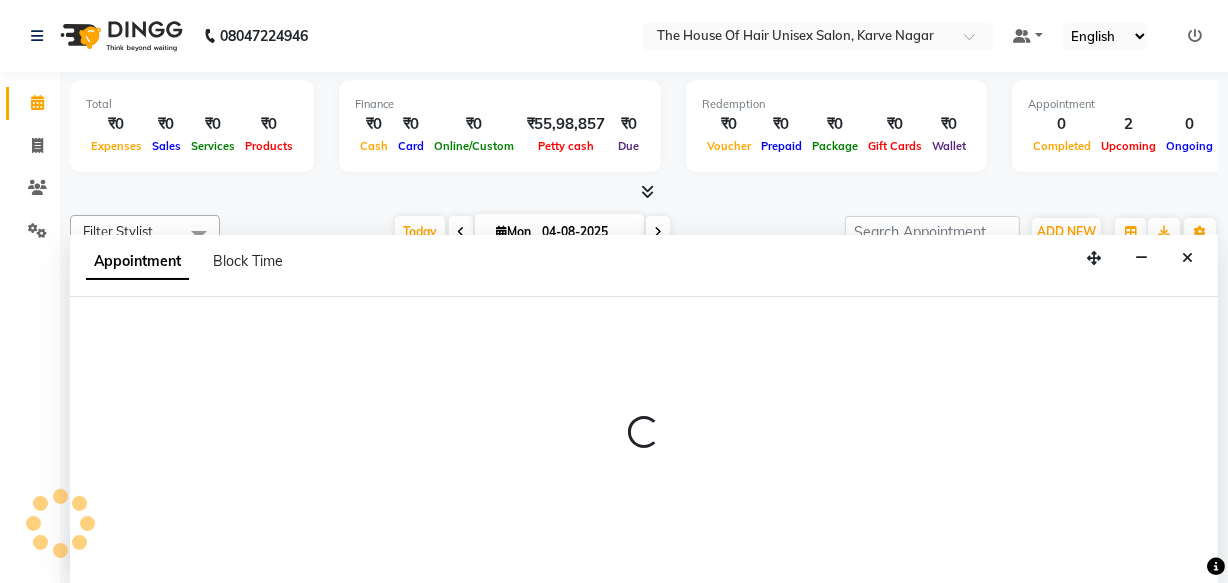 select on "42814" 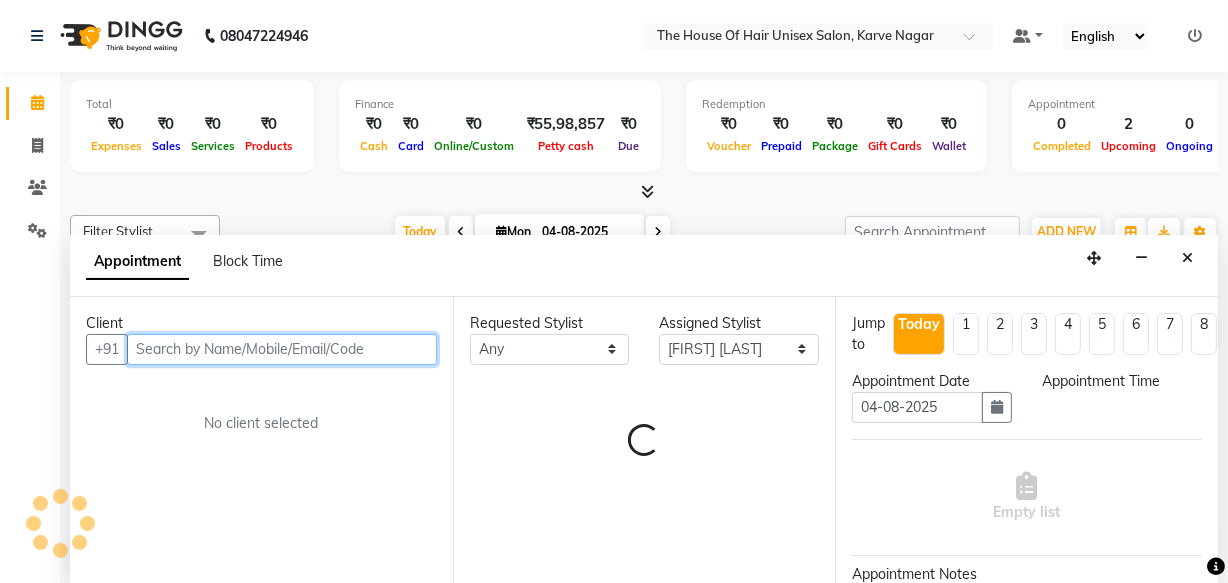 select on "750" 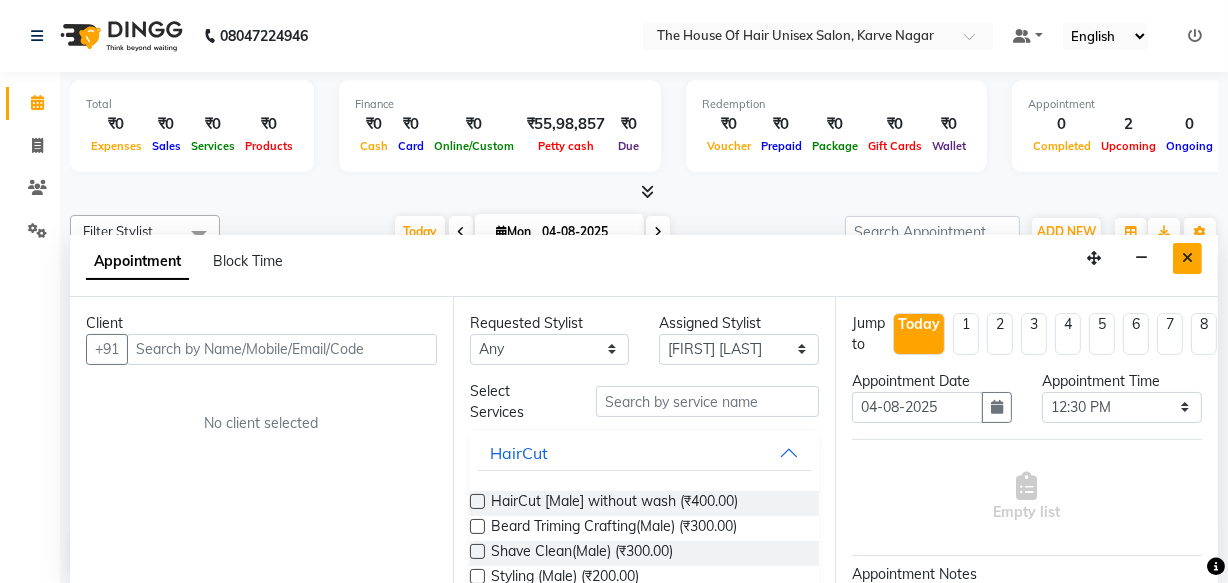 click at bounding box center [1187, 258] 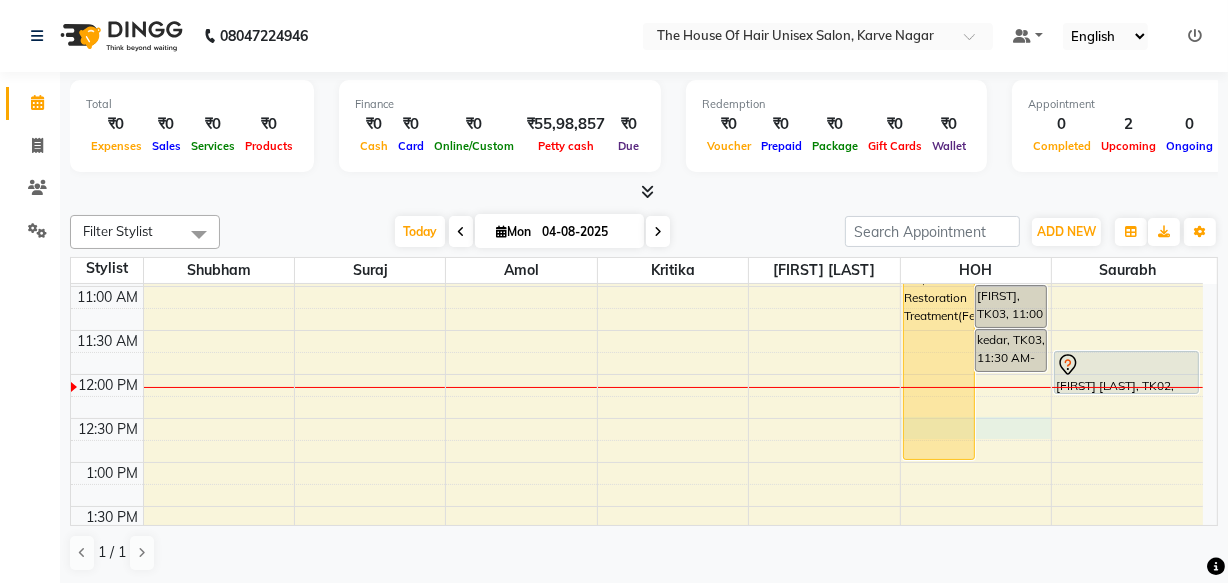 click on "7:00 AM 7:30 AM 8:00 AM 8:30 AM 9:00 AM 9:30 AM 10:00 AM 10:30 AM 11:00 AM 11:30 AM 12:00 PM 12:30 PM 1:00 PM 1:30 PM 2:00 PM 2:30 PM 3:00 PM 3:30 PM 4:00 PM 4:30 PM 5:00 PM 5:30 PM 6:00 PM 6:30 PM 7:00 PM 7:30 PM 8:00 PM 8:30 PM 9:00 PM 9:30 PM [FIRST], TK01, 10:00 AM-01:00 PM, Hair Restoration Treatment(Female) [FIRST], TK03, 11:00 AM-11:30 AM, HairCut [Male] without wash [FIRST], TK03, 11:30 AM-12:00 PM, Beard Triming Crafting(Male) [FIRST] [LAST], TK02, 11:45 AM-12:15 PM, Haircut without wash (female)" at bounding box center [637, 594] 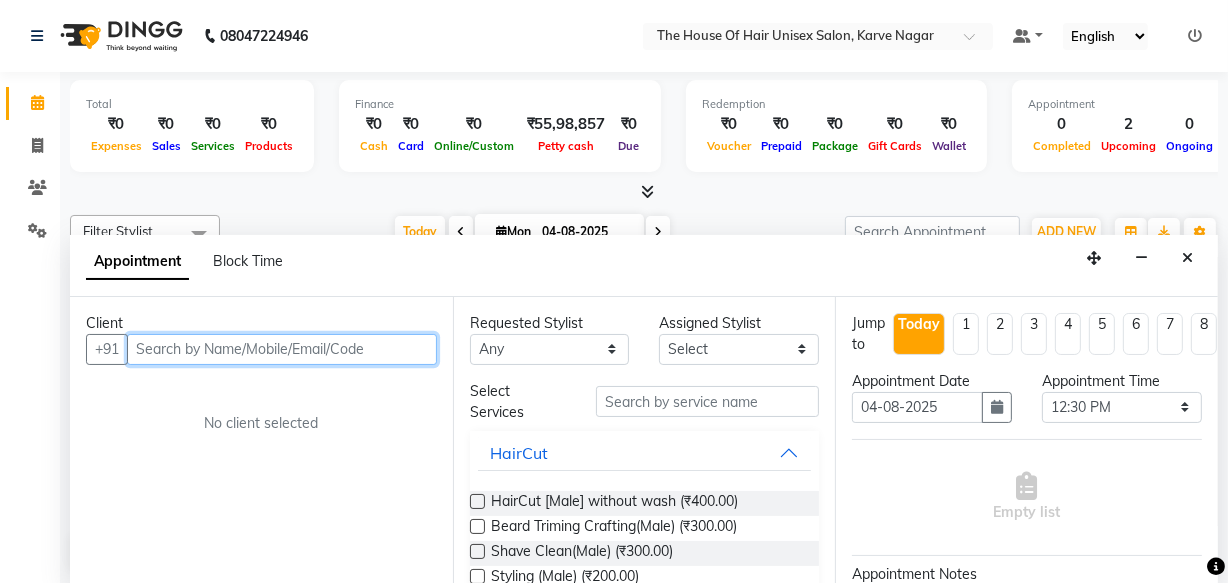 click at bounding box center (282, 349) 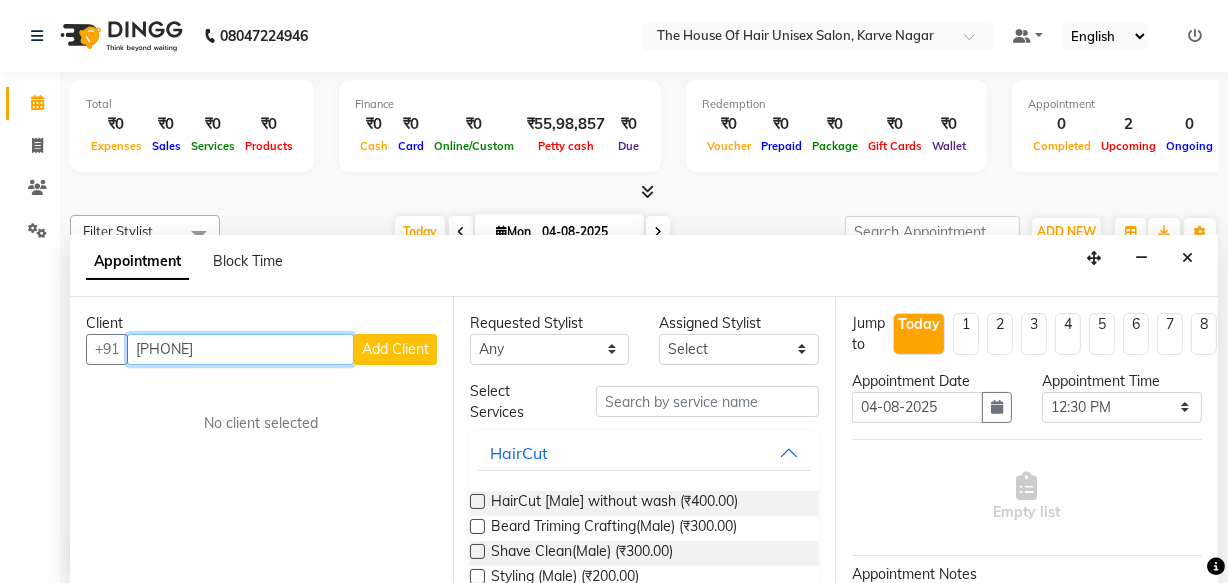 type on "[PHONE]" 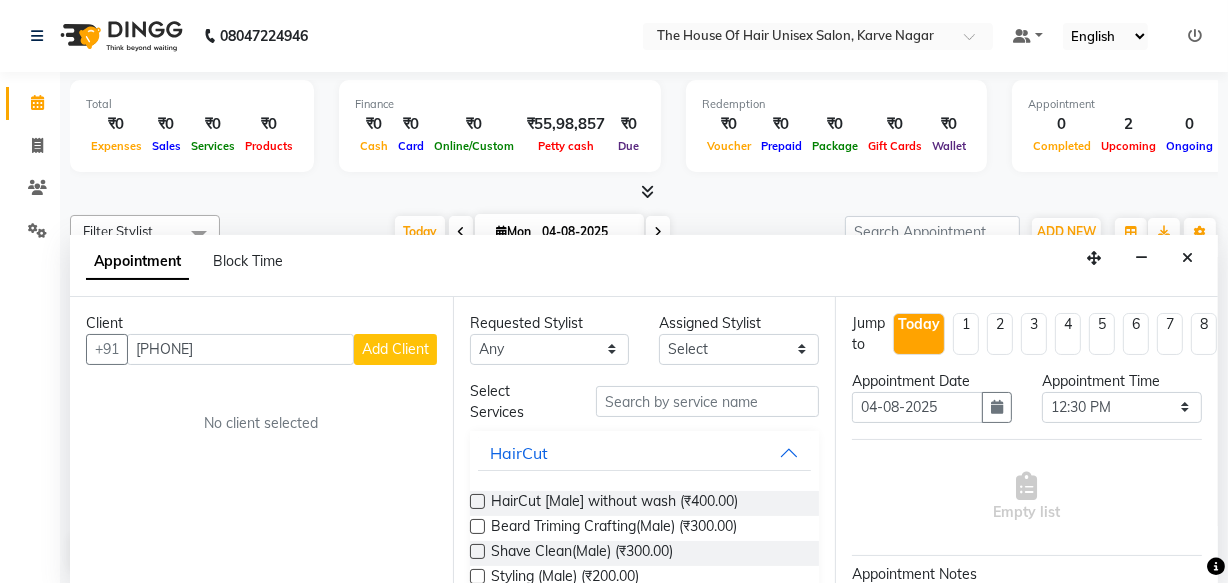 click on "Add Client" at bounding box center [395, 349] 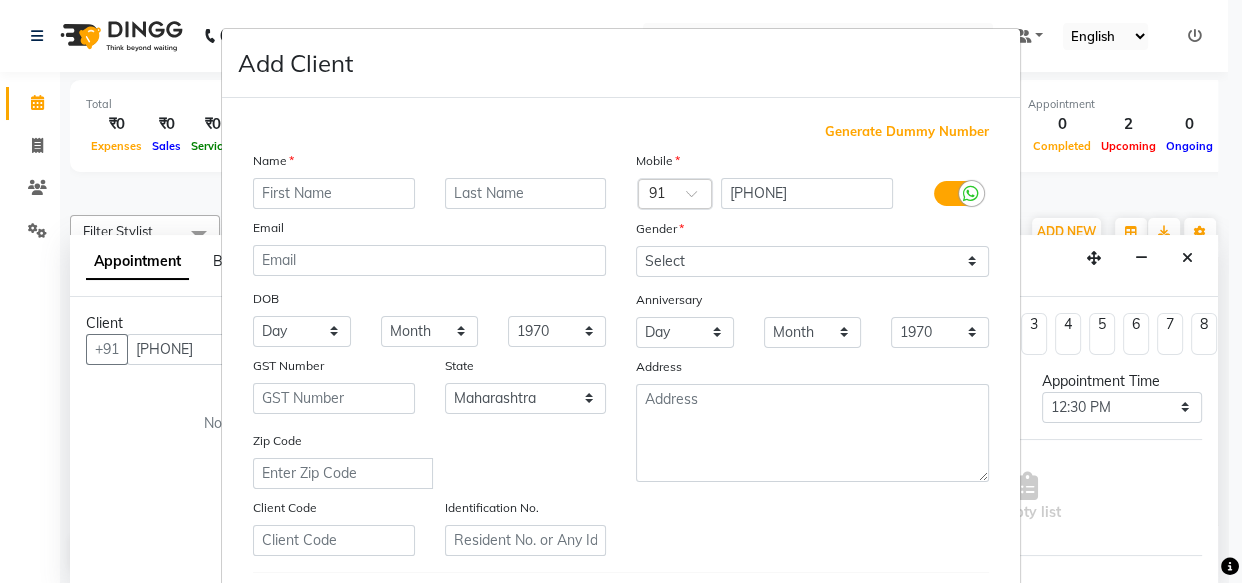 click at bounding box center (334, 193) 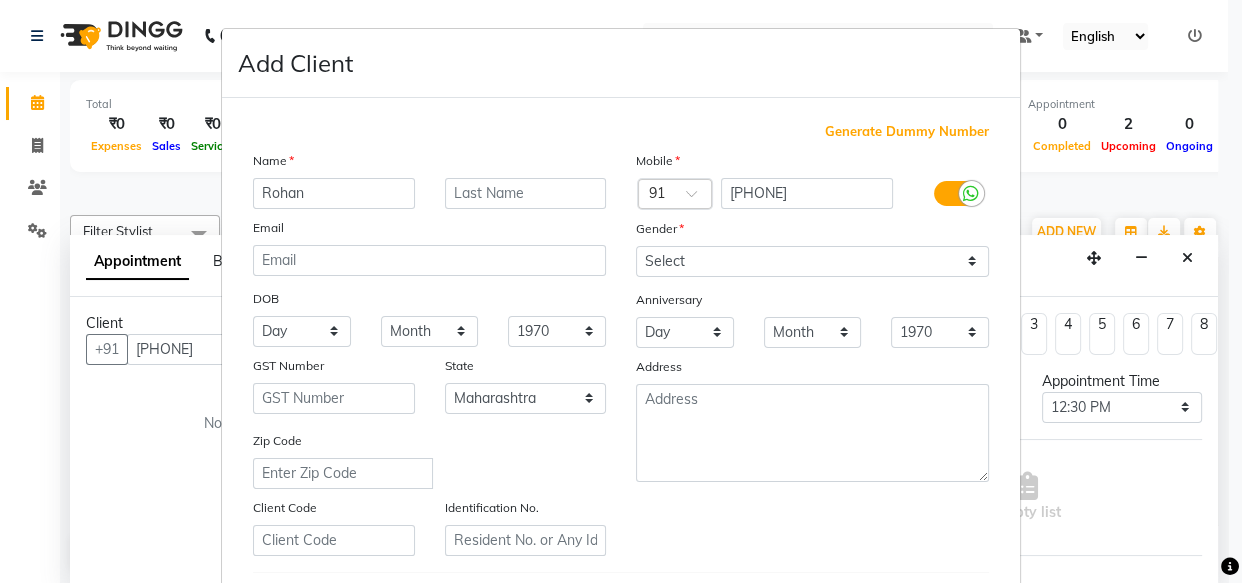 type on "Rohan" 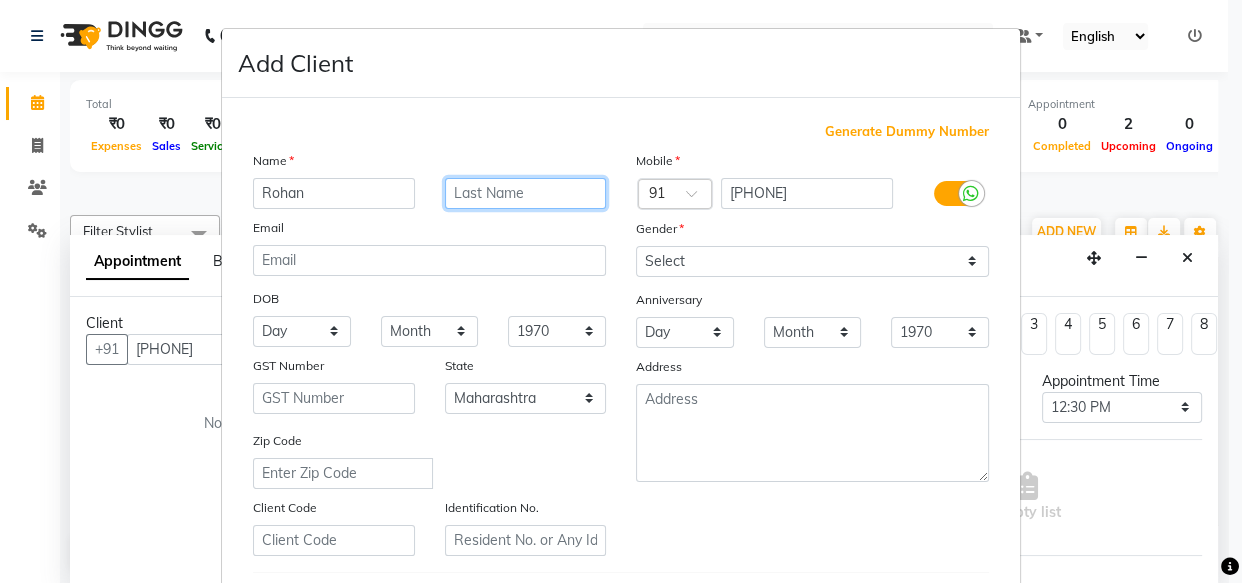click at bounding box center (526, 193) 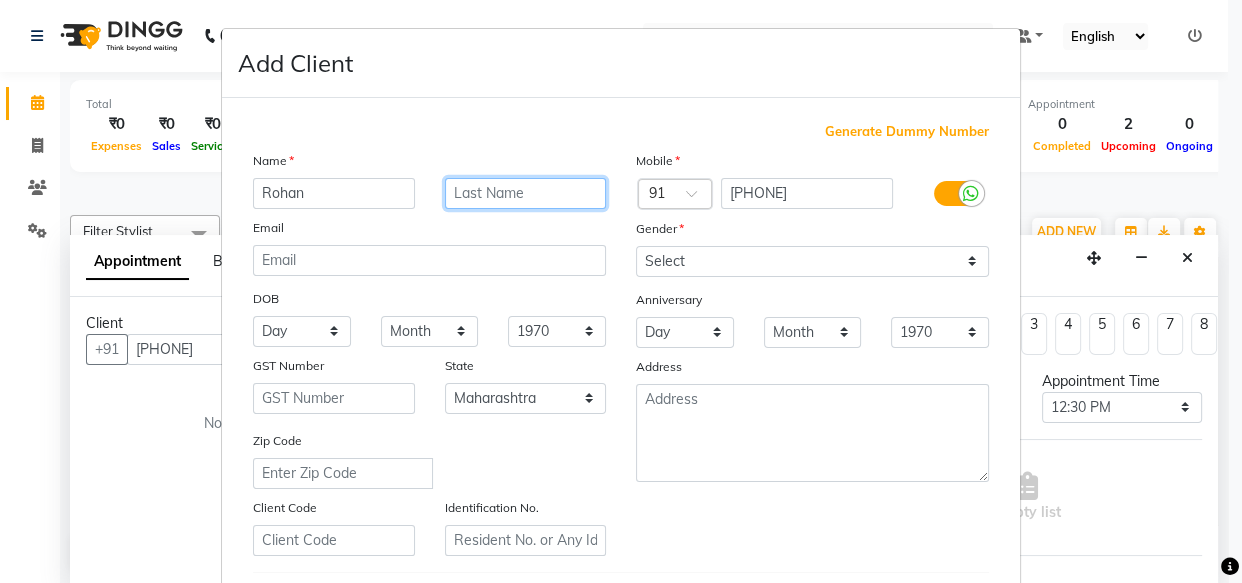 type on "d" 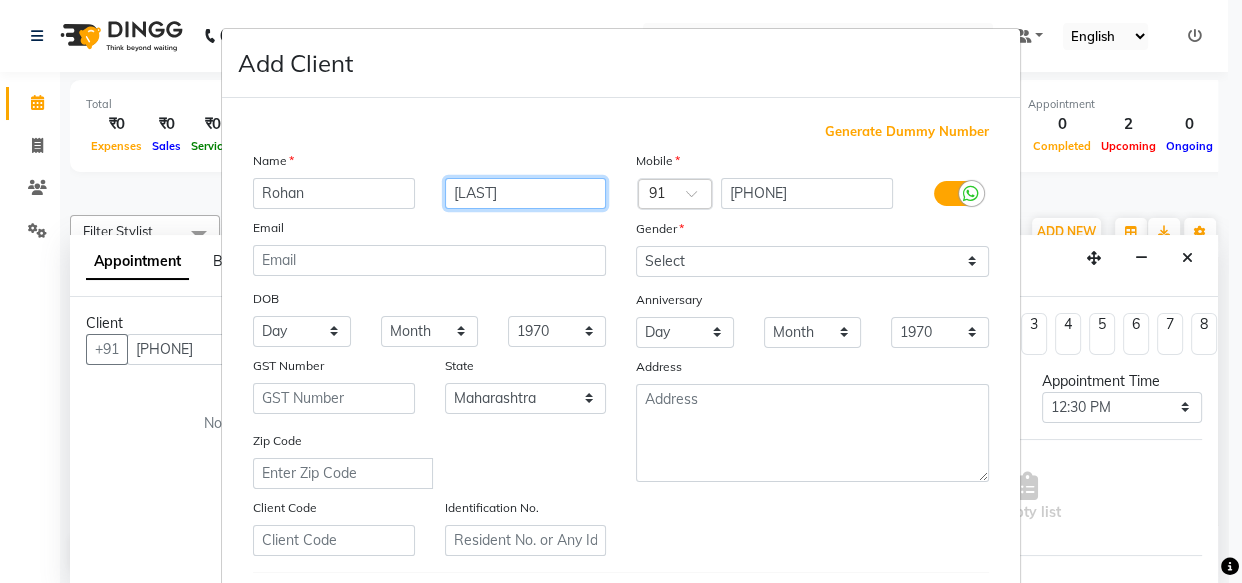 type on "[LAST]" 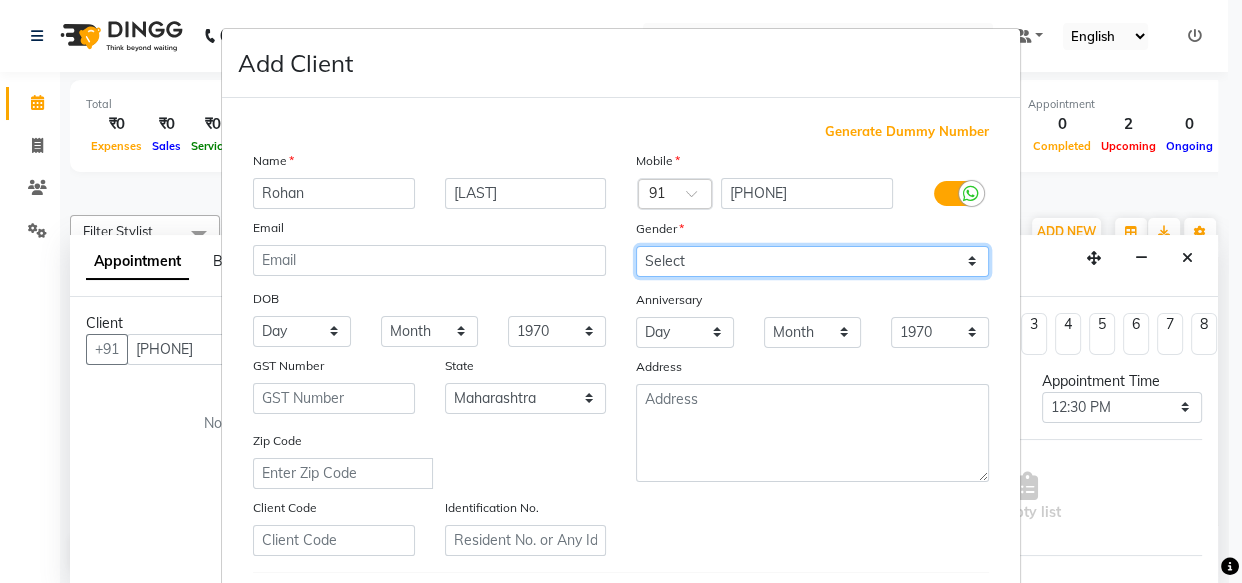 click on "Select Male Female Other Prefer Not To Say" at bounding box center (812, 261) 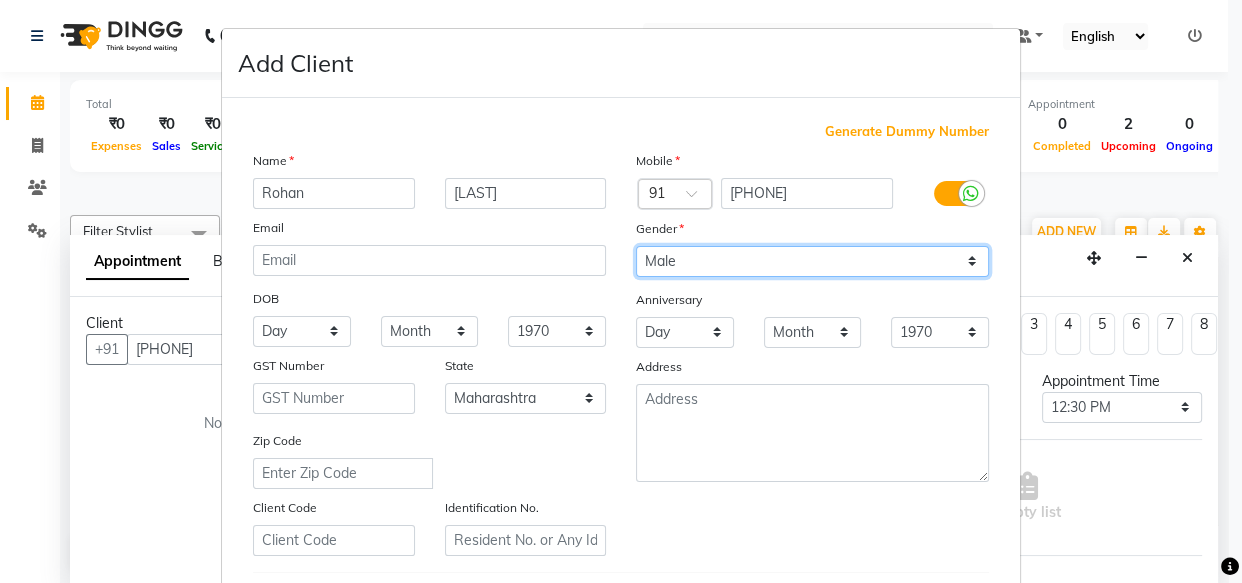 click on "Select Male Female Other Prefer Not To Say" at bounding box center (812, 261) 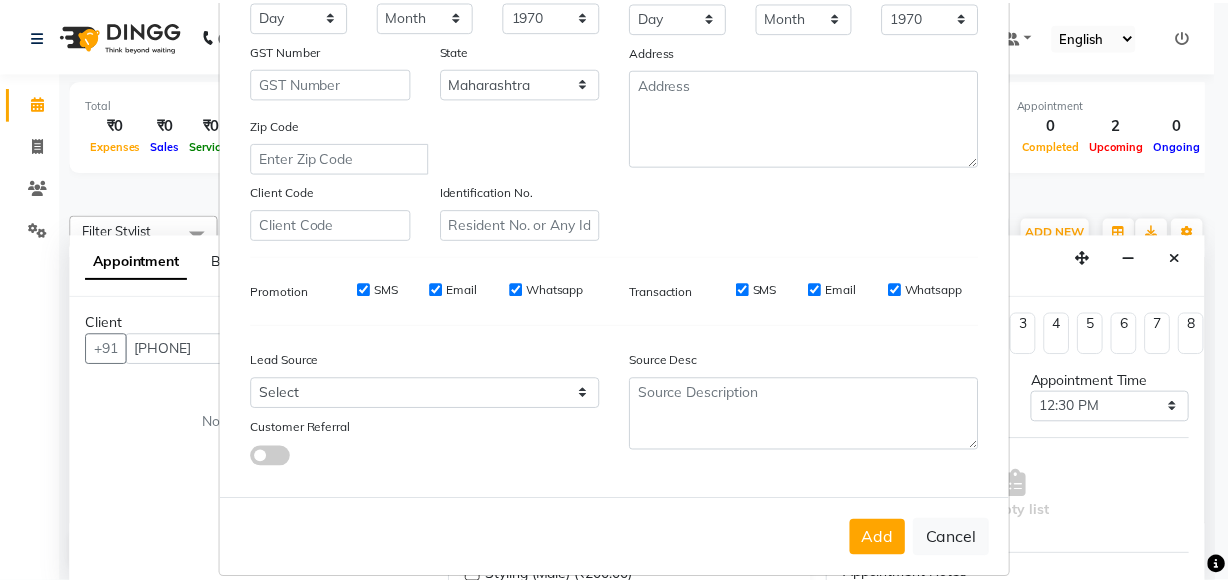 scroll, scrollTop: 346, scrollLeft: 0, axis: vertical 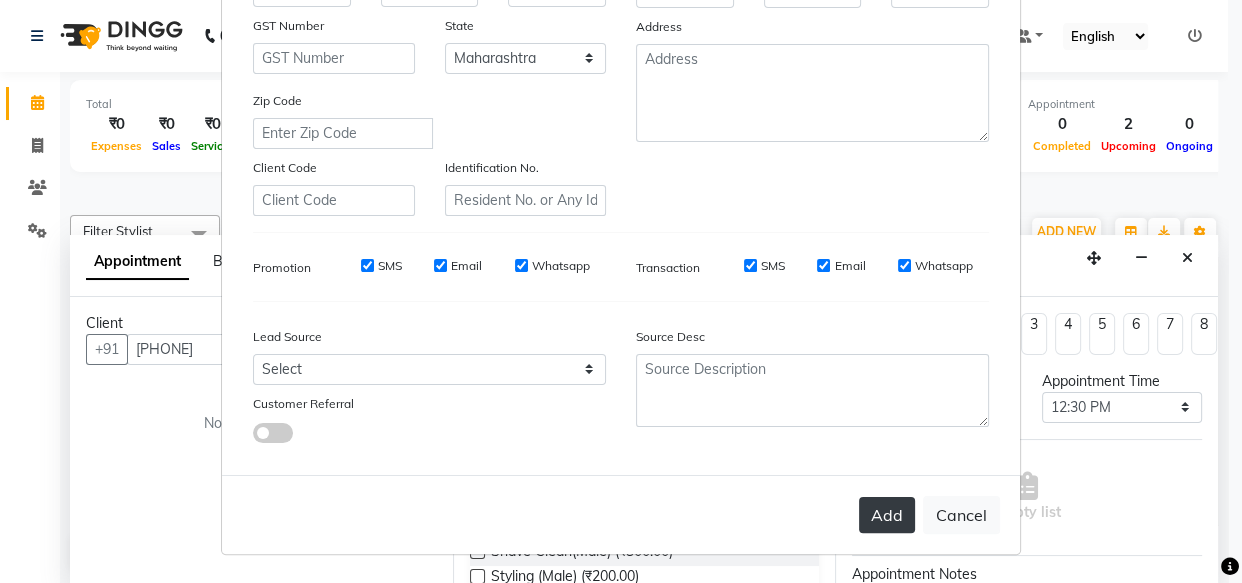 click on "Add" at bounding box center (887, 515) 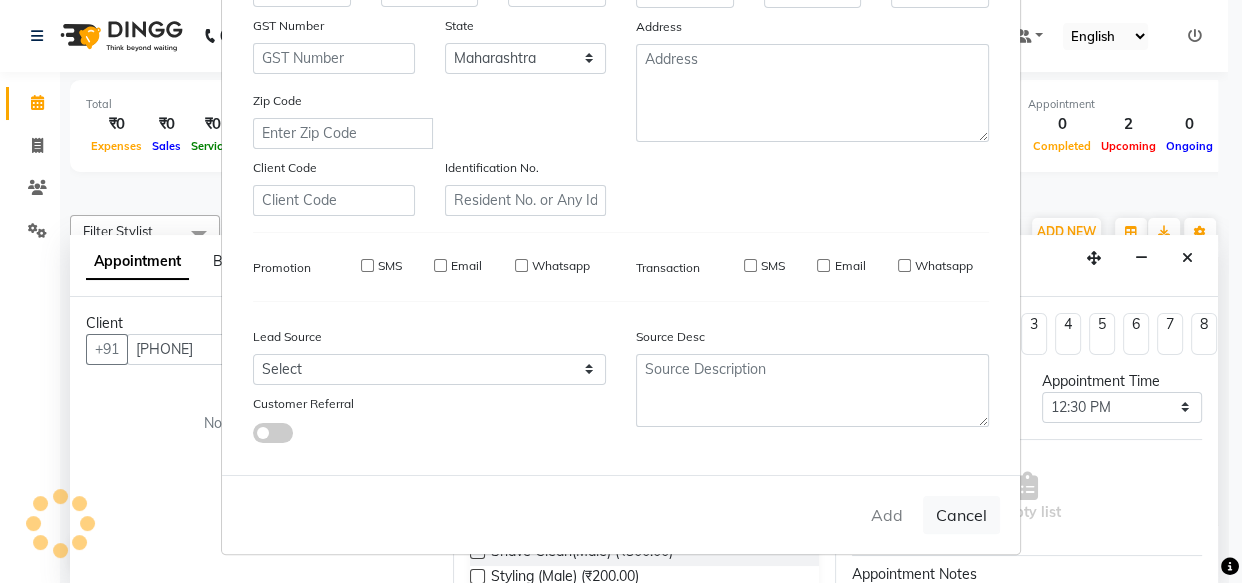 type 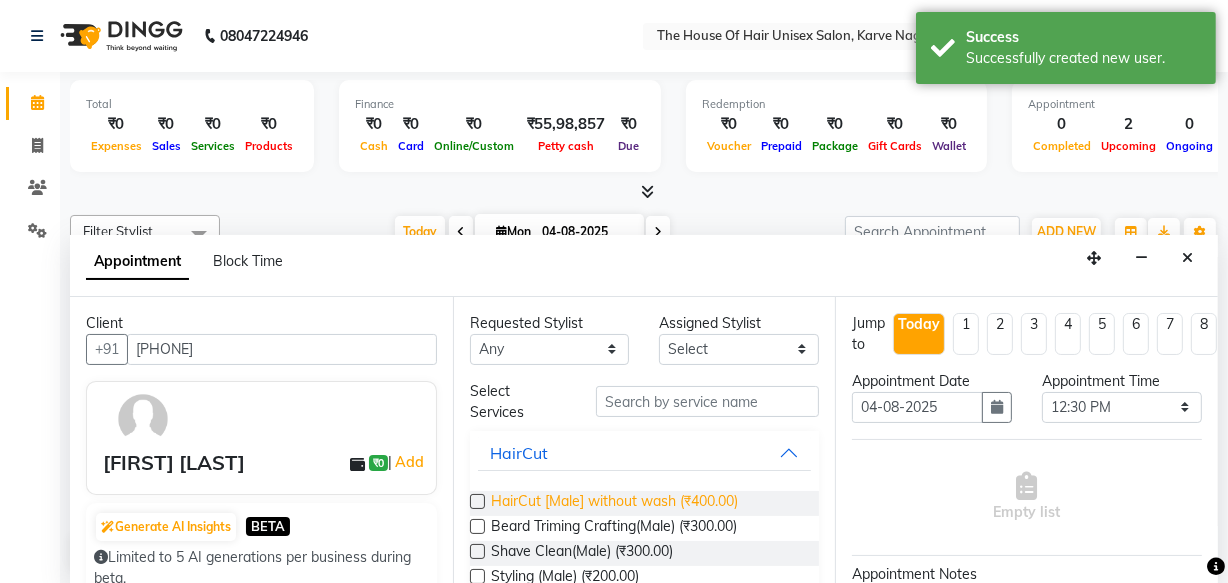click on "HairCut [Male] without wash (₹400.00)" at bounding box center (614, 503) 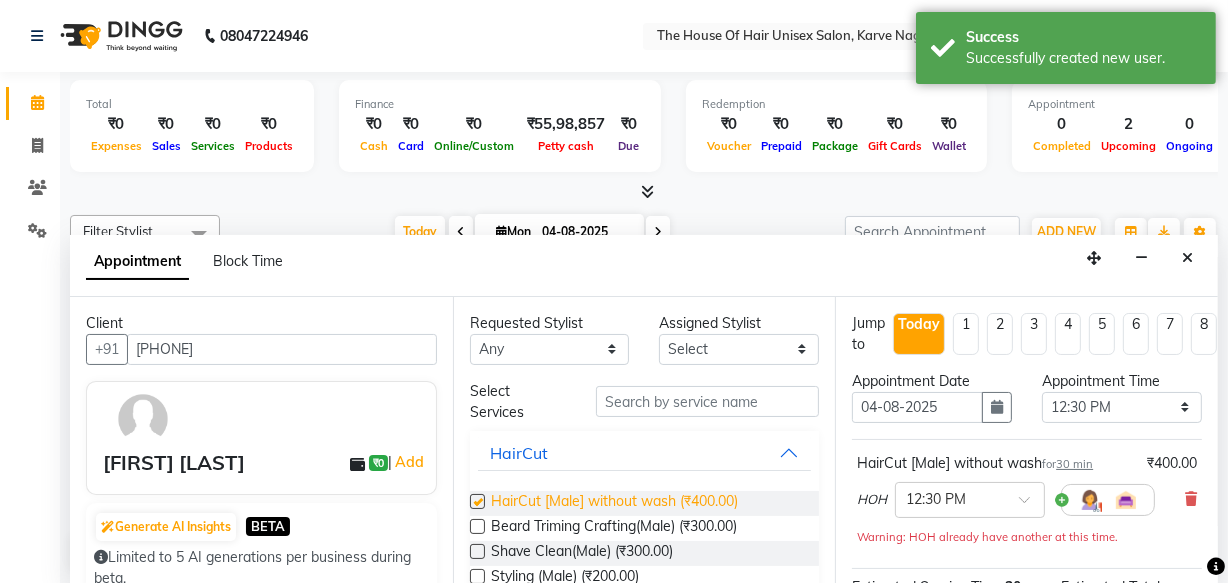 checkbox on "false" 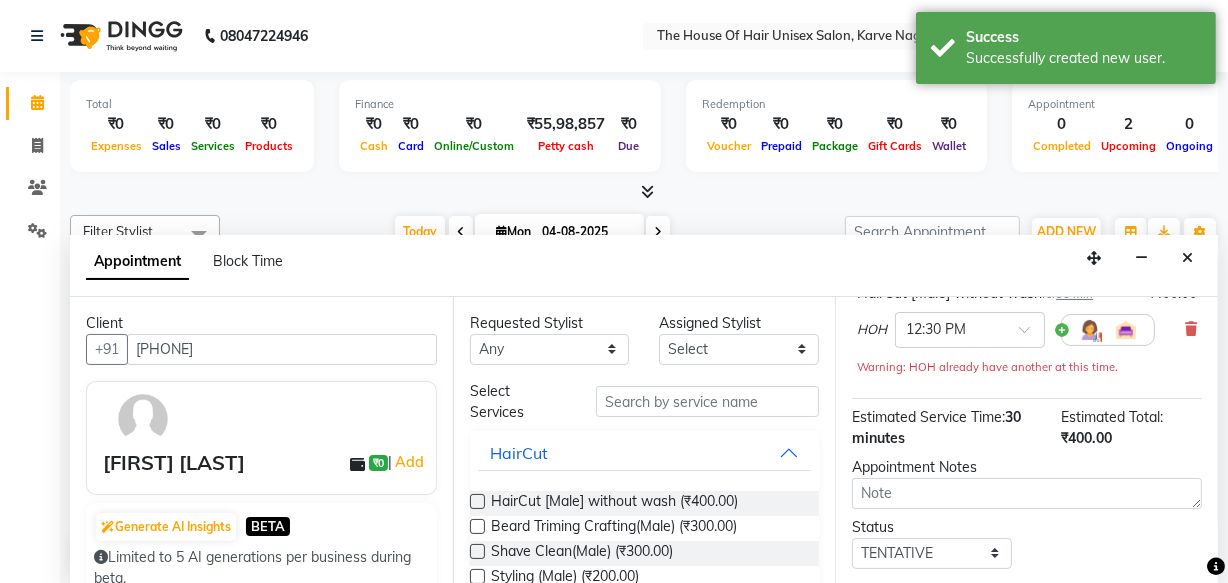 scroll, scrollTop: 310, scrollLeft: 0, axis: vertical 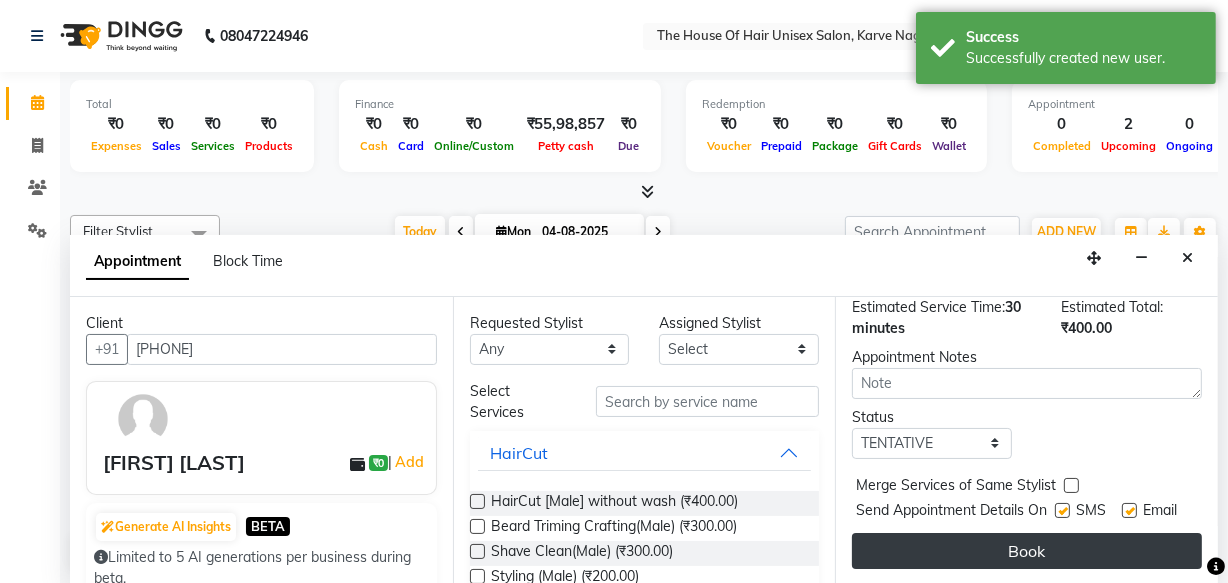 click on "Book" at bounding box center [1027, 551] 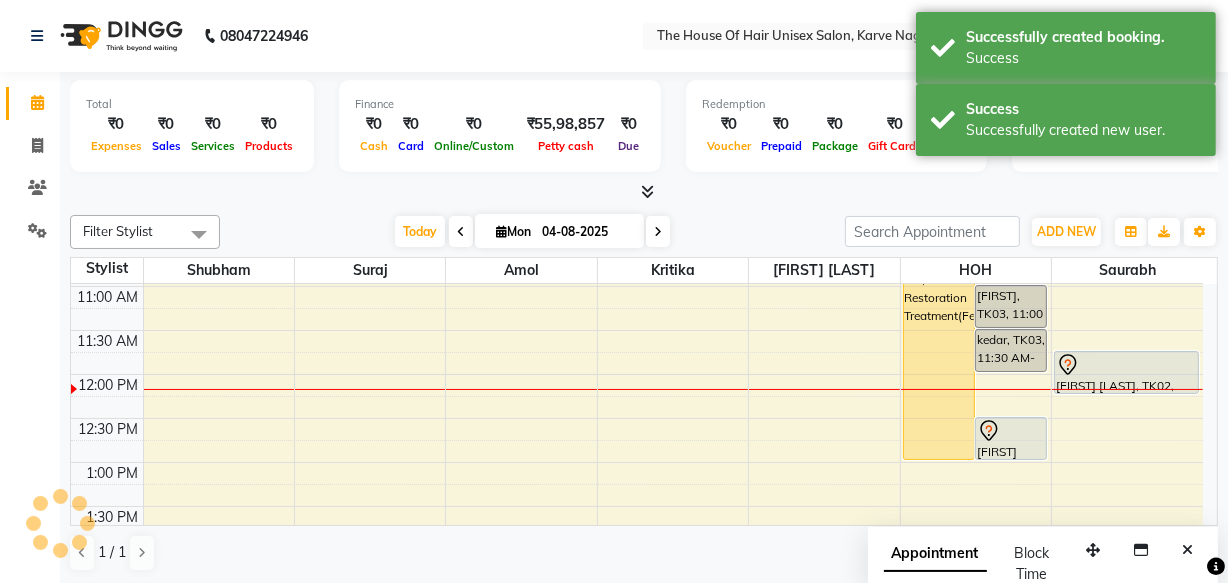 scroll, scrollTop: 0, scrollLeft: 0, axis: both 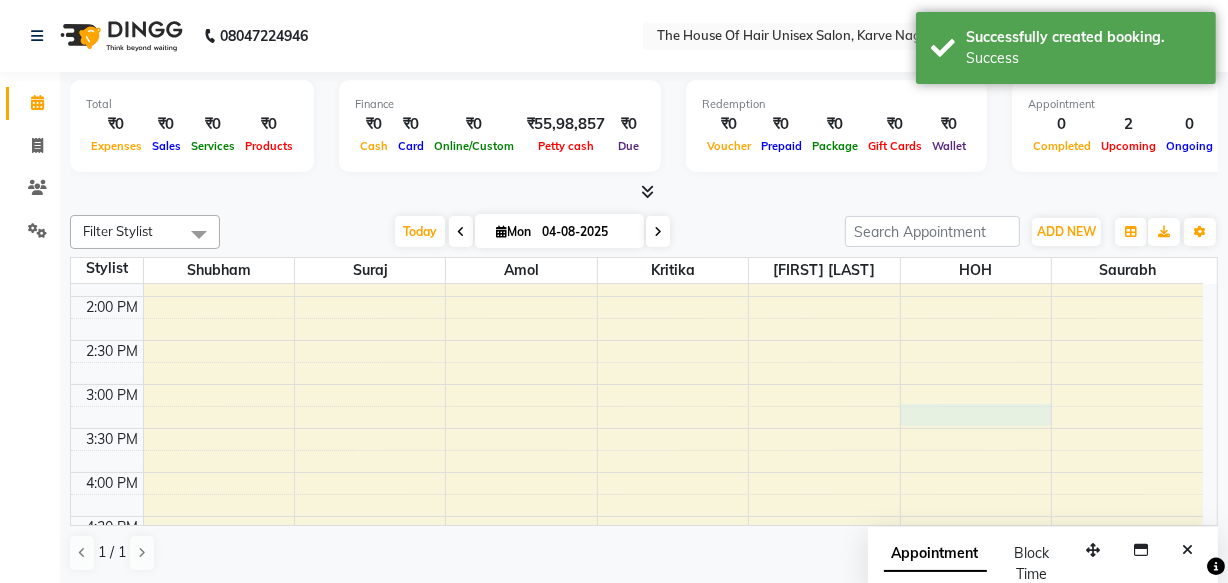 click on "7:00 AM 7:30 AM 8:00 AM 8:30 AM 9:00 AM 9:30 AM 10:00 AM 10:30 AM 11:00 AM 11:30 AM 12:00 PM 12:30 PM 1:00 PM 1:30 PM 2:00 PM 2:30 PM 3:00 PM 3:30 PM 4:00 PM 4:30 PM 5:00 PM 5:30 PM 6:00 PM 6:30 PM 7:00 PM 7:30 PM 8:00 PM 8:30 PM 9:00 PM 9:30 PM    [FIRST] [LAST], TK01, 10:00 AM-01:00 PM, Hair Restoration Treatment(Female)    kedar, TK03, 11:00 AM-11:30 AM, HairCut [Male] without wash    kedar, TK03, 11:30 AM-12:00 PM, Beard Triming Crafting(Male)             [FIRST] [LAST], TK04, 12:30 PM-01:00 PM, HairCut [Male] without wash             [FIRST] [LAST], TK02, 11:45 AM-12:15 PM, Haircut without wash (female)" at bounding box center (637, 340) 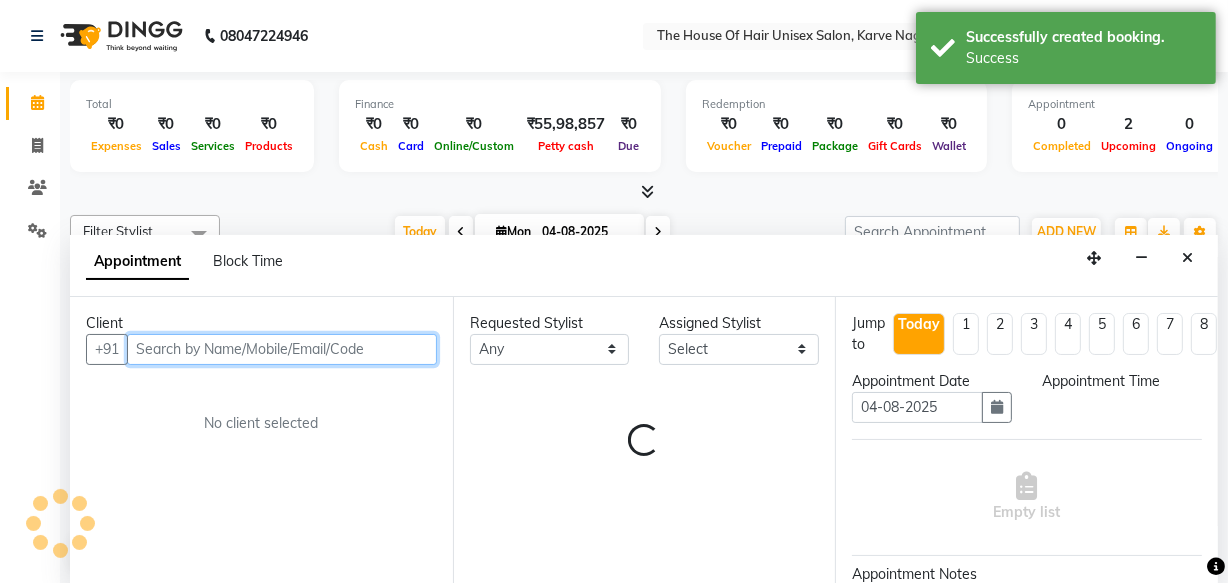 scroll, scrollTop: 0, scrollLeft: 0, axis: both 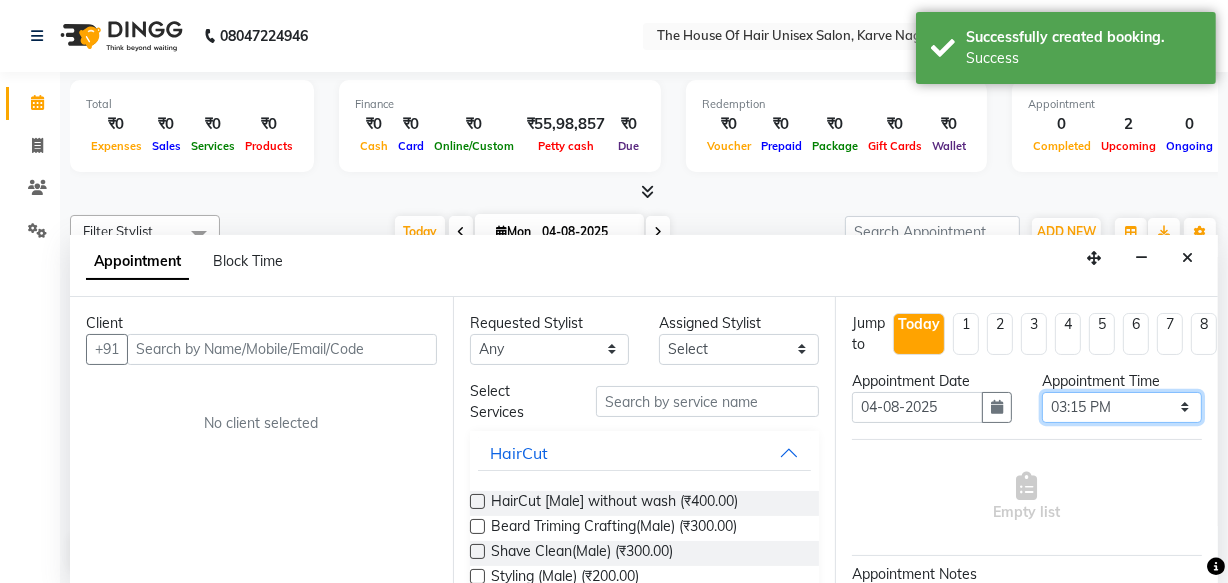 click on "Select 08:00 AM 08:15 AM 08:30 AM 08:45 AM 09:00 AM 09:15 AM 09:30 AM 09:45 AM 10:00 AM 10:15 AM 10:30 AM 10:45 AM 11:00 AM 11:15 AM 11:30 AM 11:45 AM 12:00 PM 12:15 PM 12:30 PM 12:45 PM 01:00 PM 01:15 PM 01:30 PM 01:45 PM 02:00 PM 02:15 PM 02:30 PM 02:45 PM 03:00 PM 03:15 PM 03:30 PM 03:45 PM 04:00 PM 04:15 PM 04:30 PM 04:45 PM 05:00 PM 05:15 PM 05:30 PM 05:45 PM 06:00 PM 06:15 PM 06:30 PM 06:45 PM 07:00 PM 07:15 PM 07:30 PM 07:45 PM 08:00 PM 08:15 PM 08:30 PM 08:45 PM 09:00 PM 09:15 PM 09:30 PM" at bounding box center [1122, 407] 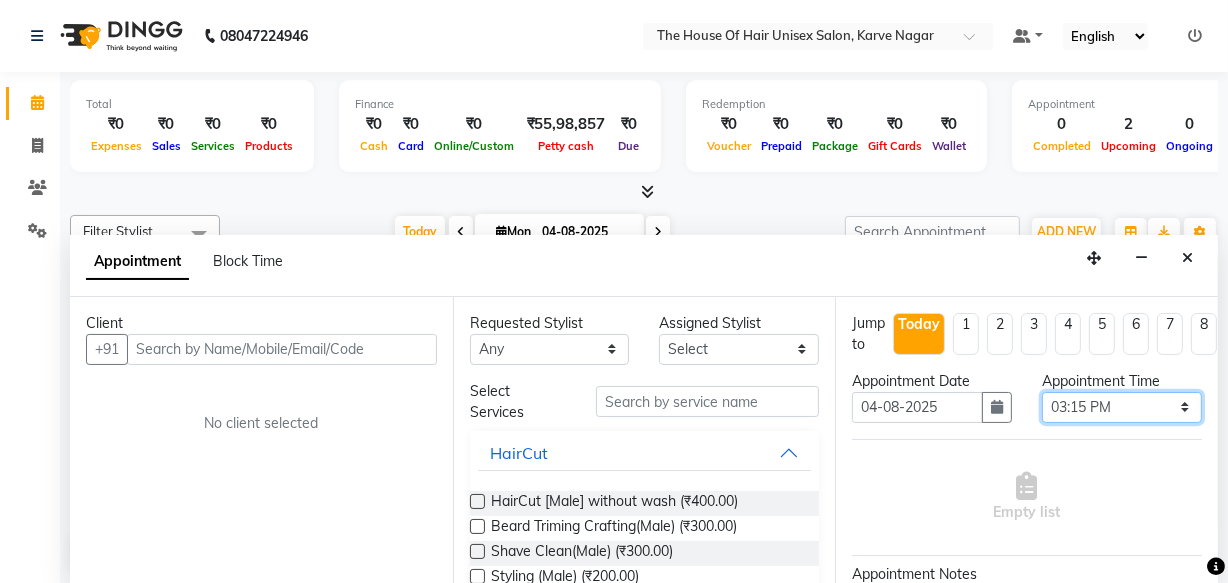 select on "900" 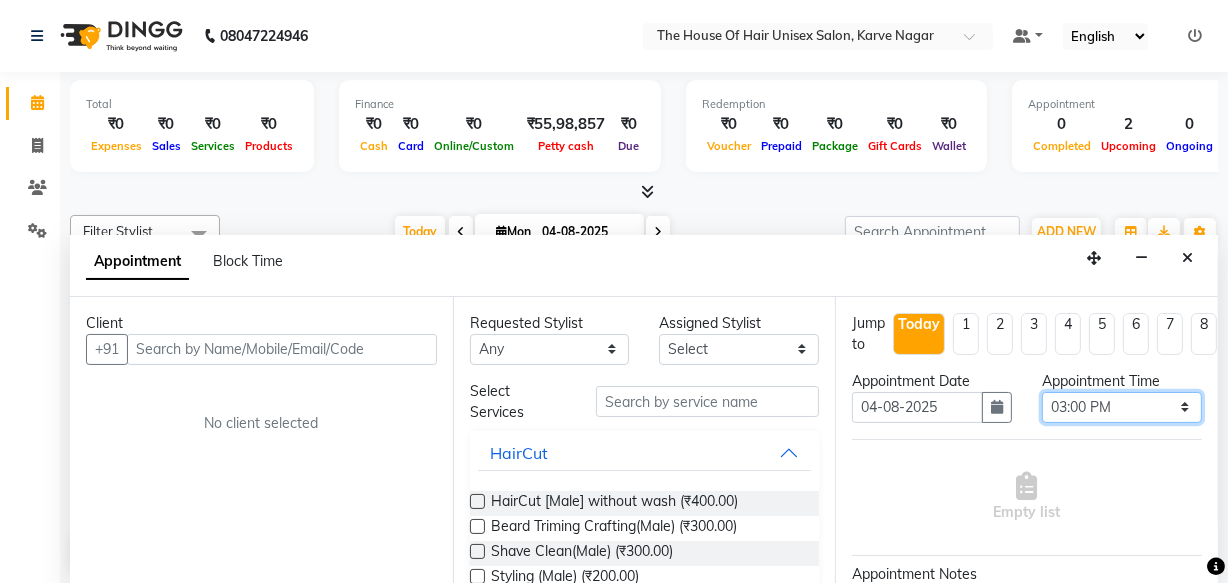 click on "Select 08:00 AM 08:15 AM 08:30 AM 08:45 AM 09:00 AM 09:15 AM 09:30 AM 09:45 AM 10:00 AM 10:15 AM 10:30 AM 10:45 AM 11:00 AM 11:15 AM 11:30 AM 11:45 AM 12:00 PM 12:15 PM 12:30 PM 12:45 PM 01:00 PM 01:15 PM 01:30 PM 01:45 PM 02:00 PM 02:15 PM 02:30 PM 02:45 PM 03:00 PM 03:15 PM 03:30 PM 03:45 PM 04:00 PM 04:15 PM 04:30 PM 04:45 PM 05:00 PM 05:15 PM 05:30 PM 05:45 PM 06:00 PM 06:15 PM 06:30 PM 06:45 PM 07:00 PM 07:15 PM 07:30 PM 07:45 PM 08:00 PM 08:15 PM 08:30 PM 08:45 PM 09:00 PM 09:15 PM 09:30 PM" at bounding box center [1122, 407] 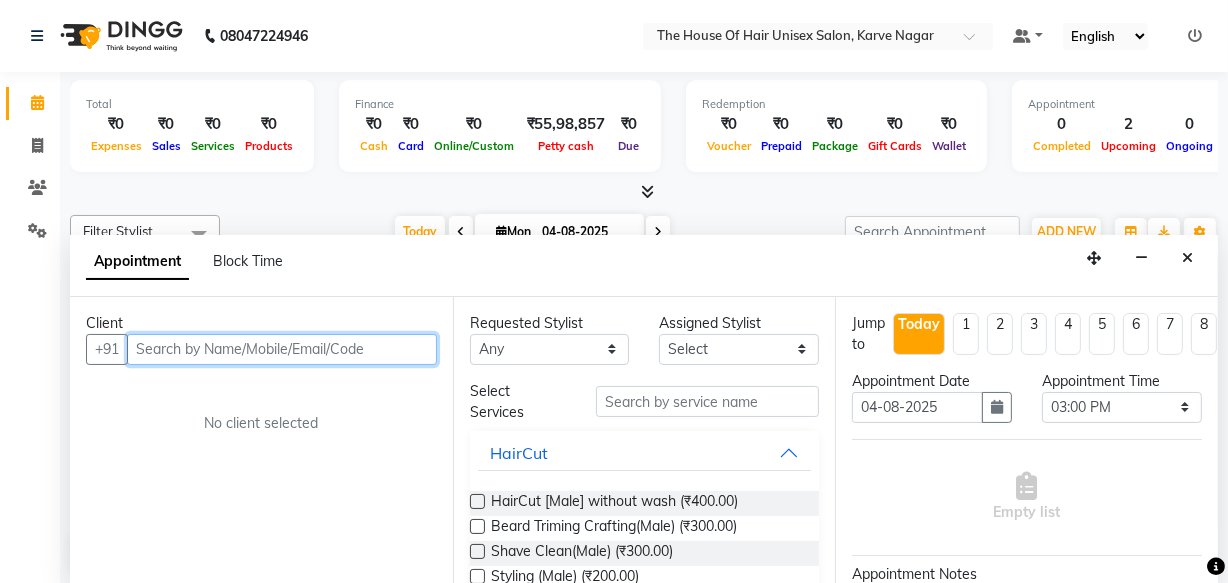click at bounding box center (282, 349) 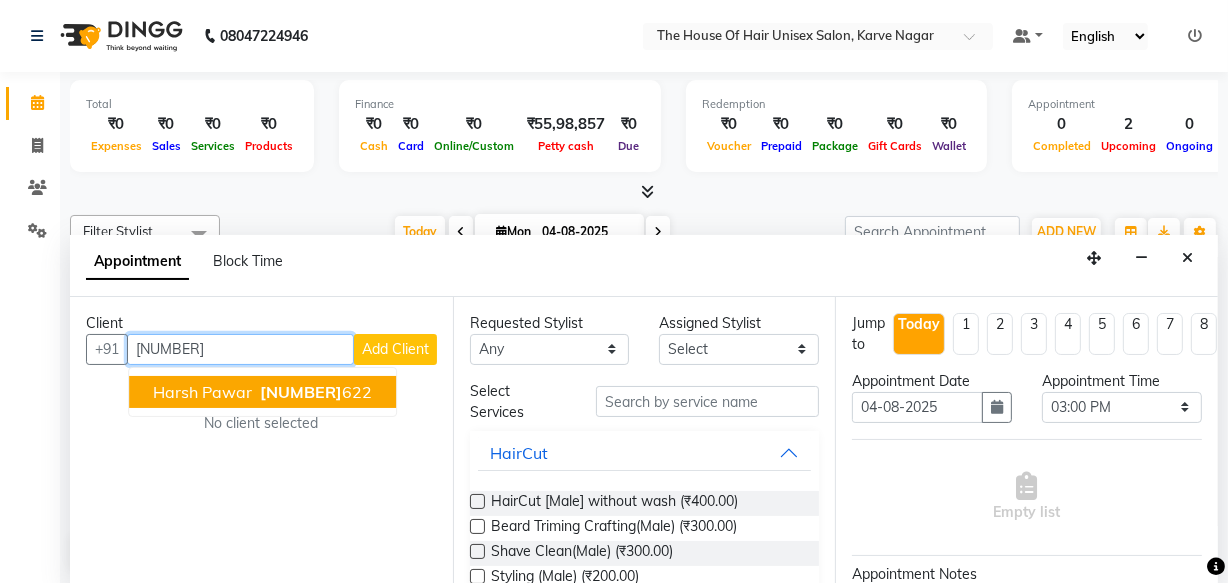 click on "harsh pawar" at bounding box center [202, 392] 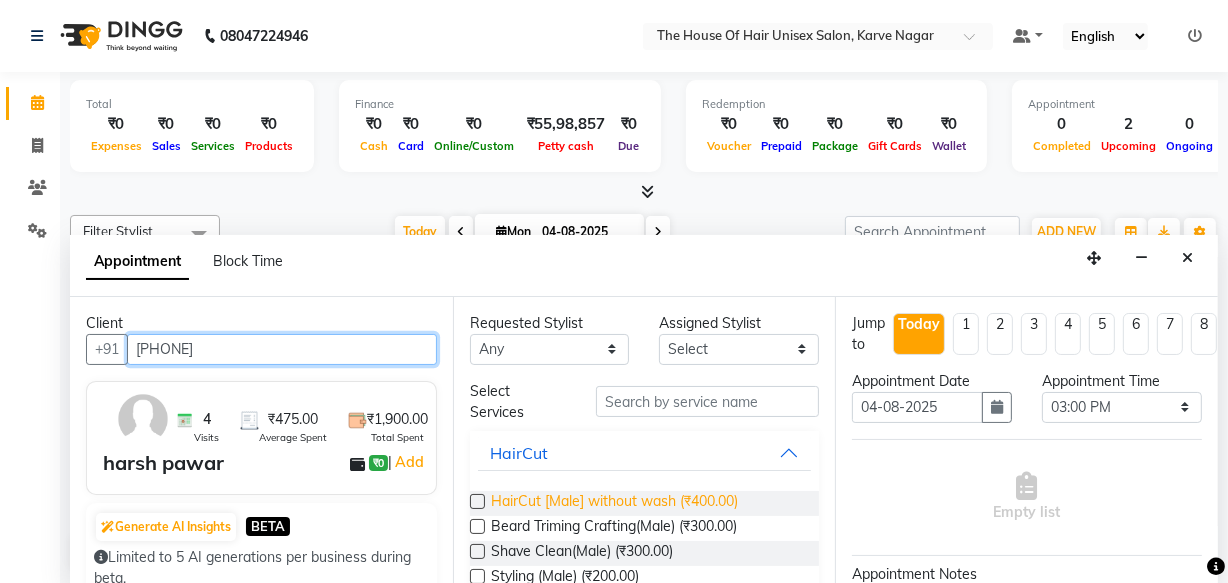 type on "[PHONE]" 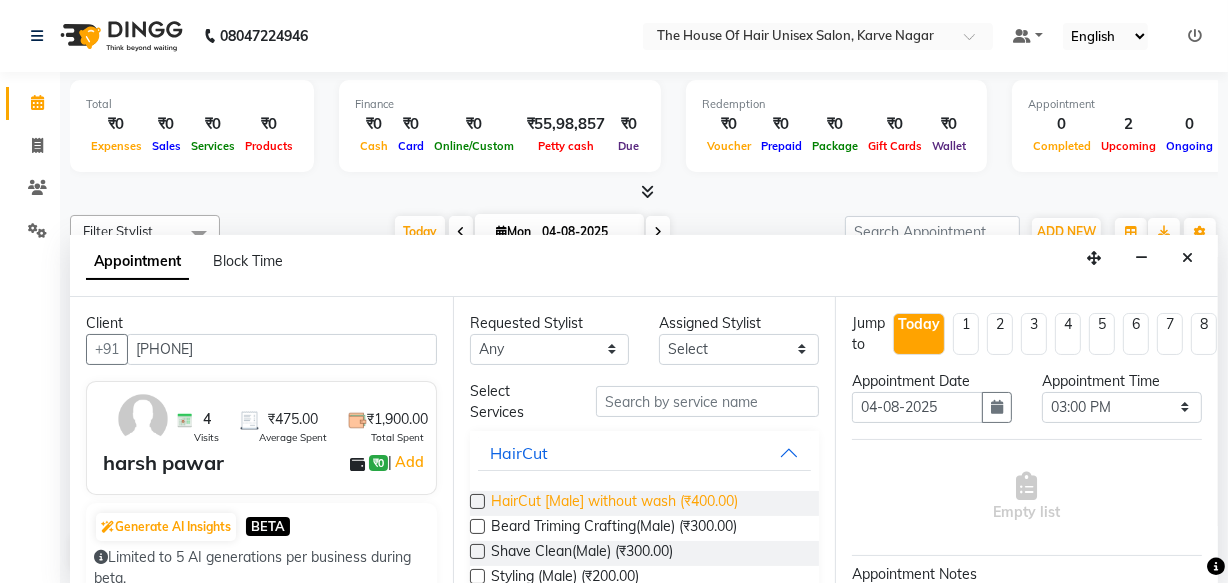 click on "HairCut [Male] without wash (₹400.00)" at bounding box center [614, 503] 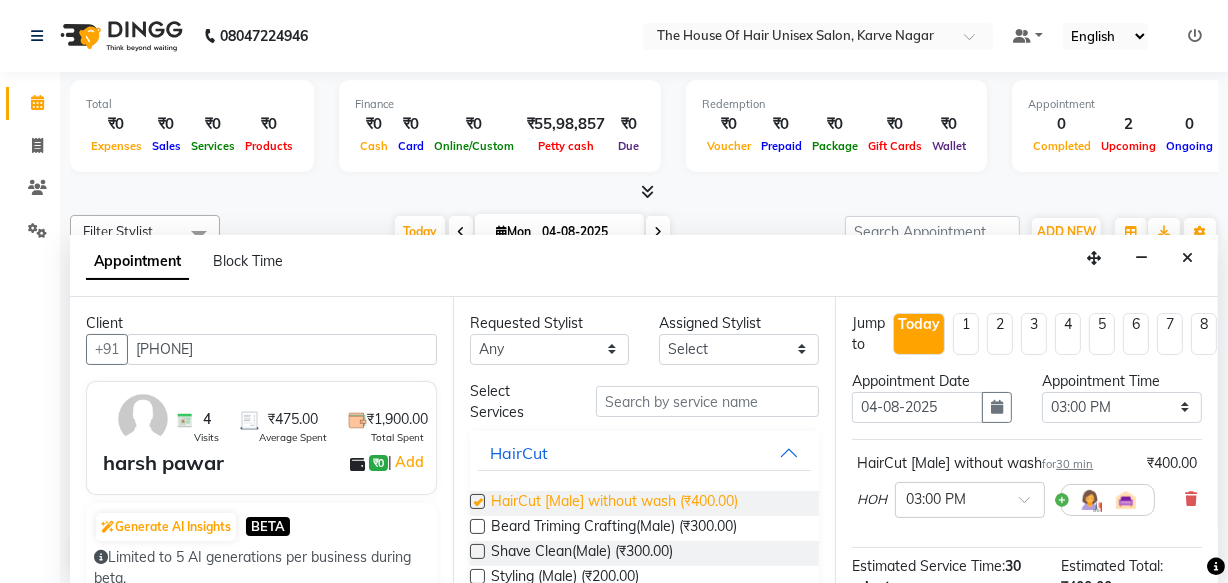checkbox on "false" 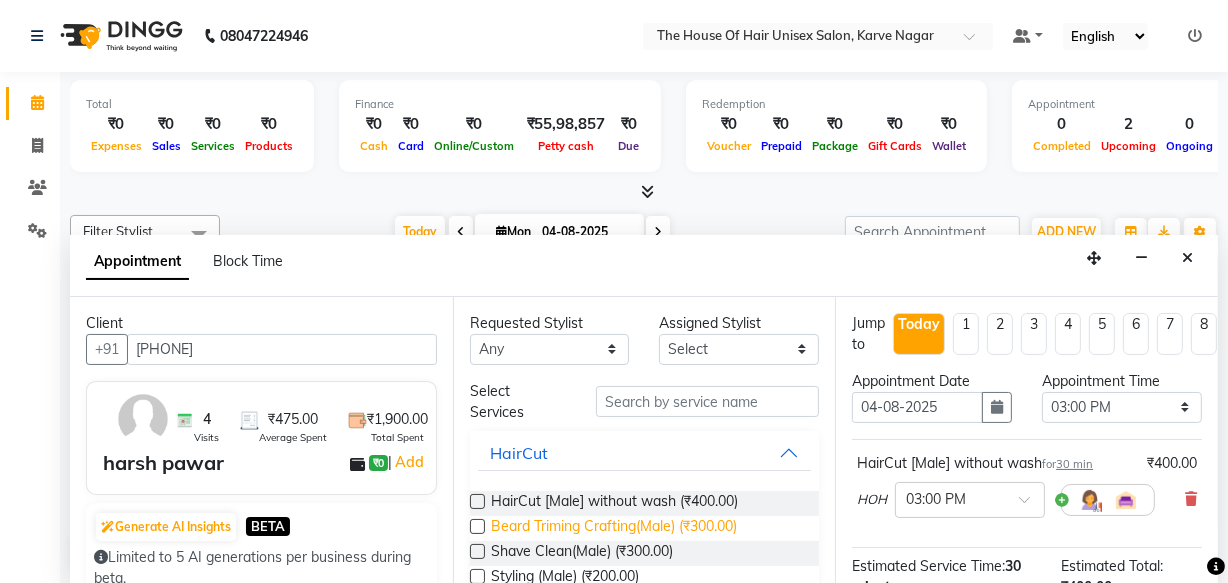click on "Beard Triming Crafting(Male) (₹300.00)" at bounding box center [614, 528] 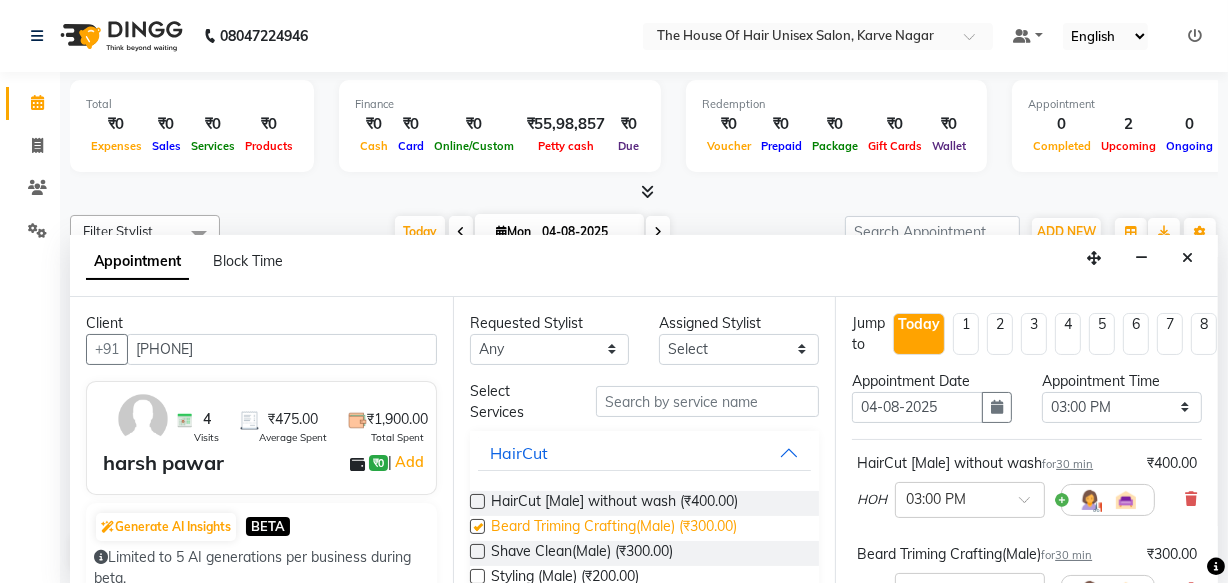 checkbox on "false" 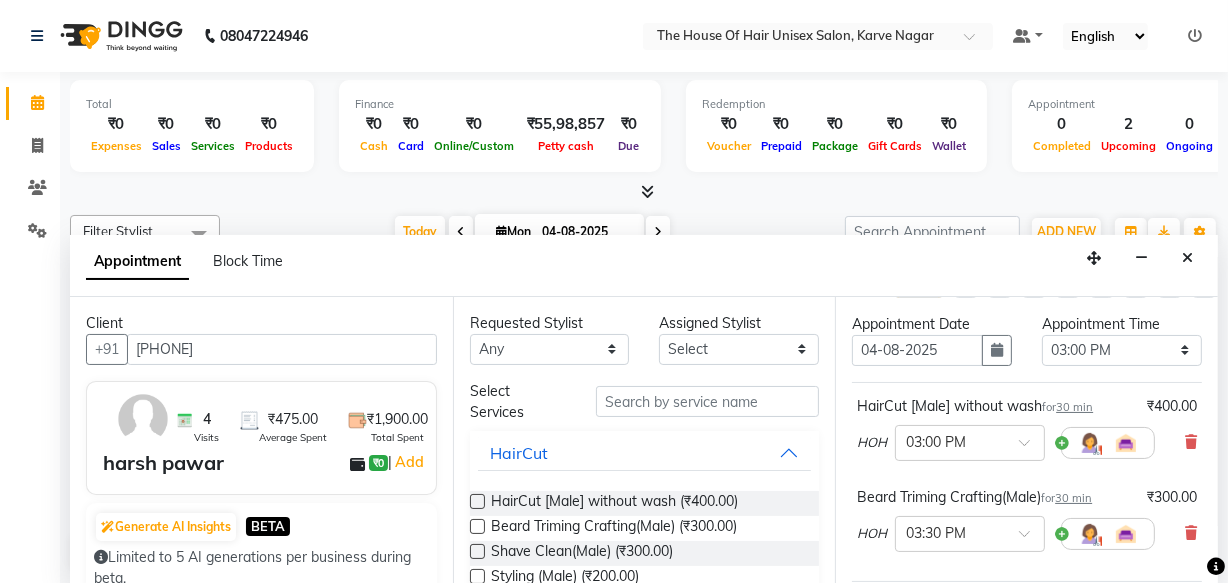 scroll, scrollTop: 89, scrollLeft: 0, axis: vertical 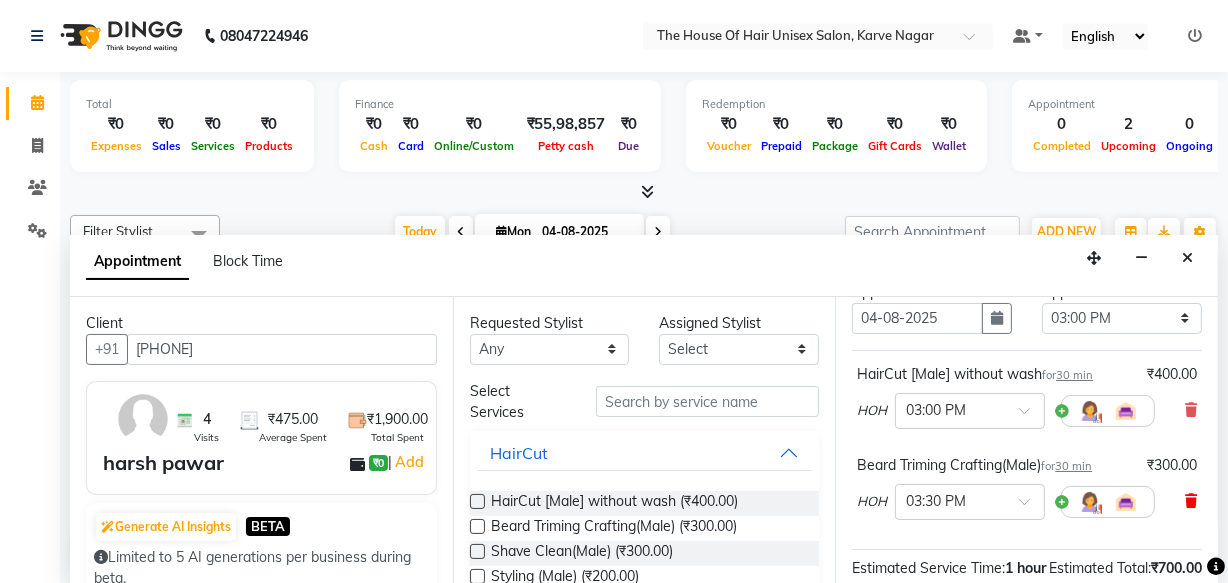 click at bounding box center (1191, 501) 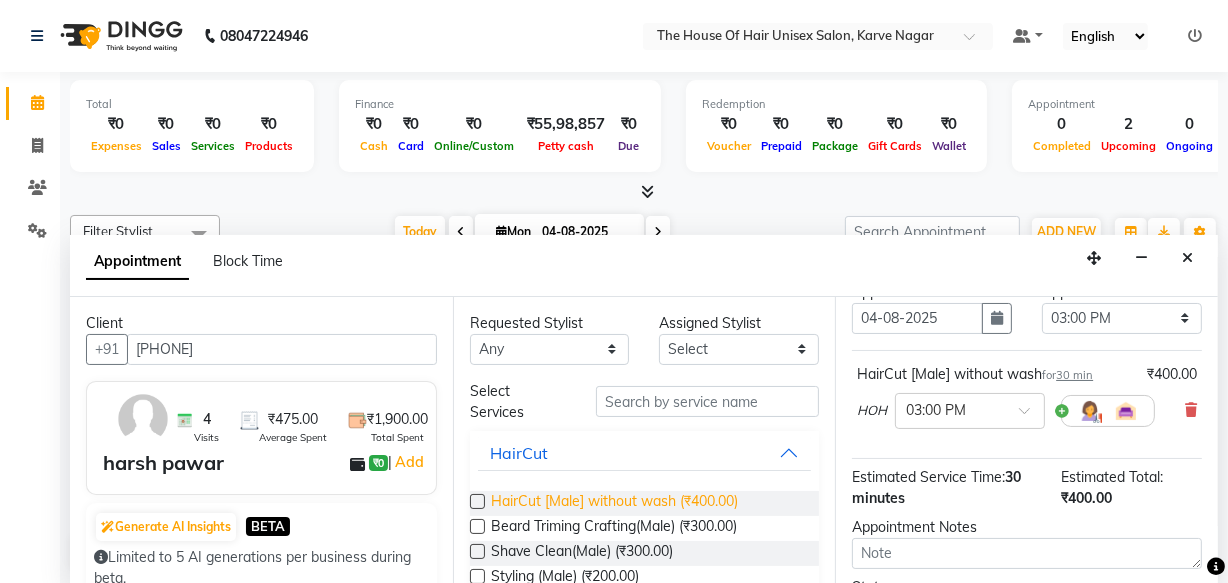click on "HairCut [Male] without wash (₹400.00)" at bounding box center [614, 503] 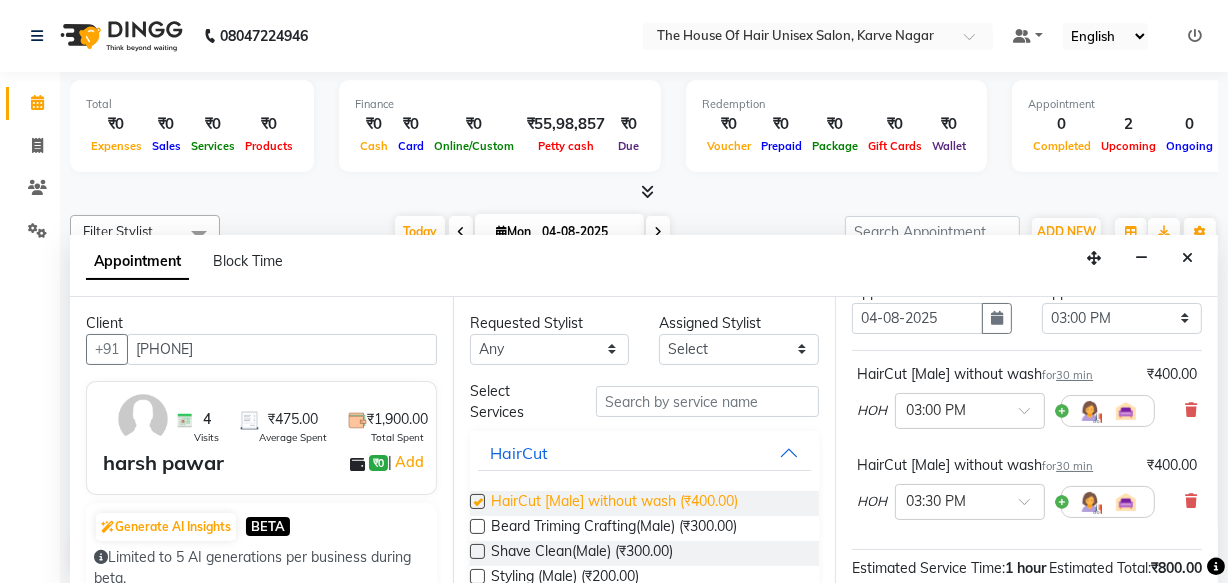 checkbox on "false" 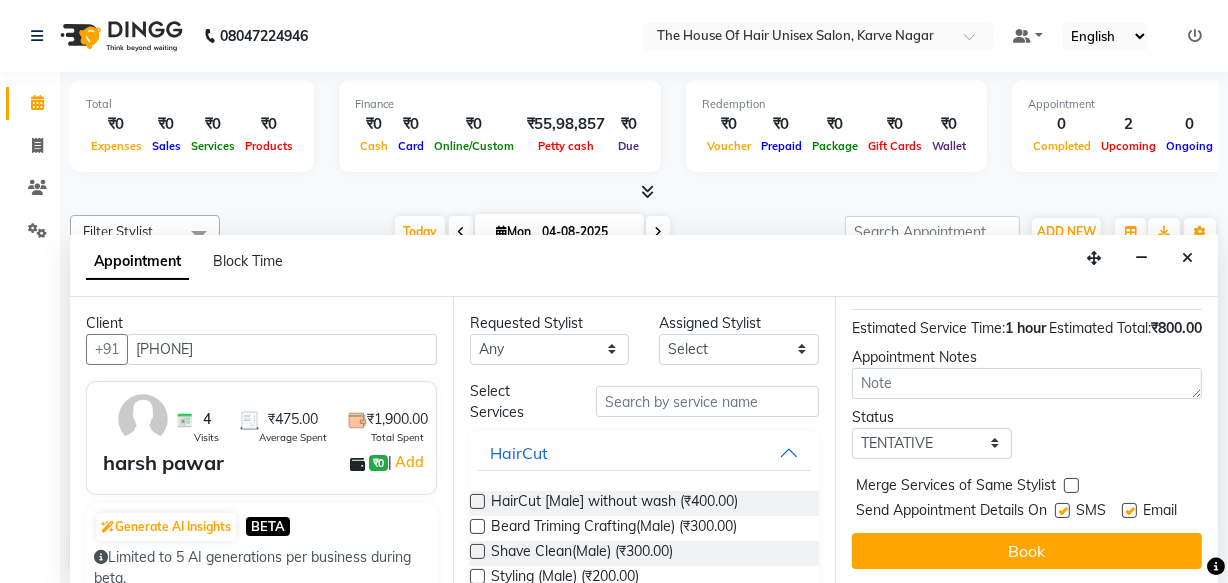 scroll, scrollTop: 380, scrollLeft: 0, axis: vertical 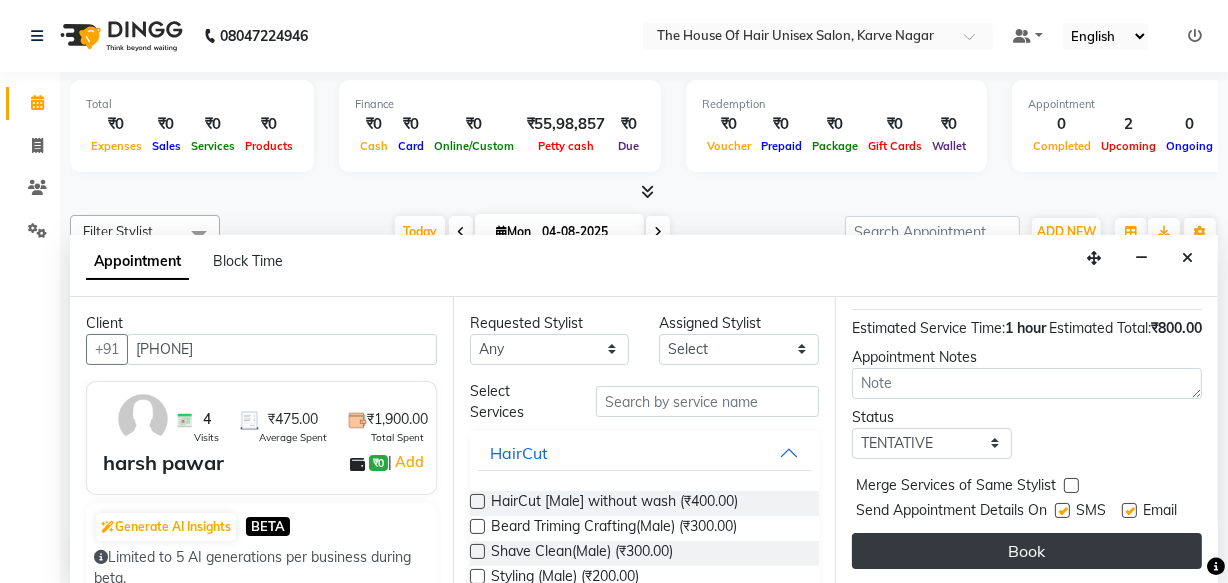 click on "Book" at bounding box center (1027, 551) 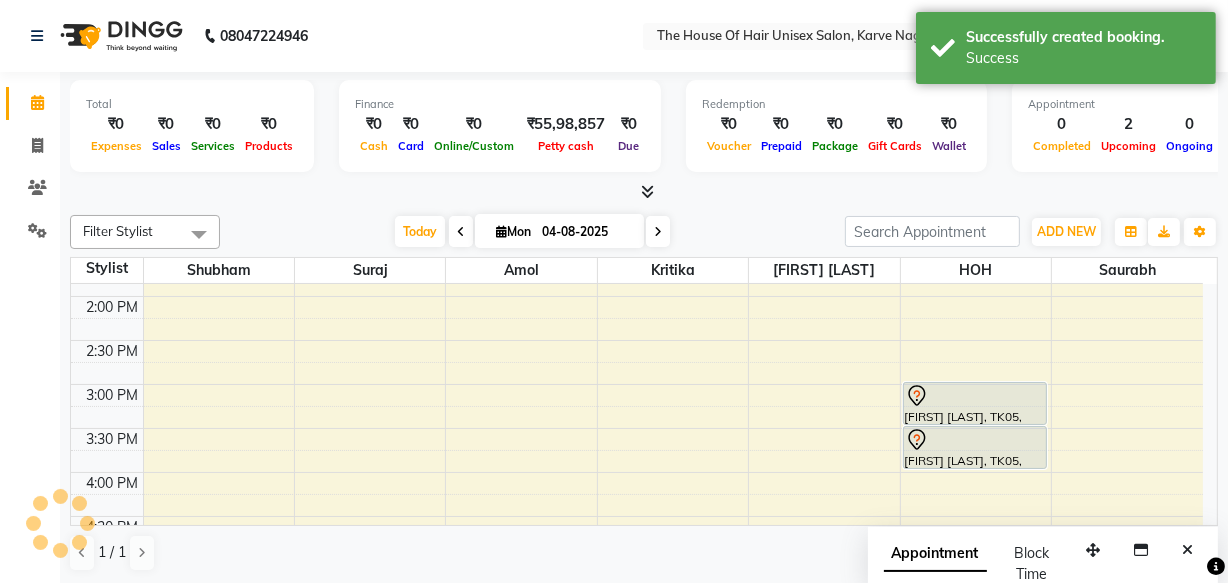 scroll, scrollTop: 0, scrollLeft: 0, axis: both 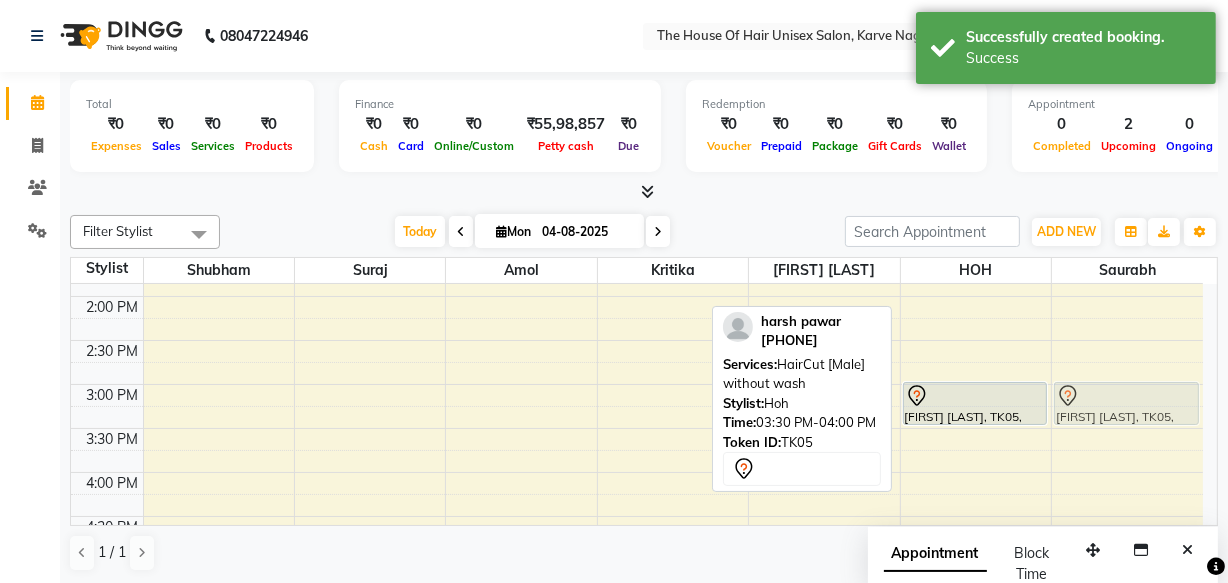 drag, startPoint x: 993, startPoint y: 436, endPoint x: 1115, endPoint y: 401, distance: 126.921234 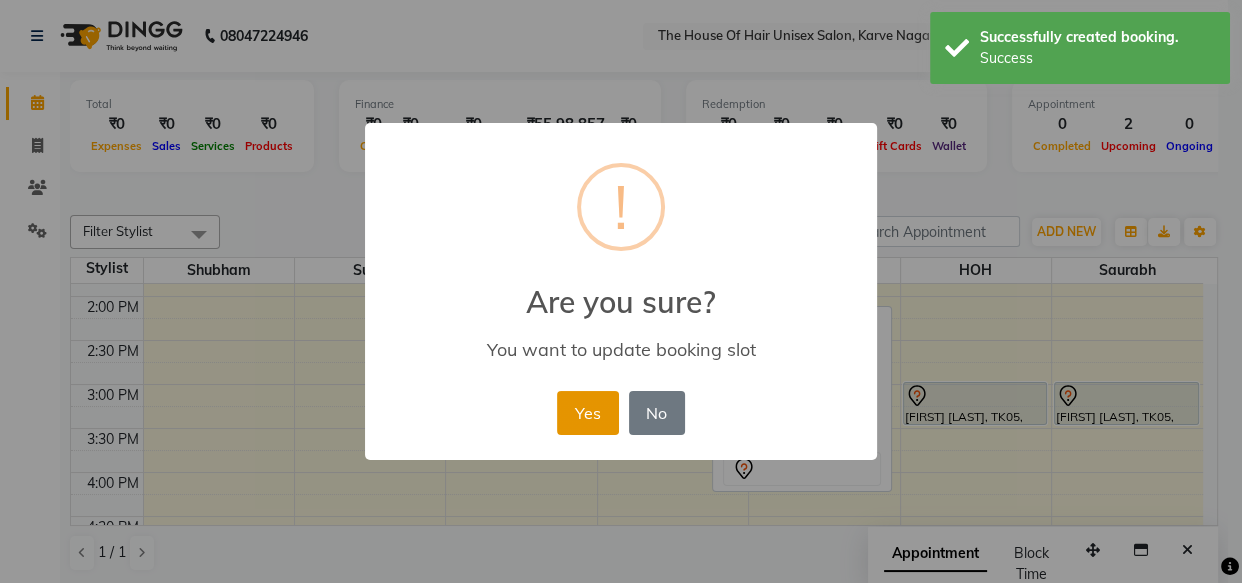 click on "Yes" at bounding box center [587, 413] 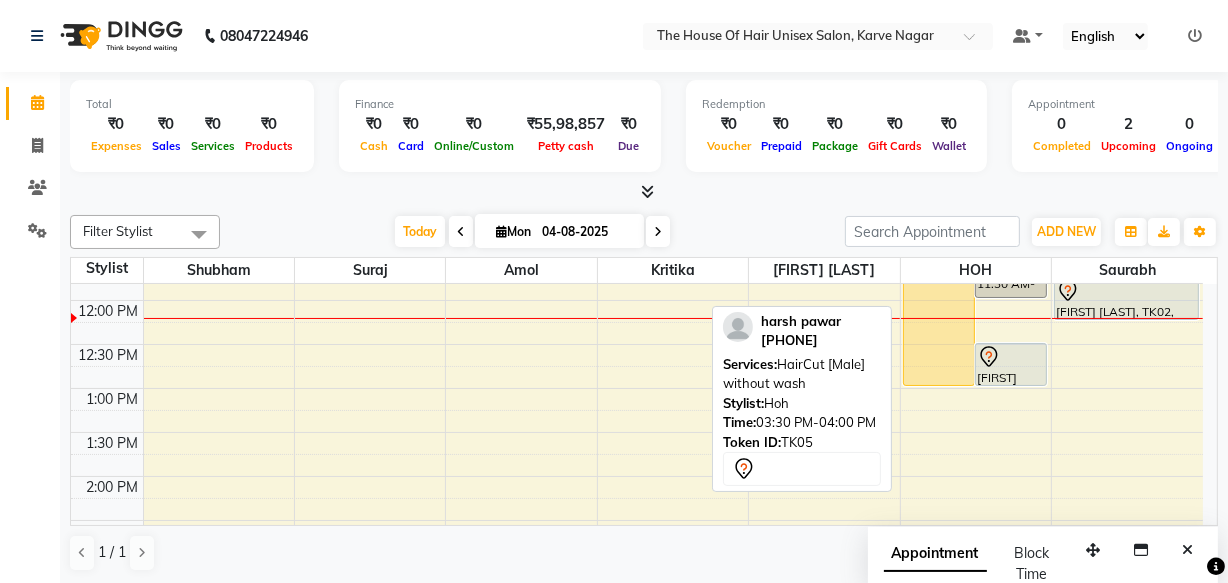 scroll, scrollTop: 420, scrollLeft: 0, axis: vertical 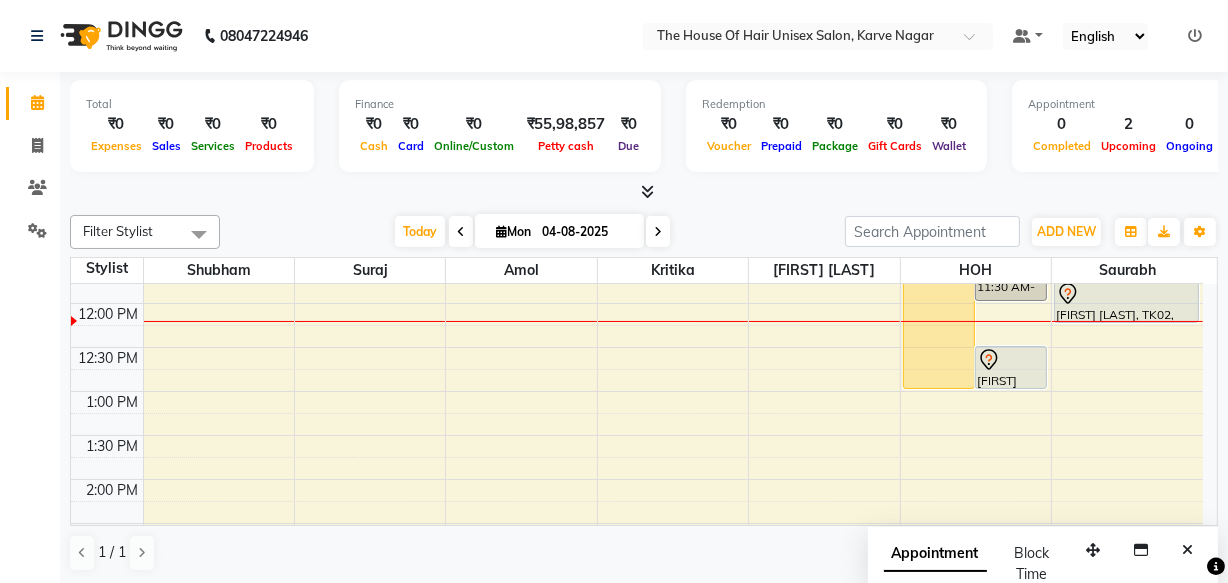 click on "7:00 AM 7:30 AM 8:00 AM 8:30 AM 9:00 AM 9:30 AM 10:00 AM 10:30 AM 11:00 AM 11:30 AM 12:00 PM 12:30 PM 1:00 PM 1:30 PM 2:00 PM 2:30 PM 3:00 PM 3:30 PM 4:00 PM 4:30 PM 5:00 PM 5:30 PM 6:00 PM 6:30 PM 7:00 PM 7:30 PM 8:00 PM 8:30 PM 9:00 PM 9:30 PM [FIRST], TK01, 10:00 AM-01:00 PM, Hair Restoration Treatment(Female) [FIRST], TK03, 11:00 AM-11:30 AM, HairCut [Male] without wash [FIRST], TK03, 11:30 AM-12:00 PM, Beard Triming Crafting(Male) [FIRST] [LAST], TK04, 12:30 PM-01:00 PM, HairCut [Male] without wash [FIRST] [LAST], TK05, 03:00 PM-03:30 PM, HairCut [Male] without wash [FIRST] [LAST], TK02, 11:45 AM-12:15 PM, Haircut without wash (female) [FIRST] [LAST], TK05, 03:00 PM-03:30 PM, HairCut [Male] without wash" at bounding box center (637, 523) 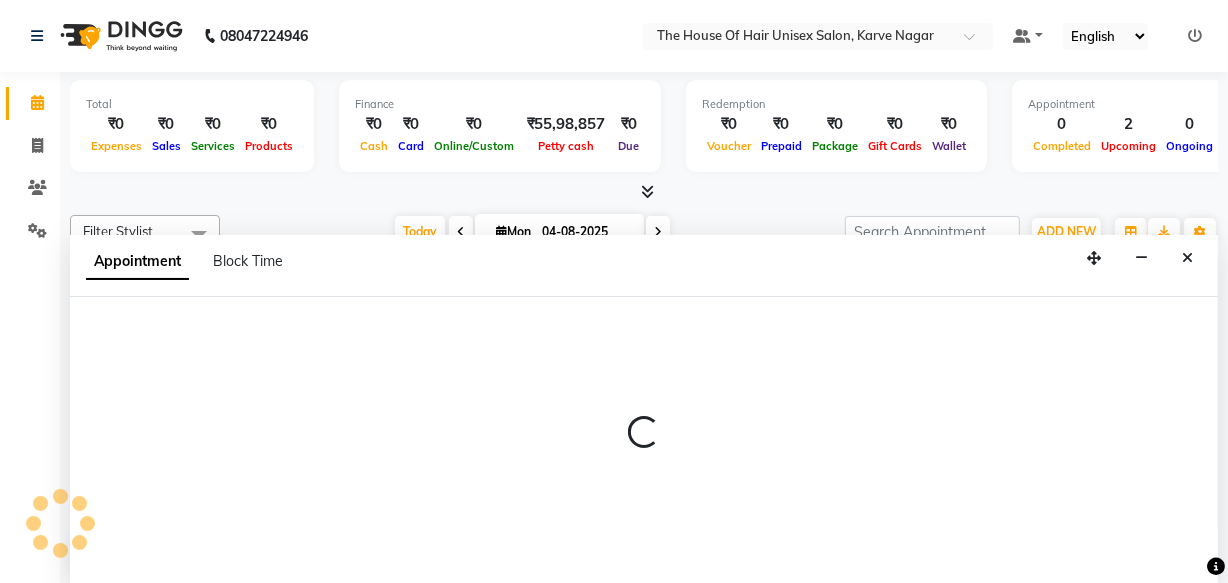 select on "42814" 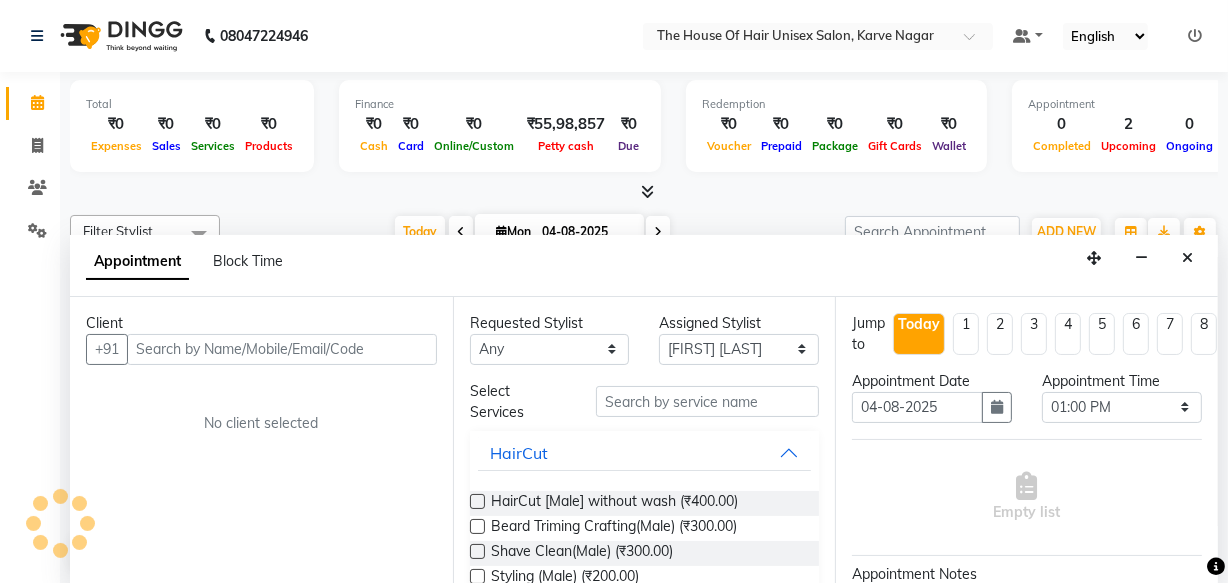 scroll, scrollTop: 0, scrollLeft: 0, axis: both 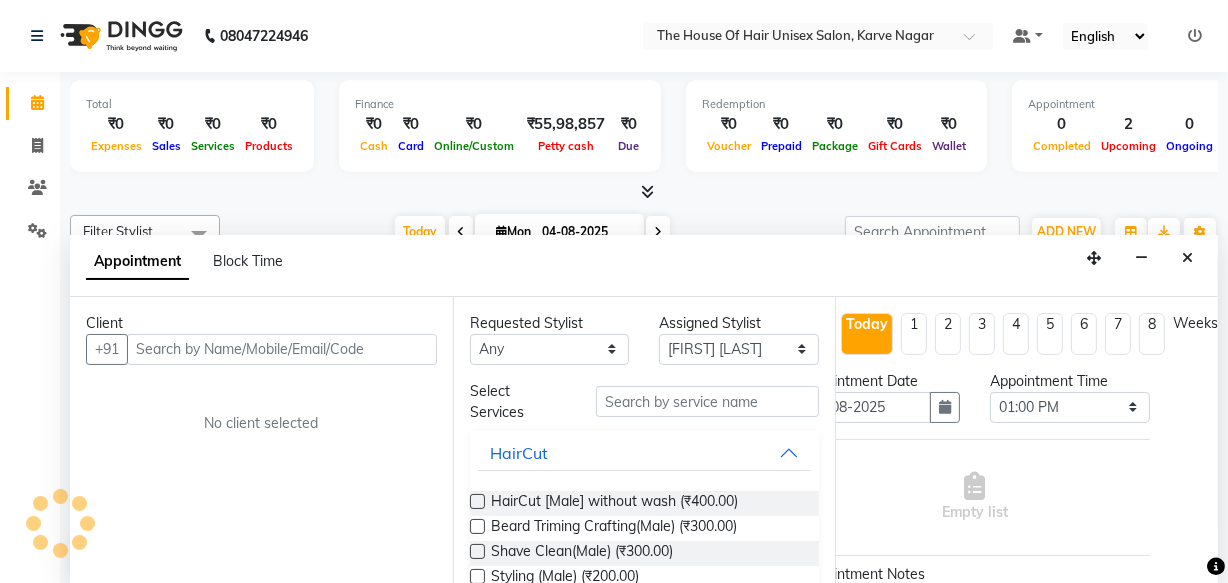 drag, startPoint x: 1202, startPoint y: 420, endPoint x: 1212, endPoint y: 422, distance: 10.198039 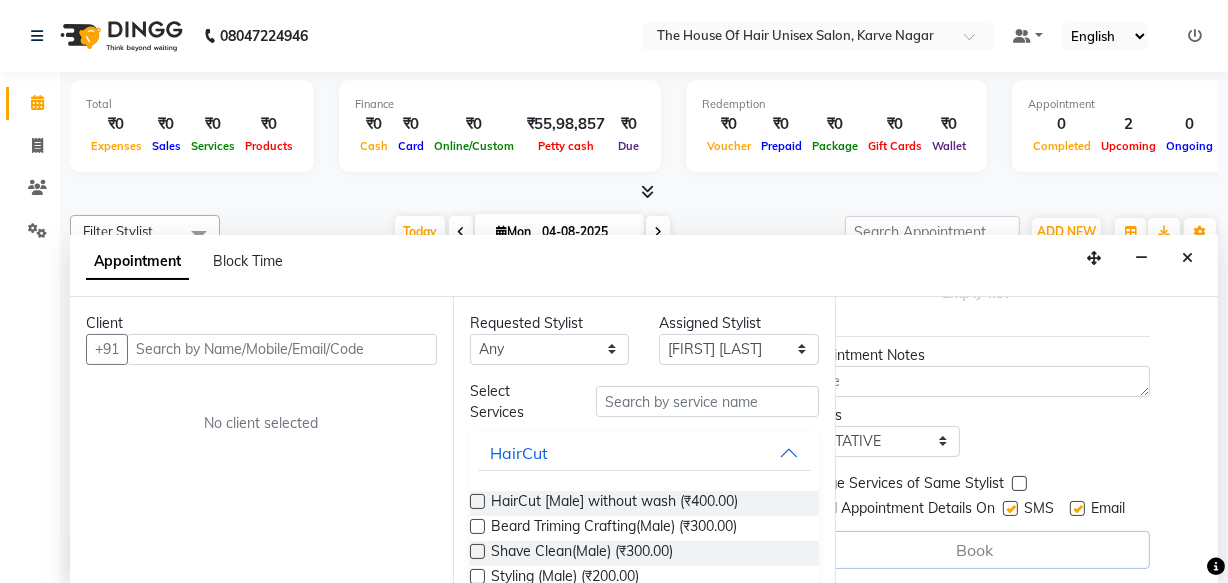 scroll, scrollTop: 235, scrollLeft: 65, axis: both 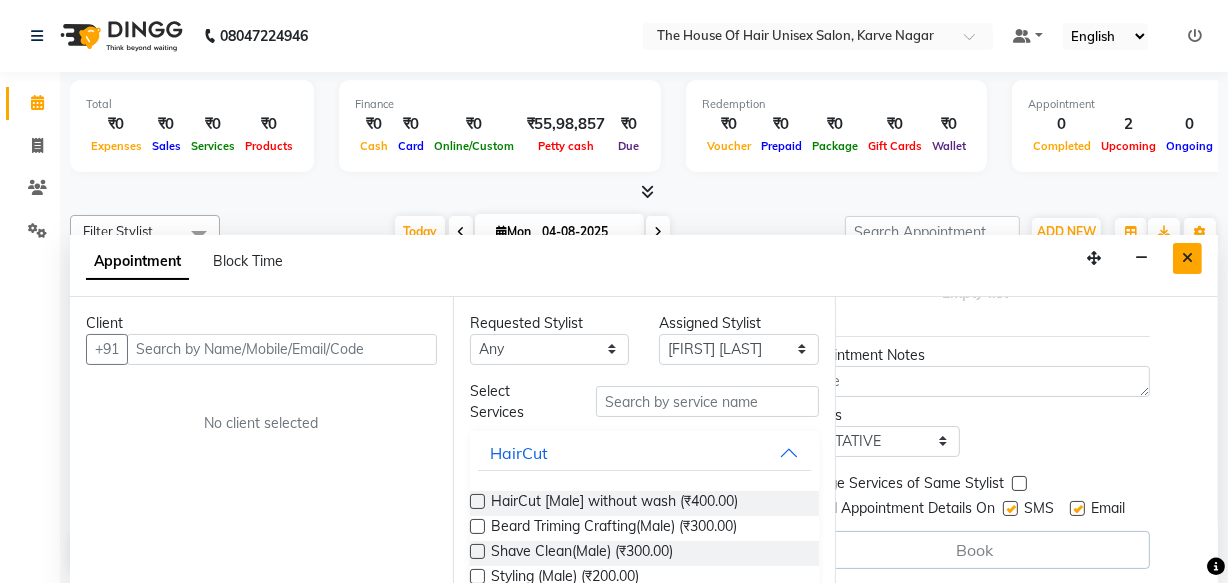 click at bounding box center (1187, 258) 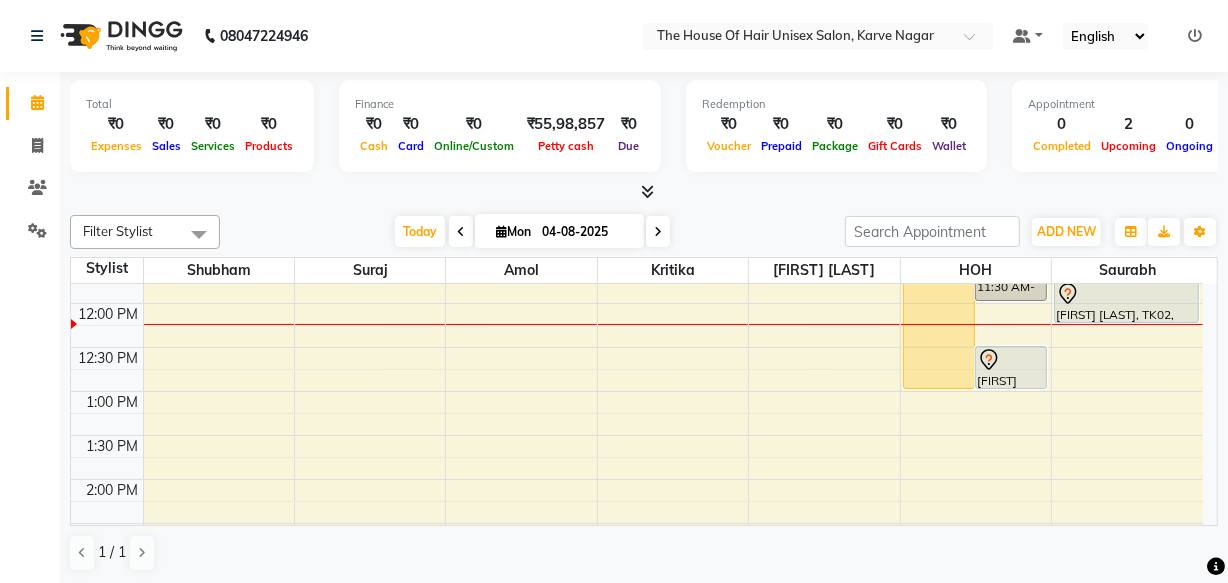 click at bounding box center (461, 232) 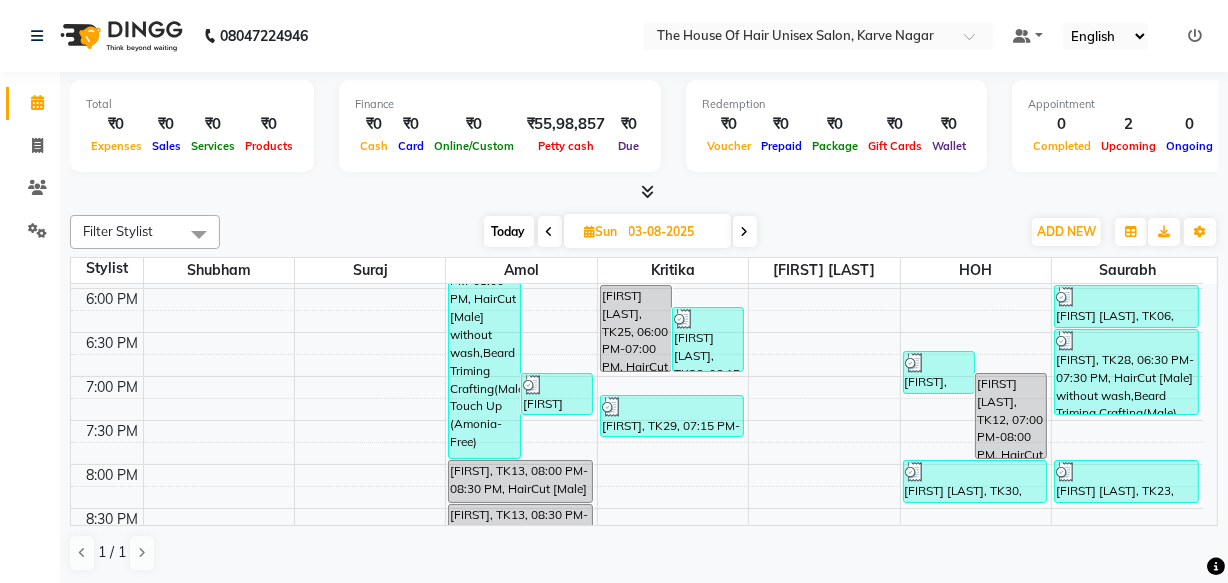 scroll, scrollTop: 1072, scrollLeft: 0, axis: vertical 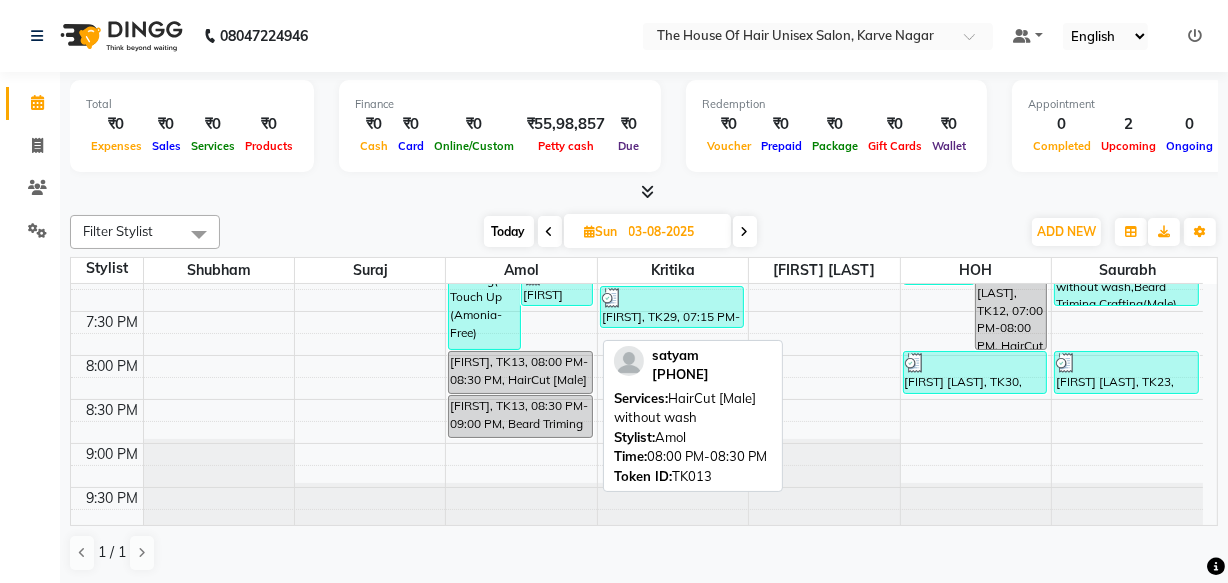 click on "[FIRST], TK13, 08:00 PM-08:30 PM, HairCut [Male] without wash" at bounding box center [520, 372] 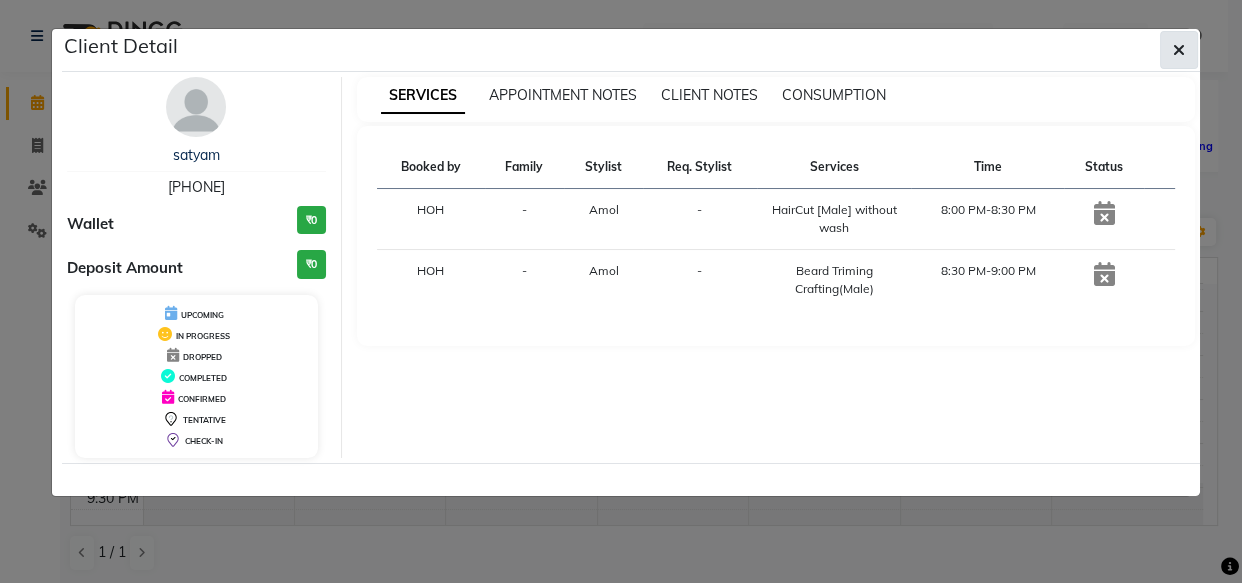 click 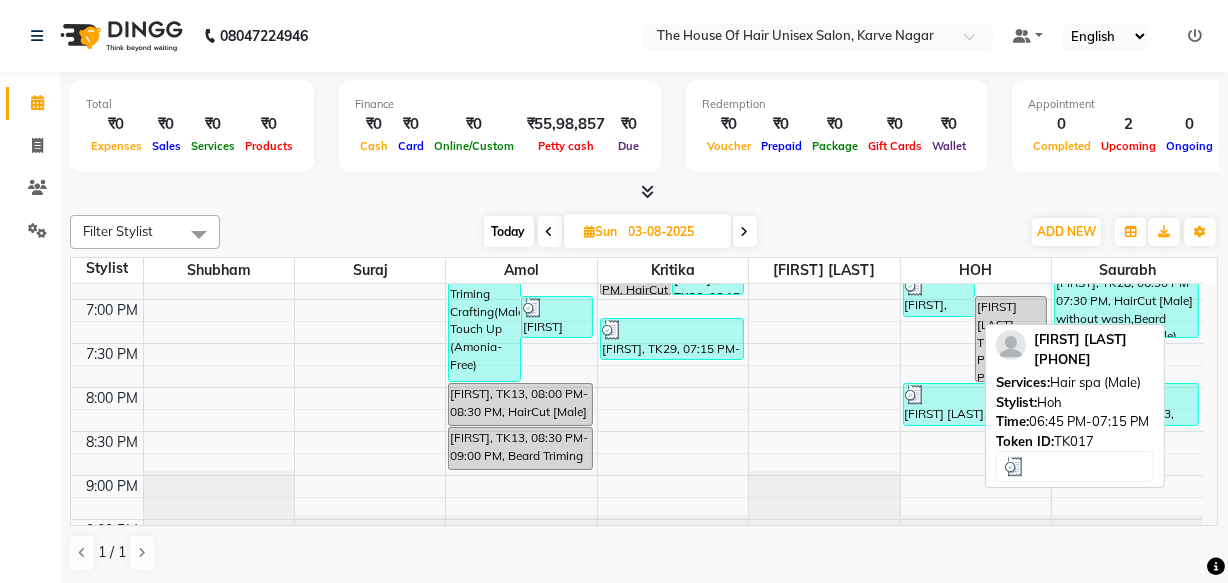 scroll, scrollTop: 1022, scrollLeft: 0, axis: vertical 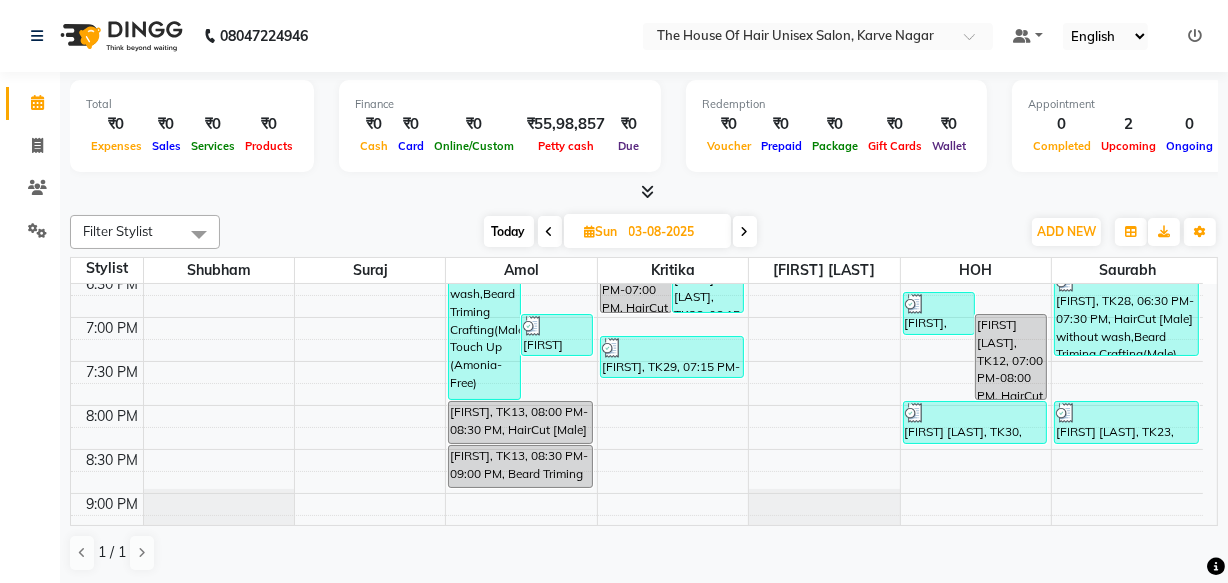click at bounding box center [745, 232] 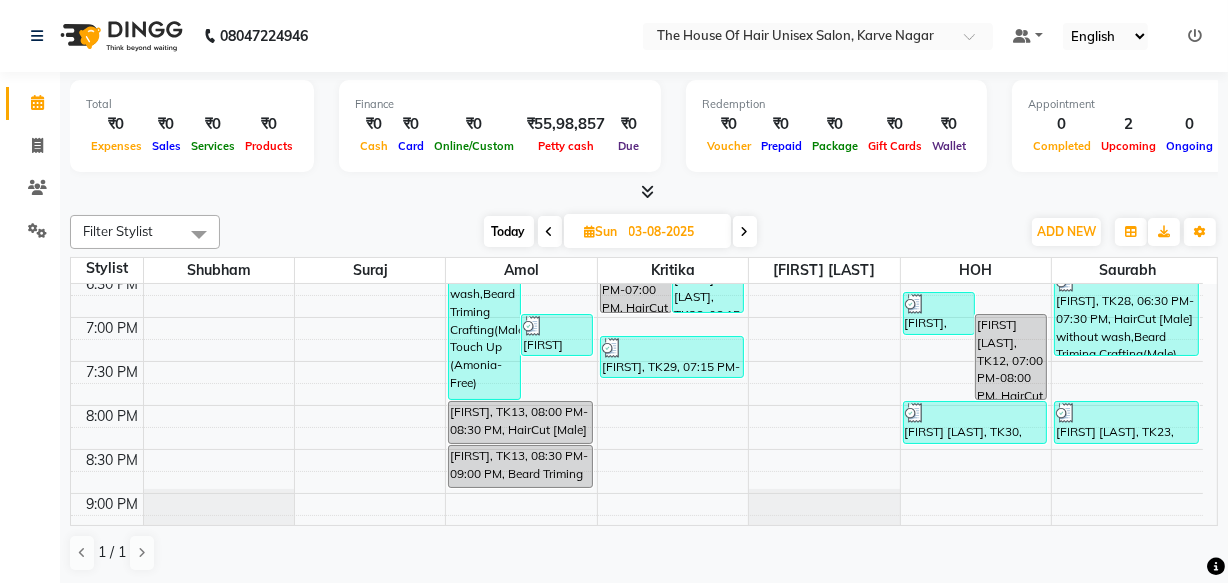 type on "04-08-2025" 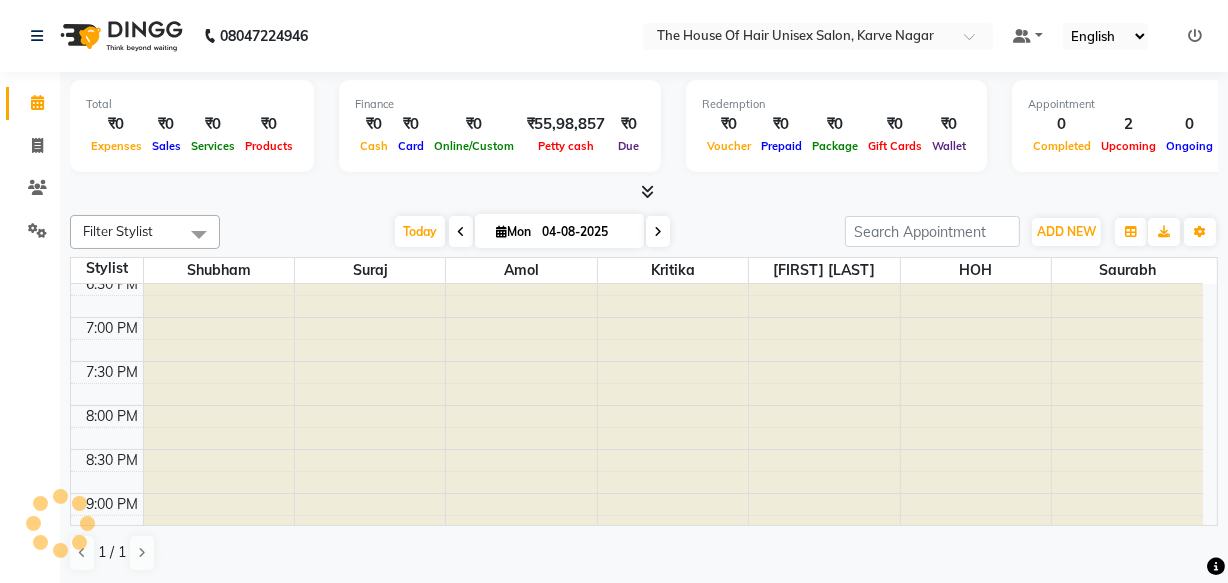 scroll, scrollTop: 439, scrollLeft: 0, axis: vertical 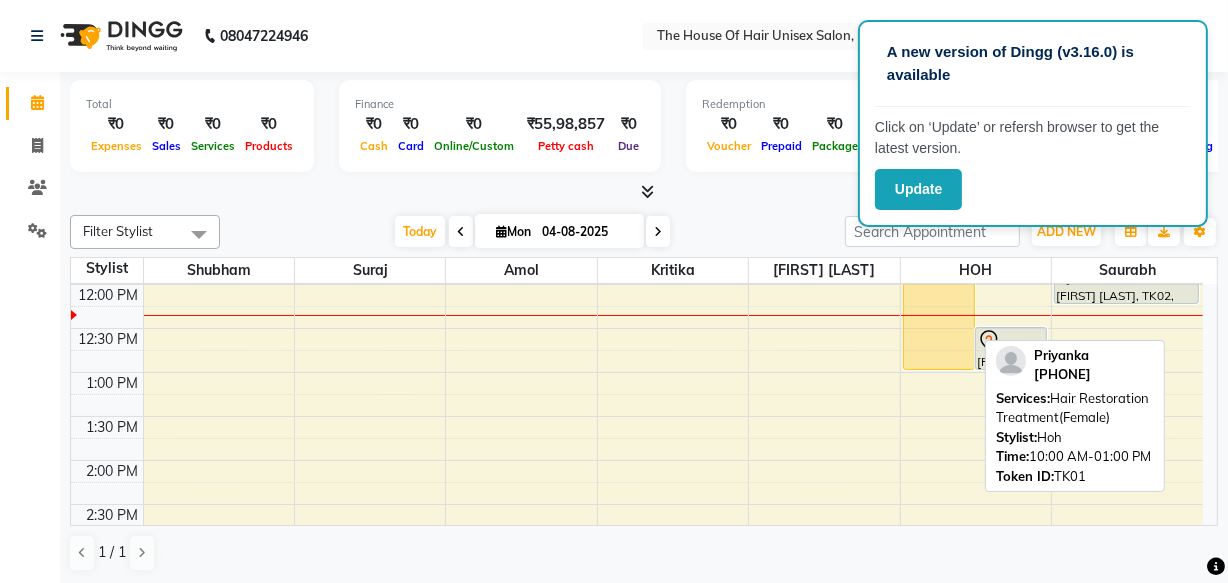 click on "[FIRST] [LAST], TK01, 10:00 AM-01:00 PM, Hair Restoration Treatment(Female)" at bounding box center (939, 239) 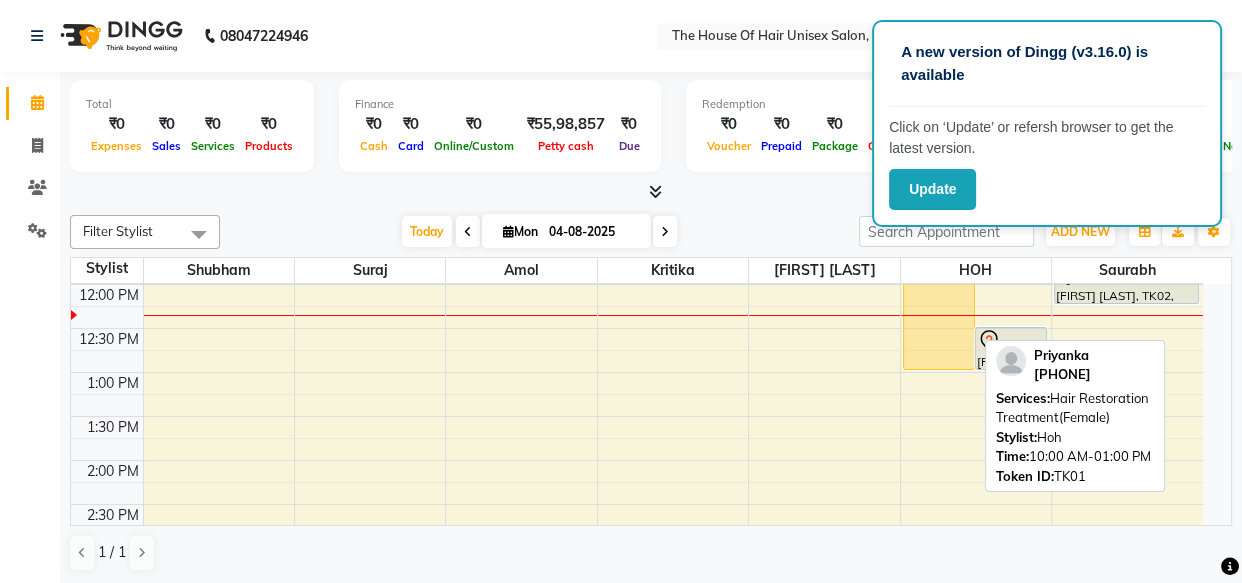 select on "1" 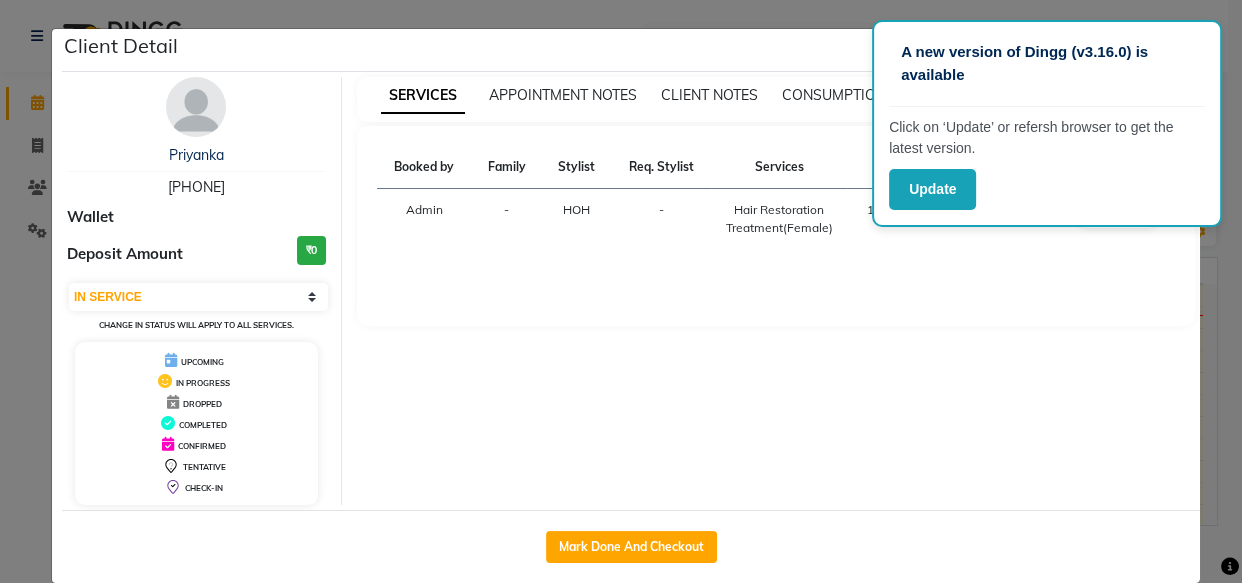 click on "Client Detail [FIRST] [PHONE] Wallet Deposit Amount ₹0 Select IN SERVICE CONFIRMED TENTATIVE CHECK IN MARK DONE DROPPED UPCOMING Change in status will apply to all services. UPCOMING IN PROGRESS DROPPED COMPLETED CONFIRMED TENTATIVE CHECK-IN SERVICES APPOINTMENT NOTES CLIENT NOTES CONSUMPTION Booked by Family Stylist Req. Stylist Services Time Status Admin - HOH - Hair Restoration Treatment(Female) 10:00 AM-1:00 PM MARK DONE Mark Done And Checkout" 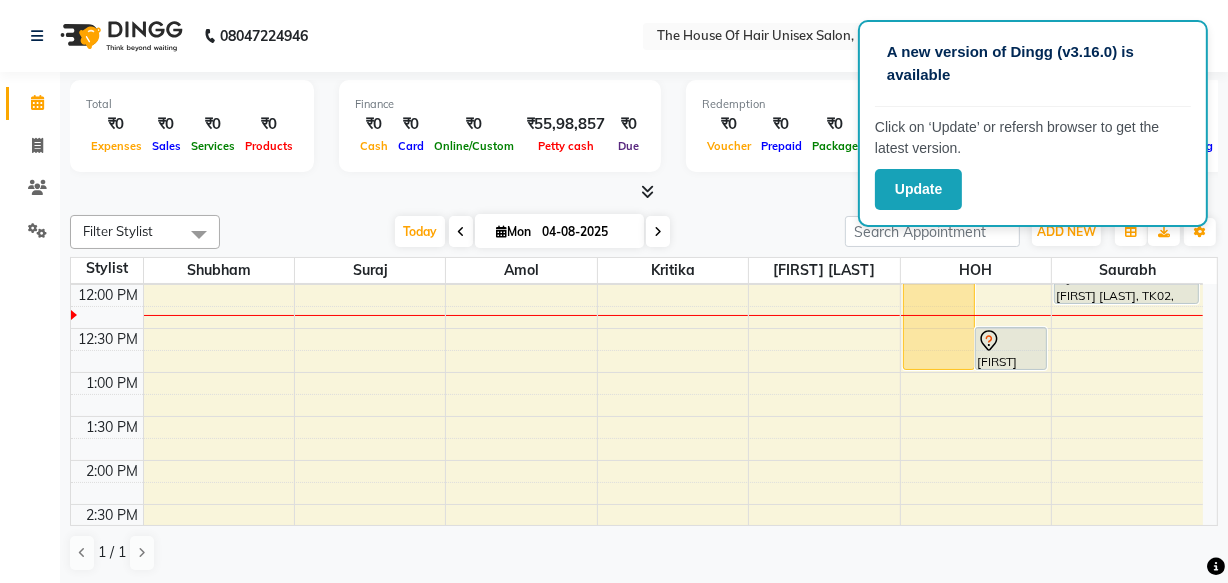 click on "Stylist Shubham Suraj Amol Kritika david kumar HOH Saurabh" at bounding box center (644, 271) 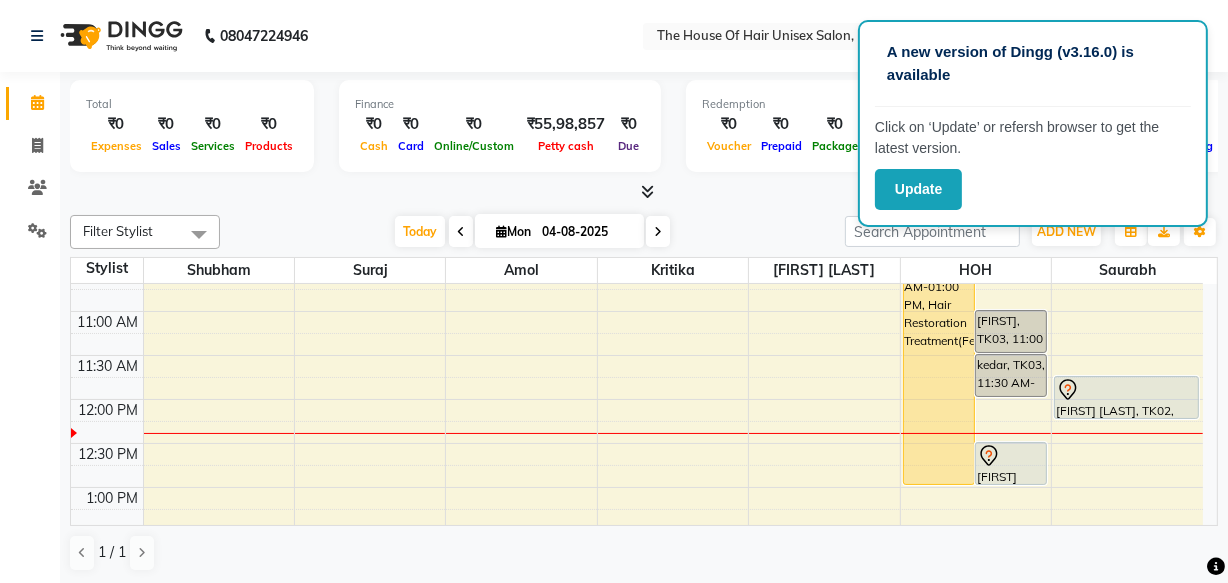 scroll, scrollTop: 322, scrollLeft: 0, axis: vertical 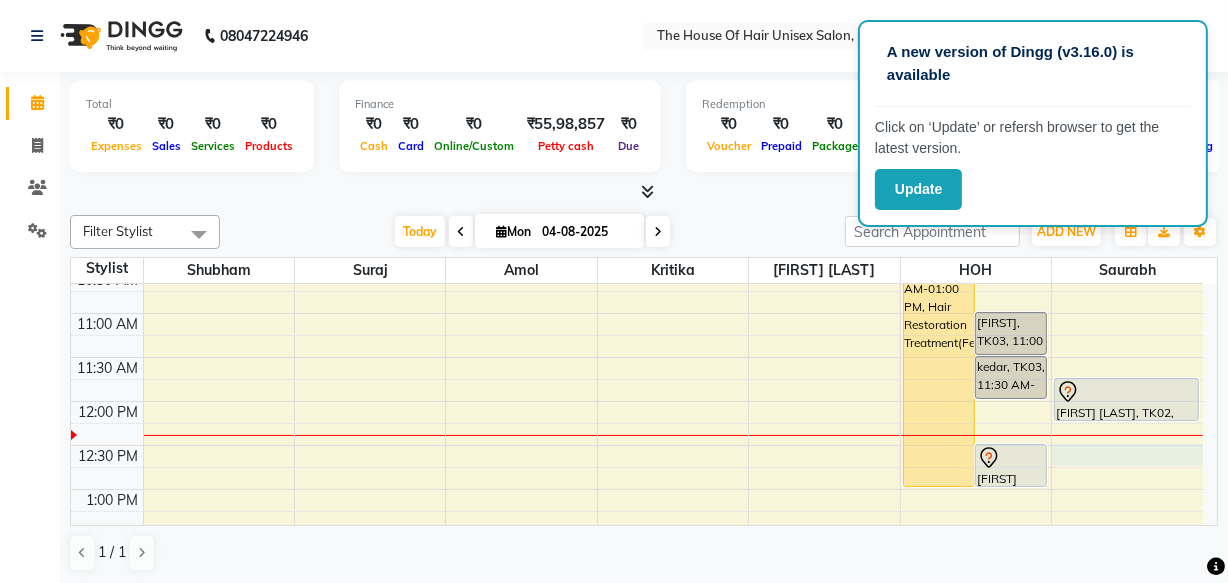 click on "7:00 AM 7:30 AM 8:00 AM 8:30 AM 9:00 AM 9:30 AM 10:00 AM 10:30 AM 11:00 AM 11:30 AM 12:00 PM 12:30 PM 1:00 PM 1:30 PM 2:00 PM 2:30 PM 3:00 PM 3:30 PM 4:00 PM 4:30 PM 5:00 PM 5:30 PM 6:00 PM 6:30 PM 7:00 PM 7:30 PM 8:00 PM 8:30 PM 9:00 PM 9:30 PM [FIRST], TK01, 10:00 AM-01:00 PM, Hair Restoration Treatment(Female) [FIRST], TK03, 11:00 AM-11:30 AM, HairCut [Male] without wash [FIRST], TK03, 11:30 AM-12:00 PM, Beard Triming Crafting(Male) [FIRST] [LAST], TK04, 12:30 PM-01:00 PM, HairCut [Male] without wash [FIRST] [LAST], TK05, 03:00 PM-03:30 PM, HairCut [Male] without wash [FIRST] [LAST], TK02, 11:45 AM-12:15 PM, Haircut without wash (female) [FIRST] [LAST], TK05, 03:00 PM-03:30 PM, HairCut [Male] without wash" at bounding box center (637, 621) 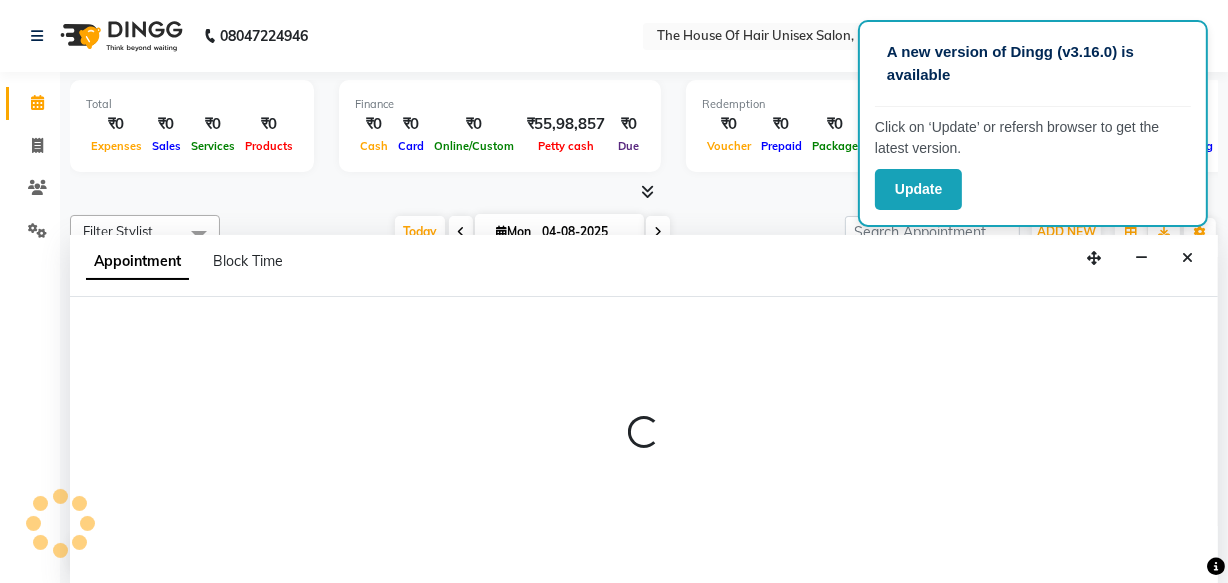 select on "86145" 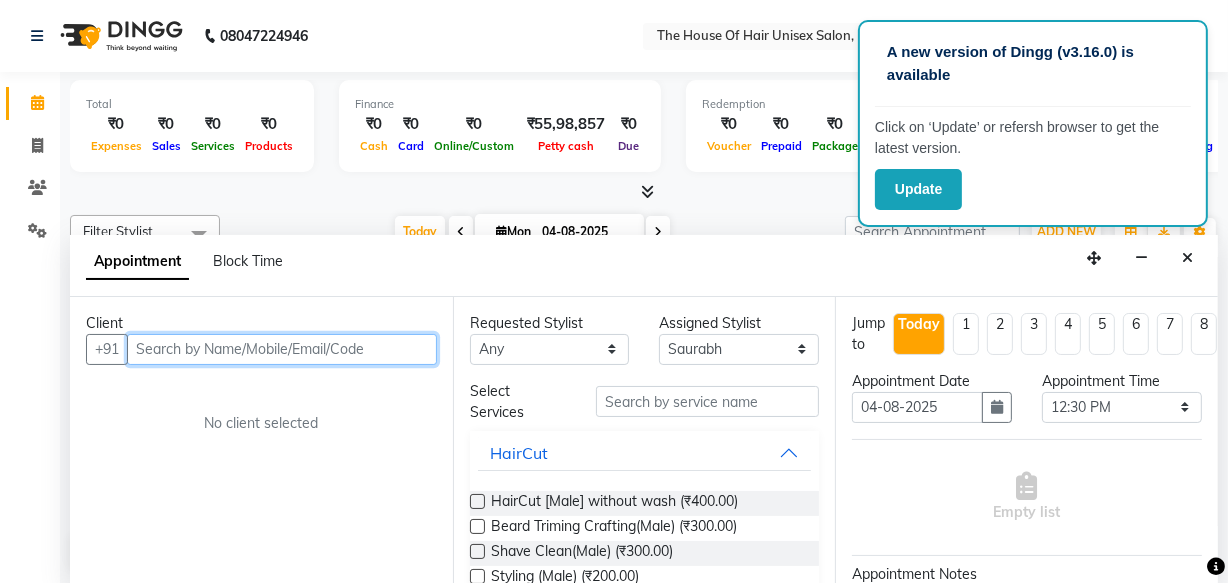 click at bounding box center (282, 349) 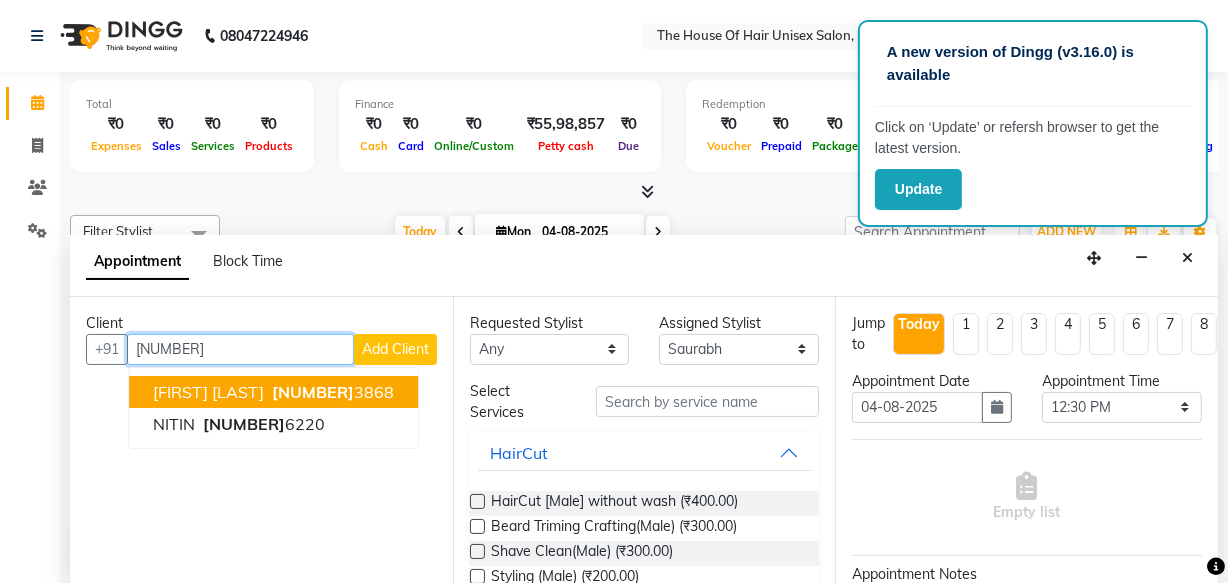 click on "[NUMBER]" at bounding box center (313, 392) 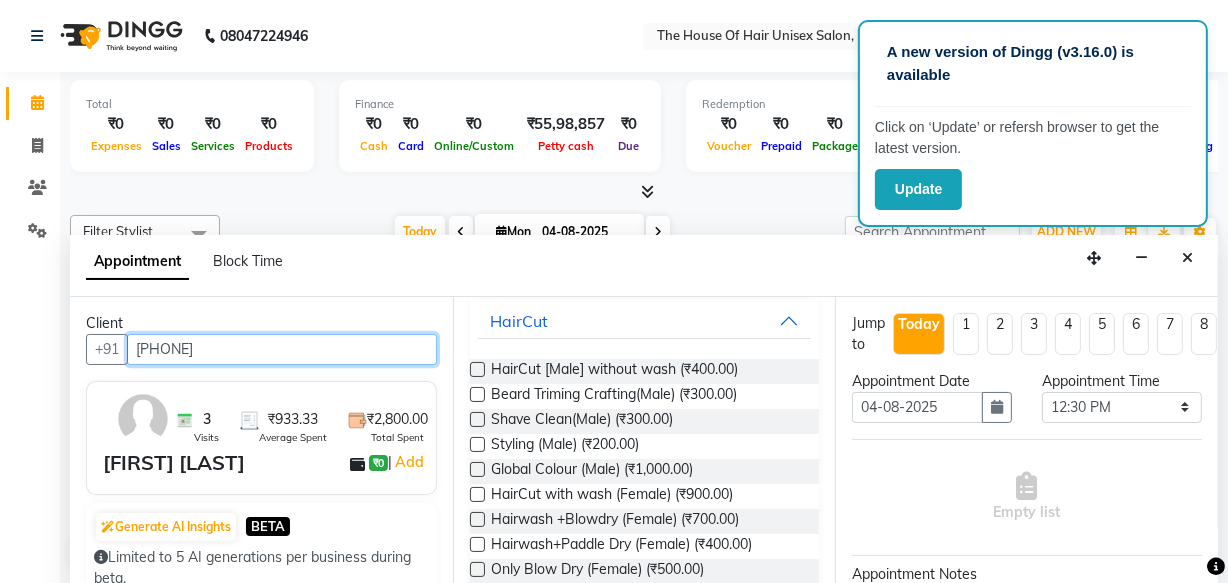 scroll, scrollTop: 120, scrollLeft: 0, axis: vertical 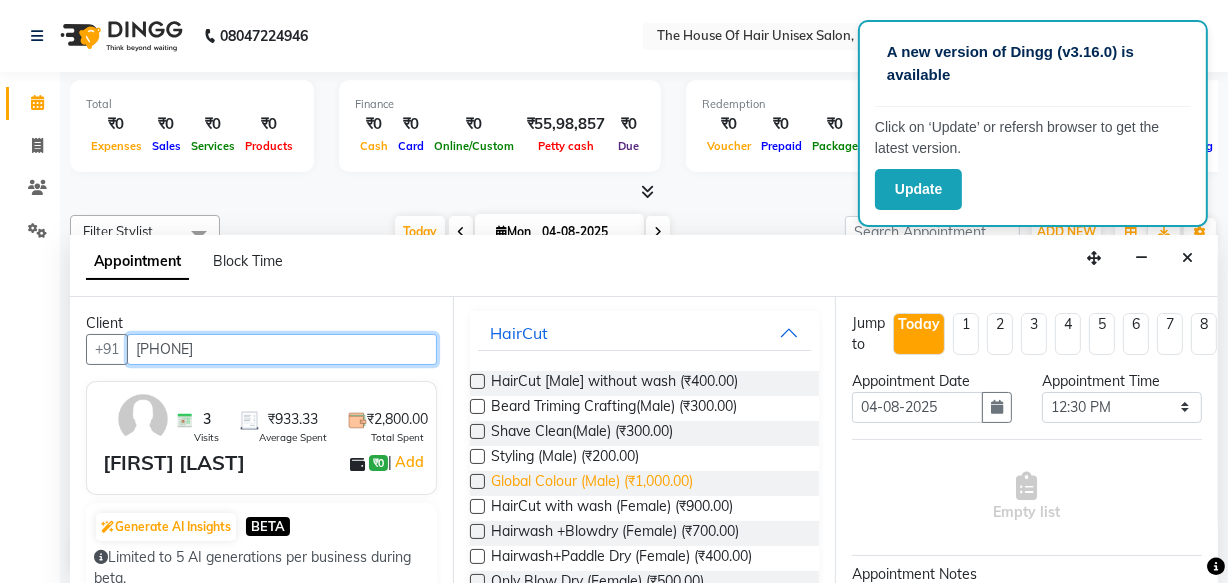 type on "[PHONE]" 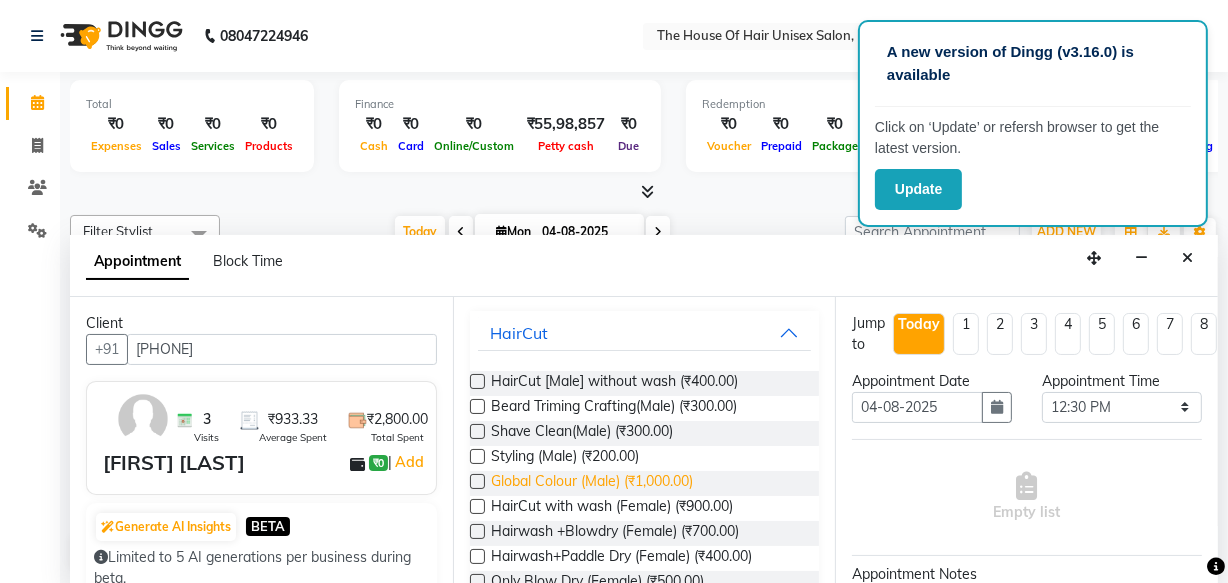 click on "Global Colour (Male) (₹1,000.00)" at bounding box center [592, 483] 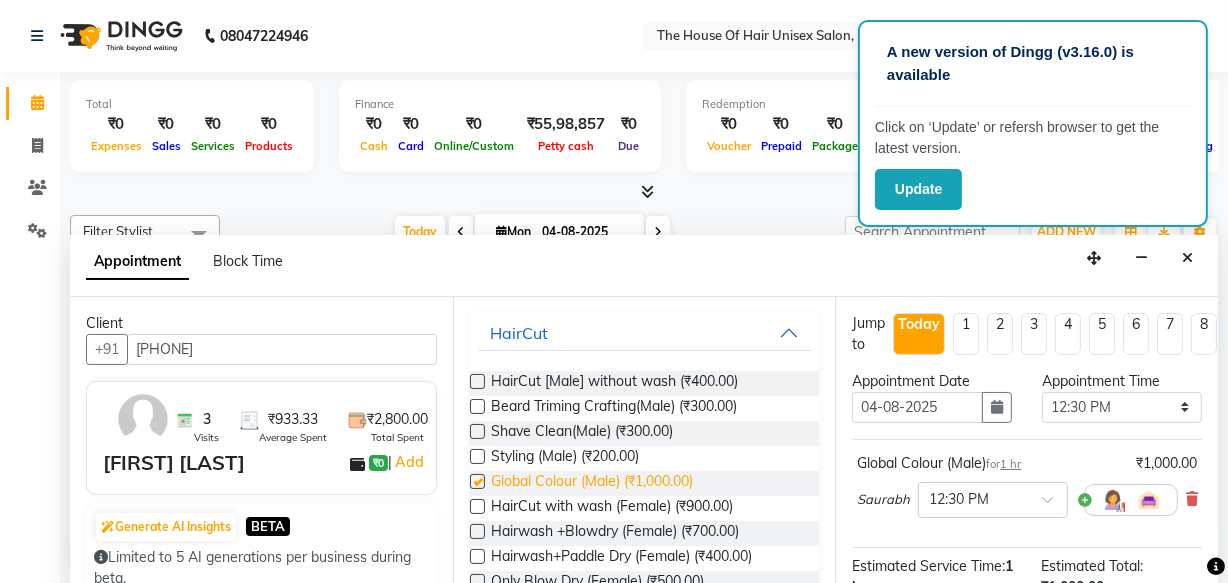 checkbox on "false" 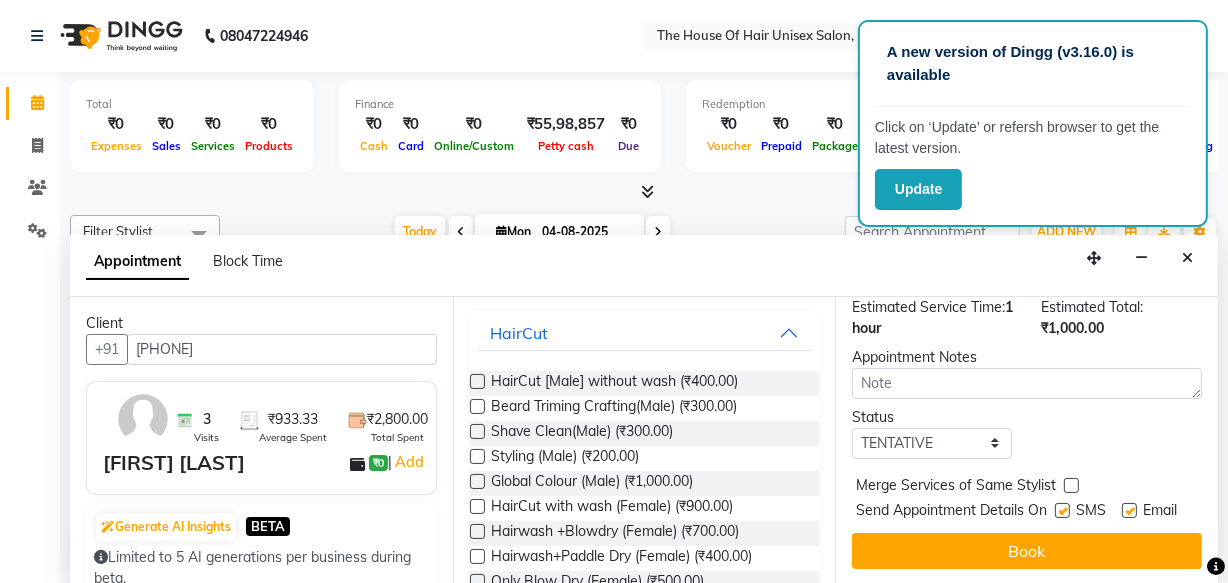 scroll, scrollTop: 289, scrollLeft: 0, axis: vertical 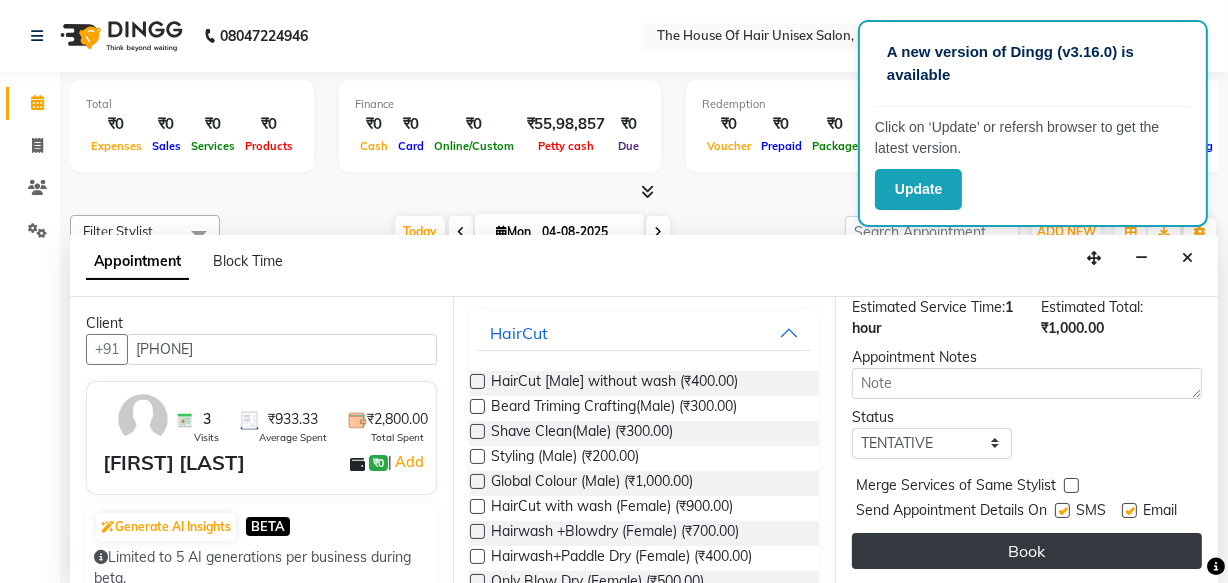 click on "Book" at bounding box center (1027, 551) 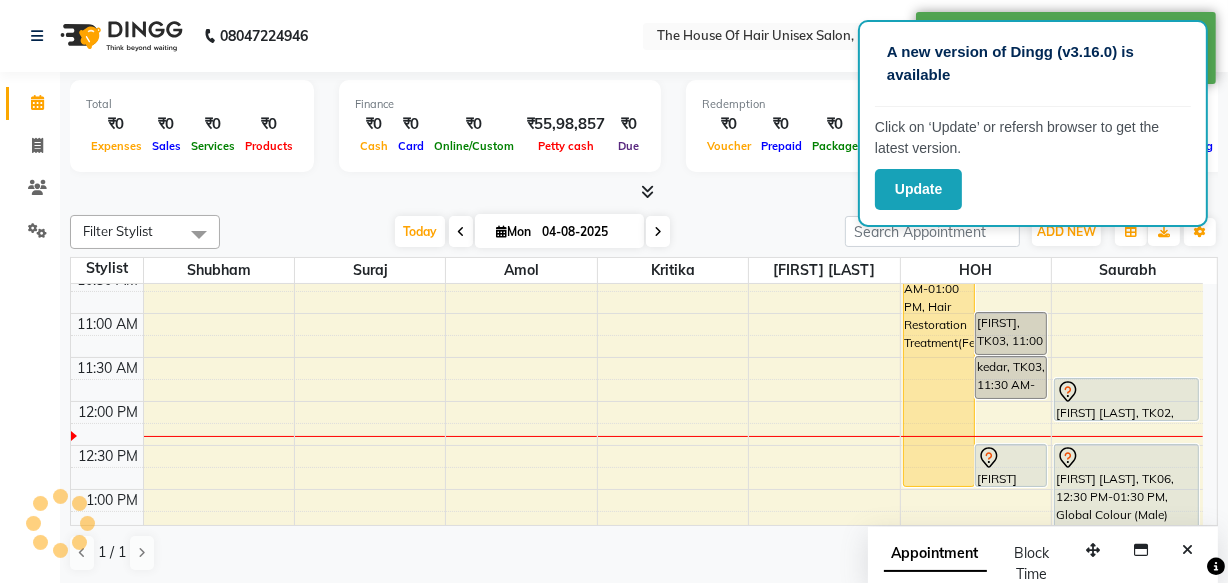 scroll, scrollTop: 0, scrollLeft: 0, axis: both 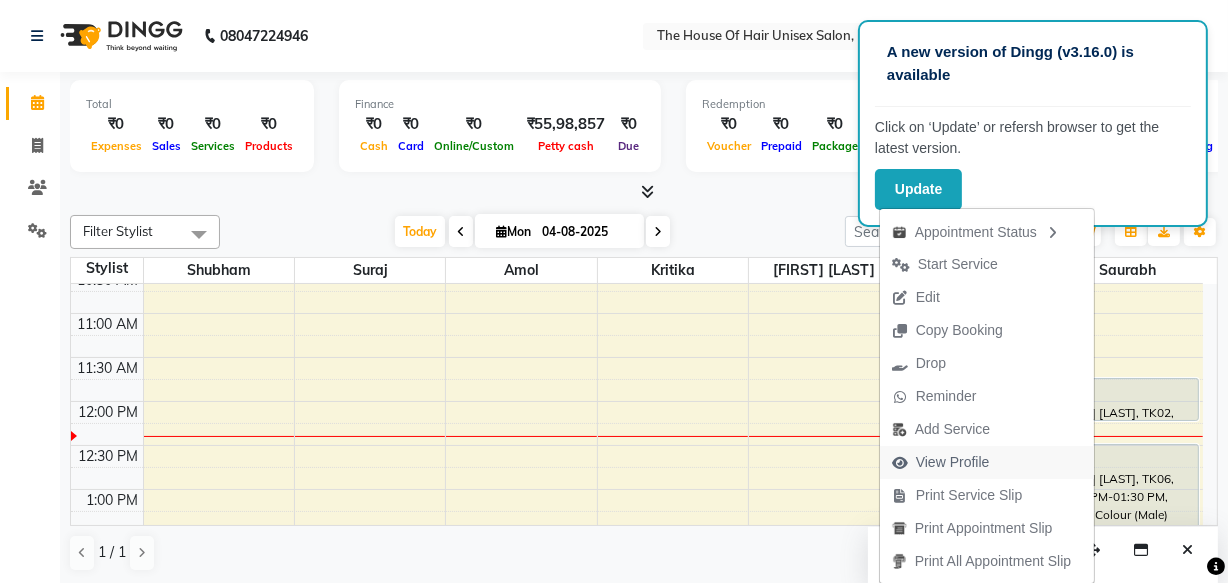 click on "View Profile" at bounding box center (953, 462) 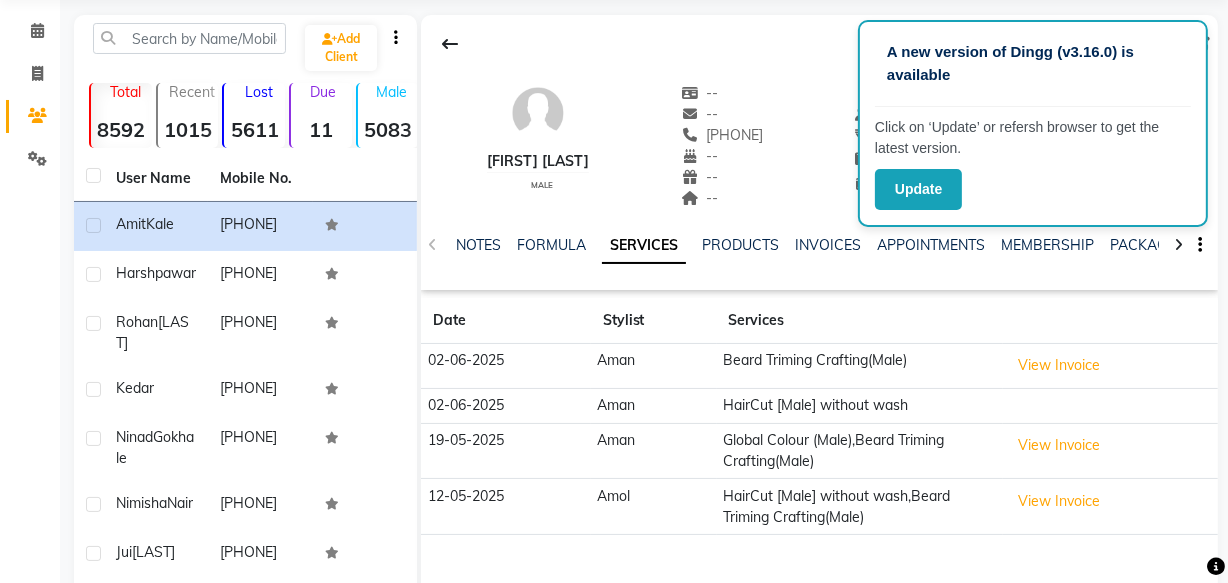 scroll, scrollTop: 71, scrollLeft: 0, axis: vertical 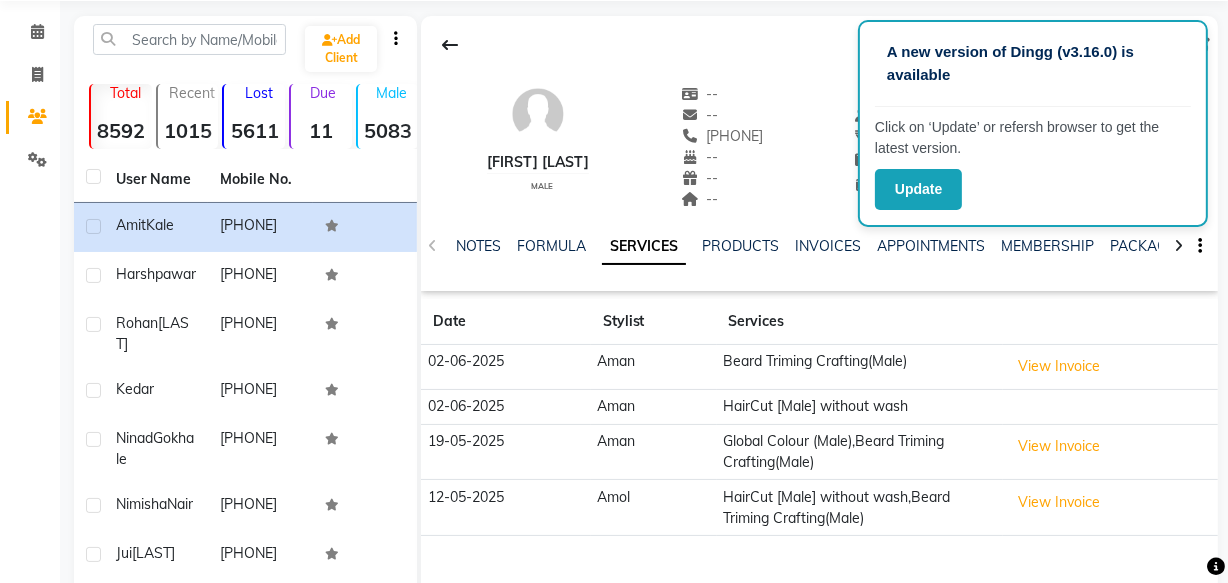 click on "HairCut [Male] without wash,Beard Triming Crafting(Male)" 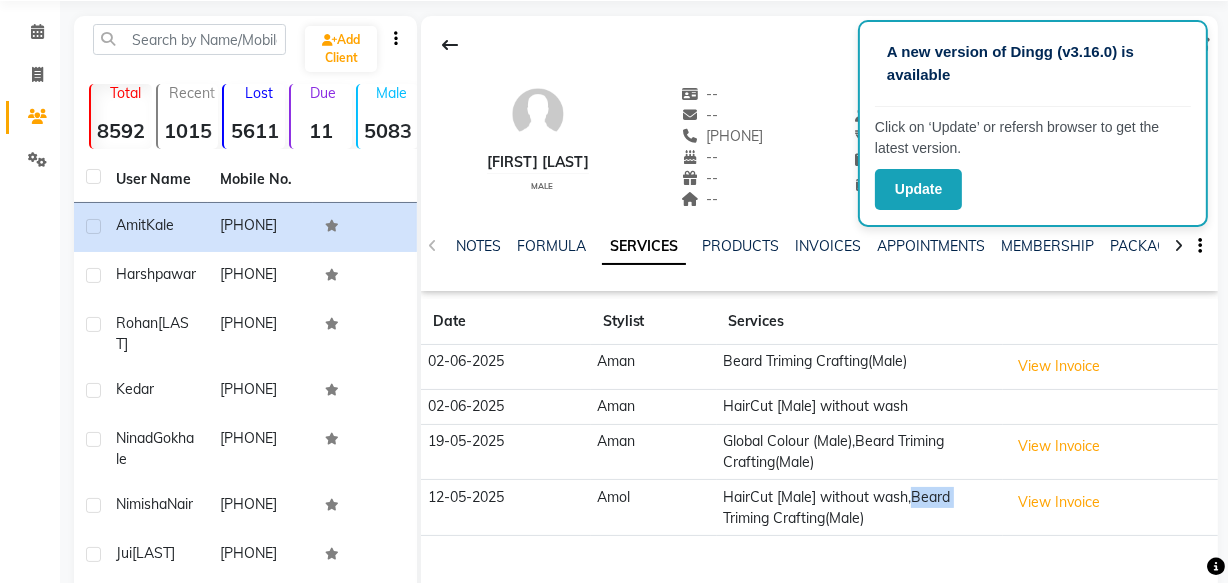 click on "HairCut [Male] without wash,Beard Triming Crafting(Male)" 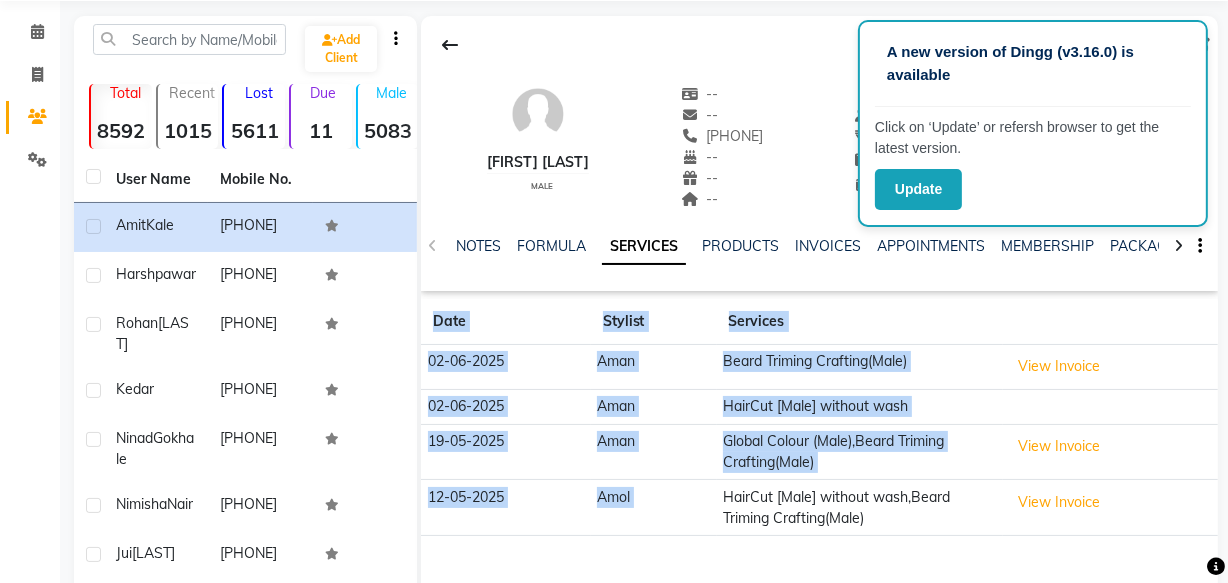 click on "HairCut [Male] without wash,Beard Triming Crafting(Male)" 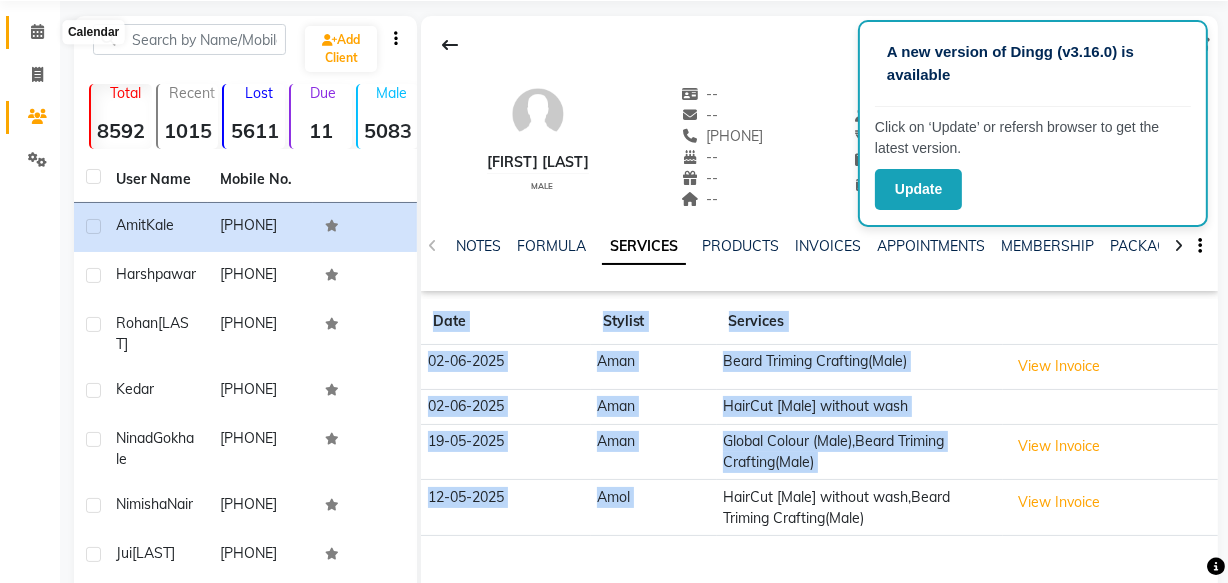 click 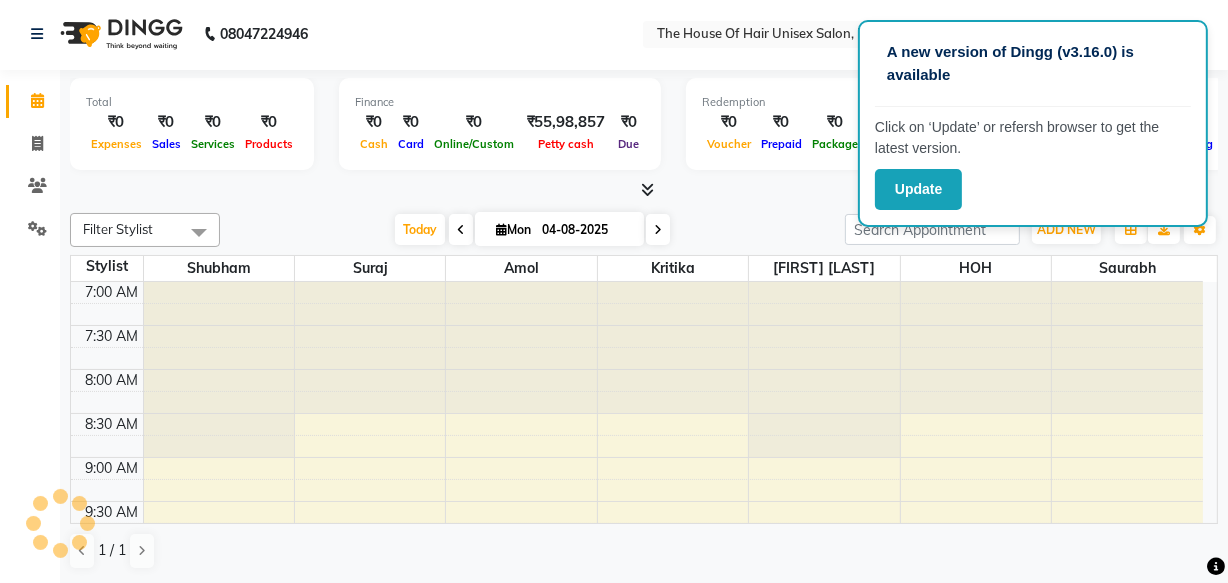 scroll, scrollTop: 0, scrollLeft: 0, axis: both 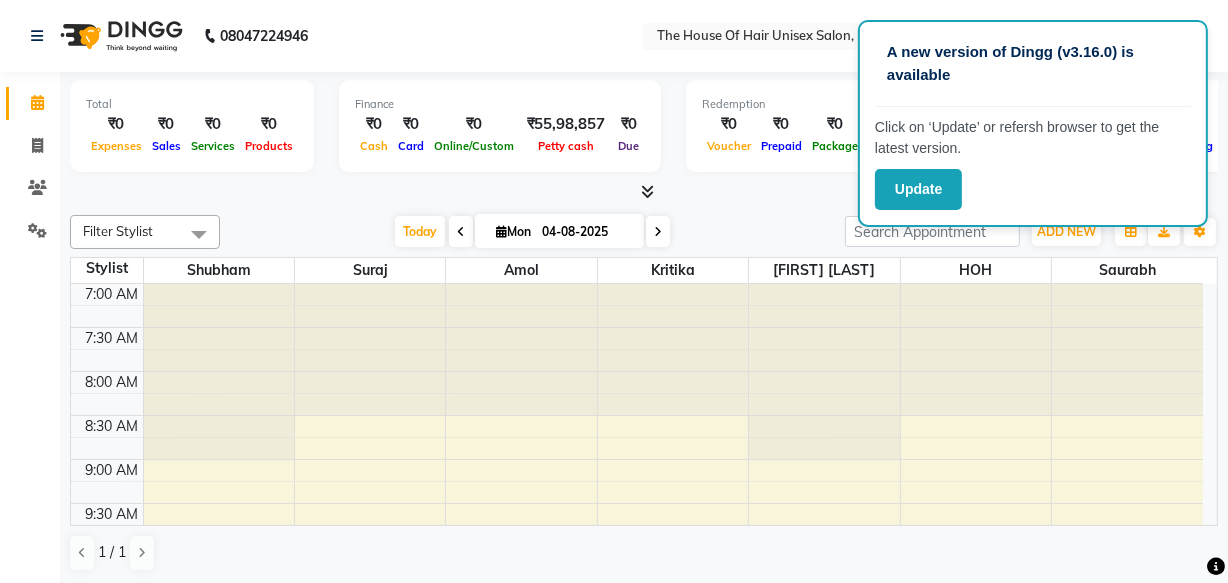 click at bounding box center [461, 231] 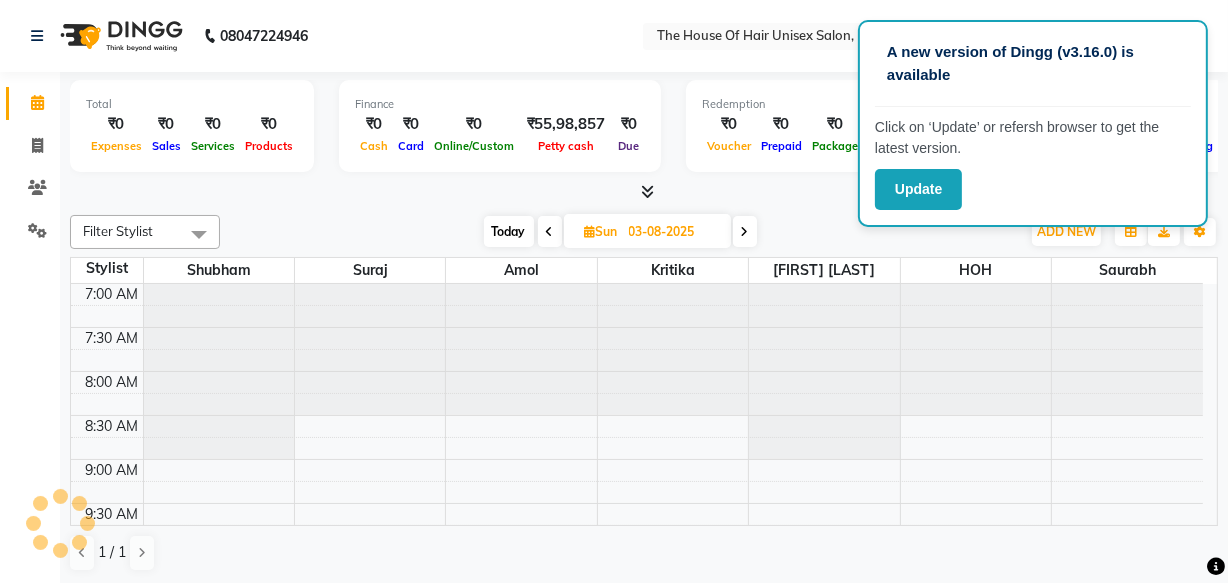scroll, scrollTop: 439, scrollLeft: 0, axis: vertical 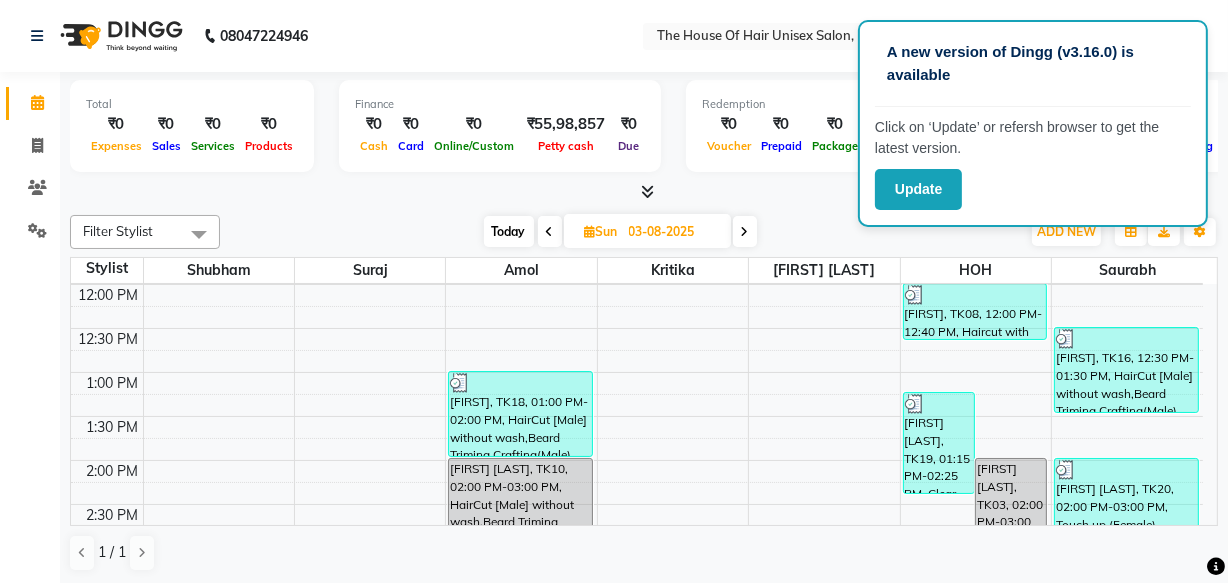 click at bounding box center (550, 232) 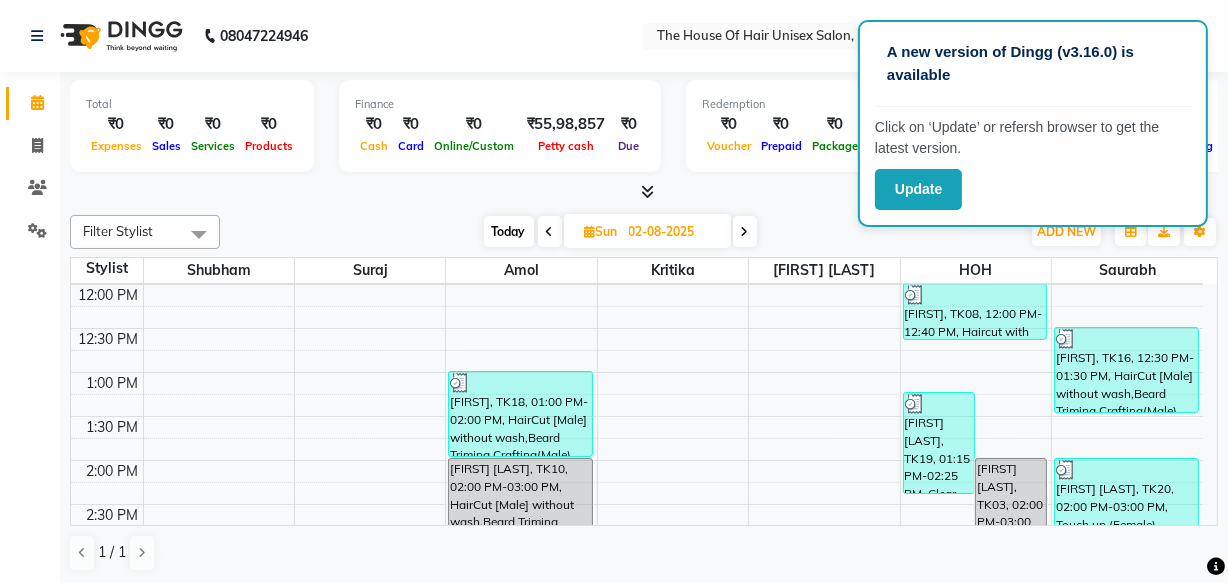 scroll, scrollTop: 0, scrollLeft: 0, axis: both 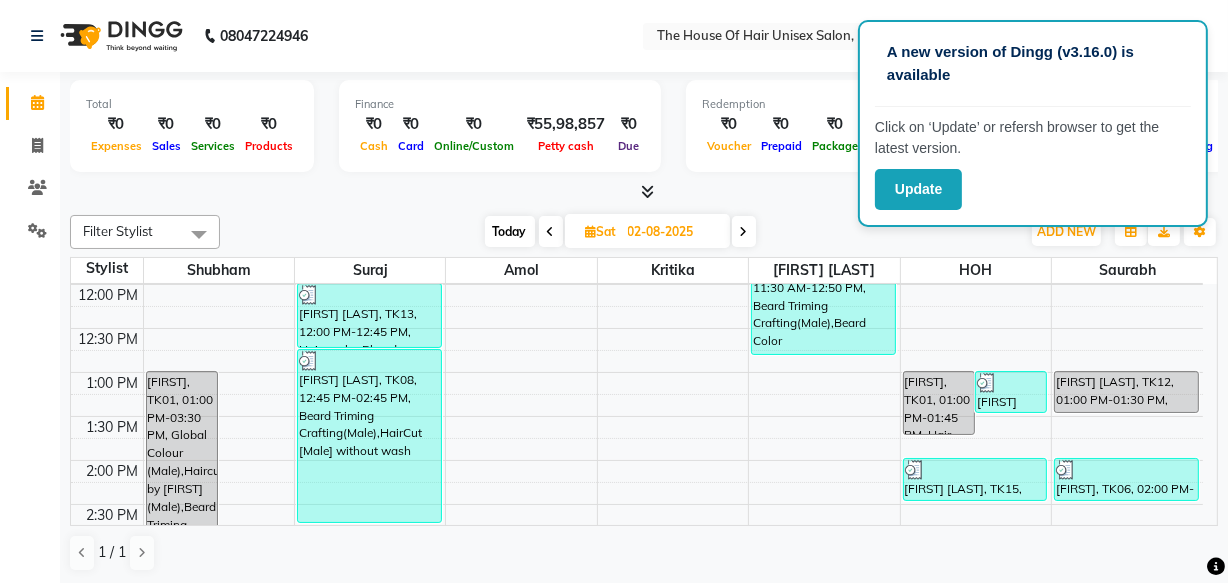 click at bounding box center [551, 232] 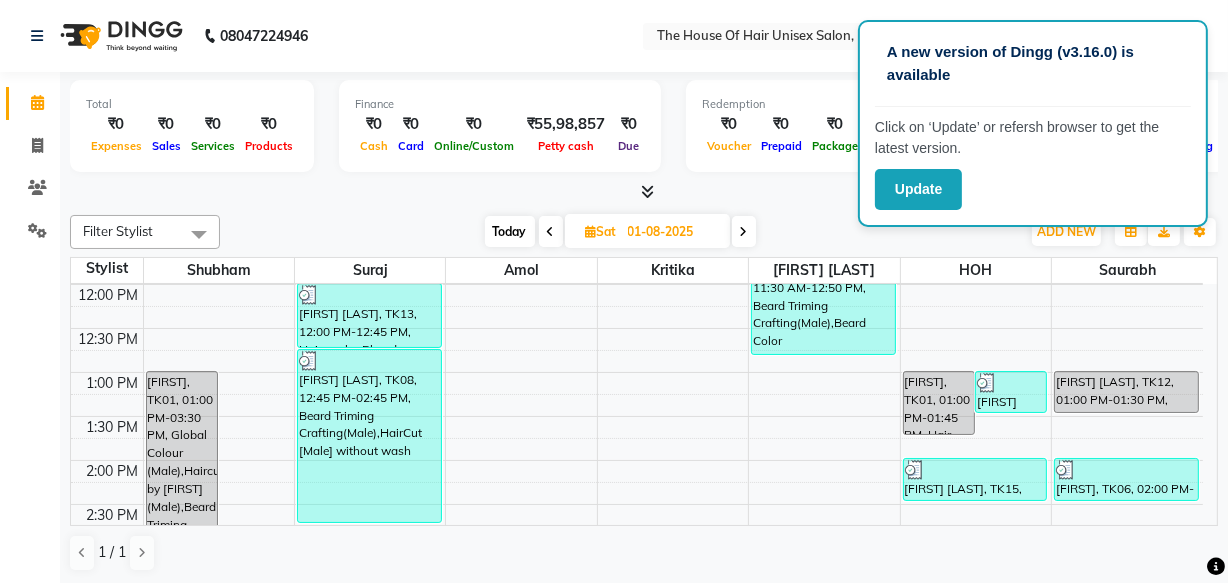 scroll, scrollTop: 439, scrollLeft: 0, axis: vertical 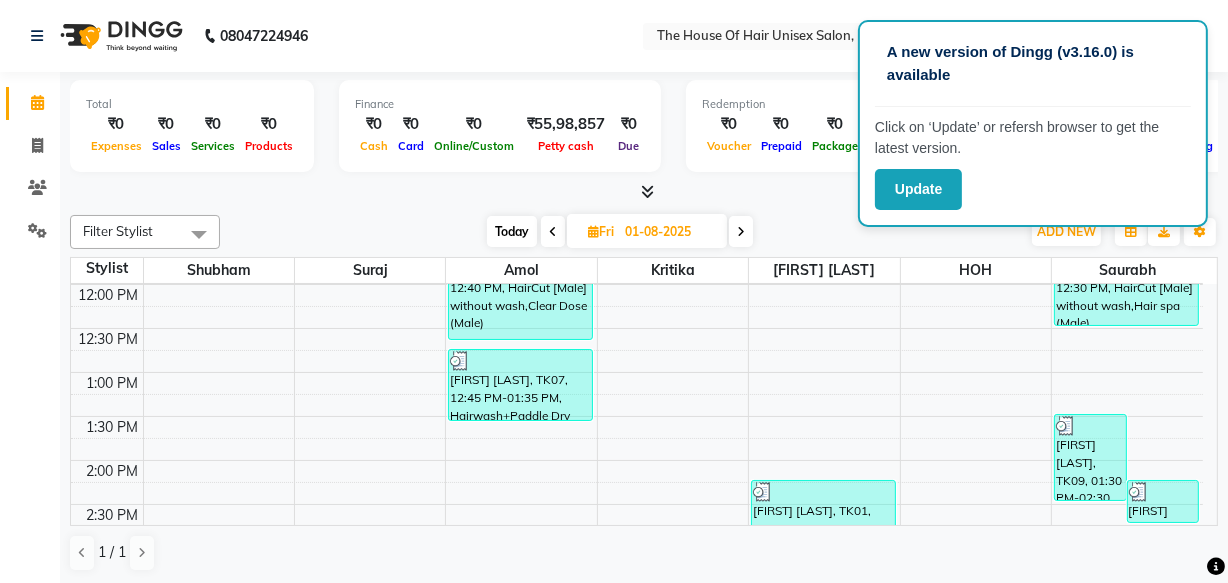click at bounding box center (553, 231) 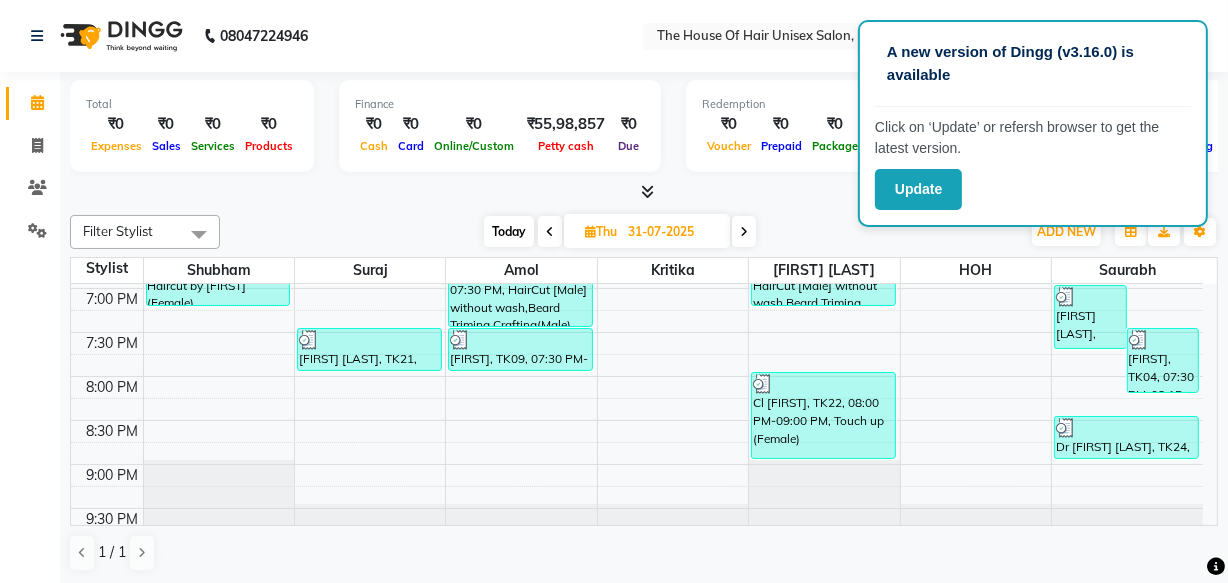 scroll, scrollTop: 1056, scrollLeft: 0, axis: vertical 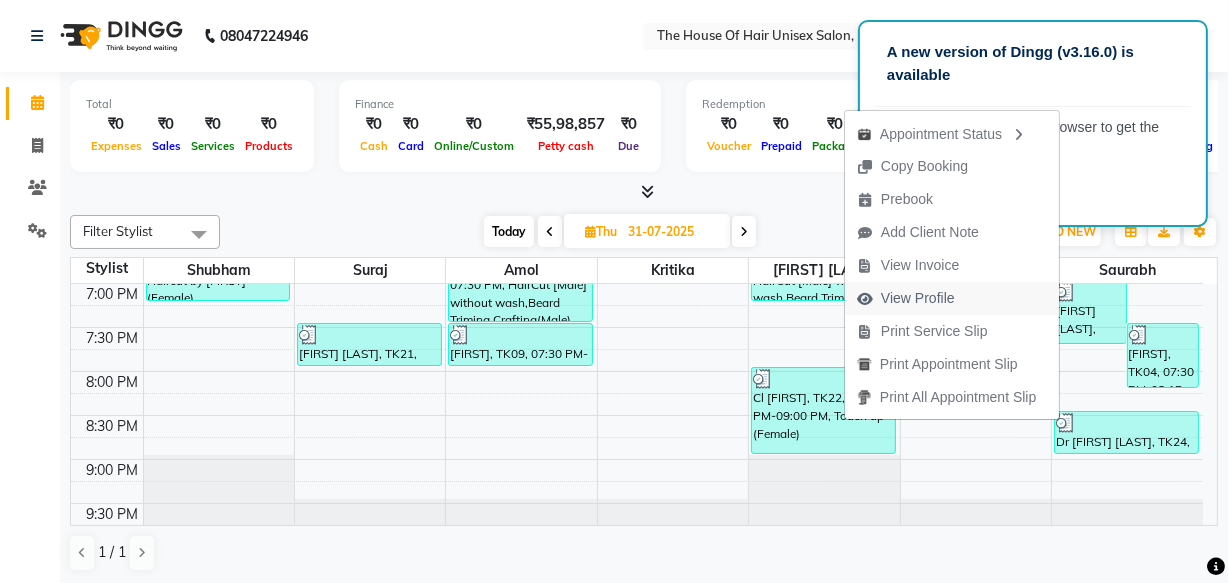 click on "View Profile" at bounding box center [918, 298] 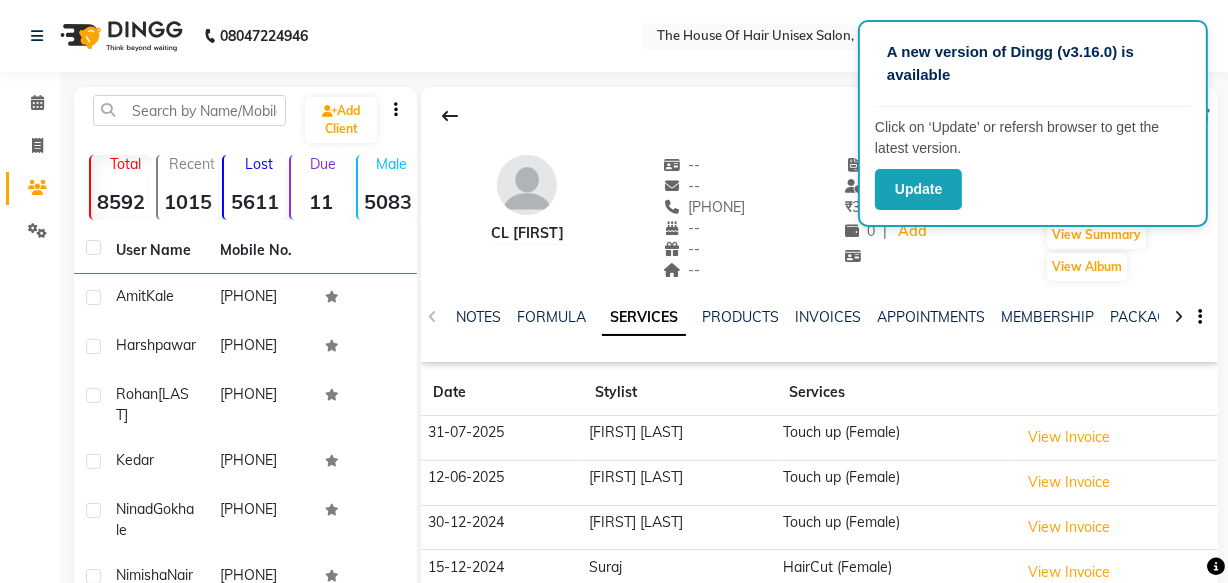 scroll, scrollTop: 11, scrollLeft: 0, axis: vertical 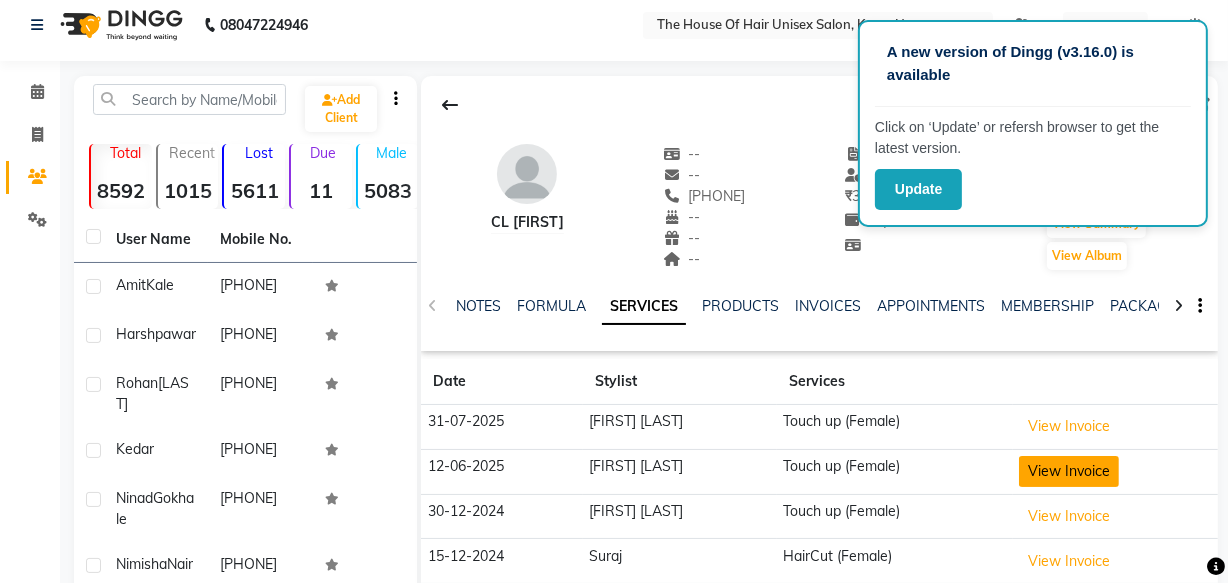 click on "View Invoice" 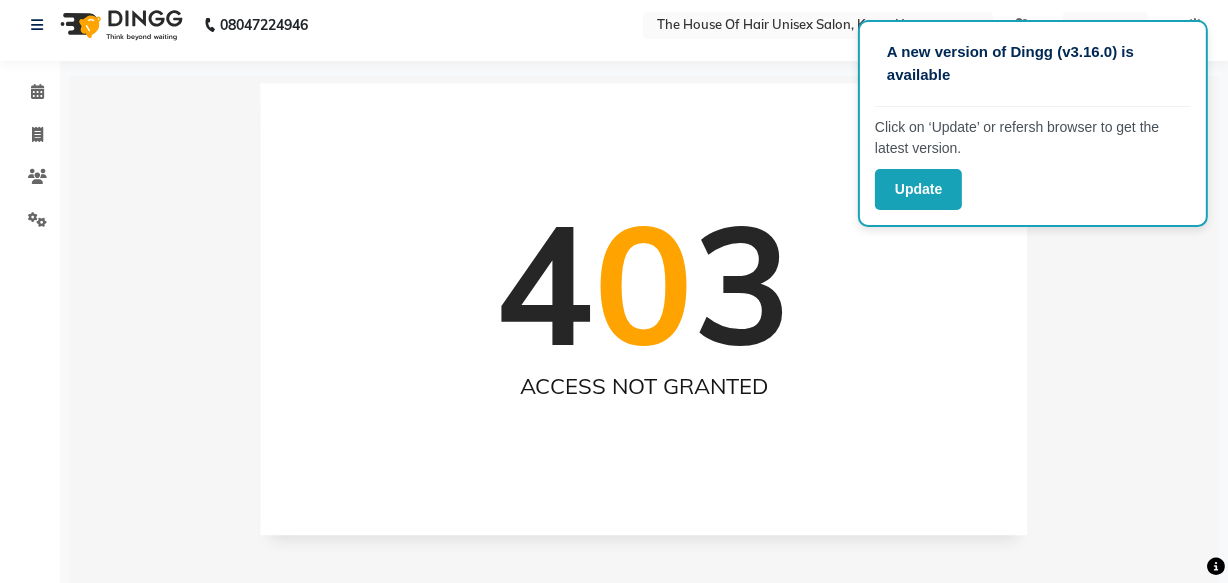 click at bounding box center (1195, 25) 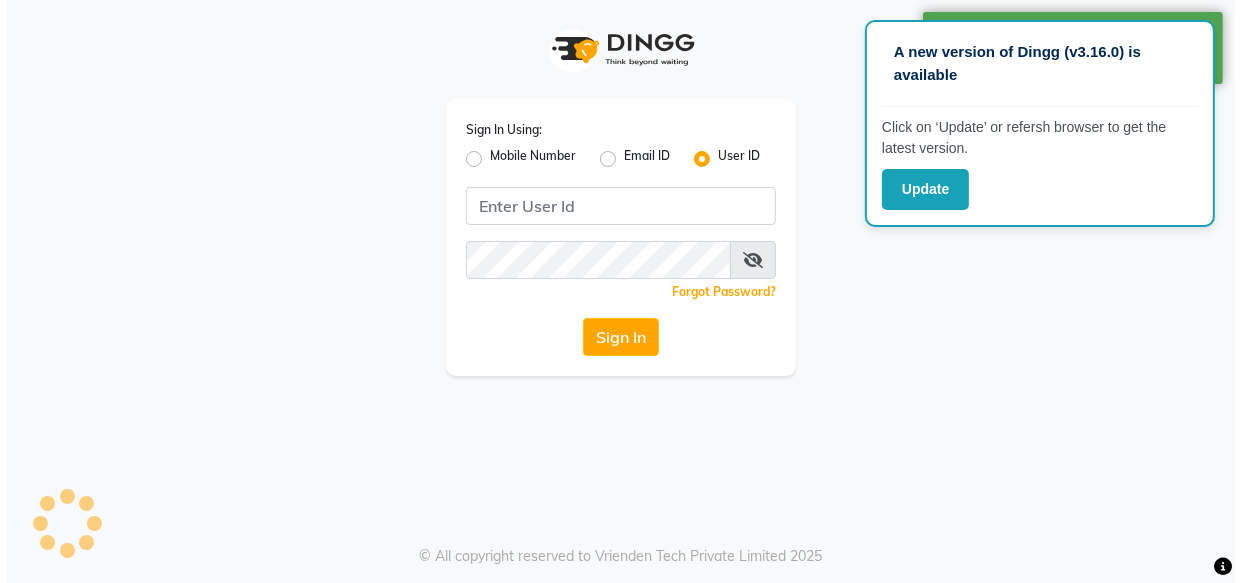 scroll, scrollTop: 0, scrollLeft: 0, axis: both 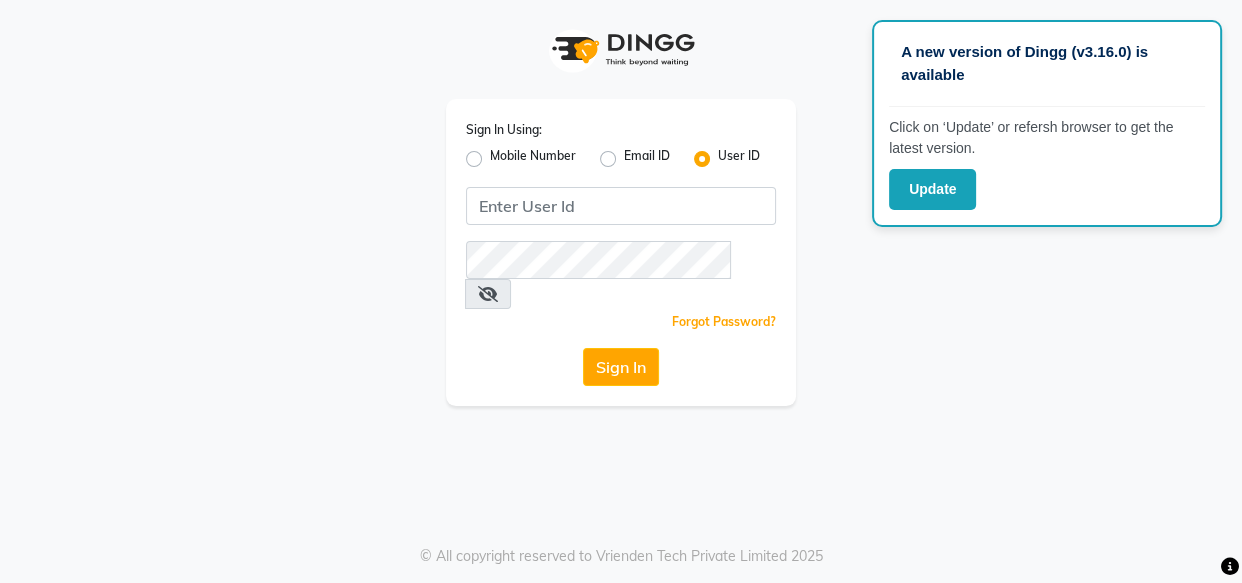 click on "Mobile Number" 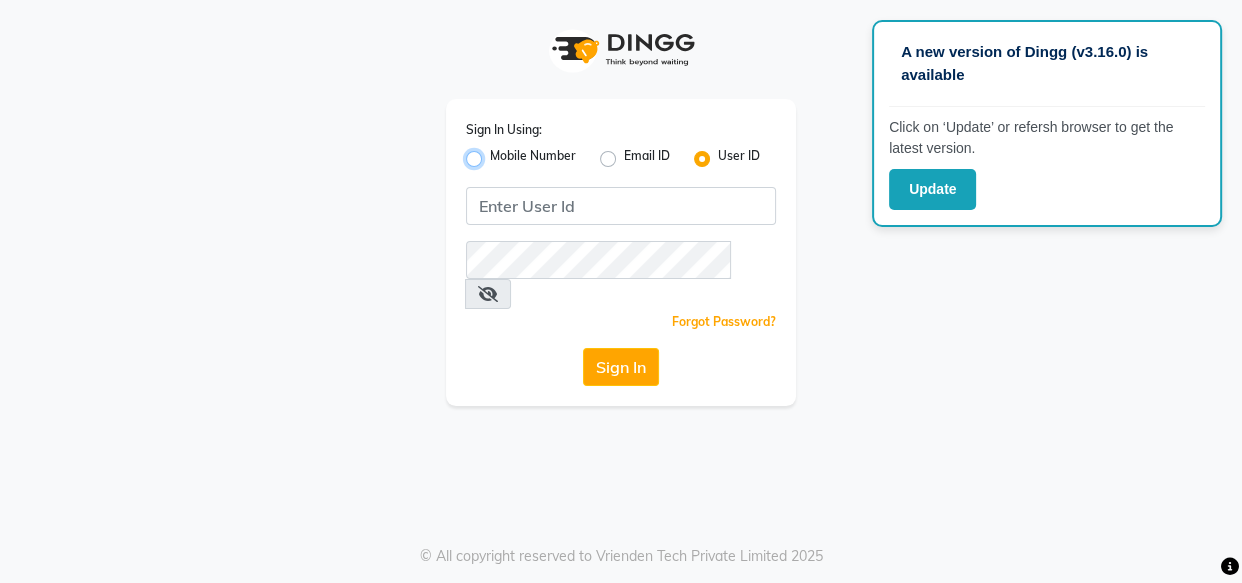 click on "Mobile Number" at bounding box center [496, 153] 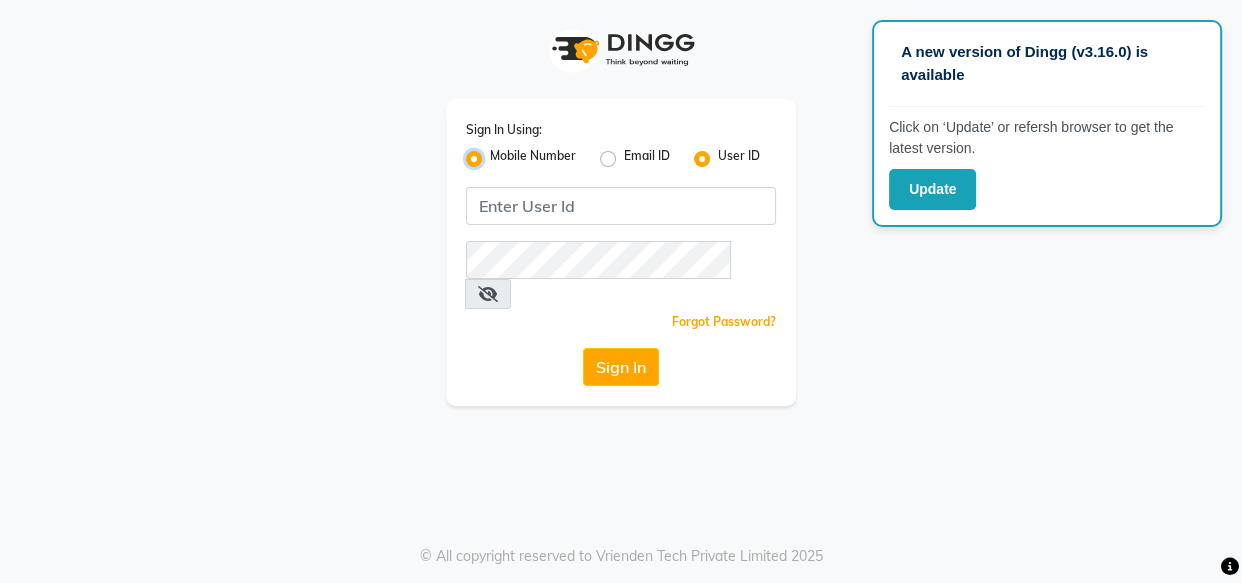 radio on "false" 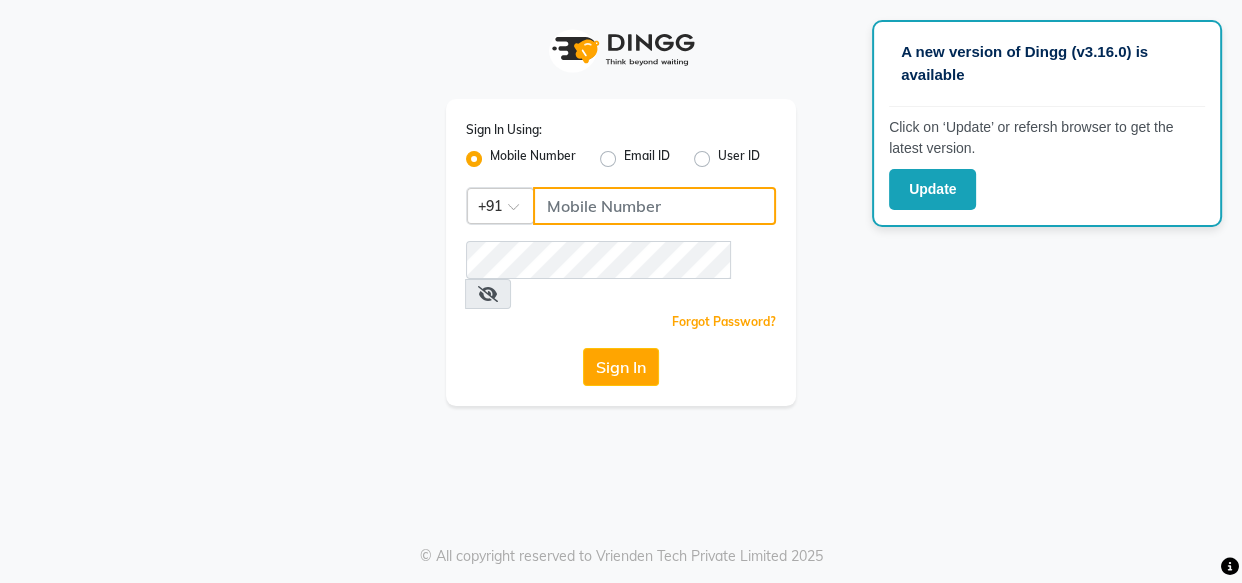click 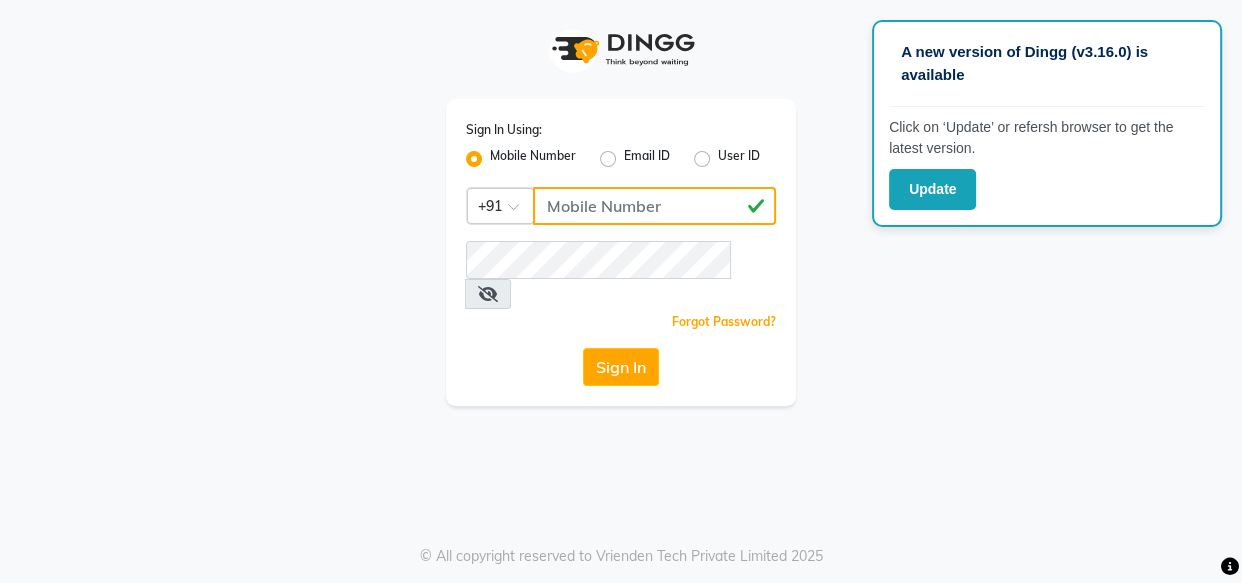 type on "[PHONE]" 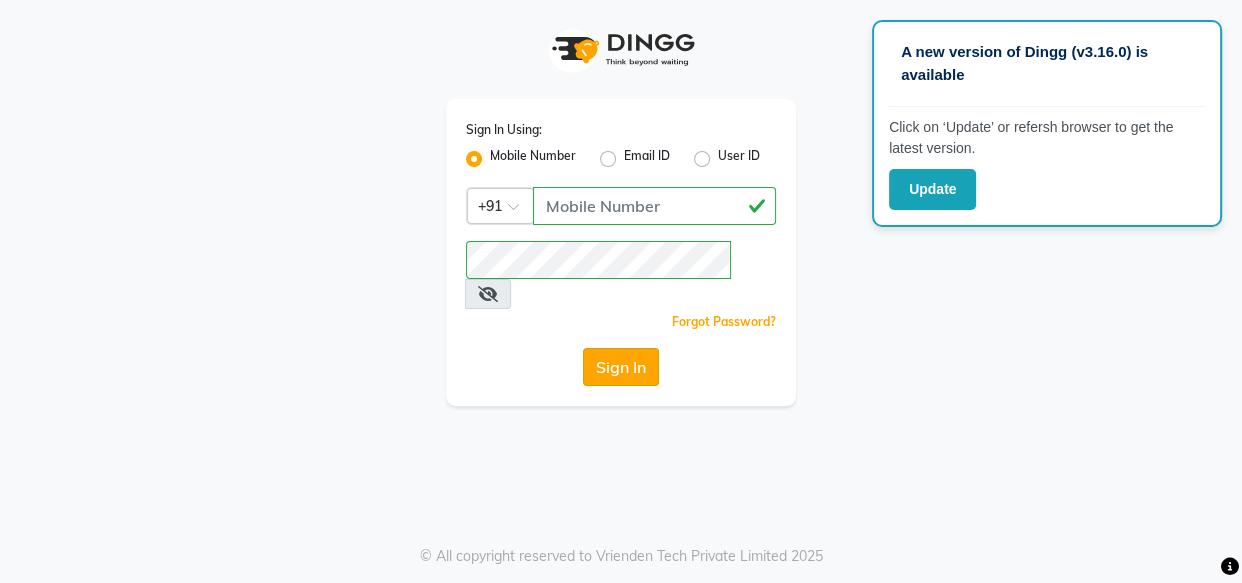 click on "Sign In" 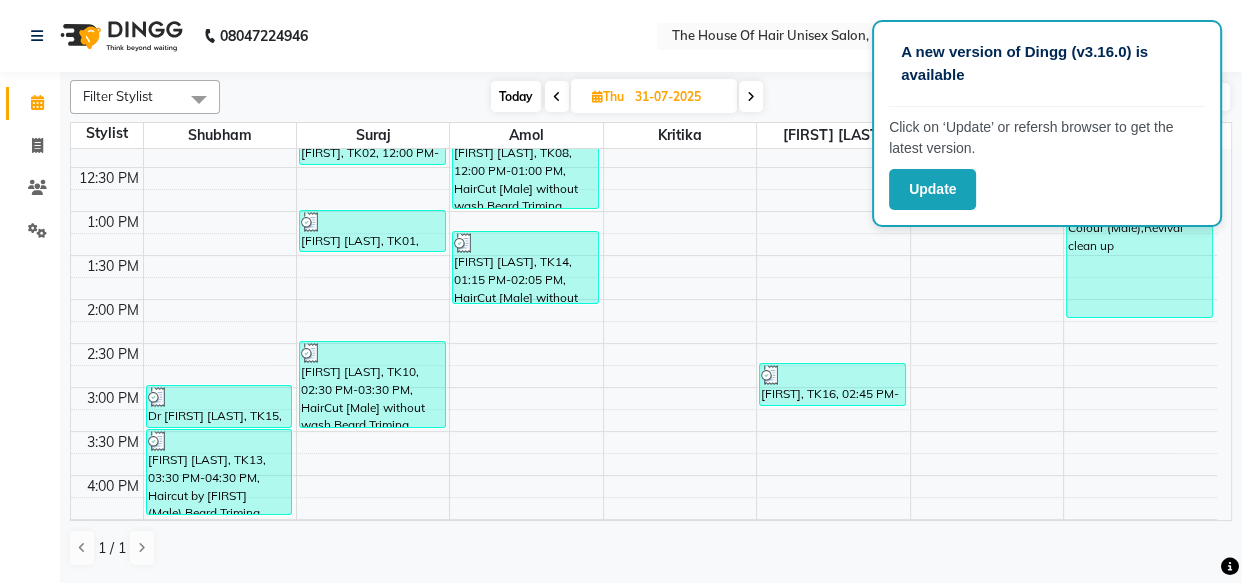 scroll, scrollTop: 487, scrollLeft: 0, axis: vertical 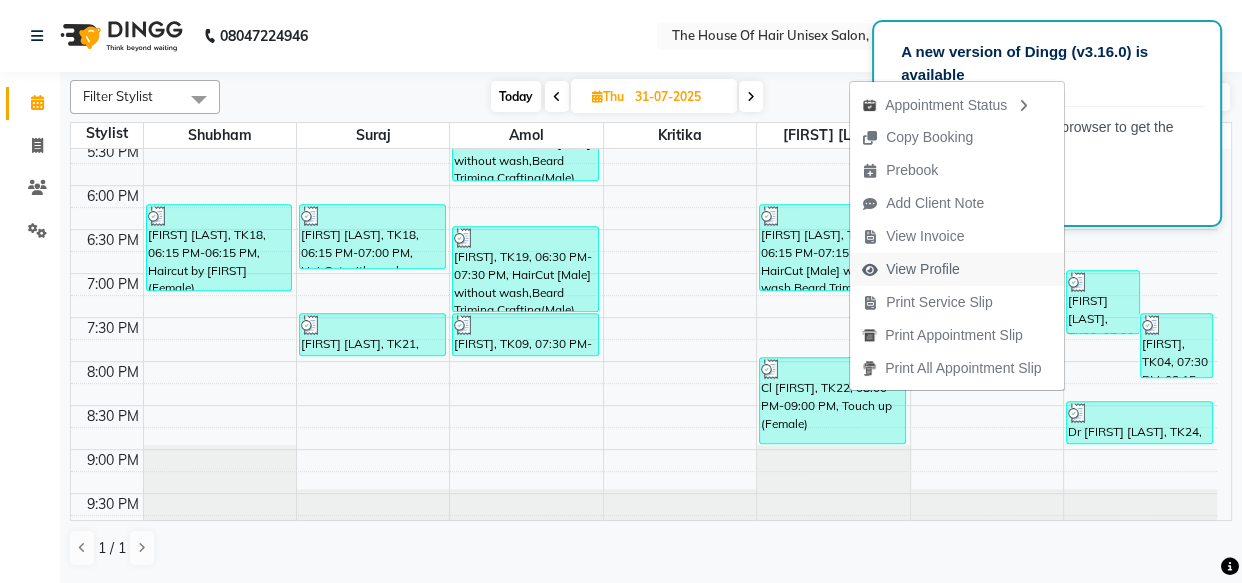 click on "View Profile" at bounding box center [923, 269] 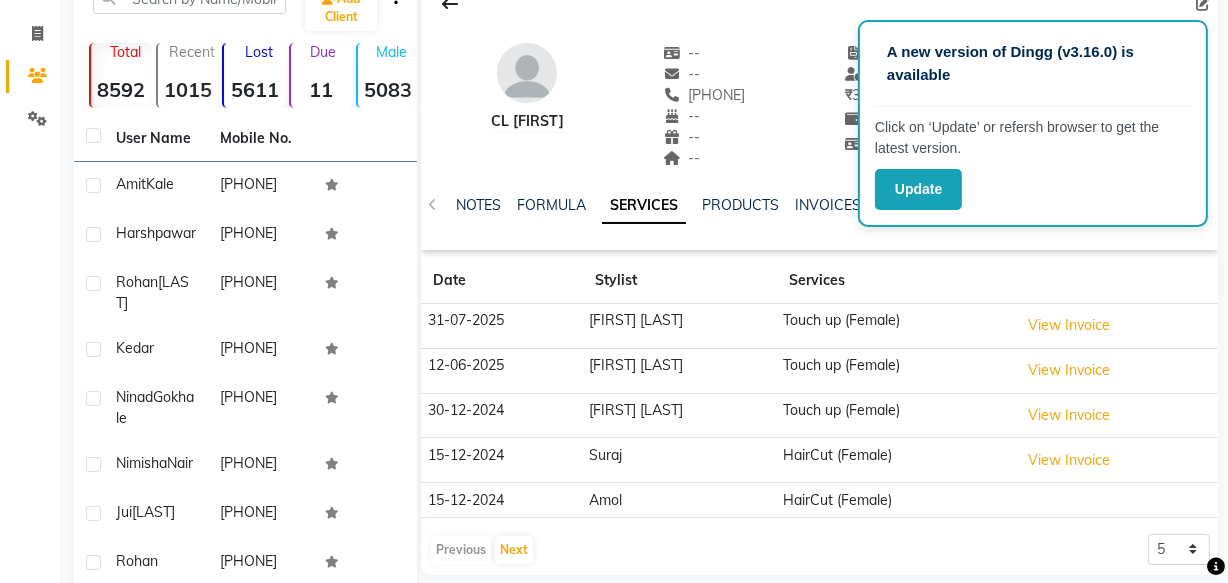 scroll, scrollTop: 126, scrollLeft: 0, axis: vertical 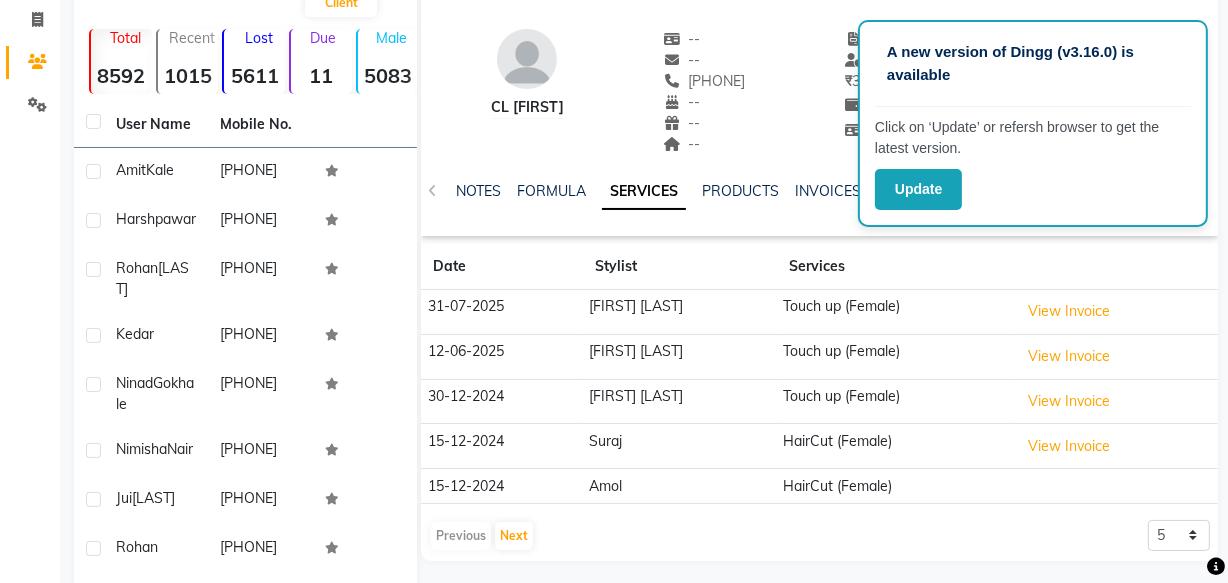 drag, startPoint x: 1066, startPoint y: 191, endPoint x: 1031, endPoint y: 210, distance: 39.824615 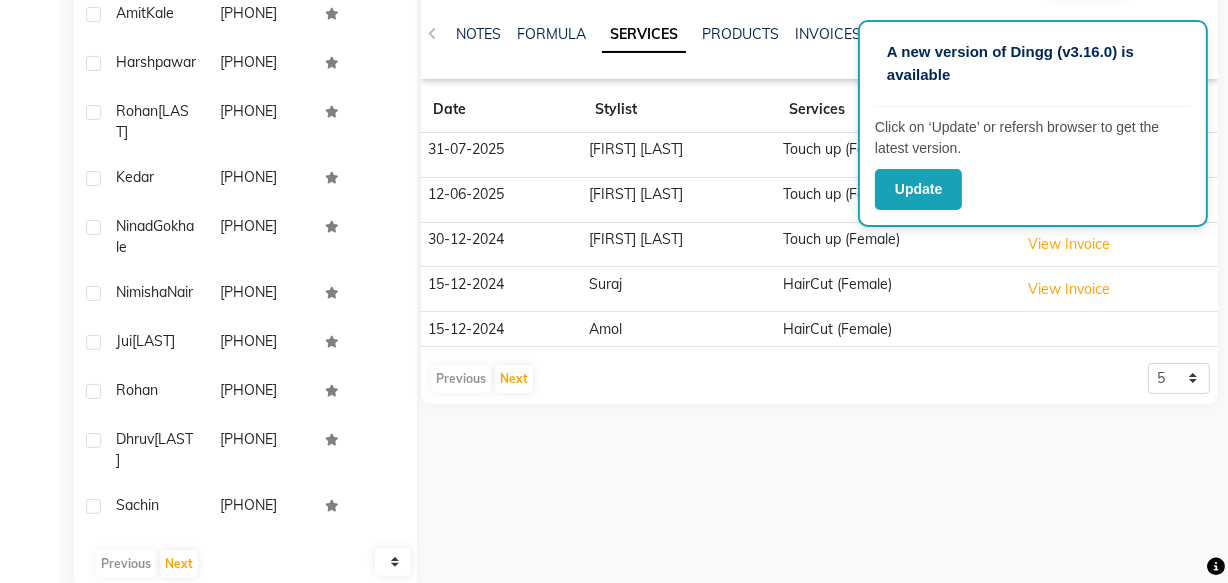 scroll, scrollTop: 322, scrollLeft: 0, axis: vertical 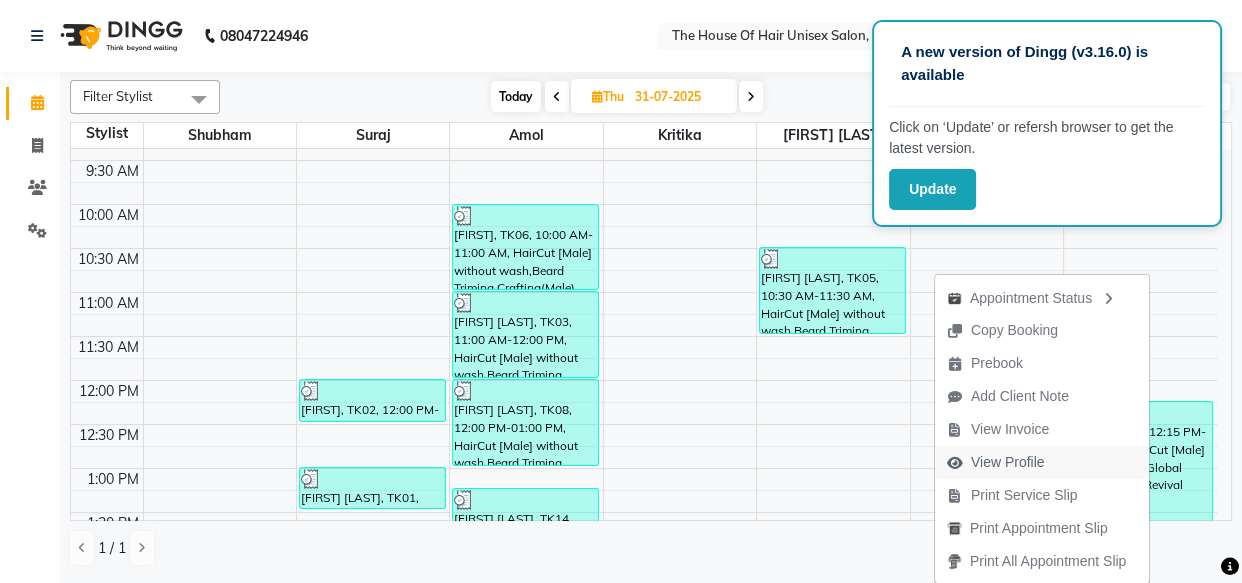 click on "View Profile" at bounding box center (1042, 462) 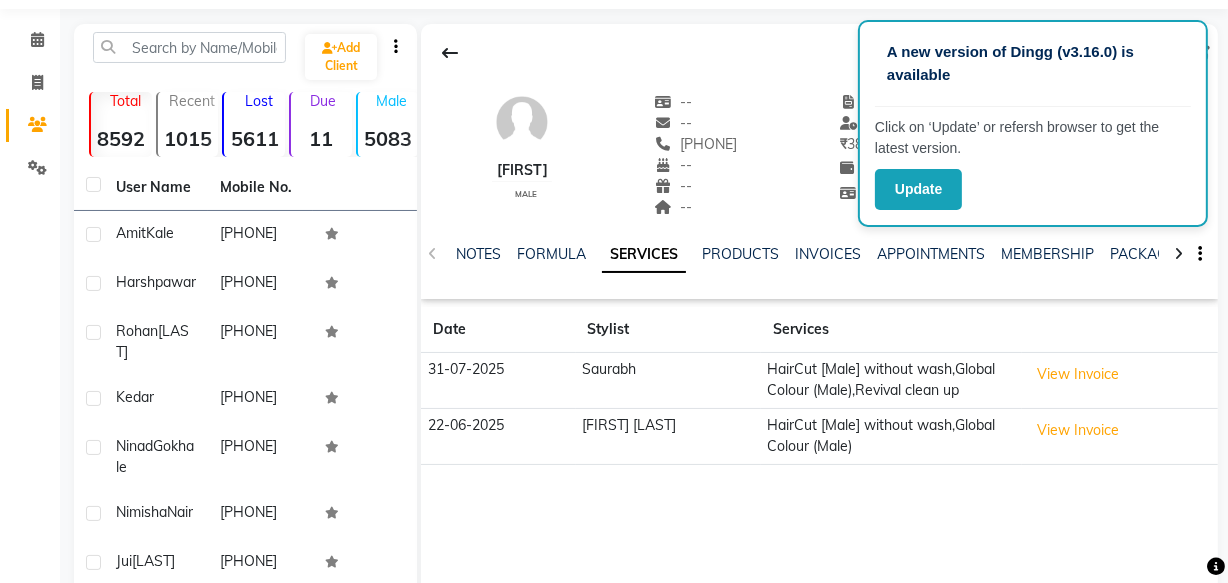 scroll, scrollTop: 62, scrollLeft: 0, axis: vertical 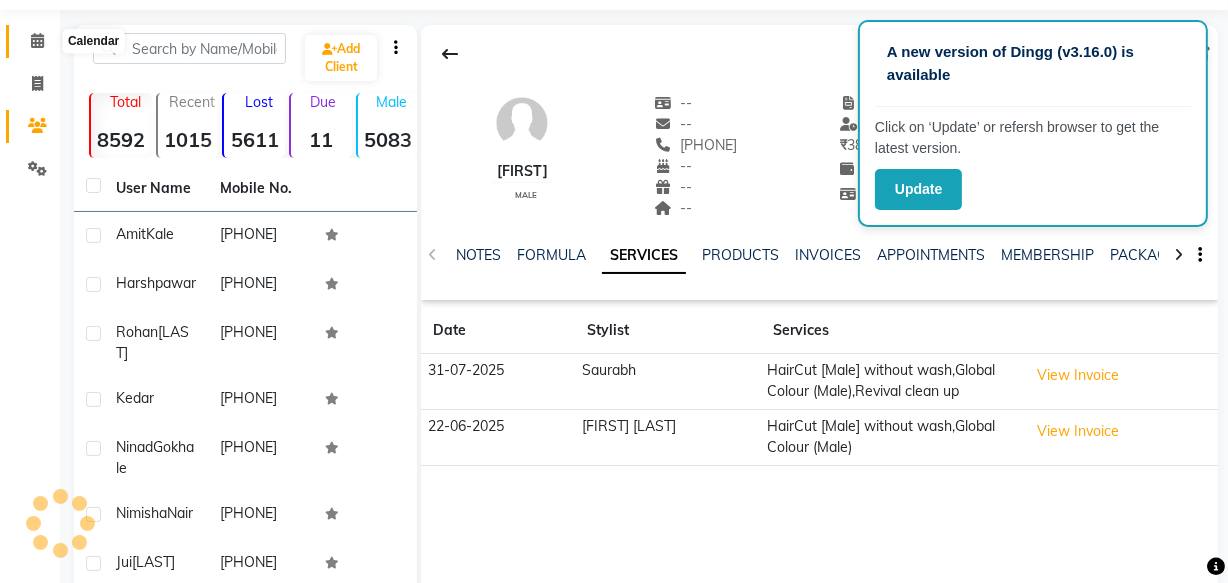 click 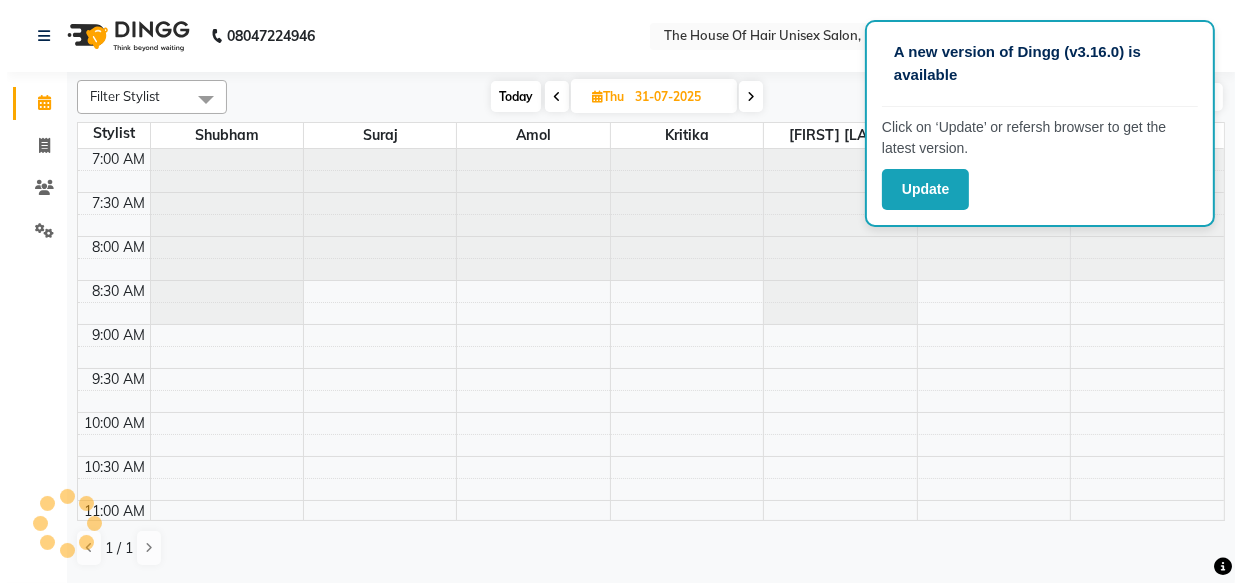 scroll, scrollTop: 0, scrollLeft: 0, axis: both 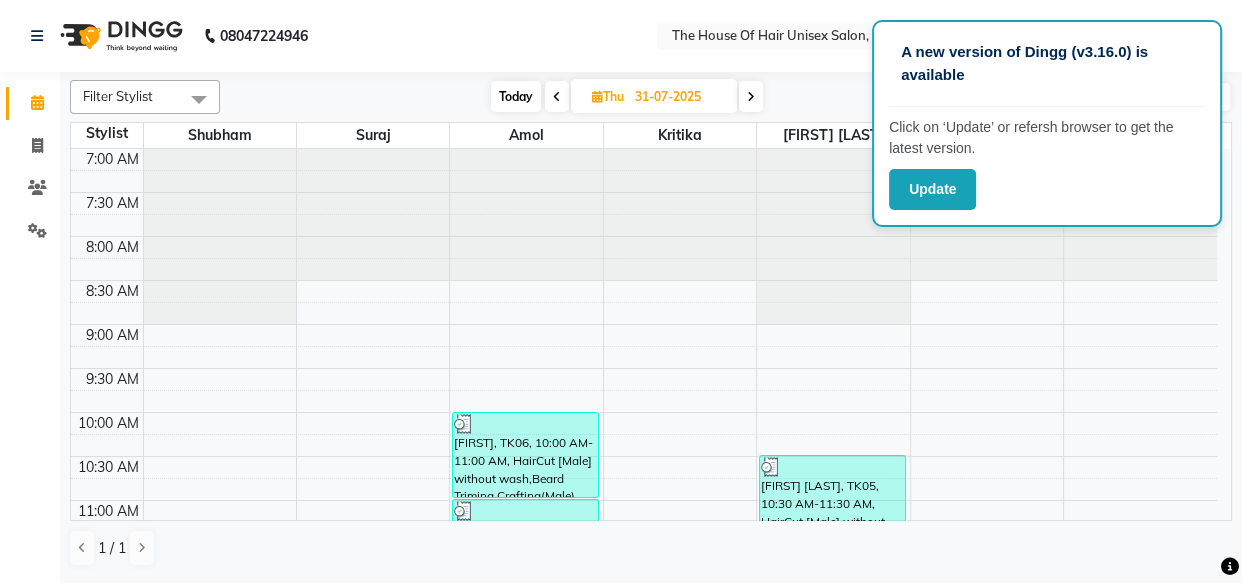 click on "Today" at bounding box center (516, 96) 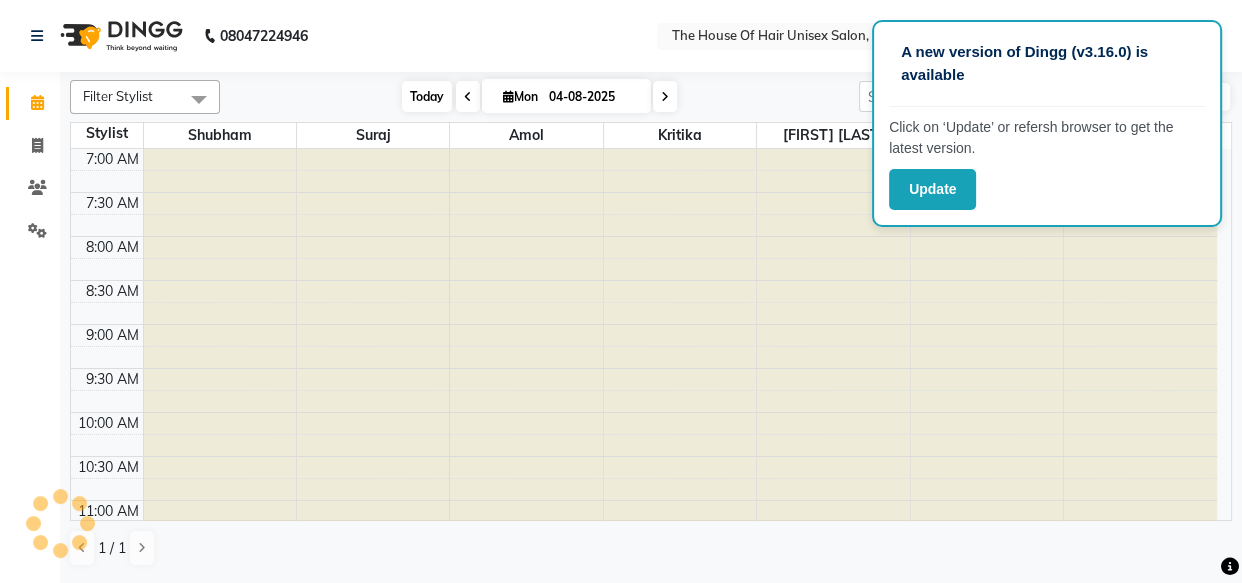 scroll, scrollTop: 439, scrollLeft: 0, axis: vertical 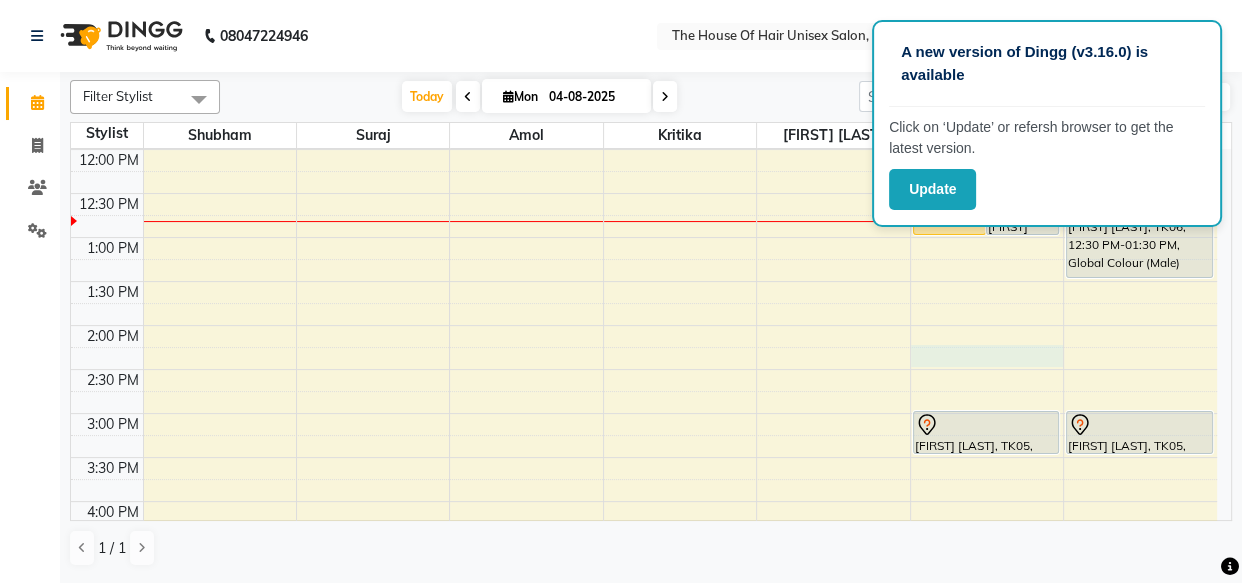 click on "7:00 AM 7:30 AM 8:00 AM 8:30 AM 9:00 AM 9:30 AM 10:00 AM 10:30 AM 11:00 AM 11:30 AM 12:00 PM 12:30 PM 1:00 PM 1:30 PM 2:00 PM 2:30 PM 3:00 PM 3:30 PM 4:00 PM 4:30 PM 5:00 PM 5:30 PM 6:00 PM 6:30 PM 7:00 PM 7:30 PM 8:00 PM 8:30 PM 9:00 PM 9:30 PM [FIRST], TK01, 10:00 AM-01:00 PM, Hair Restoration Treatment(Female) [FIRST], TK03, 11:00 AM-11:30 AM, HairCut [Male] without wash [FIRST], TK03, 11:30 AM-12:00 PM, Beard Triming Crafting(Male) [FIRST] [LAST], TK04, 12:30 PM-01:00 PM, HairCut [Male] without wash [FIRST] [LAST], TK05, 03:00 PM-03:30 PM, HairCut [Male] without wash [FIRST] [LAST], TK02, 11:45 AM-12:15 PM, Haircut without wash (female) [FIRST] [LAST], TK06, 12:30 PM-01:30 PM, Global Colour (Male) [FIRST] [LAST], TK05, 03:00 PM-03:30 PM, HairCut [Male] without wash" at bounding box center [644, 369] 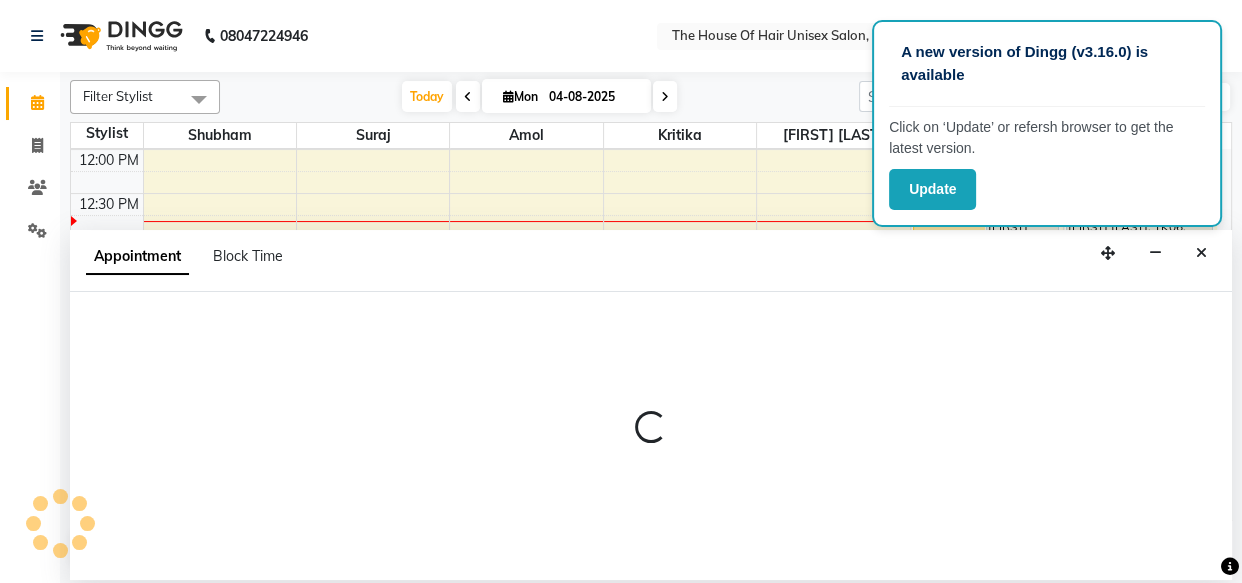 select on "[NUMBER]" 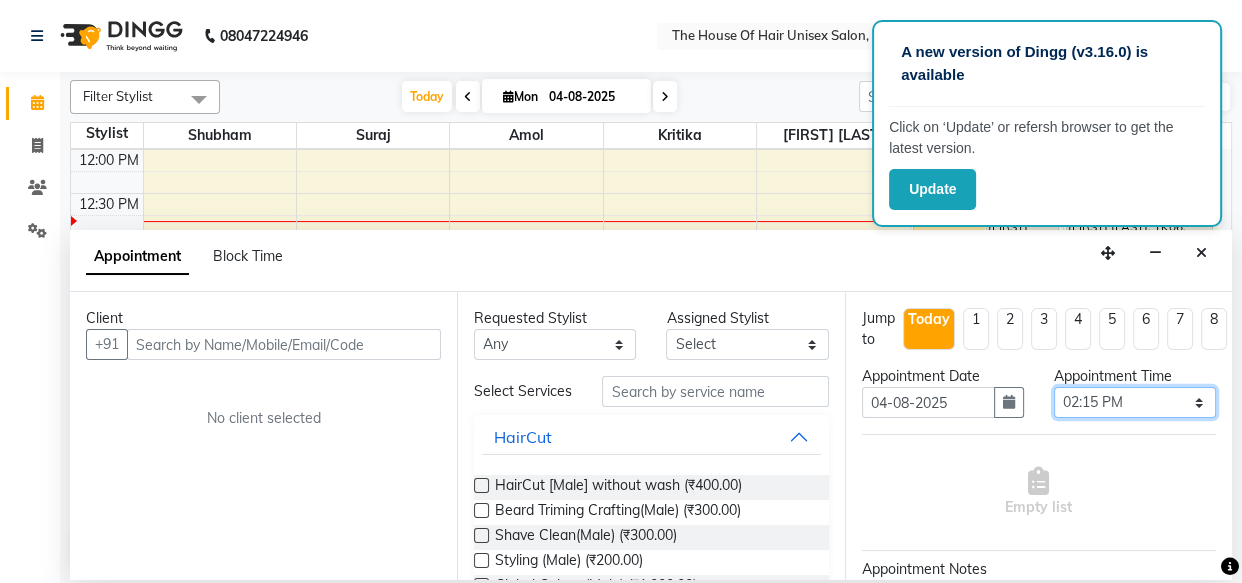 click on "Select 08:00 AM 08:15 AM 08:30 AM 08:45 AM 09:00 AM 09:15 AM 09:30 AM 09:45 AM 10:00 AM 10:15 AM 10:30 AM 10:45 AM 11:00 AM 11:15 AM 11:30 AM 11:45 AM 12:00 PM 12:15 PM 12:30 PM 12:45 PM 01:00 PM 01:15 PM 01:30 PM 01:45 PM 02:00 PM 02:15 PM 02:30 PM 02:45 PM 03:00 PM 03:15 PM 03:30 PM 03:45 PM 04:00 PM 04:15 PM 04:30 PM 04:45 PM 05:00 PM 05:15 PM 05:30 PM 05:45 PM 06:00 PM 06:15 PM 06:30 PM 06:45 PM 07:00 PM 07:15 PM 07:30 PM 07:45 PM 08:00 PM 08:15 PM 08:30 PM 08:45 PM 09:00 PM 09:15 PM 09:30 PM" at bounding box center [1135, 402] 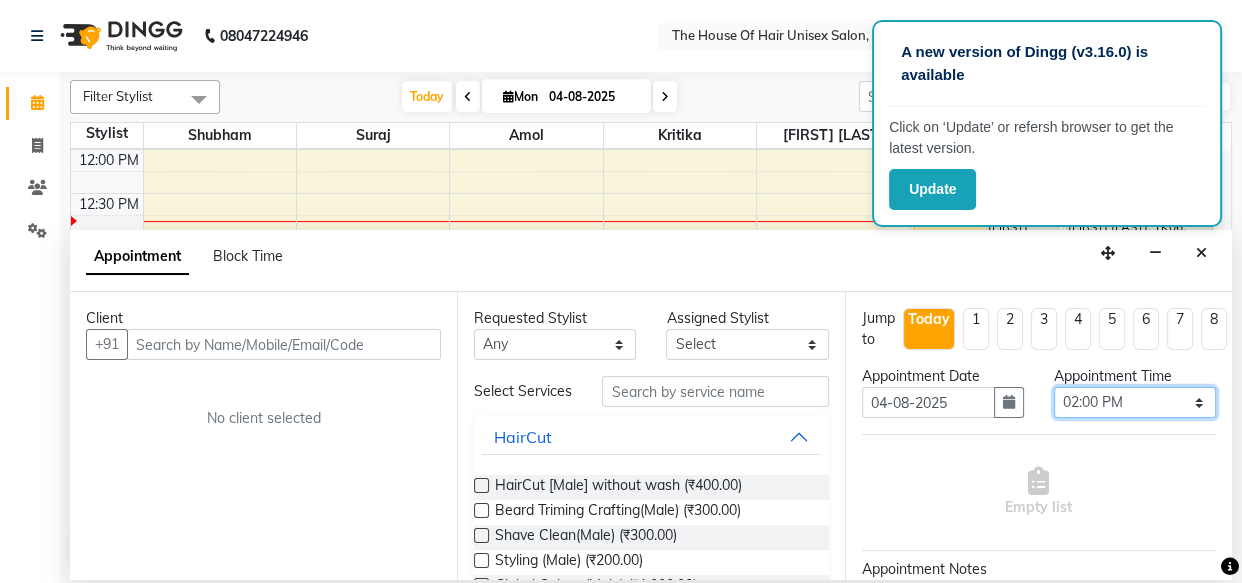 click on "Select 08:00 AM 08:15 AM 08:30 AM 08:45 AM 09:00 AM 09:15 AM 09:30 AM 09:45 AM 10:00 AM 10:15 AM 10:30 AM 10:45 AM 11:00 AM 11:15 AM 11:30 AM 11:45 AM 12:00 PM 12:15 PM 12:30 PM 12:45 PM 01:00 PM 01:15 PM 01:30 PM 01:45 PM 02:00 PM 02:15 PM 02:30 PM 02:45 PM 03:00 PM 03:15 PM 03:30 PM 03:45 PM 04:00 PM 04:15 PM 04:30 PM 04:45 PM 05:00 PM 05:15 PM 05:30 PM 05:45 PM 06:00 PM 06:15 PM 06:30 PM 06:45 PM 07:00 PM 07:15 PM 07:30 PM 07:45 PM 08:00 PM 08:15 PM 08:30 PM 08:45 PM 09:00 PM 09:15 PM 09:30 PM" at bounding box center [1135, 402] 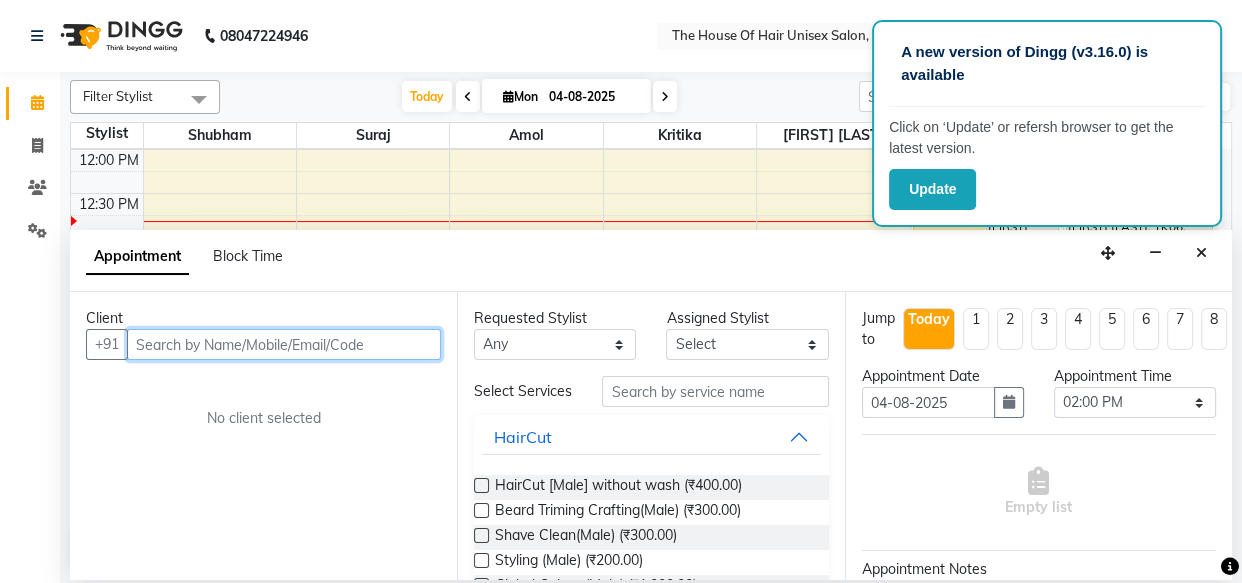 click at bounding box center (284, 344) 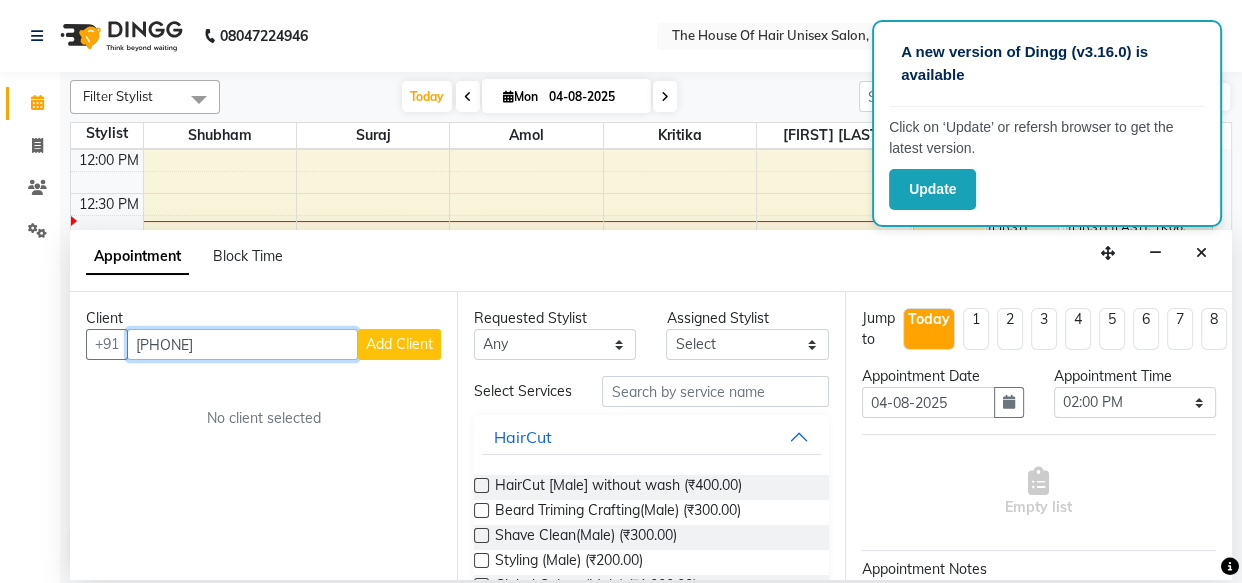 type on "[PHONE]" 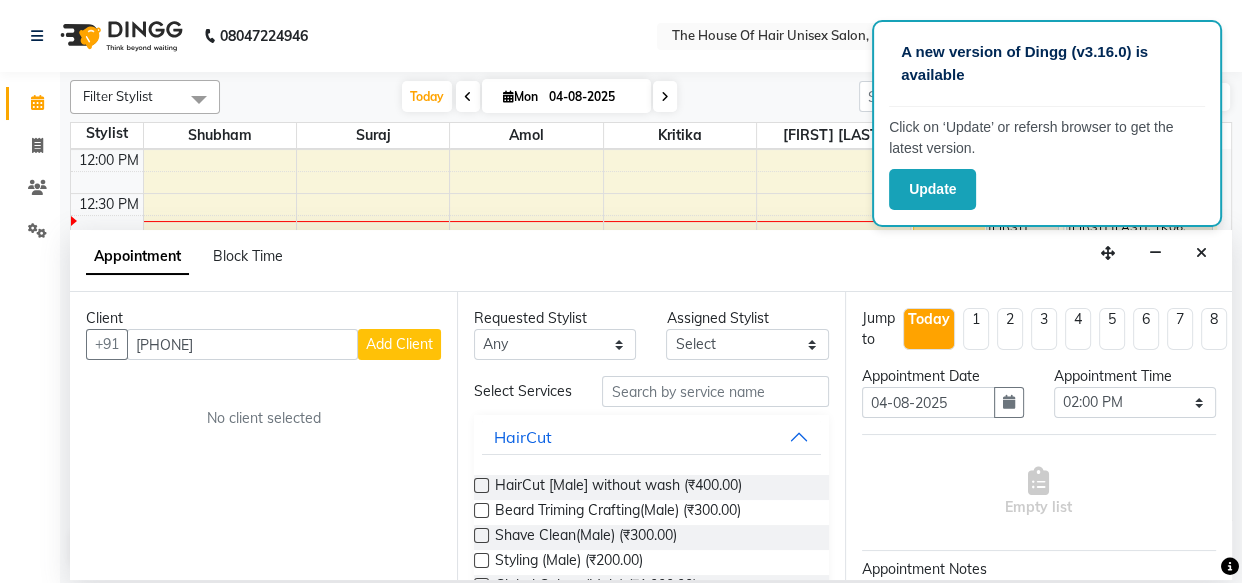 click on "Add Client" at bounding box center [399, 344] 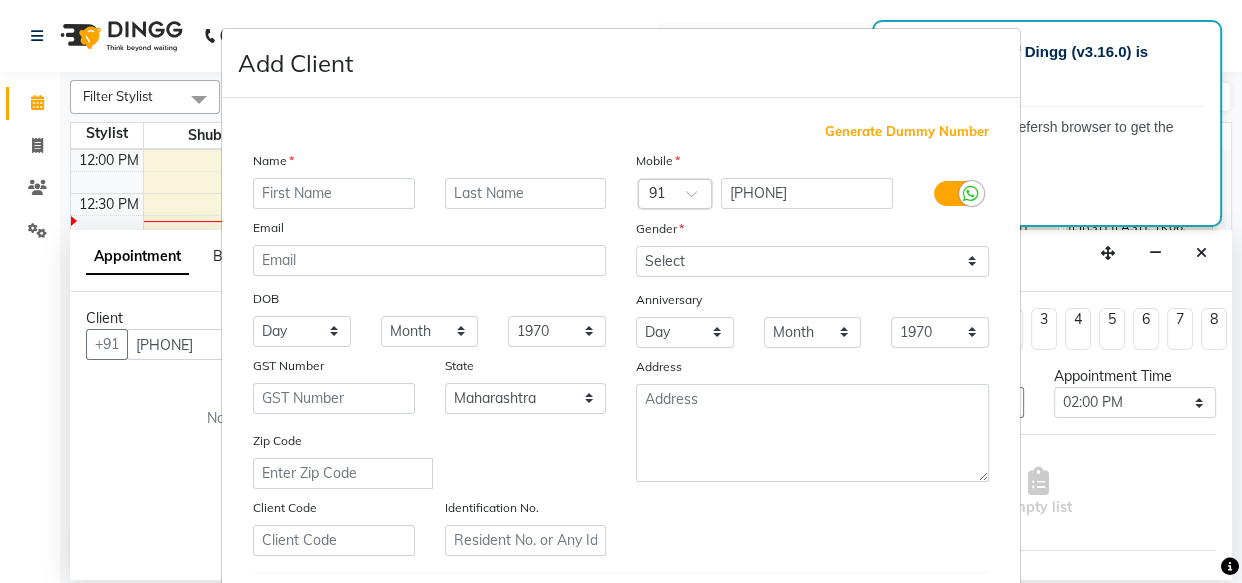 click at bounding box center [334, 193] 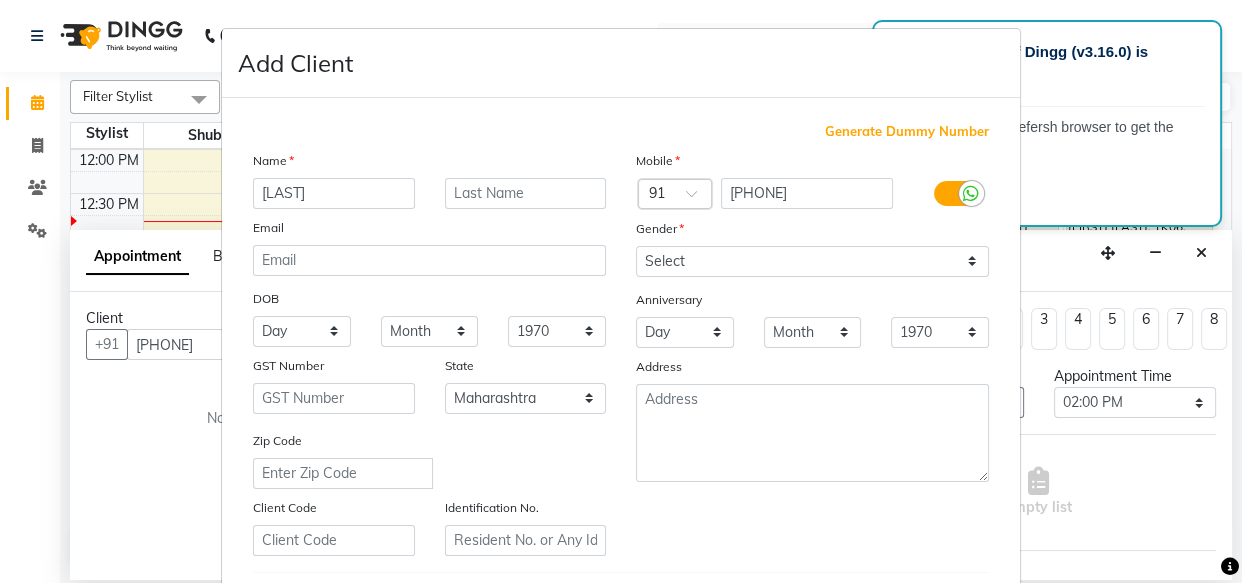type on "[LAST]" 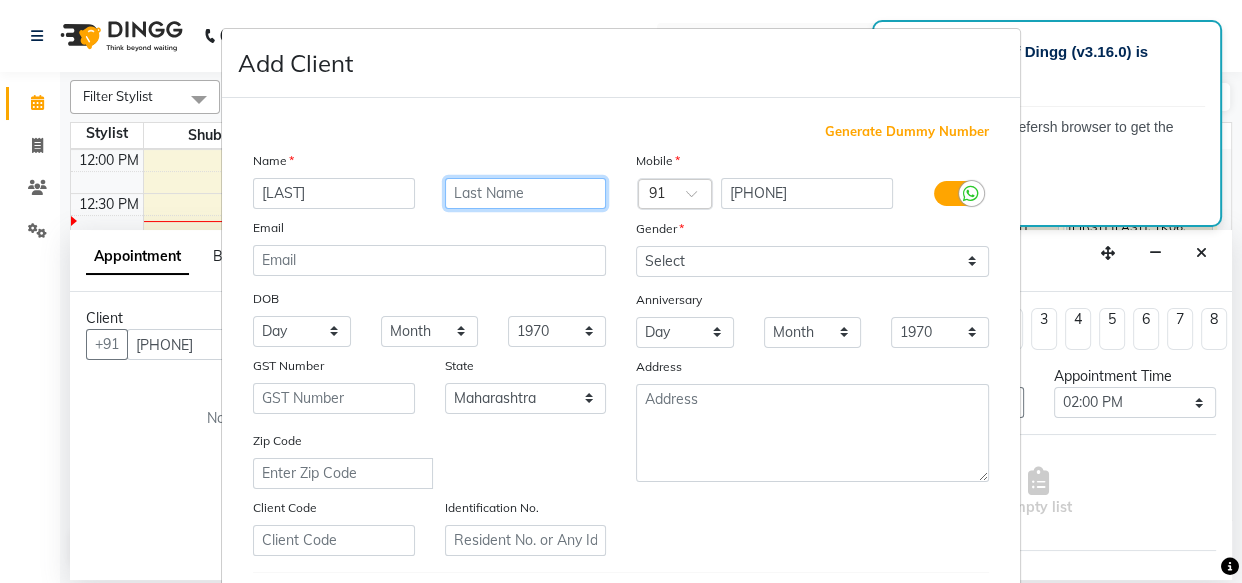 click at bounding box center [526, 193] 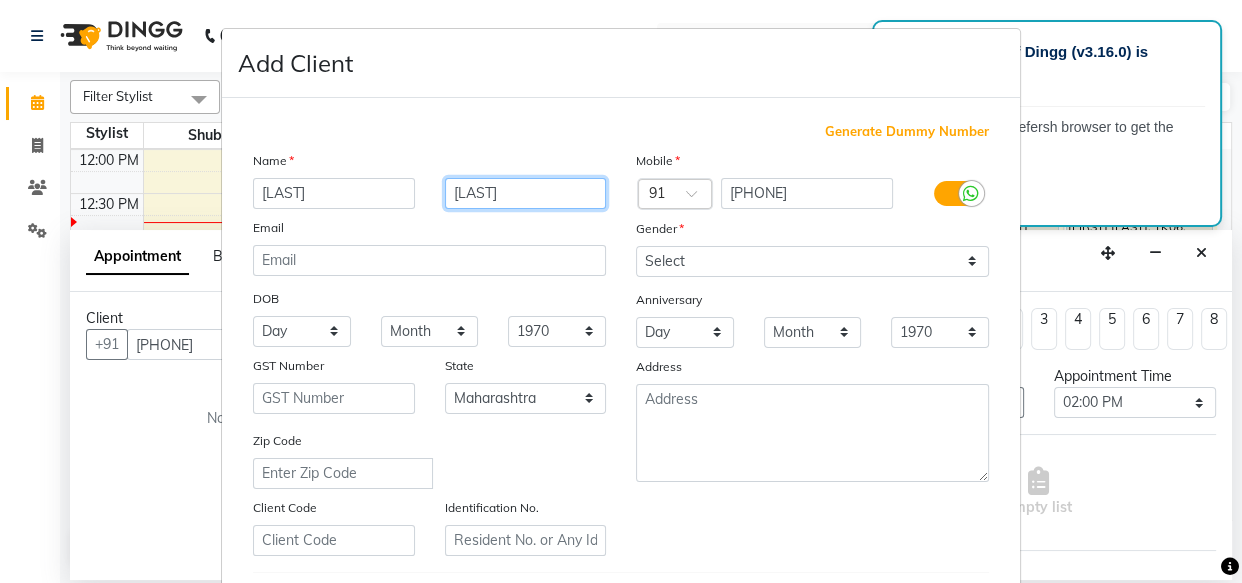 type on "[LAST]" 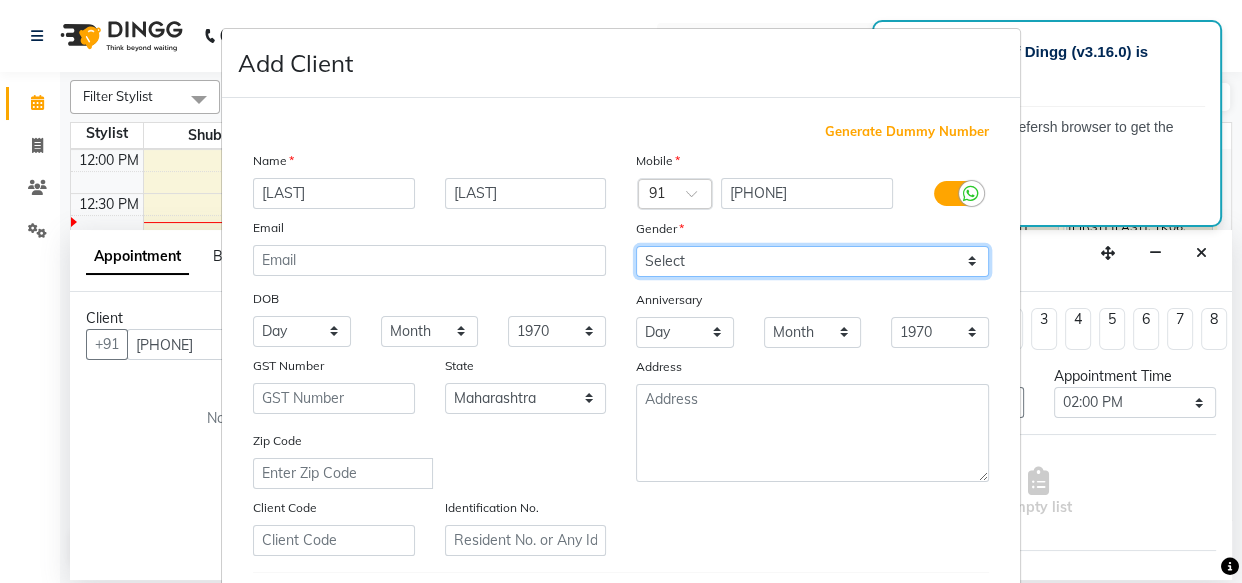 click on "Select Male Female Other Prefer Not To Say" at bounding box center [812, 261] 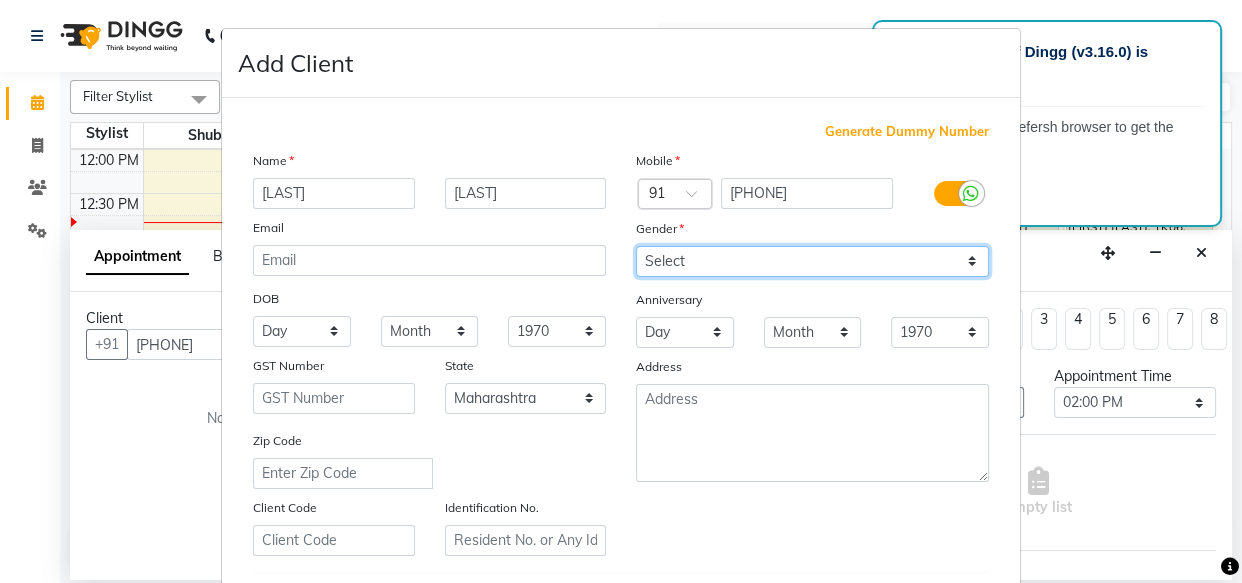 select on "male" 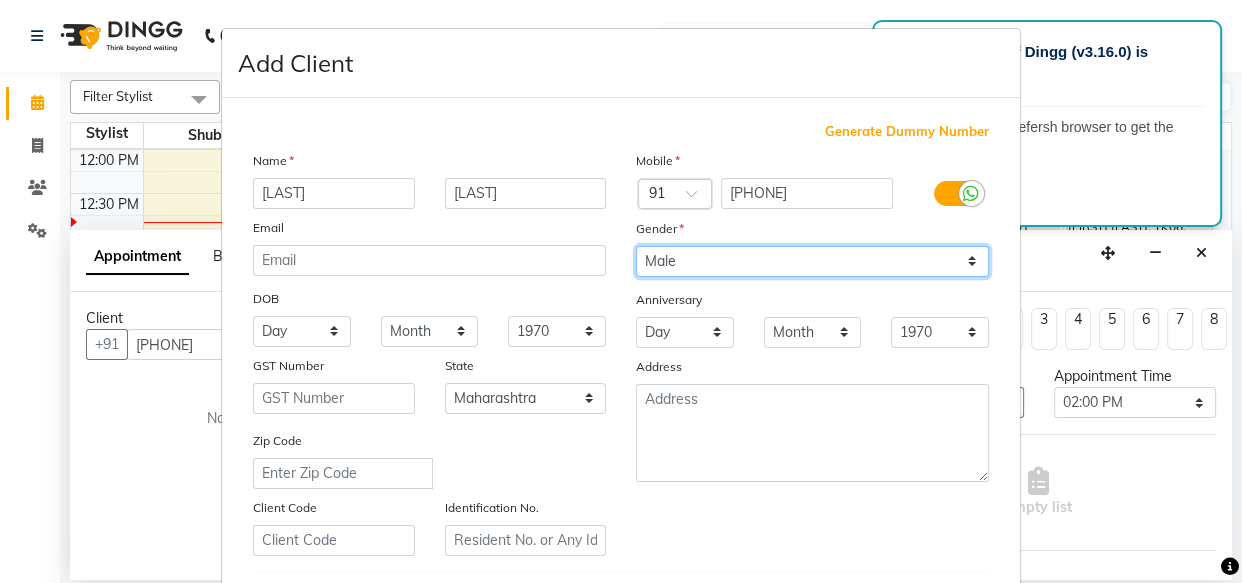 click on "Select Male Female Other Prefer Not To Say" at bounding box center [812, 261] 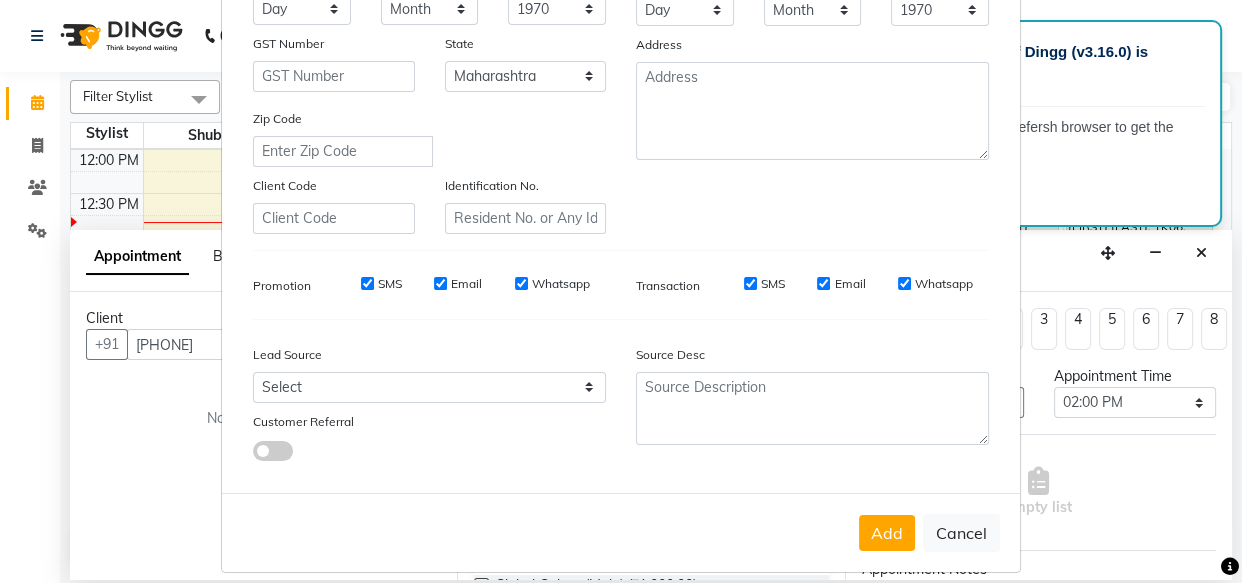 scroll, scrollTop: 346, scrollLeft: 0, axis: vertical 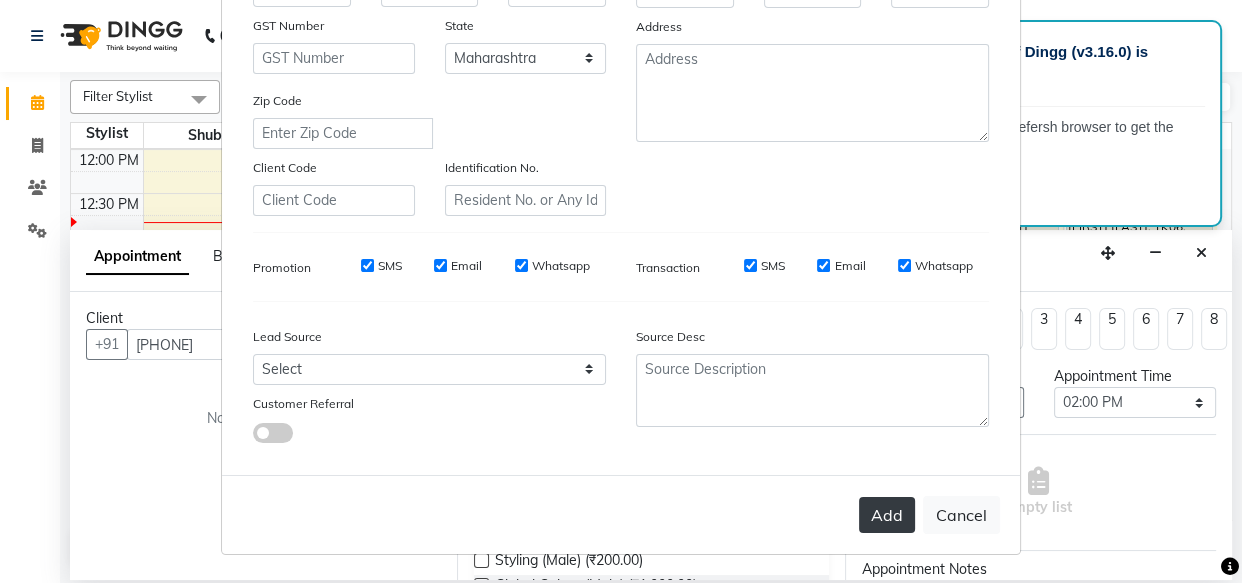 click on "Add" at bounding box center [887, 515] 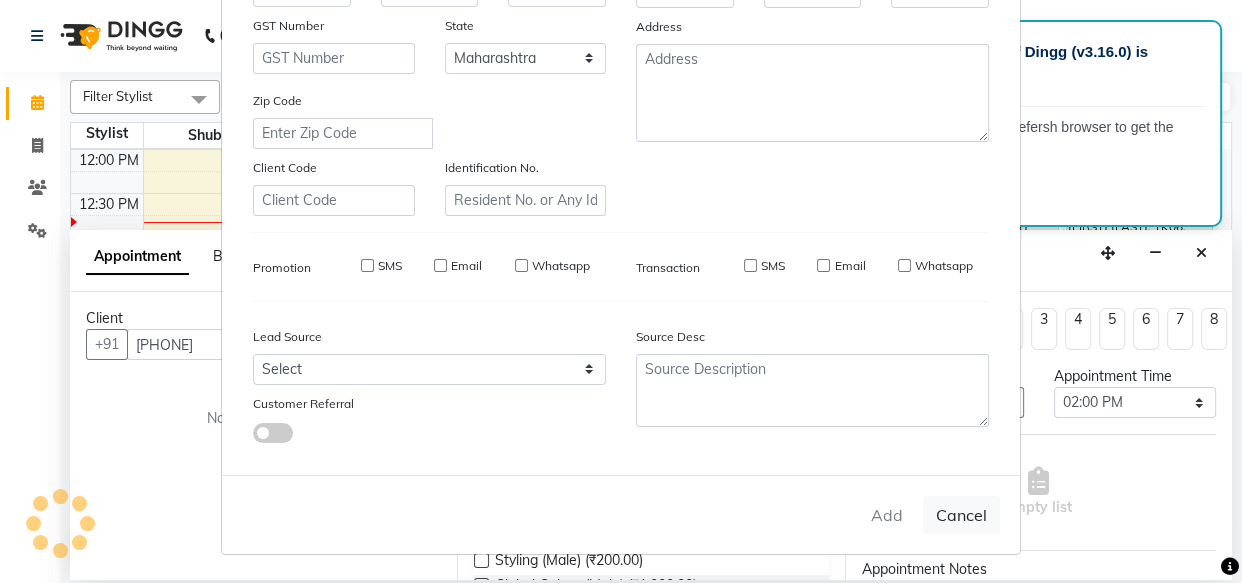 type 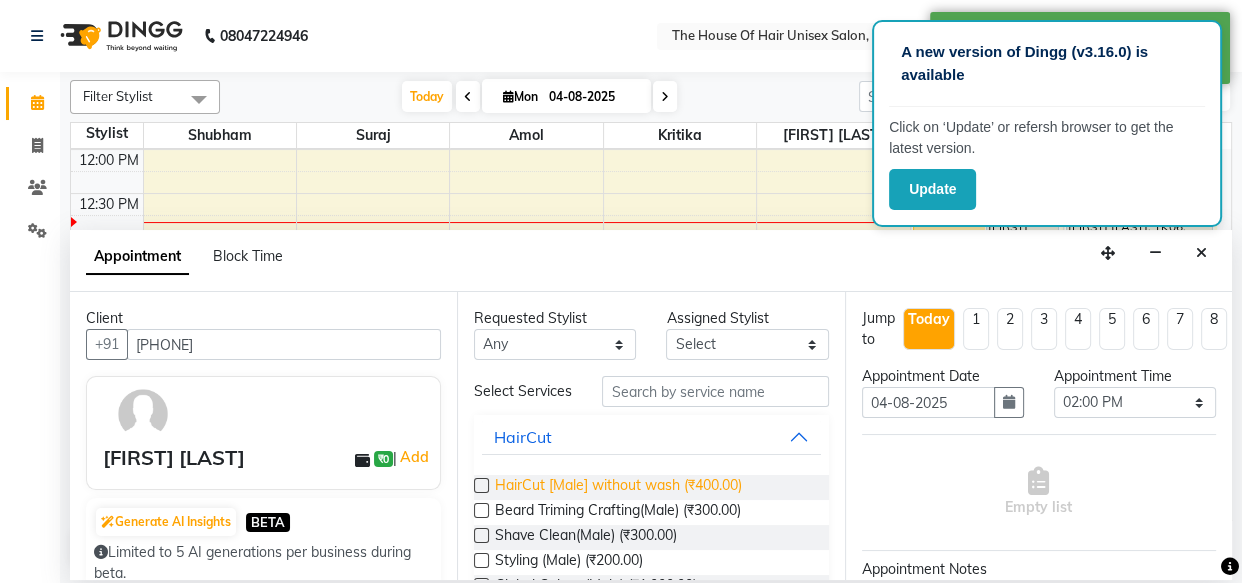 click on "HairCut [Male] without wash (₹400.00)" at bounding box center (618, 487) 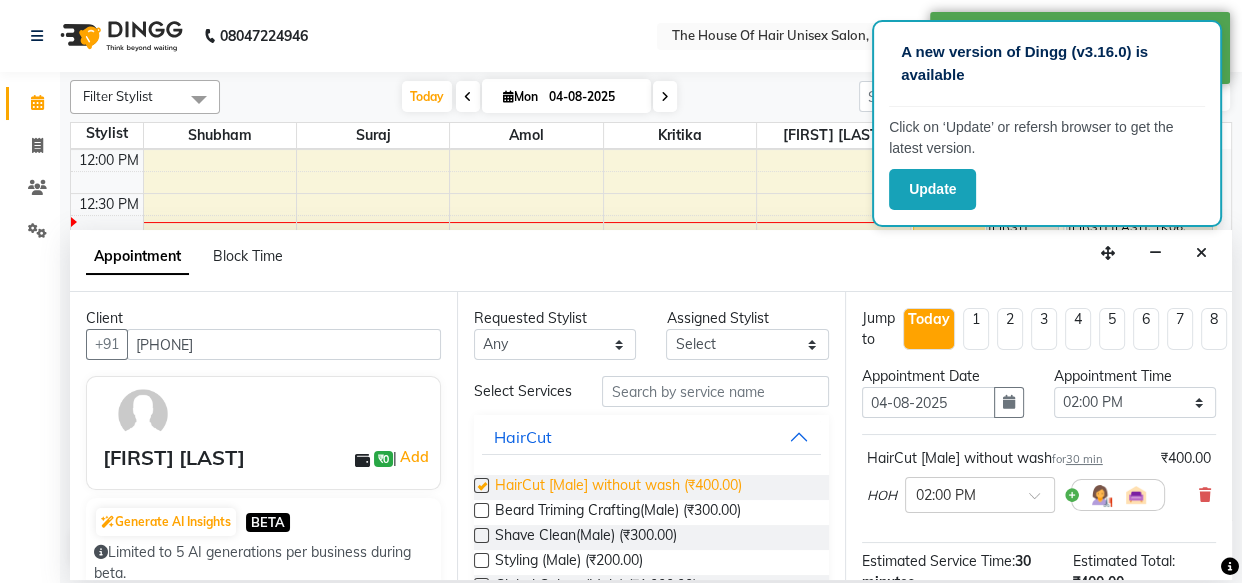 checkbox on "false" 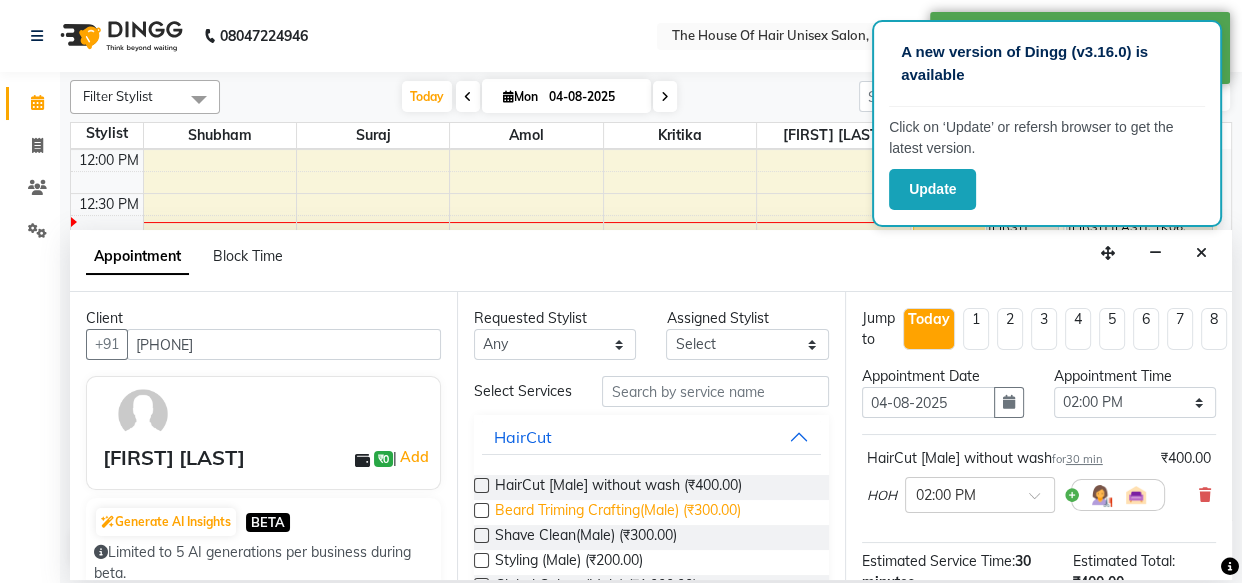 click on "Beard Triming Crafting(Male) (₹300.00)" at bounding box center [618, 512] 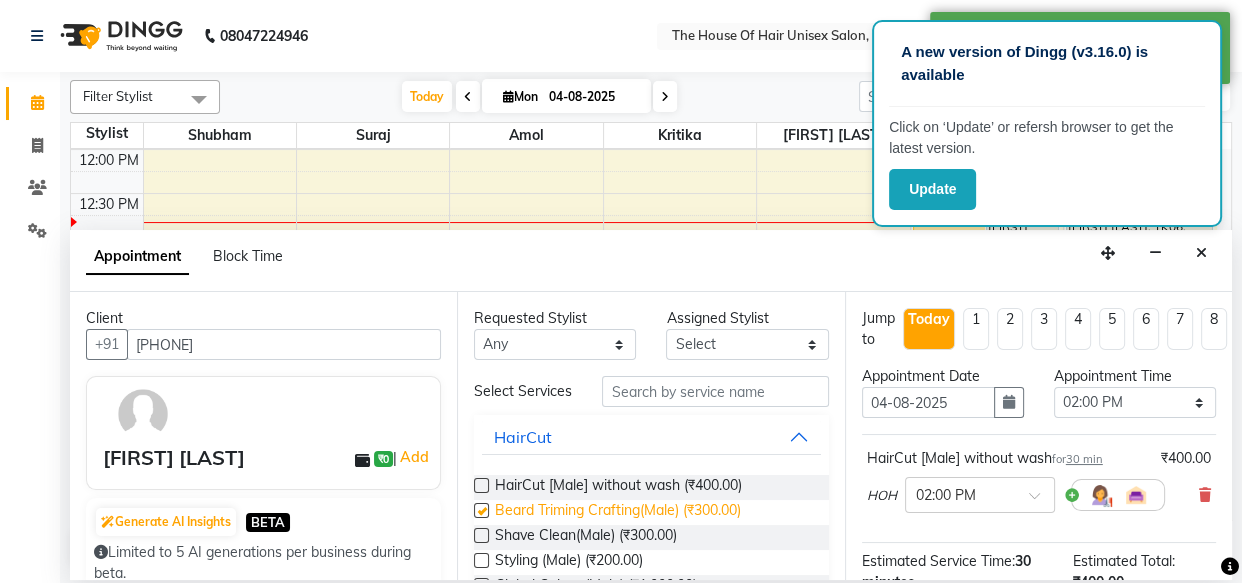 checkbox on "false" 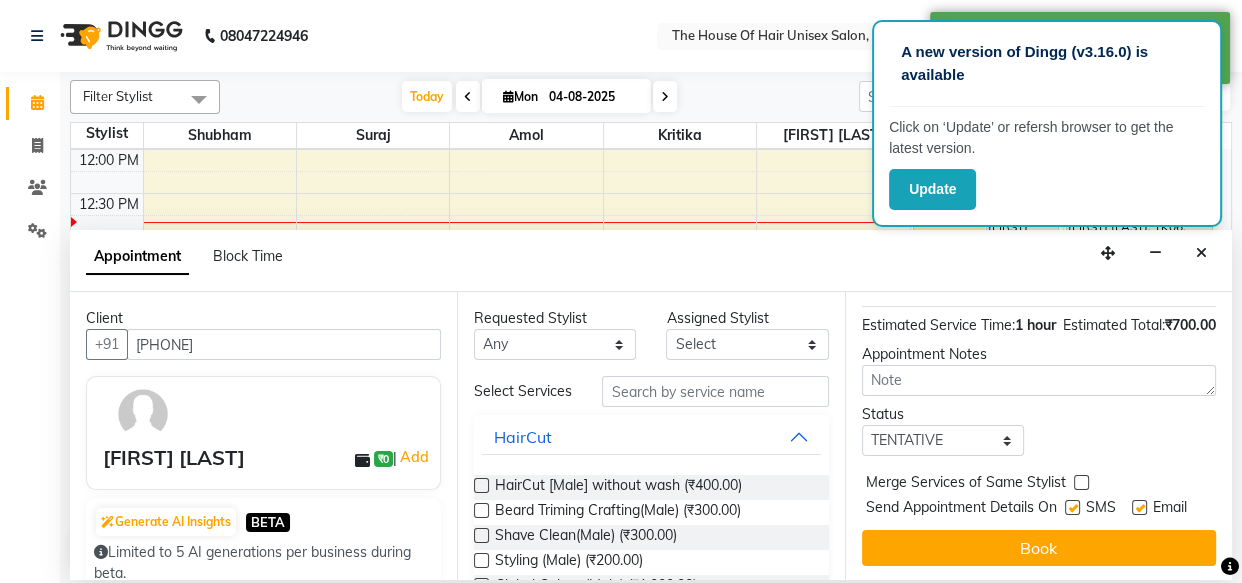 scroll, scrollTop: 380, scrollLeft: 0, axis: vertical 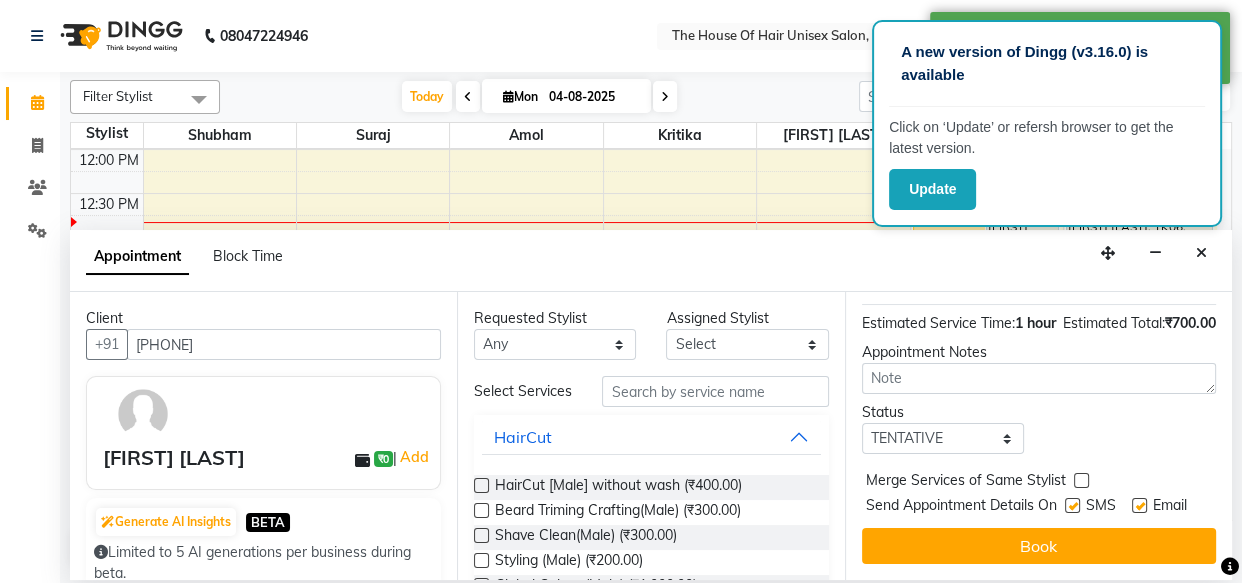 click at bounding box center (1081, 480) 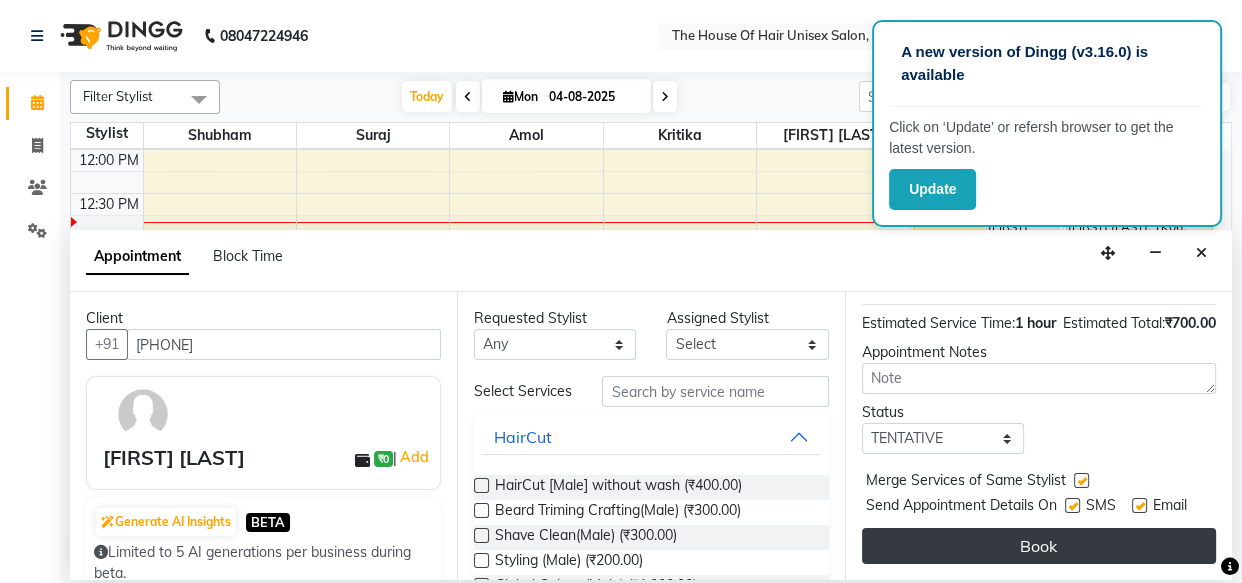 click on "Book" at bounding box center (1039, 546) 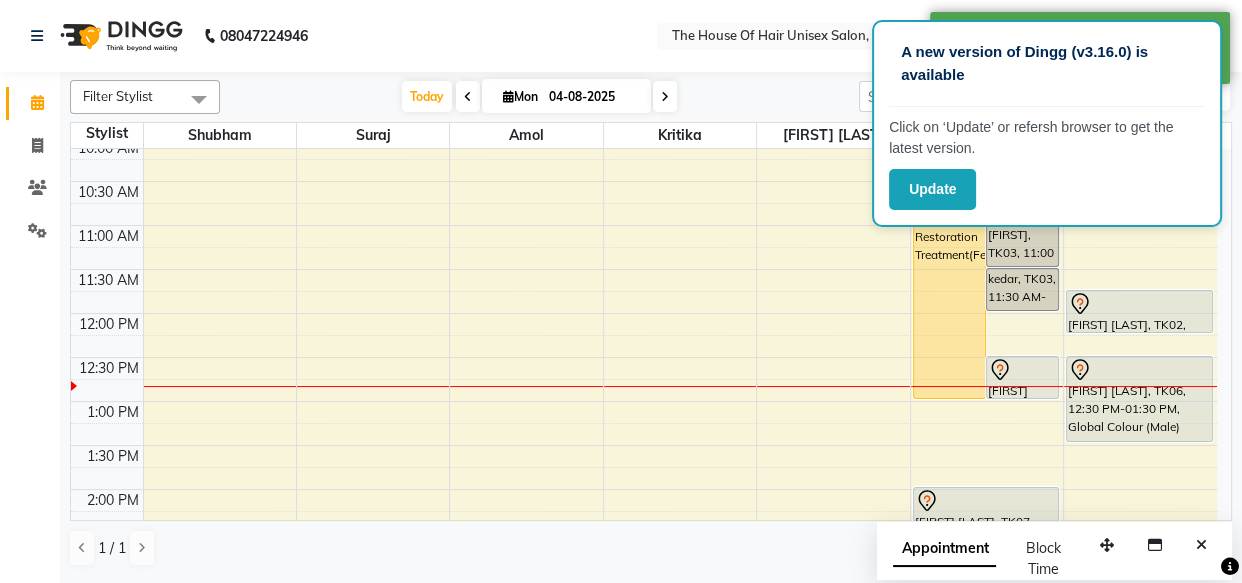 scroll, scrollTop: 274, scrollLeft: 0, axis: vertical 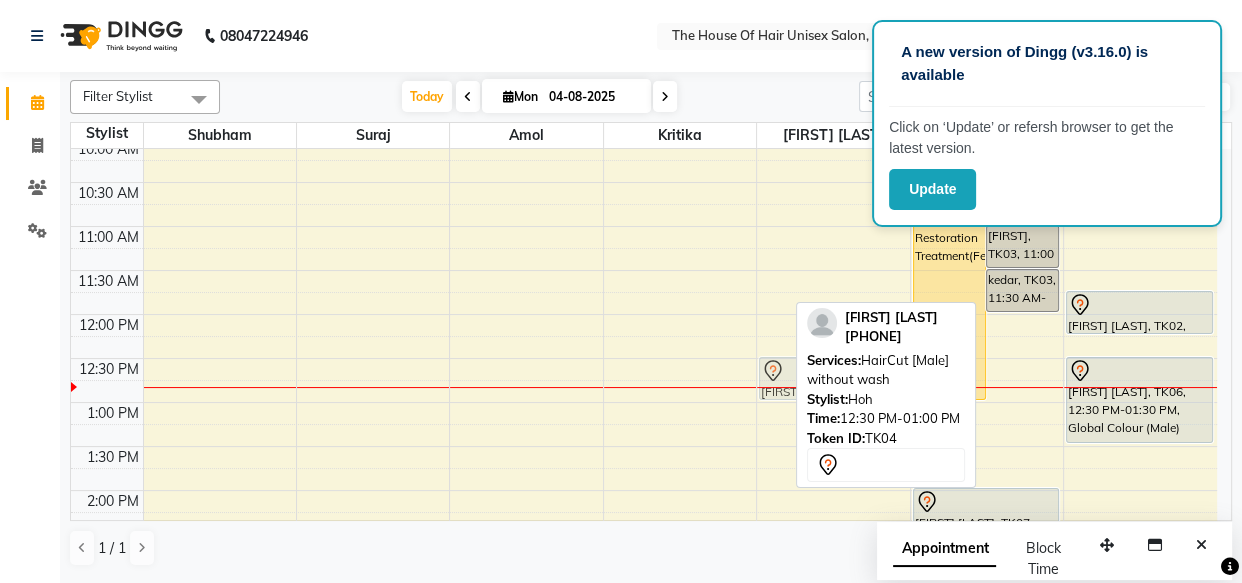 drag, startPoint x: 1024, startPoint y: 371, endPoint x: 894, endPoint y: 373, distance: 130.01538 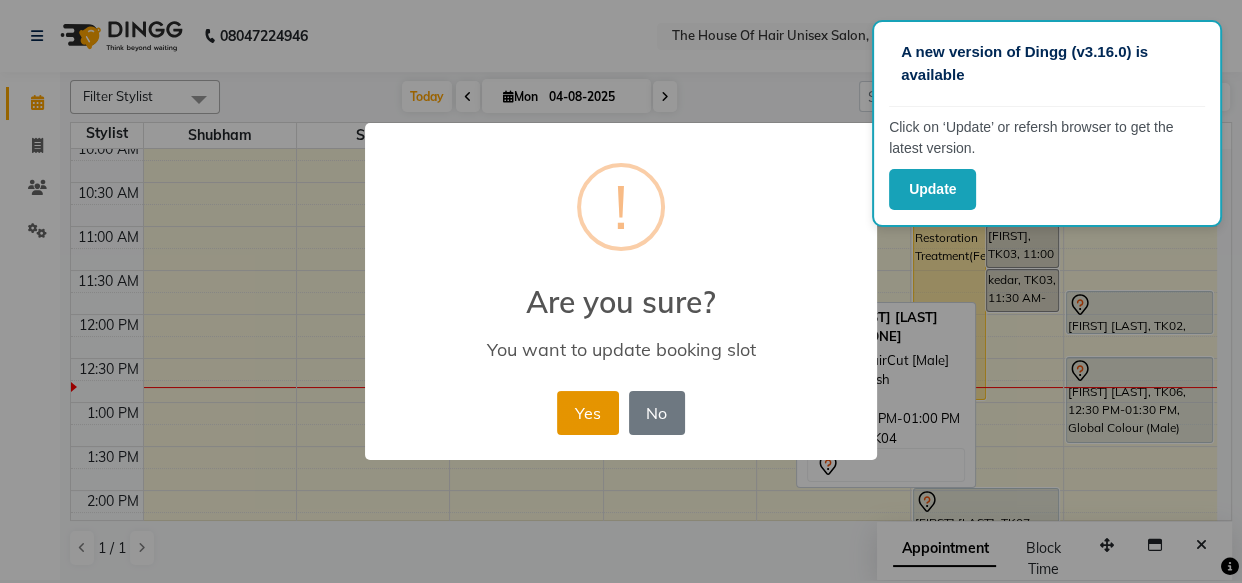 click on "Yes" at bounding box center [587, 413] 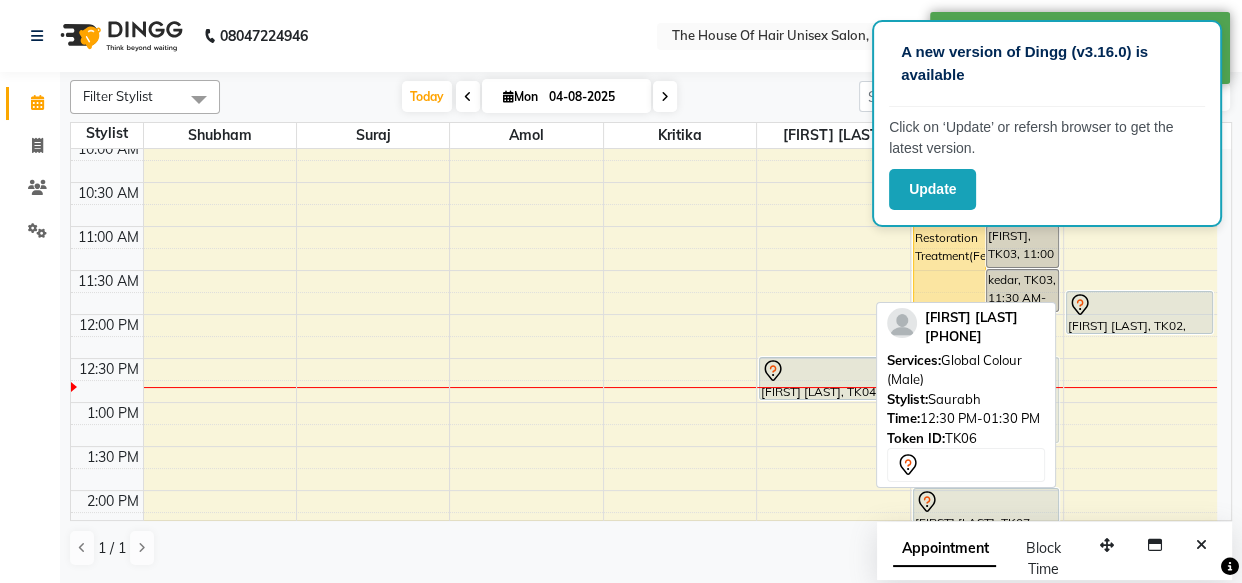 drag, startPoint x: 1150, startPoint y: 391, endPoint x: 1046, endPoint y: 395, distance: 104.0769 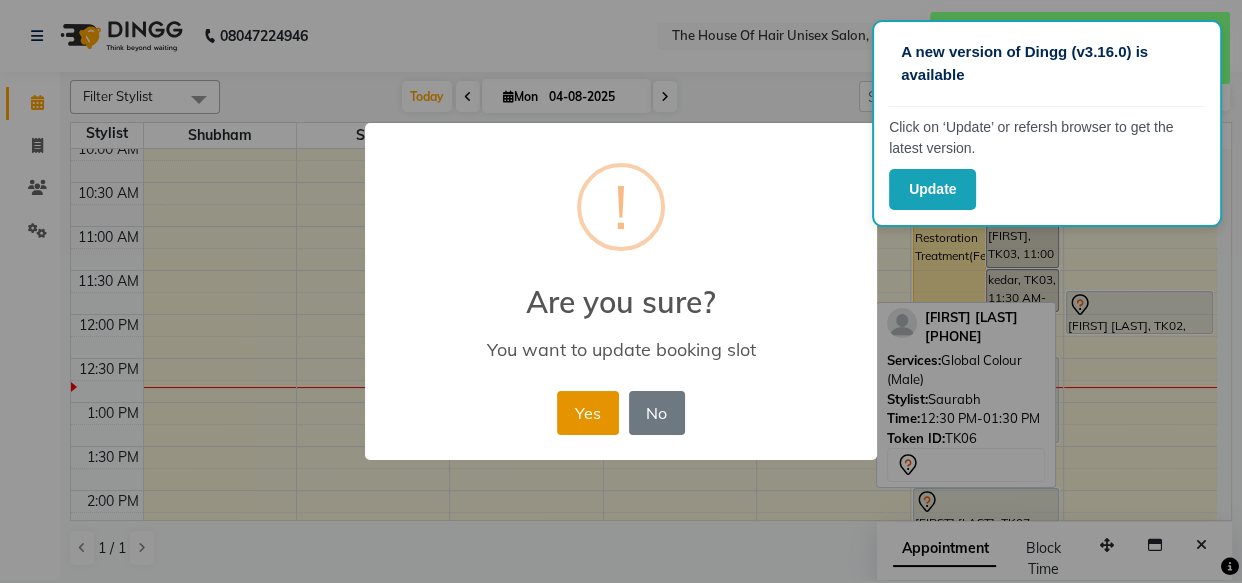click on "Yes" at bounding box center (587, 413) 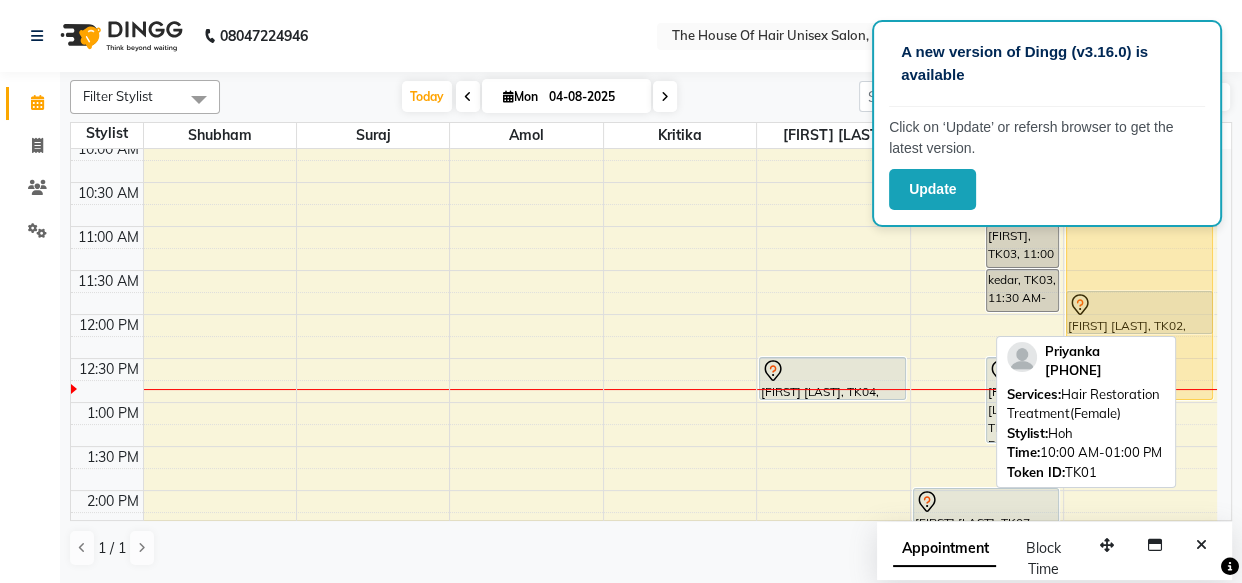 drag, startPoint x: 968, startPoint y: 311, endPoint x: 1110, endPoint y: 310, distance: 142.00352 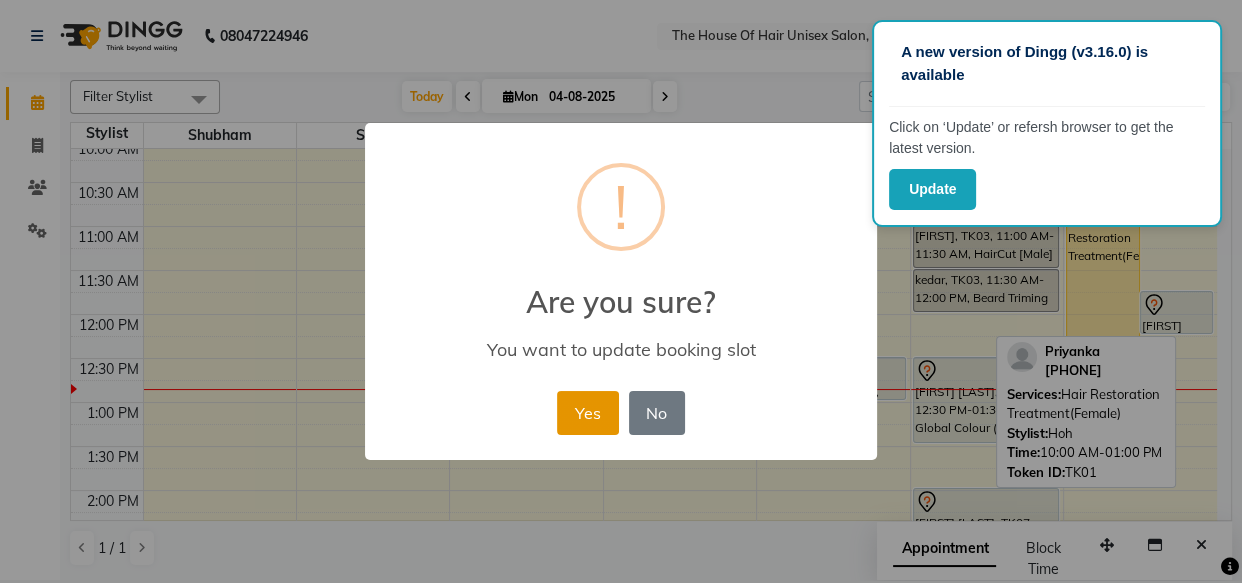 click on "Yes" at bounding box center (587, 413) 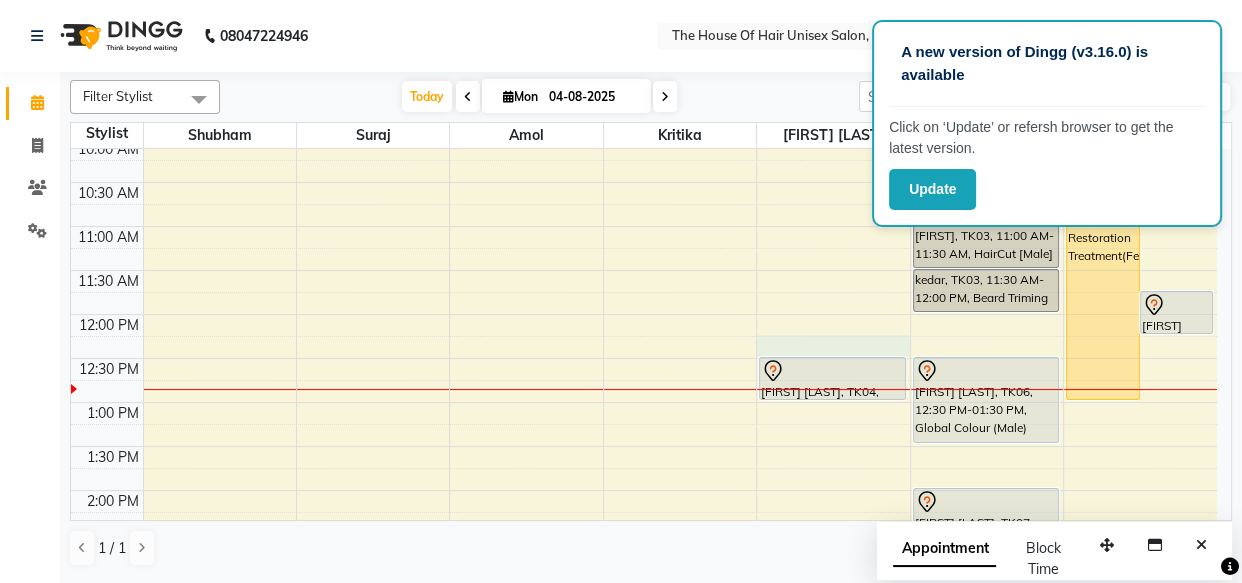 click on "7:00 AM 7:30 AM 8:00 AM 8:30 AM 9:00 AM 9:30 AM 10:00 AM 10:30 AM 11:00 AM 11:30 AM 12:00 PM 12:30 PM 1:00 PM 1:30 PM 2:00 PM 2:30 PM 3:00 PM 3:30 PM 4:00 PM 4:30 PM 5:00 PM 5:30 PM 6:00 PM 6:30 PM 7:00 PM 7:30 PM 8:00 PM 8:30 PM 9:00 PM 9:30 PM             [FIRST] [LAST], TK04, 12:30 PM-01:00 PM, HairCut [Male] without wash    kedar, TK03, 11:00 AM-11:30 AM, HairCut [Male] without wash    kedar, TK03, 11:30 AM-12:00 PM, Beard Triming Crafting(Male)             [FIRST] [LAST], TK06, 12:30 PM-01:30 PM, Global Colour (Male)             [FIRST] [LAST], TK07, 02:00 PM-03:00 PM, HairCut [Male] without wash,Beard Triming Crafting(Male)             harsh pawar, TK05, 03:00 PM-03:30 PM, HairCut [Male] without wash    [FIRST] [LAST], TK01, 10:00 AM-01:00 PM, Hair Restoration Treatment(Female)             [FIRST] [LAST], TK02, 11:45 AM-12:15 PM, Haircut without wash (female)             harsh pawar, TK05, 03:00 PM-03:30 PM, HairCut [Male] without wash" at bounding box center (644, 534) 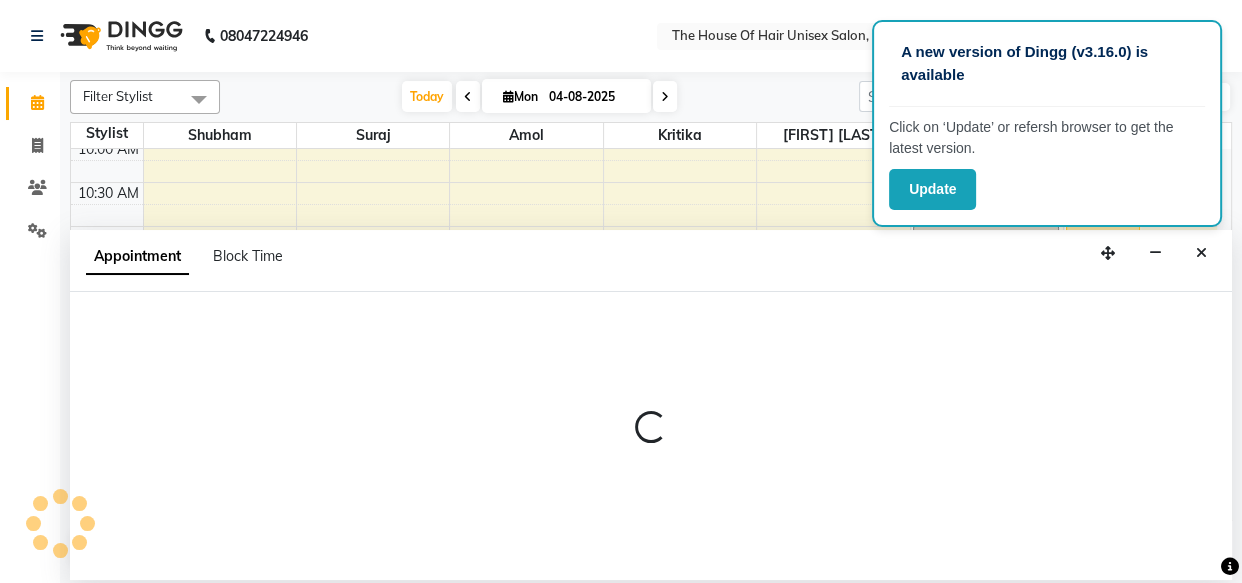 select on "42814" 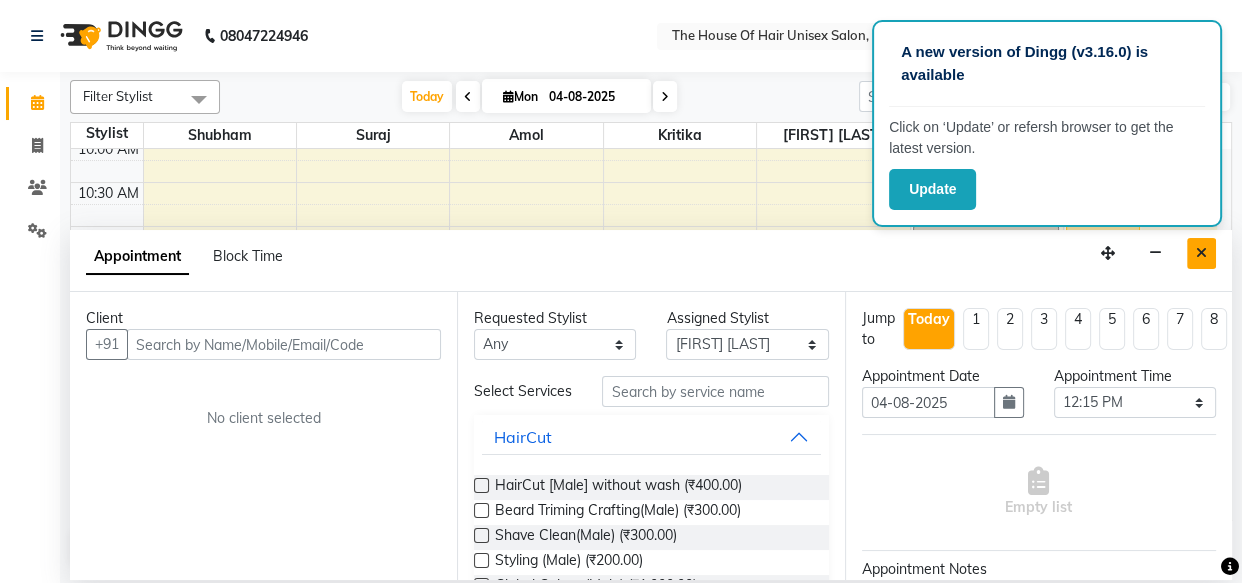 click at bounding box center (1201, 253) 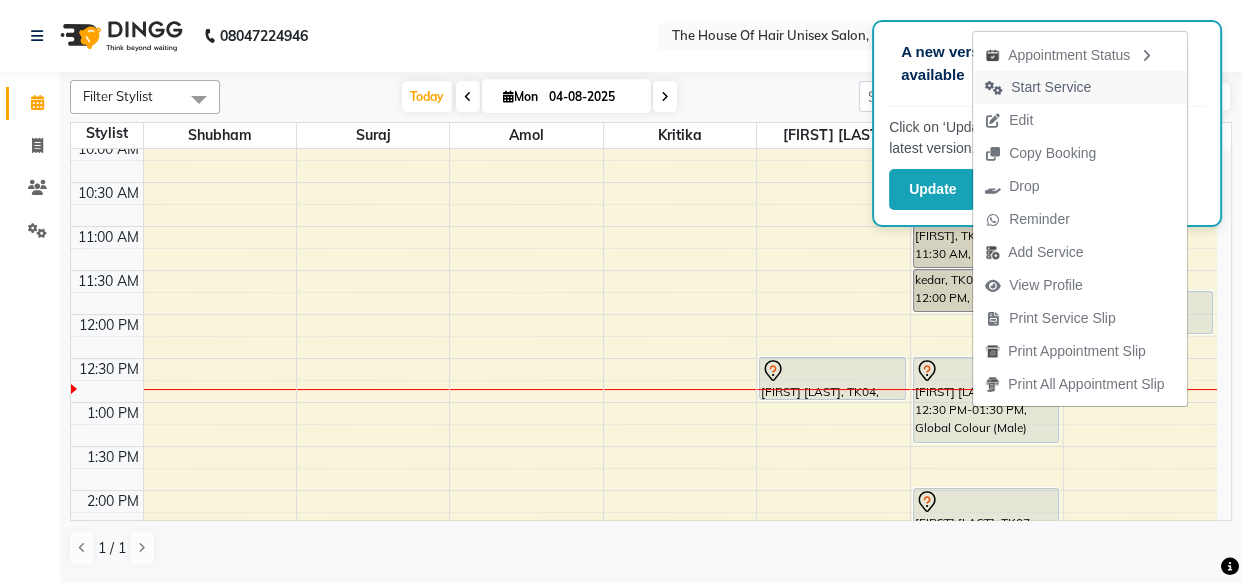 click on "Start Service" at bounding box center (1051, 87) 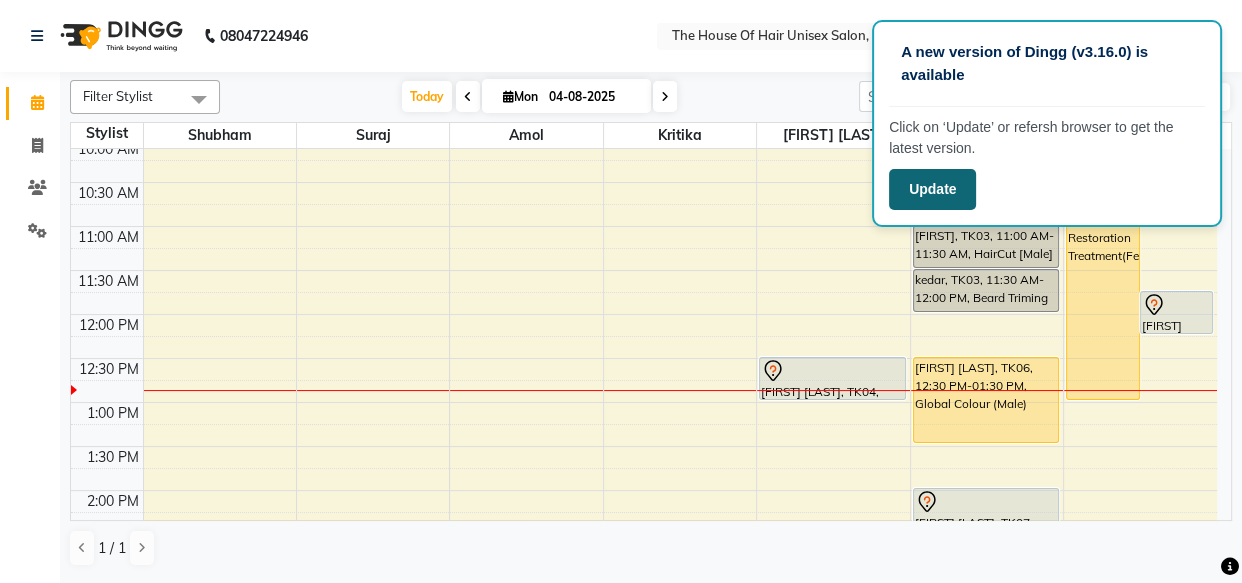 click on "Update" 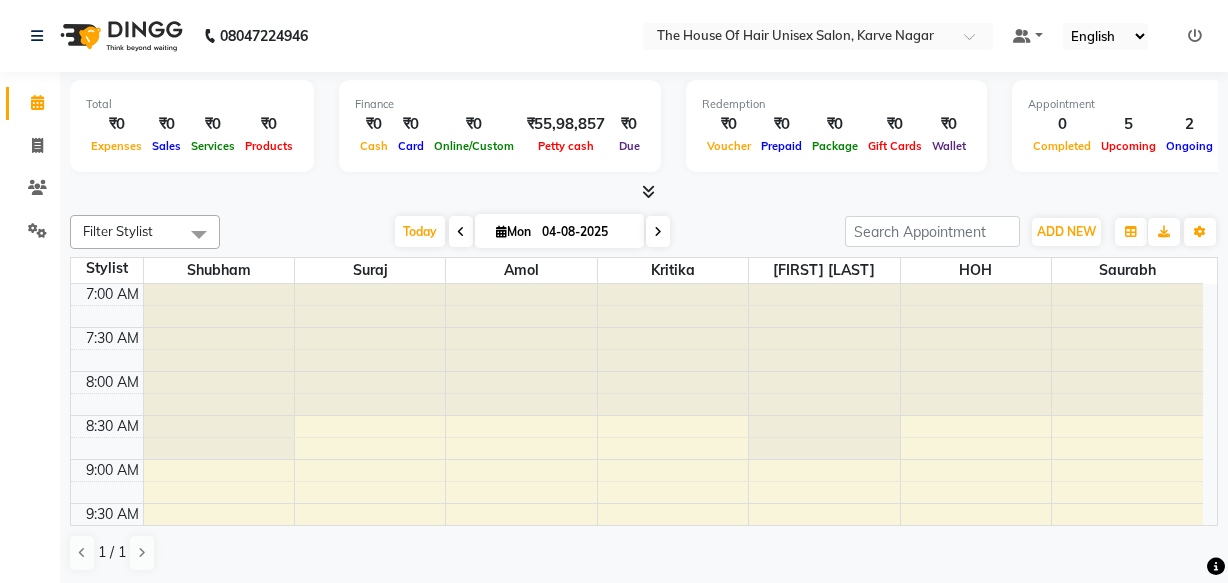 scroll, scrollTop: 0, scrollLeft: 0, axis: both 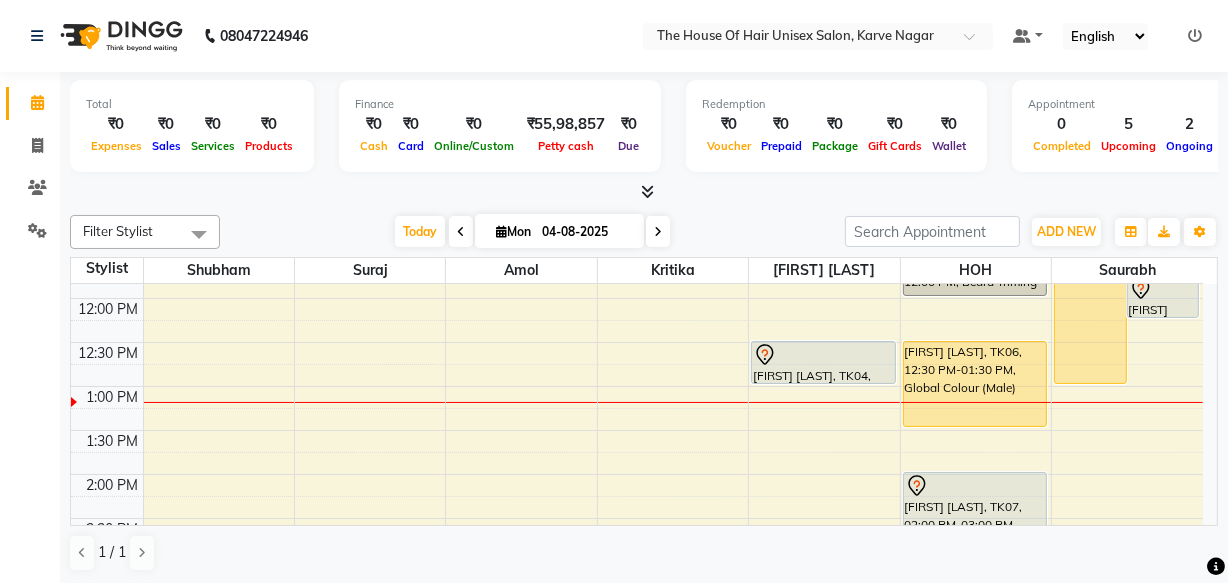 drag, startPoint x: 1118, startPoint y: 420, endPoint x: 1164, endPoint y: 186, distance: 238.47852 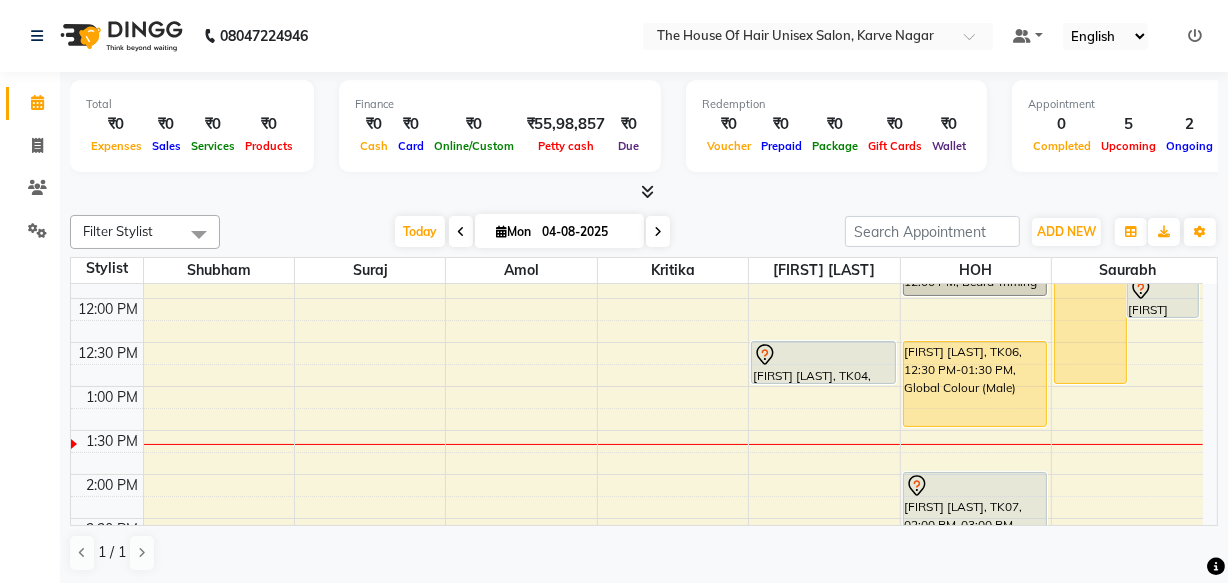 scroll, scrollTop: 0, scrollLeft: 0, axis: both 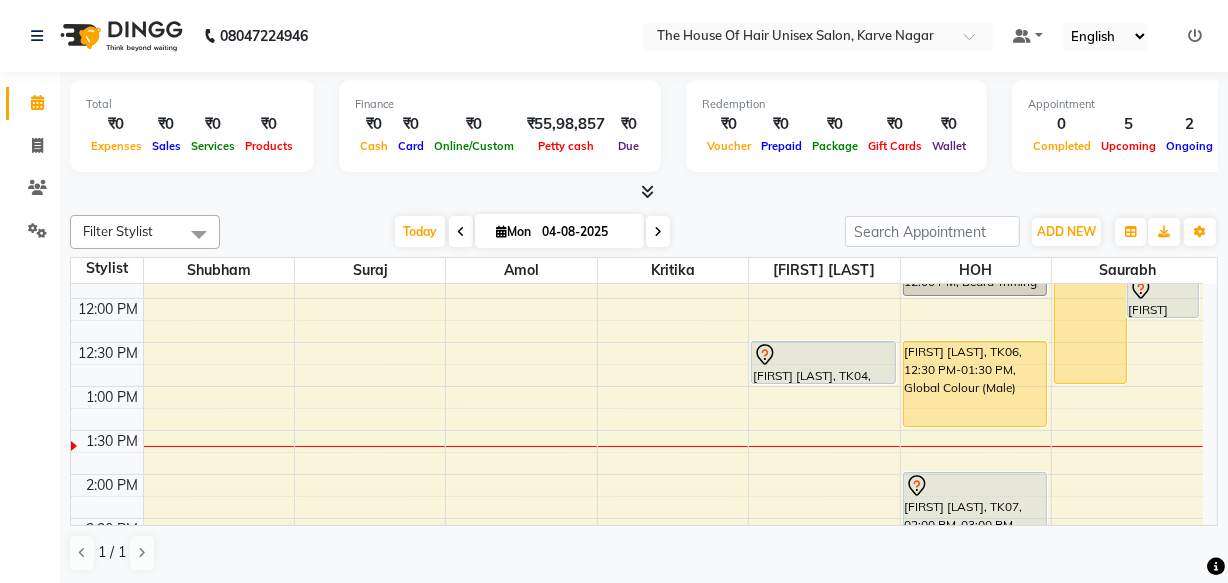 click on "Products" at bounding box center [269, 146] 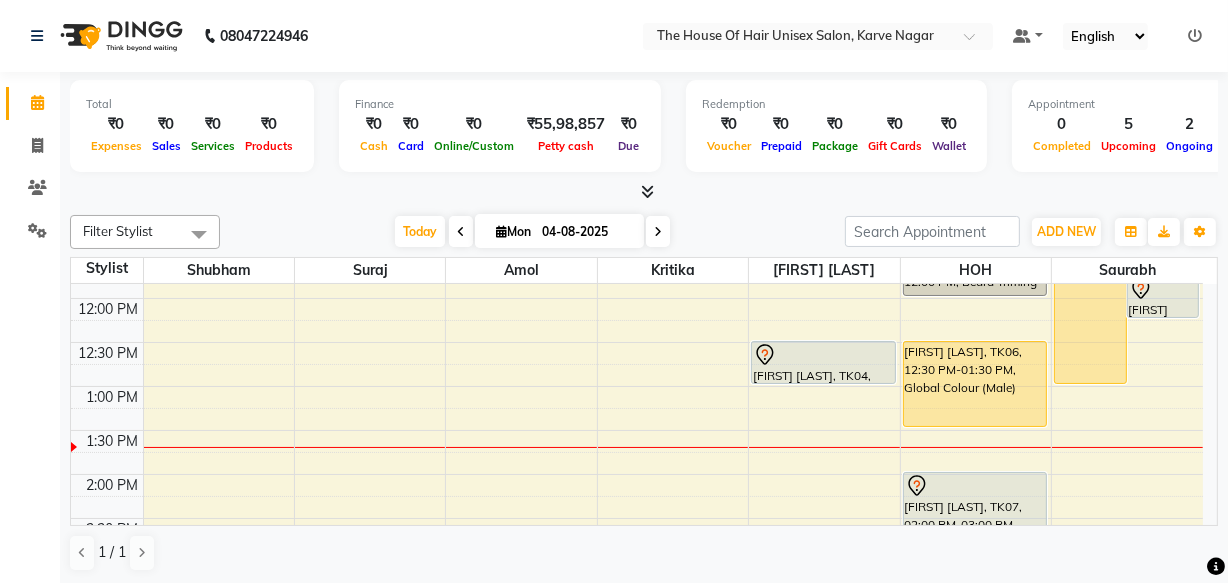 scroll, scrollTop: 0, scrollLeft: 0, axis: both 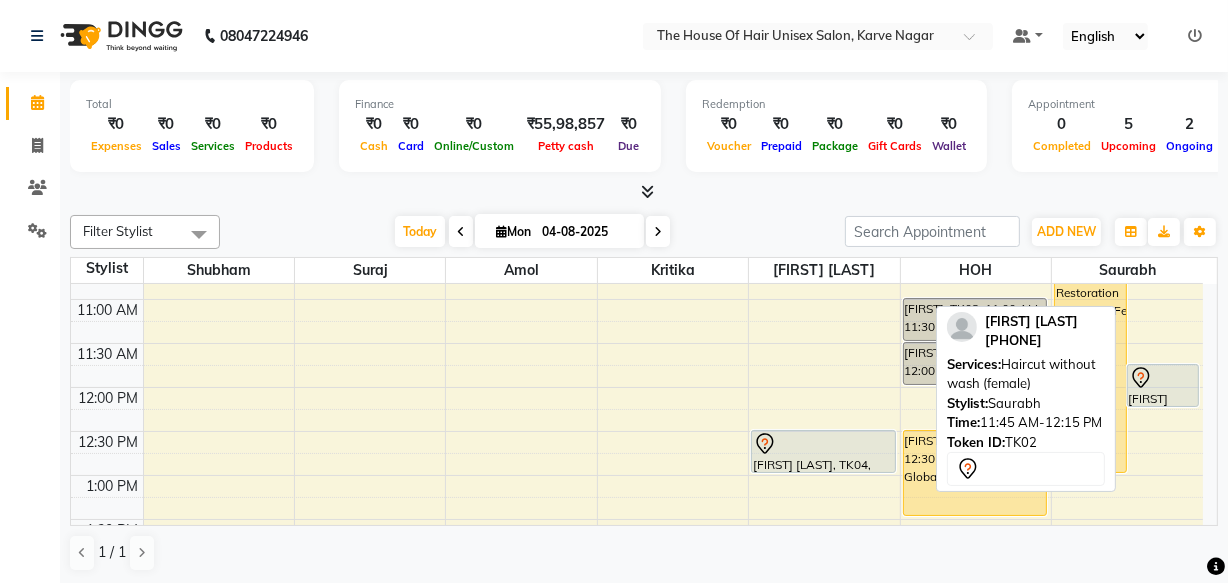 click at bounding box center (1163, 378) 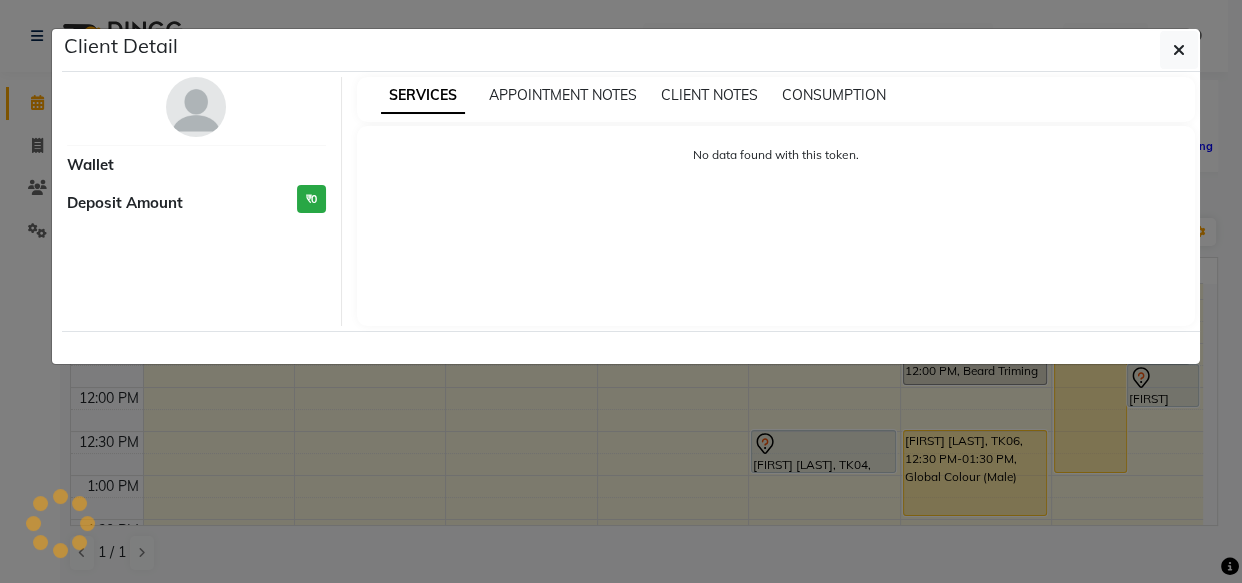 select on "7" 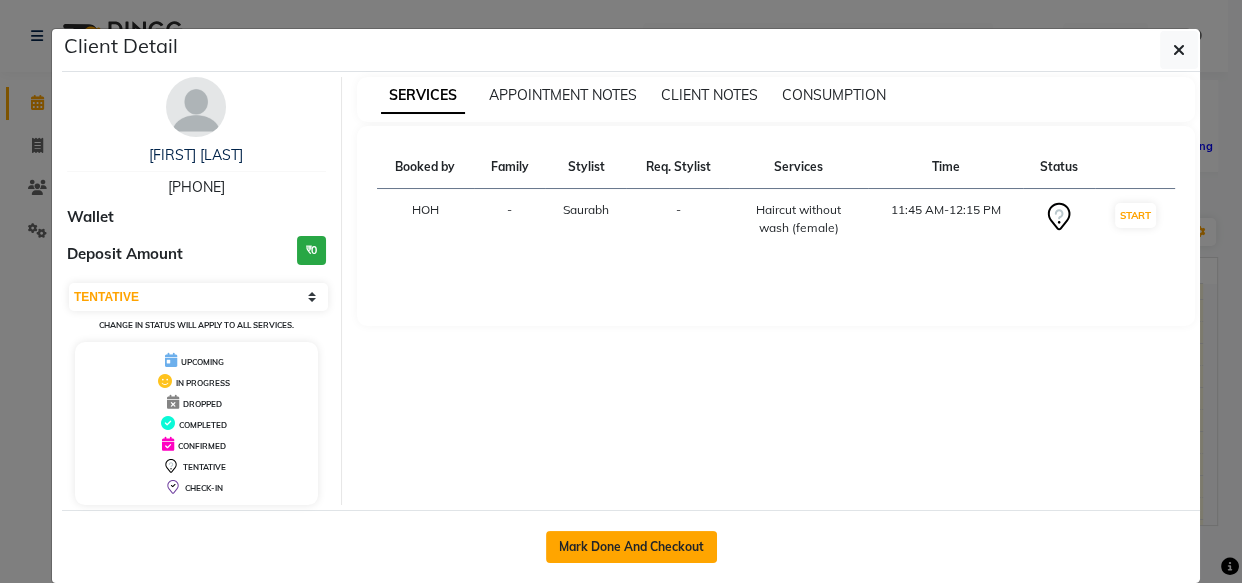 click on "Mark Done And Checkout" 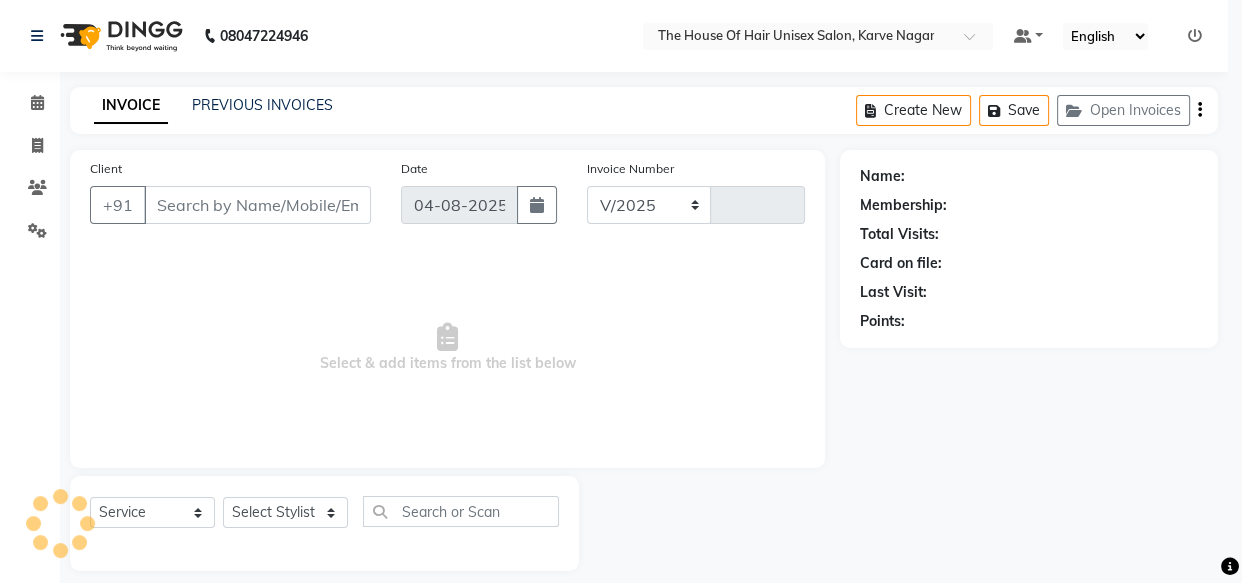 select on "3" 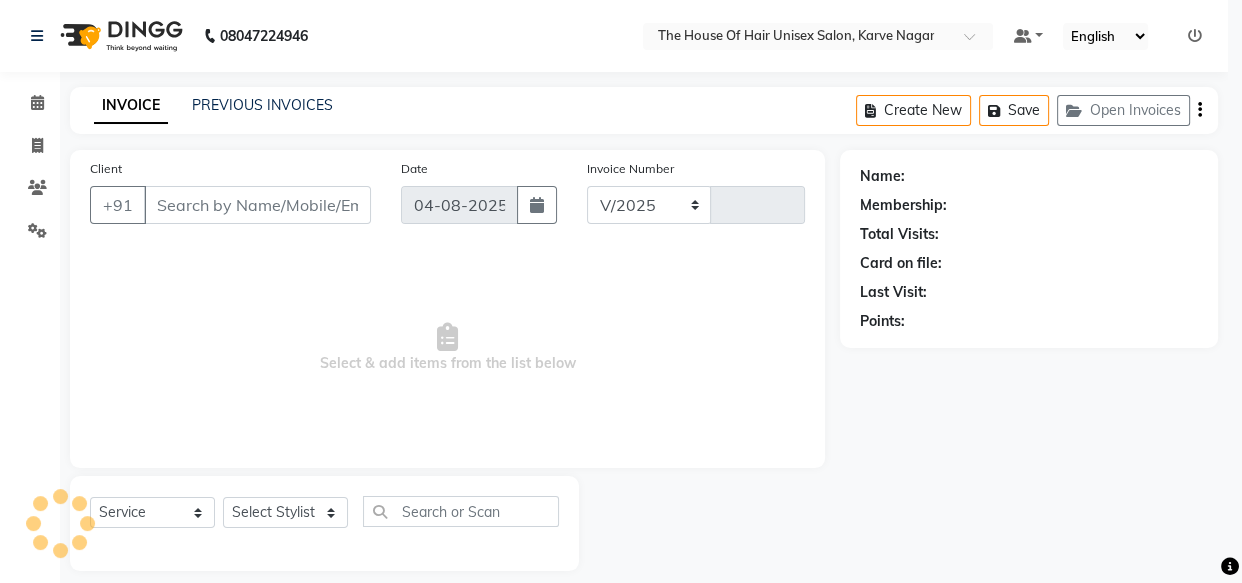 select on "598" 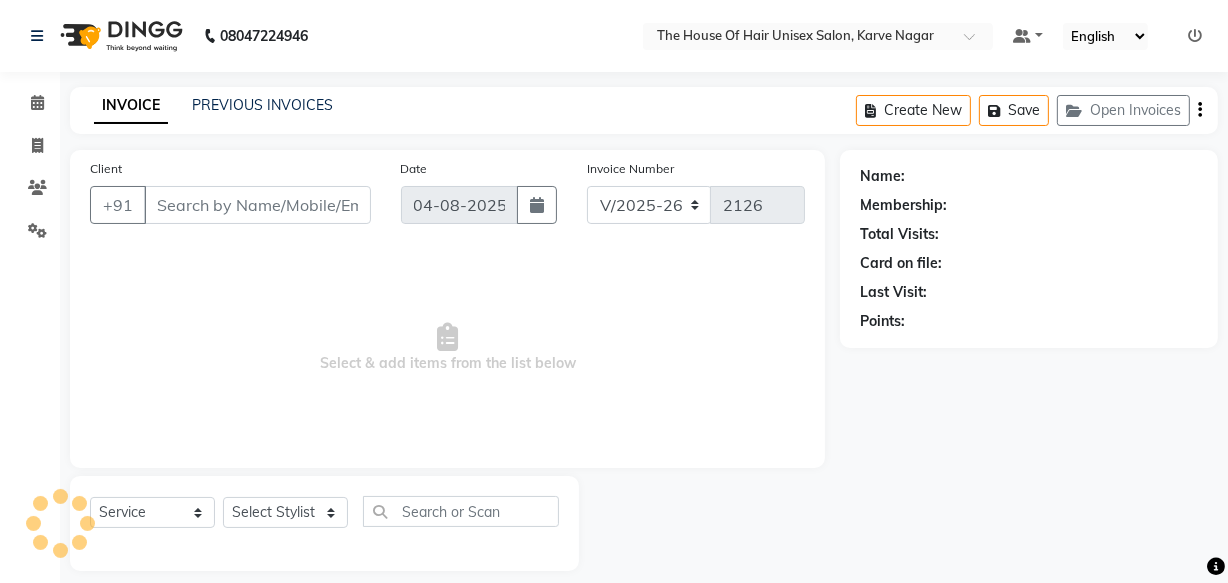type on "[PHONE]" 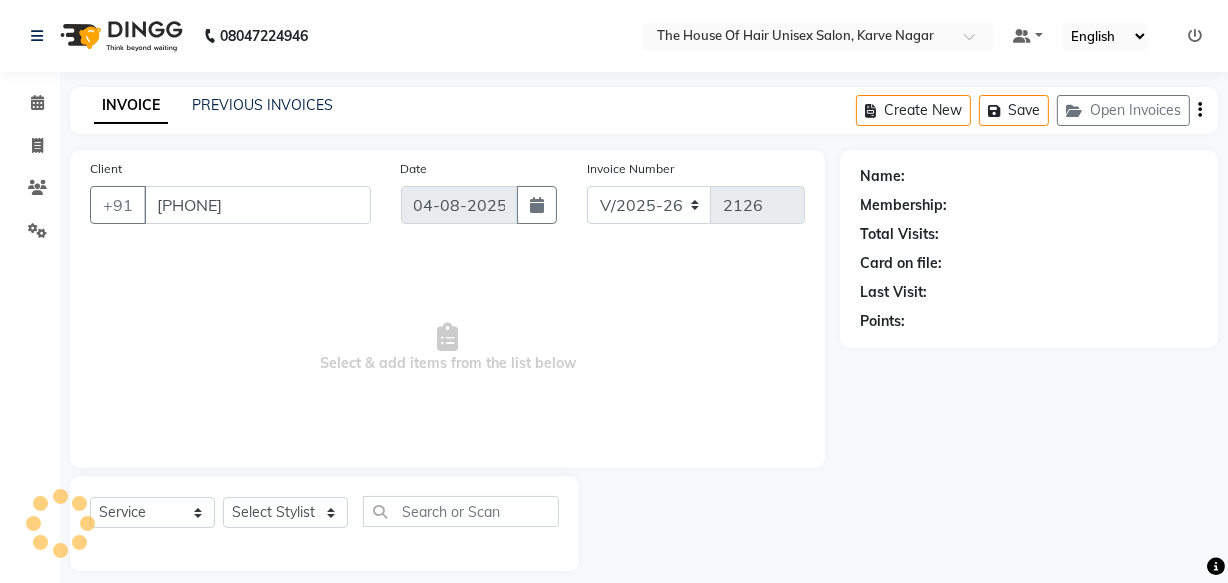 select on "86145" 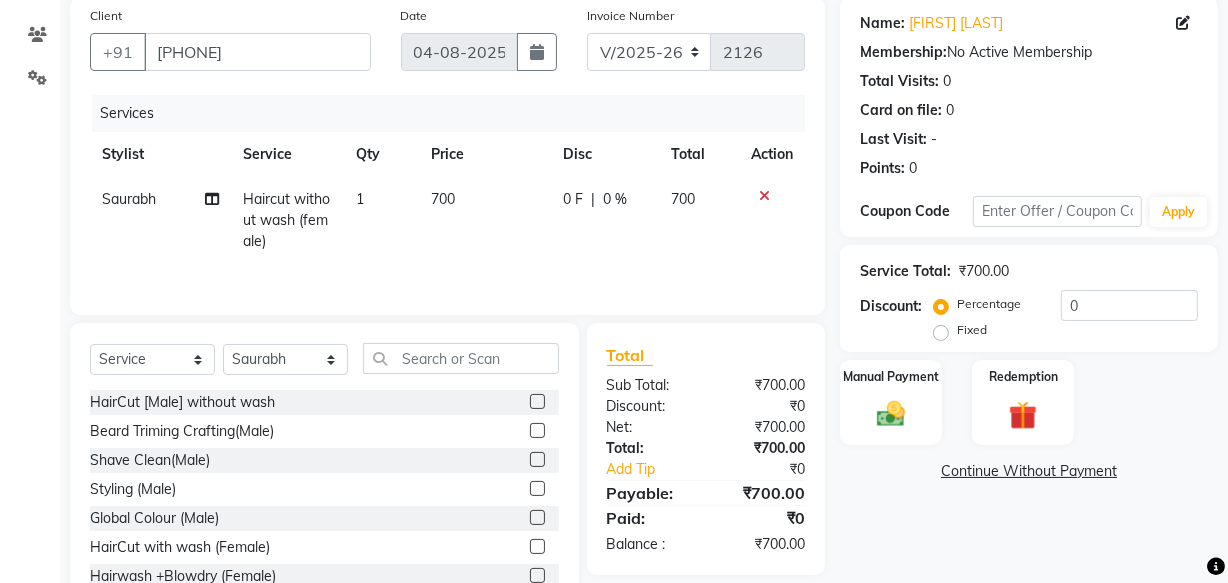 scroll, scrollTop: 156, scrollLeft: 0, axis: vertical 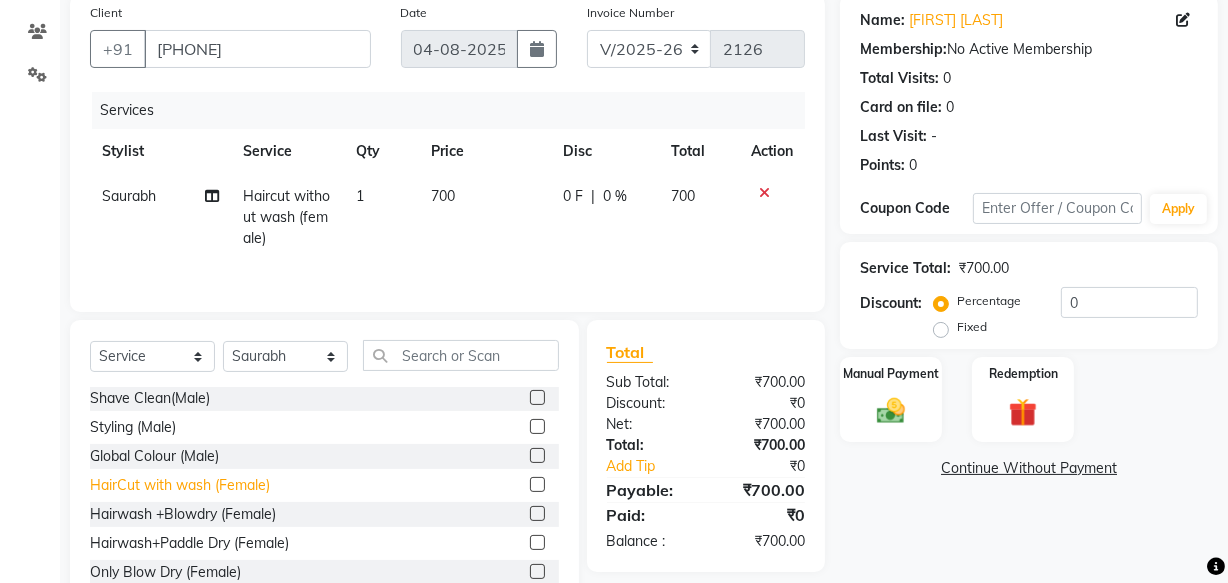click on "HairCut with wash (Female)" 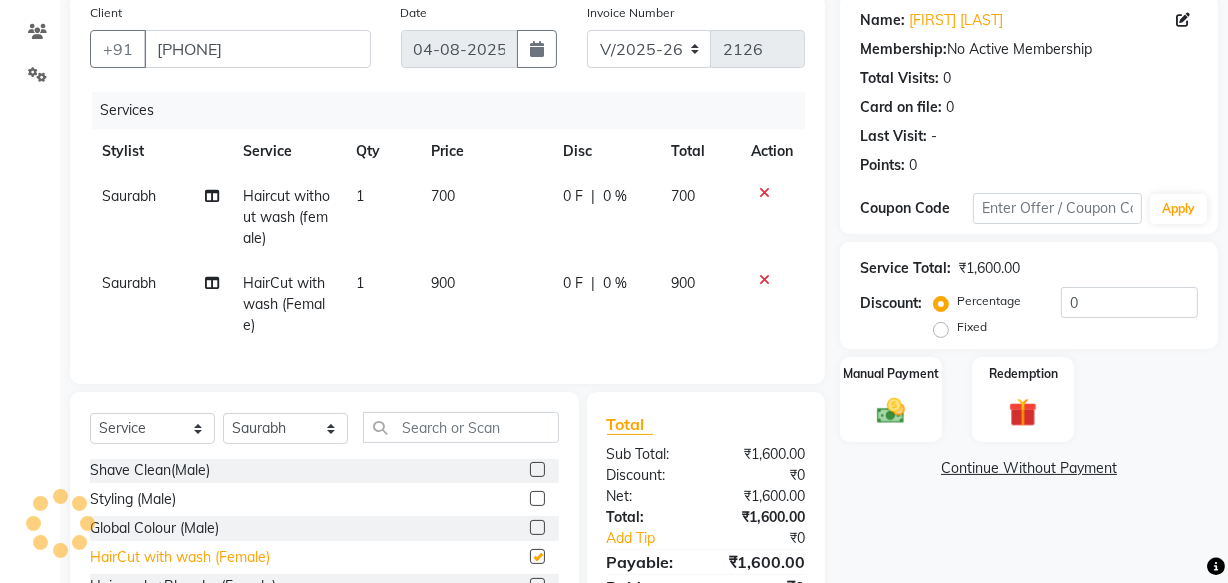 checkbox on "false" 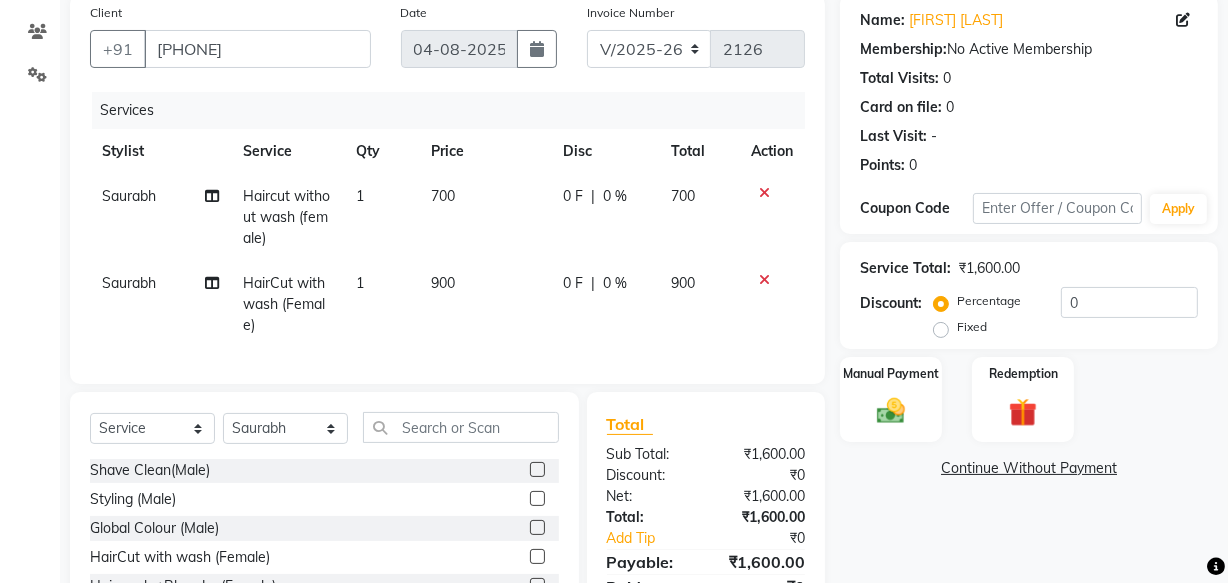 click 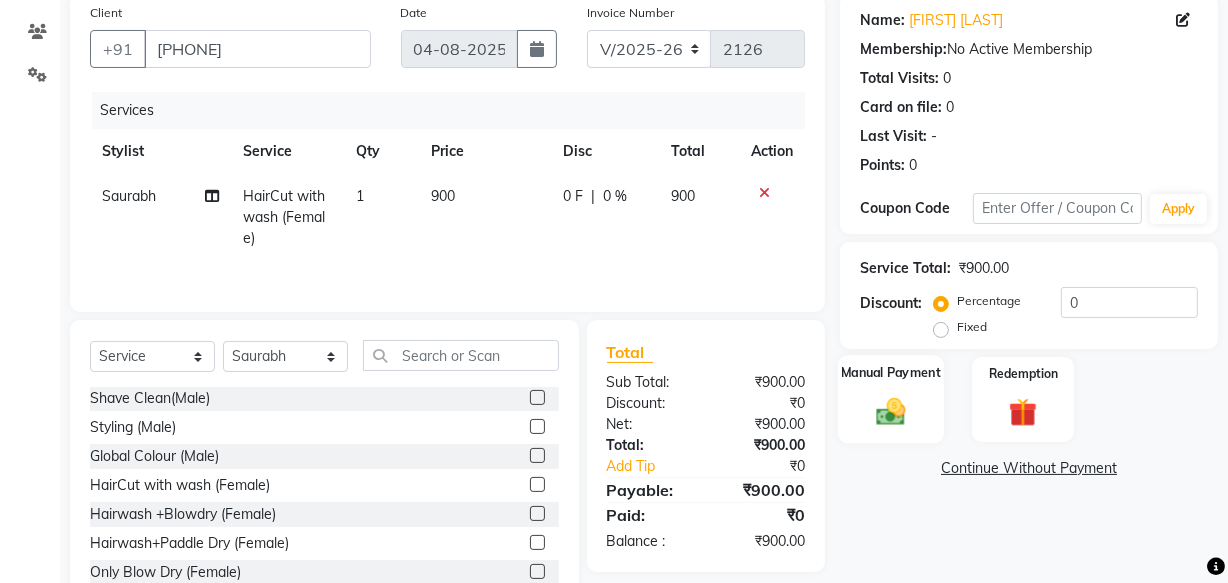 click 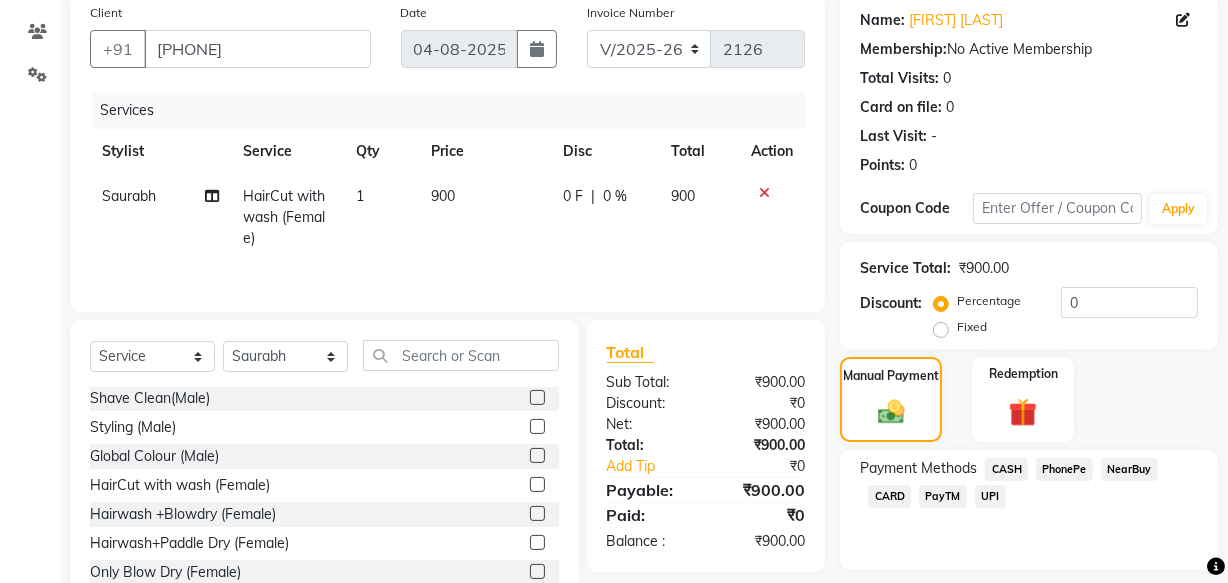 click on "UPI" 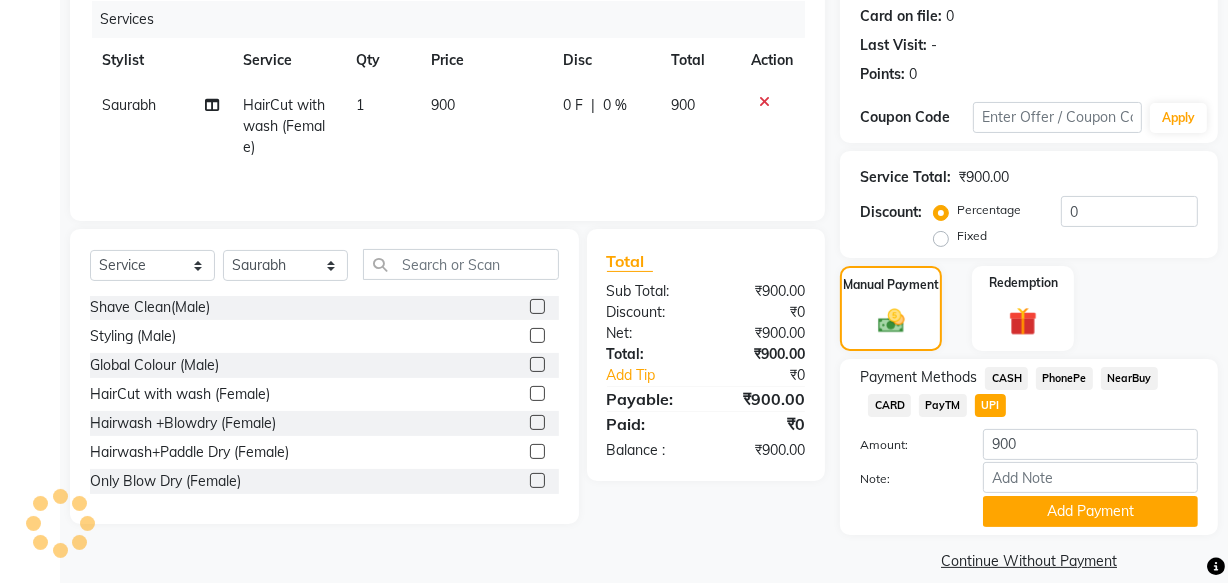 scroll, scrollTop: 270, scrollLeft: 0, axis: vertical 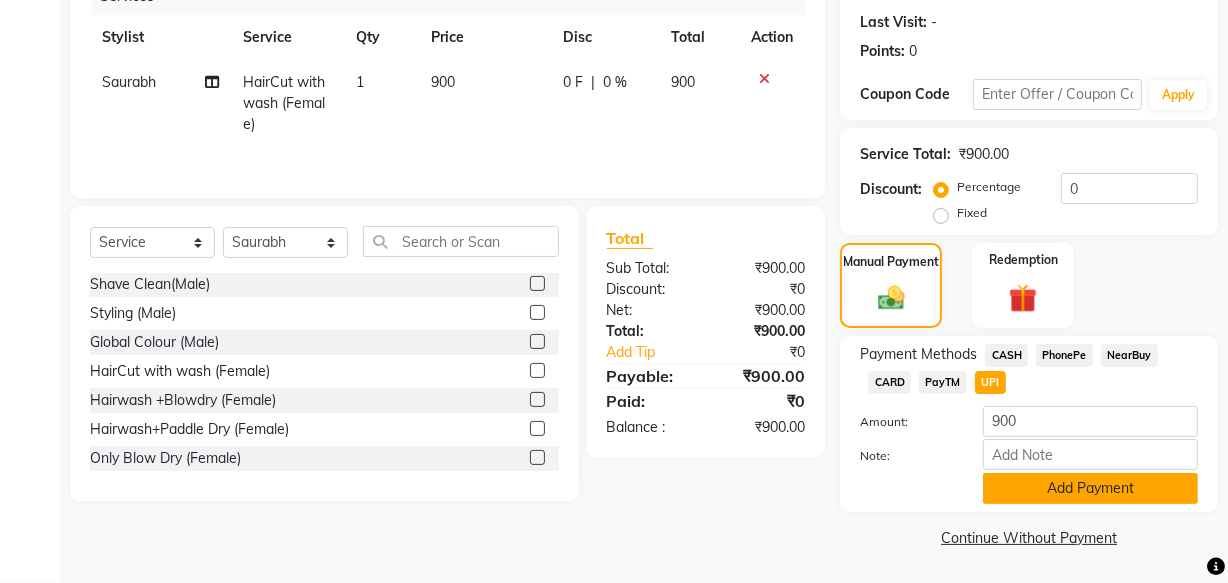 click on "Add Payment" 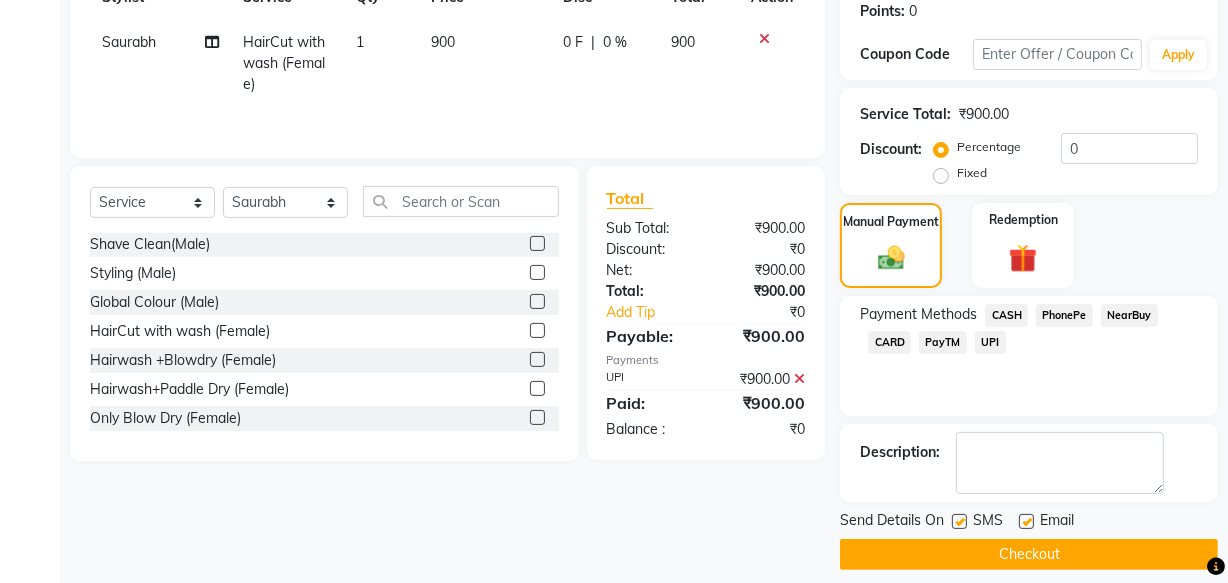 scroll, scrollTop: 326, scrollLeft: 0, axis: vertical 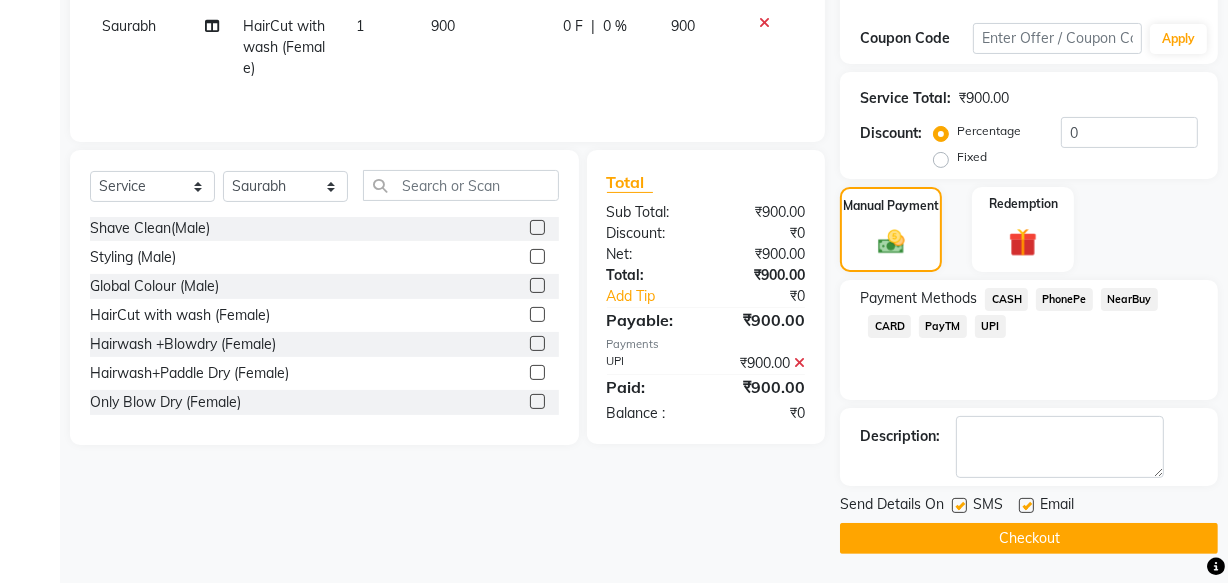 click on "Checkout" 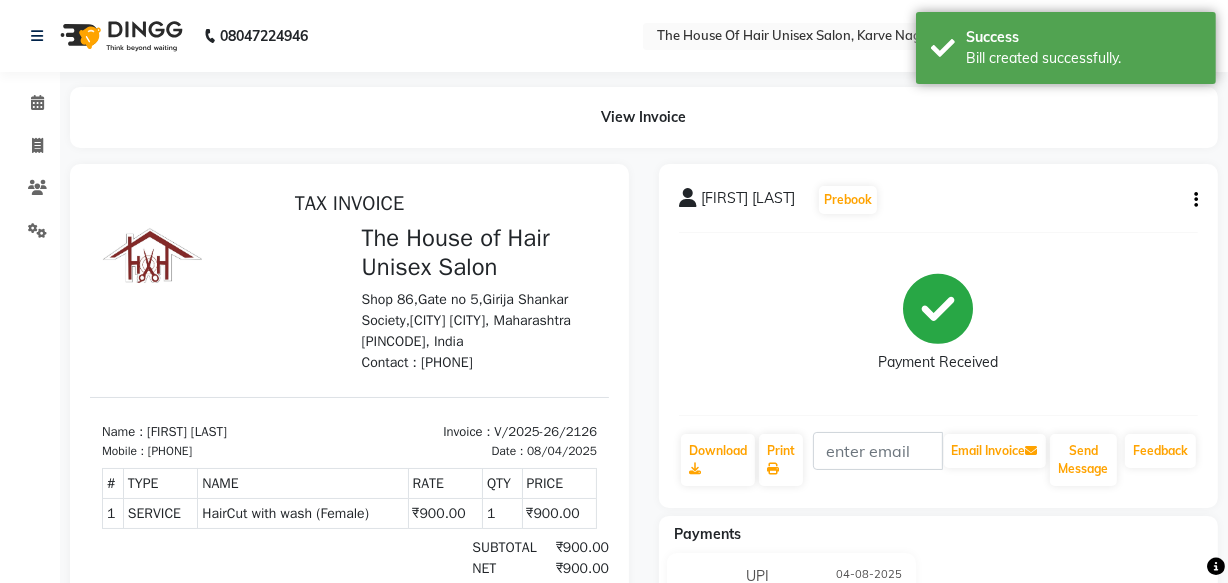 scroll, scrollTop: 0, scrollLeft: 0, axis: both 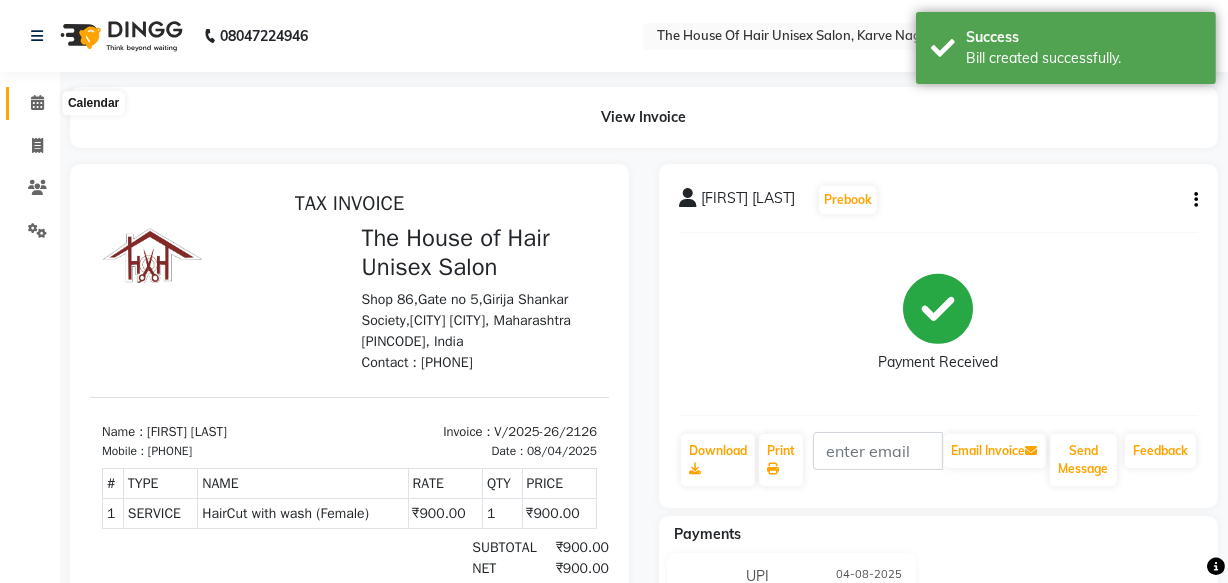 click 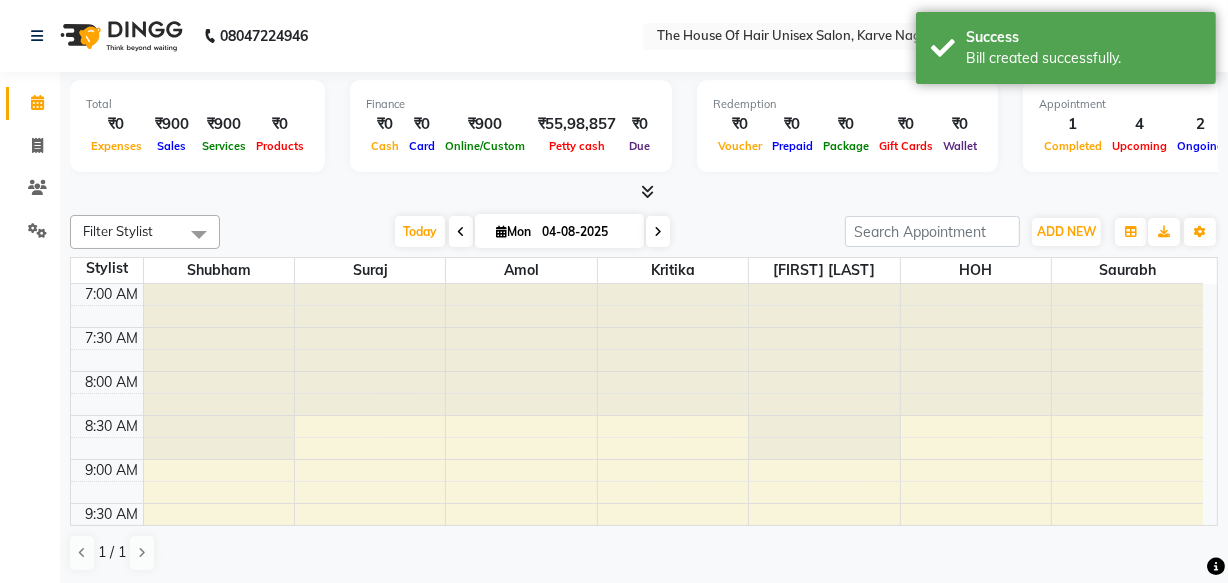 click at bounding box center (658, 232) 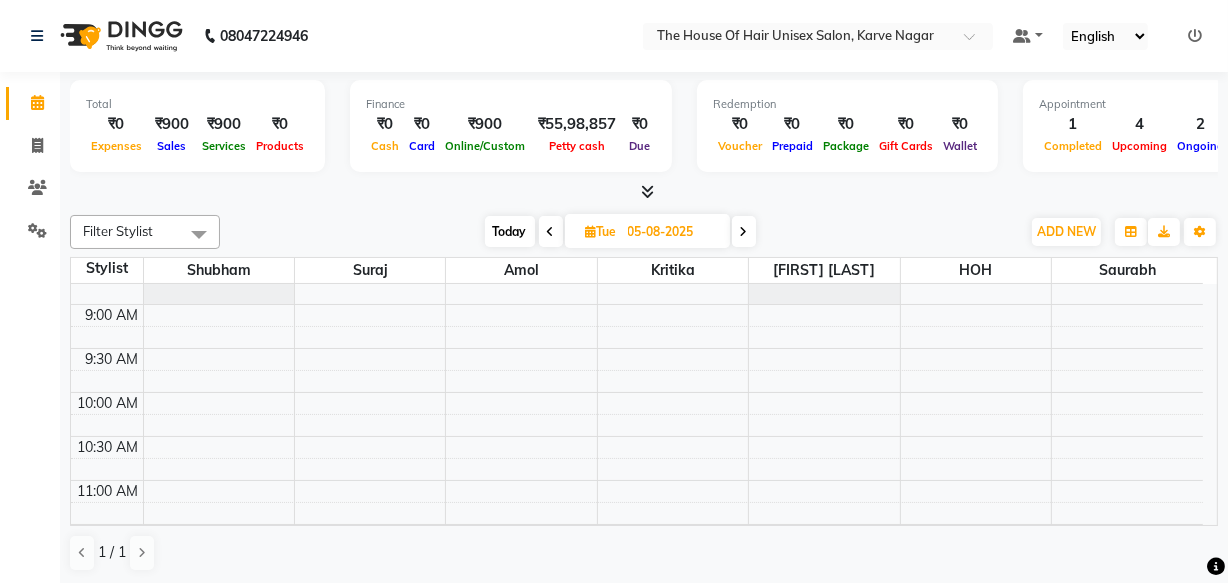 scroll, scrollTop: 152, scrollLeft: 0, axis: vertical 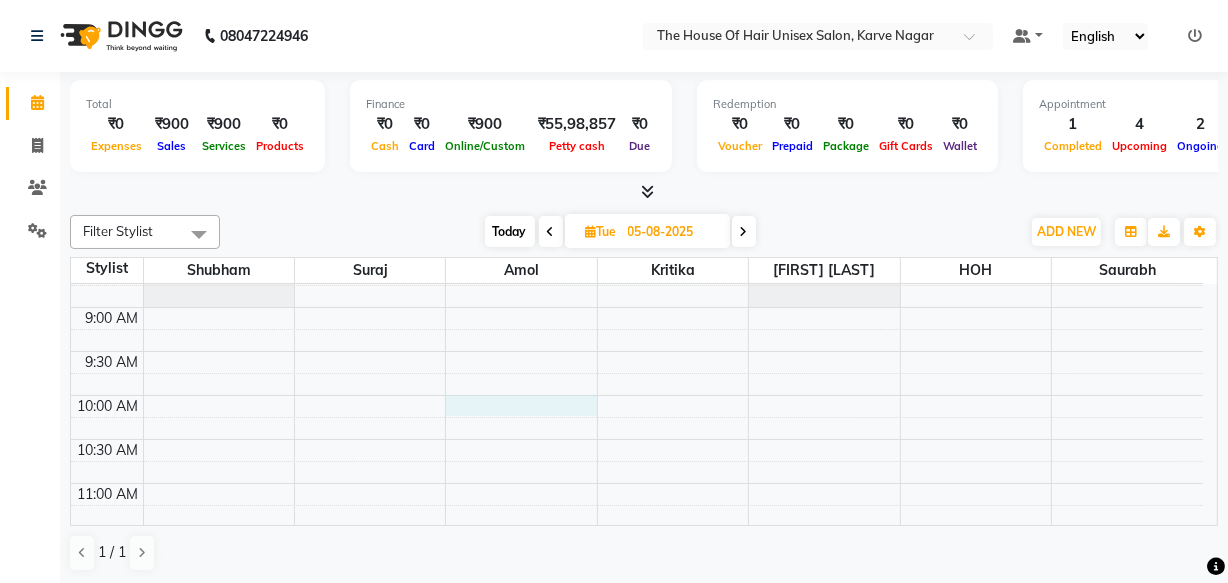 click on "7:00 AM 7:30 AM 8:00 AM 8:30 AM 9:00 AM 9:30 AM 10:00 AM 10:30 AM 11:00 AM 11:30 AM 12:00 PM 12:30 PM 1:00 PM 1:30 PM 2:00 PM 2:30 PM 3:00 PM 3:30 PM 4:00 PM 4:30 PM 5:00 PM 5:30 PM 6:00 PM 6:30 PM 7:00 PM 7:30 PM 8:00 PM 8:30 PM 9:00 PM 9:30 PM" at bounding box center [637, 791] 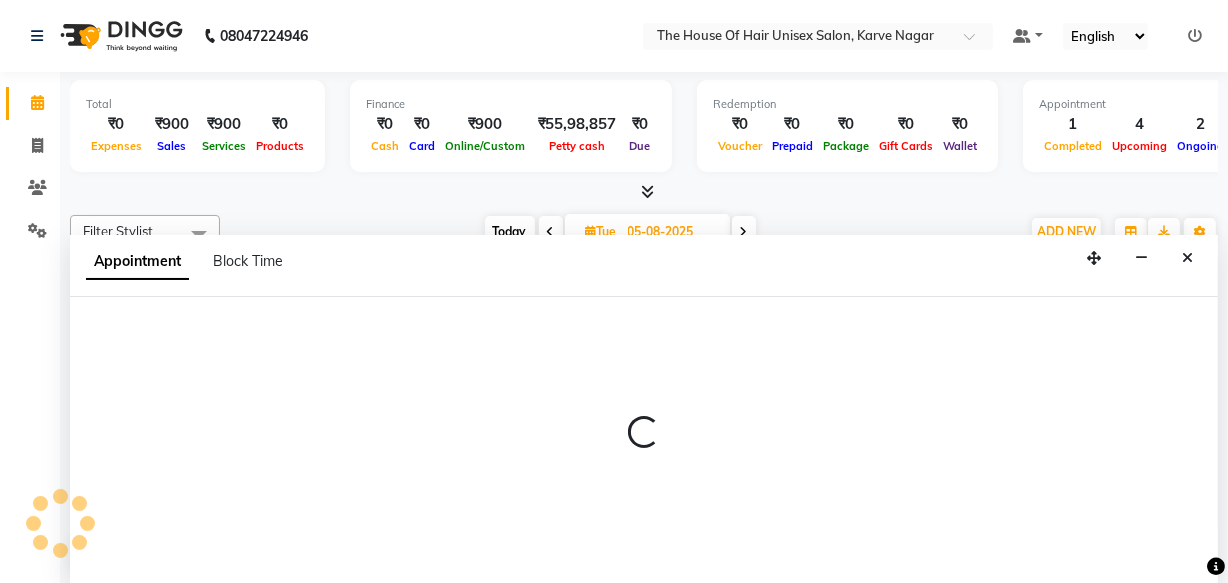 scroll, scrollTop: 0, scrollLeft: 0, axis: both 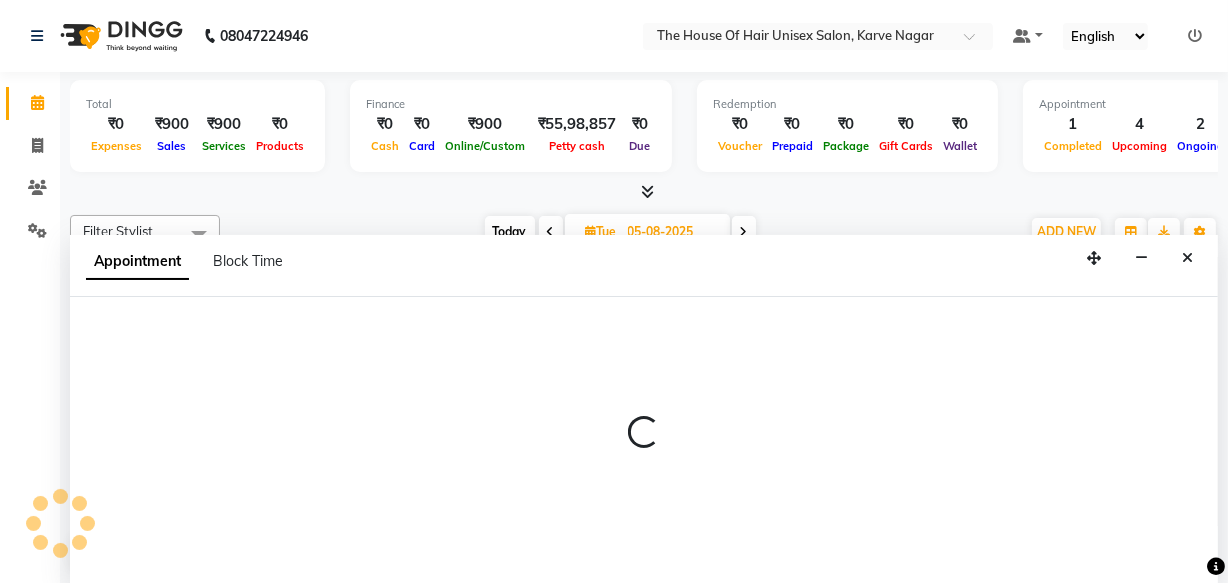 select on "13497" 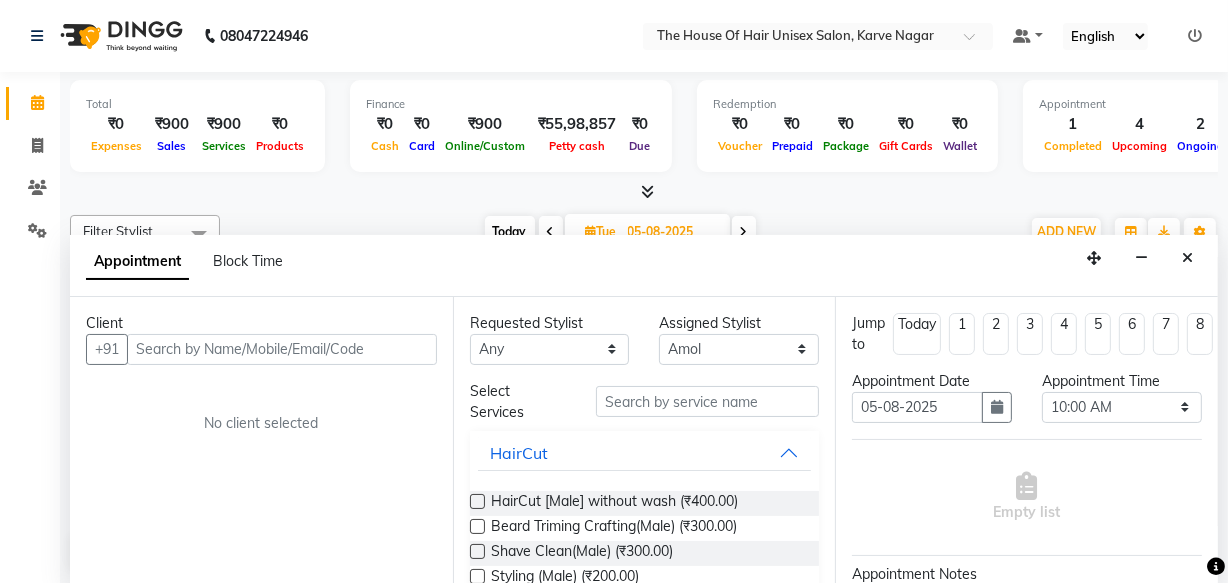 click at bounding box center (282, 349) 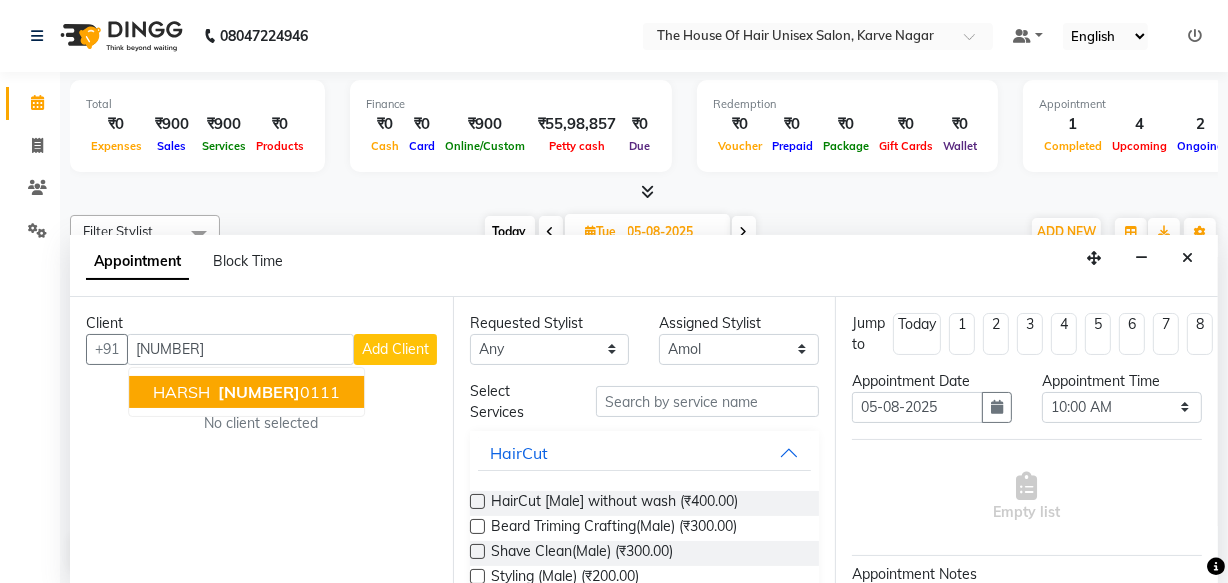 click on "814944" at bounding box center [259, 392] 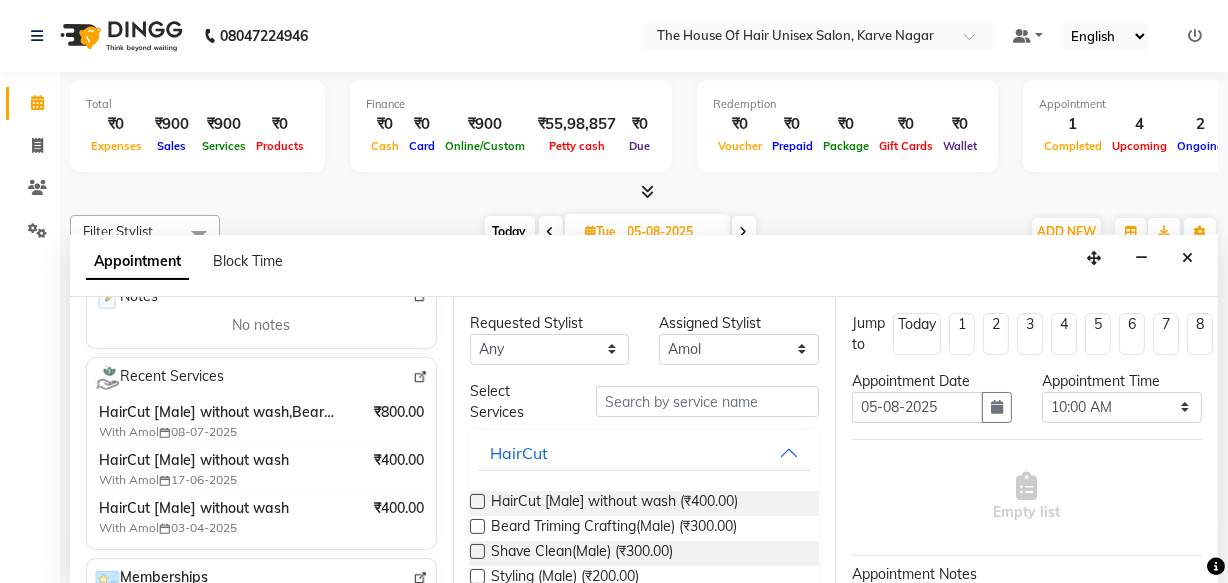 scroll, scrollTop: 330, scrollLeft: 0, axis: vertical 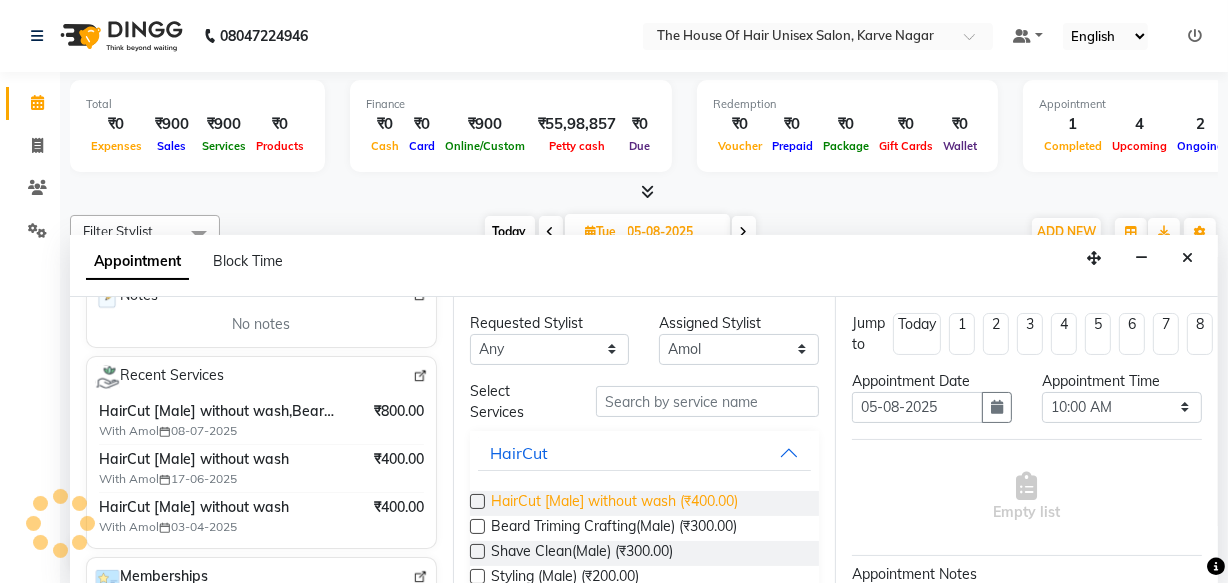 type on "8149440111" 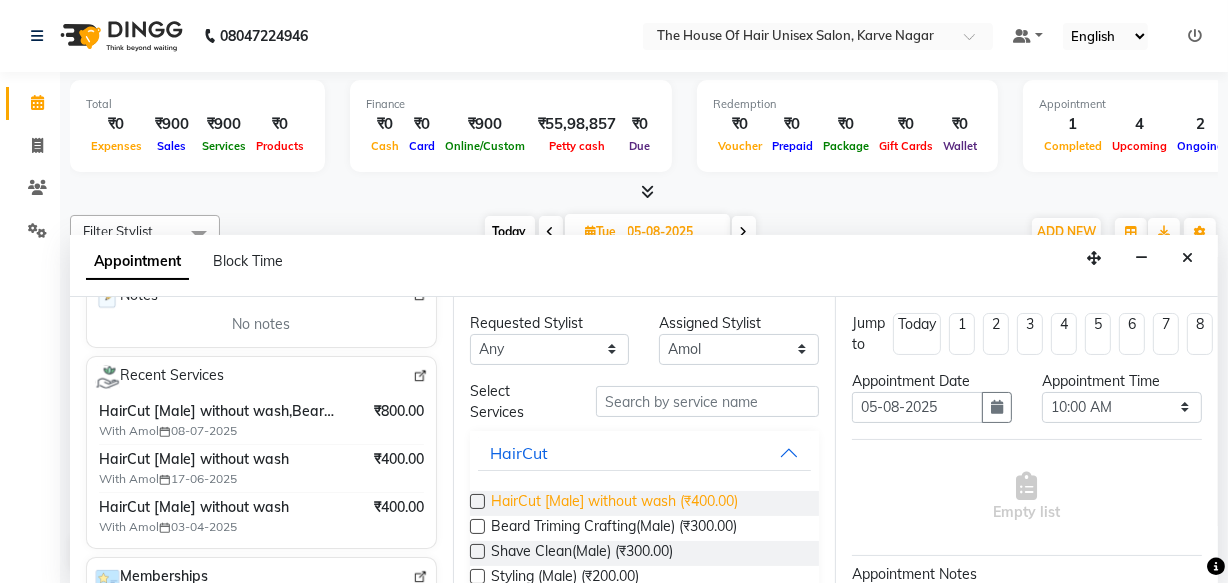click on "HairCut [Male] without wash (₹400.00)" at bounding box center [614, 503] 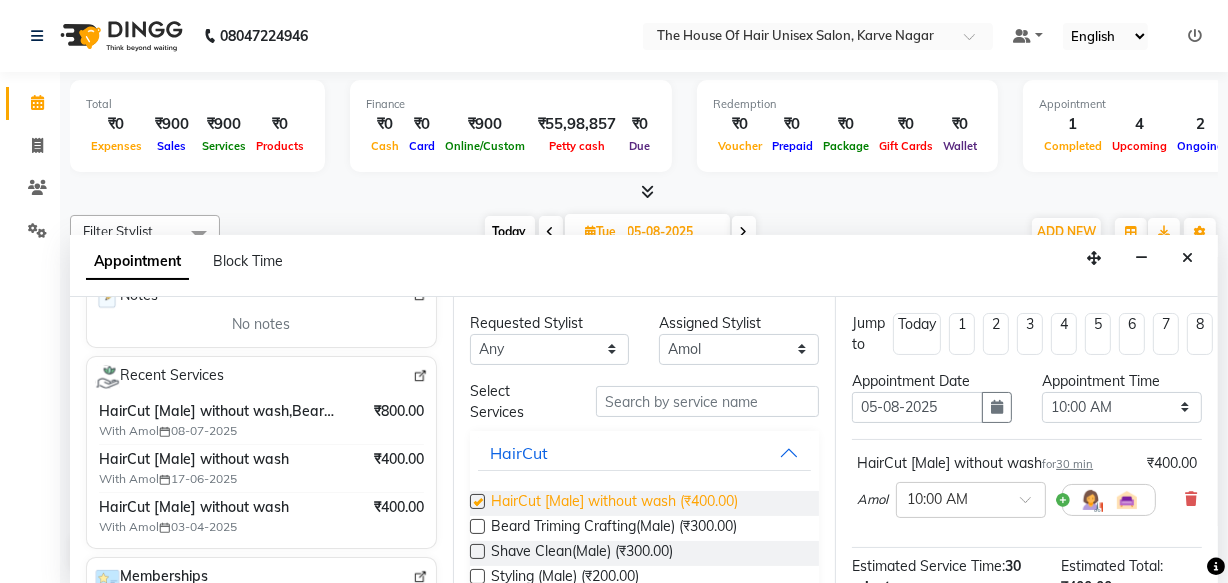 checkbox on "false" 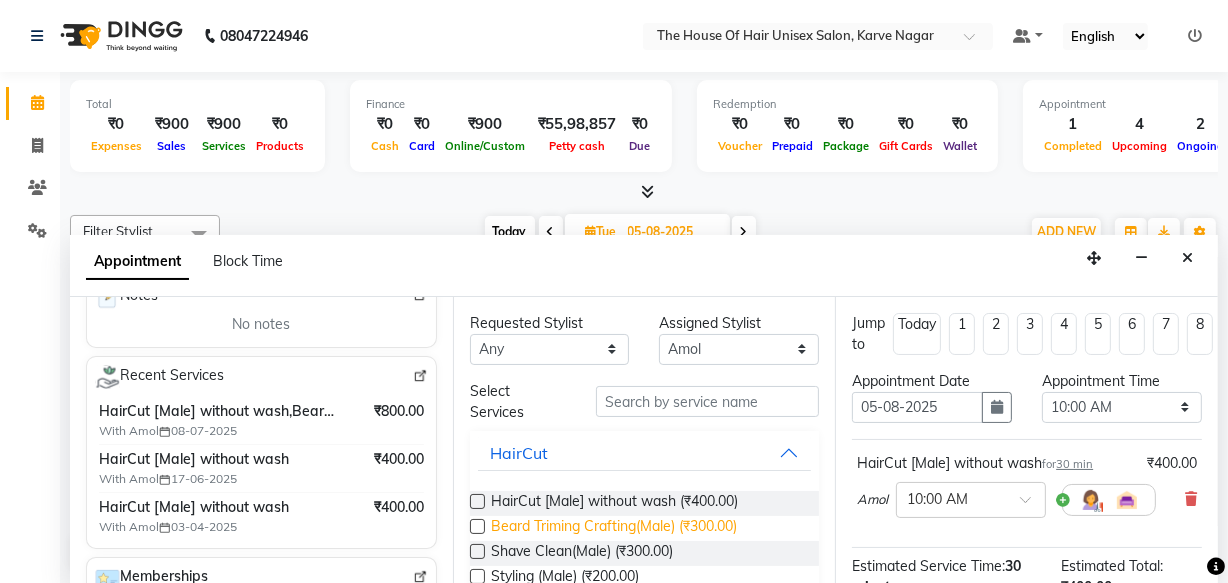 click on "Beard Triming Crafting(Male) (₹300.00)" at bounding box center (614, 528) 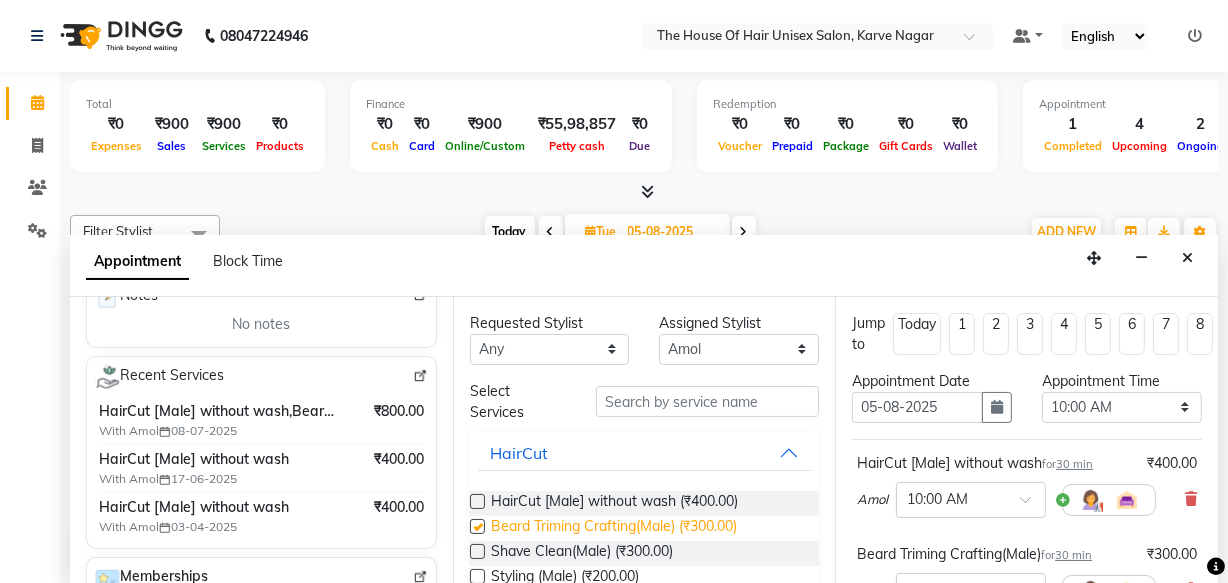 checkbox on "false" 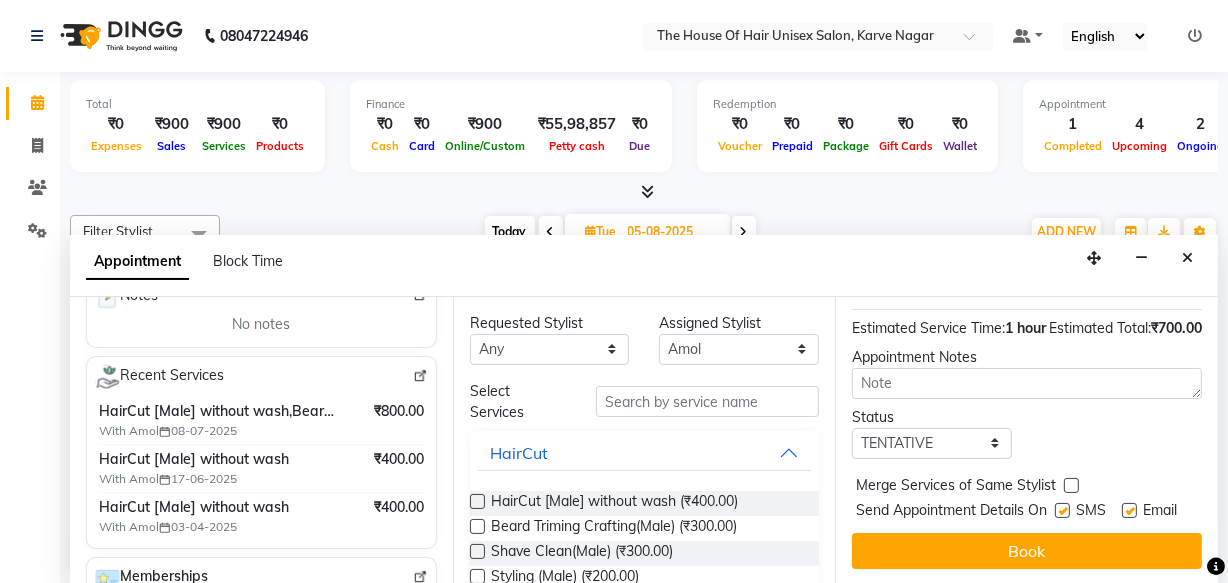 scroll, scrollTop: 361, scrollLeft: 0, axis: vertical 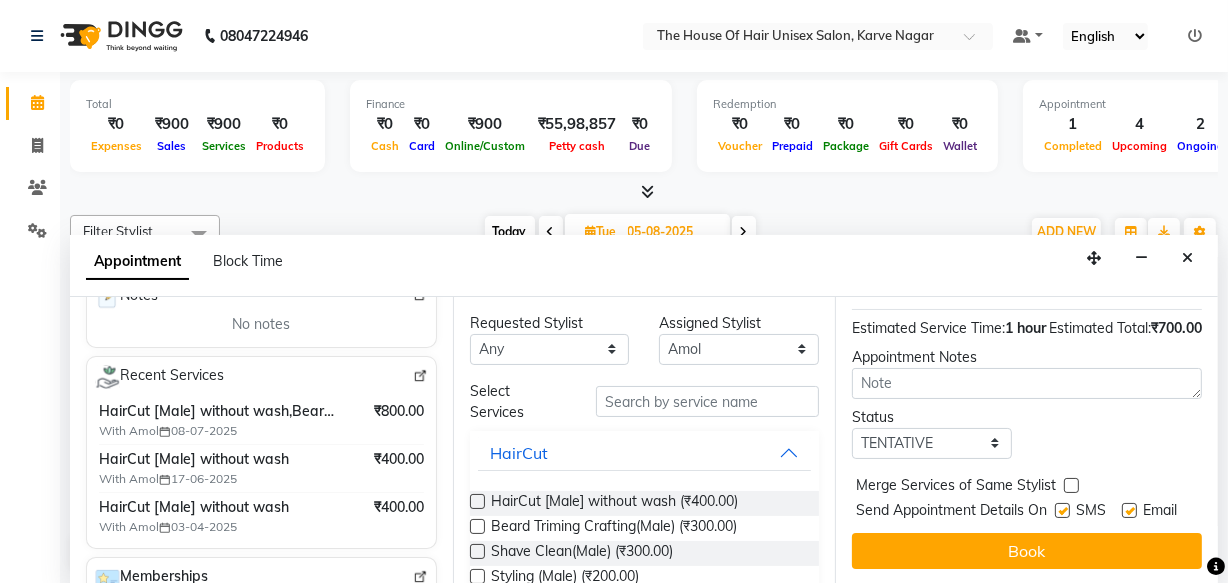 click at bounding box center [1071, 485] 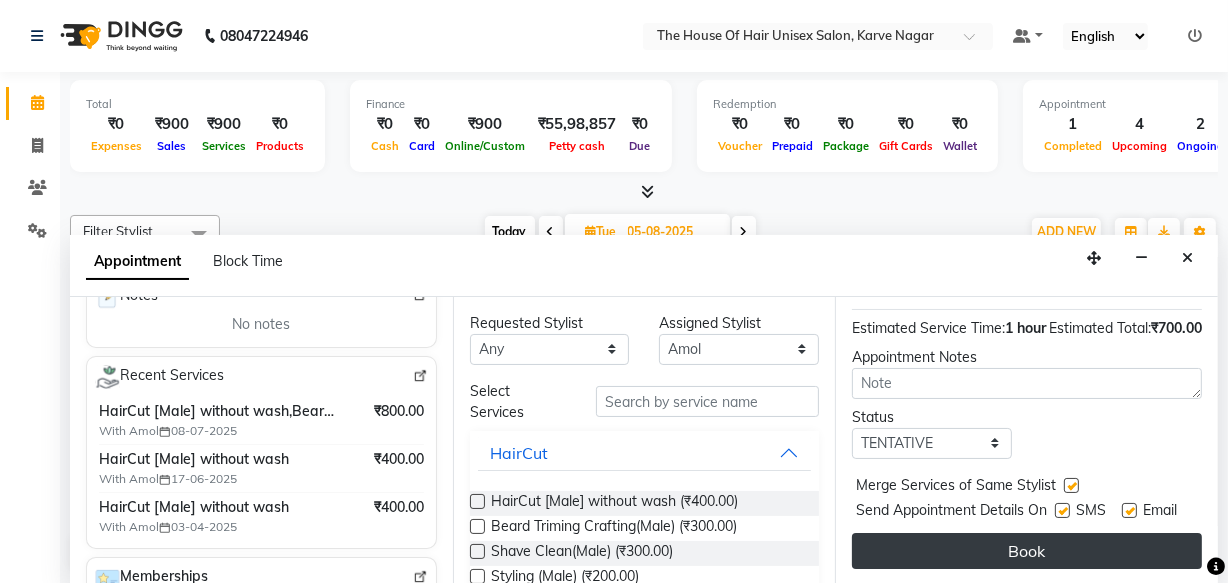 click on "Book" at bounding box center [1027, 551] 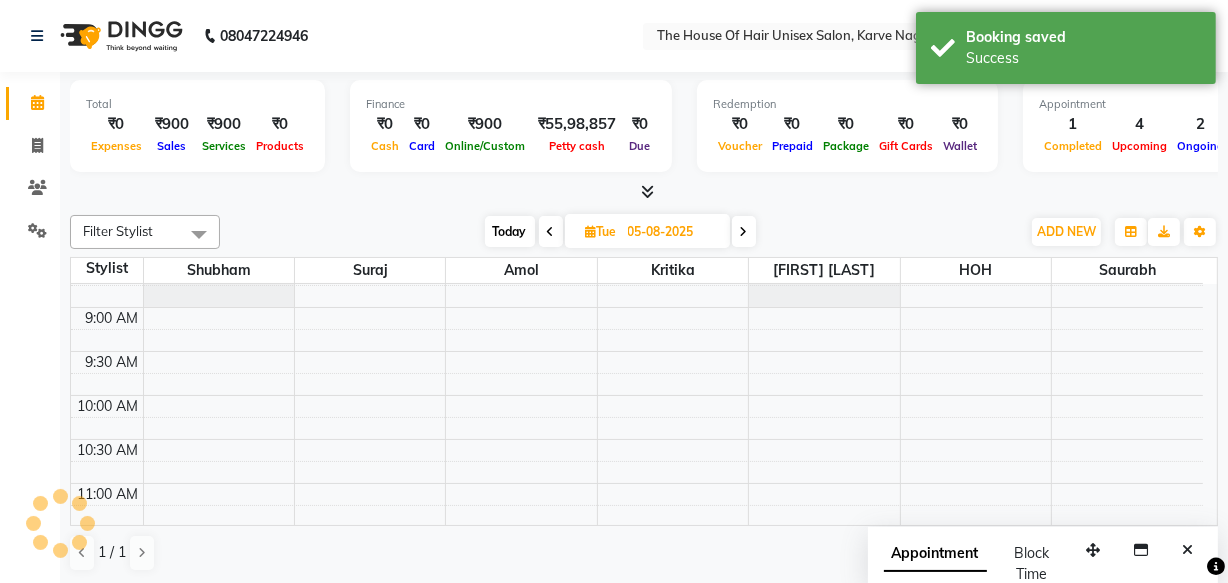 scroll, scrollTop: 0, scrollLeft: 0, axis: both 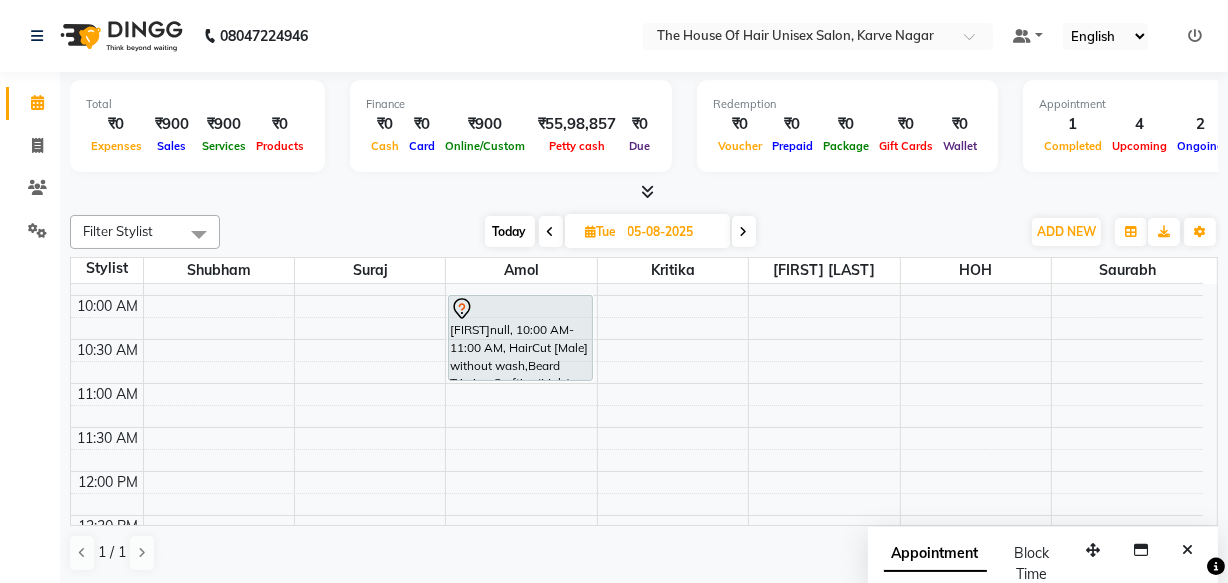click on "Today" at bounding box center (510, 231) 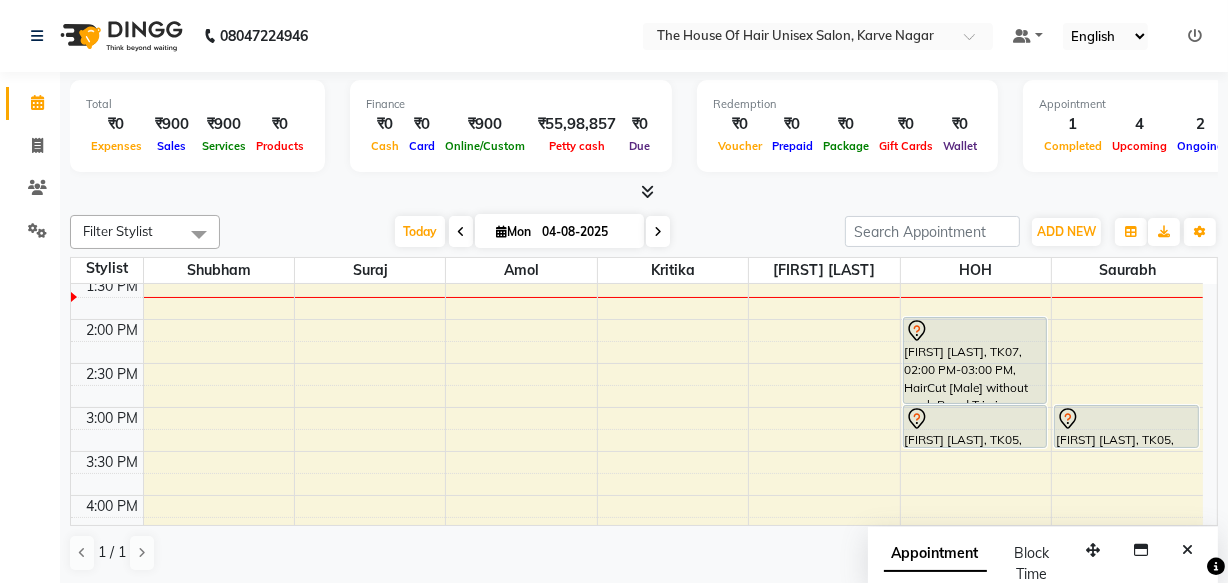 scroll, scrollTop: 588, scrollLeft: 0, axis: vertical 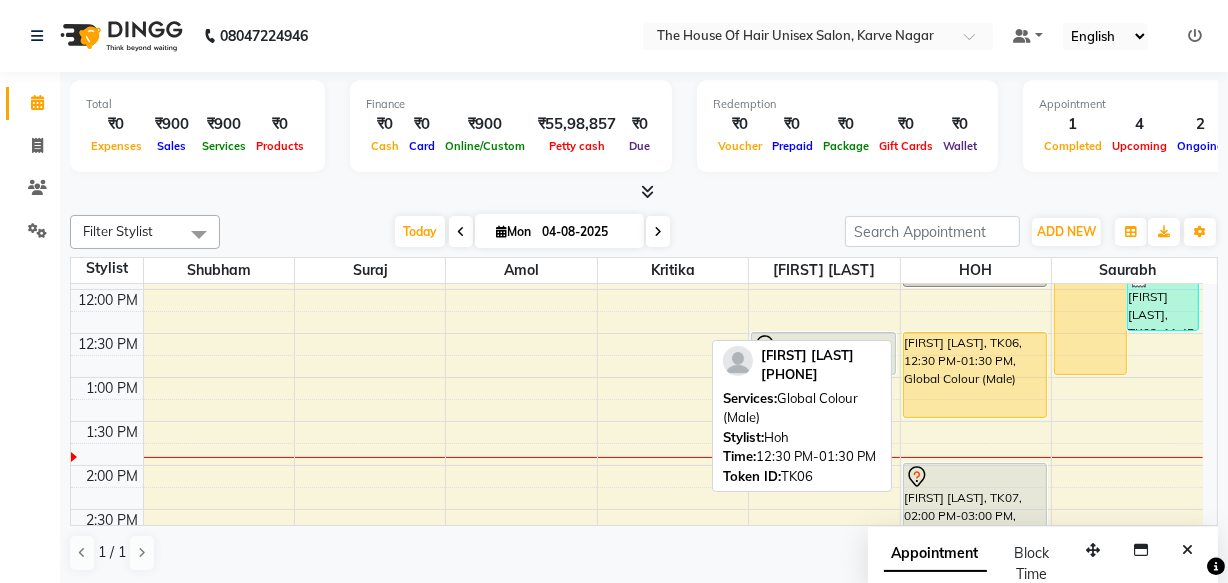 click on "[FIRST] [LAST], TK06, 12:30 PM-01:30 PM, Global Colour (Male)" at bounding box center (975, 375) 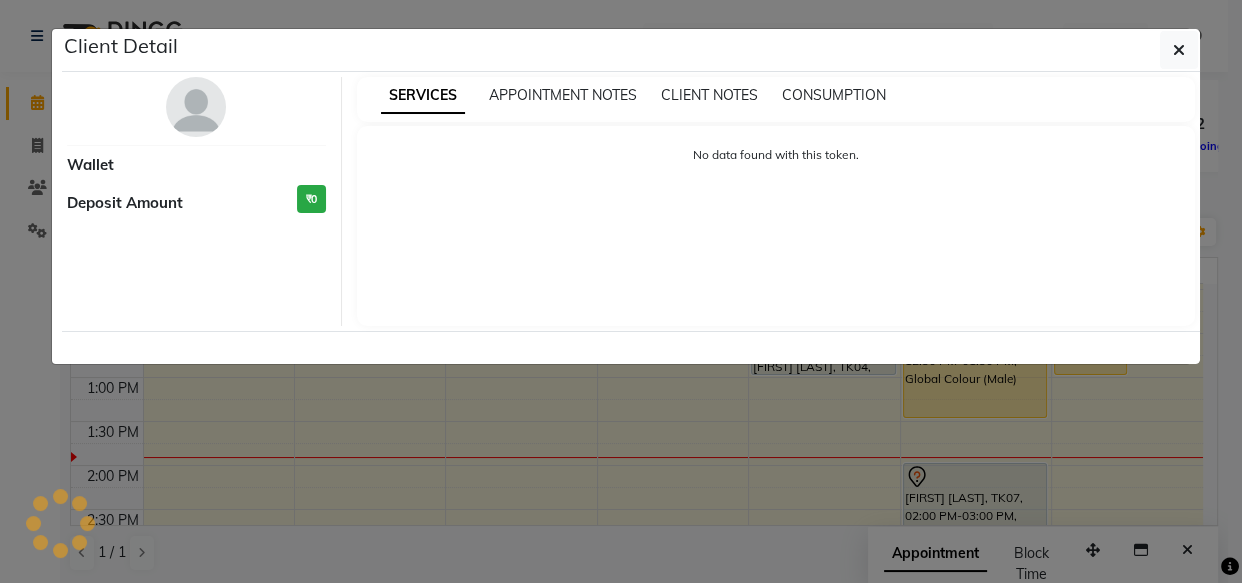 select on "1" 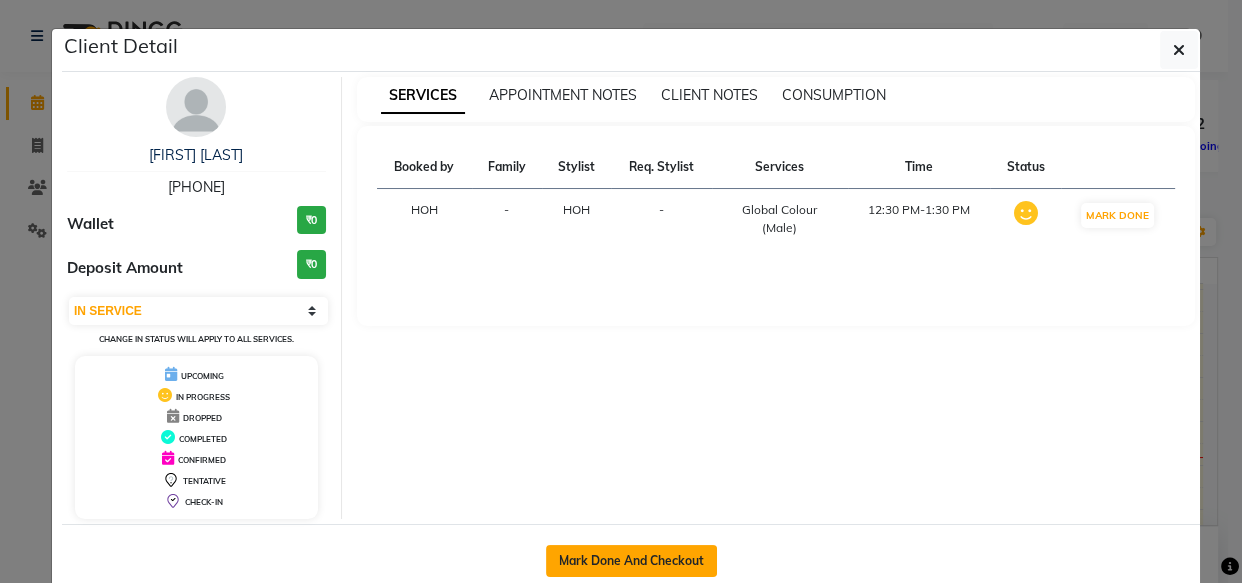 click on "Mark Done And Checkout" 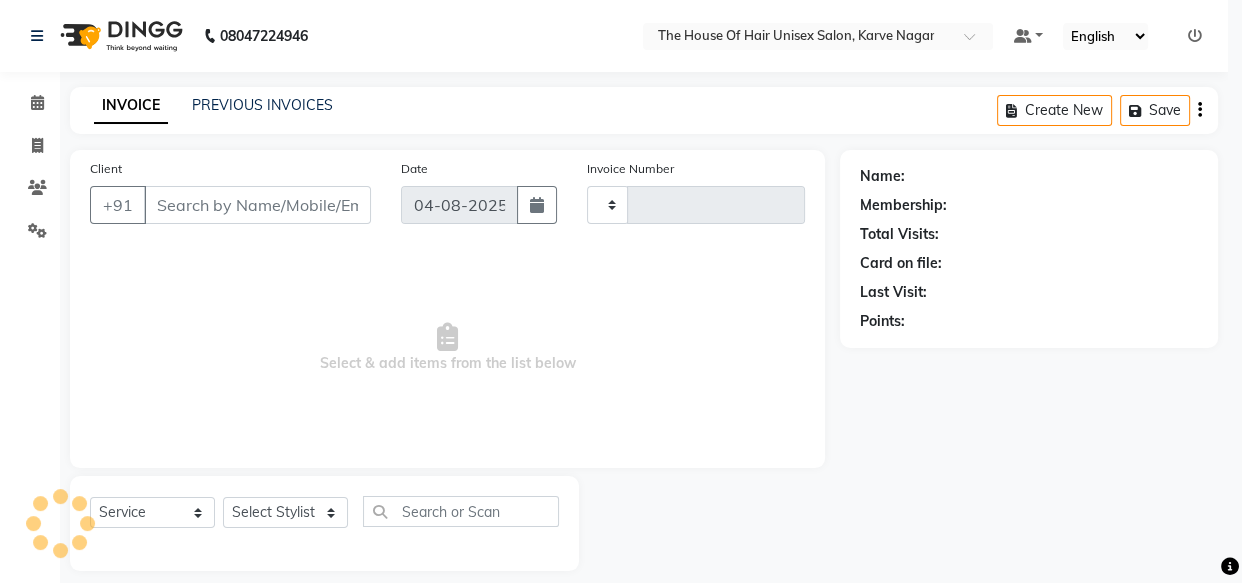 type on "2127" 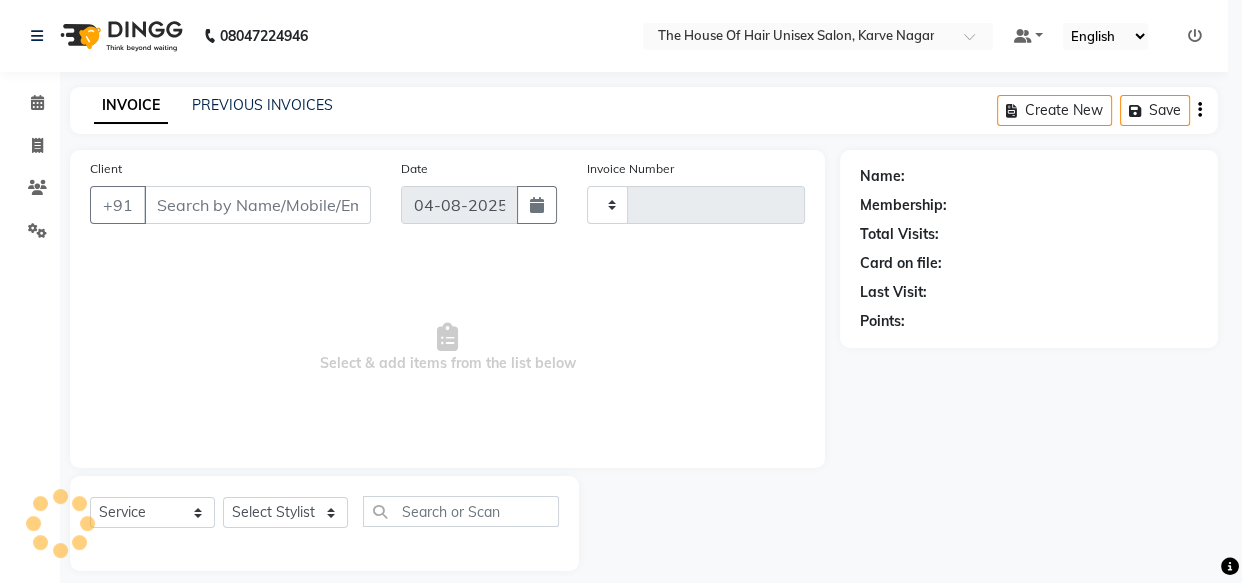 select on "598" 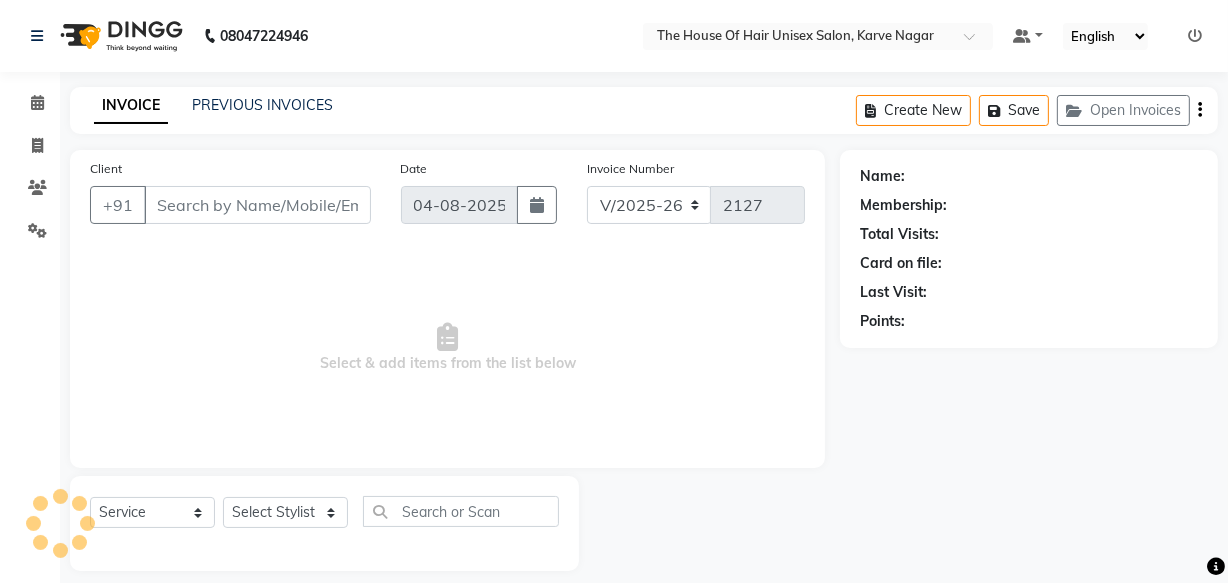 type on "[PHONE]" 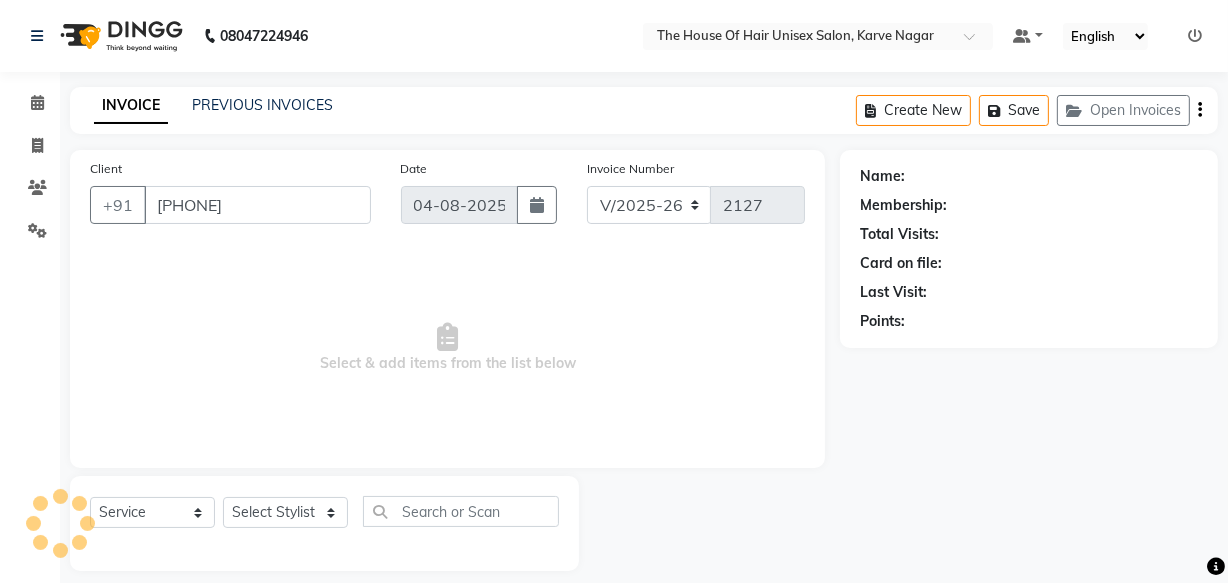 select on "[NUMBER]" 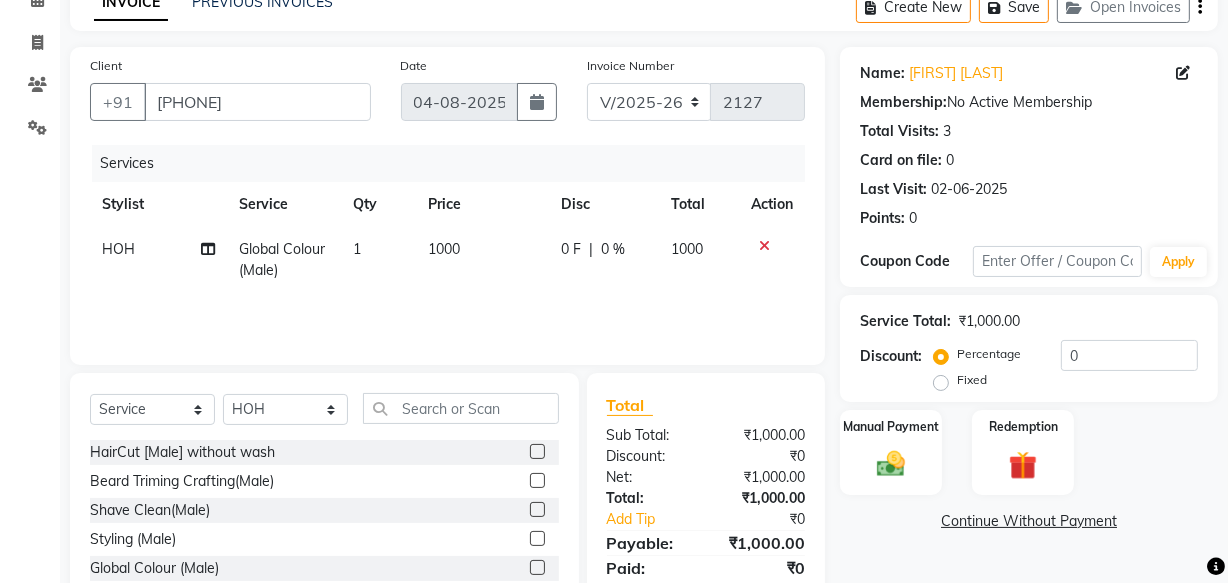 scroll, scrollTop: 111, scrollLeft: 0, axis: vertical 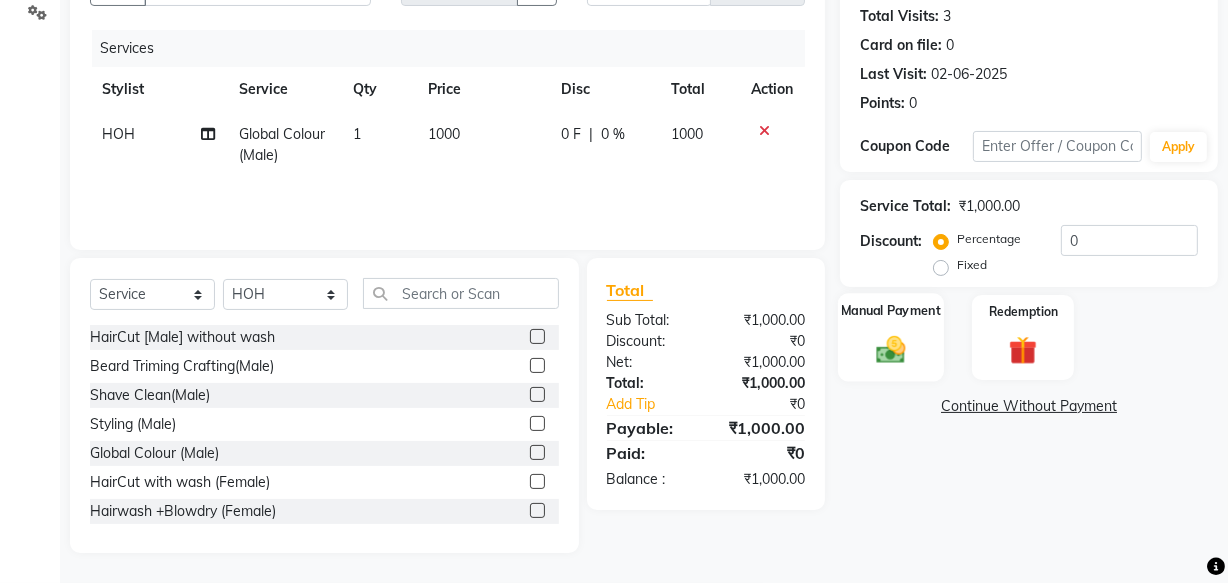 click 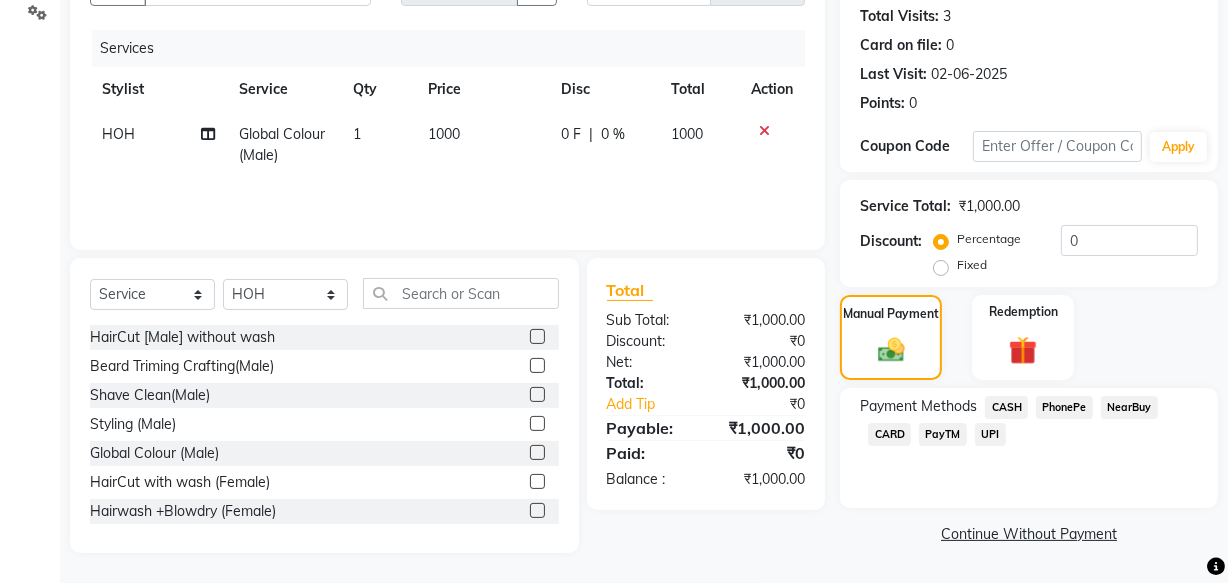 click on "CASH" 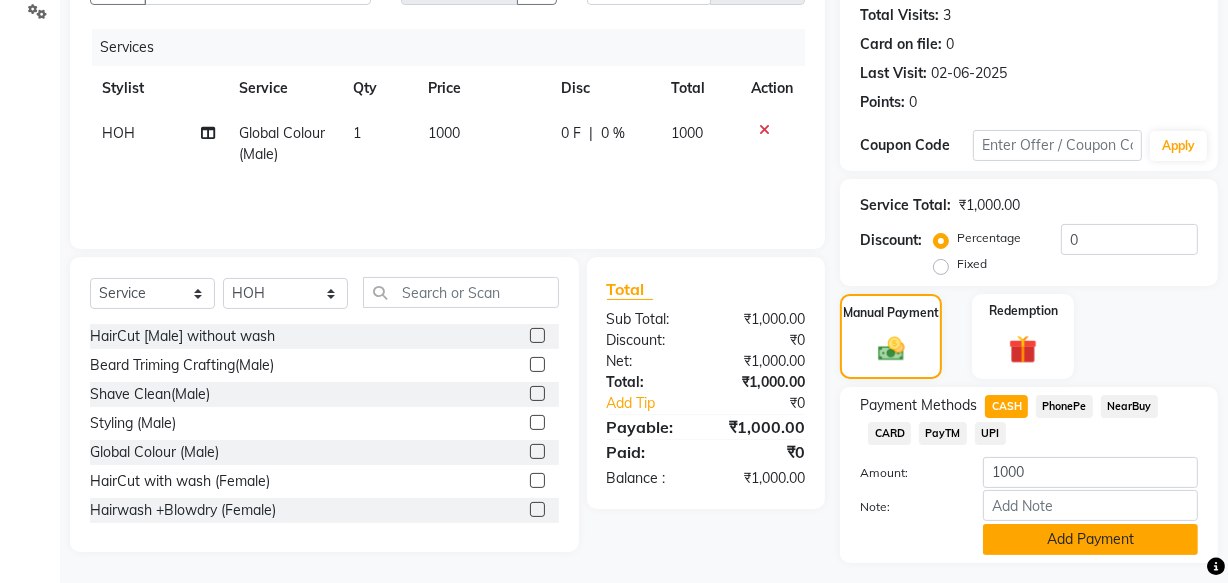 click on "Add Payment" 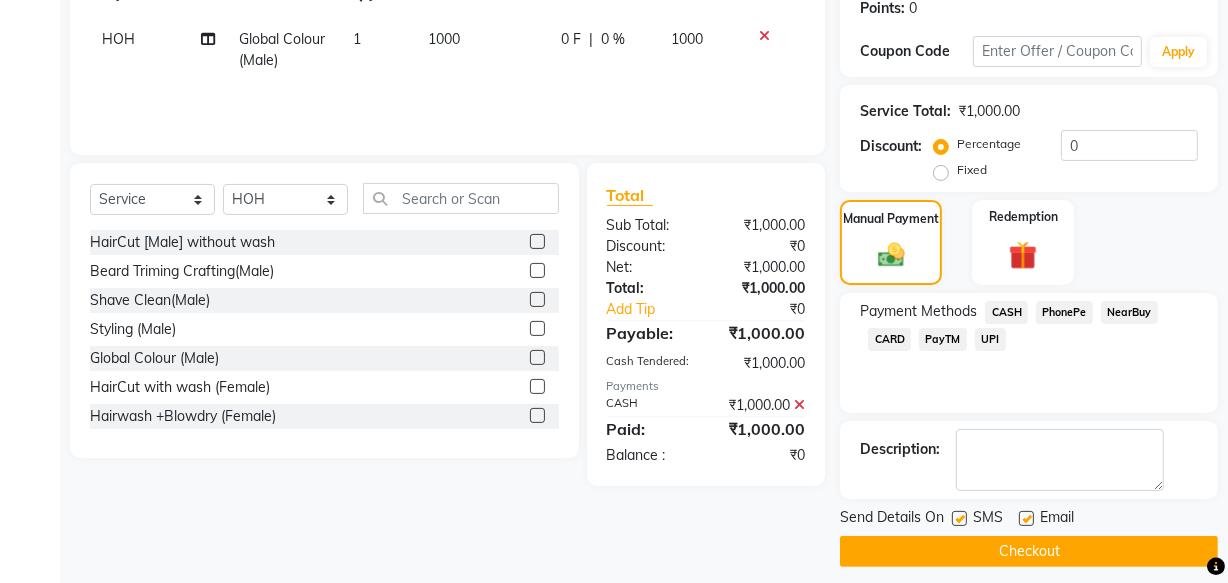 scroll, scrollTop: 326, scrollLeft: 0, axis: vertical 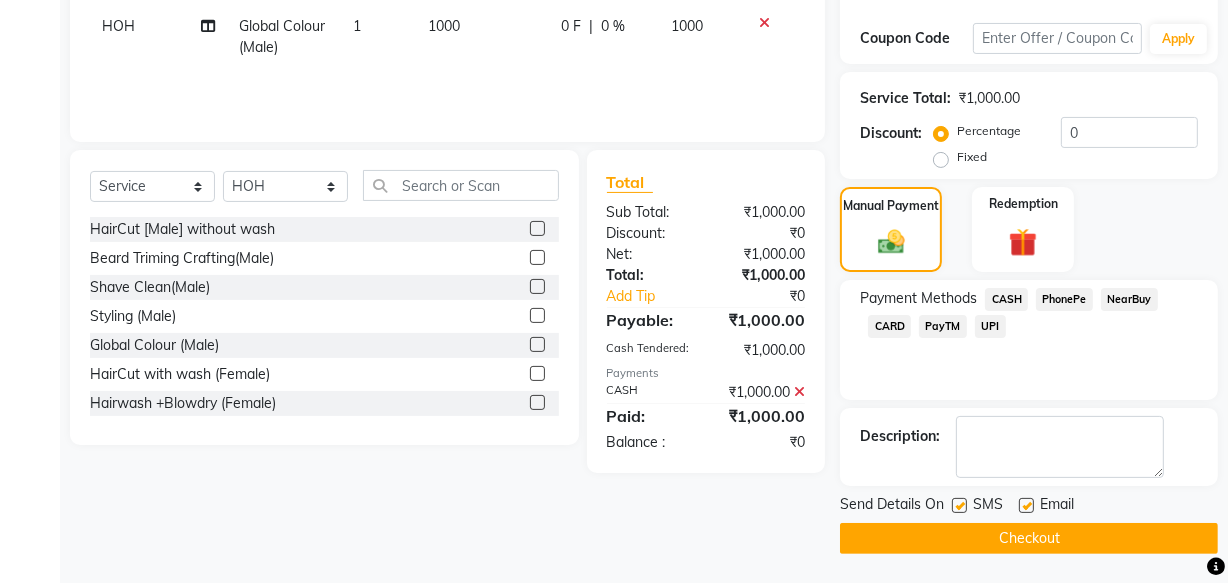 click on "Checkout" 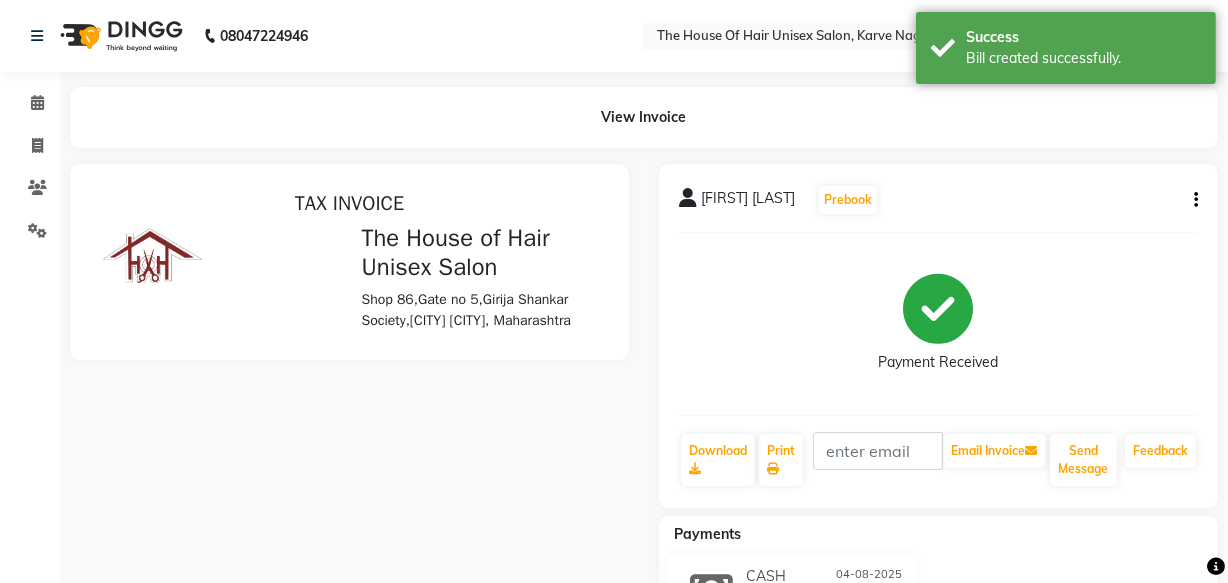scroll, scrollTop: 0, scrollLeft: 0, axis: both 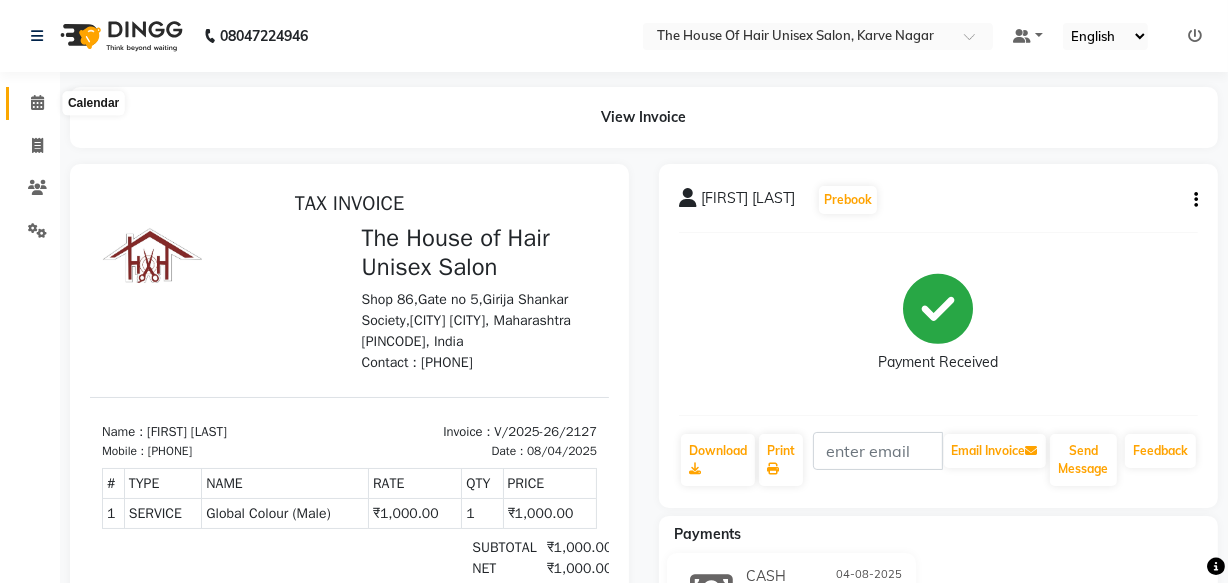 click 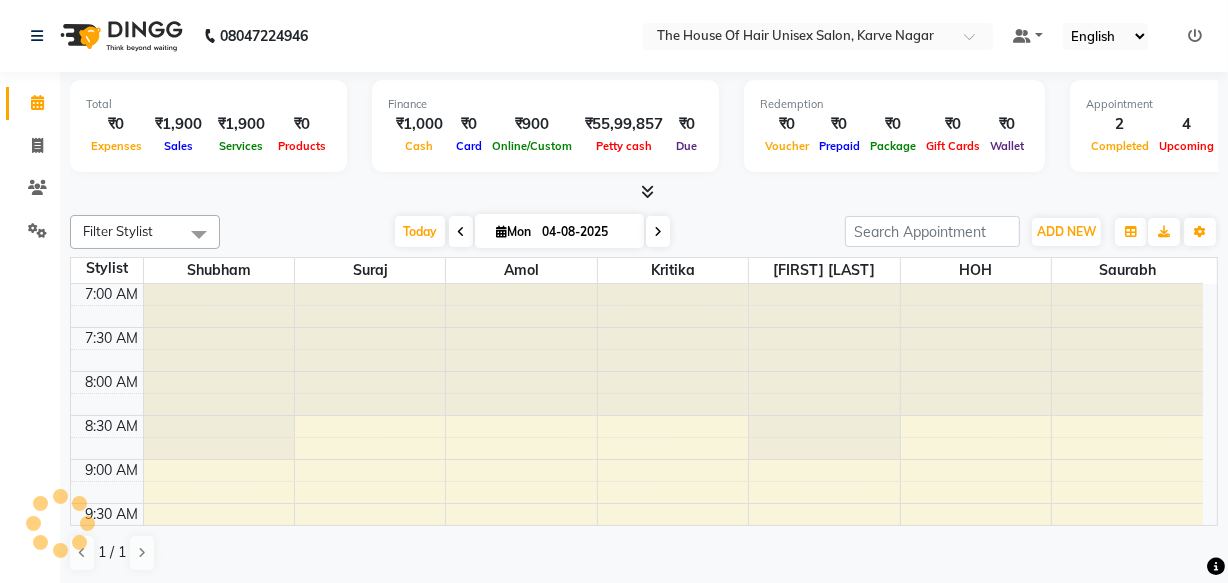 scroll, scrollTop: 0, scrollLeft: 0, axis: both 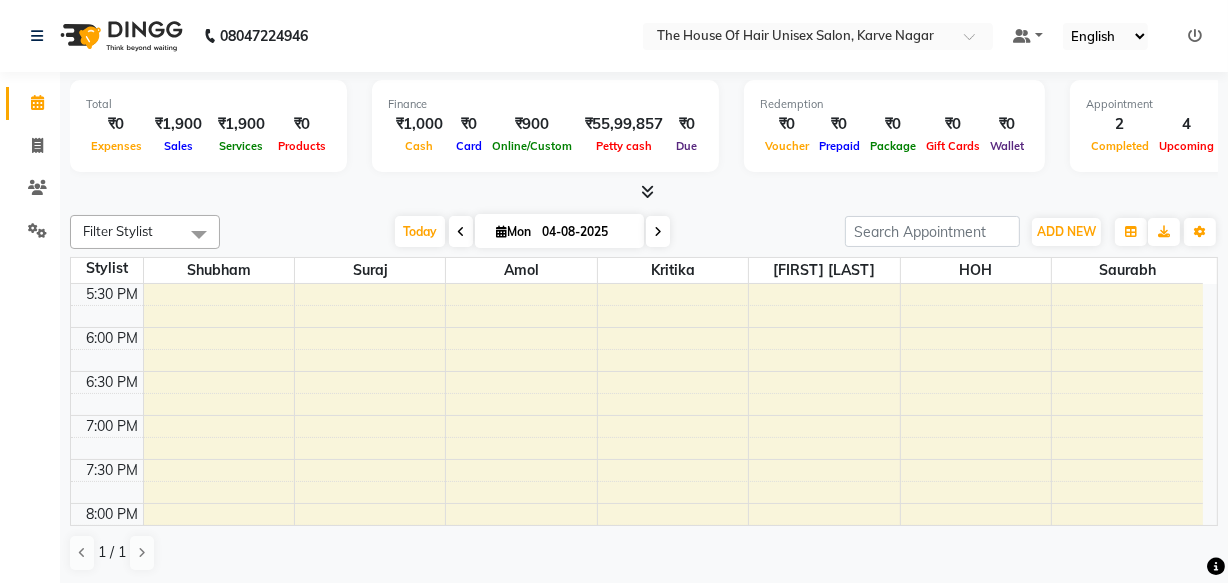 click on "7:00 AM 7:30 AM 8:00 AM 8:30 AM 9:00 AM 9:30 AM 10:00 AM 10:30 AM 11:00 AM 11:30 AM 12:00 PM 12:30 PM 1:00 PM 1:30 PM 2:00 PM 2:30 PM 3:00 PM 3:30 PM 4:00 PM 4:30 PM 5:00 PM 5:30 PM 6:00 PM 6:30 PM 7:00 PM 7:30 PM 8:00 PM 8:30 PM 9:00 PM 9:30 PM             Rohan Dangale, TK04, 12:30 PM-01:00 PM, HairCut [Male] without wash    kedar, TK03, 11:00 AM-11:30 AM, HairCut [Male] without wash    kedar, TK03, 11:30 AM-12:00 PM, Beard Triming Crafting(Male)     Amit Kale, TK06, 12:30 PM-01:30 PM, Global Colour (Male)             Viren Parshetty, TK07, 02:00 PM-03:00 PM, HairCut [Male] without wash,Beard Triming Crafting(Male)             harsh pawar, TK05, 03:00 PM-03:30 PM, HairCut [Male] without wash    Priyanka, TK01, 10:00 AM-01:00 PM, Hair Restoration Treatment(Female)     Shreya Sharma, TK02, 11:45 AM-12:30 PM, HairCut with wash (Female)             harsh pawar, TK05, 03:00 PM-03:30 PM, HairCut [Male] without wash" at bounding box center [637, 19] 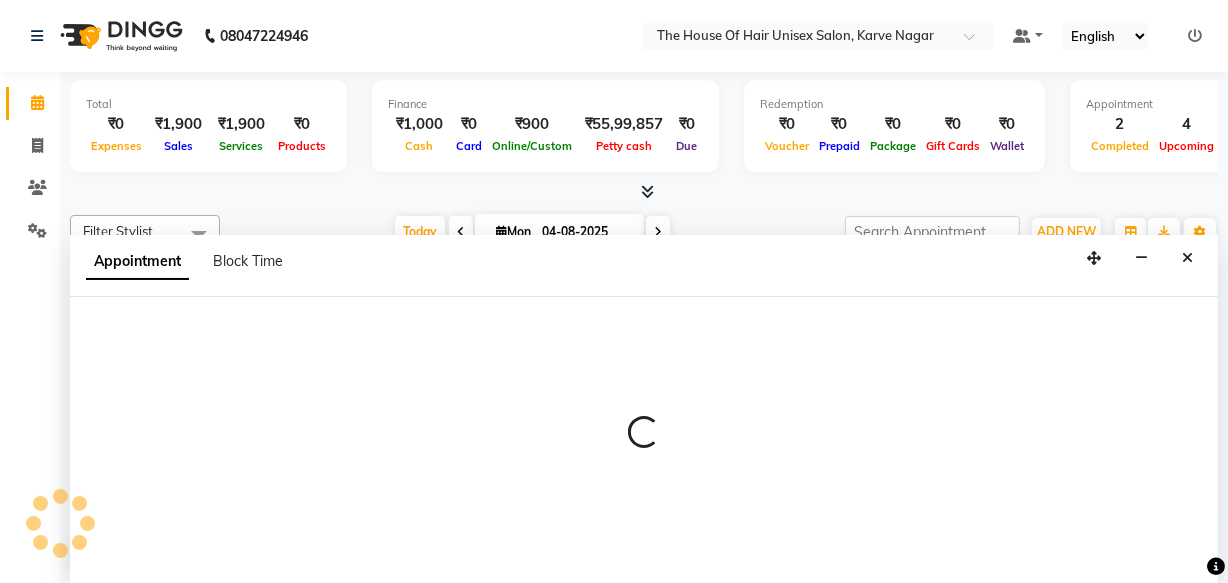 select on "[NUMBER]" 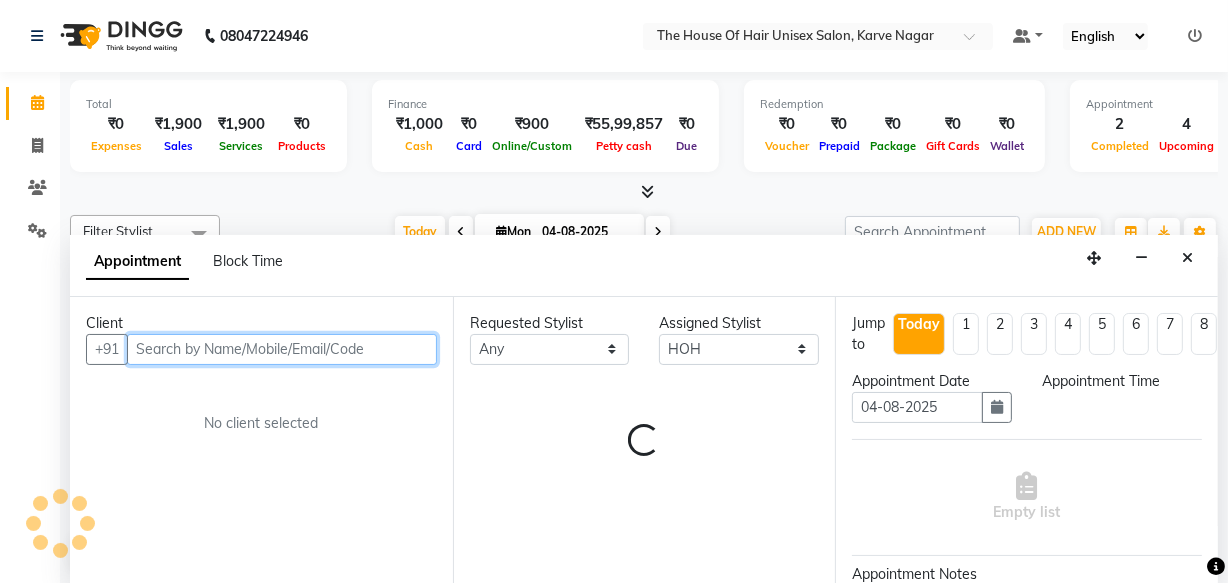scroll, scrollTop: 0, scrollLeft: 0, axis: both 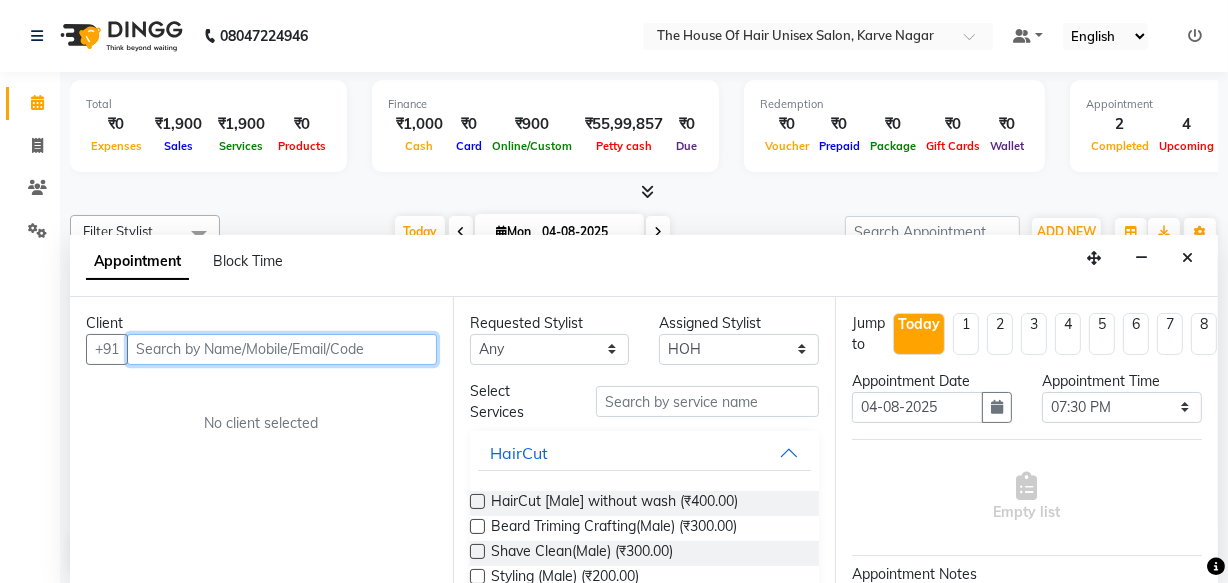 click at bounding box center (282, 349) 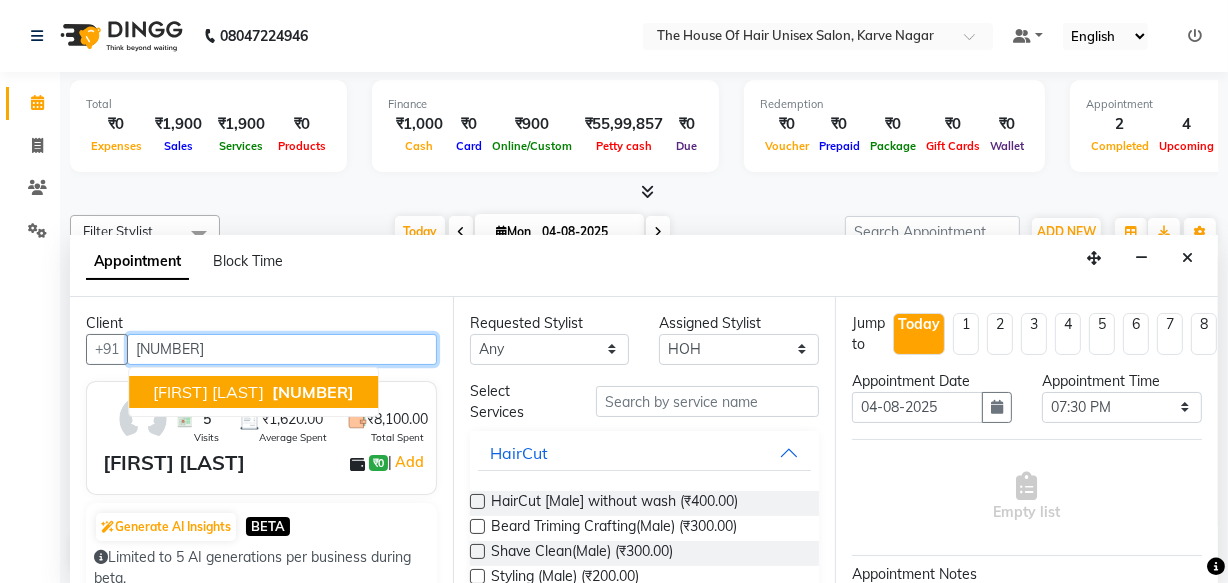 click on "8830561834" at bounding box center (313, 392) 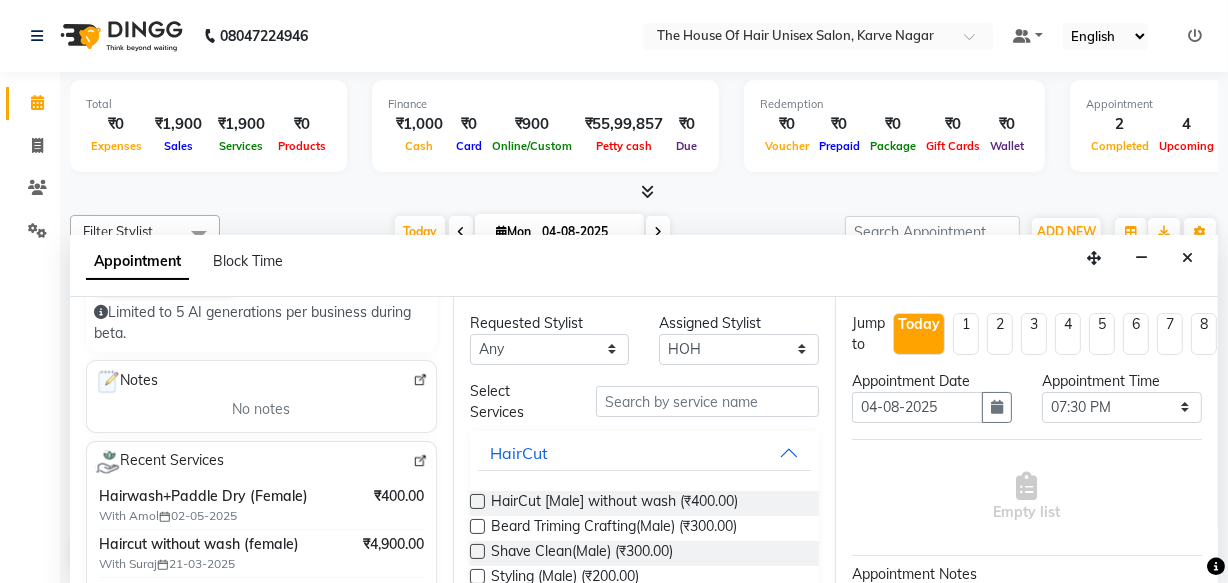 scroll, scrollTop: 250, scrollLeft: 0, axis: vertical 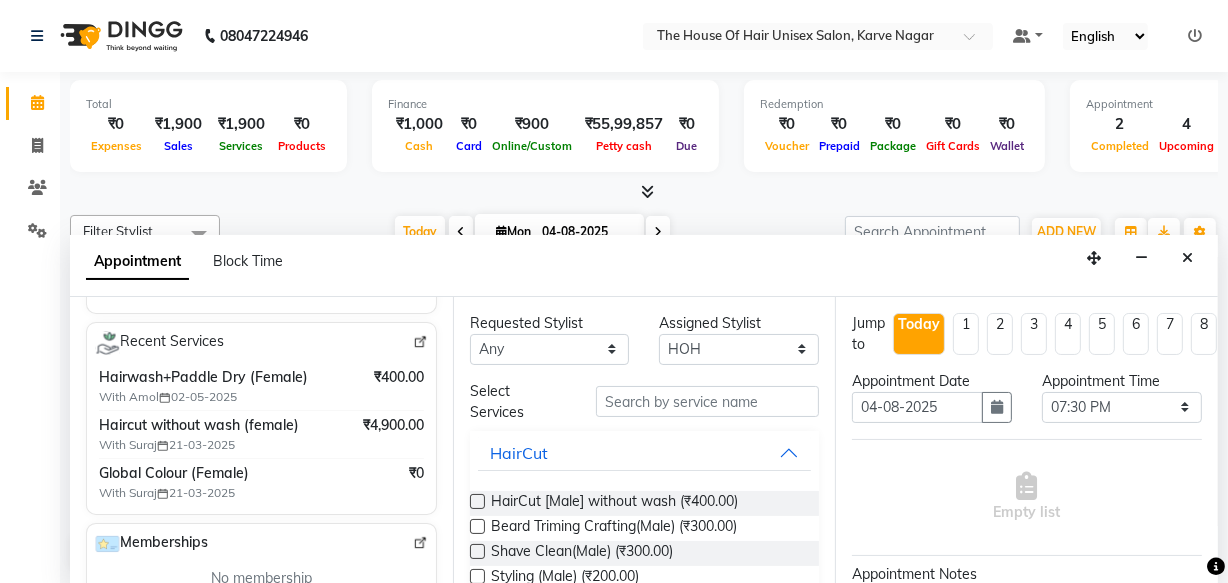 type on "8830561834" 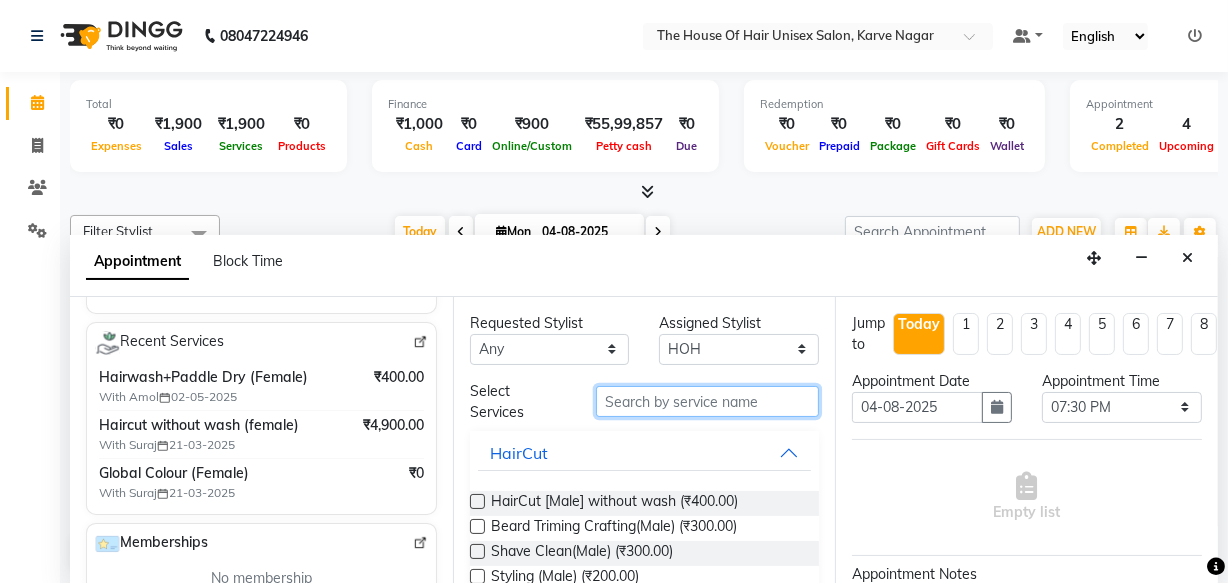 click at bounding box center (707, 401) 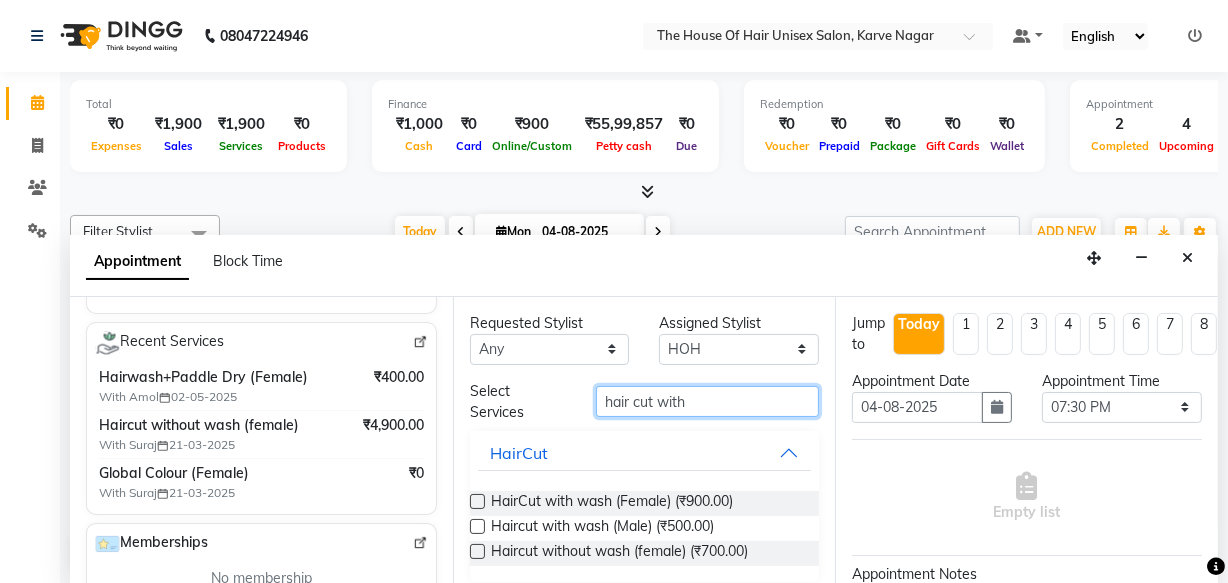 type on "hair cut with" 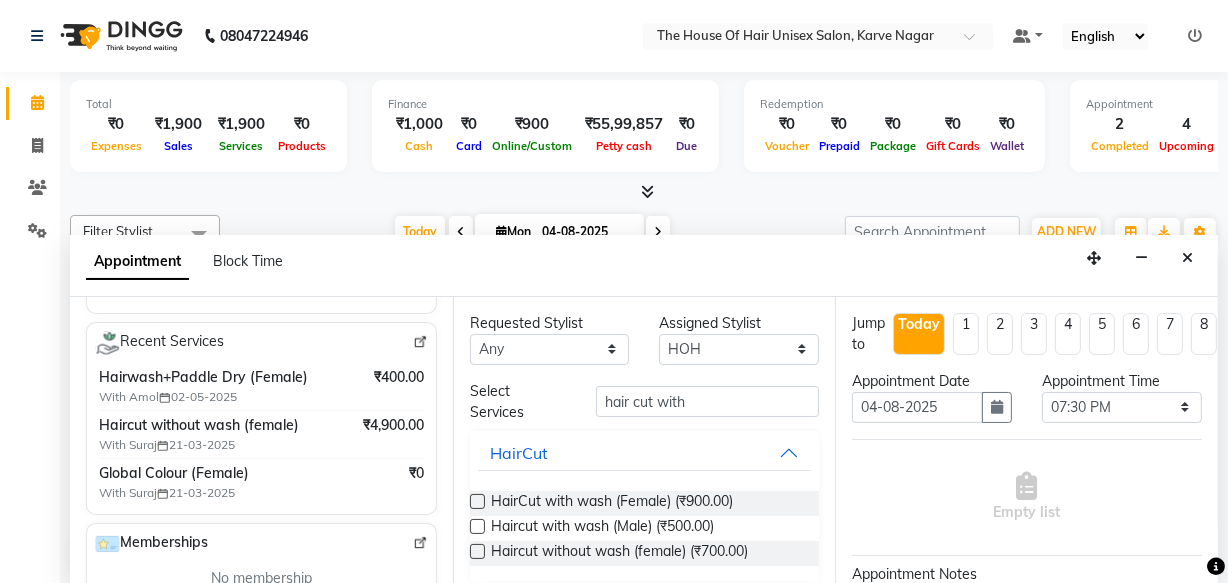 click at bounding box center (477, 501) 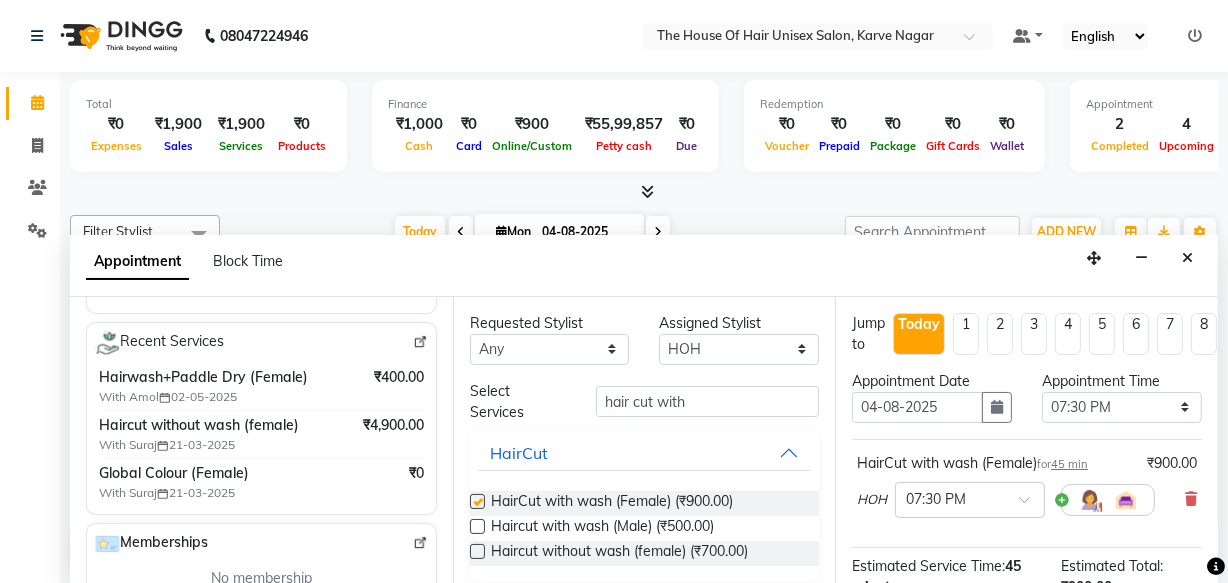 checkbox on "false" 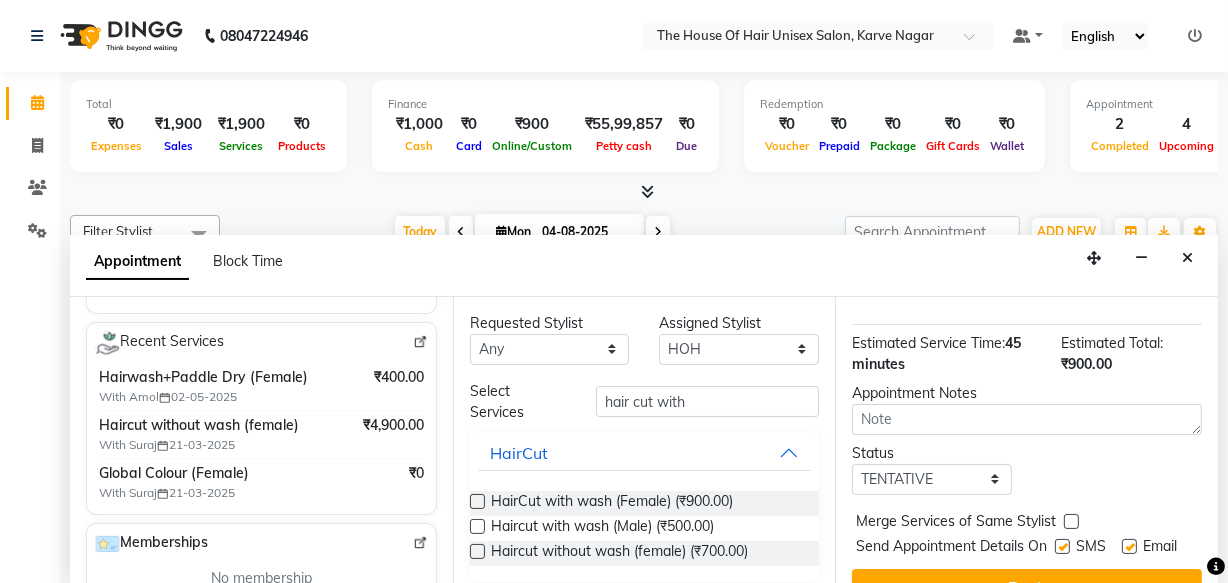 scroll, scrollTop: 230, scrollLeft: 0, axis: vertical 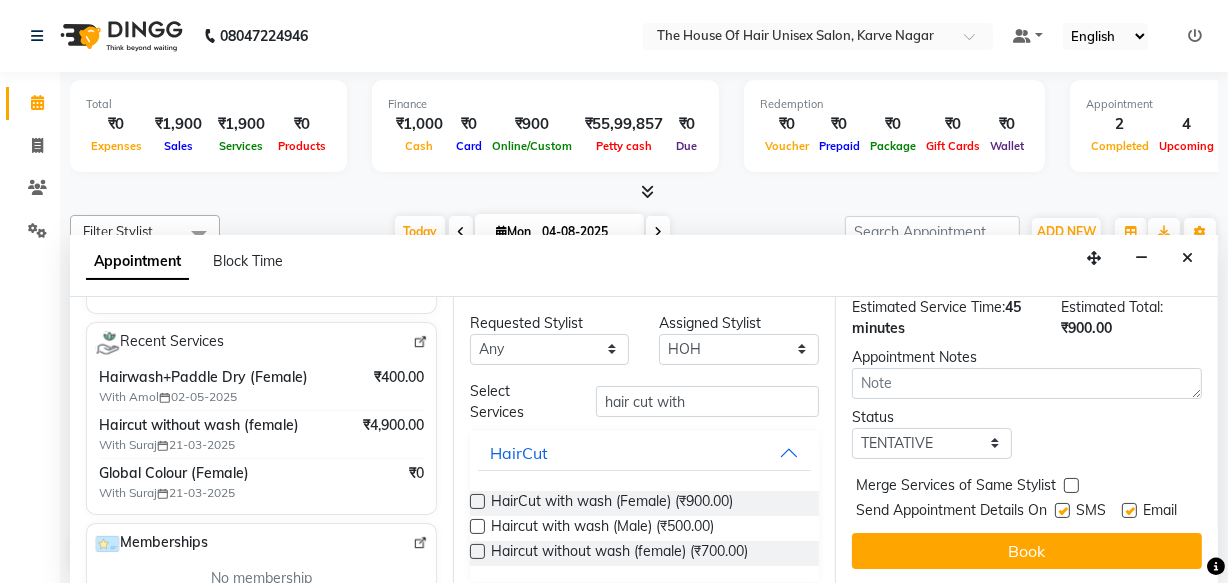 click at bounding box center [1071, 485] 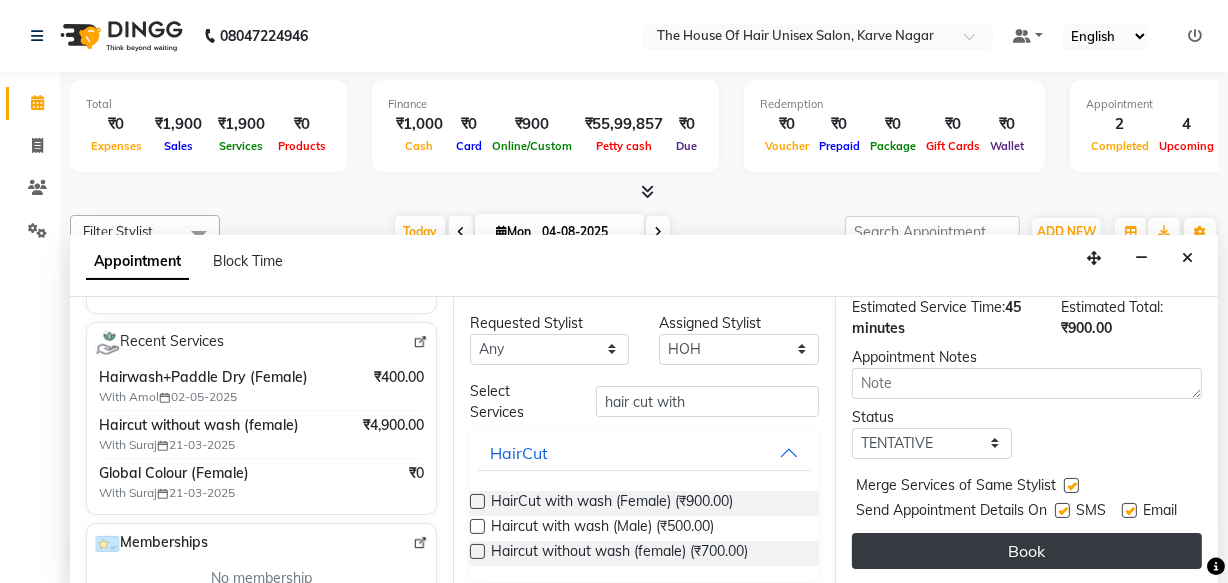click on "Book" at bounding box center (1027, 551) 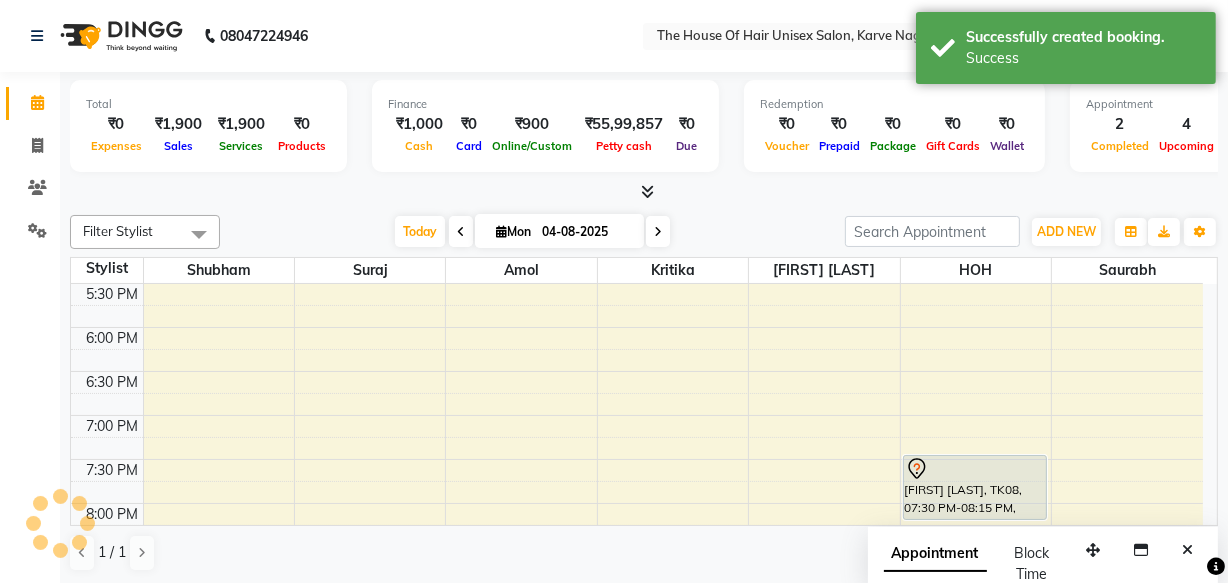 scroll, scrollTop: 0, scrollLeft: 0, axis: both 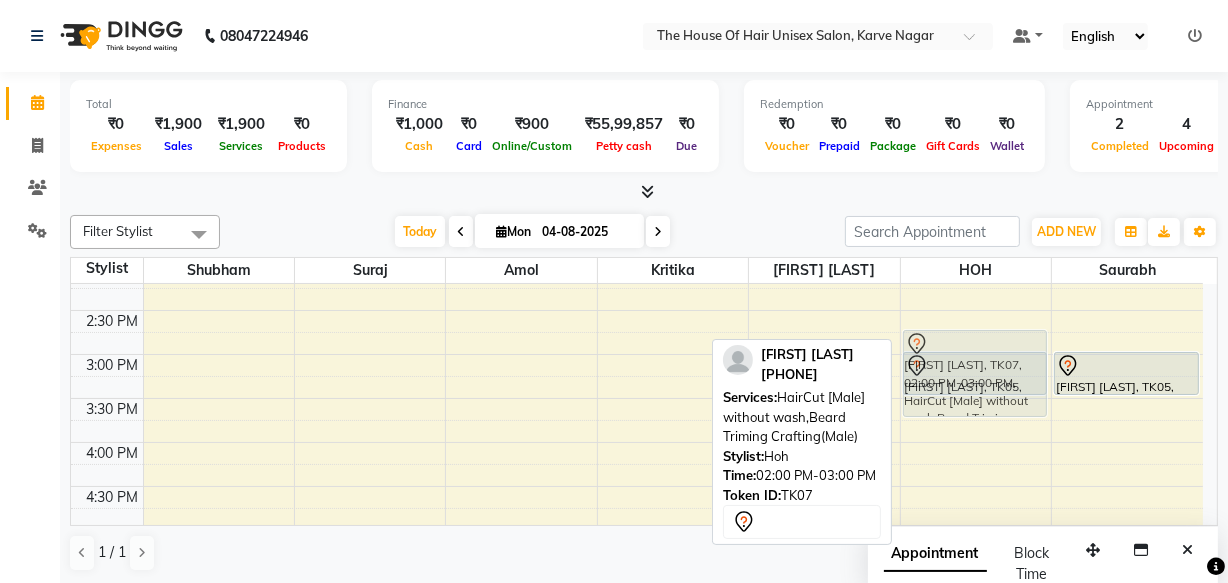 drag, startPoint x: 989, startPoint y: 326, endPoint x: 998, endPoint y: 383, distance: 57.706154 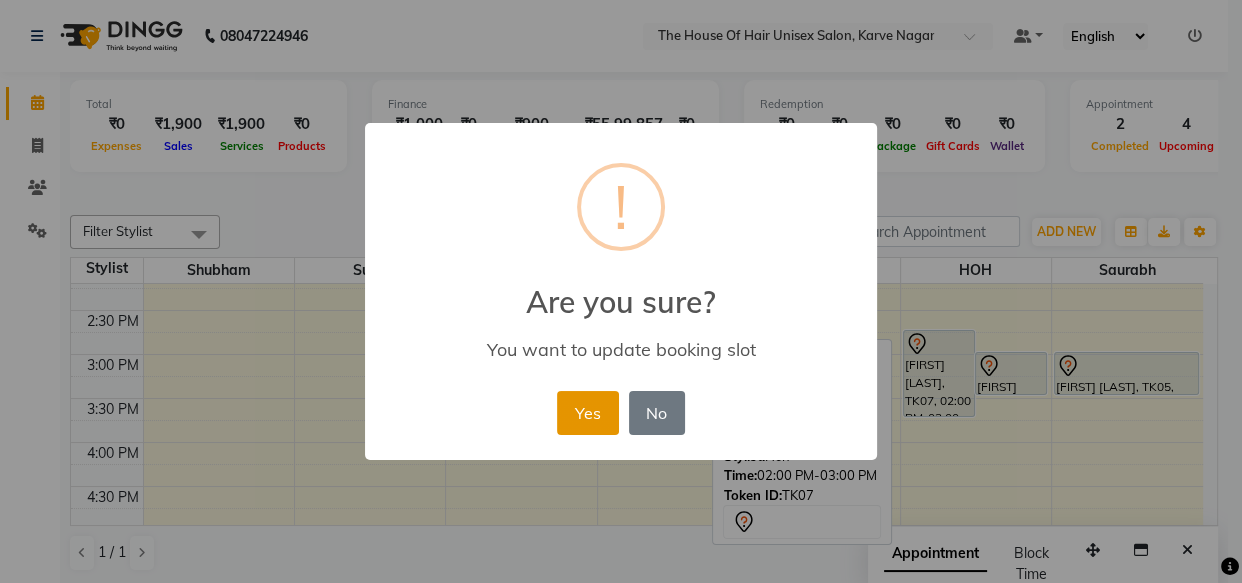 click on "Yes" at bounding box center [587, 413] 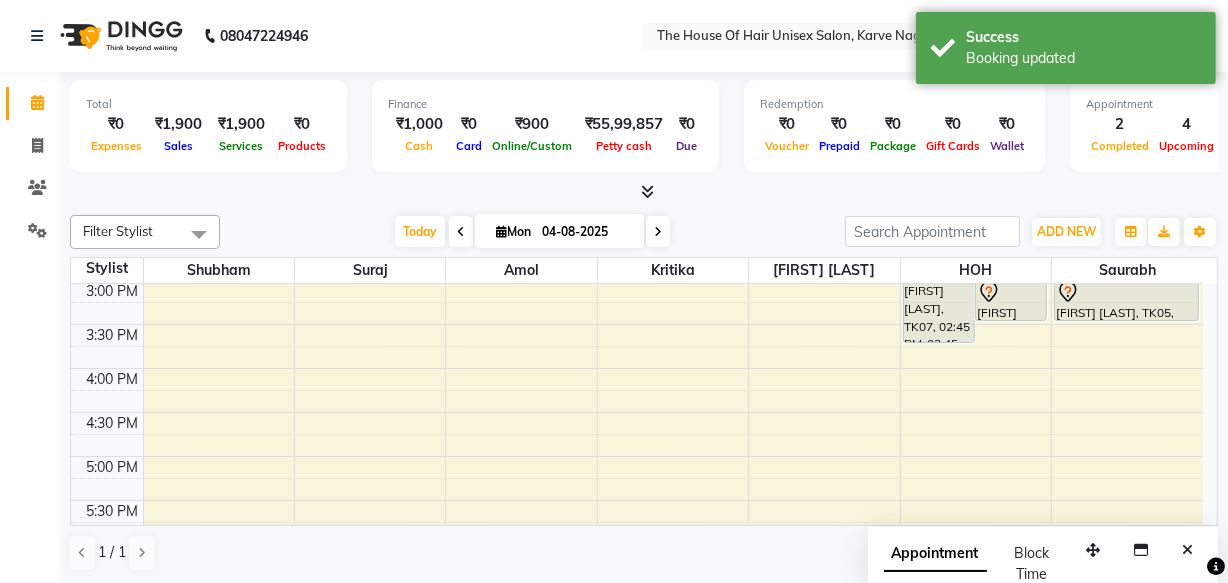 scroll, scrollTop: 724, scrollLeft: 0, axis: vertical 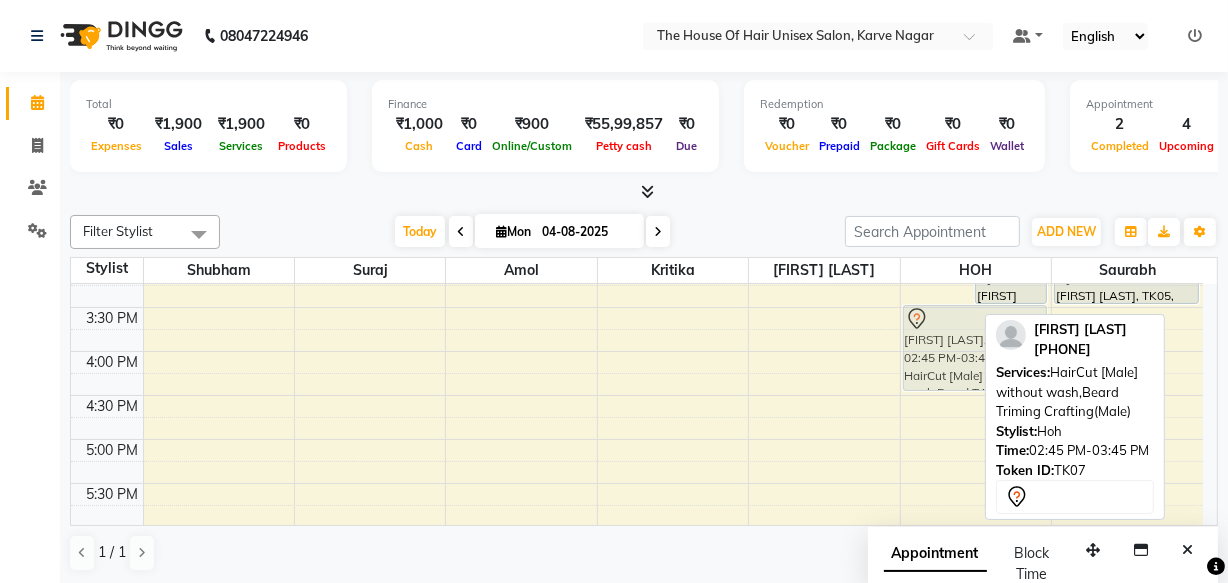 drag, startPoint x: 939, startPoint y: 300, endPoint x: 938, endPoint y: 375, distance: 75.00667 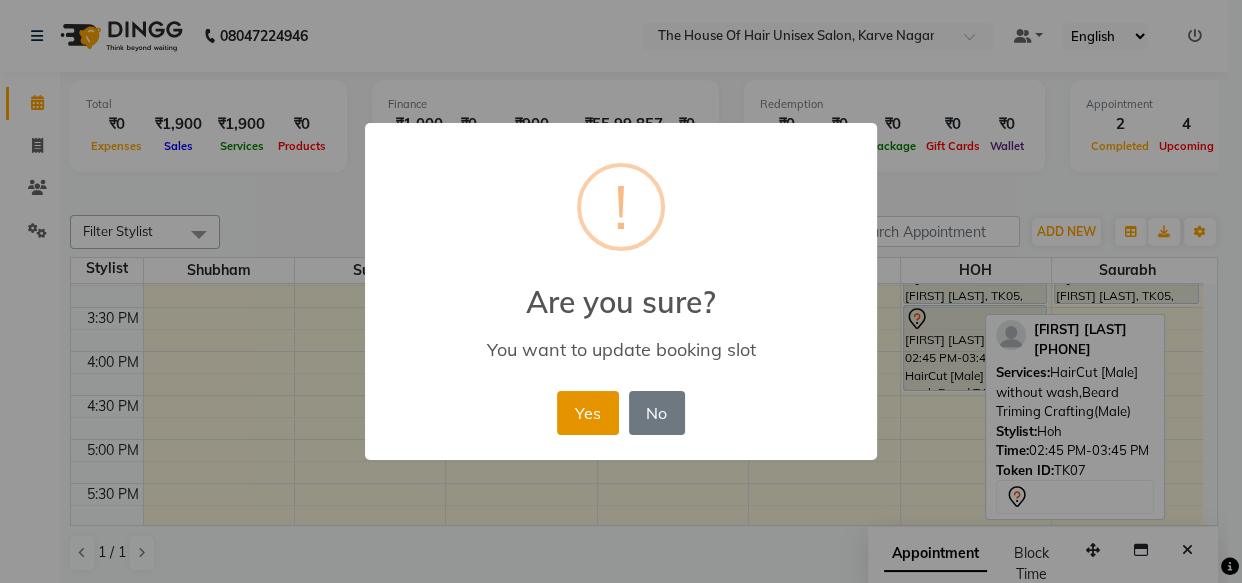 click on "Yes" at bounding box center [587, 413] 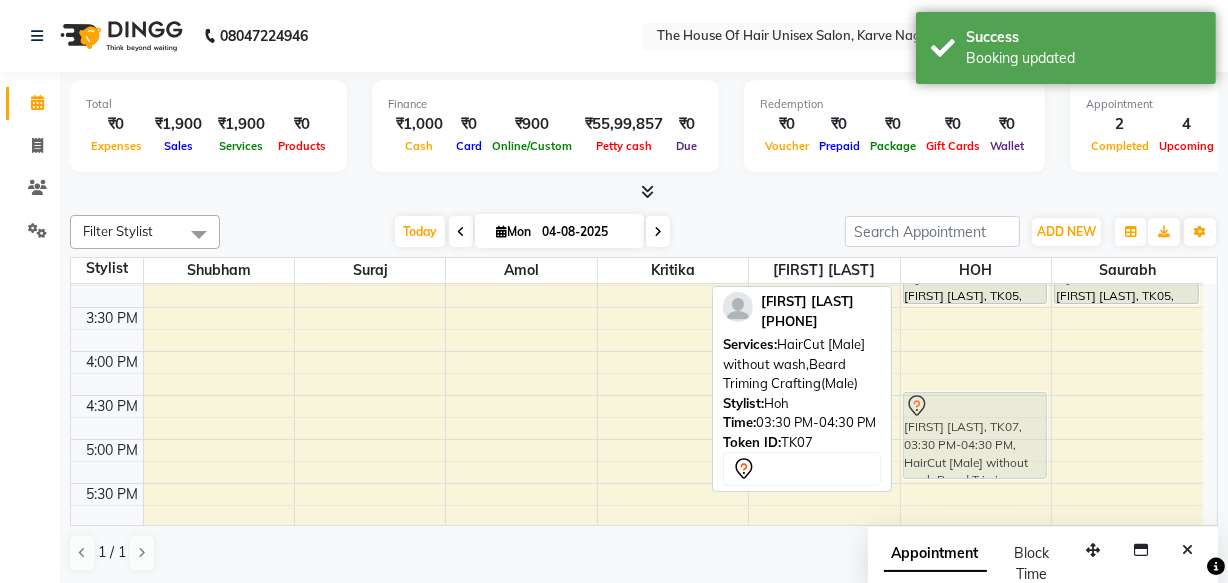 drag, startPoint x: 951, startPoint y: 353, endPoint x: 952, endPoint y: 433, distance: 80.00625 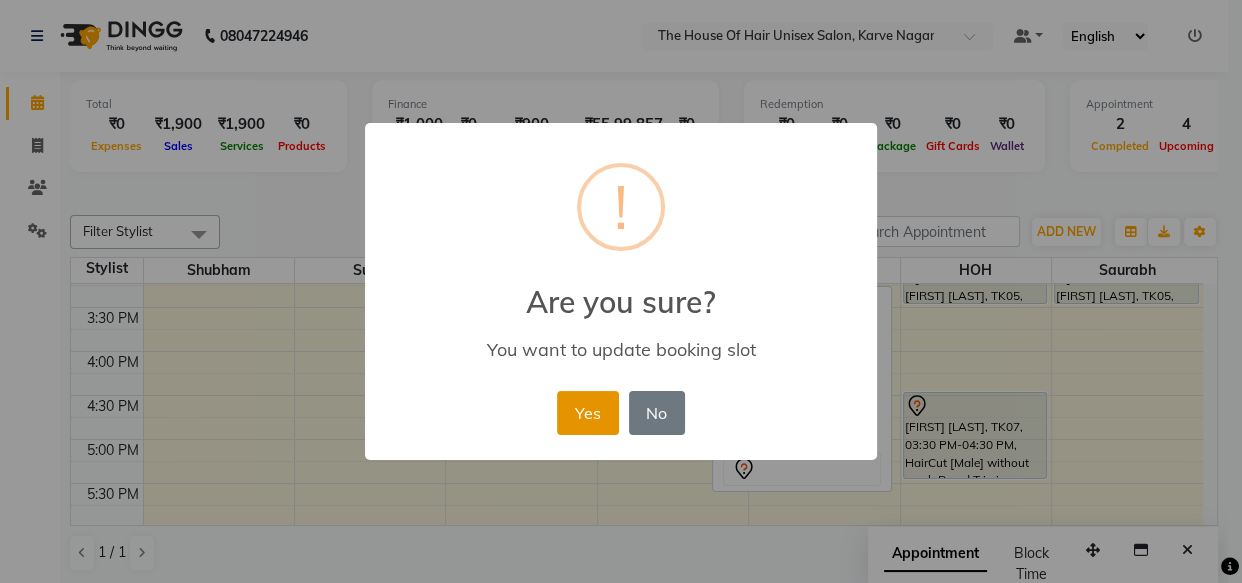 click on "Yes" at bounding box center (587, 413) 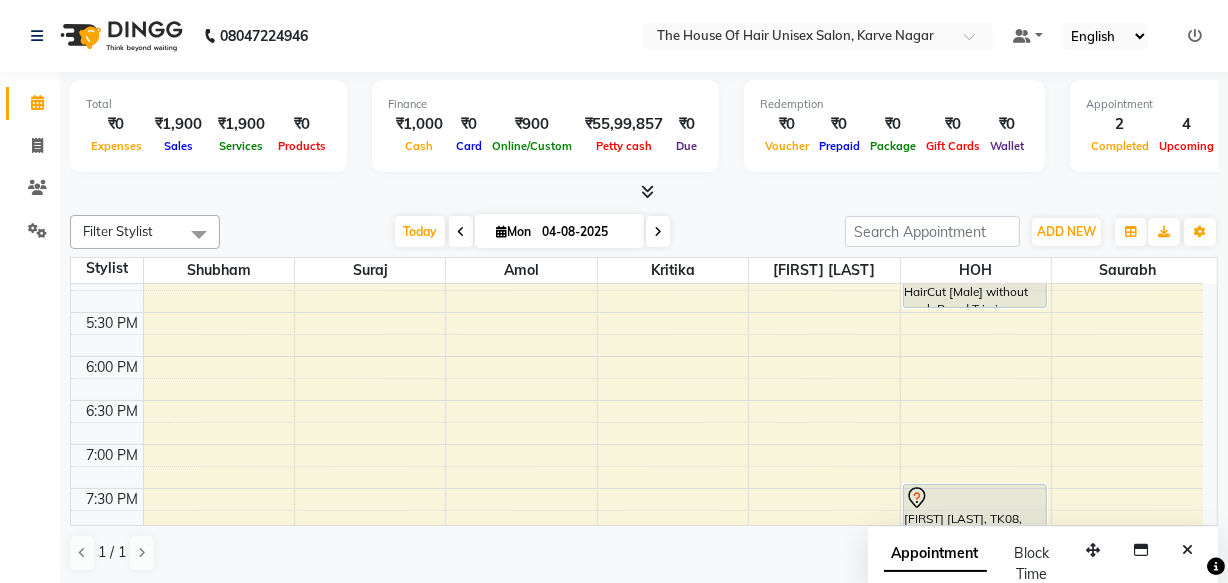 scroll, scrollTop: 981, scrollLeft: 0, axis: vertical 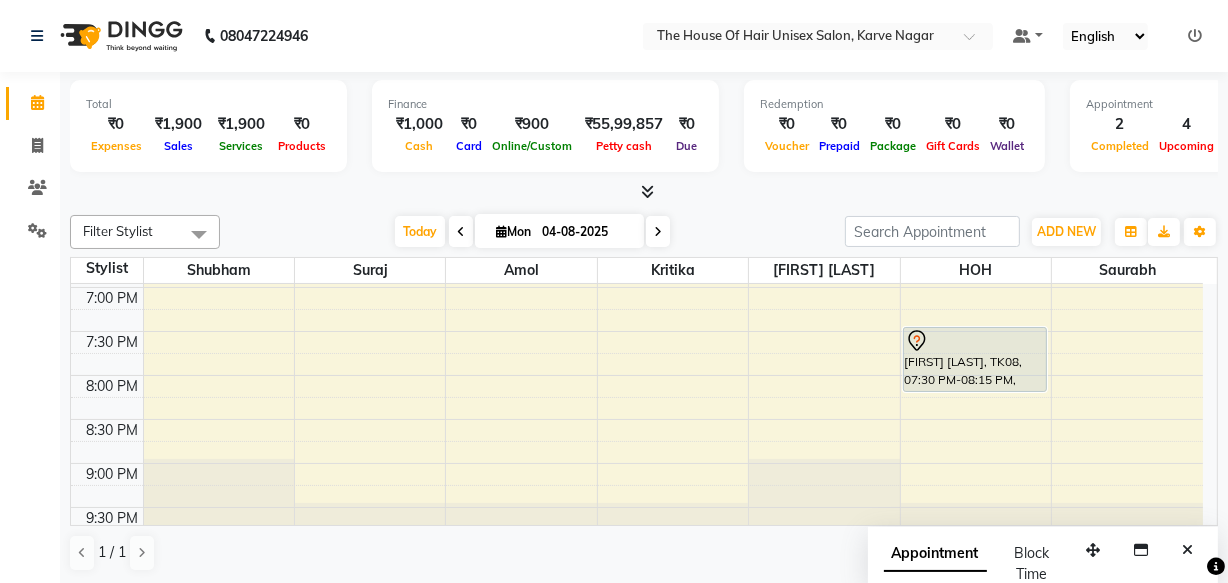 drag, startPoint x: 1038, startPoint y: 425, endPoint x: 1174, endPoint y: 266, distance: 209.22954 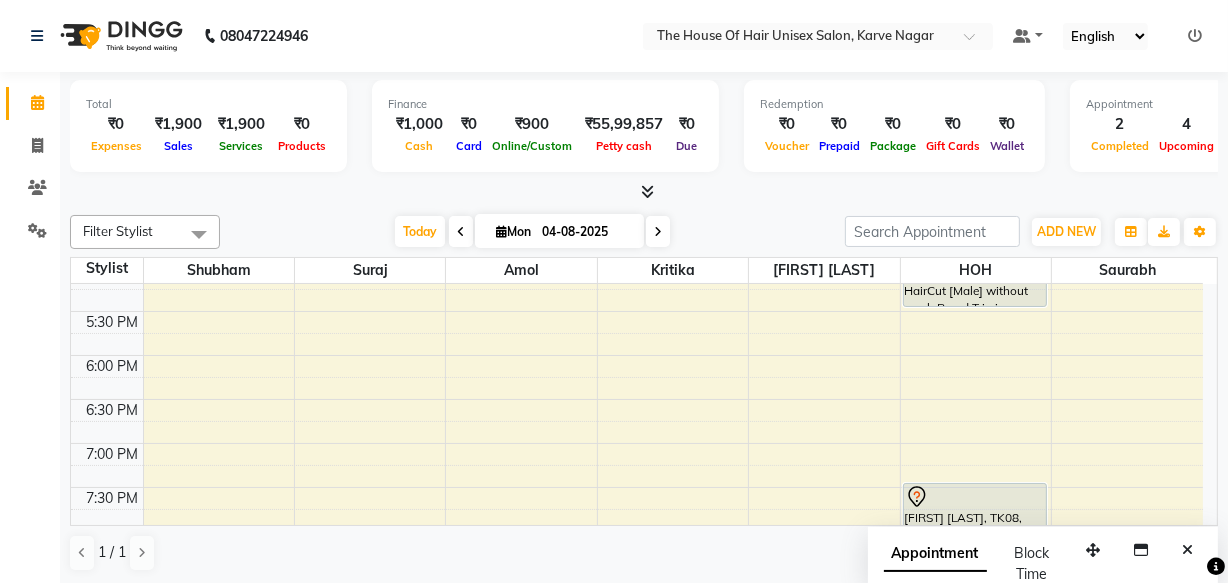 scroll, scrollTop: 901, scrollLeft: 0, axis: vertical 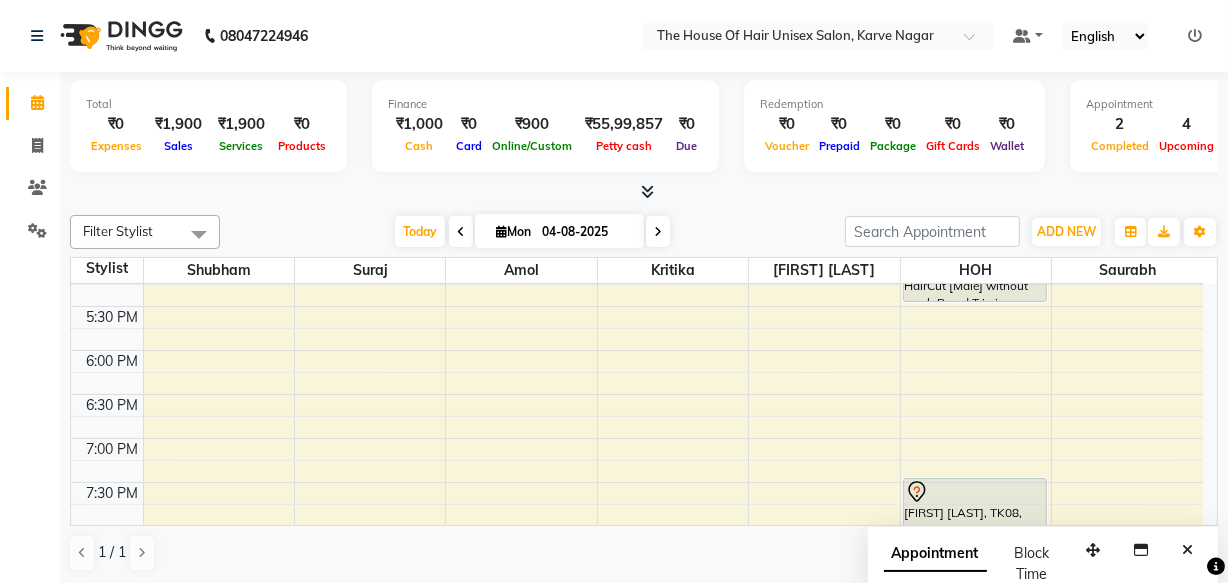 click at bounding box center (658, 232) 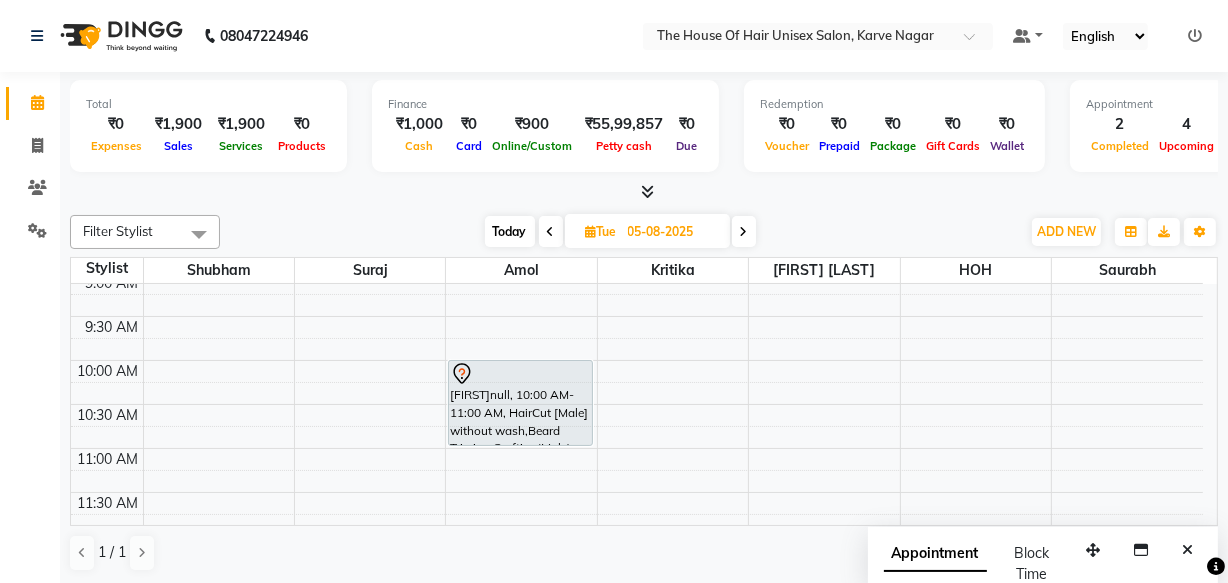 scroll, scrollTop: 199, scrollLeft: 0, axis: vertical 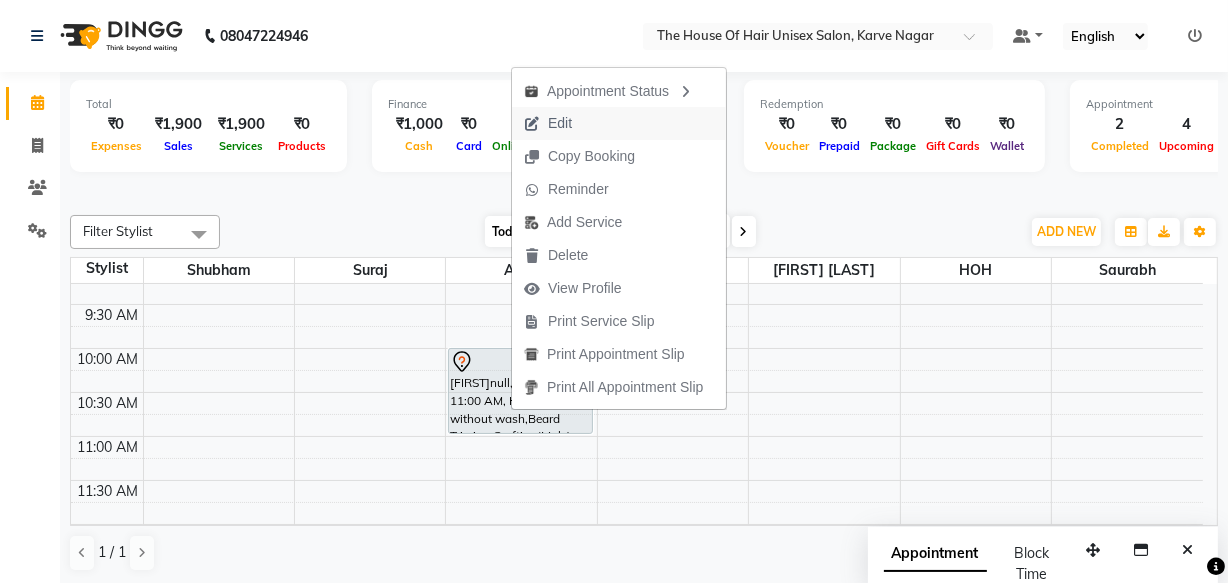 click on "Edit" at bounding box center [560, 123] 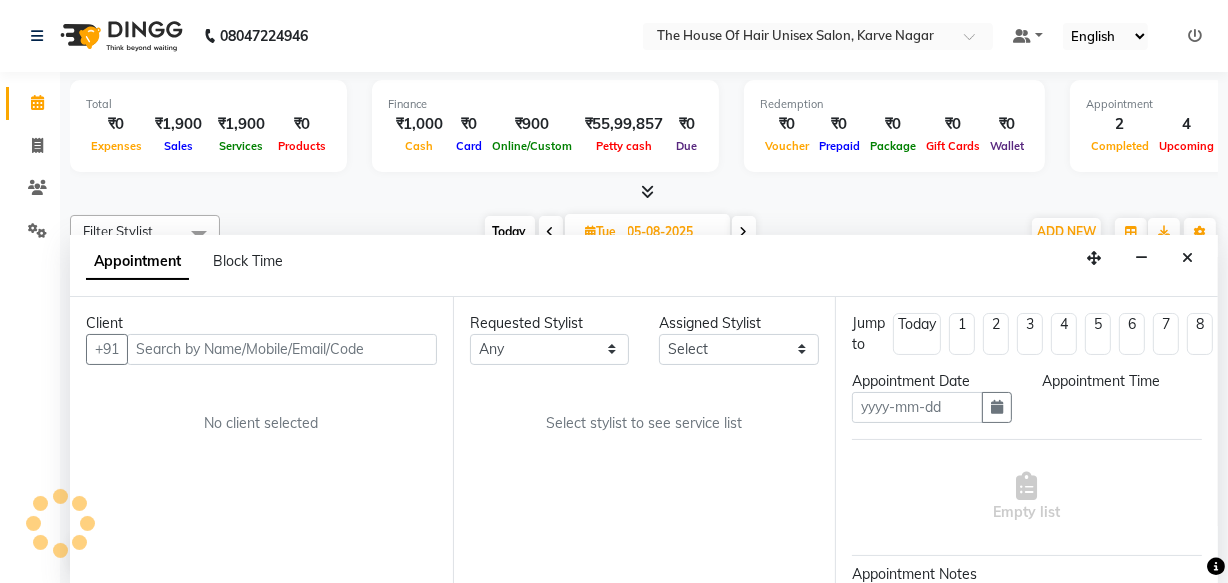 type on "05-08-2025" 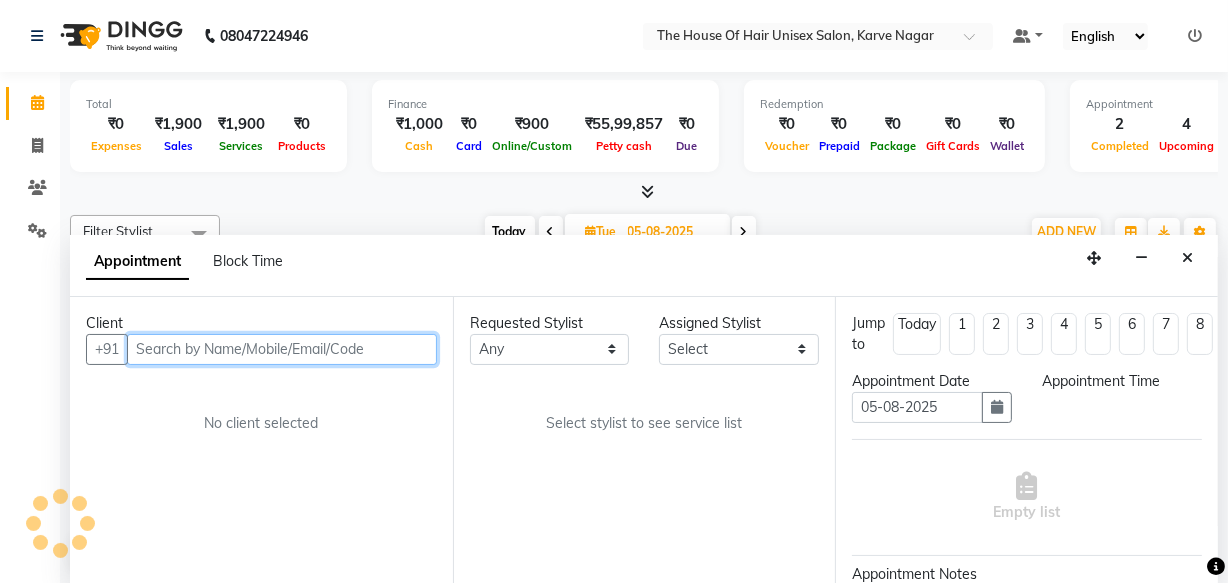 scroll, scrollTop: 0, scrollLeft: 0, axis: both 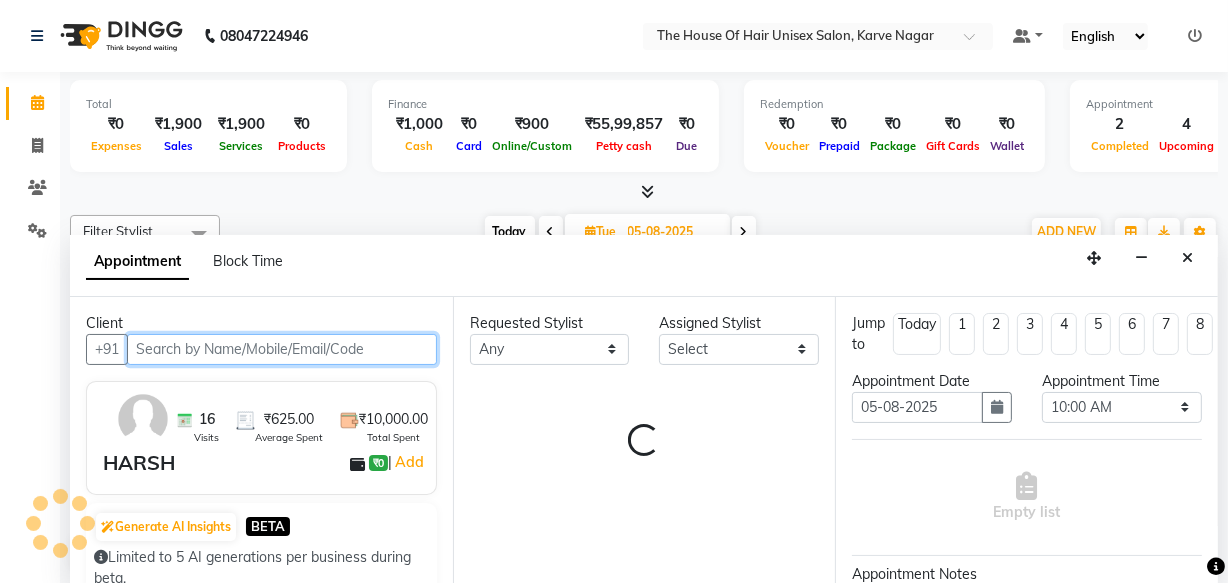 select on "13497" 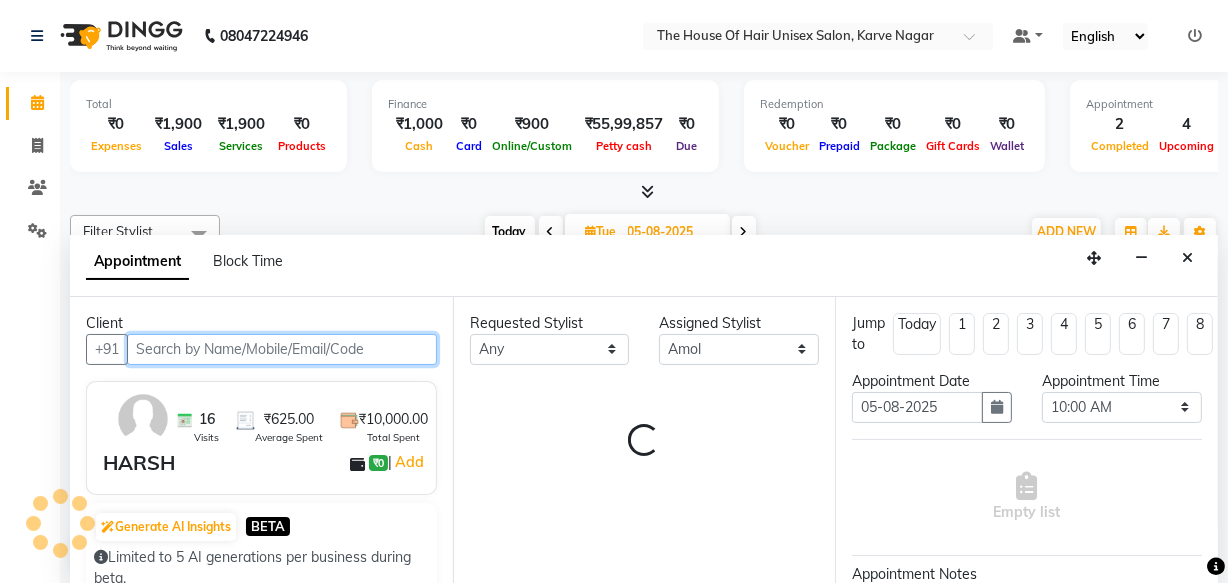 scroll, scrollTop: 615, scrollLeft: 0, axis: vertical 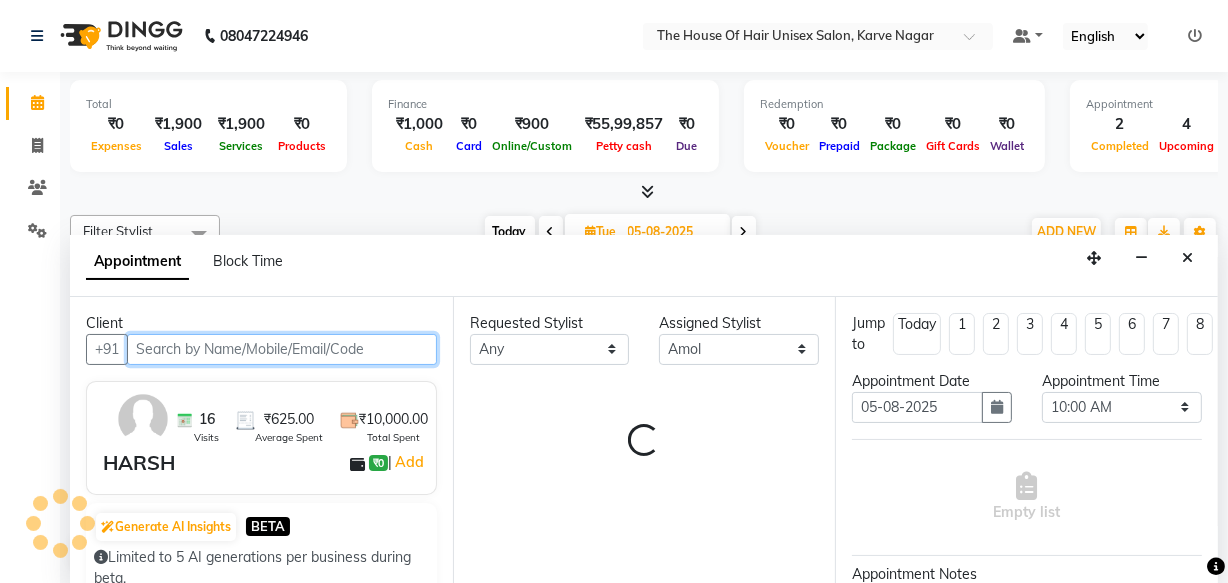 select on "160" 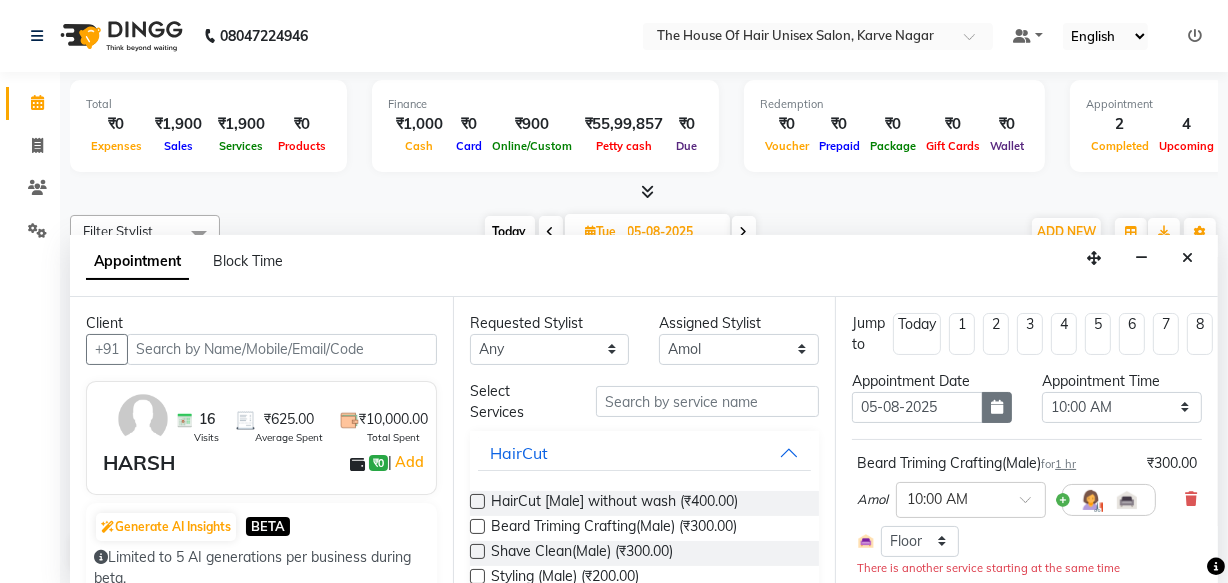 click at bounding box center (997, 407) 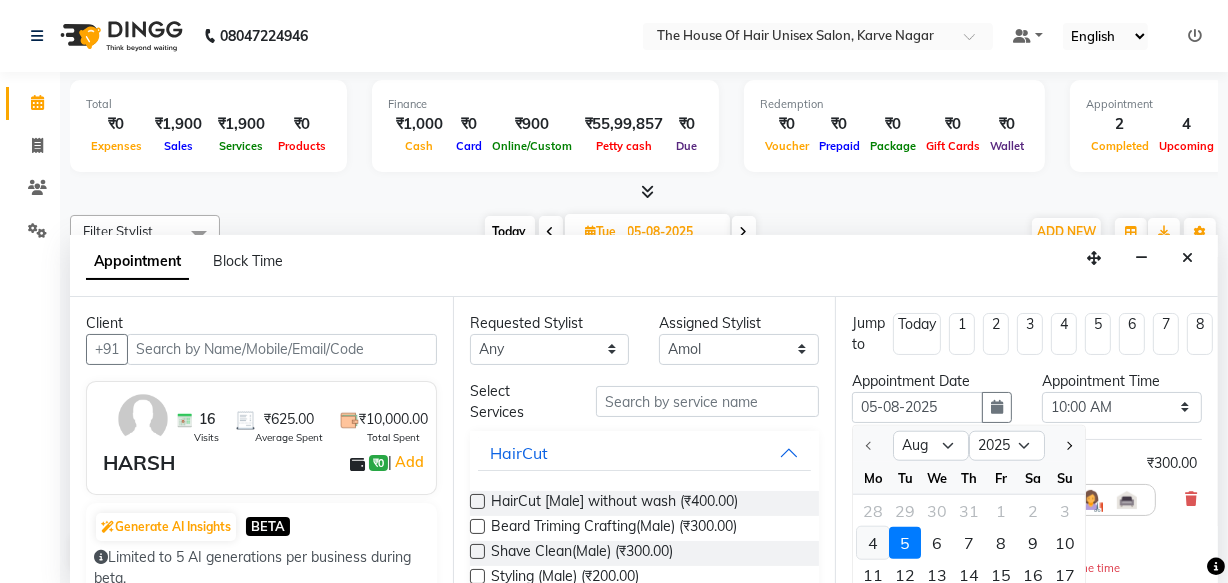 click on "4" at bounding box center [873, 543] 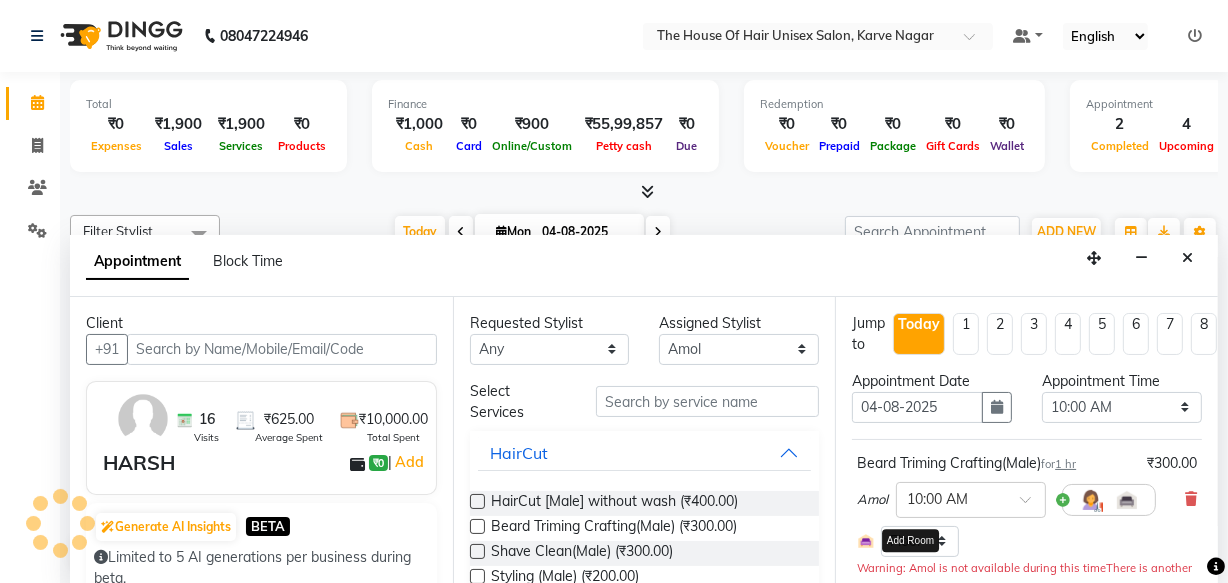 scroll, scrollTop: 615, scrollLeft: 0, axis: vertical 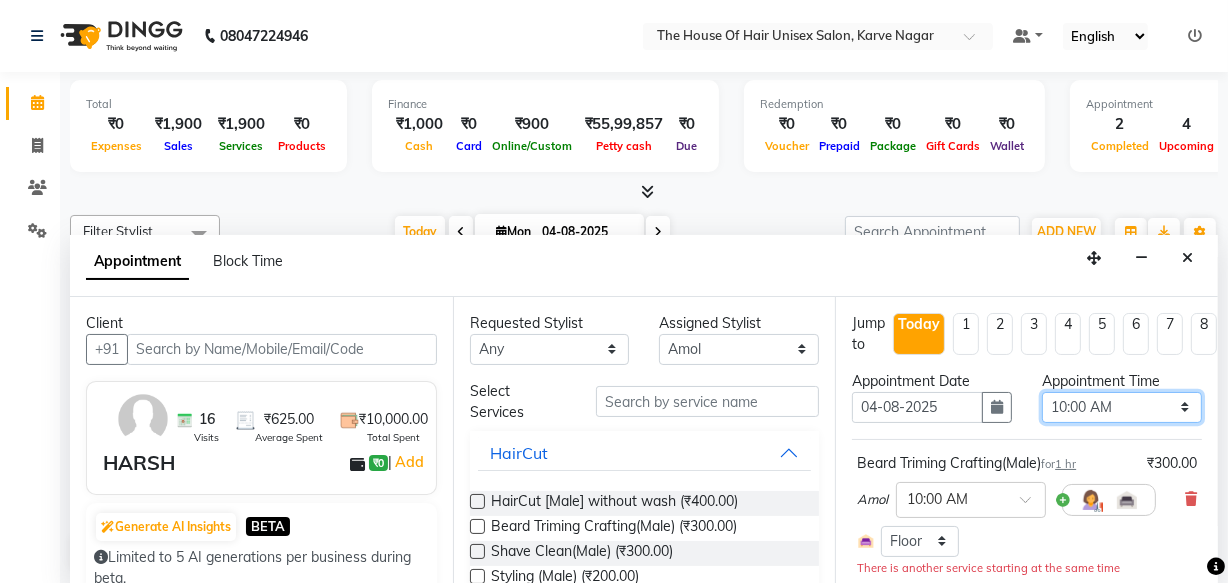 click on "Select 08:00 AM 08:15 AM 08:30 AM 08:45 AM 09:00 AM 09:15 AM 09:30 AM 09:45 AM 10:00 AM 10:15 AM 10:30 AM 10:45 AM 11:00 AM 11:15 AM 11:30 AM 11:45 AM 12:00 PM 12:15 PM 12:30 PM 12:45 PM 01:00 PM 01:15 PM 01:30 PM 01:45 PM 02:00 PM 02:15 PM 02:30 PM 02:45 PM 03:00 PM 03:15 PM 03:30 PM 03:45 PM 04:00 PM 04:15 PM 04:30 PM 04:45 PM 05:00 PM 05:15 PM 05:30 PM 05:45 PM 06:00 PM 06:15 PM 06:30 PM 06:45 PM 07:00 PM 07:15 PM 07:30 PM 07:45 PM 08:00 PM 08:15 PM 08:30 PM 08:45 PM 09:00 PM 09:15 PM 09:30 PM" at bounding box center [1122, 407] 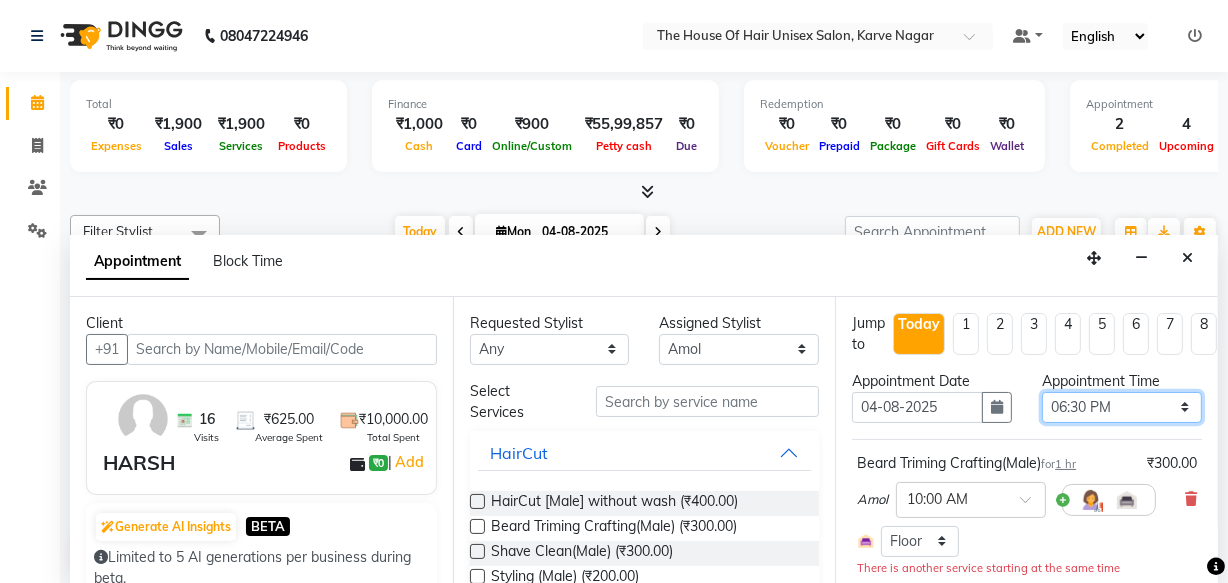 click on "Select 08:00 AM 08:15 AM 08:30 AM 08:45 AM 09:00 AM 09:15 AM 09:30 AM 09:45 AM 10:00 AM 10:15 AM 10:30 AM 10:45 AM 11:00 AM 11:15 AM 11:30 AM 11:45 AM 12:00 PM 12:15 PM 12:30 PM 12:45 PM 01:00 PM 01:15 PM 01:30 PM 01:45 PM 02:00 PM 02:15 PM 02:30 PM 02:45 PM 03:00 PM 03:15 PM 03:30 PM 03:45 PM 04:00 PM 04:15 PM 04:30 PM 04:45 PM 05:00 PM 05:15 PM 05:30 PM 05:45 PM 06:00 PM 06:15 PM 06:30 PM 06:45 PM 07:00 PM 07:15 PM 07:30 PM 07:45 PM 08:00 PM 08:15 PM 08:30 PM 08:45 PM 09:00 PM 09:15 PM 09:30 PM" at bounding box center (1122, 407) 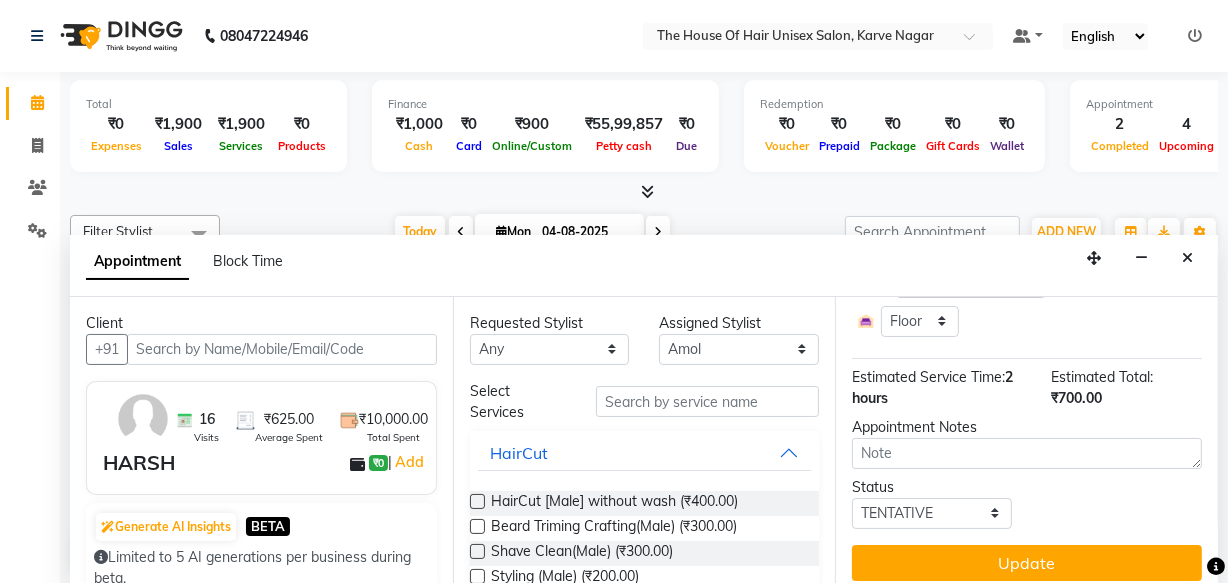 scroll, scrollTop: 367, scrollLeft: 0, axis: vertical 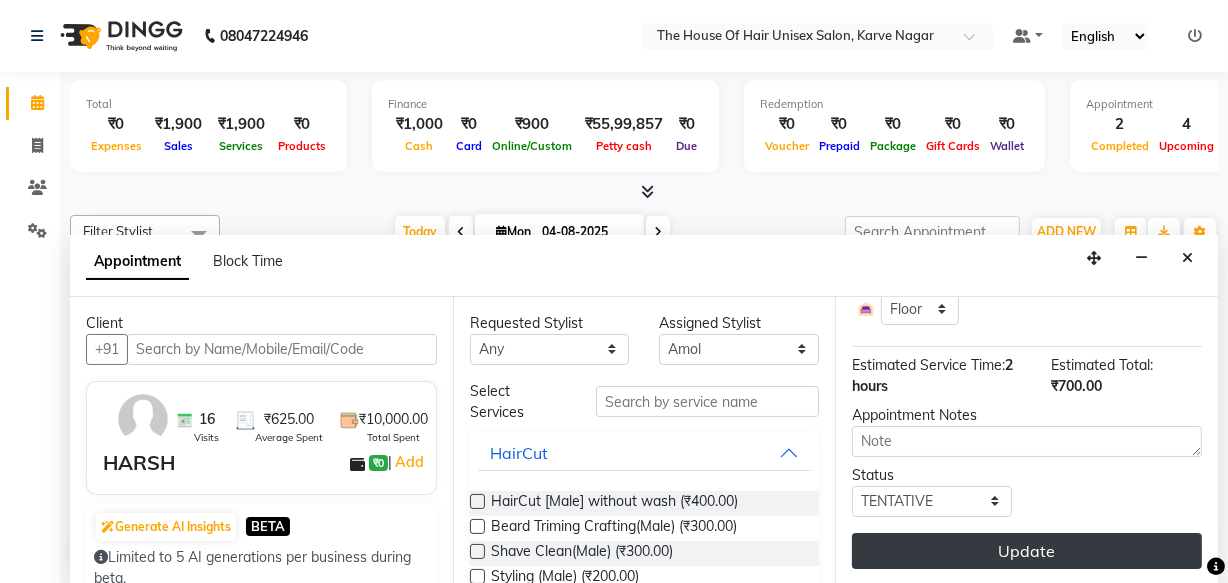 click on "Update" at bounding box center [1027, 551] 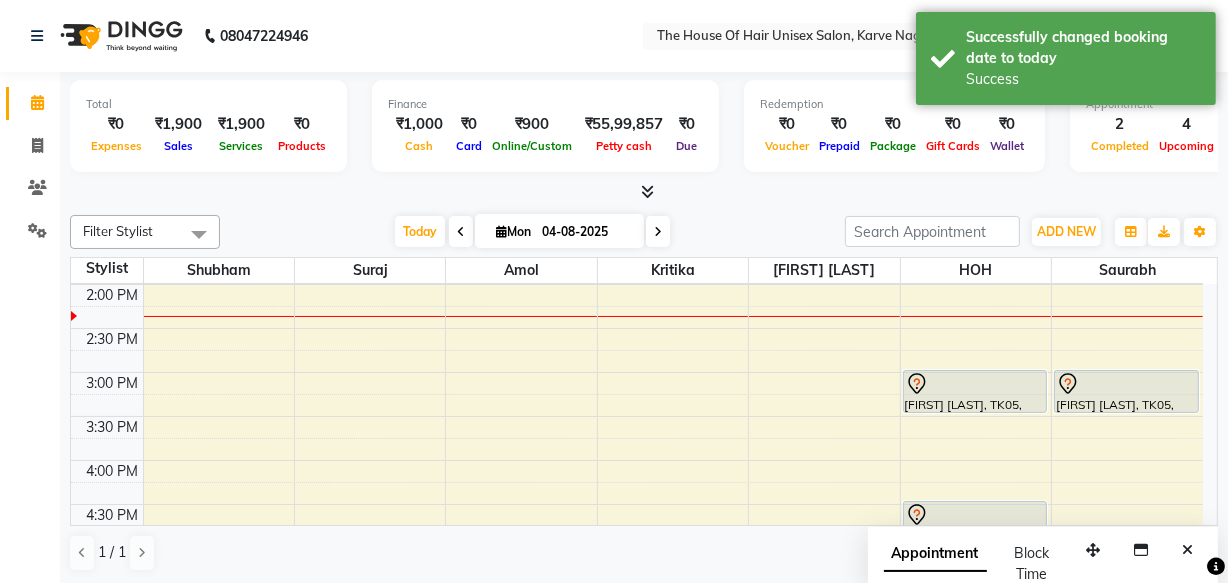 scroll, scrollTop: 0, scrollLeft: 0, axis: both 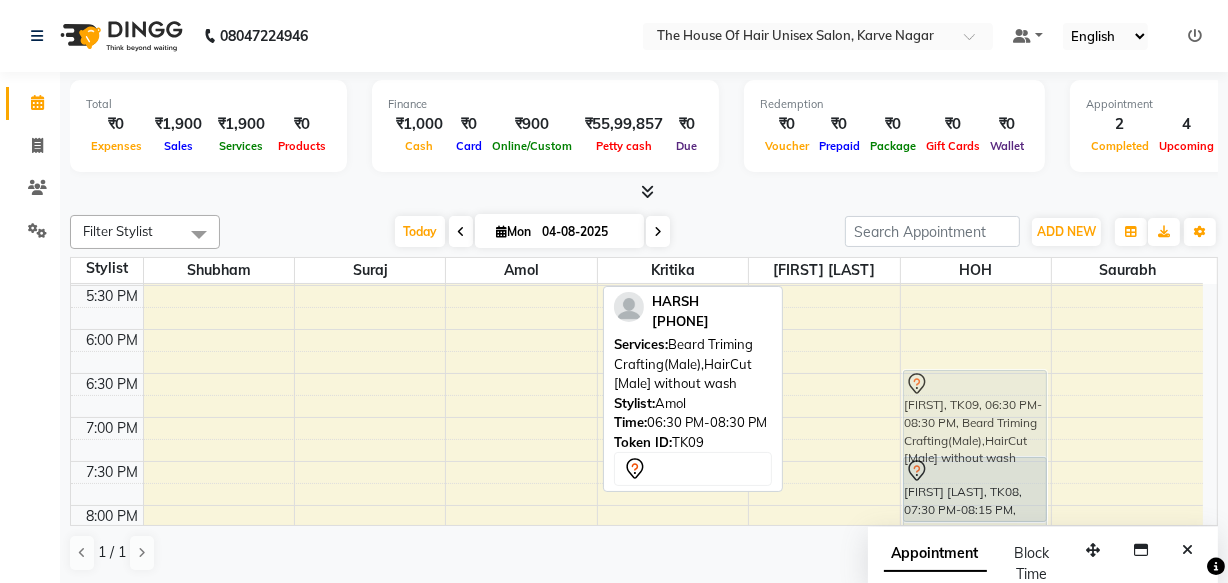 drag, startPoint x: 511, startPoint y: 435, endPoint x: 989, endPoint y: 431, distance: 478.01672 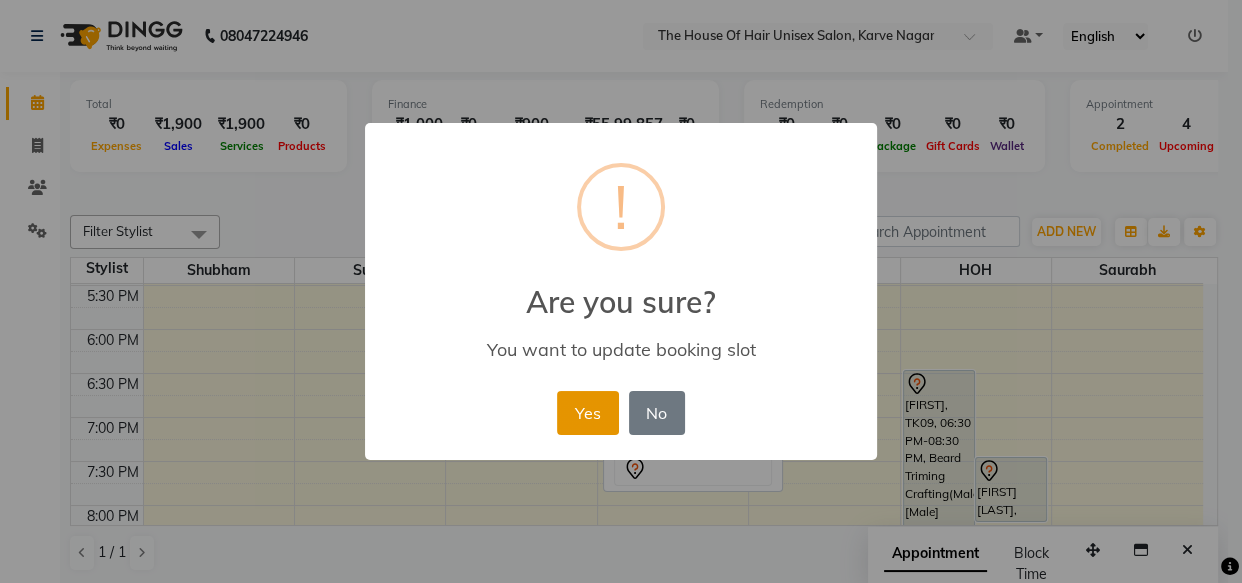 click on "Yes" at bounding box center [587, 413] 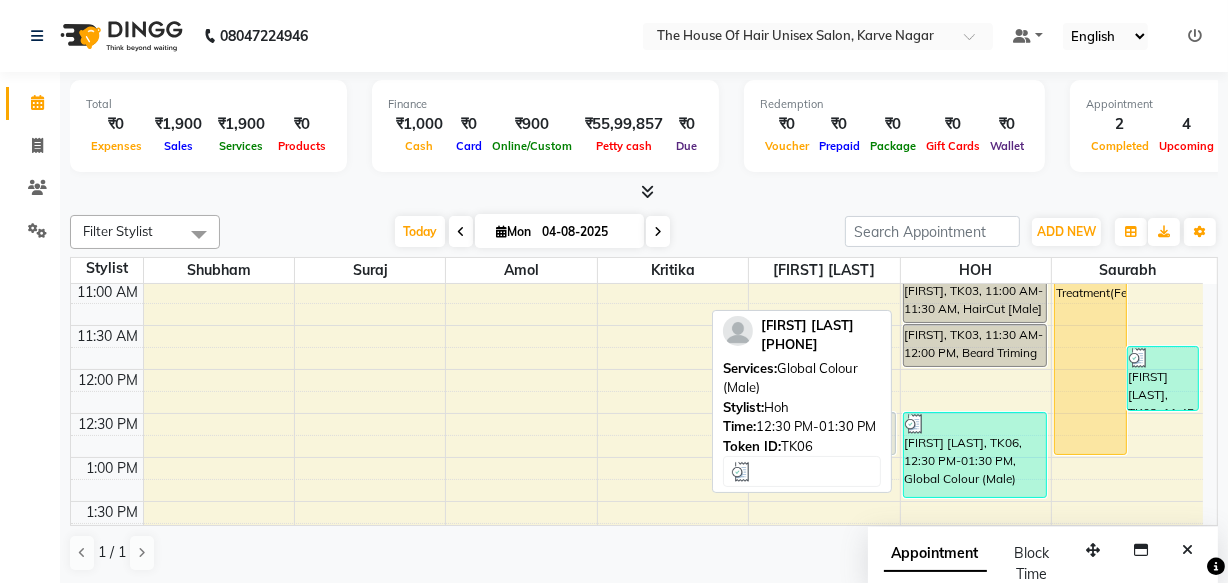 scroll, scrollTop: 350, scrollLeft: 0, axis: vertical 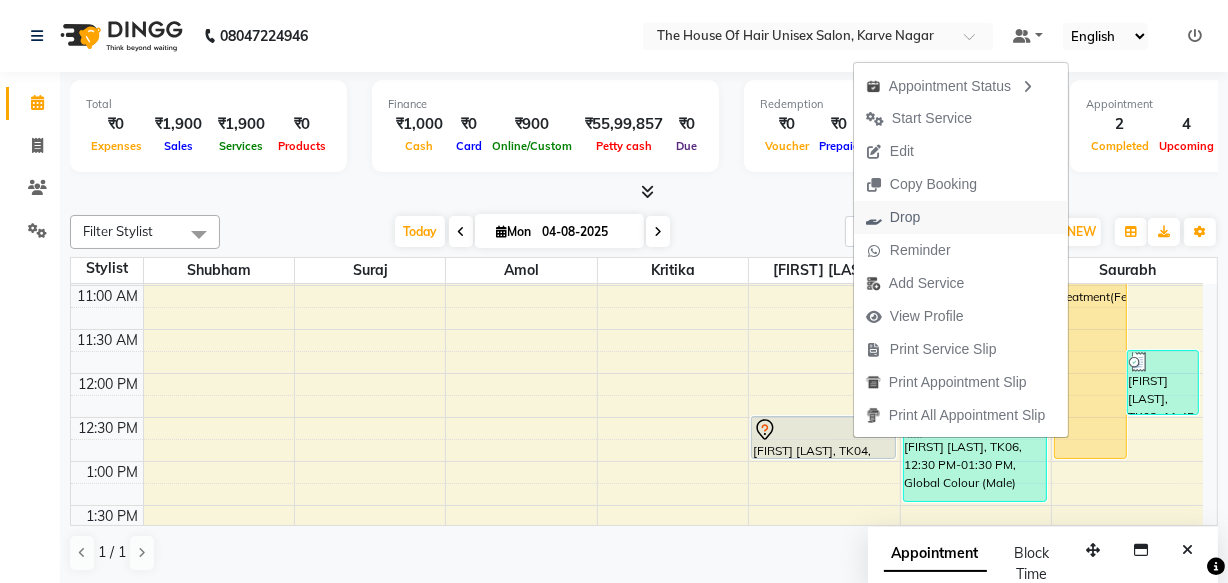 click on "Drop" at bounding box center (905, 217) 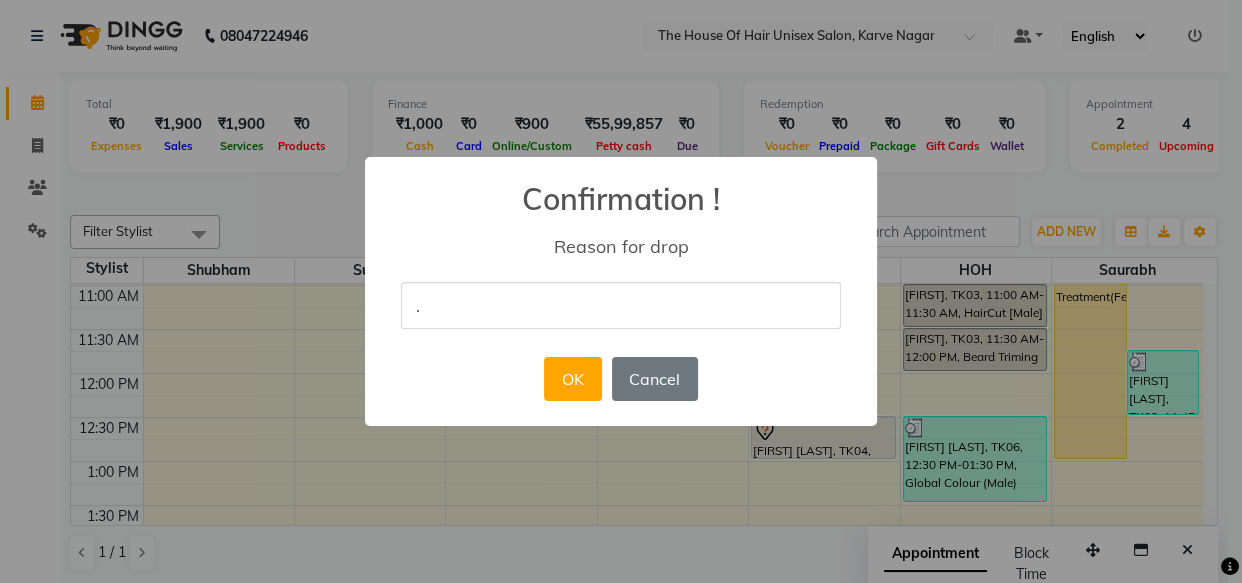 type on "." 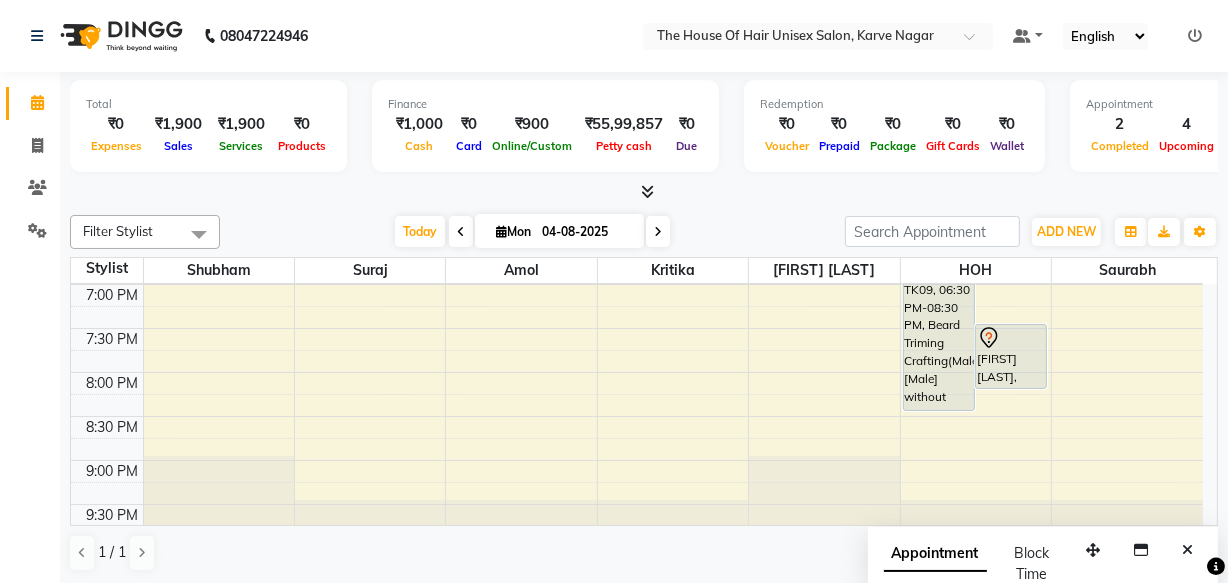 scroll, scrollTop: 1072, scrollLeft: 0, axis: vertical 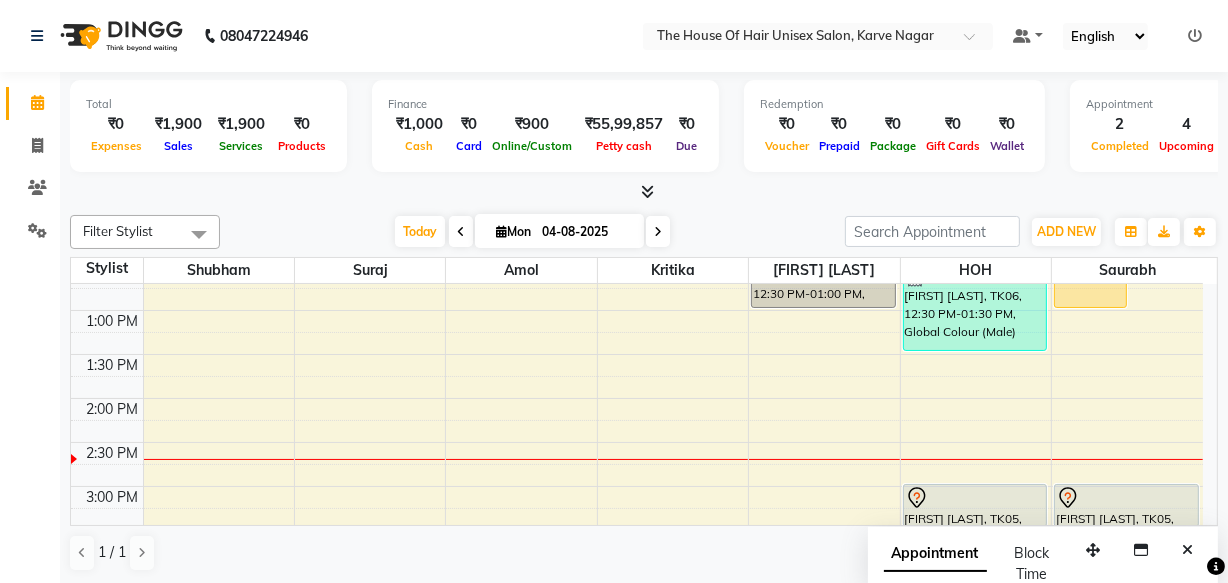 click on "7:00 AM 7:30 AM 8:00 AM 8:30 AM 9:00 AM 9:30 AM 10:00 AM 10:30 AM 11:00 AM 11:30 AM 12:00 PM 12:30 PM 1:00 PM 1:30 PM 2:00 PM 2:30 PM 3:00 PM 3:30 PM 4:00 PM 4:30 PM 5:00 PM 5:30 PM 6:00 PM 6:30 PM 7:00 PM 7:30 PM 8:00 PM 8:30 PM 9:00 PM 9:30 PM    Rohan Dangale, TK04, 12:30 PM-01:00 PM, HairCut [Male] without wash             HARSH, TK09, 06:30 PM-08:30 PM, Beard Triming Crafting(Male),HairCut [Male] without wash             Apeksha purkar, TK08, 07:30 PM-08:15 PM, HairCut with wash (Female)    kedar, TK03, 11:00 AM-11:30 AM, HairCut [Male] without wash    kedar, TK03, 11:30 AM-12:00 PM, Beard Triming Crafting(Male)     Amit Kale, TK06, 12:30 PM-01:30 PM, Global Colour (Male)             harsh pawar, TK05, 03:00 PM-03:30 PM, HairCut [Male] without wash             Viren Parshetty, TK07, 04:30 PM-05:30 PM, HairCut [Male] without wash,Beard Triming Crafting(Male)    Priyanka, TK01, 10:00 AM-01:00 PM, Hair Restoration Treatment(Female)     Shreya Sharma, TK02, 11:45 AM-12:30 PM, HairCut with wash (Female)" at bounding box center [637, 442] 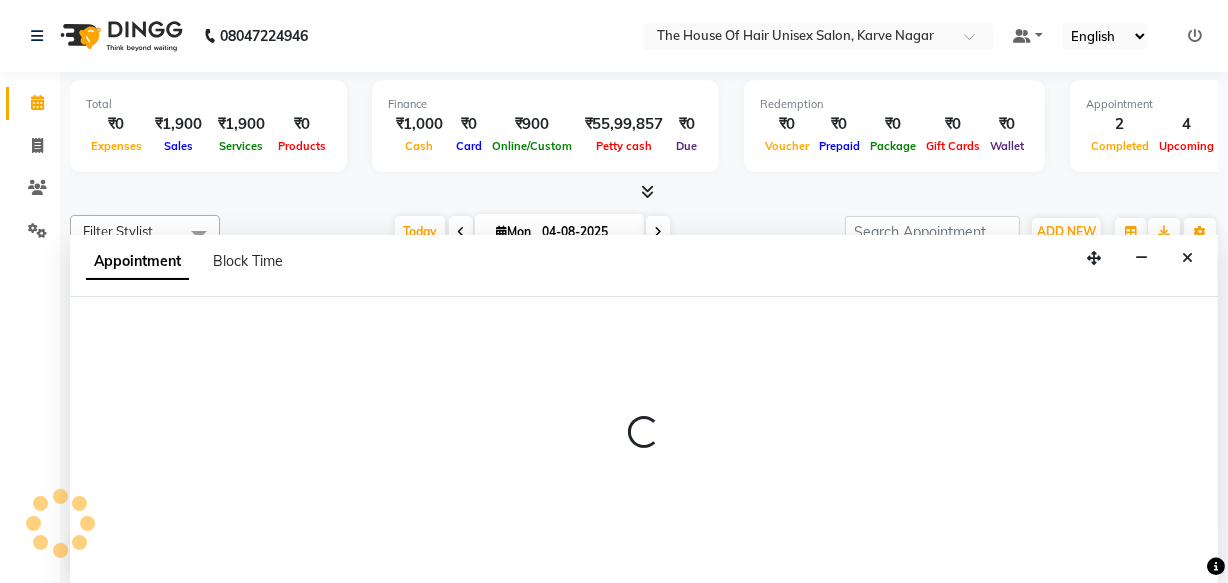 select on "[NUMBER]" 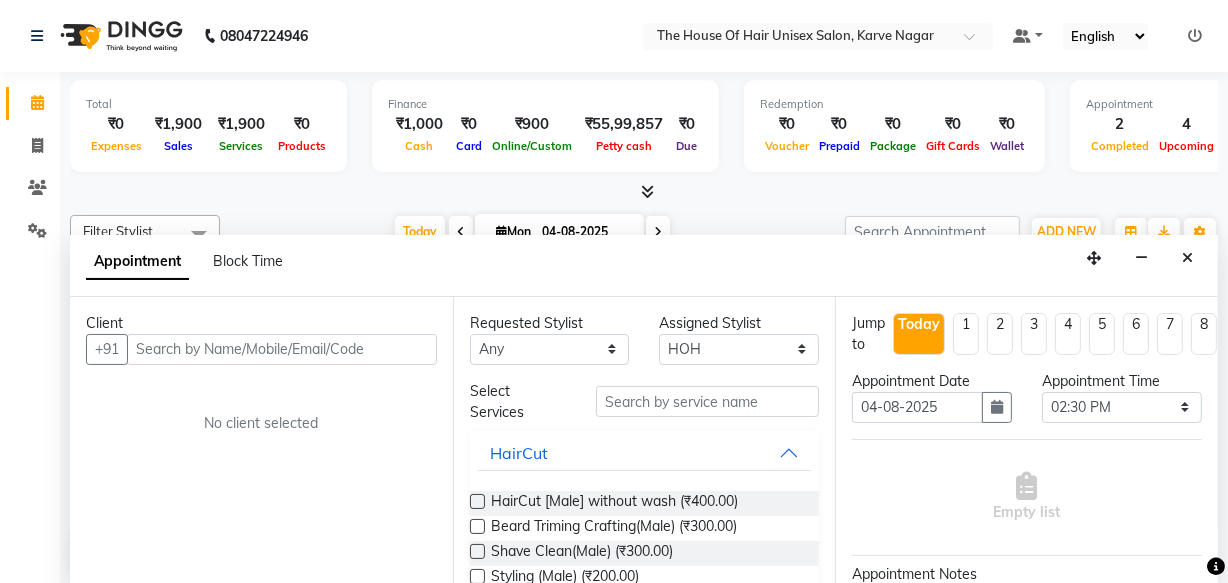 click at bounding box center [282, 349] 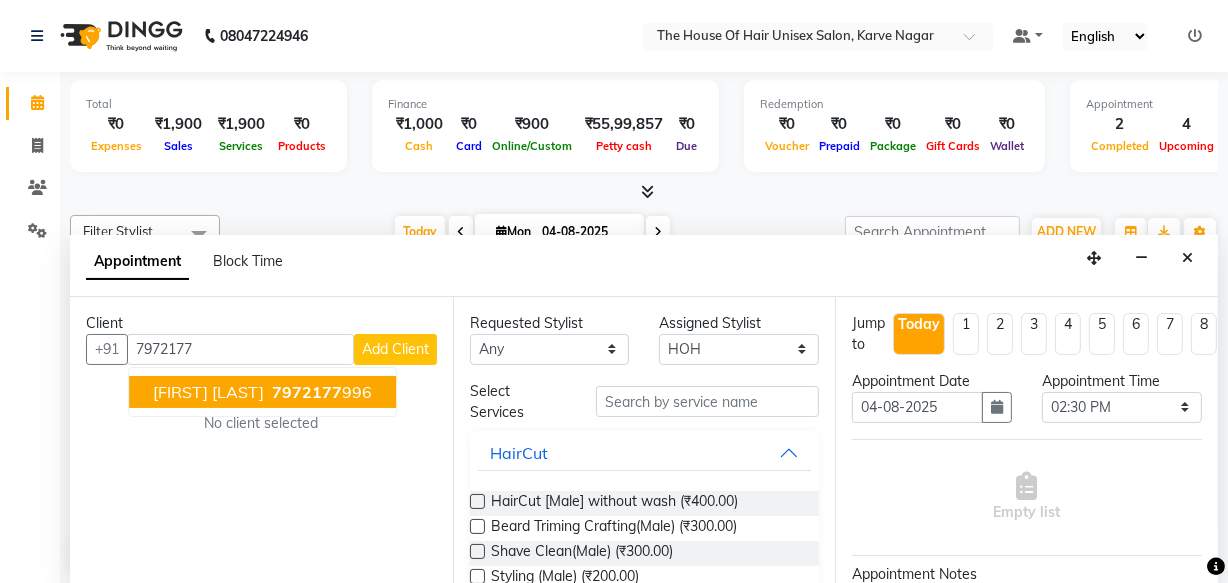 click on "7972177" at bounding box center [307, 392] 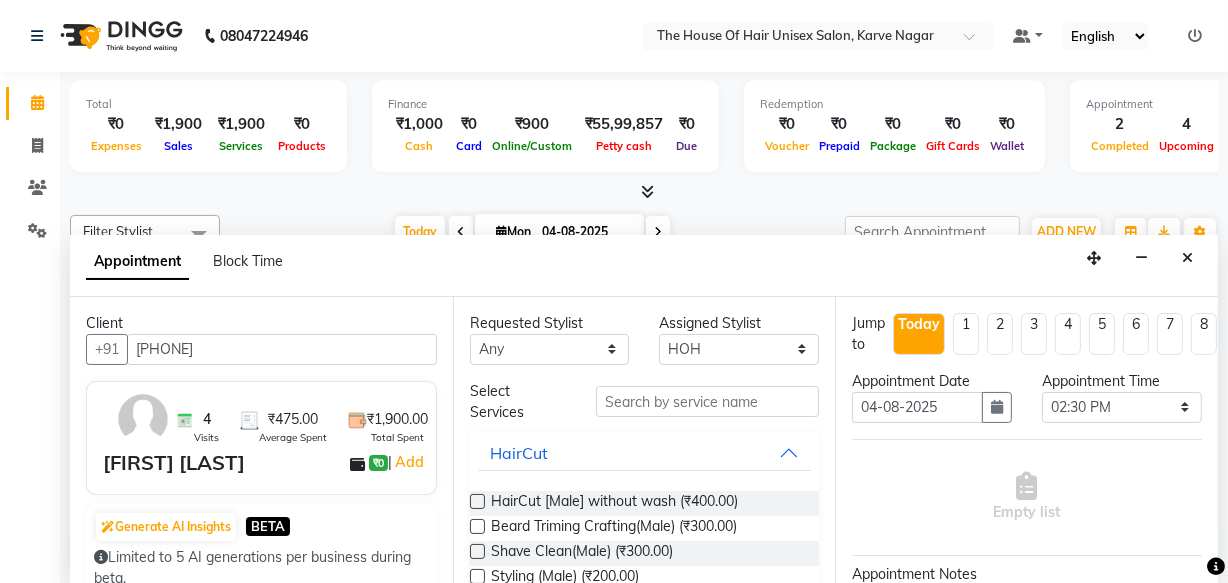 type on "7972177996" 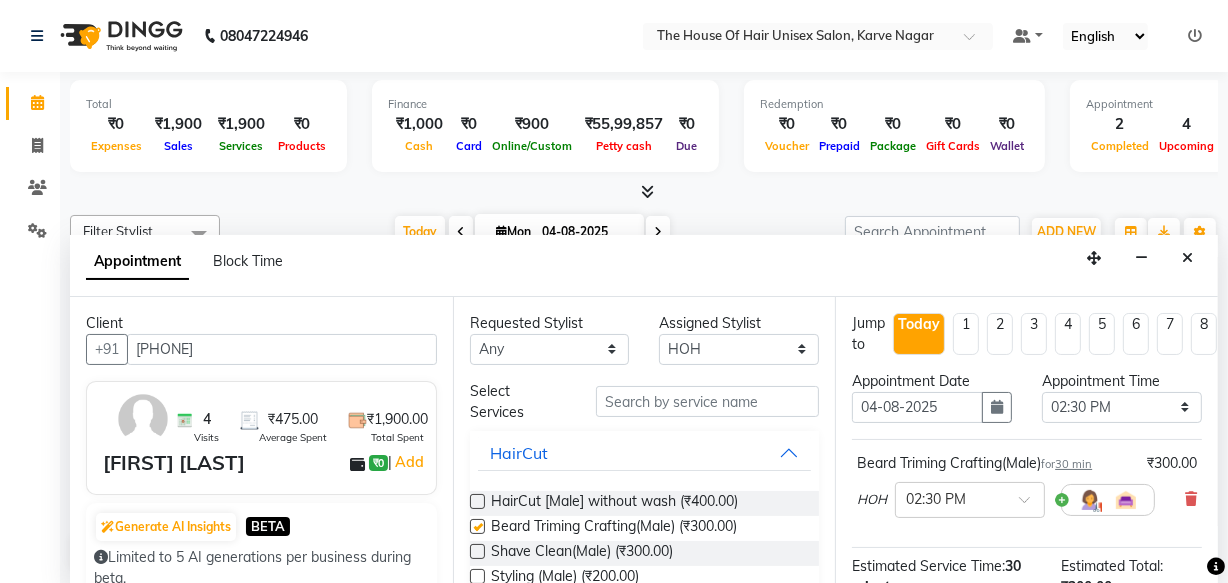 checkbox on "false" 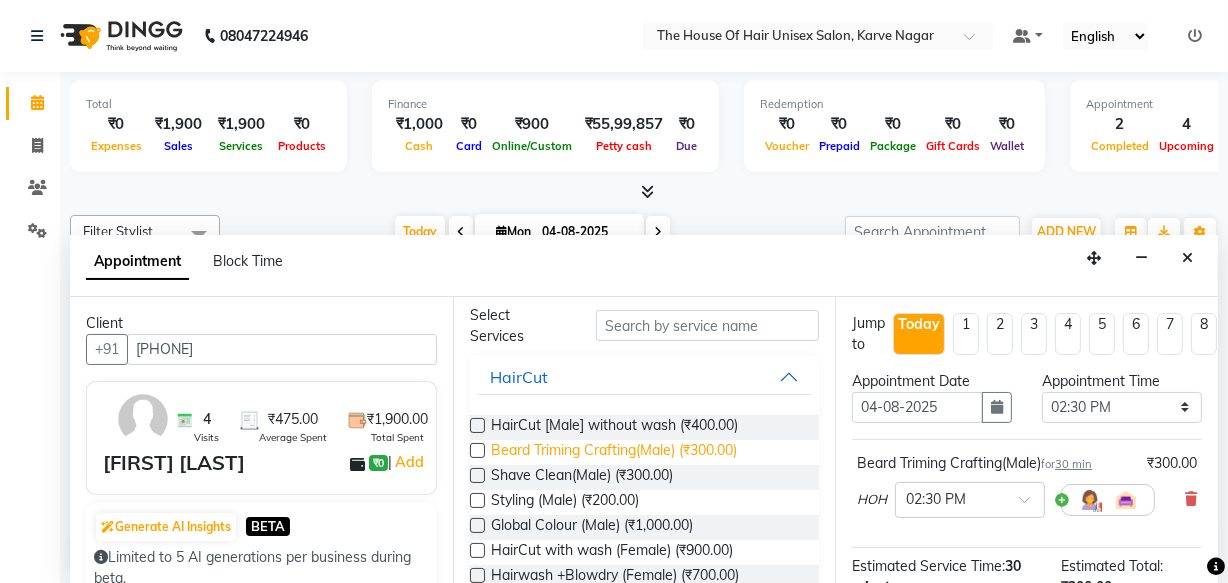 scroll, scrollTop: 85, scrollLeft: 0, axis: vertical 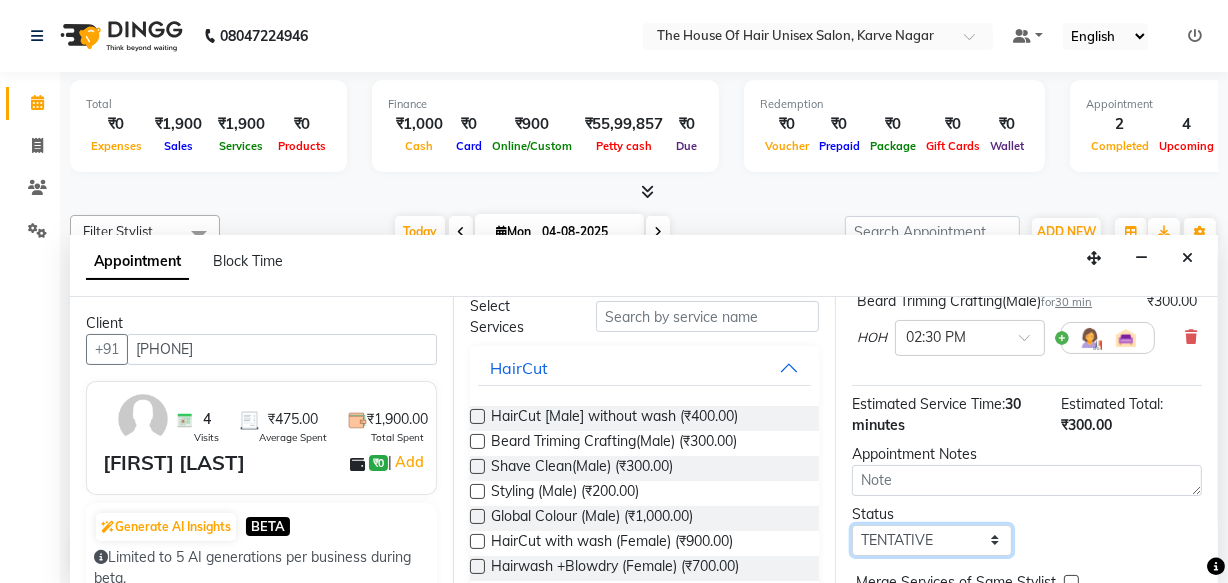 click on "Select TENTATIVE CONFIRM CHECK-IN UPCOMING" at bounding box center [932, 540] 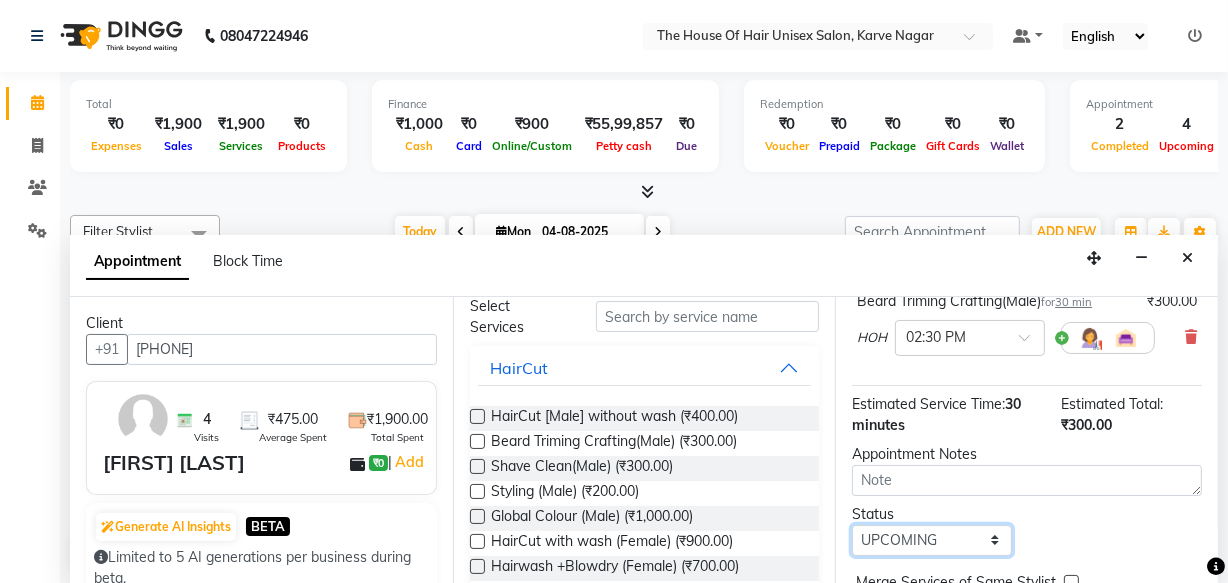 click on "Select TENTATIVE CONFIRM CHECK-IN UPCOMING" at bounding box center [932, 540] 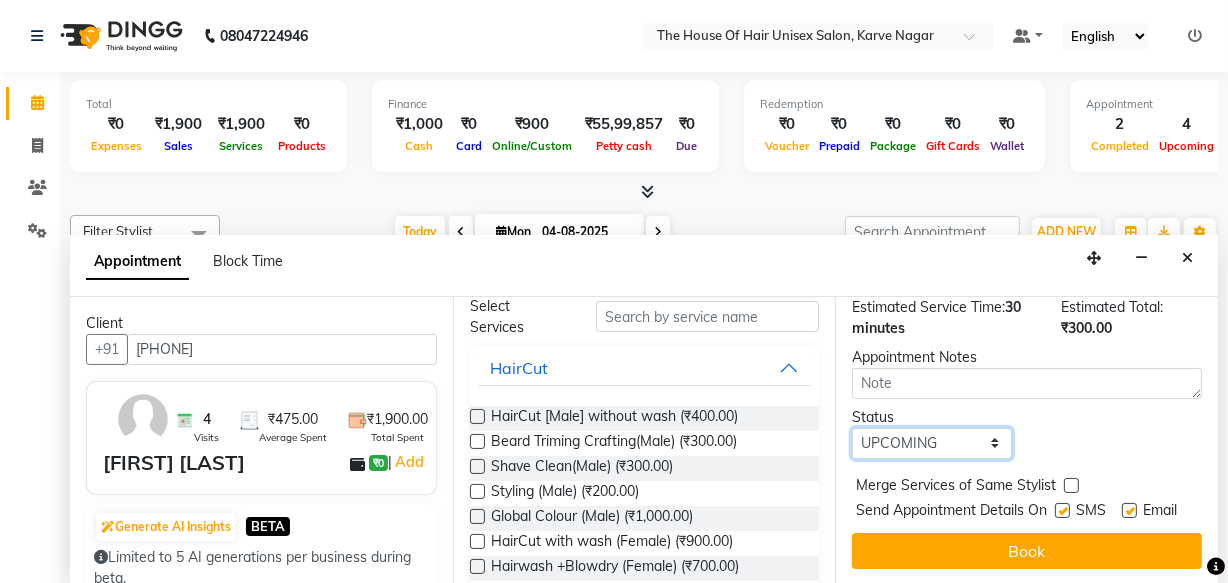 scroll, scrollTop: 289, scrollLeft: 0, axis: vertical 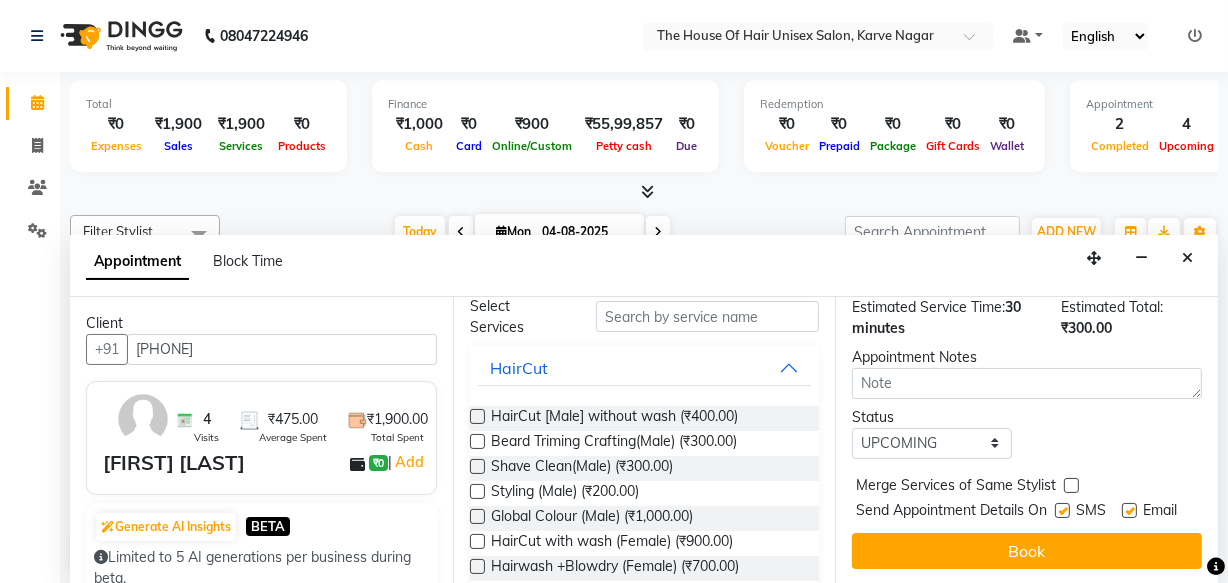click at bounding box center (1071, 485) 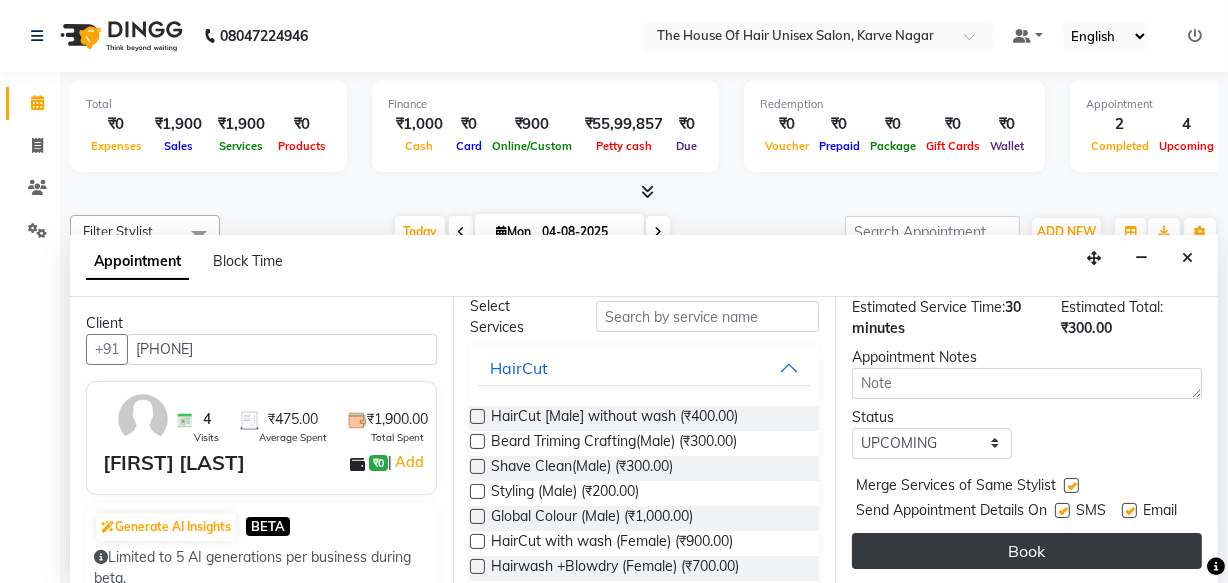 click on "Book" at bounding box center (1027, 551) 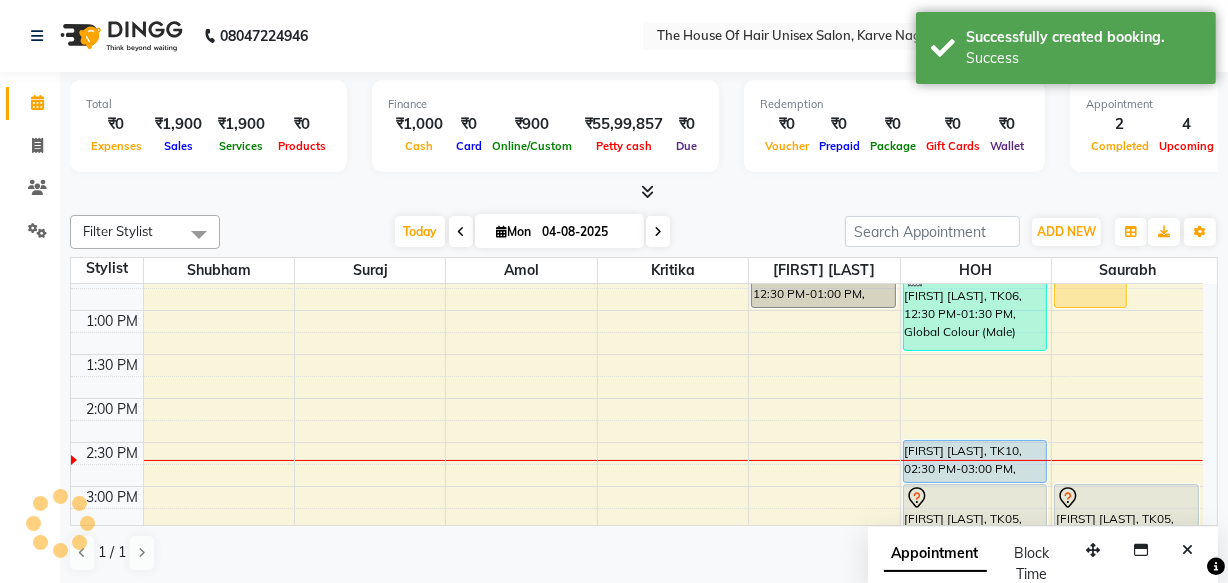 scroll, scrollTop: 0, scrollLeft: 0, axis: both 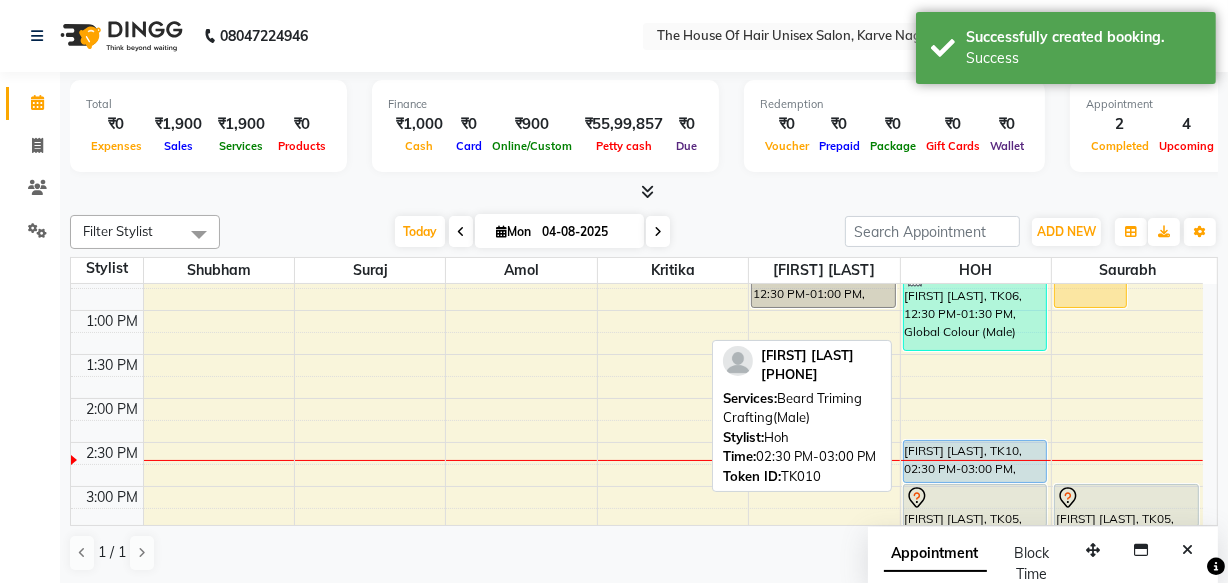 click on "rutvik p, TK10, 02:30 PM-03:00 PM, Beard Triming Crafting(Male)" at bounding box center [975, 461] 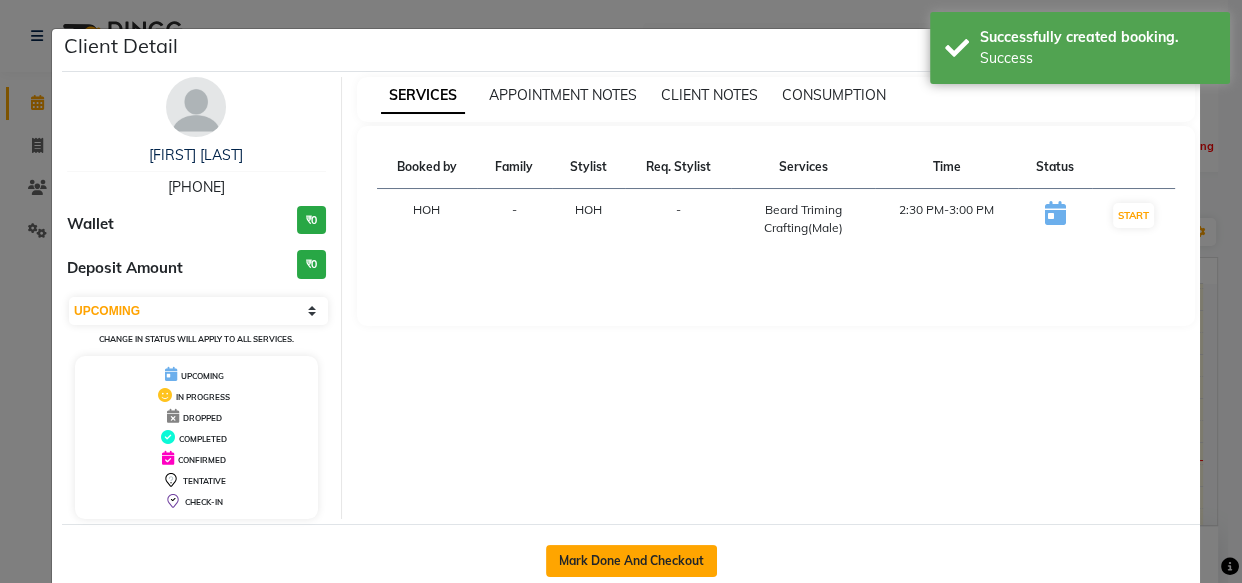 click on "Mark Done And Checkout" 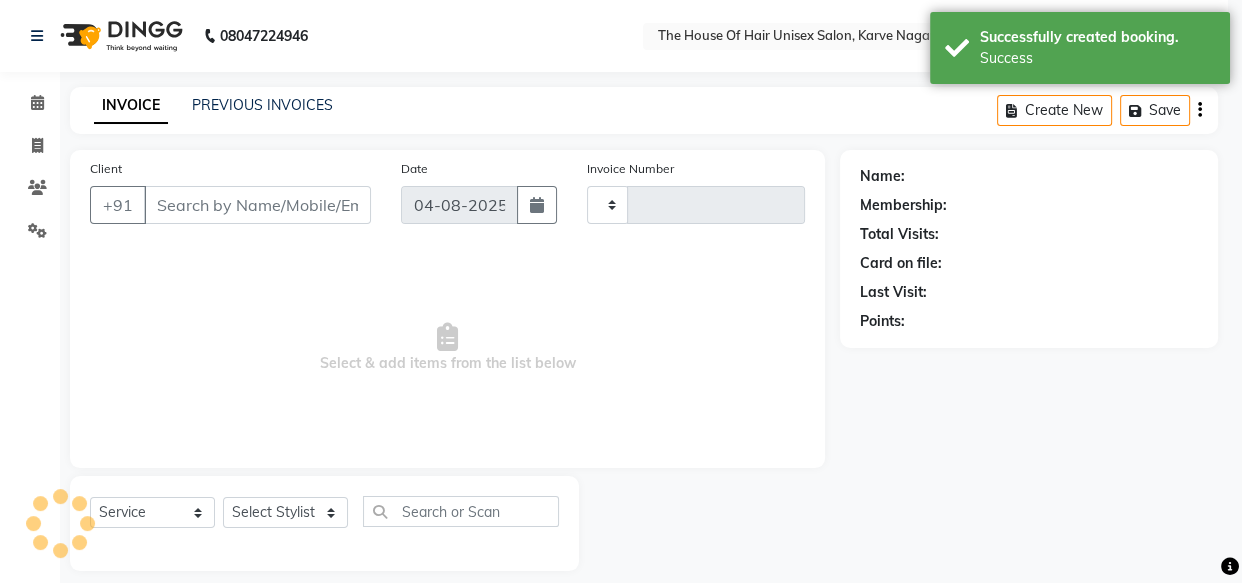 type on "2128" 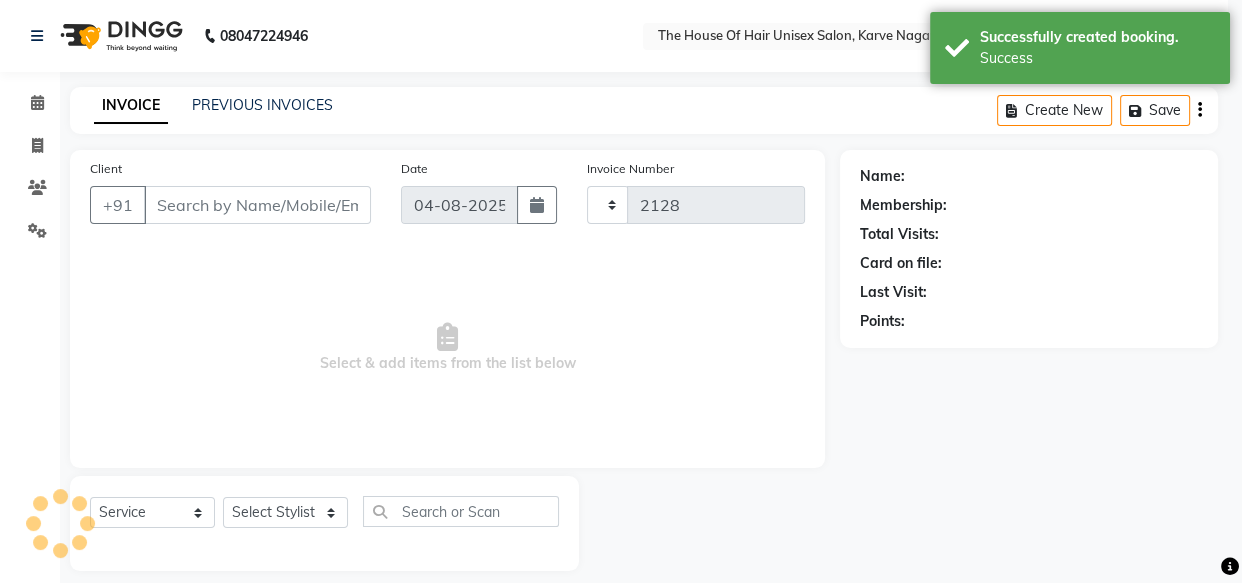 select on "598" 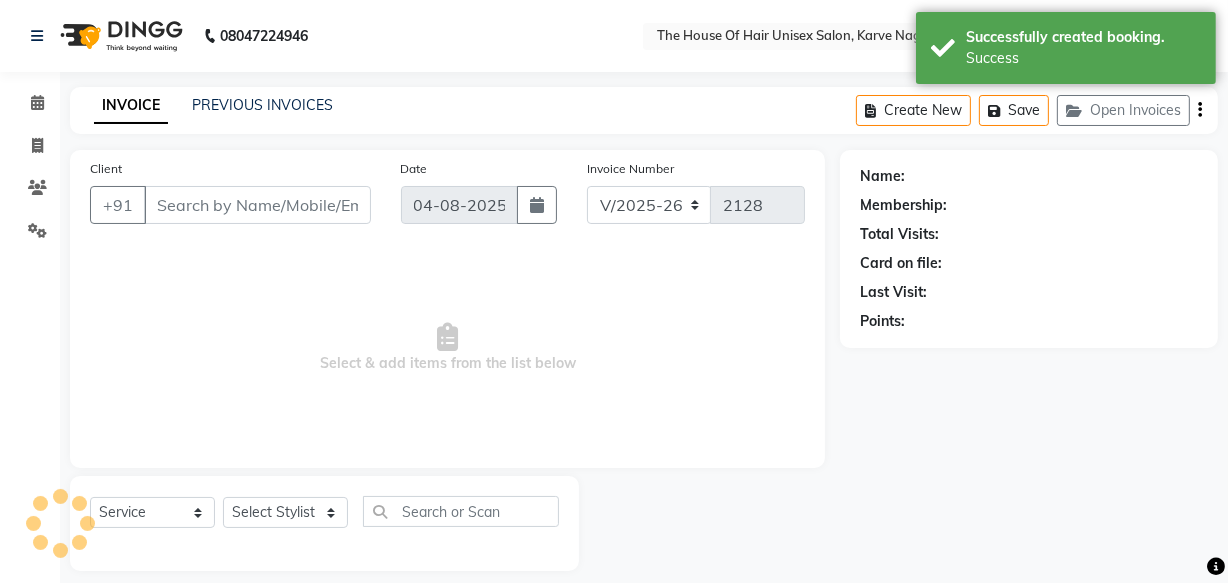 type on "7972177996" 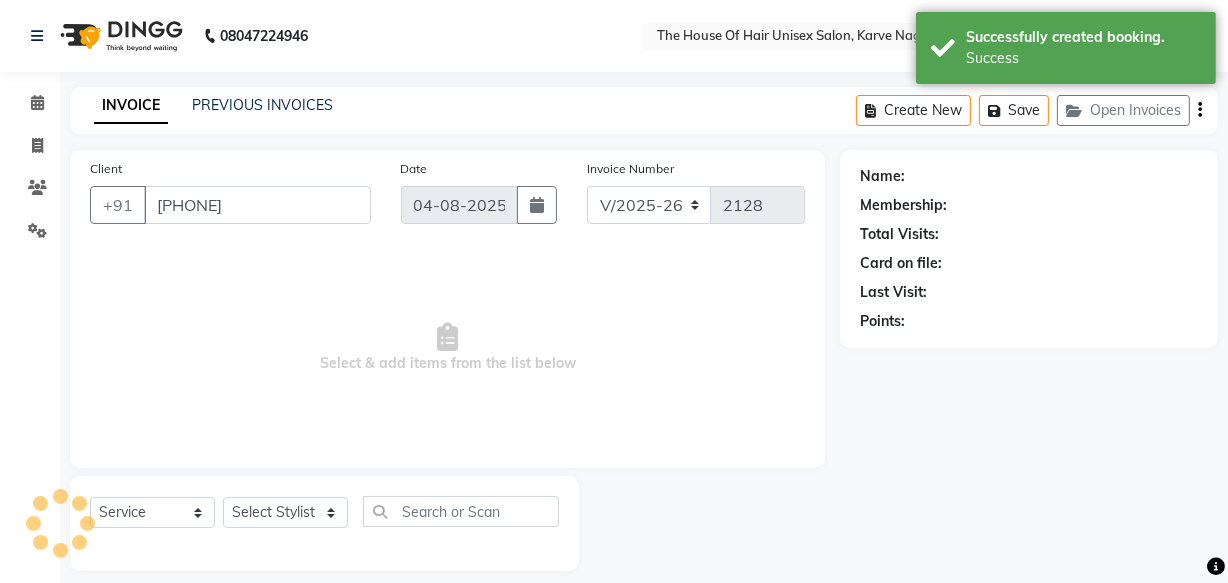 select on "[NUMBER]" 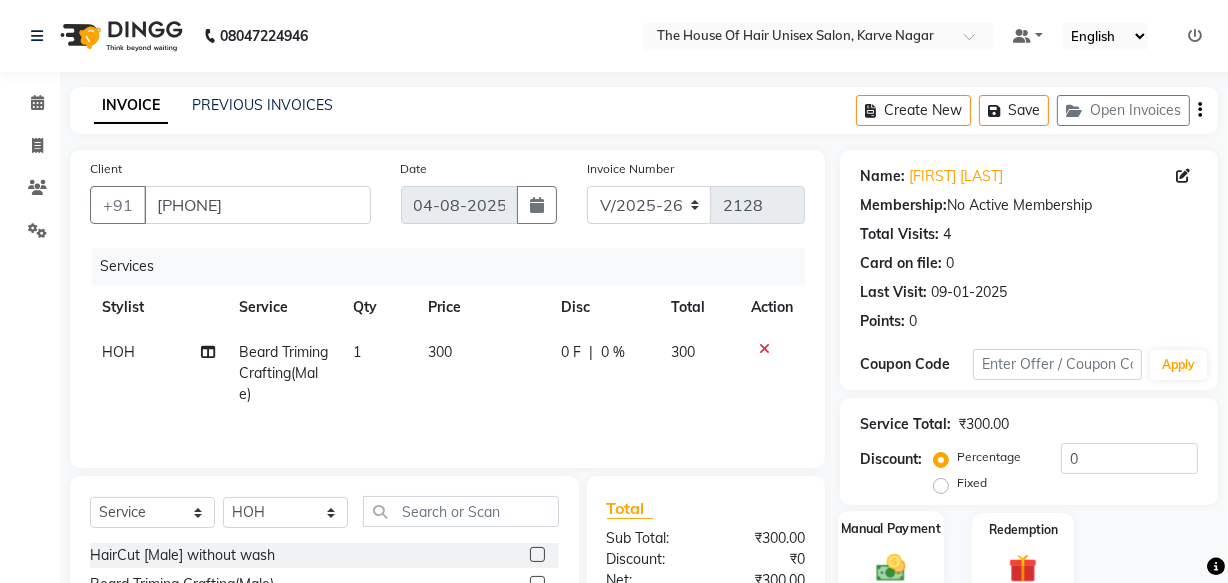 click on "Manual Payment" 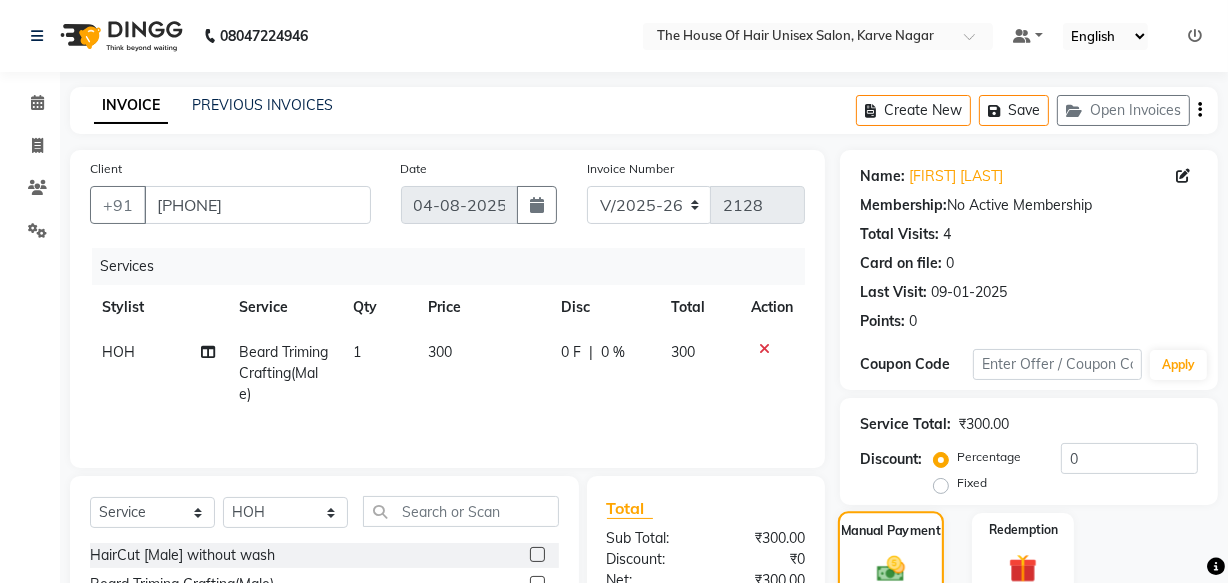 scroll, scrollTop: 212, scrollLeft: 0, axis: vertical 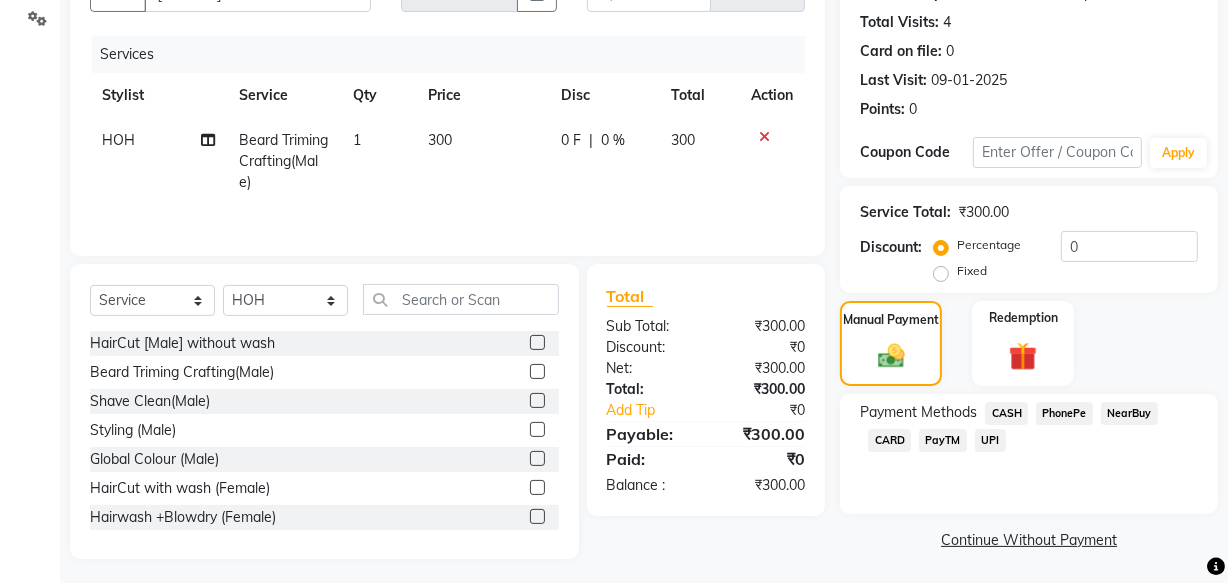 click on "UPI" 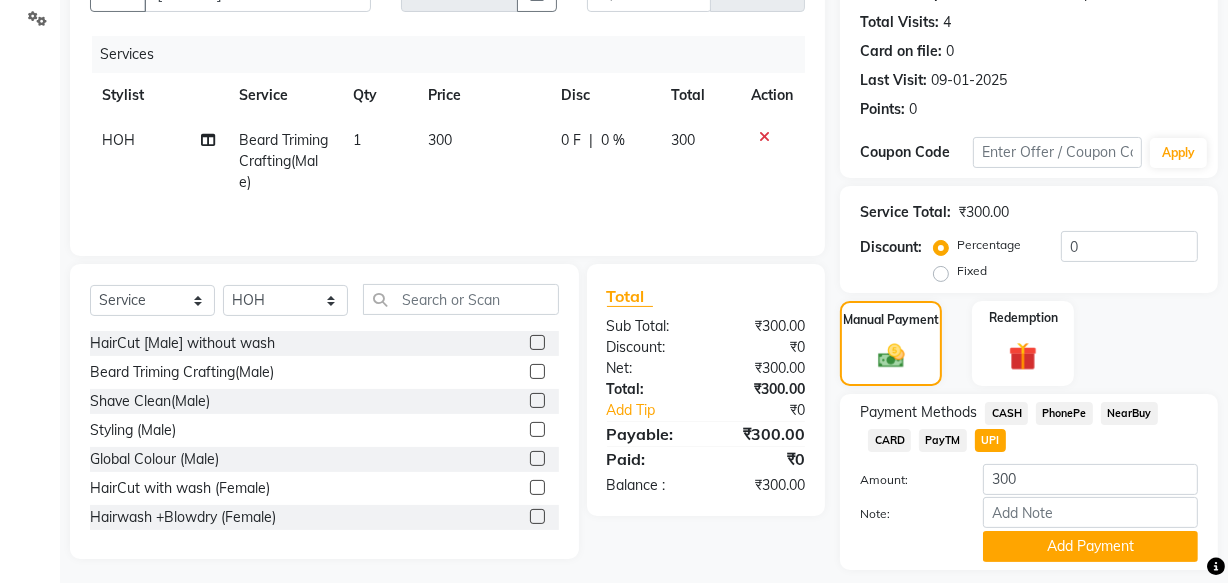 scroll, scrollTop: 270, scrollLeft: 0, axis: vertical 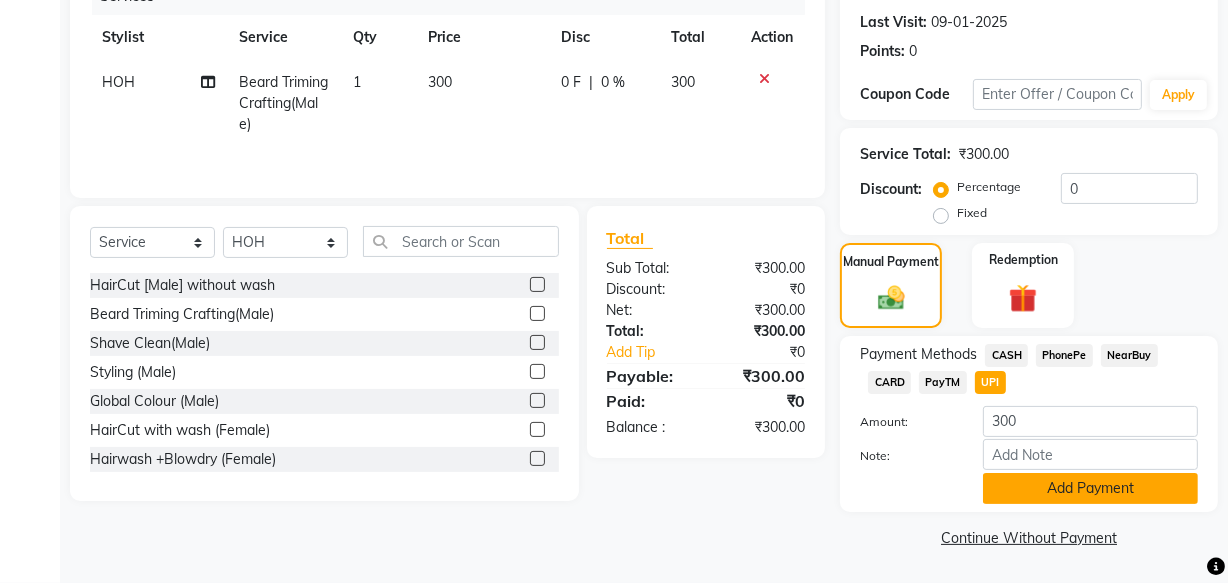 click on "Add Payment" 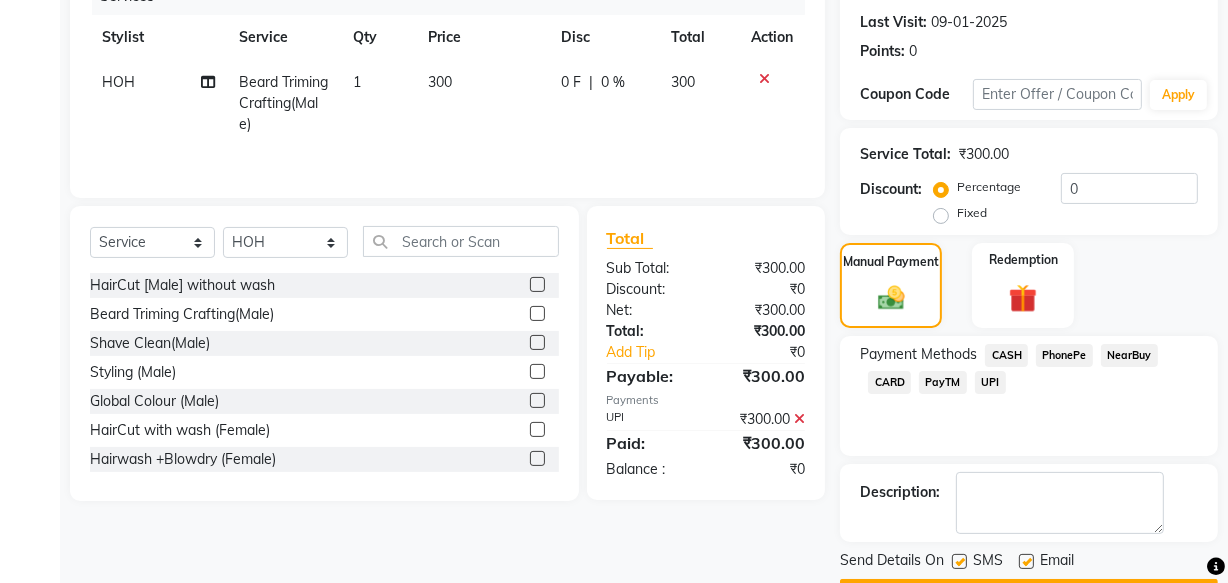 scroll, scrollTop: 315, scrollLeft: 0, axis: vertical 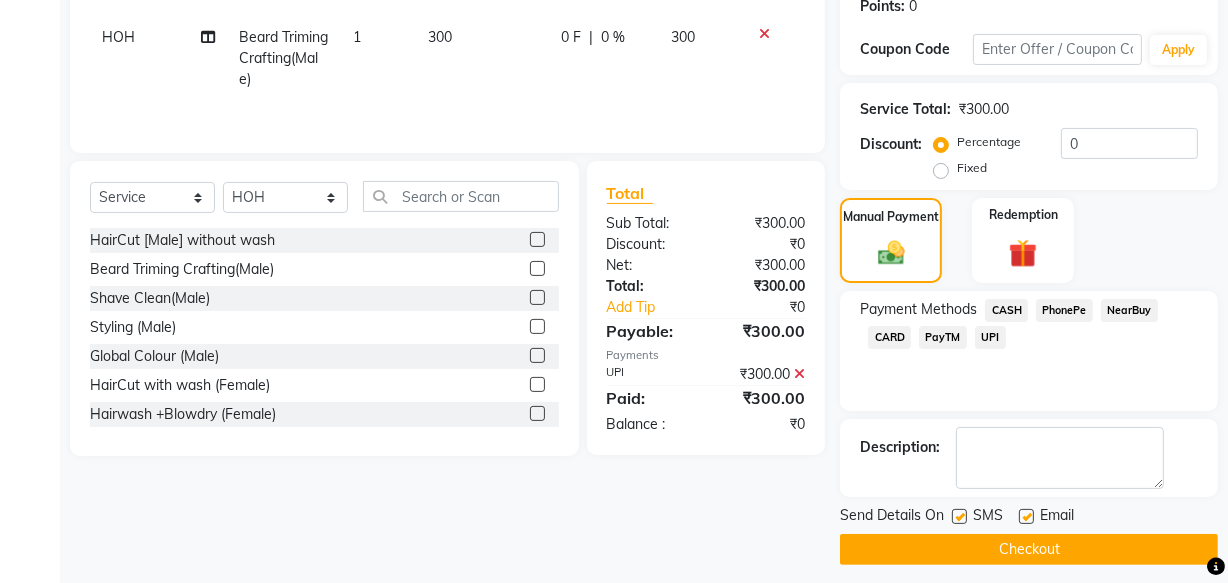 click on "Checkout" 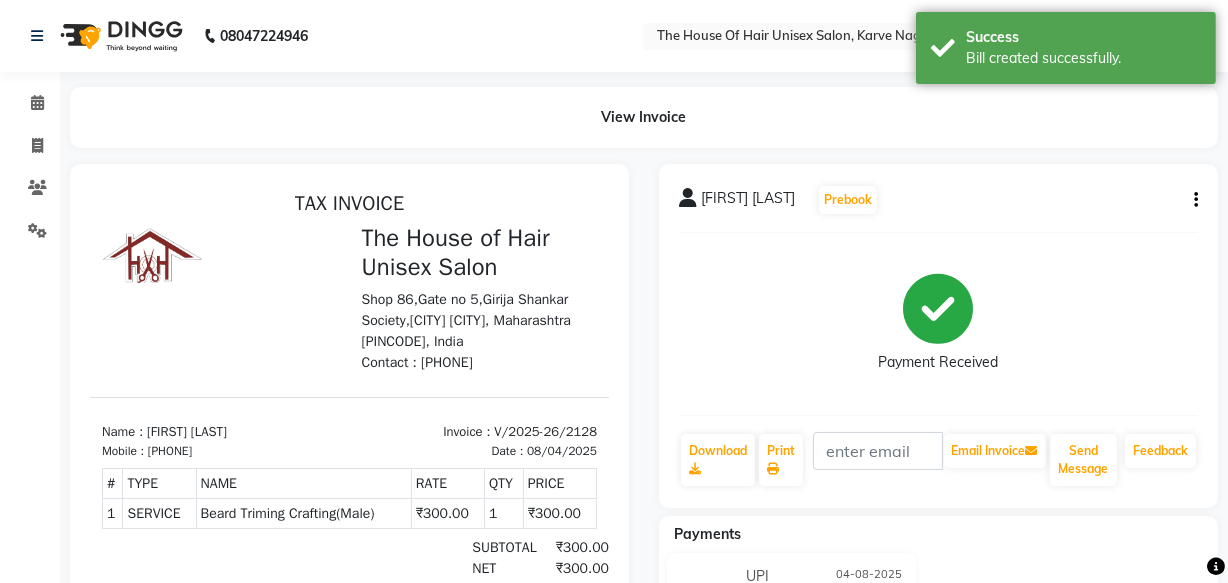 scroll, scrollTop: 0, scrollLeft: 0, axis: both 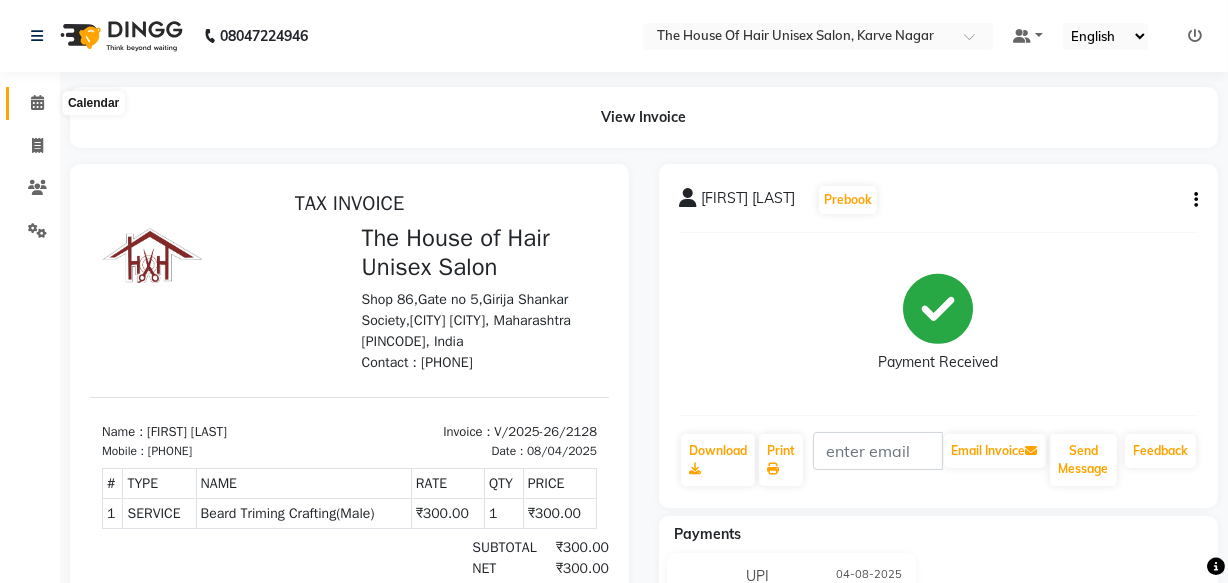 click 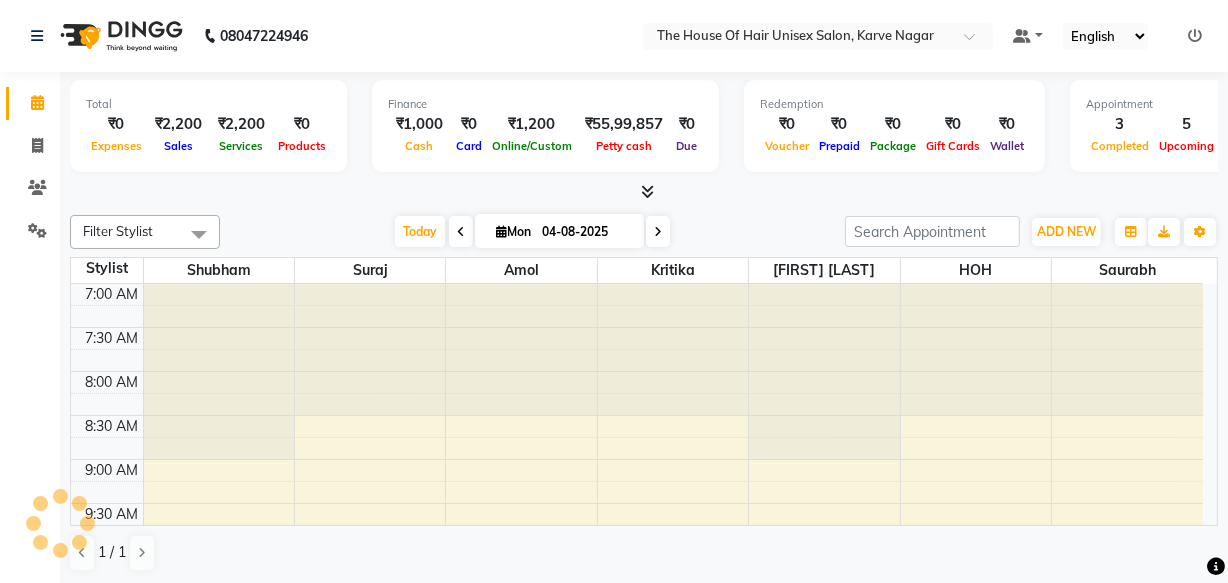 scroll, scrollTop: 615, scrollLeft: 0, axis: vertical 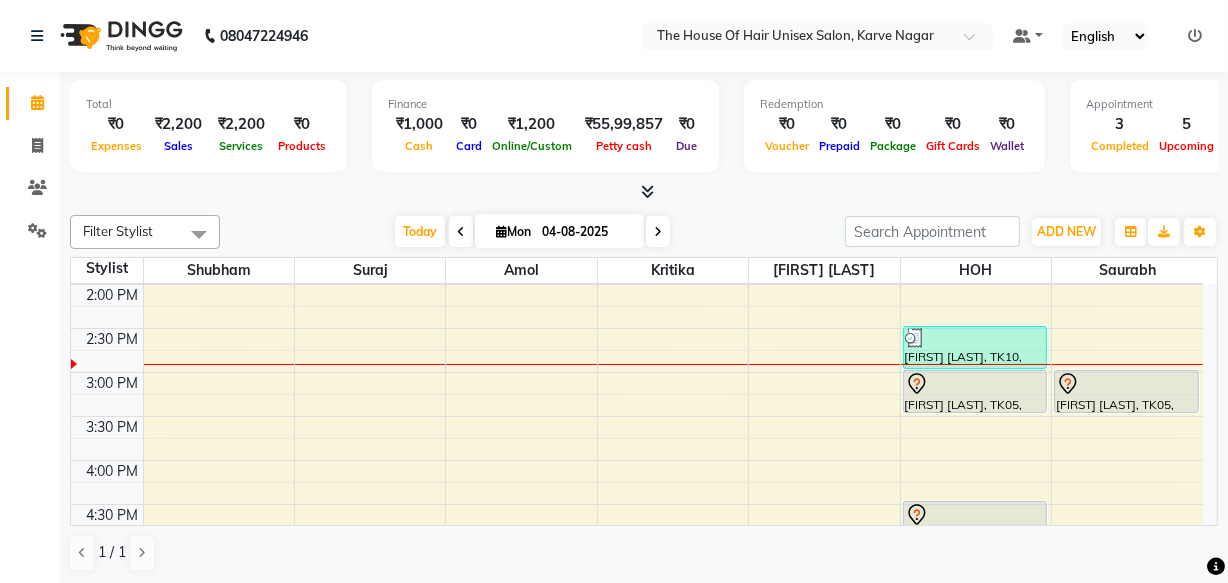 click on "Services" at bounding box center (242, 146) 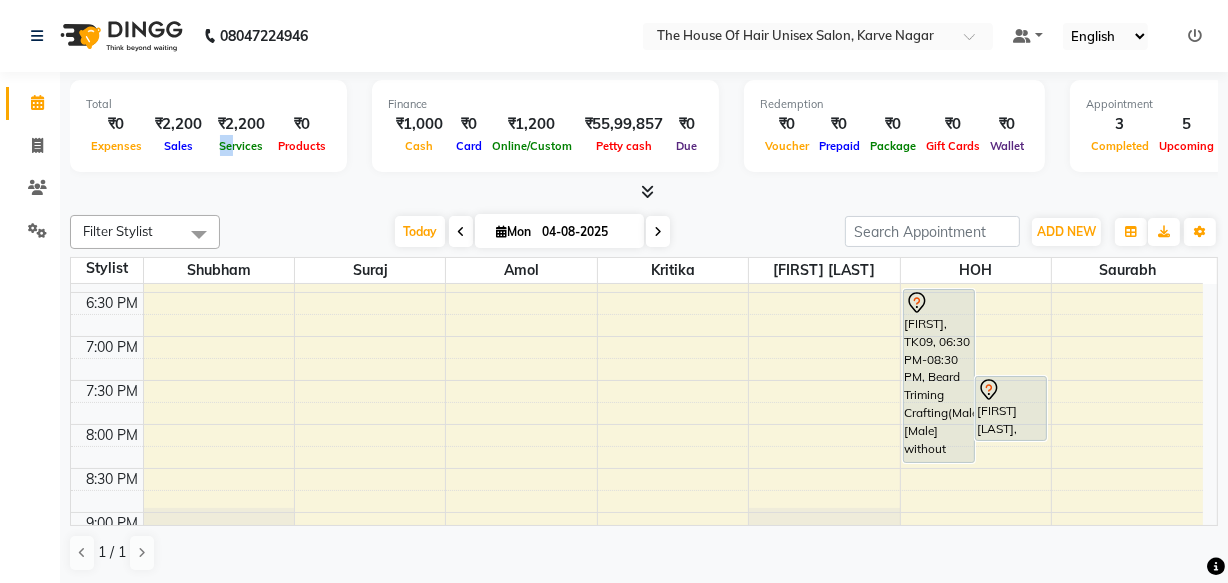 scroll, scrollTop: 1009, scrollLeft: 0, axis: vertical 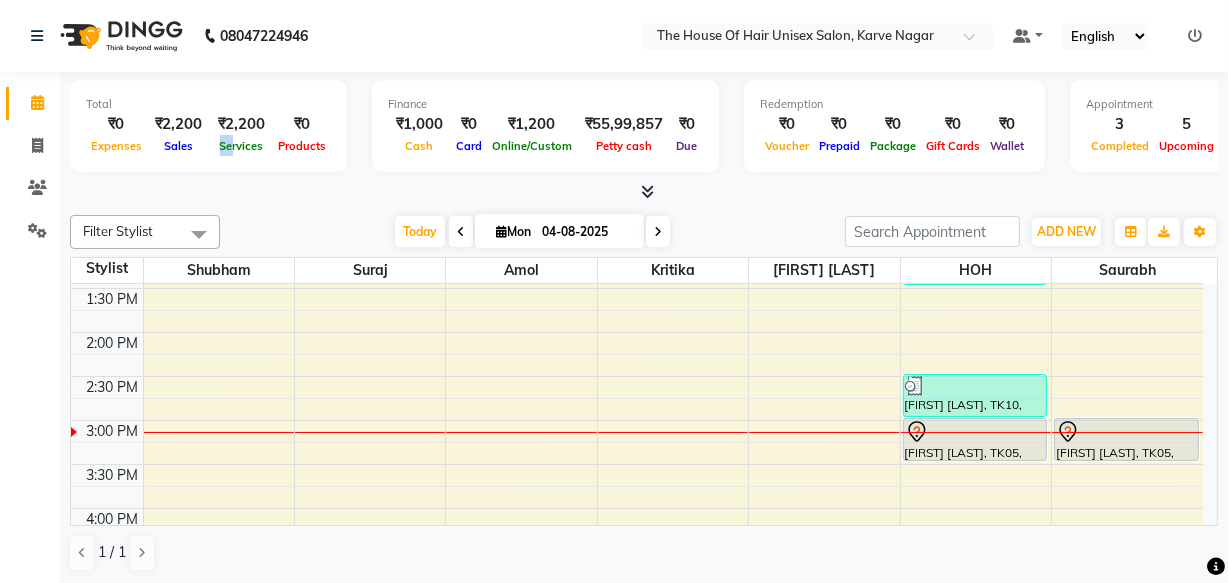 click on "7:00 AM 7:30 AM 8:00 AM 8:30 AM 9:00 AM 9:30 AM 10:00 AM 10:30 AM 11:00 AM 11:30 AM 12:00 PM 12:30 PM 1:00 PM 1:30 PM 2:00 PM 2:30 PM 3:00 PM 3:30 PM 4:00 PM 4:30 PM 5:00 PM 5:30 PM 6:00 PM 6:30 PM 7:00 PM 7:30 PM 8:00 PM 8:30 PM 9:00 PM 9:30 PM    Rohan Dangale, TK04, 12:30 PM-01:00 PM, HairCut [Male] without wash             HARSH, TK09, 06:30 PM-08:30 PM, Beard Triming Crafting(Male),HairCut [Male] without wash             Apeksha purkar, TK08, 07:30 PM-08:15 PM, HairCut with wash (Female)    kedar, TK03, 11:00 AM-11:30 AM, HairCut [Male] without wash    kedar, TK03, 11:30 AM-12:00 PM, Beard Triming Crafting(Male)     Amit Kale, TK06, 12:30 PM-01:30 PM, Global Colour (Male)     rutvik p, TK10, 02:30 PM-03:00 PM, Beard Triming Crafting(Male)             harsh pawar, TK05, 03:00 PM-03:30 PM, HairCut [Male] without wash             Viren Parshetty, TK07, 04:30 PM-05:30 PM, HairCut [Male] without wash,Beard Triming Crafting(Male)    Priyanka, TK01, 10:00 AM-01:00 PM, Hair Restoration Treatment(Female)" at bounding box center [637, 376] 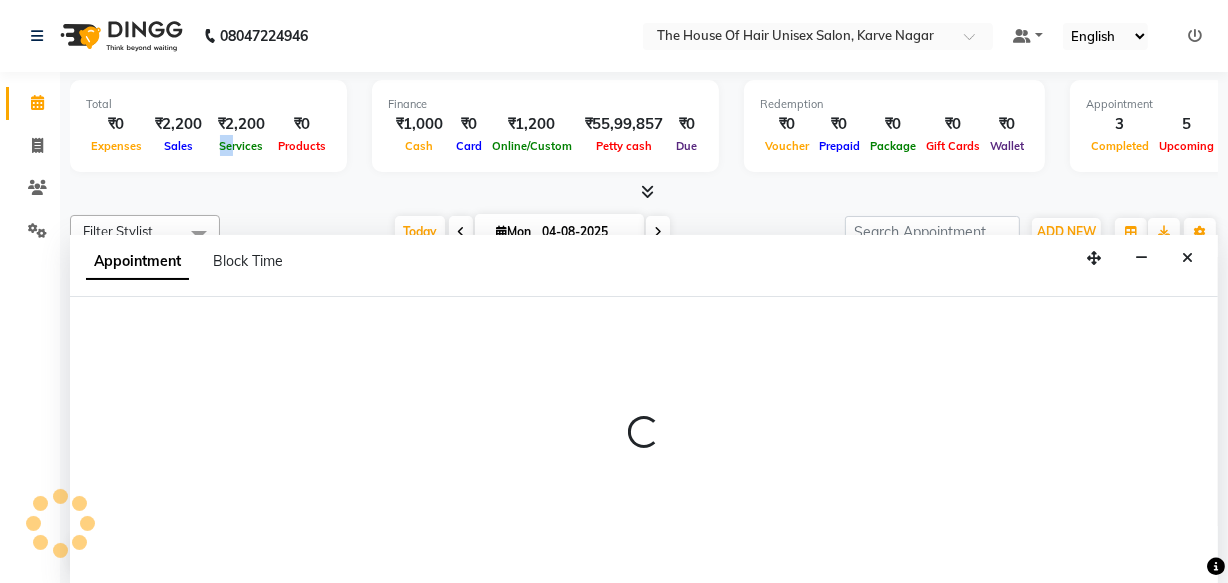 scroll, scrollTop: 0, scrollLeft: 0, axis: both 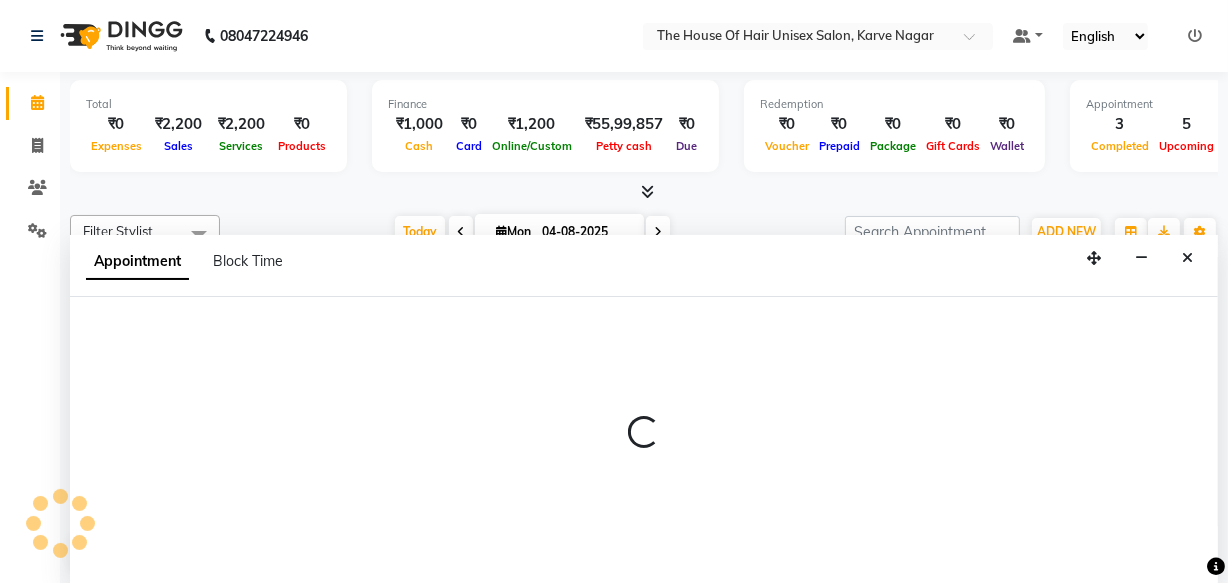 select on "86145" 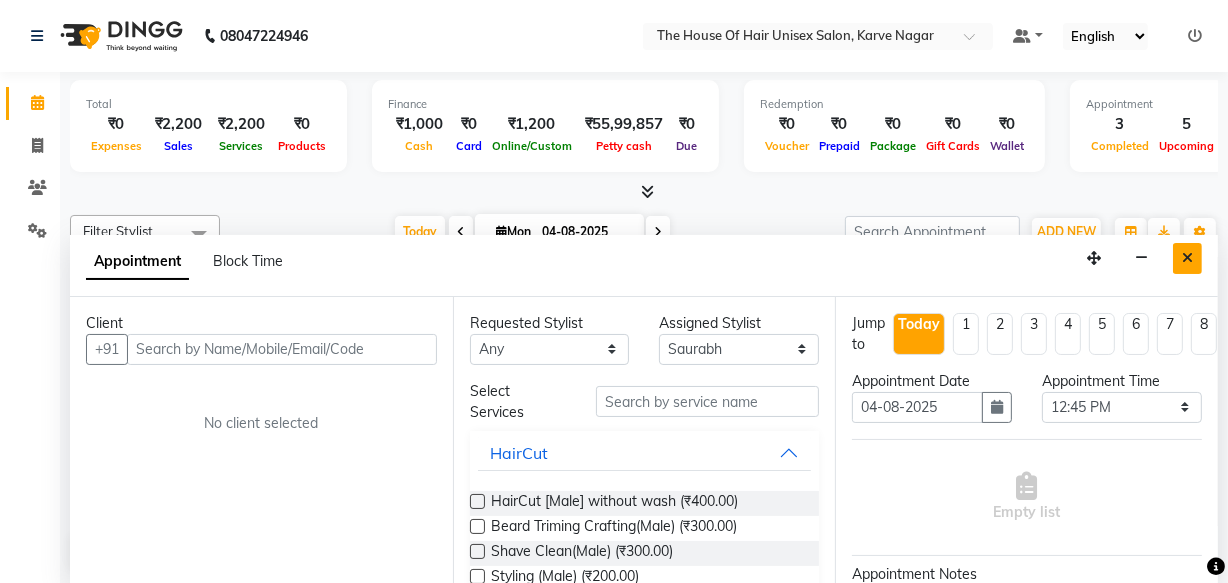 click at bounding box center (1187, 258) 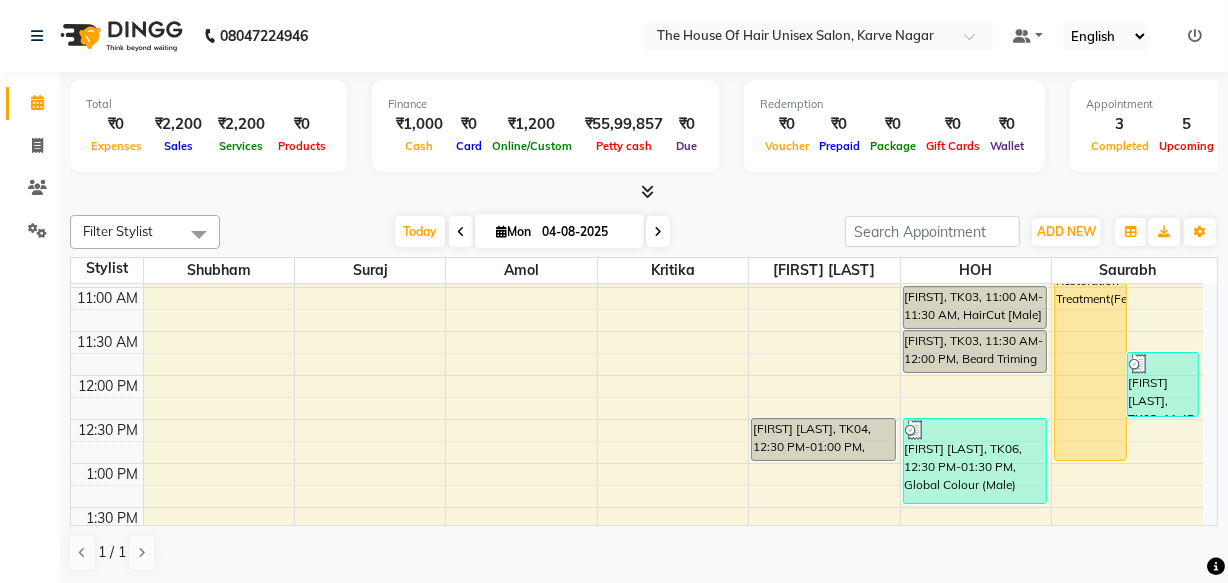 scroll, scrollTop: 365, scrollLeft: 0, axis: vertical 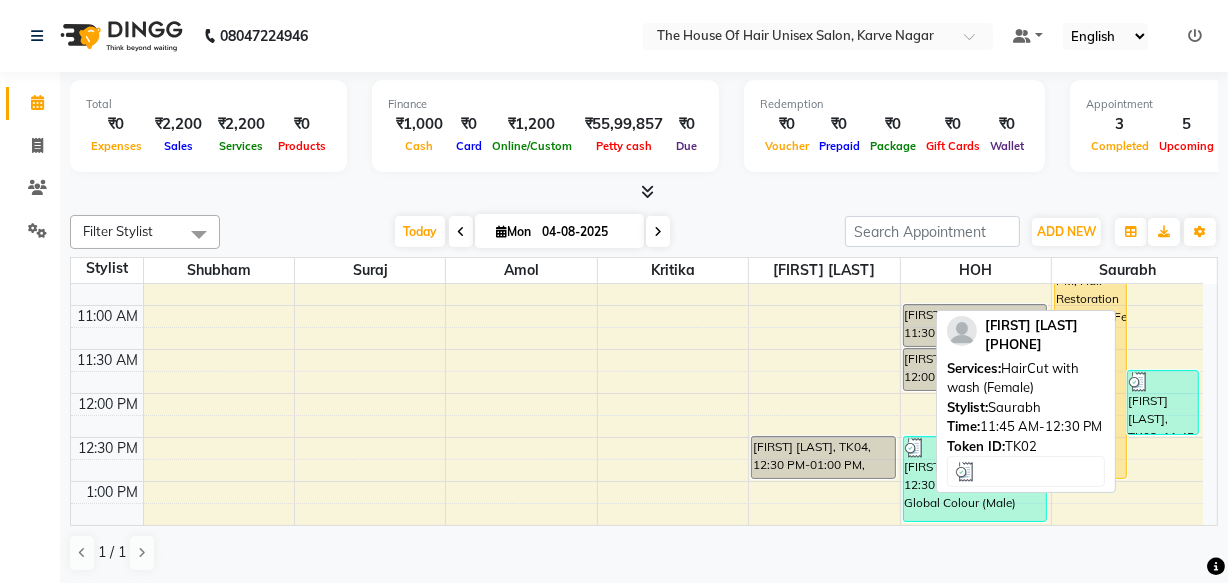 click on "Shreya Sharma, TK02, 11:45 AM-12:30 PM, HairCut with wash (Female)" at bounding box center [1163, 402] 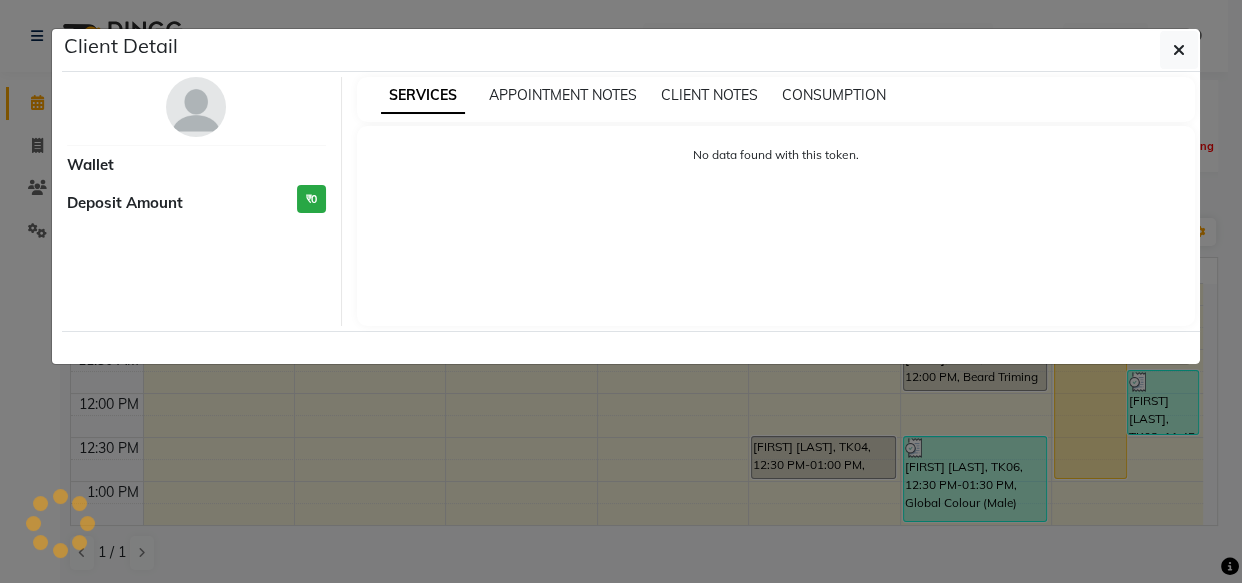 select on "3" 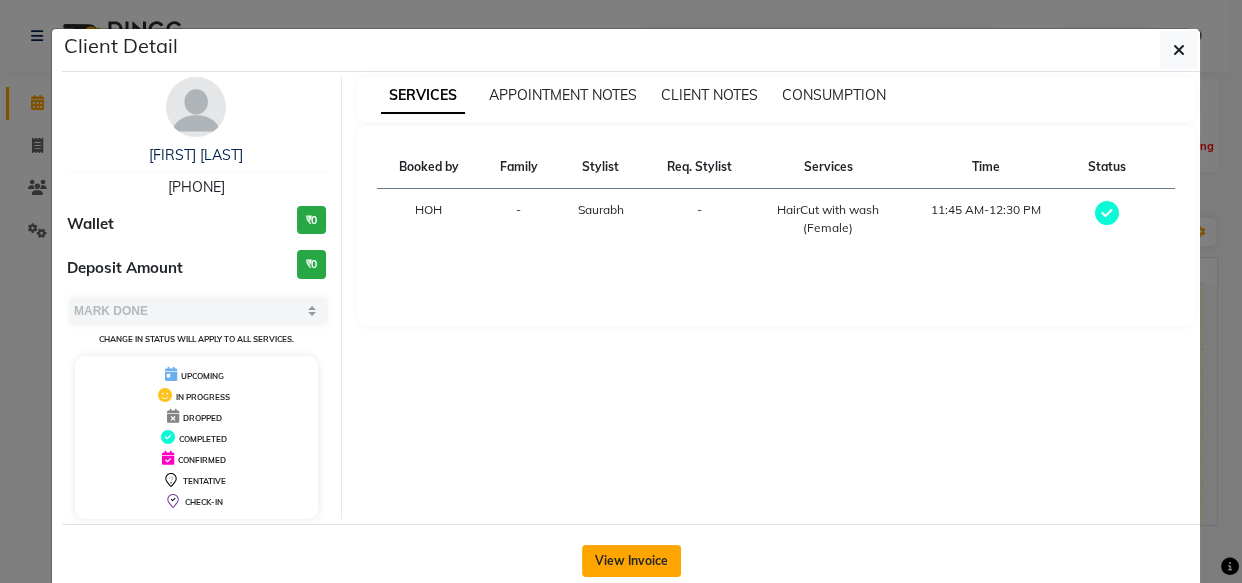 click on "View Invoice" 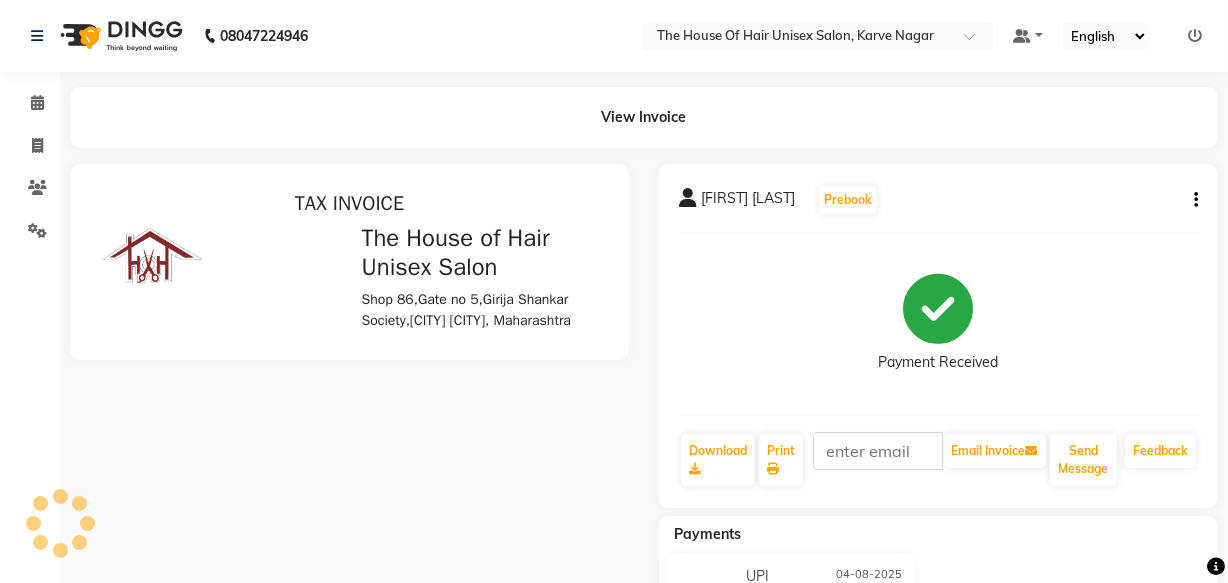 scroll, scrollTop: 0, scrollLeft: 0, axis: both 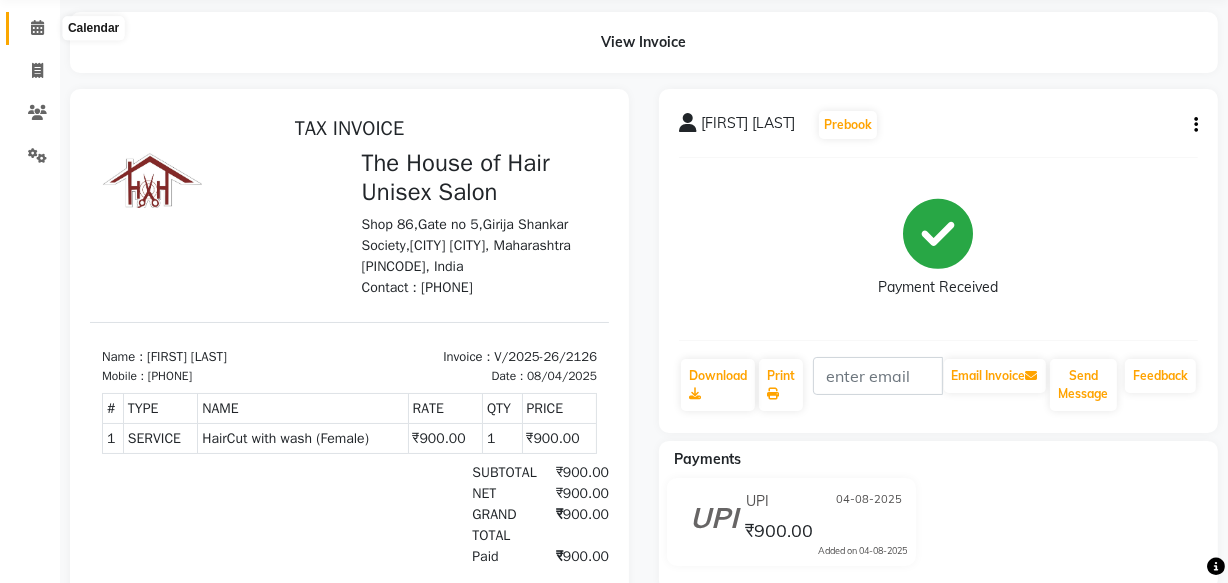 click 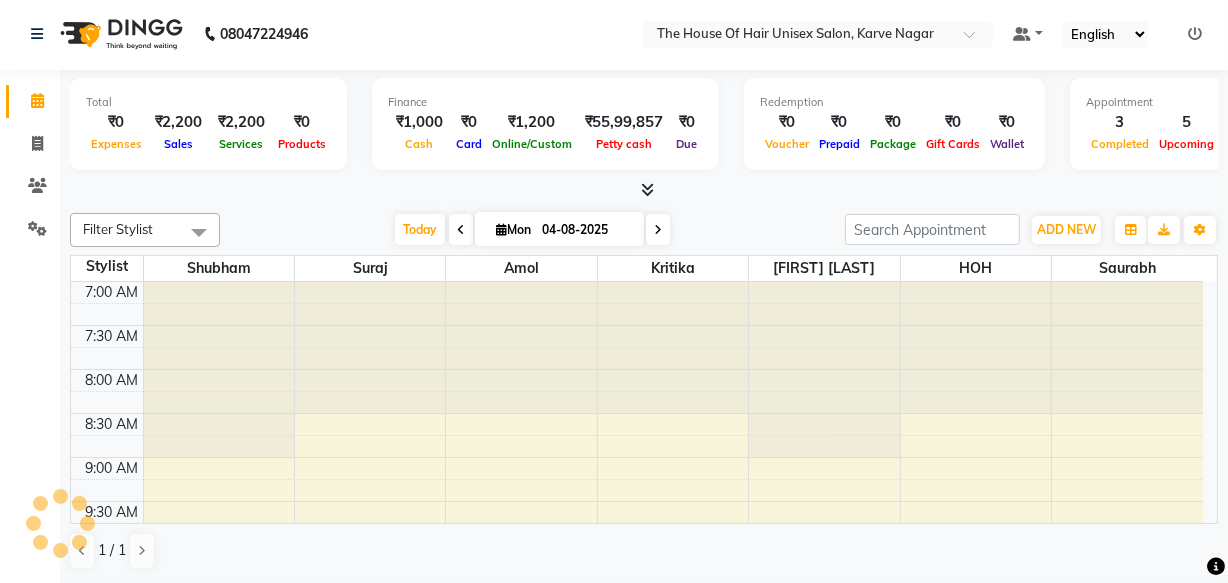scroll, scrollTop: 0, scrollLeft: 0, axis: both 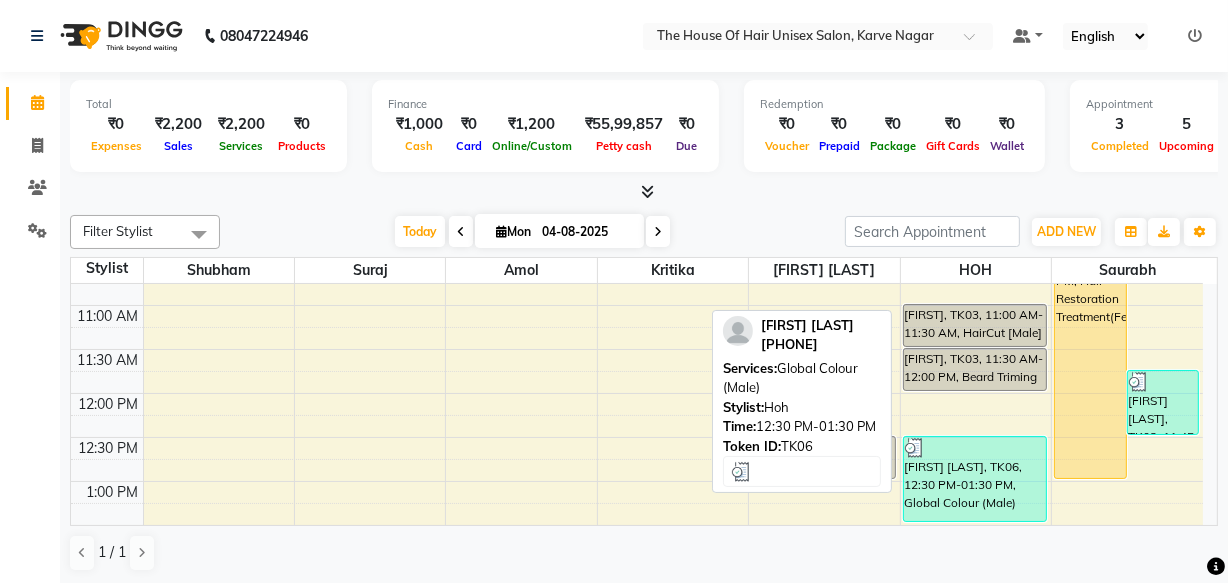 click on "[FIRST] [LAST], TK06, 12:30 PM-01:30 PM, Global Colour (Male)" at bounding box center [975, 479] 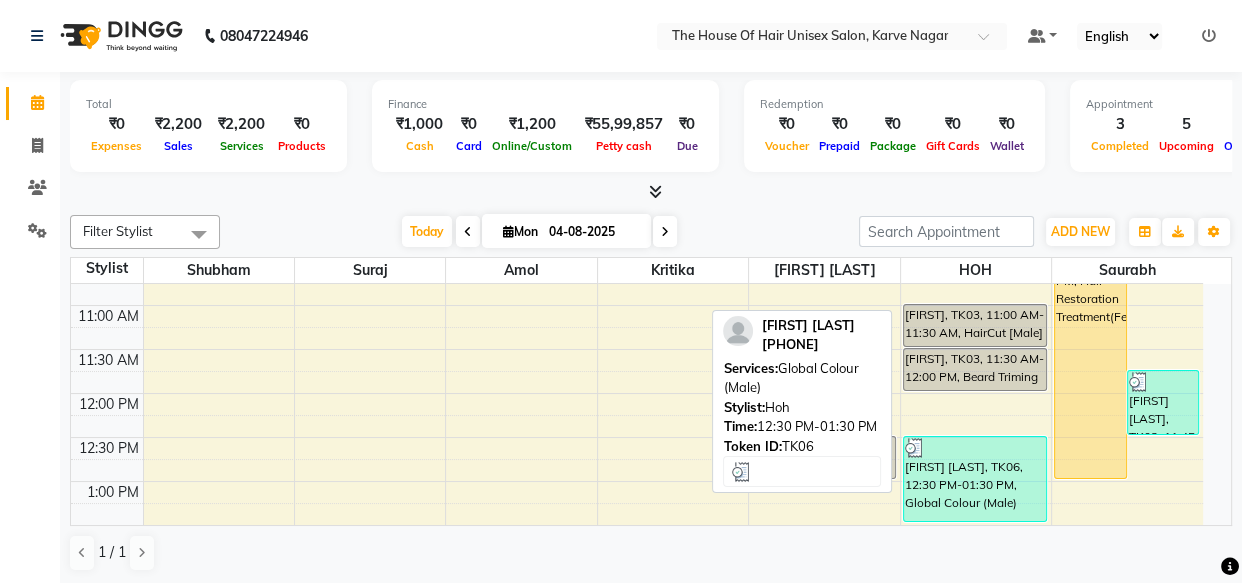 select on "3" 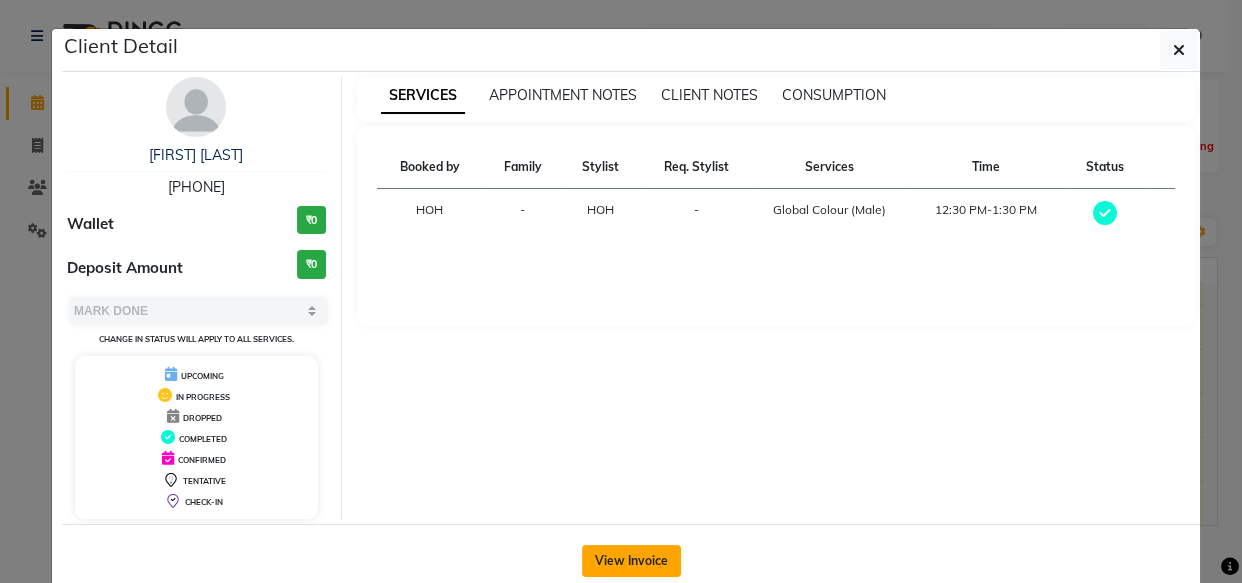 click on "View Invoice" 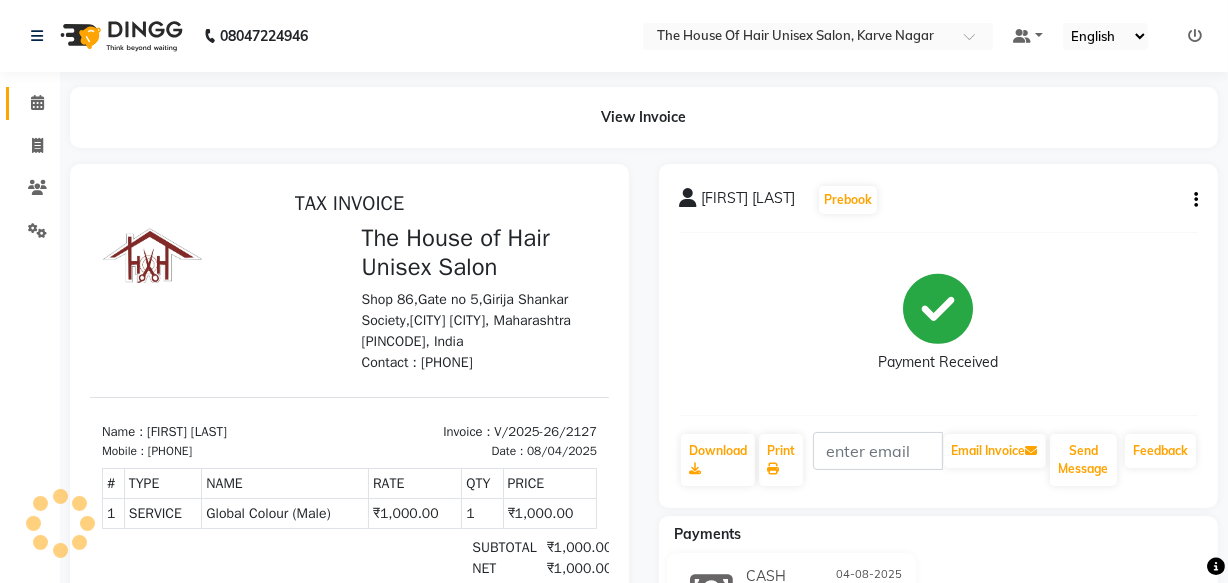 scroll, scrollTop: 0, scrollLeft: 0, axis: both 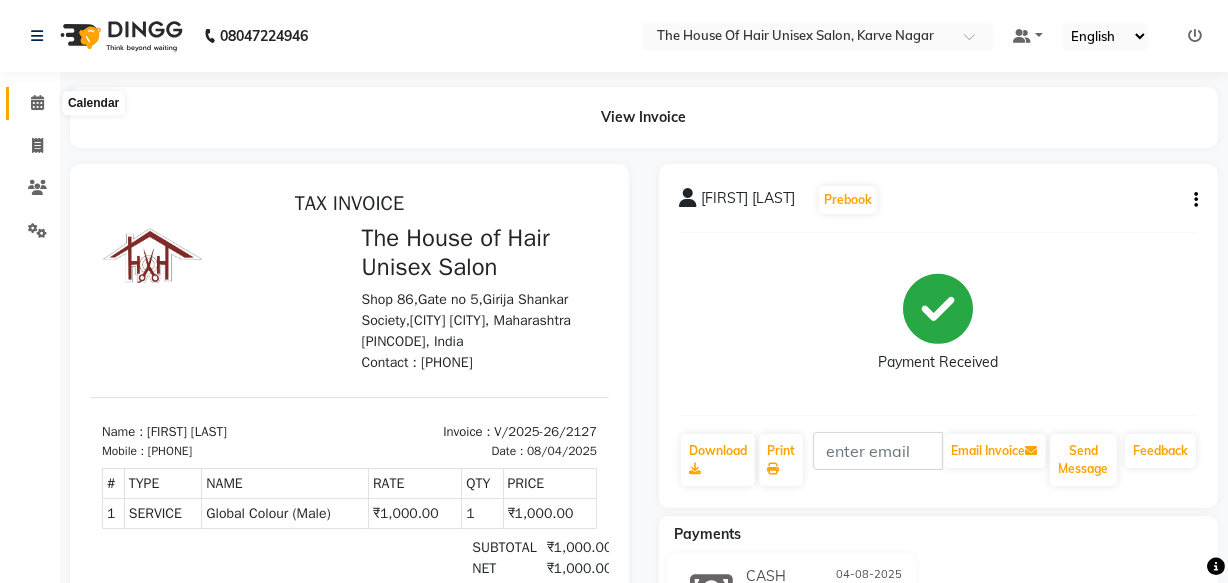 click 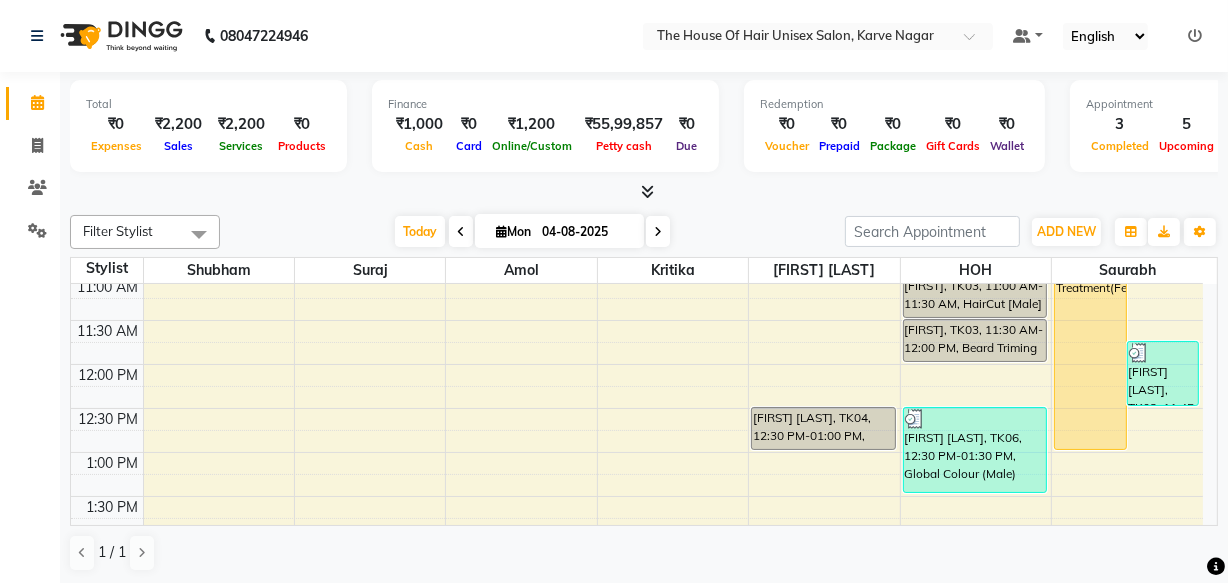 scroll, scrollTop: 416, scrollLeft: 0, axis: vertical 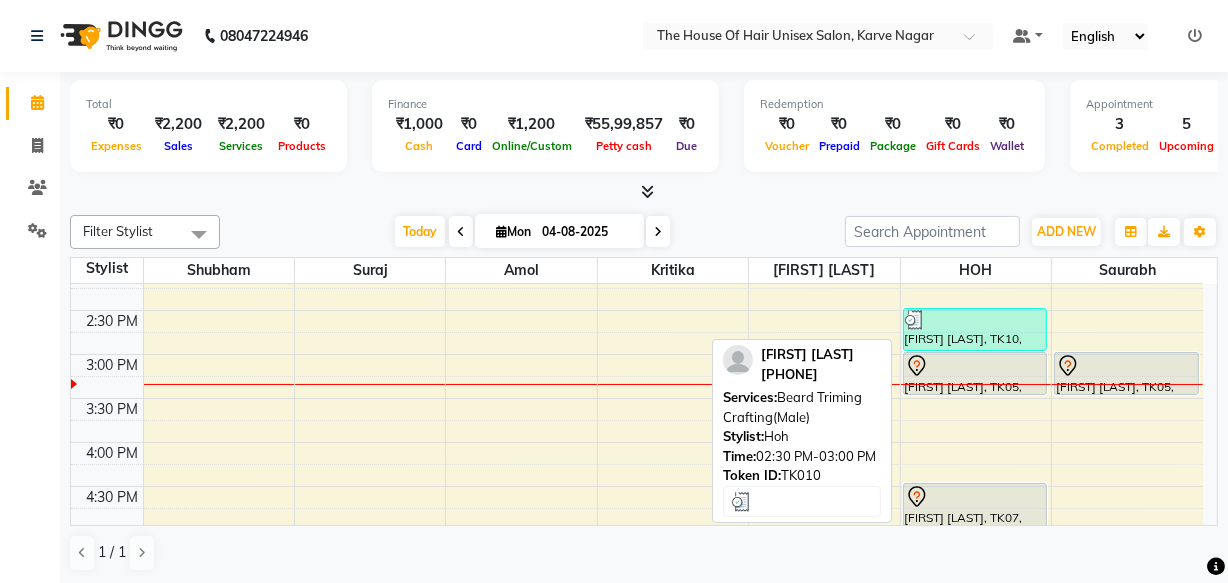 click at bounding box center (975, 320) 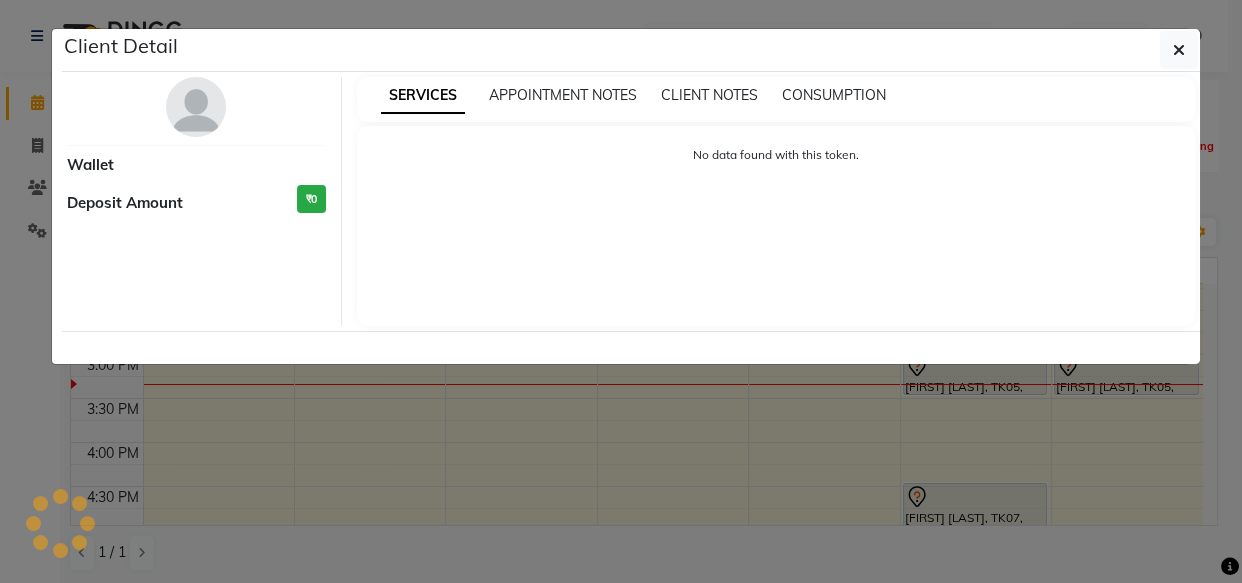 select on "3" 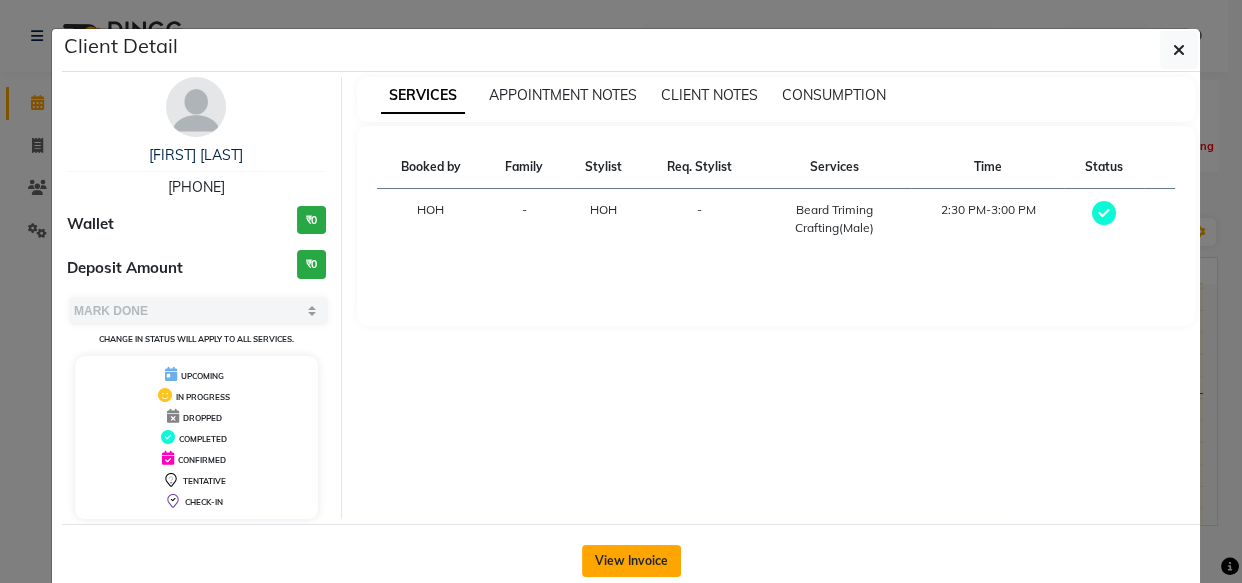 click on "View Invoice" 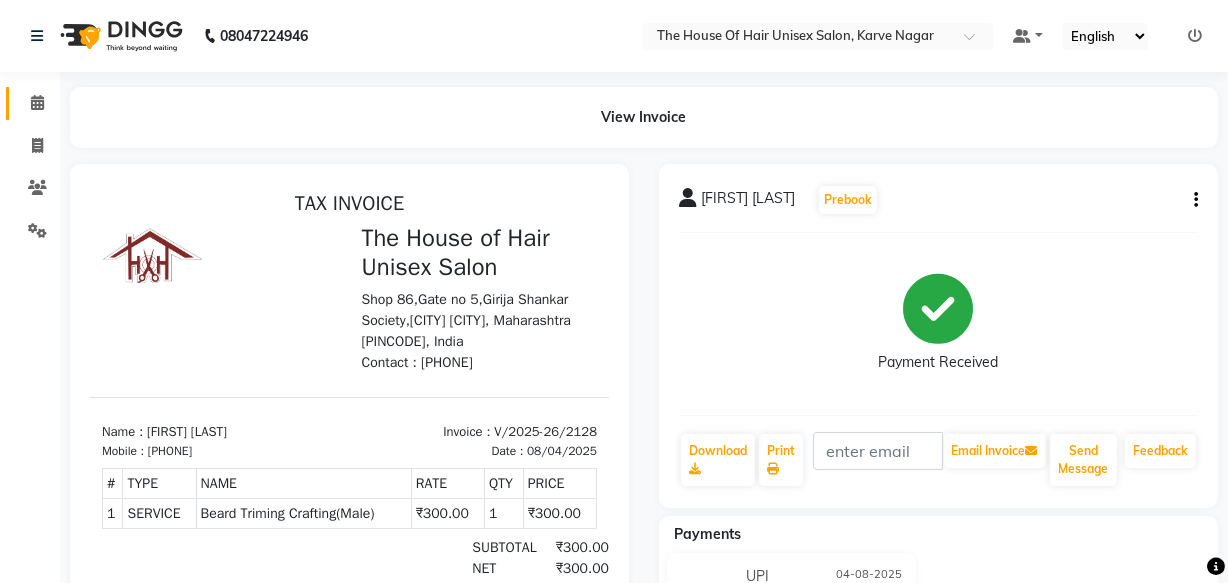scroll, scrollTop: 0, scrollLeft: 0, axis: both 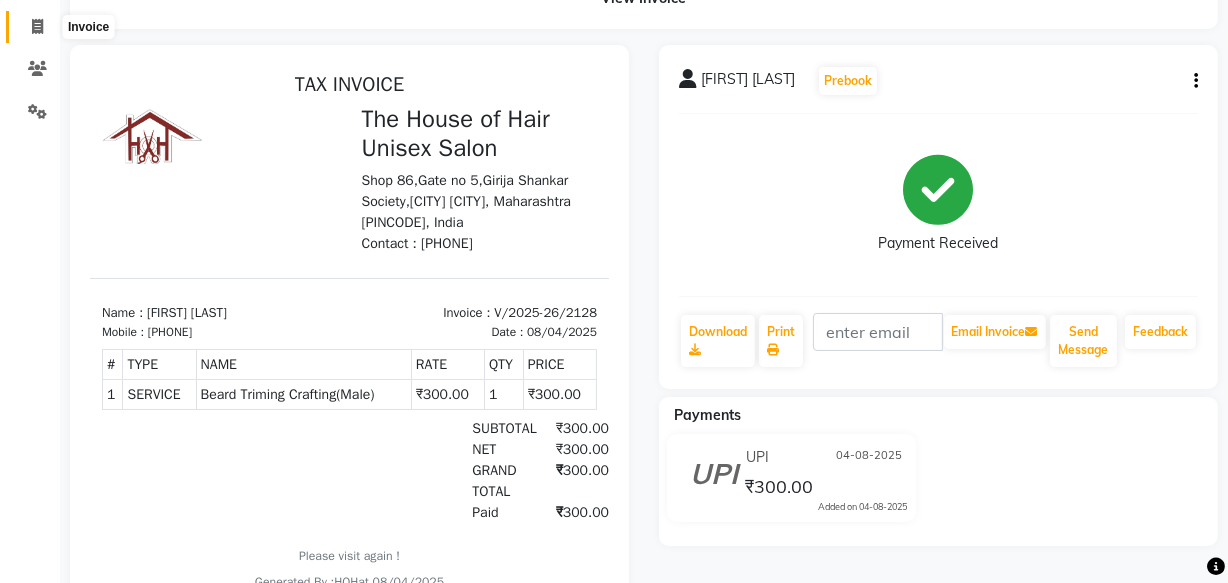 click 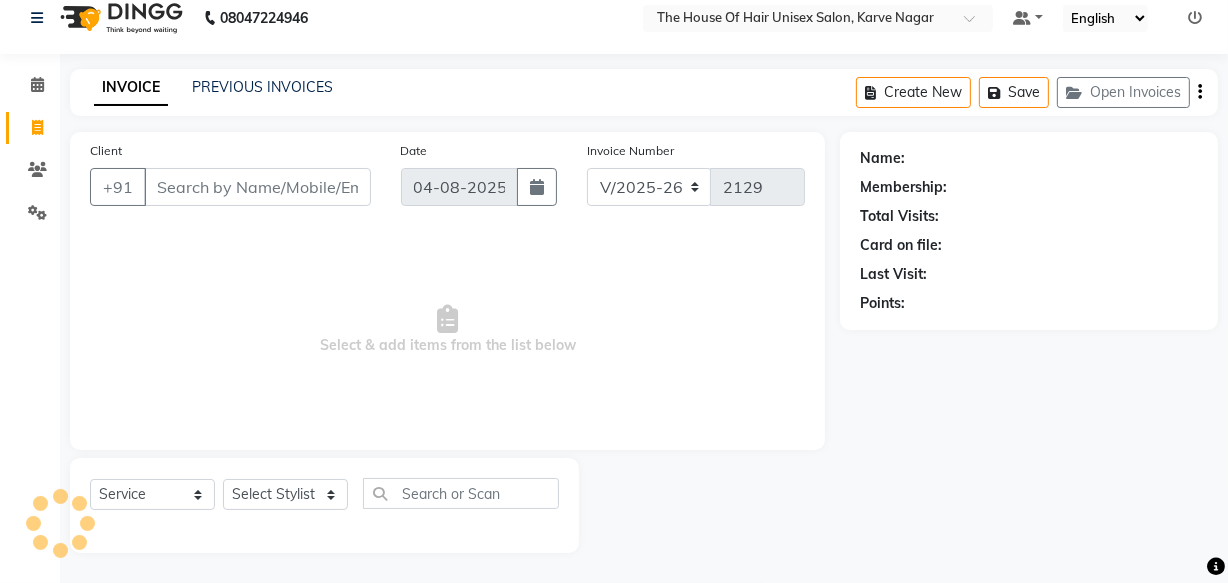 scroll, scrollTop: 19, scrollLeft: 0, axis: vertical 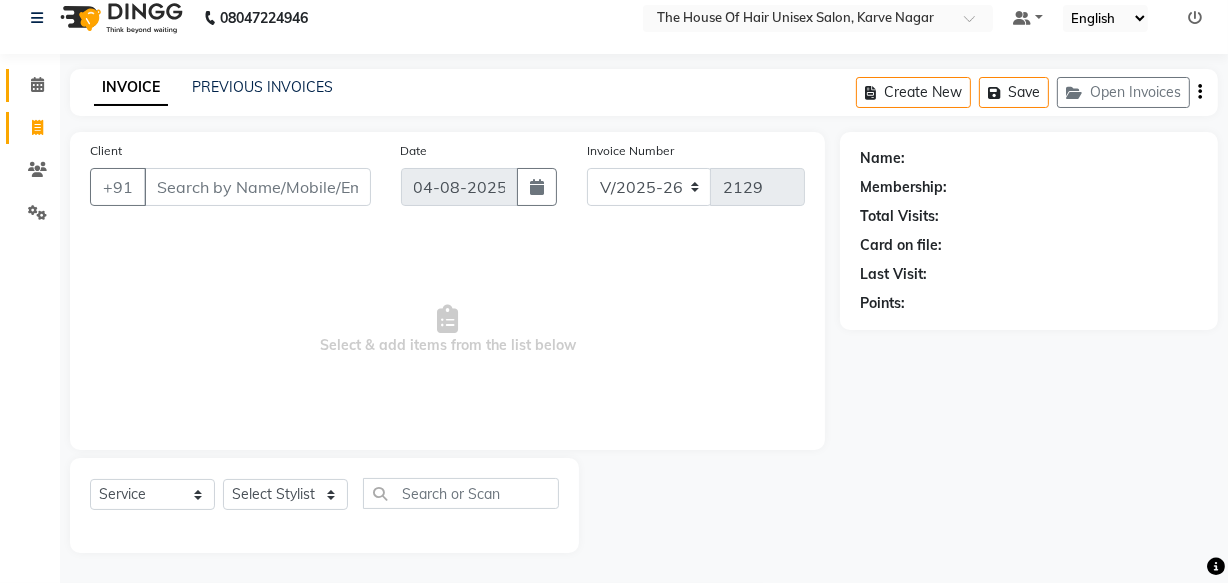 click 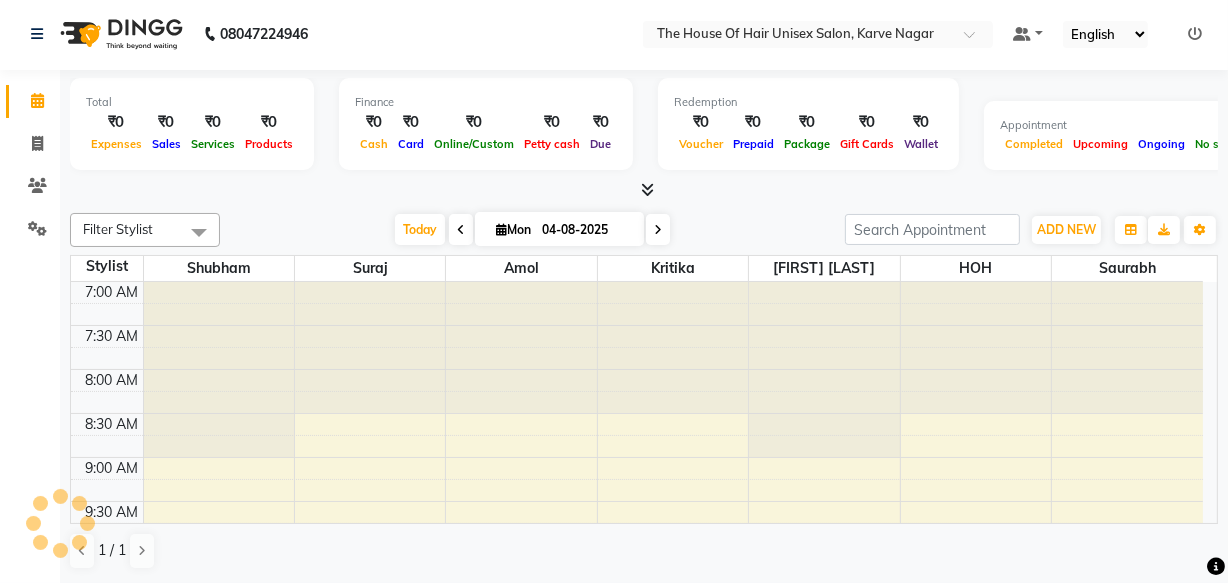 scroll, scrollTop: 0, scrollLeft: 0, axis: both 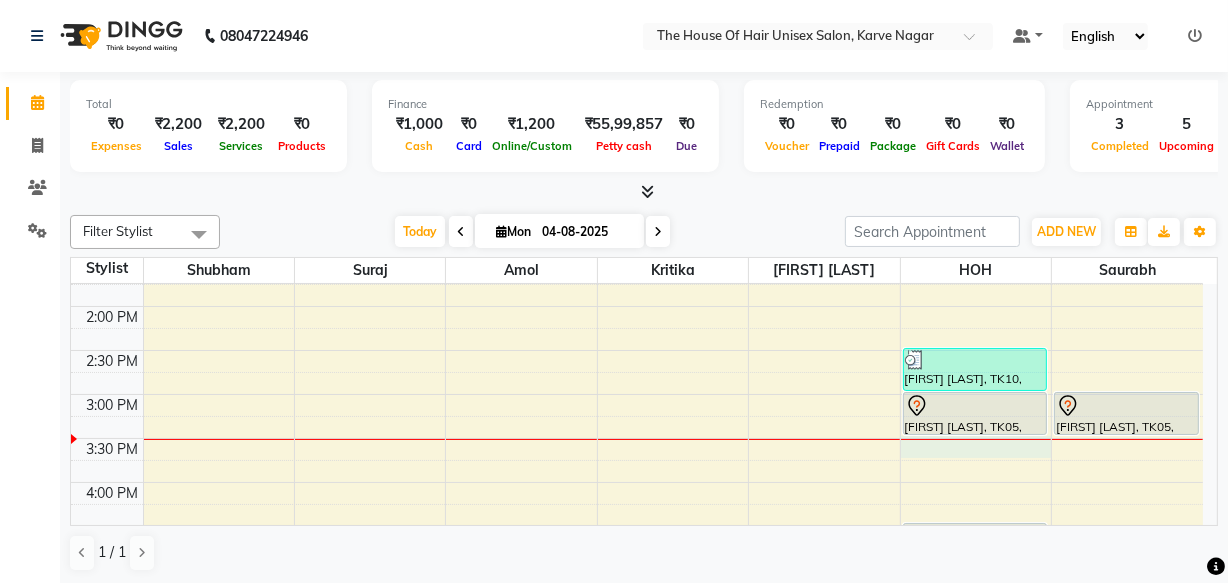 click on "7:00 AM 7:30 AM 8:00 AM 8:30 AM 9:00 AM 9:30 AM 10:00 AM 10:30 AM 11:00 AM 11:30 AM 12:00 PM 12:30 PM 1:00 PM 1:30 PM 2:00 PM 2:30 PM 3:00 PM 3:30 PM 4:00 PM 4:30 PM 5:00 PM 5:30 PM 6:00 PM 6:30 PM 7:00 PM 7:30 PM 8:00 PM 8:30 PM 9:00 PM 9:30 PM    Rohan Dangale, TK04, 12:30 PM-01:00 PM, HairCut [Male] without wash             HARSH, TK09, 06:30 PM-08:30 PM, Beard Triming Crafting(Male),HairCut [Male] without wash             Apeksha purkar, TK08, 07:30 PM-08:15 PM, HairCut with wash (Female)    kedar, TK03, 11:00 AM-11:30 AM, HairCut [Male] without wash    kedar, TK03, 11:30 AM-12:00 PM, Beard Triming Crafting(Male)     Amit Kale, TK06, 12:30 PM-01:30 PM, Global Colour (Male)     rutvik p, TK10, 02:30 PM-03:00 PM, Beard Triming Crafting(Male)             harsh pawar, TK05, 03:00 PM-03:30 PM, HairCut [Male] without wash             Viren Parshetty, TK07, 04:30 PM-05:30 PM, HairCut [Male] without wash,Beard Triming Crafting(Male)    Priyanka, TK01, 10:00 AM-01:00 PM, Hair Restoration Treatment(Female)" at bounding box center [637, 350] 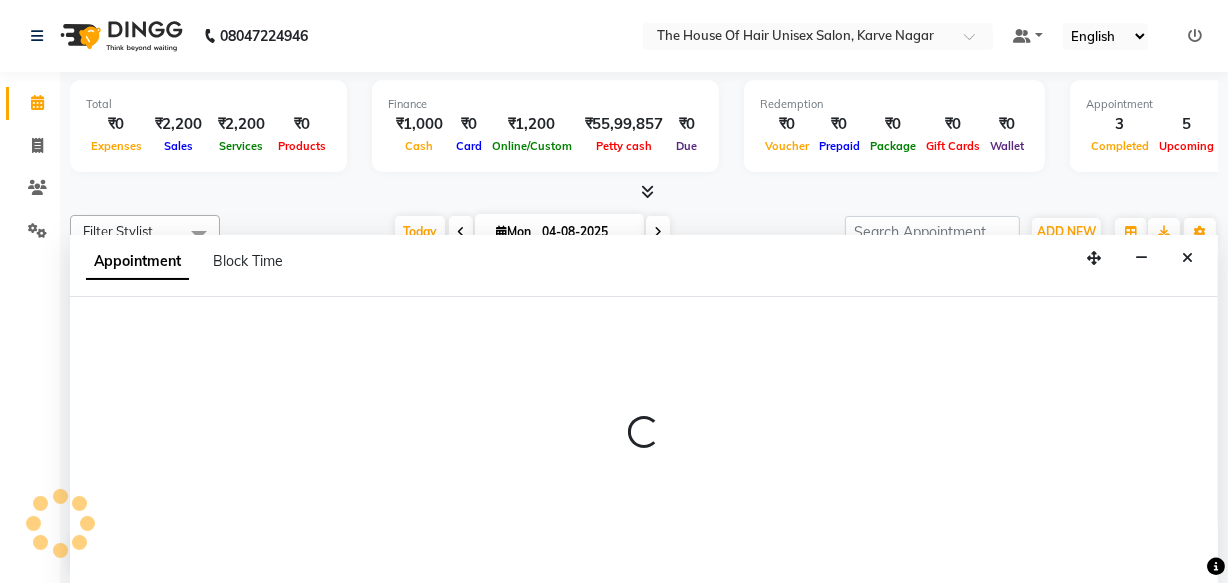 scroll, scrollTop: 0, scrollLeft: 0, axis: both 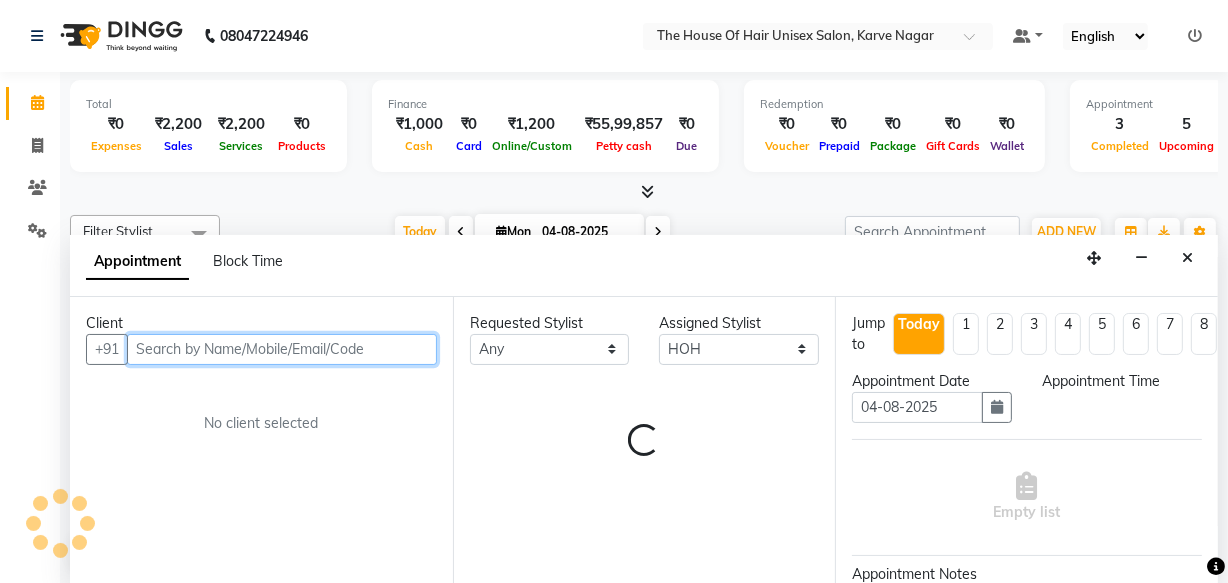 select on "930" 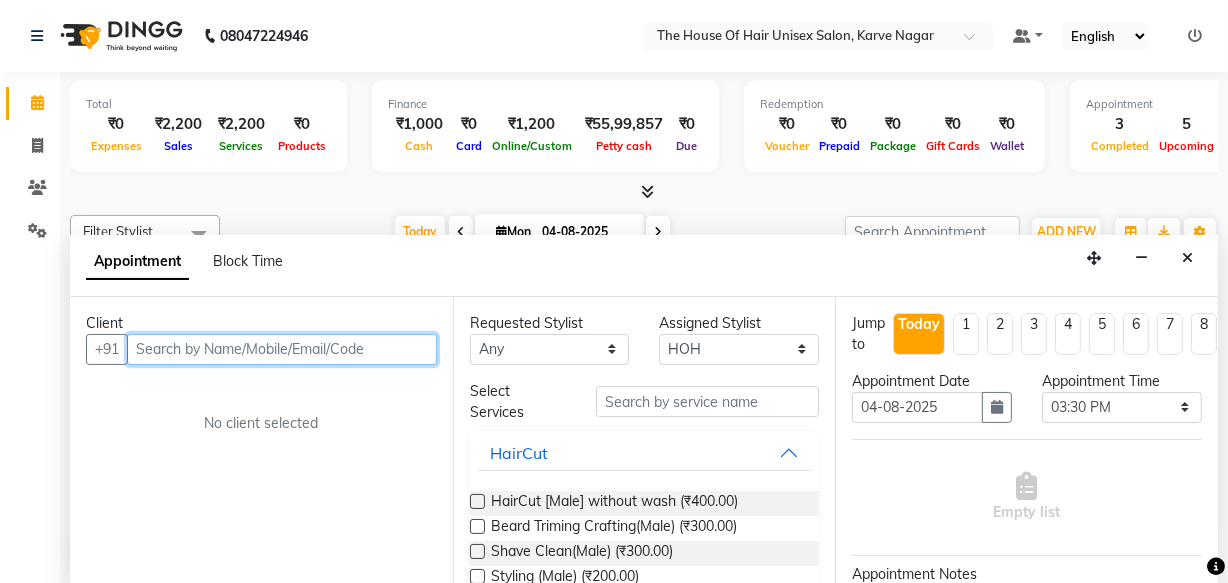 click at bounding box center [282, 349] 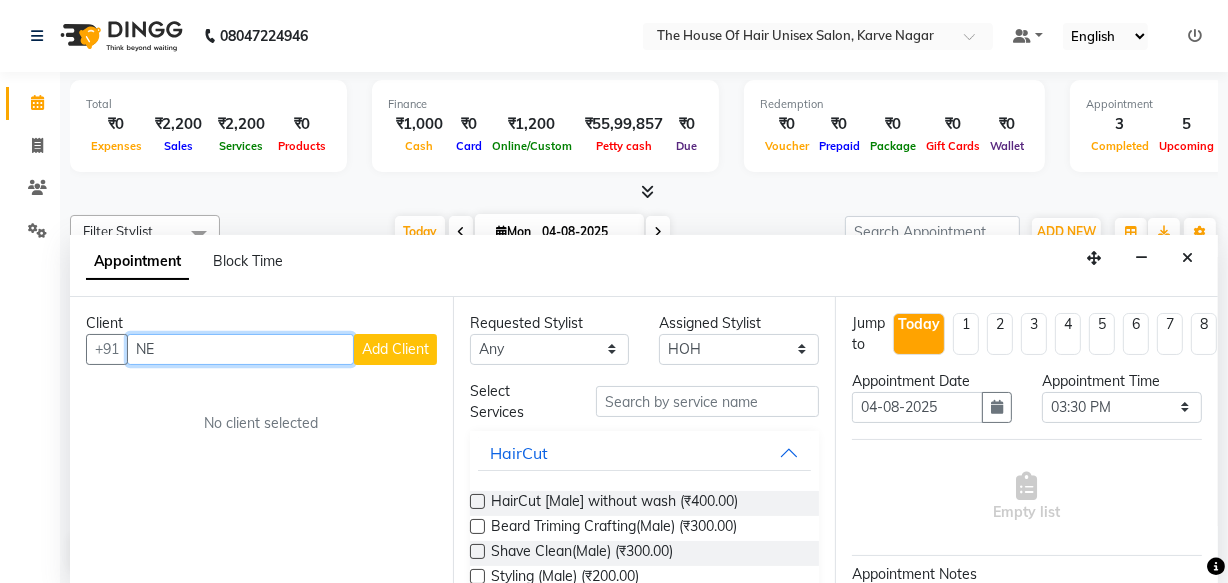 type on "N" 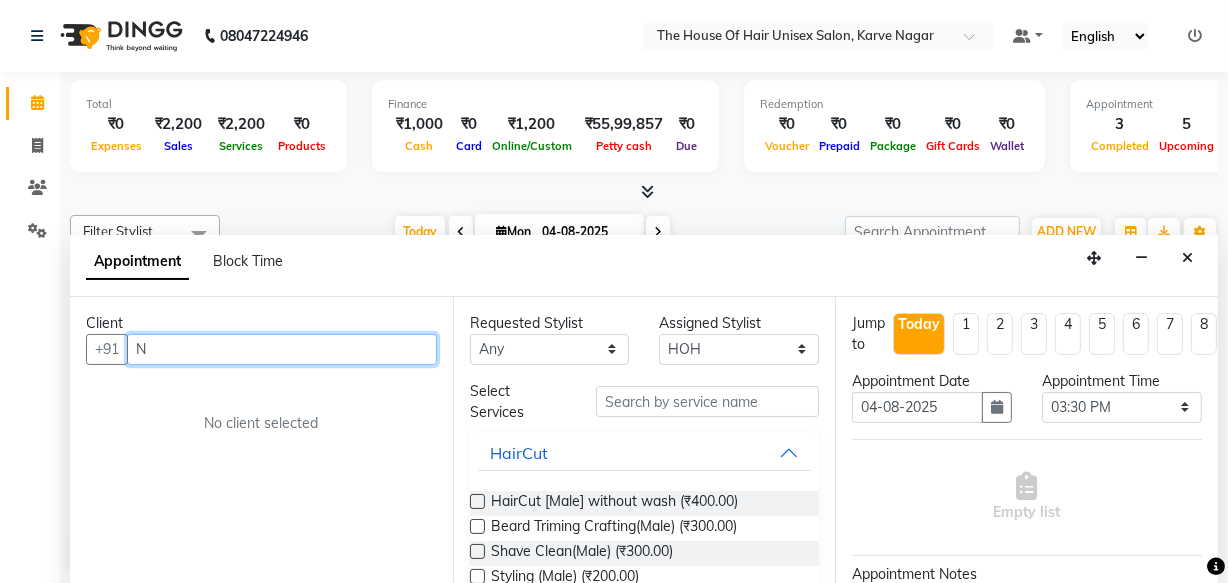 type 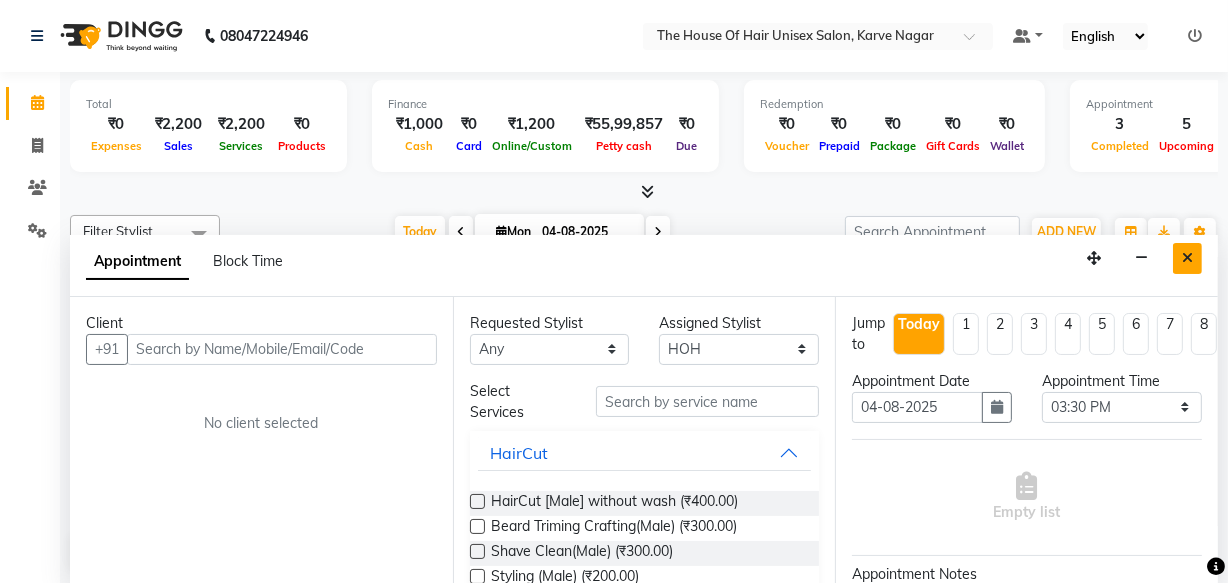 click at bounding box center [1187, 258] 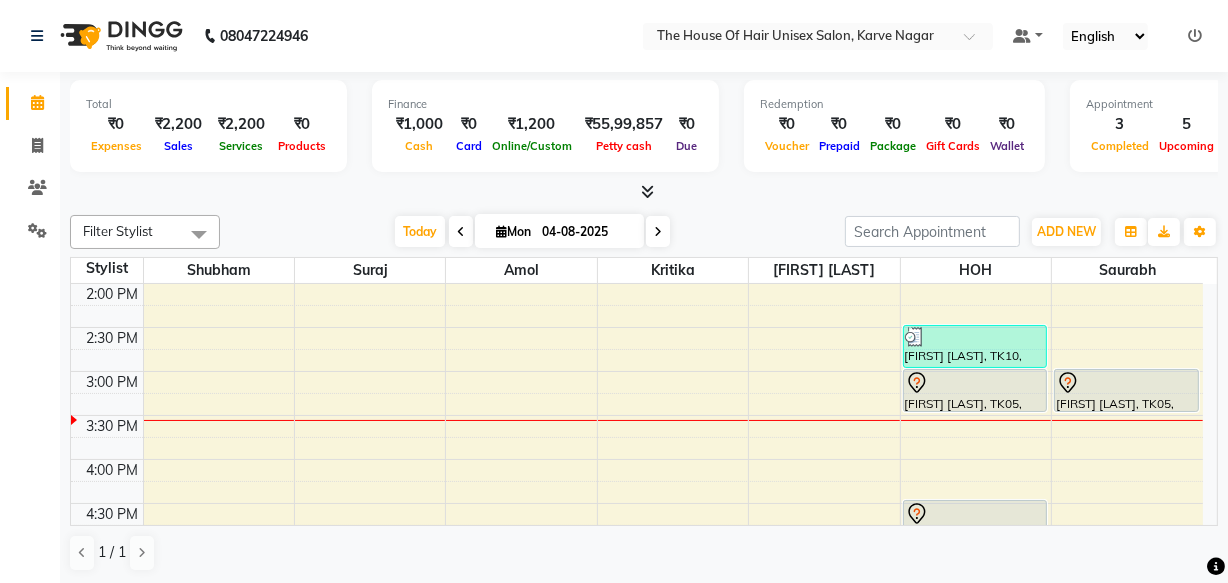 scroll, scrollTop: 581, scrollLeft: 0, axis: vertical 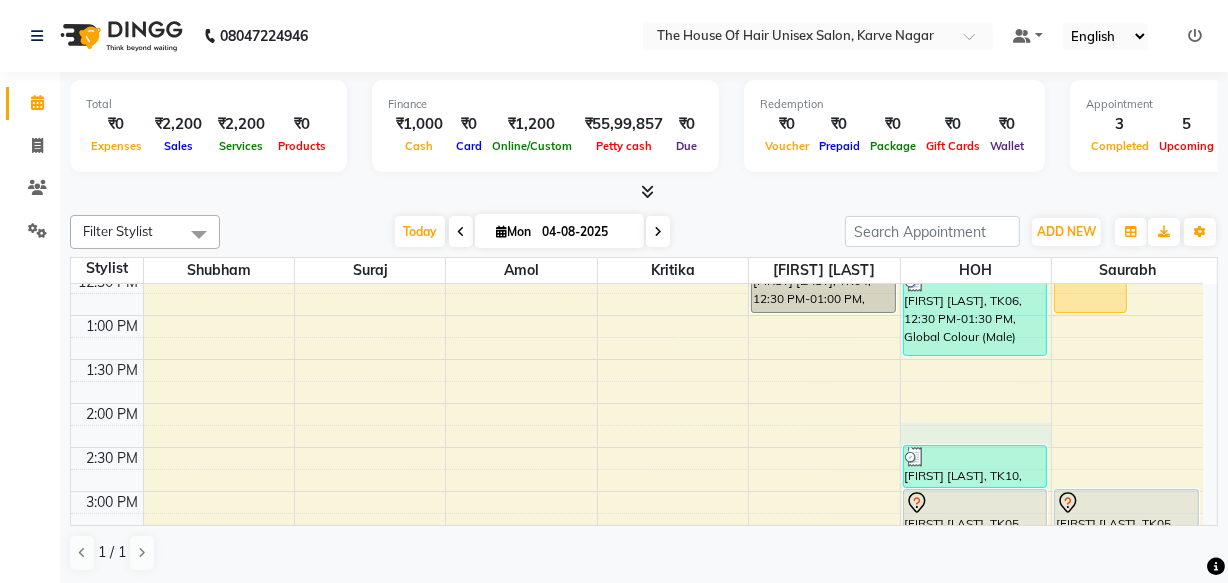 click on "7:00 AM 7:30 AM 8:00 AM 8:30 AM 9:00 AM 9:30 AM 10:00 AM 10:30 AM 11:00 AM 11:30 AM 12:00 PM 12:30 PM 1:00 PM 1:30 PM 2:00 PM 2:30 PM 3:00 PM 3:30 PM 4:00 PM 4:30 PM 5:00 PM 5:30 PM 6:00 PM 6:30 PM 7:00 PM 7:30 PM 8:00 PM 8:30 PM 9:00 PM 9:30 PM    Rohan Dangale, TK04, 12:30 PM-01:00 PM, HairCut [Male] without wash             HARSH, TK09, 06:30 PM-08:30 PM, Beard Triming Crafting(Male),HairCut [Male] without wash             Apeksha purkar, TK08, 07:30 PM-08:15 PM, HairCut with wash (Female)    kedar, TK03, 11:00 AM-11:30 AM, HairCut [Male] without wash    kedar, TK03, 11:30 AM-12:00 PM, Beard Triming Crafting(Male)     Amit Kale, TK06, 12:30 PM-01:30 PM, Global Colour (Male)     rutvik p, TK10, 02:30 PM-03:00 PM, Beard Triming Crafting(Male)             harsh pawar, TK05, 03:00 PM-03:30 PM, HairCut [Male] without wash             Viren Parshetty, TK07, 04:30 PM-05:30 PM, HairCut [Male] without wash,Beard Triming Crafting(Male)    Priyanka, TK01, 10:00 AM-01:00 PM, Hair Restoration Treatment(Female)" at bounding box center (637, 447) 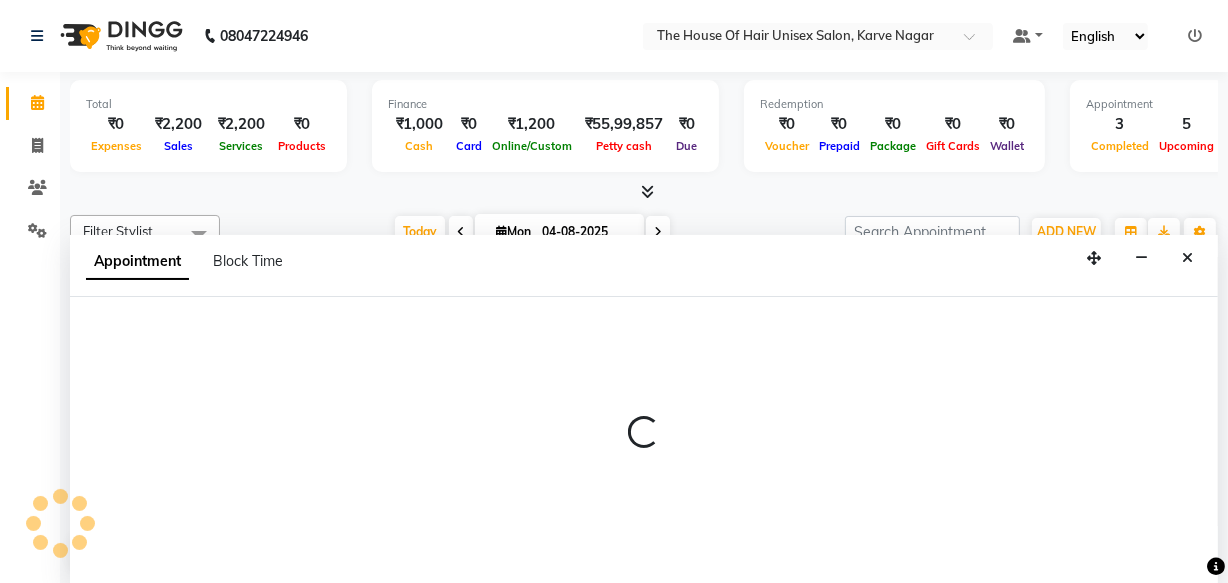 select on "[NUMBER]" 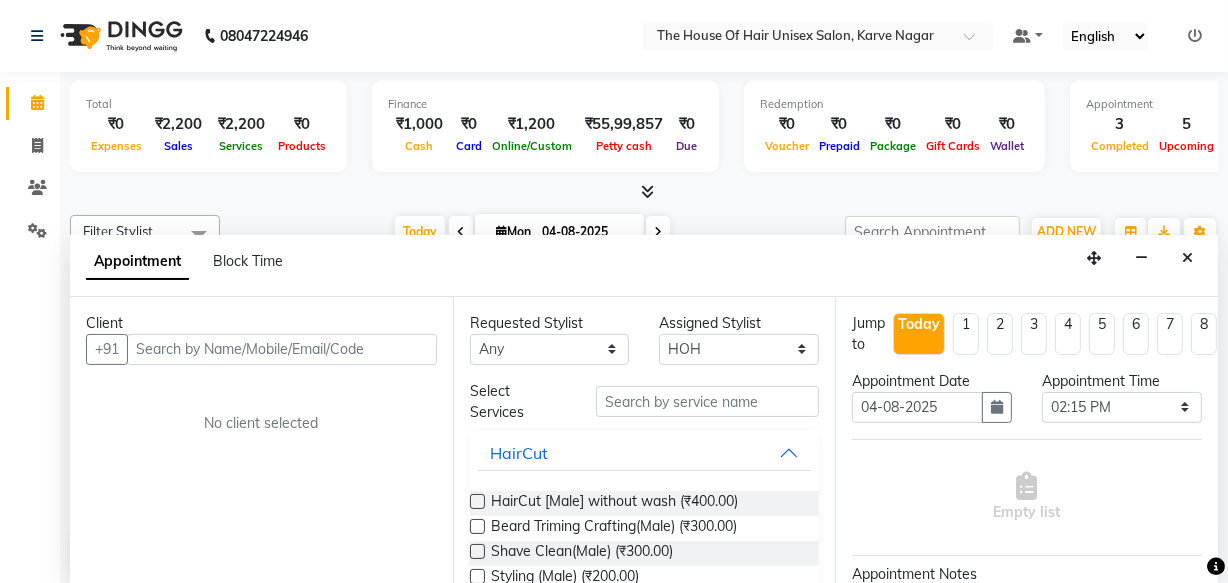 click at bounding box center [282, 349] 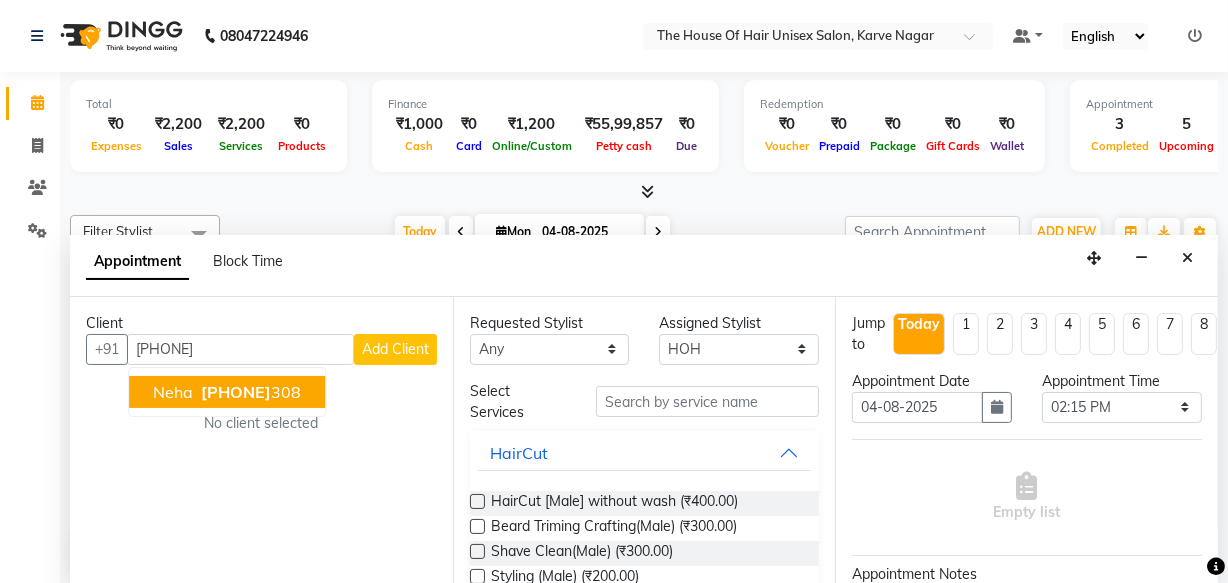 click on "9765011 308" at bounding box center [249, 392] 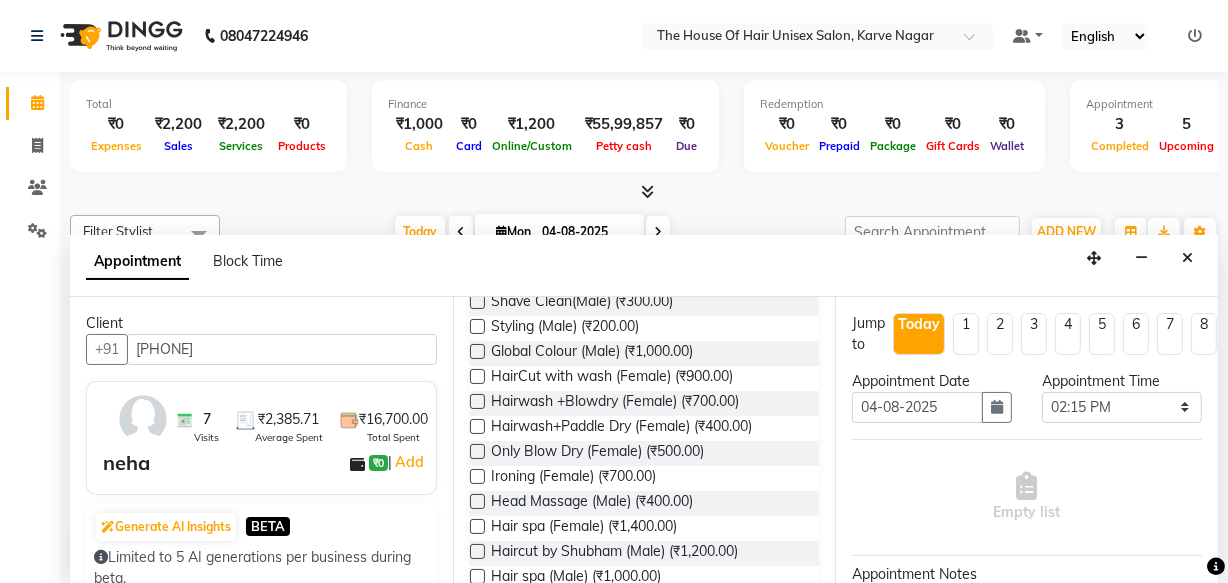 scroll, scrollTop: 403, scrollLeft: 0, axis: vertical 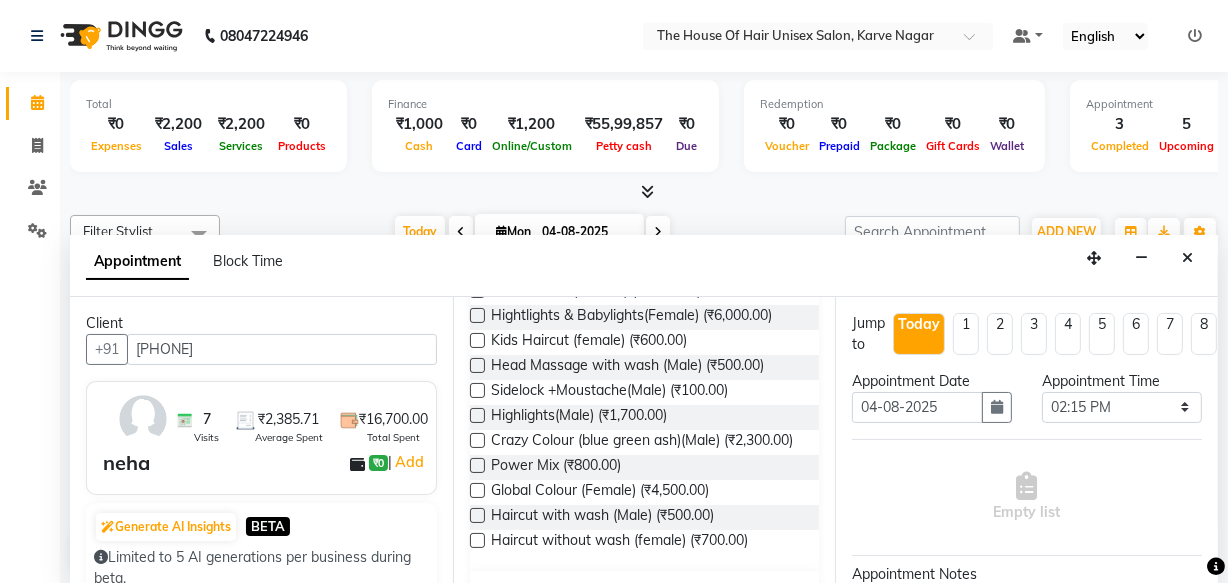 type on "9765011308" 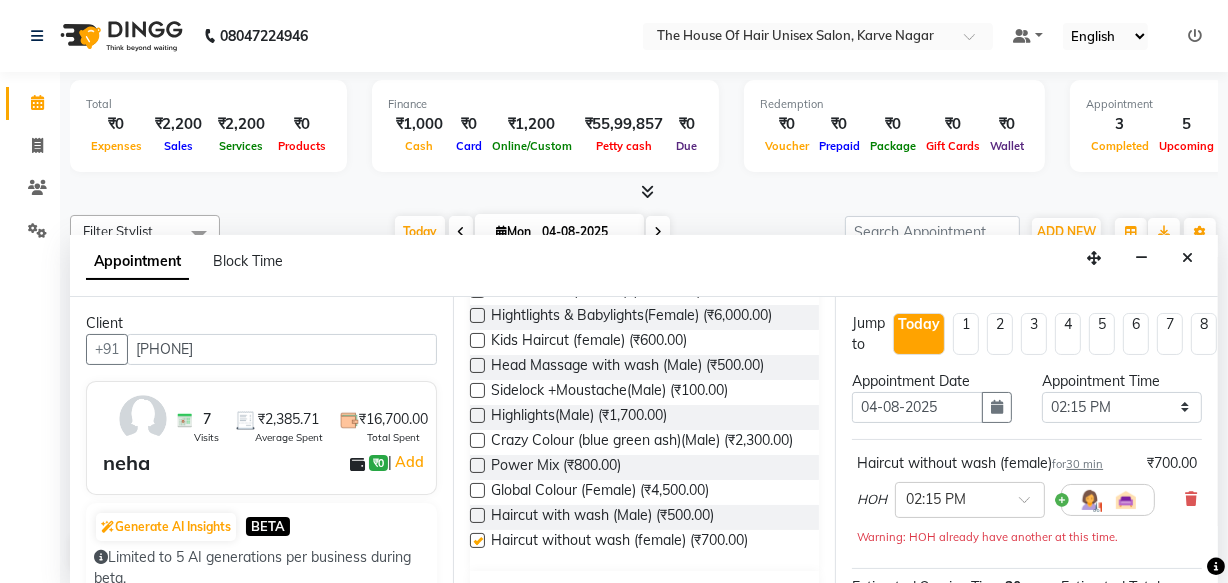 checkbox on "false" 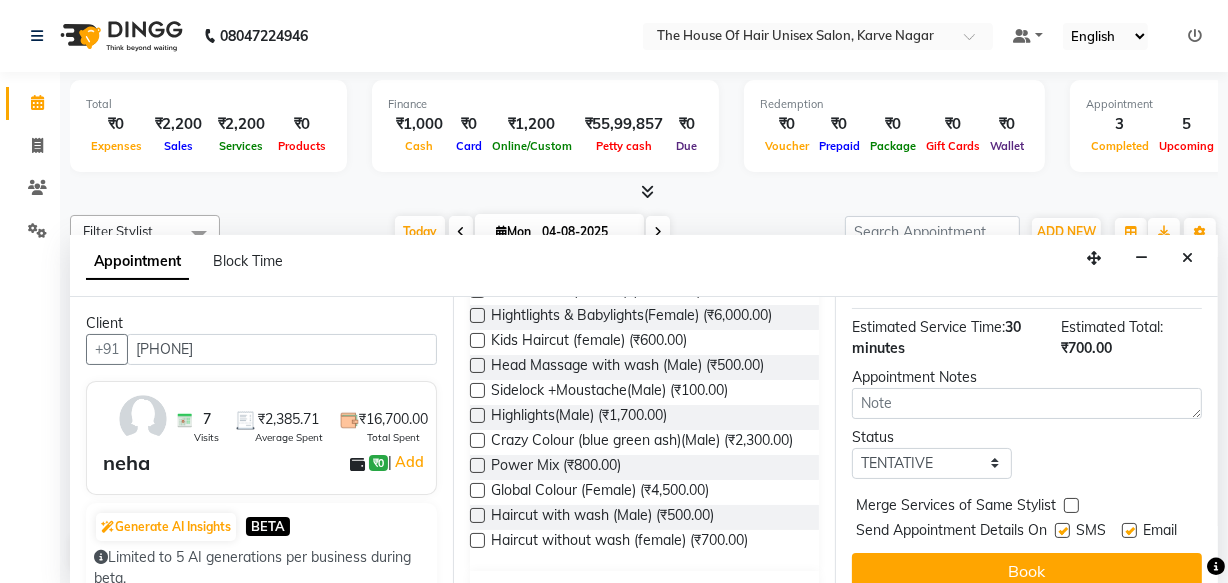 scroll, scrollTop: 269, scrollLeft: 0, axis: vertical 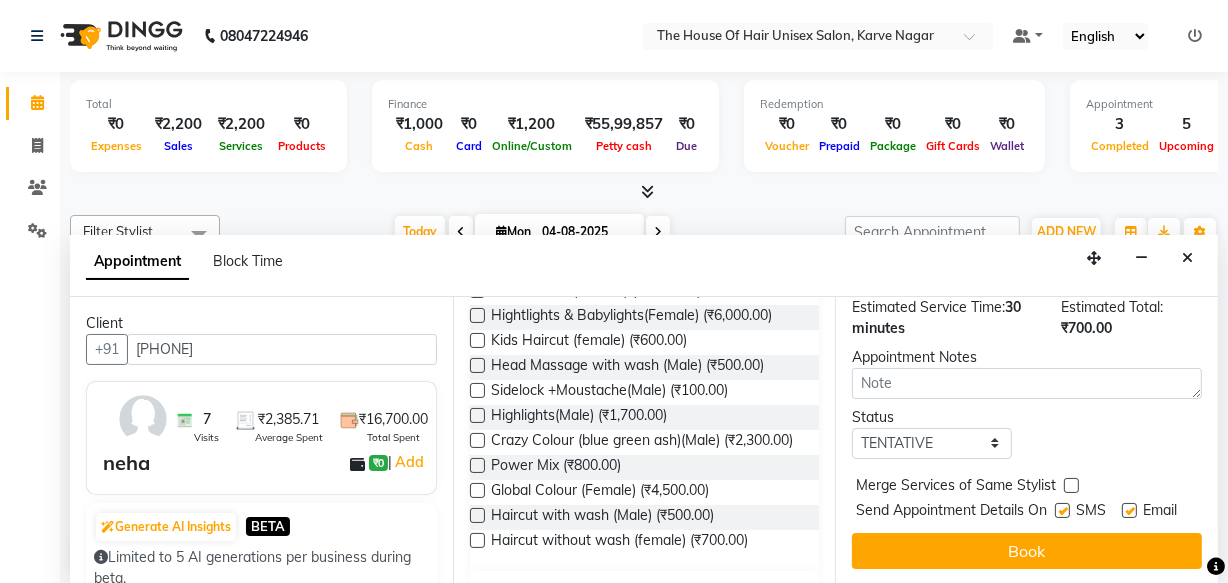 click at bounding box center (1071, 485) 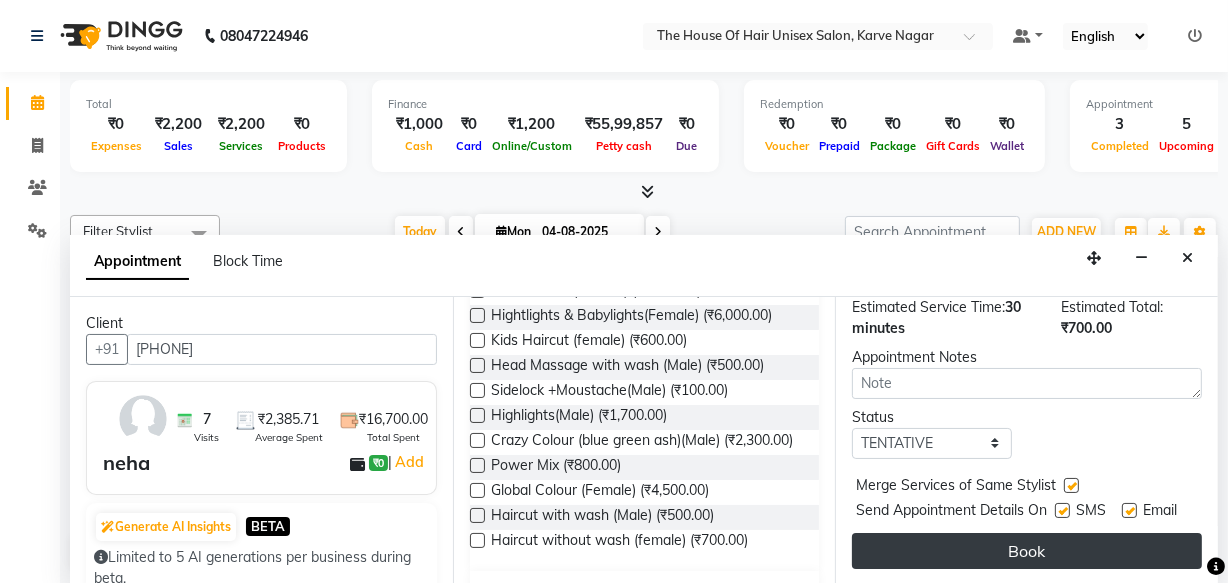 click on "Book" at bounding box center [1027, 551] 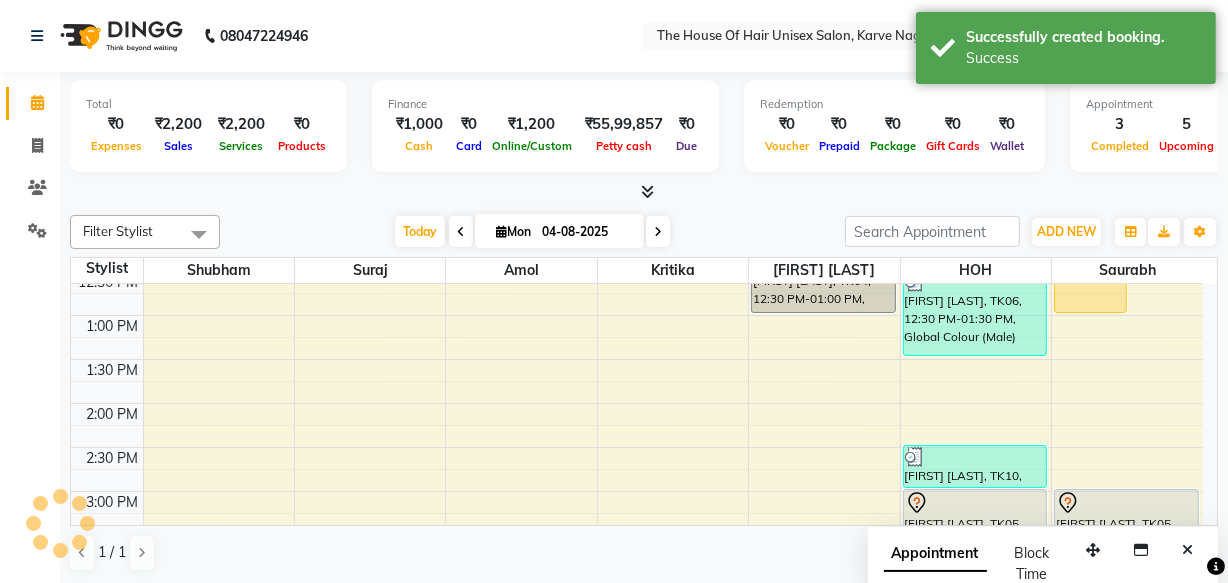 scroll, scrollTop: 0, scrollLeft: 0, axis: both 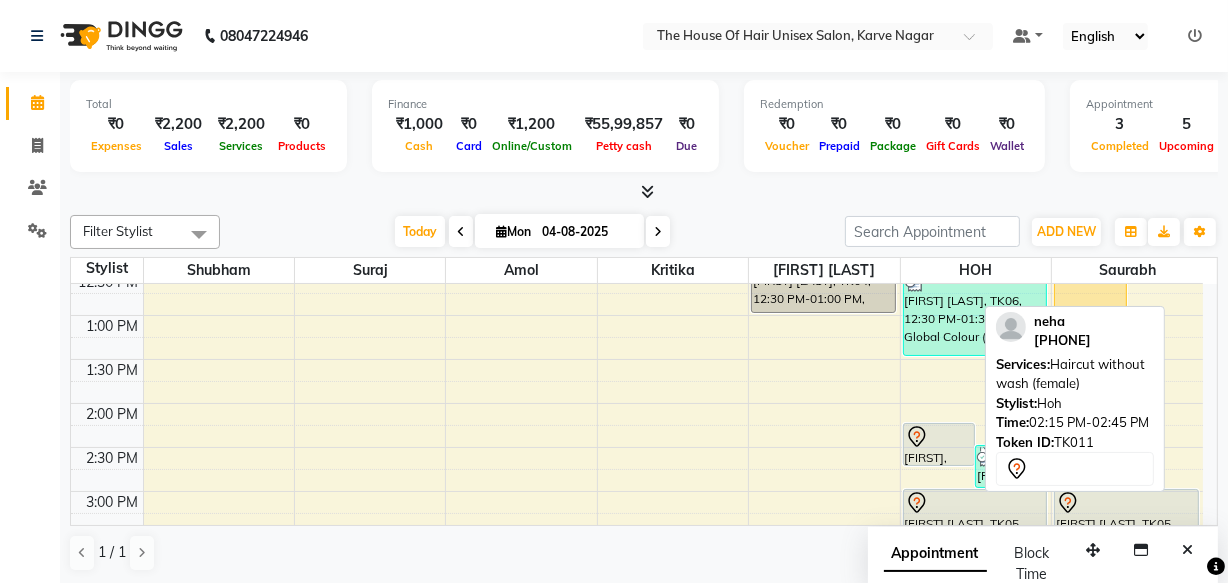 click at bounding box center (939, 437) 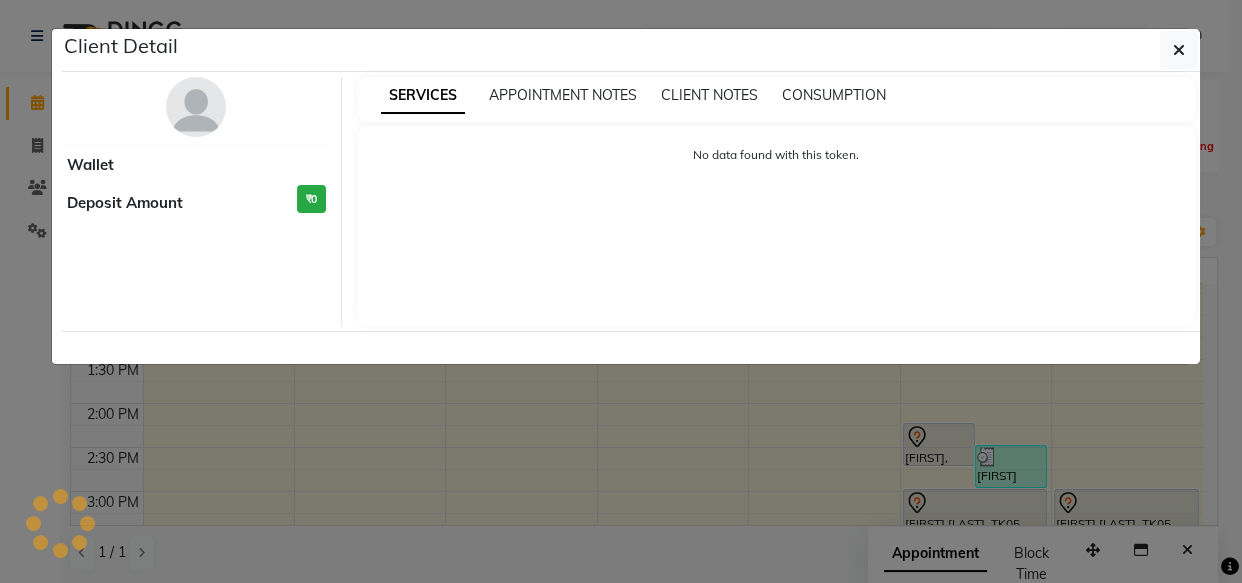 select on "7" 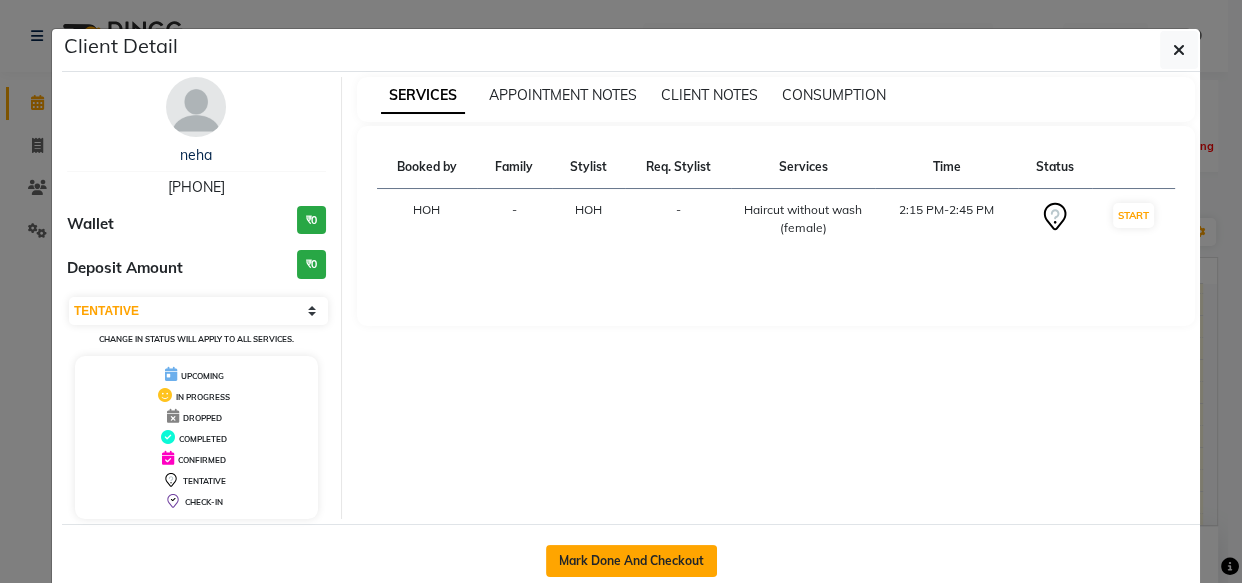 click on "Mark Done And Checkout" 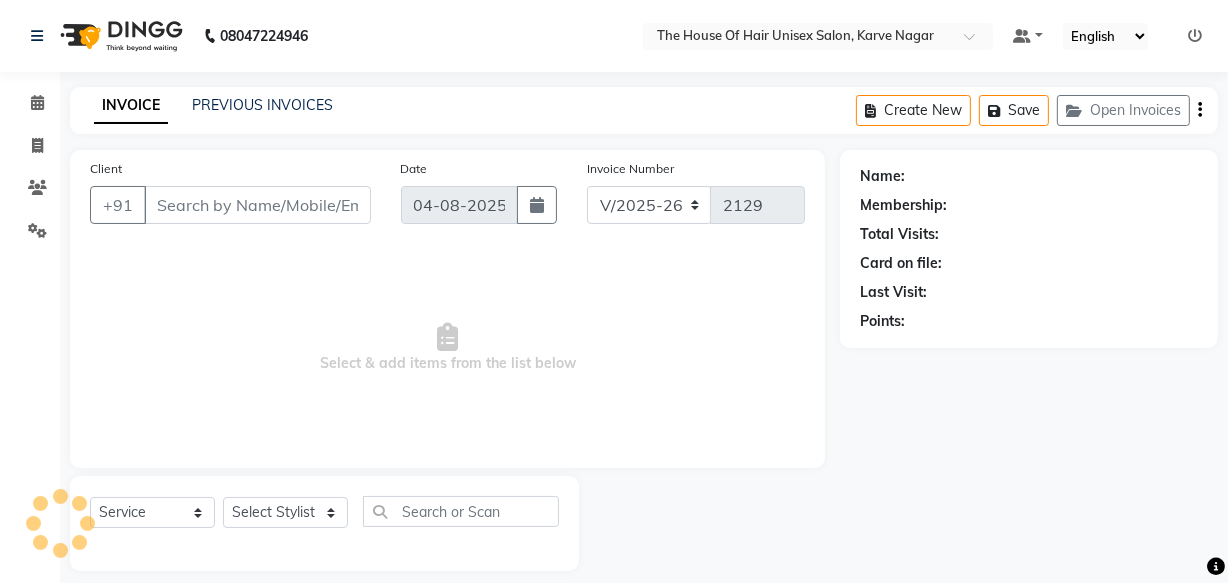 type on "9765011308" 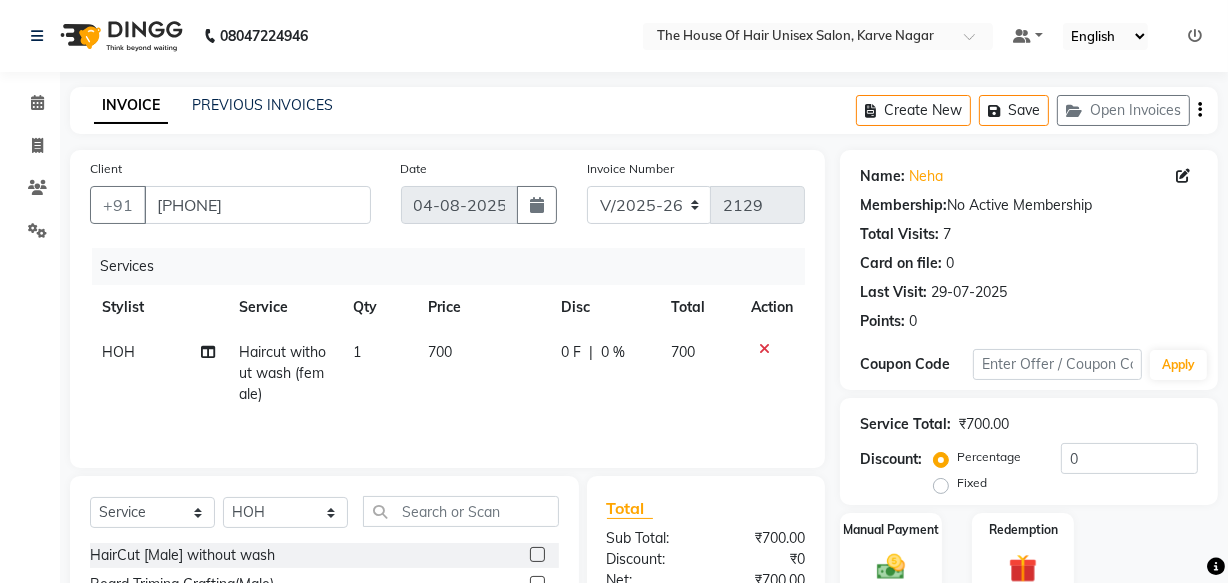 scroll, scrollTop: 219, scrollLeft: 0, axis: vertical 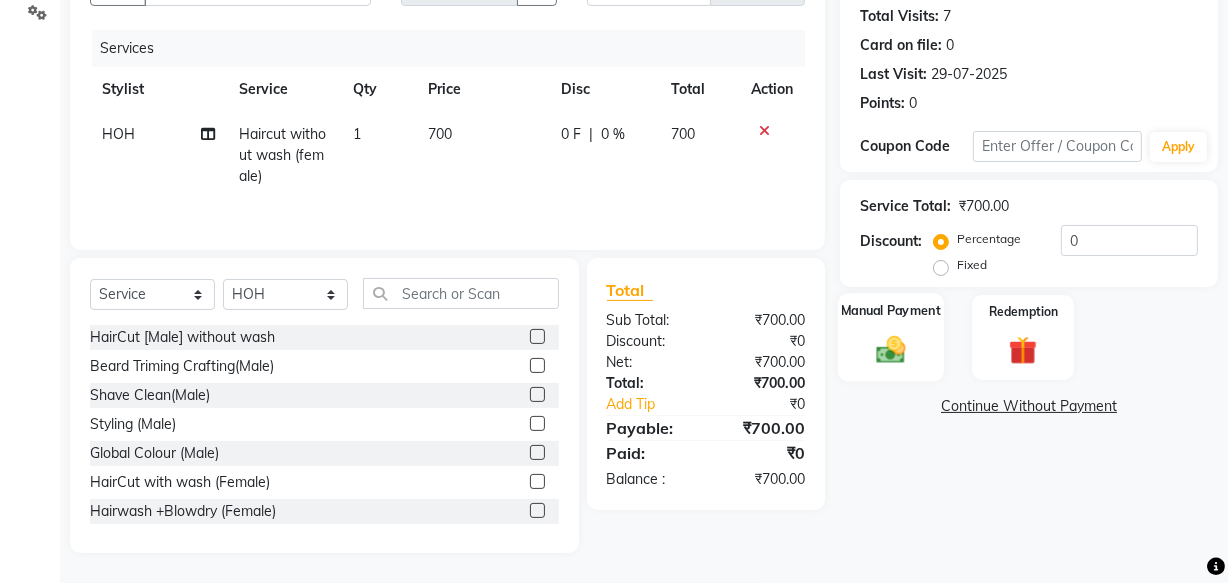 click 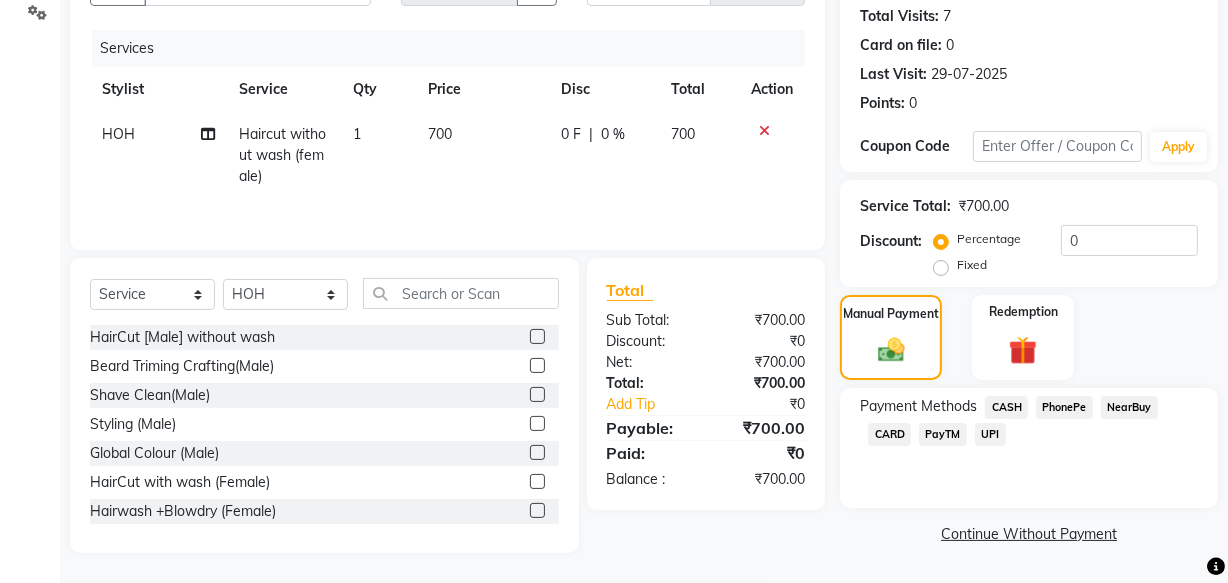 click on "UPI" 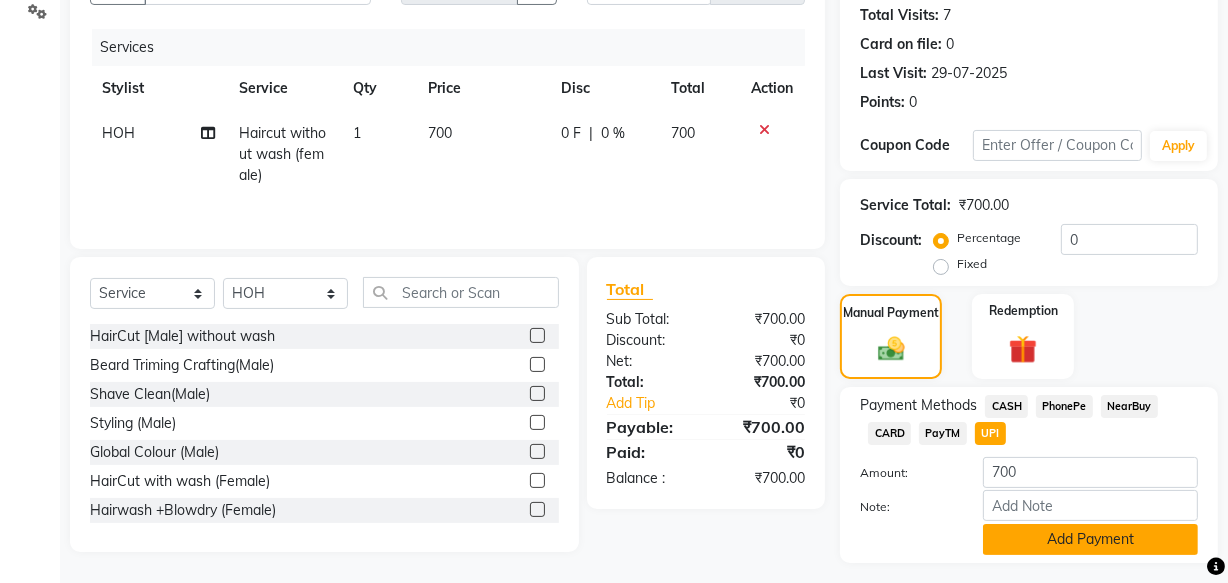 click on "Add Payment" 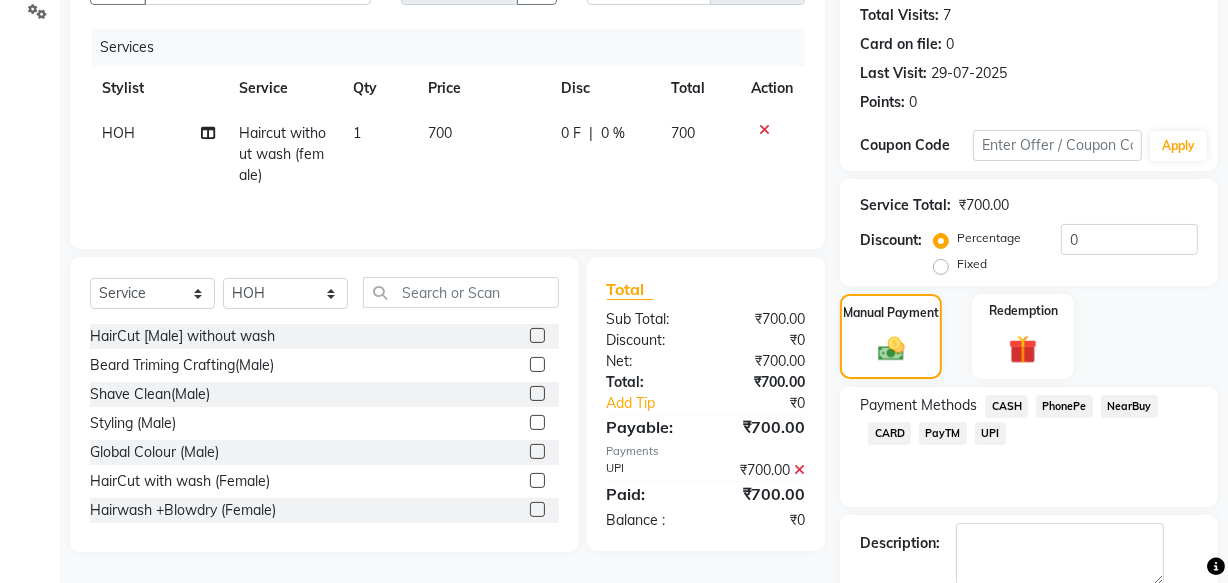 scroll, scrollTop: 326, scrollLeft: 0, axis: vertical 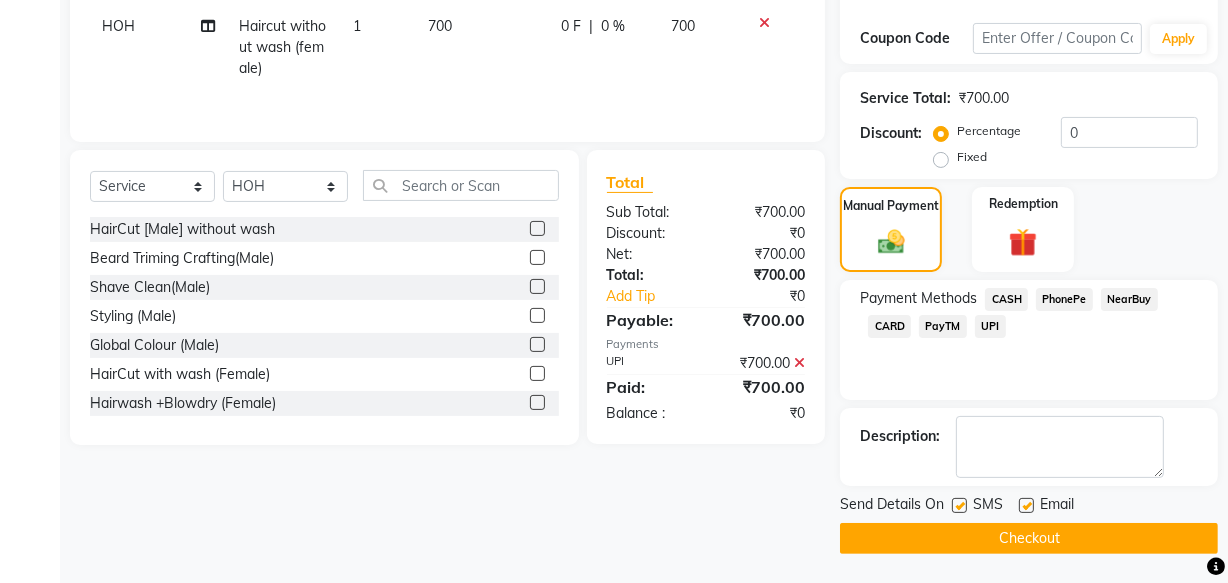 click on "Checkout" 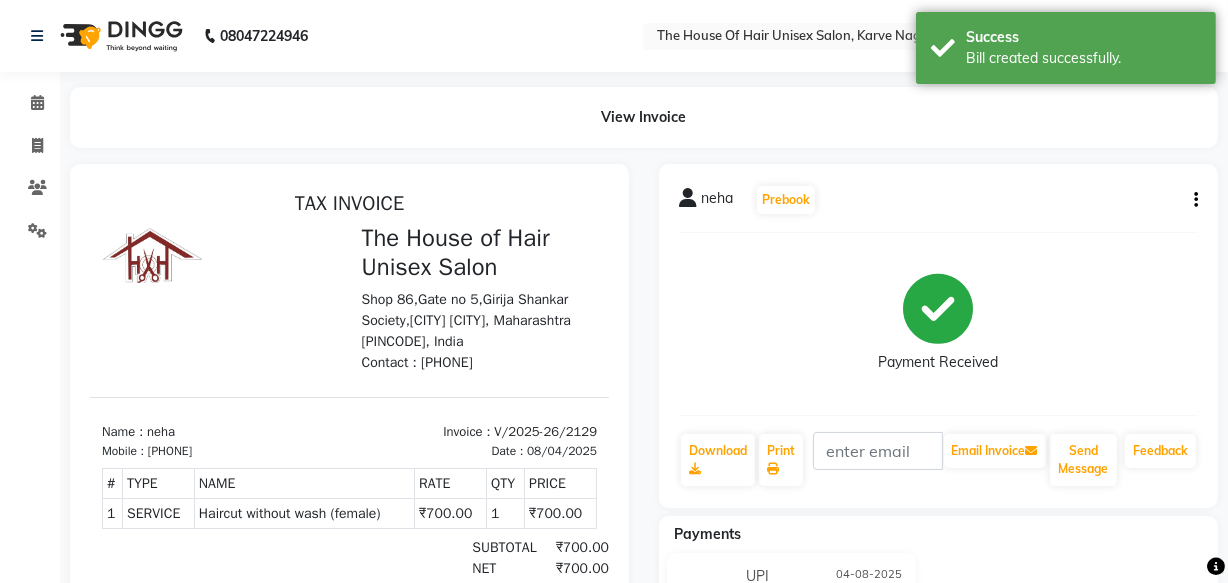 scroll, scrollTop: 0, scrollLeft: 0, axis: both 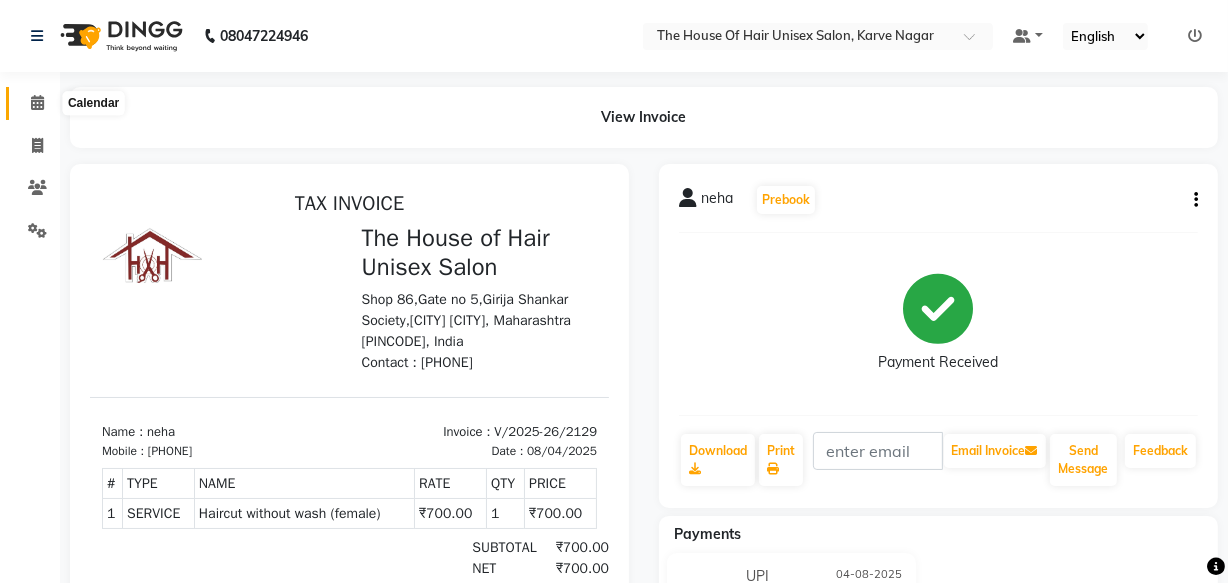 click 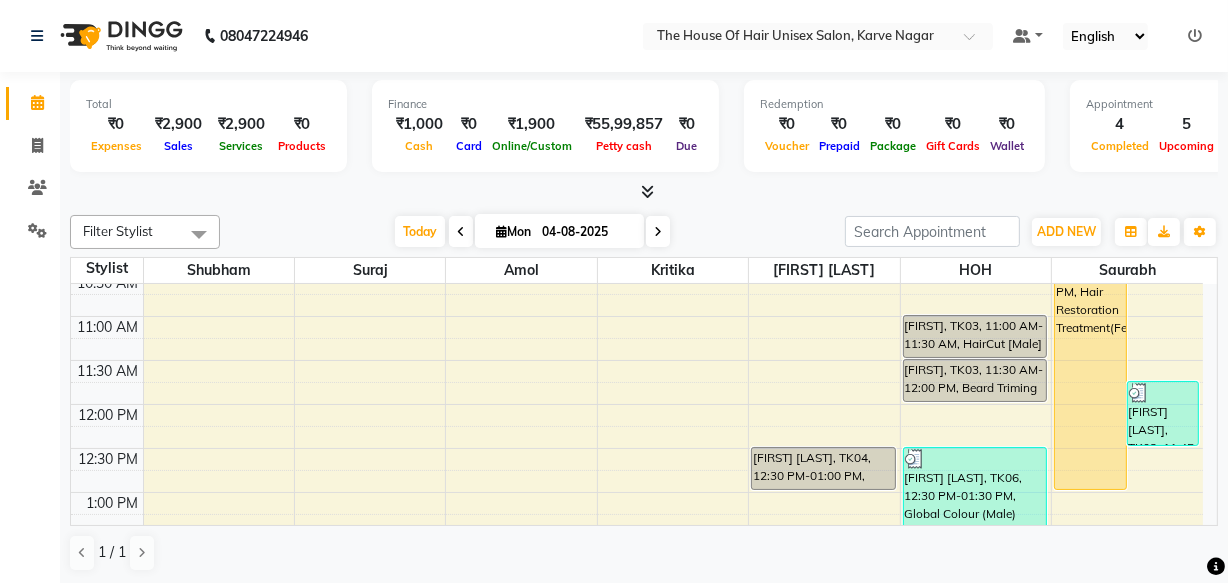 scroll, scrollTop: 313, scrollLeft: 0, axis: vertical 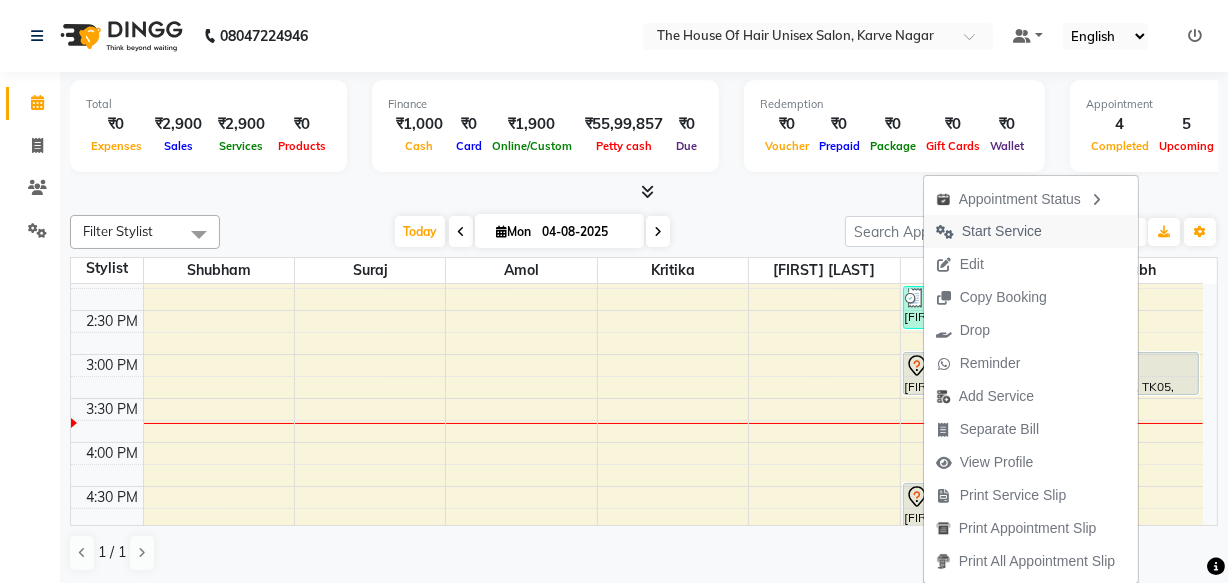 click on "Start Service" at bounding box center [1002, 231] 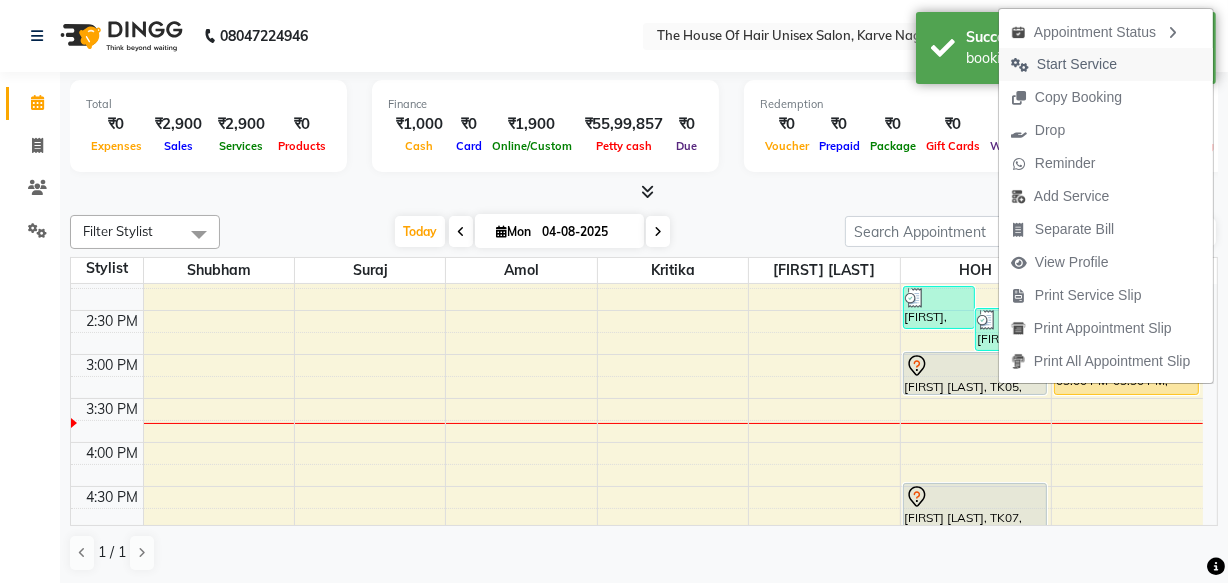 click on "Start Service" at bounding box center (1077, 64) 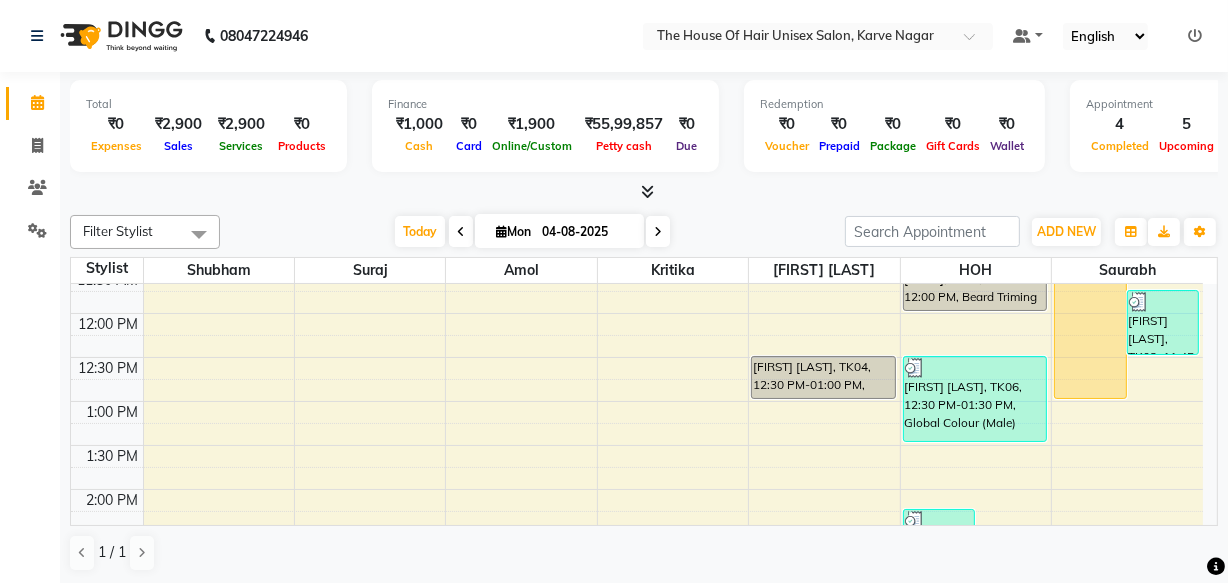 scroll, scrollTop: 399, scrollLeft: 0, axis: vertical 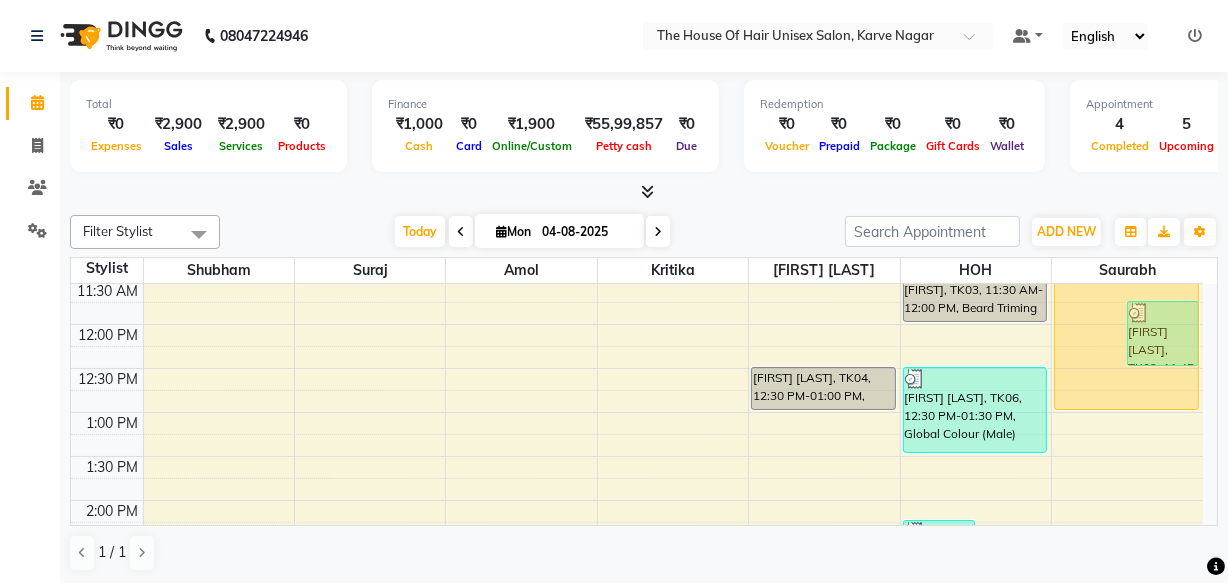 drag, startPoint x: 1092, startPoint y: 407, endPoint x: 1085, endPoint y: 392, distance: 16.552946 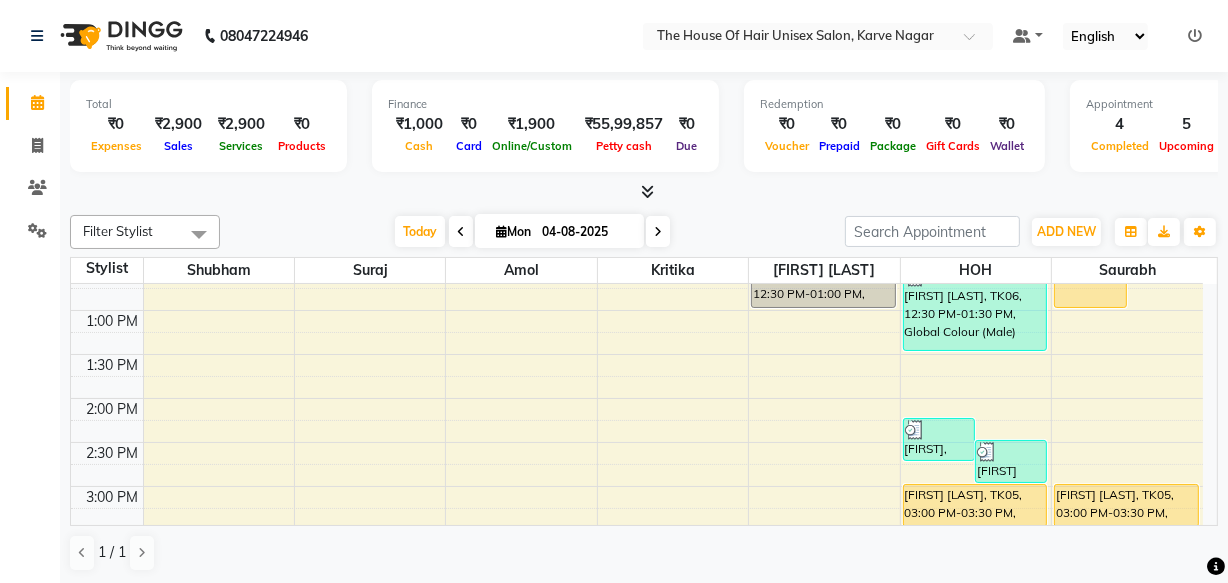 scroll, scrollTop: 496, scrollLeft: 0, axis: vertical 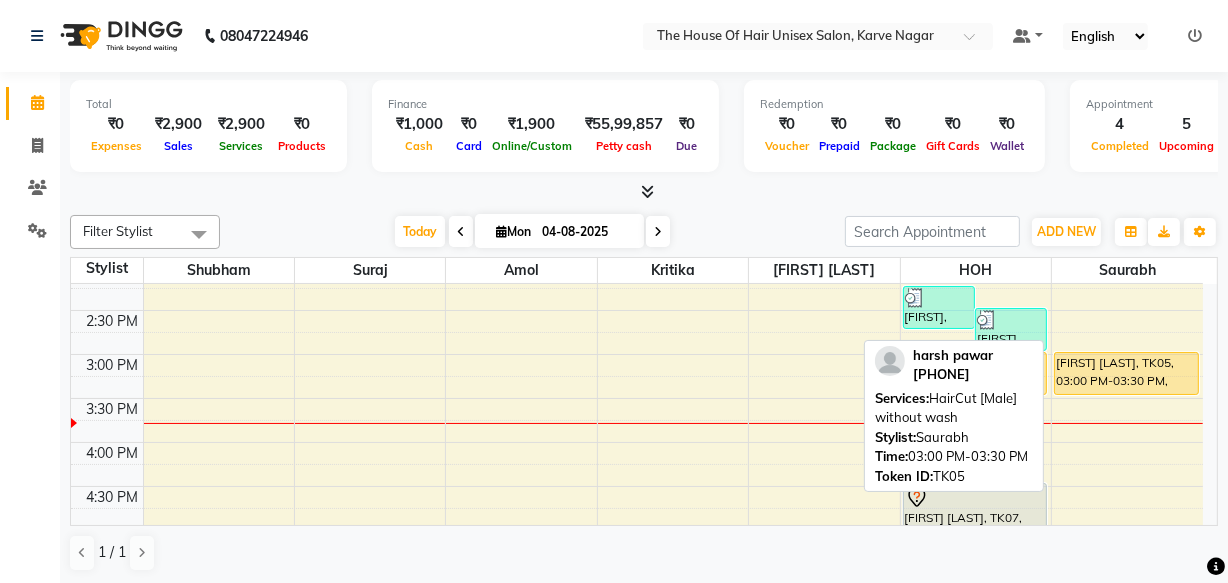 click on "[FIRST] [LAST], TK05, 03:00 PM-03:30 PM, HairCut [Male] without wash" at bounding box center [1126, 373] 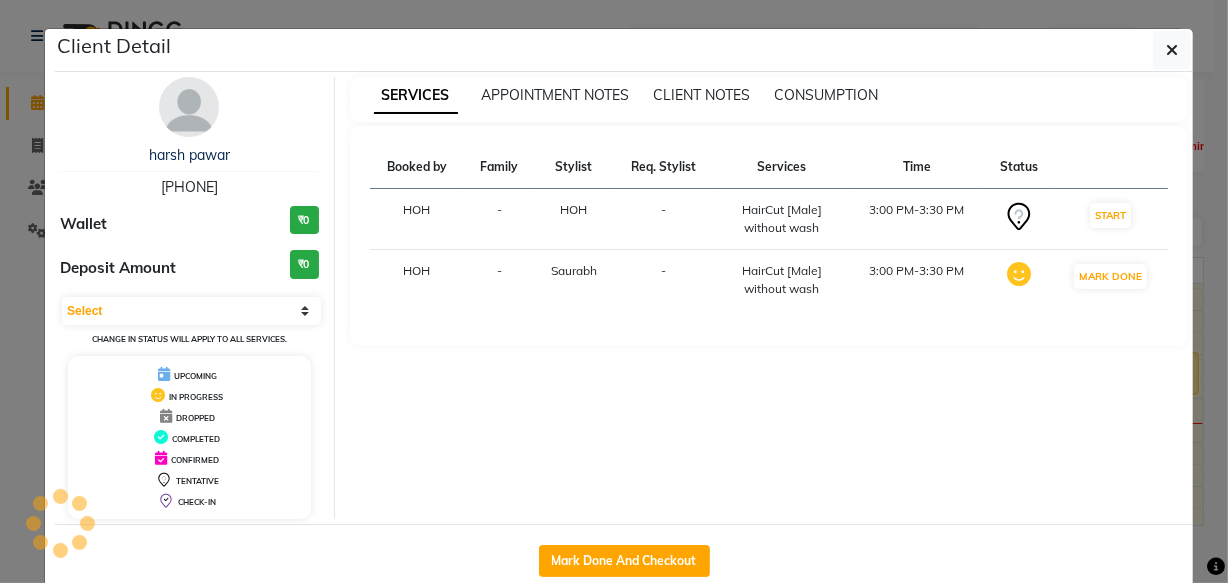 select on "1" 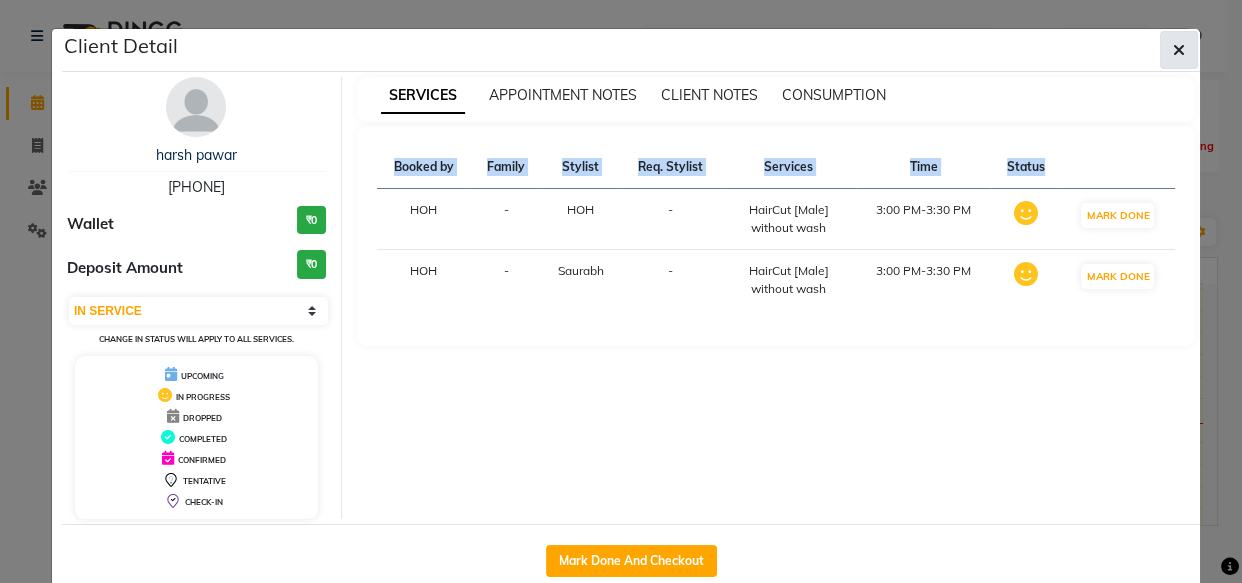 click 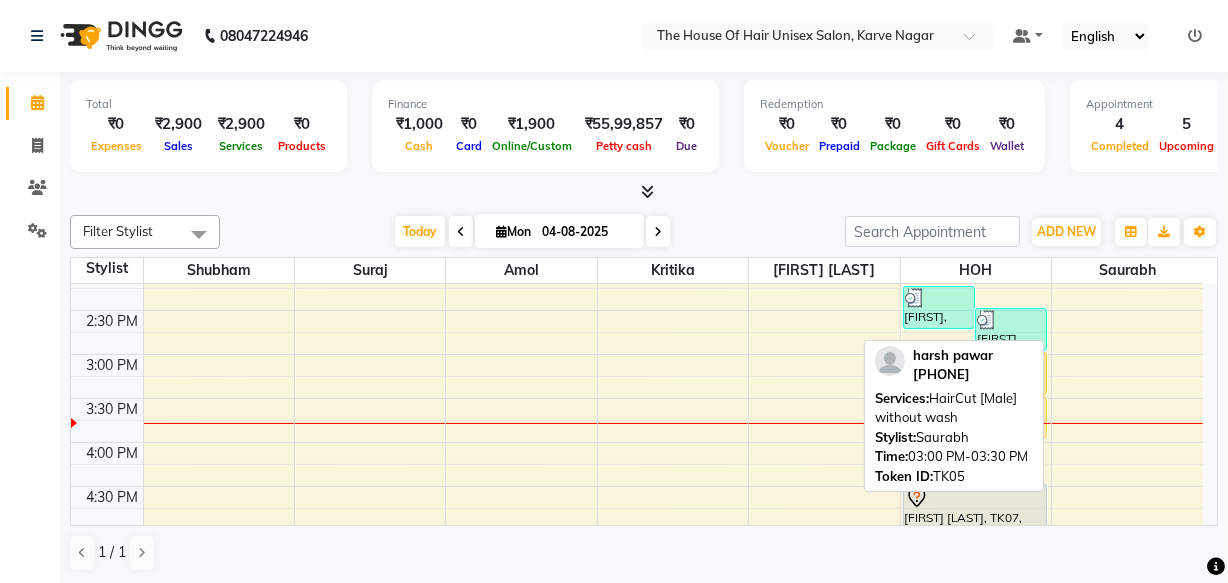 drag, startPoint x: 1097, startPoint y: 381, endPoint x: 1001, endPoint y: 418, distance: 102.88343 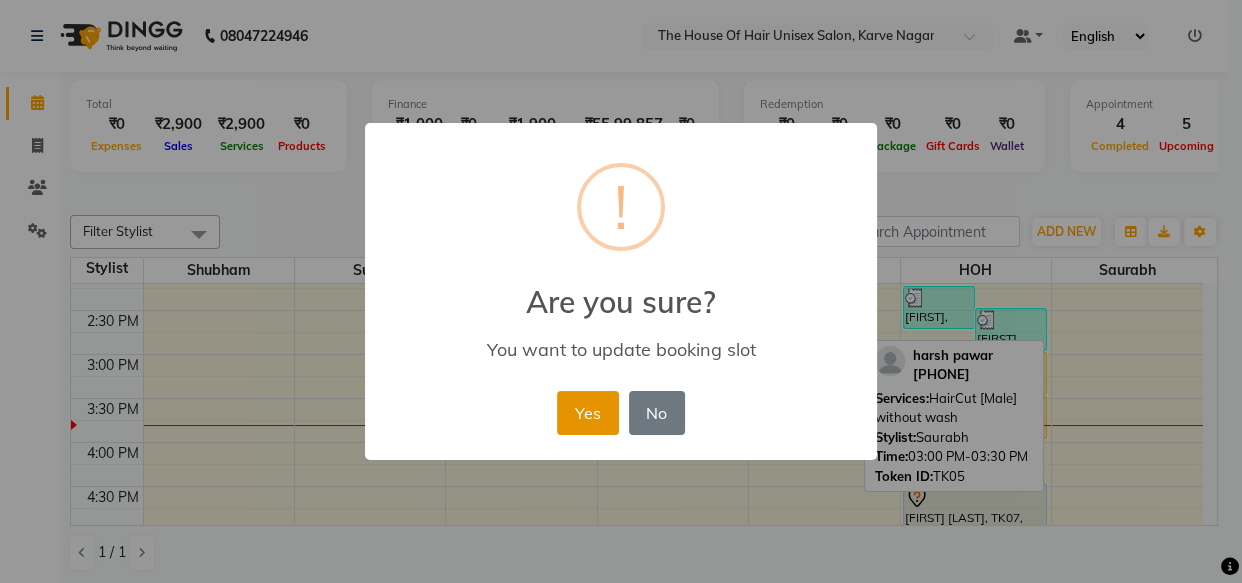 click on "Yes" at bounding box center [587, 413] 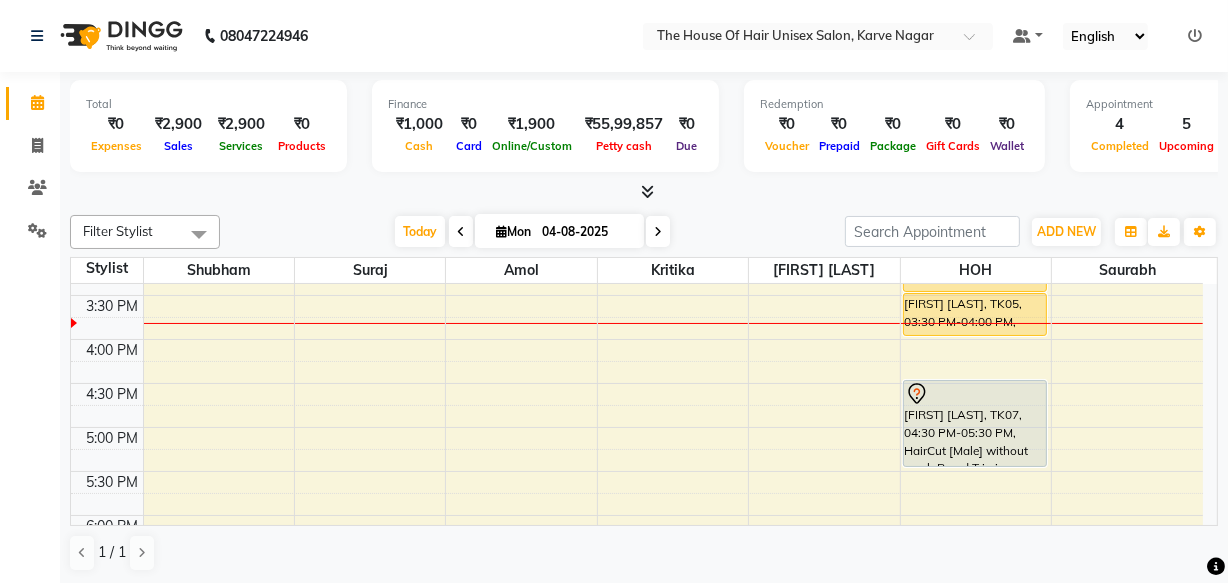 scroll, scrollTop: 747, scrollLeft: 0, axis: vertical 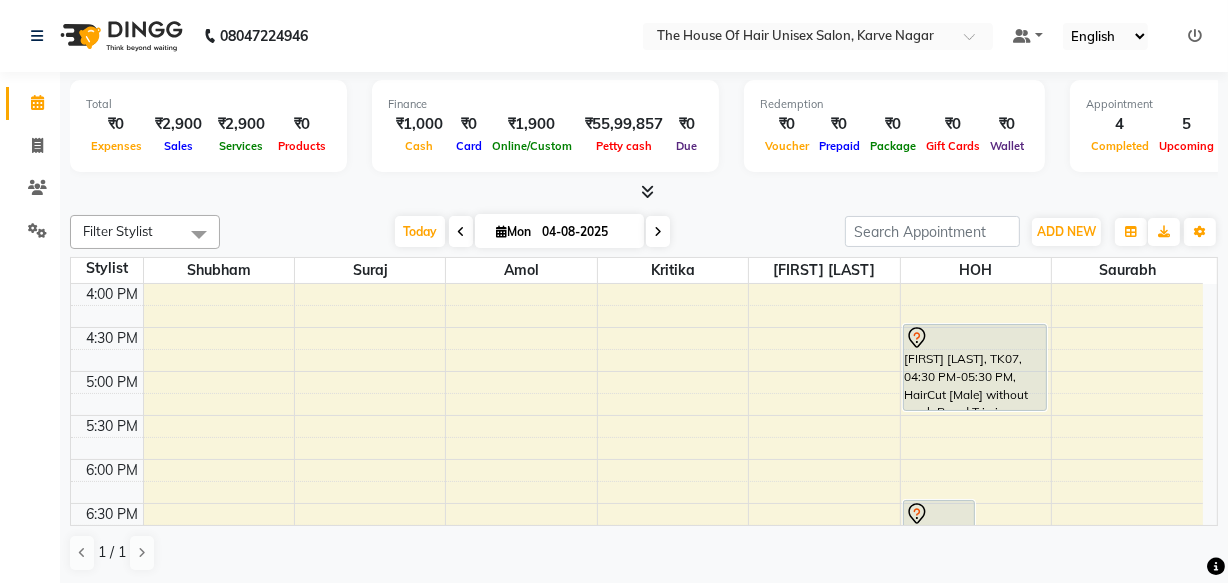 click on "7:00 AM 7:30 AM 8:00 AM 8:30 AM 9:00 AM 9:30 AM 10:00 AM 10:30 AM 11:00 AM 11:30 AM 12:00 PM 12:30 PM 1:00 PM 1:30 PM 2:00 PM 2:30 PM 3:00 PM 3:30 PM 4:00 PM 4:30 PM 5:00 PM 5:30 PM 6:00 PM 6:30 PM 7:00 PM 7:30 PM 8:00 PM 8:30 PM 9:00 PM 9:30 PM    Rohan Dangale, TK04, 12:30 PM-01:00 PM, HairCut [Male] without wash     neha, TK11, 02:15 PM-02:45 PM, Haircut without wash (female)     rutvik p, TK10, 02:30 PM-03:00 PM, Beard Triming Crafting(Male)             HARSH, TK09, 06:30 PM-08:30 PM, Beard Triming Crafting(Male),HairCut [Male] without wash             Apeksha purkar, TK08, 07:30 PM-08:15 PM, HairCut with wash (Female)    kedar, TK03, 11:00 AM-11:30 AM, HairCut [Male] without wash    kedar, TK03, 11:30 AM-12:00 PM, Beard Triming Crafting(Male)     Amit Kale, TK06, 12:30 PM-01:30 PM, Global Colour (Male)    harsh pawar, TK05, 03:00 PM-03:30 PM, HairCut [Male] without wash    harsh pawar, TK05, 03:30 PM-04:00 PM, HairCut [Male] without wash" at bounding box center [637, 151] 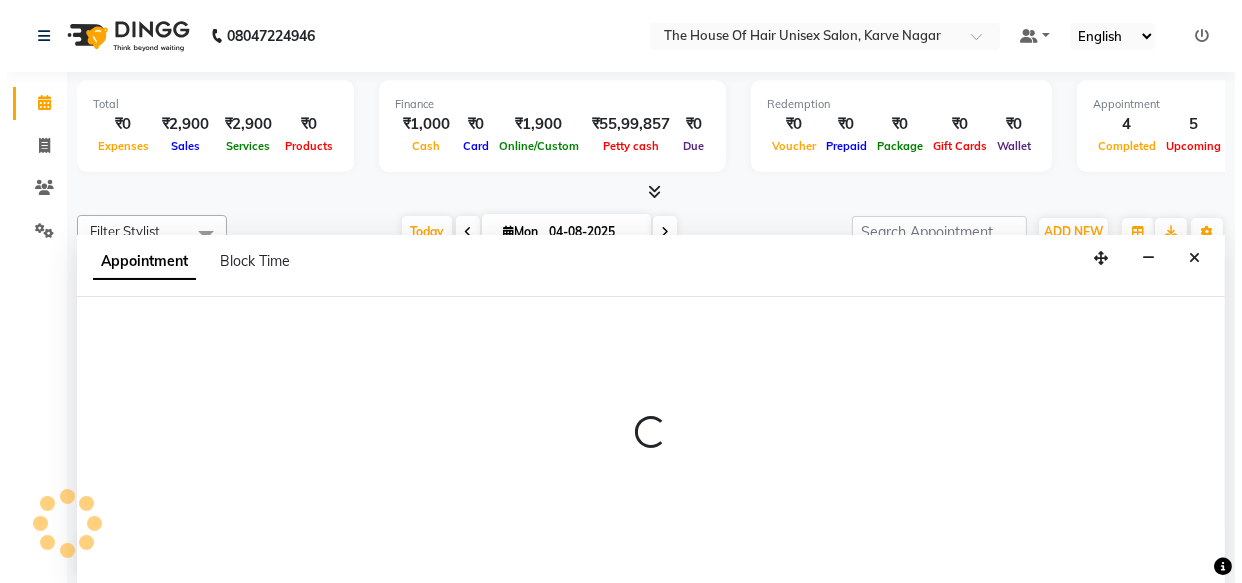 scroll, scrollTop: 0, scrollLeft: 0, axis: both 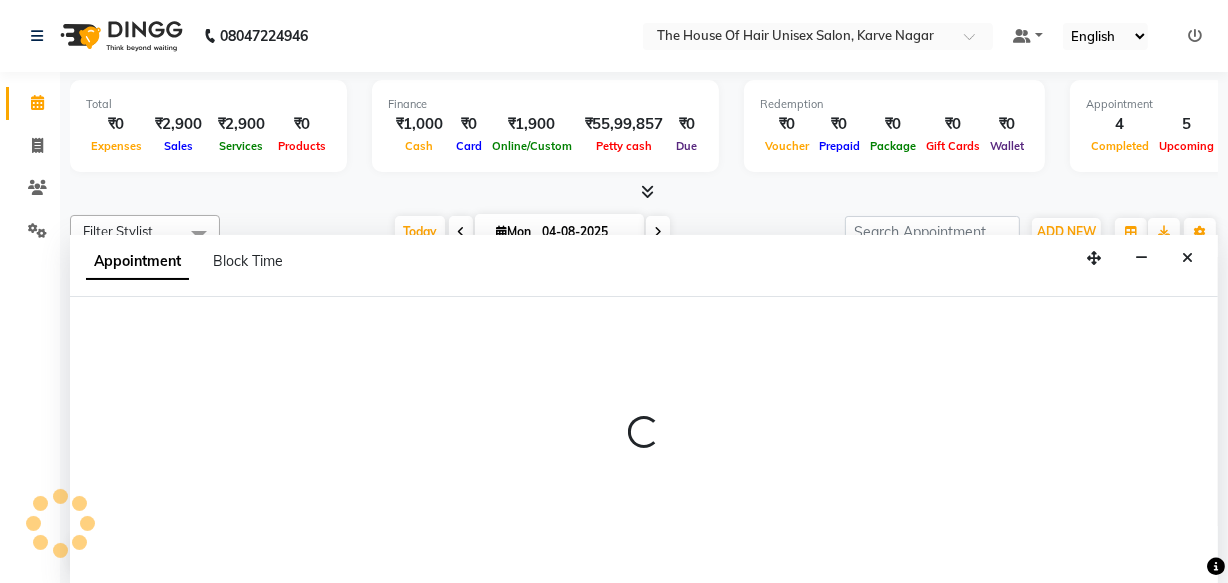 select on "86145" 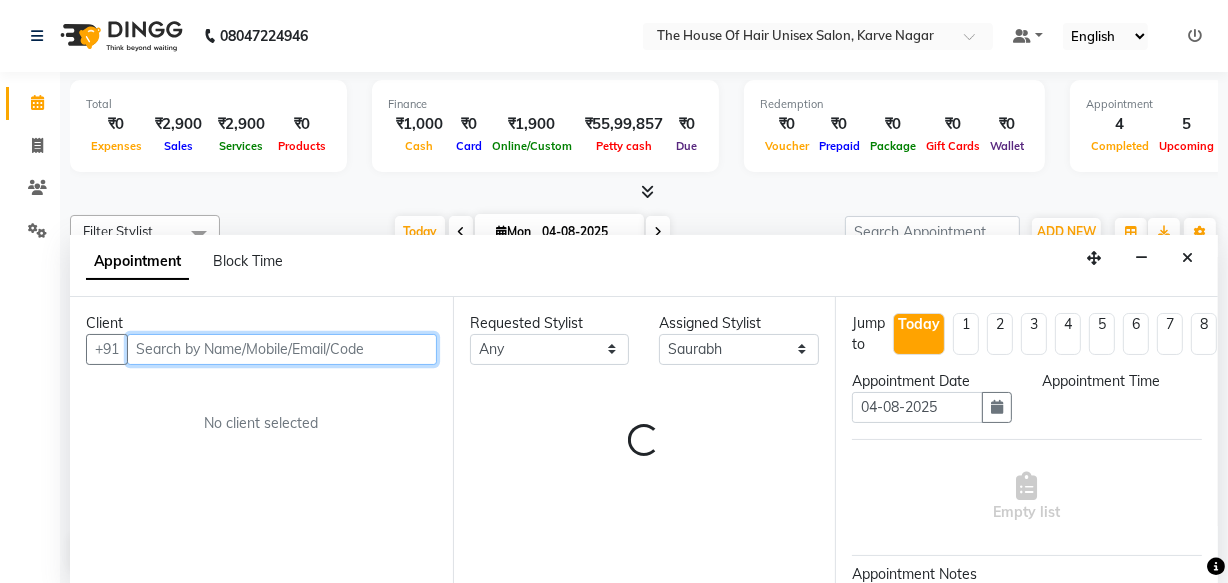 select on "1050" 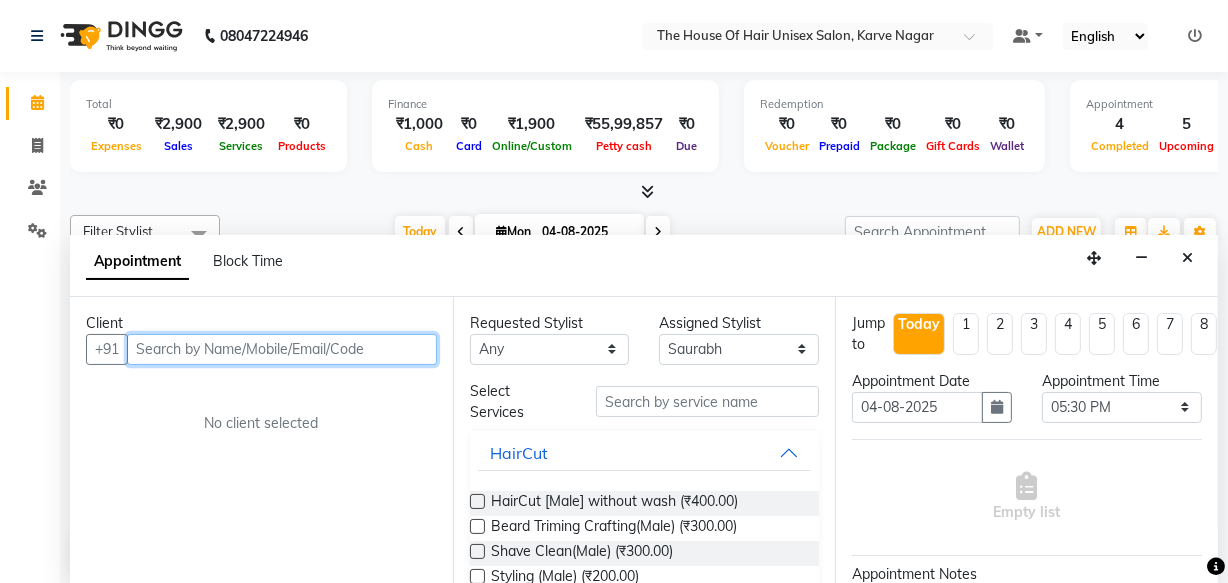 click at bounding box center [282, 349] 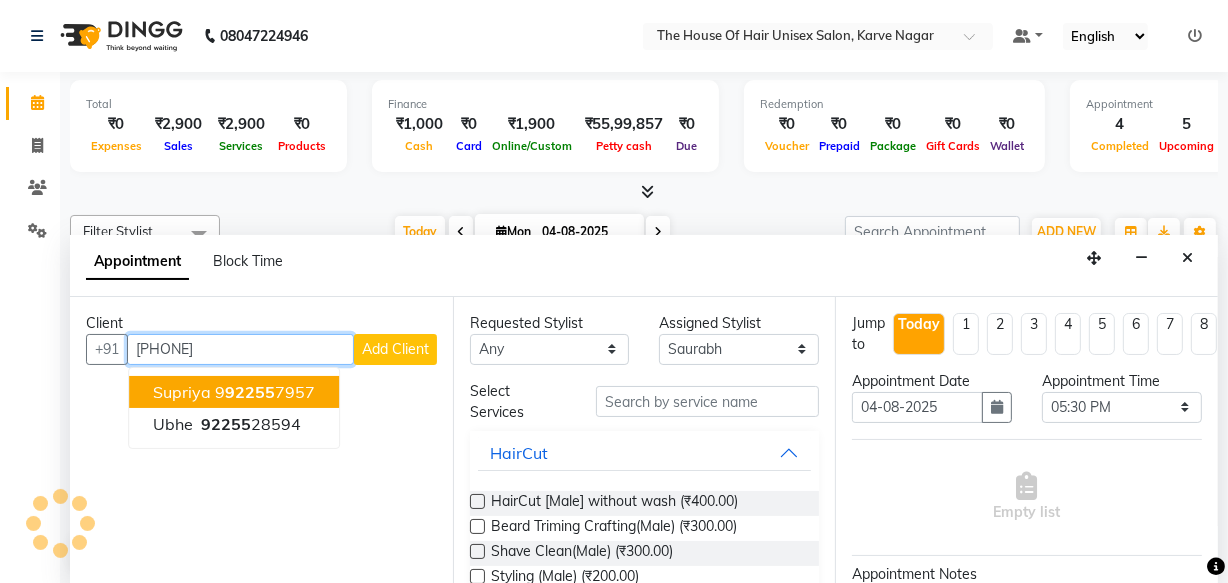 type on "9225539589" 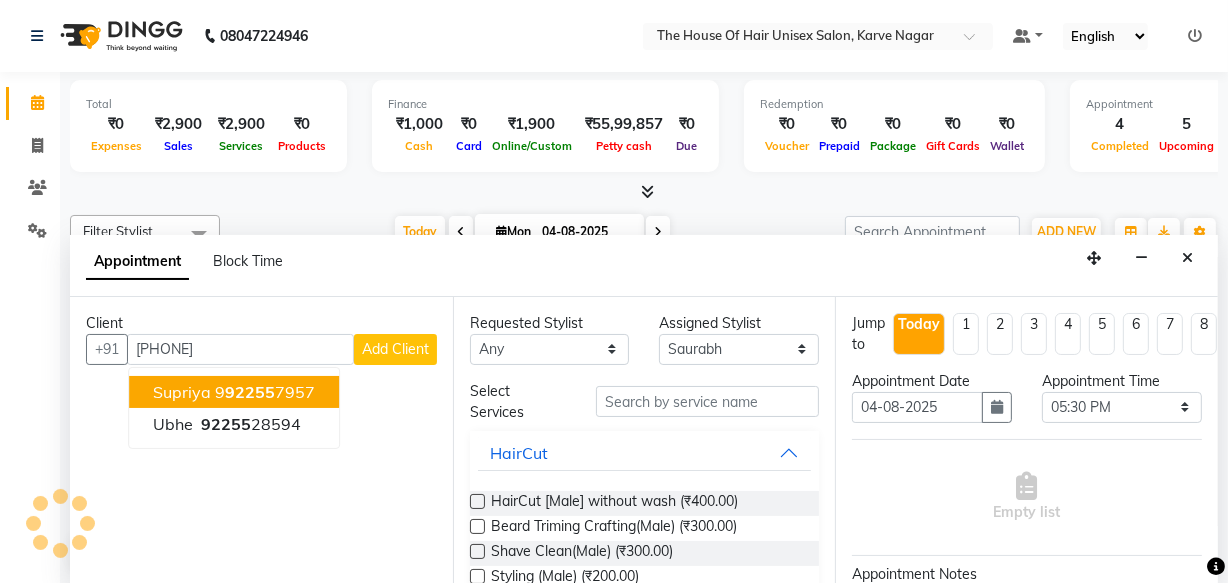 click on "Add Client" at bounding box center [395, 349] 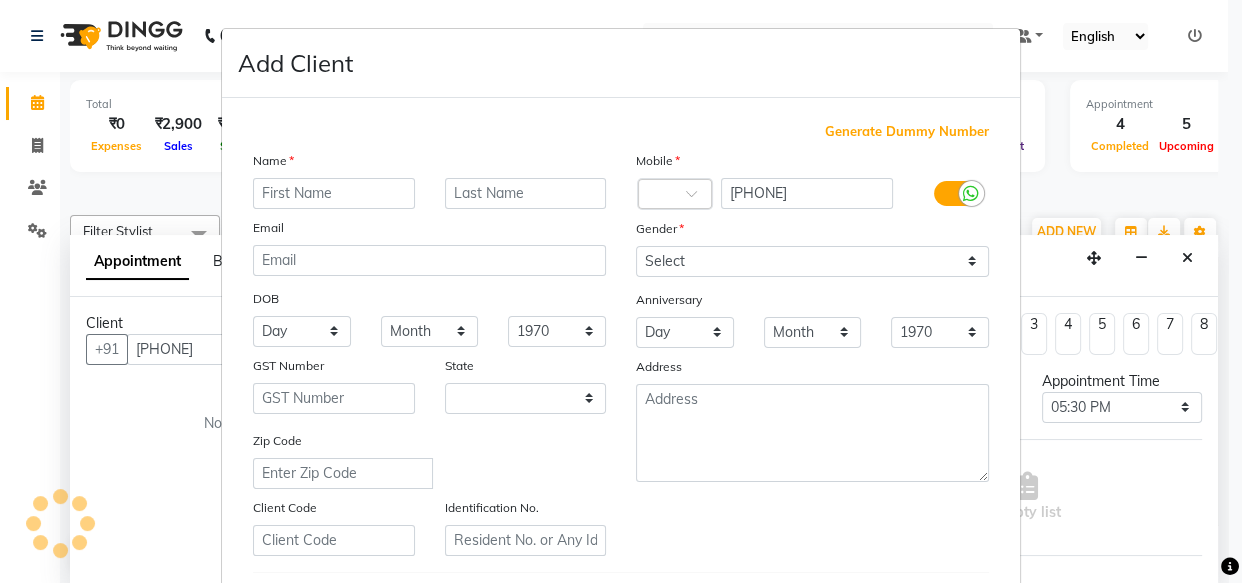 click at bounding box center (334, 193) 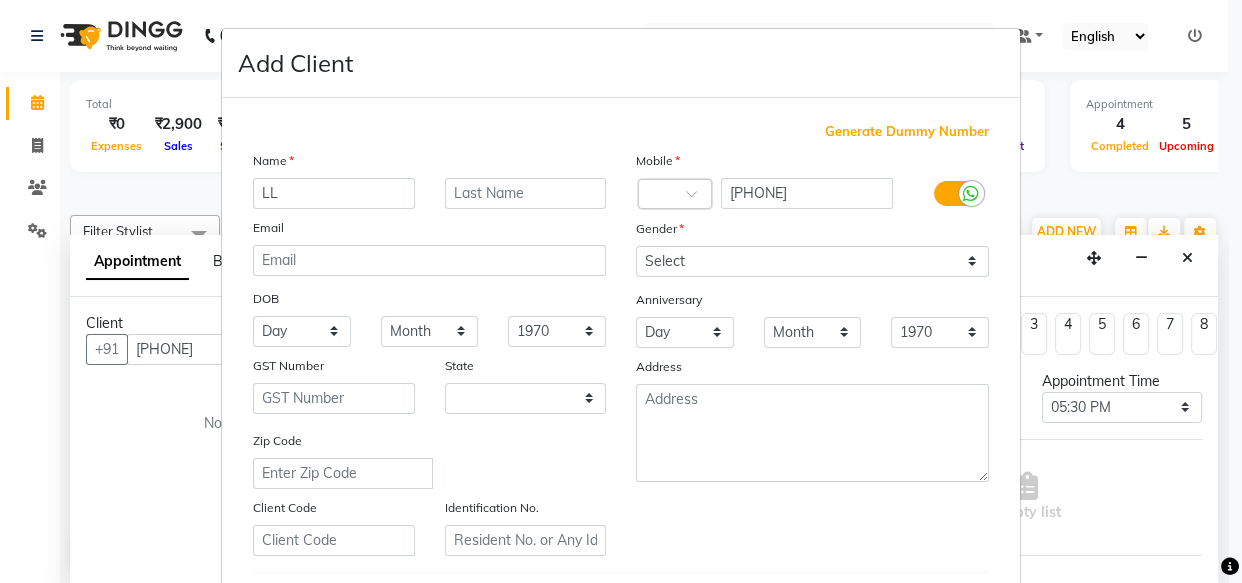 type on "L" 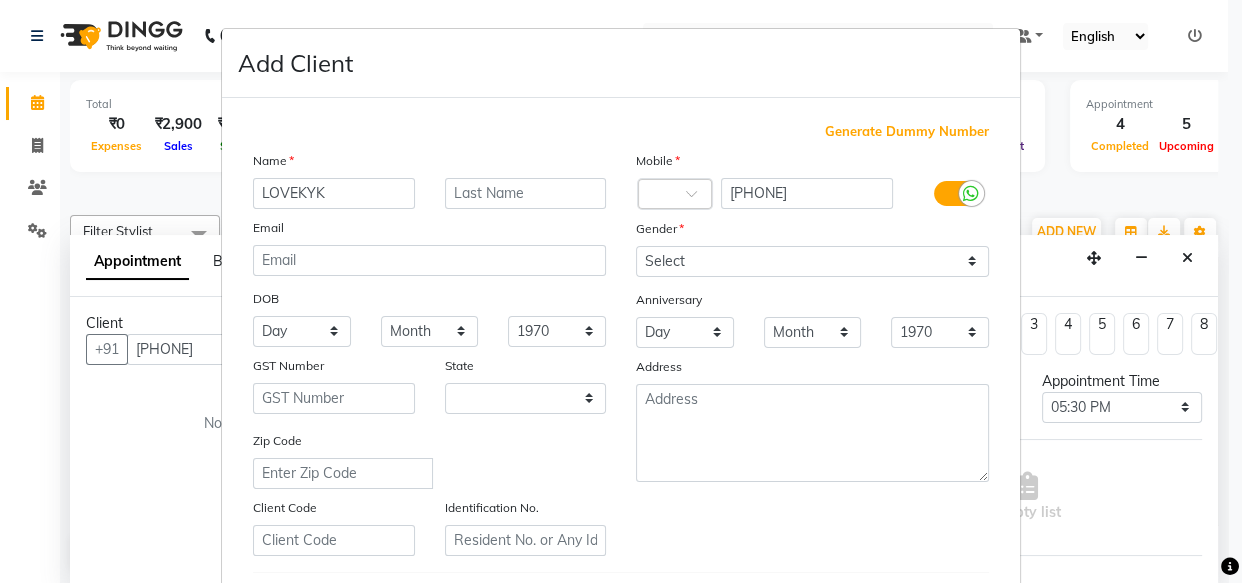 click on "LOVEKYK" at bounding box center [334, 193] 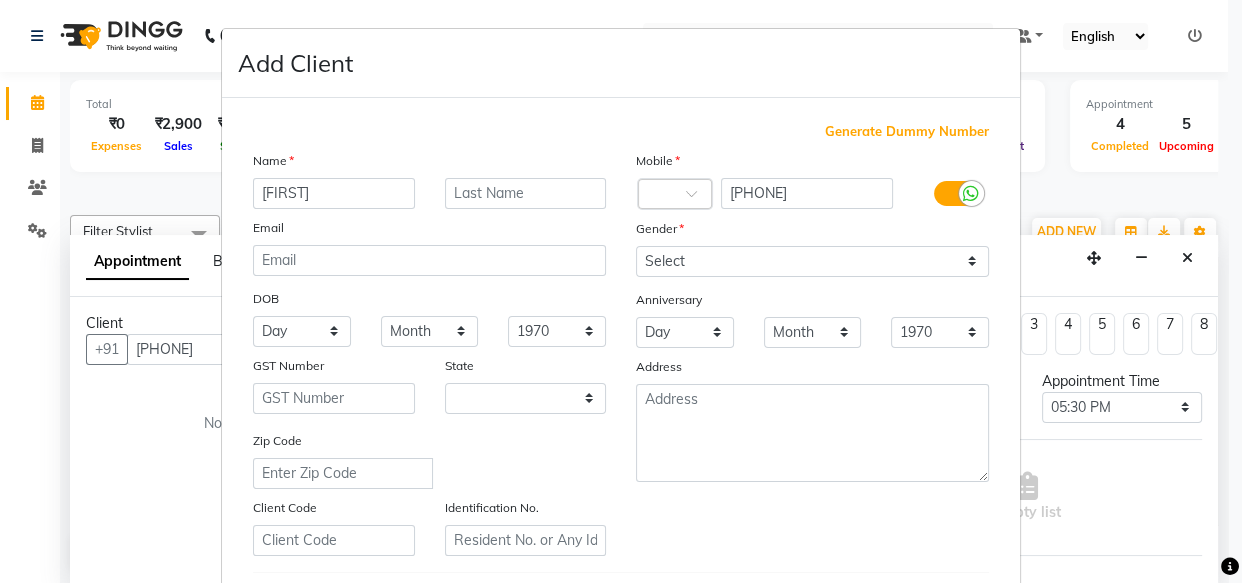 type on "LOVEKEYK" 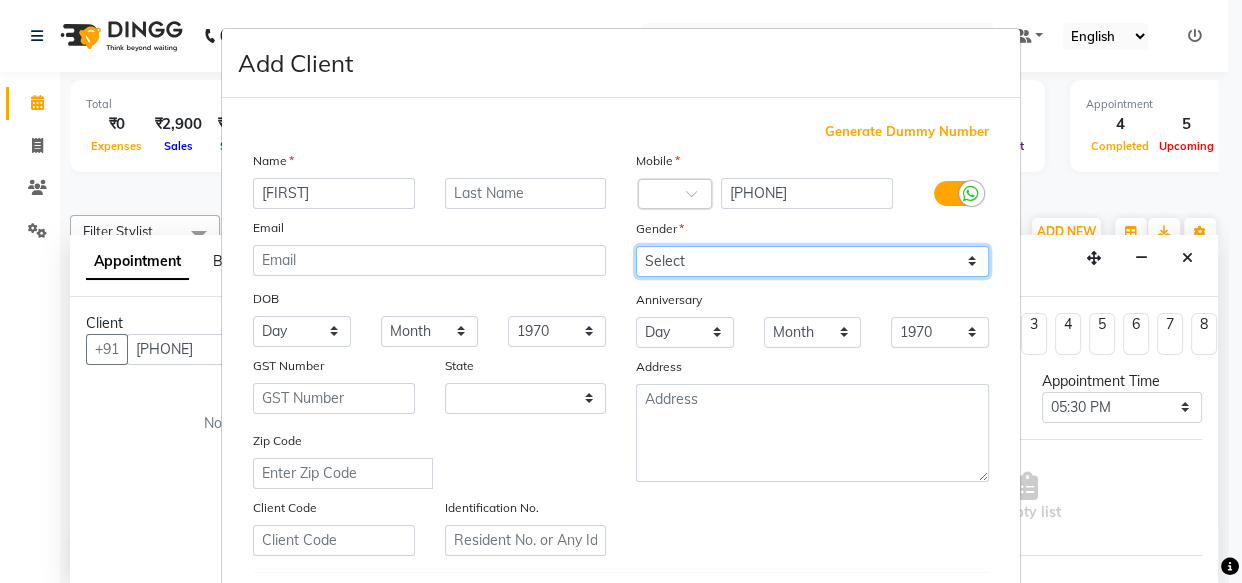 click on "Select Male Female Other Prefer Not To Say" at bounding box center (812, 261) 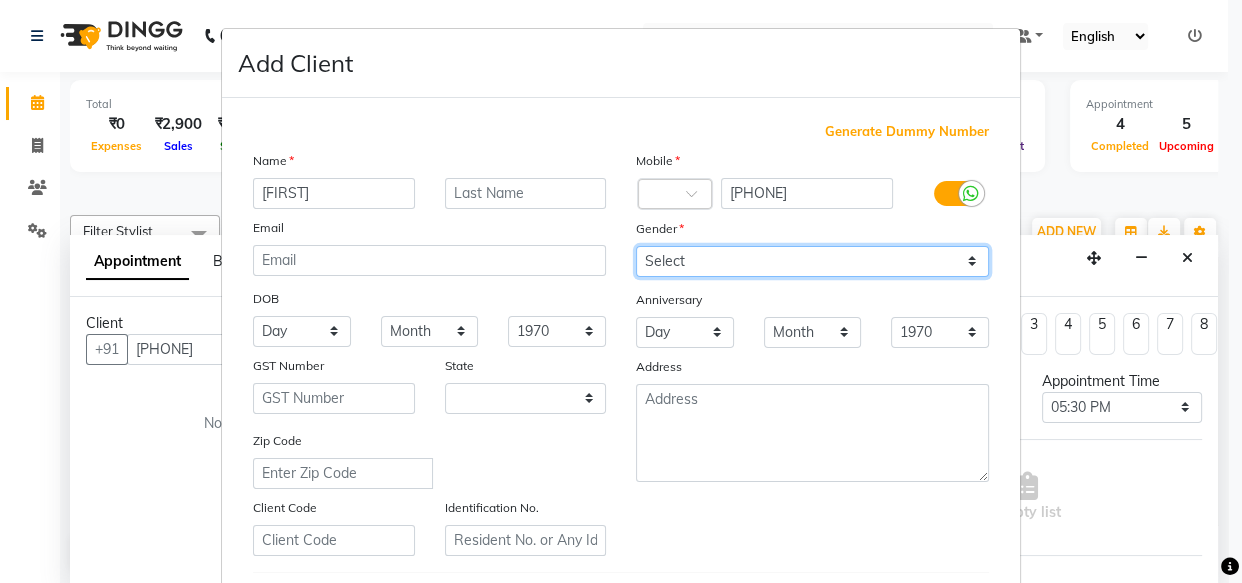 select on "male" 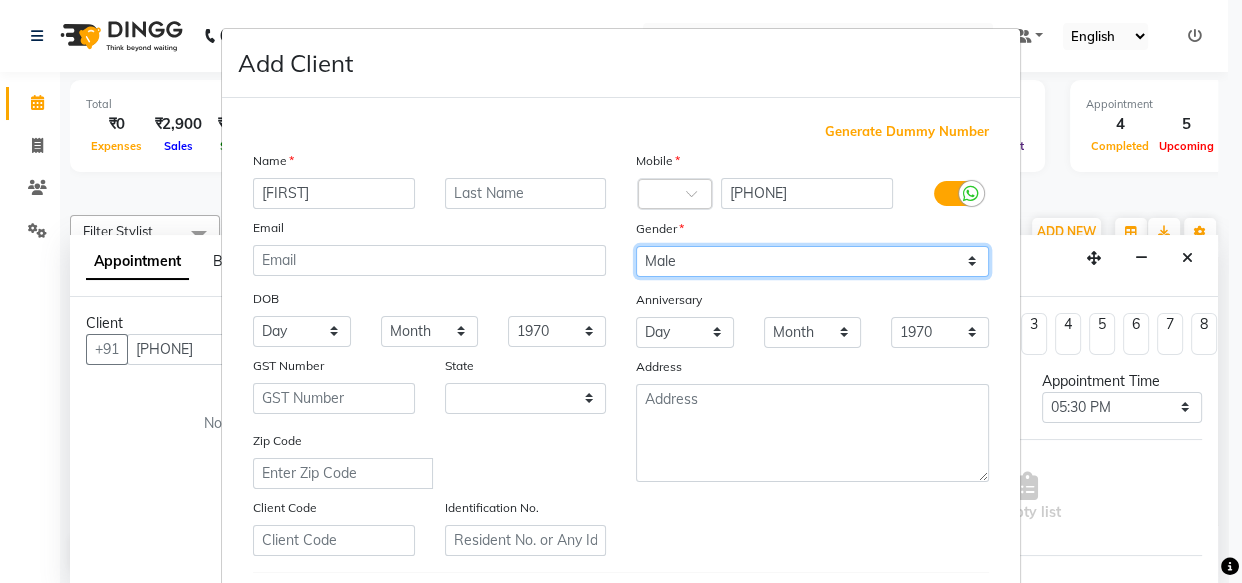click on "Select Male Female Other Prefer Not To Say" at bounding box center [812, 261] 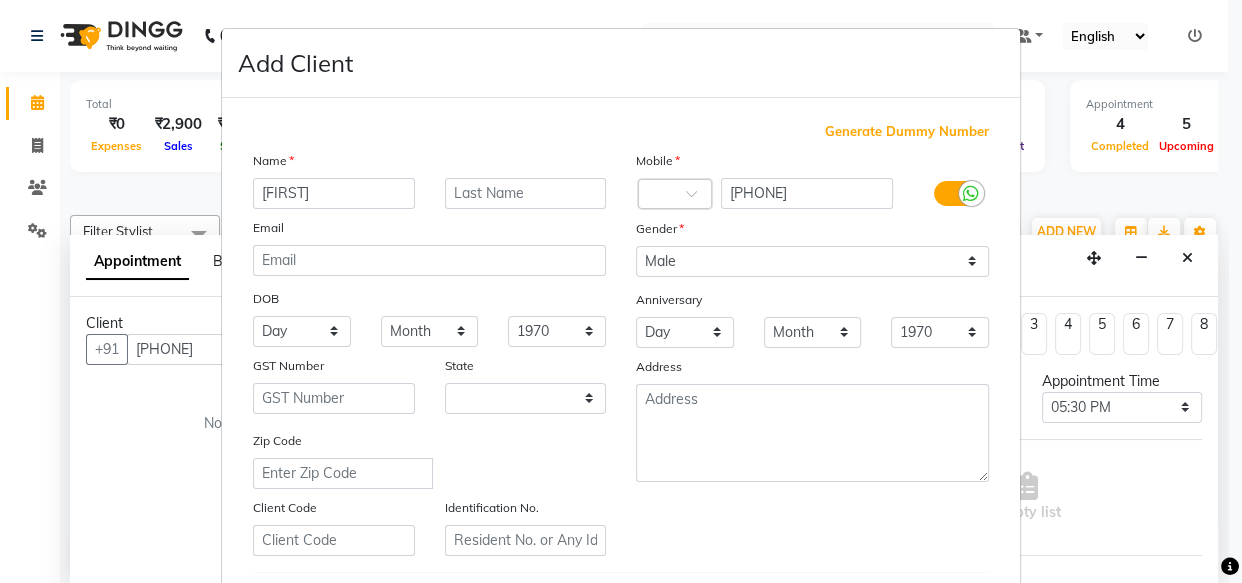 drag, startPoint x: 1210, startPoint y: 366, endPoint x: 1210, endPoint y: 386, distance: 20 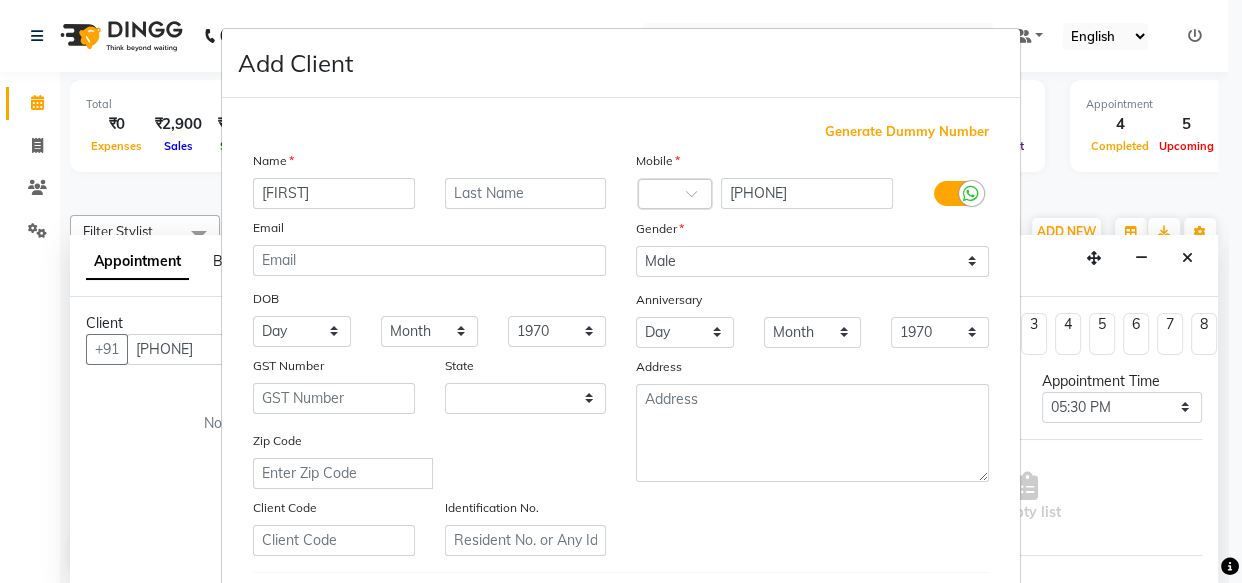 click on "Add Client Generate Dummy Number Name LOVEKEYK Email DOB Day 01 02 03 04 05 06 07 08 09 10 11 12 13 14 15 16 17 18 19 20 21 22 23 24 25 26 27 28 29 30 31 Month January February March April May June July August September October November December 1940 1941 1942 1943 1944 1945 1946 1947 1948 1949 1950 1951 1952 1953 1954 1955 1956 1957 1958 1959 1960 1961 1962 1963 1964 1965 1966 1967 1968 1969 1970 1971 1972 1973 1974 1975 1976 1977 1978 1979 1980 1981 1982 1983 1984 1985 1986 1987 1988 1989 1990 1991 1992 1993 1994 1995 1996 1997 1998 1999 2000 2001 2002 2003 2004 2005 2006 2007 2008 2009 2010 2011 2012 2013 2014 2015 2016 2017 2018 2019 2020 2021 2022 2023 2024 GST Number State Select Zip Code Client Code Identification No. Mobile Country Code × 9225539589 Gender Select Male Female Other Prefer Not To Say Anniversary Day 01 02 03 04 05 06 07 08 09 10 11 12 13 14 15 16 17 18 19 20 21 22 23 24 25 26 27 28 29 30 31 Month January February March April May June July August September October November December 1970" at bounding box center [621, 291] 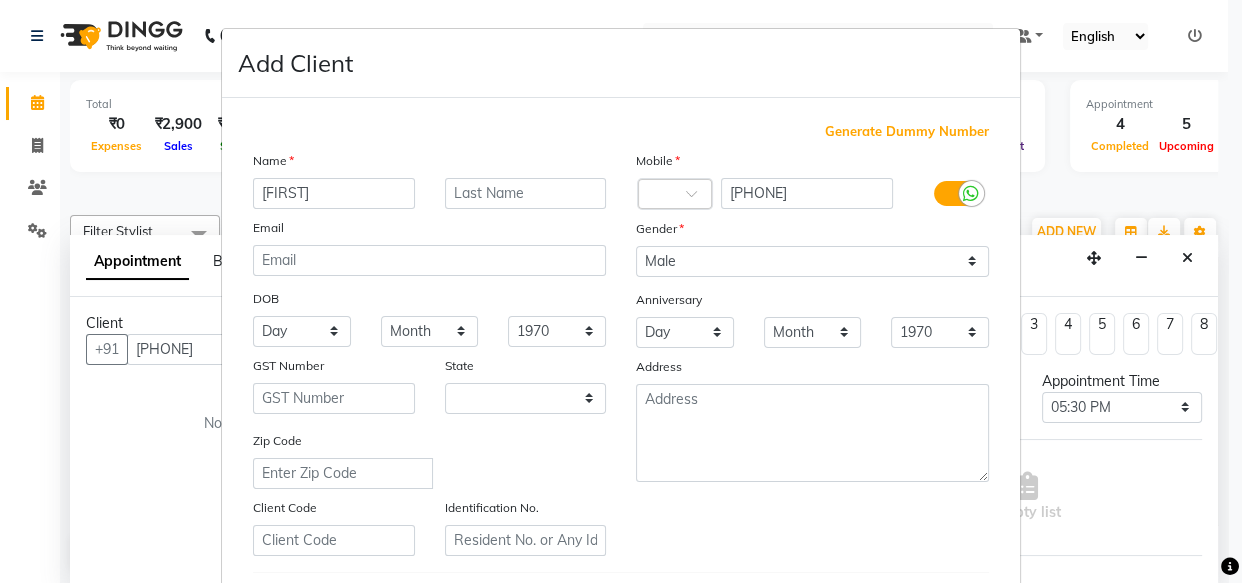 drag, startPoint x: 1210, startPoint y: 386, endPoint x: 1237, endPoint y: 330, distance: 62.169125 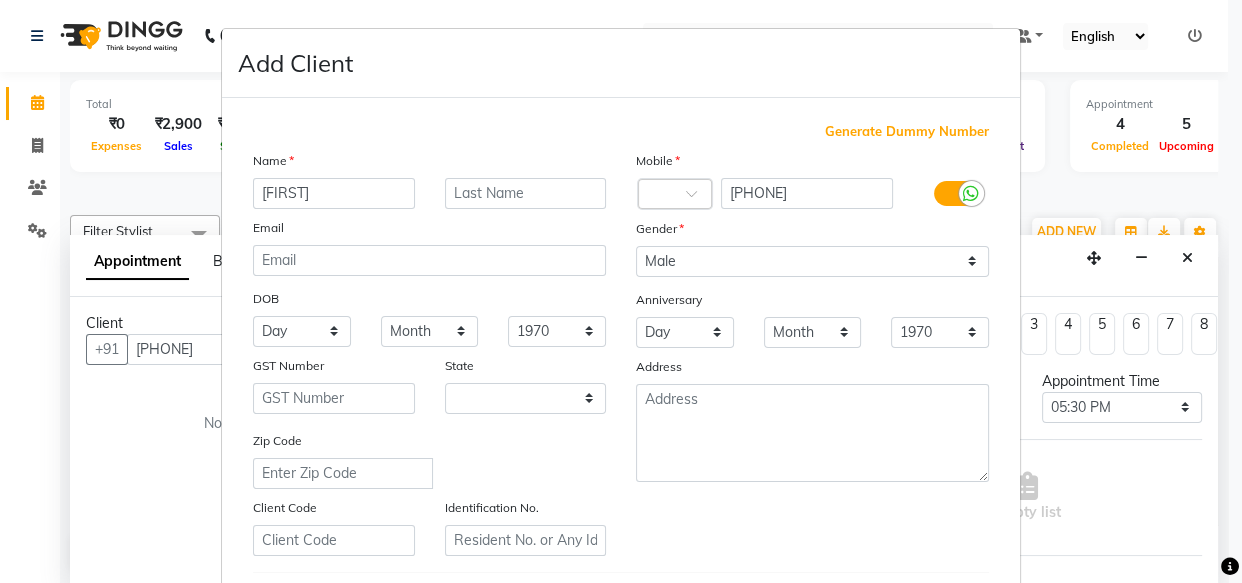 click on "Add Client Generate Dummy Number Name LOVEKEYK Email DOB Day 01 02 03 04 05 06 07 08 09 10 11 12 13 14 15 16 17 18 19 20 21 22 23 24 25 26 27 28 29 30 31 Month January February March April May June July August September October November December 1940 1941 1942 1943 1944 1945 1946 1947 1948 1949 1950 1951 1952 1953 1954 1955 1956 1957 1958 1959 1960 1961 1962 1963 1964 1965 1966 1967 1968 1969 1970 1971 1972 1973 1974 1975 1976 1977 1978 1979 1980 1981 1982 1983 1984 1985 1986 1987 1988 1989 1990 1991 1992 1993 1994 1995 1996 1997 1998 1999 2000 2001 2002 2003 2004 2005 2006 2007 2008 2009 2010 2011 2012 2013 2014 2015 2016 2017 2018 2019 2020 2021 2022 2023 2024 GST Number State Select Zip Code Client Code Identification No. Mobile Country Code × 9225539589 Gender Select Male Female Other Prefer Not To Say Anniversary Day 01 02 03 04 05 06 07 08 09 10 11 12 13 14 15 16 17 18 19 20 21 22 23 24 25 26 27 28 29 30 31 Month January February March April May June July August September October November December 1970" at bounding box center (621, 291) 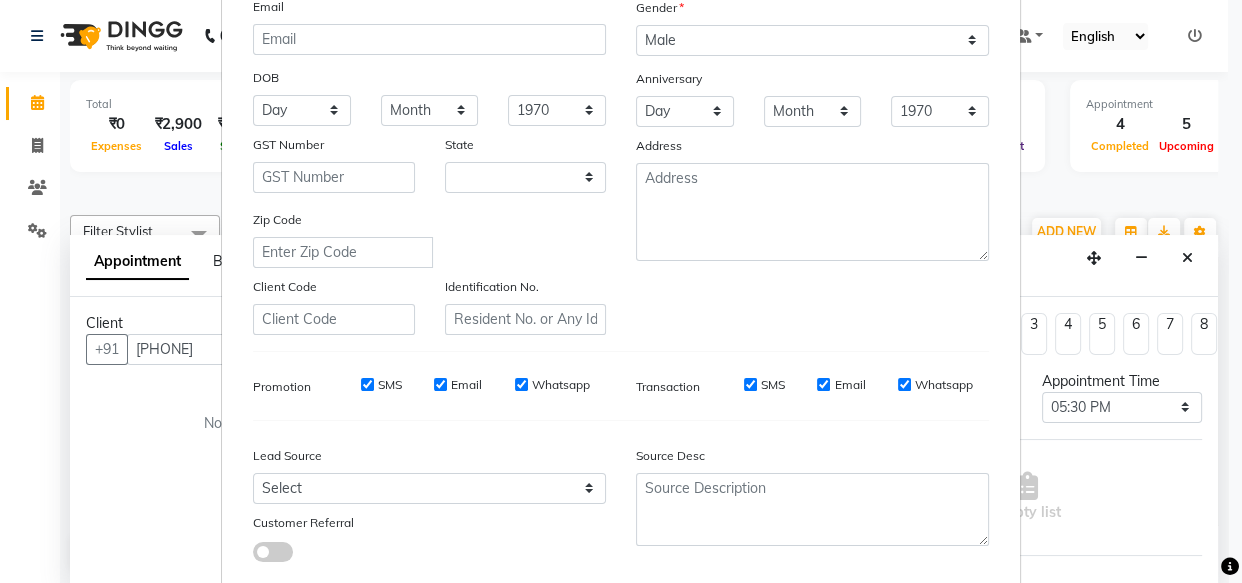 scroll, scrollTop: 228, scrollLeft: 0, axis: vertical 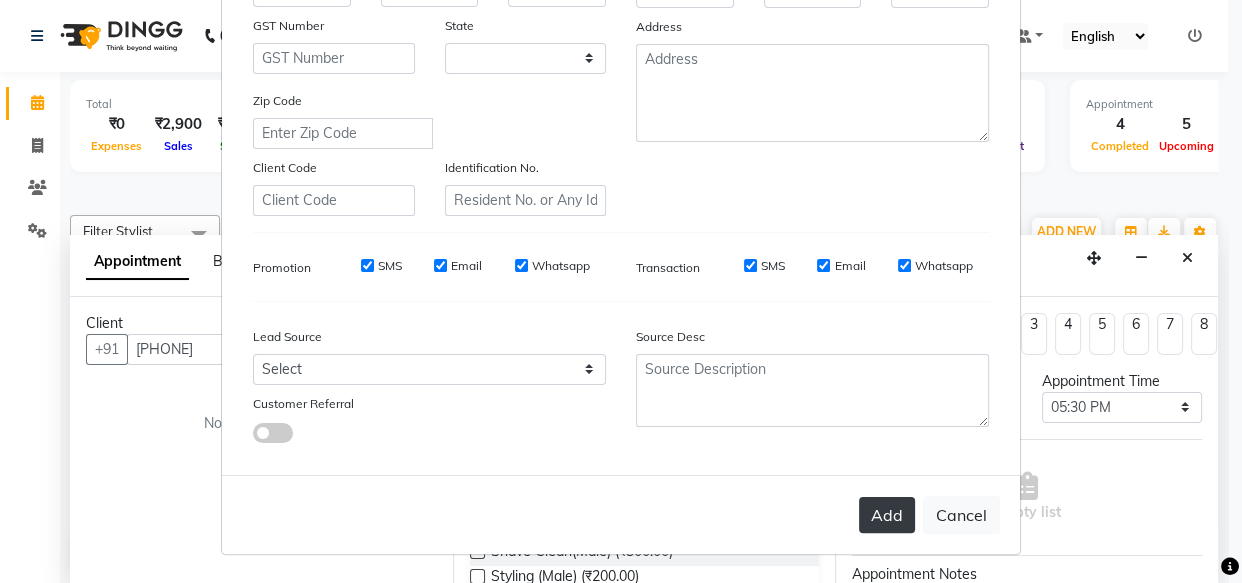 click on "Add" at bounding box center [887, 515] 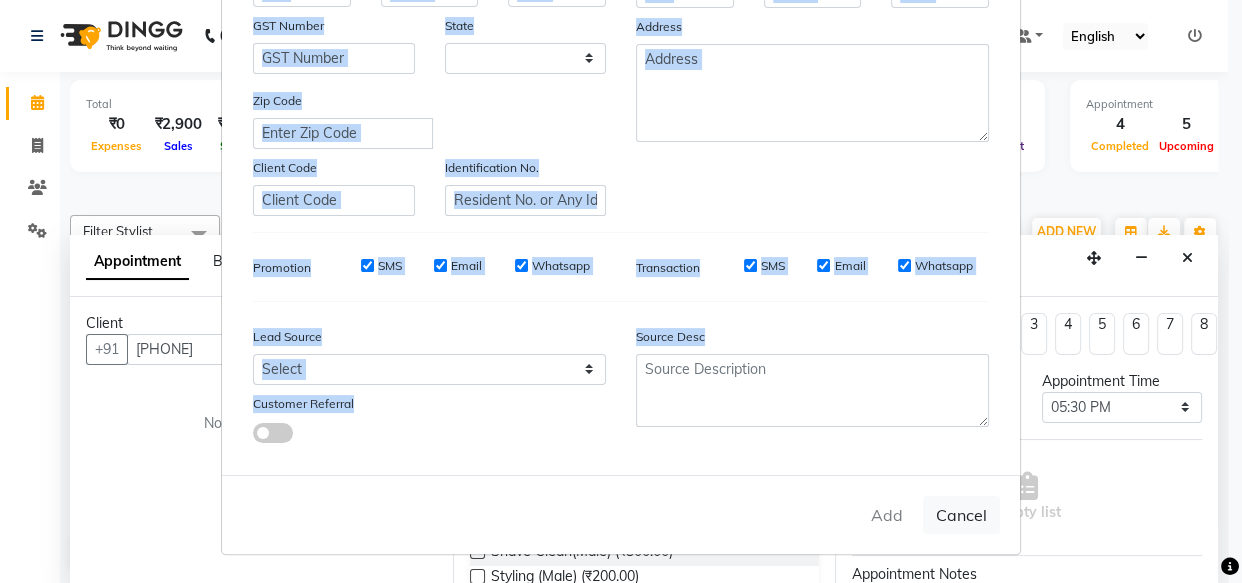 drag, startPoint x: 1209, startPoint y: 380, endPoint x: 1211, endPoint y: 403, distance: 23.086792 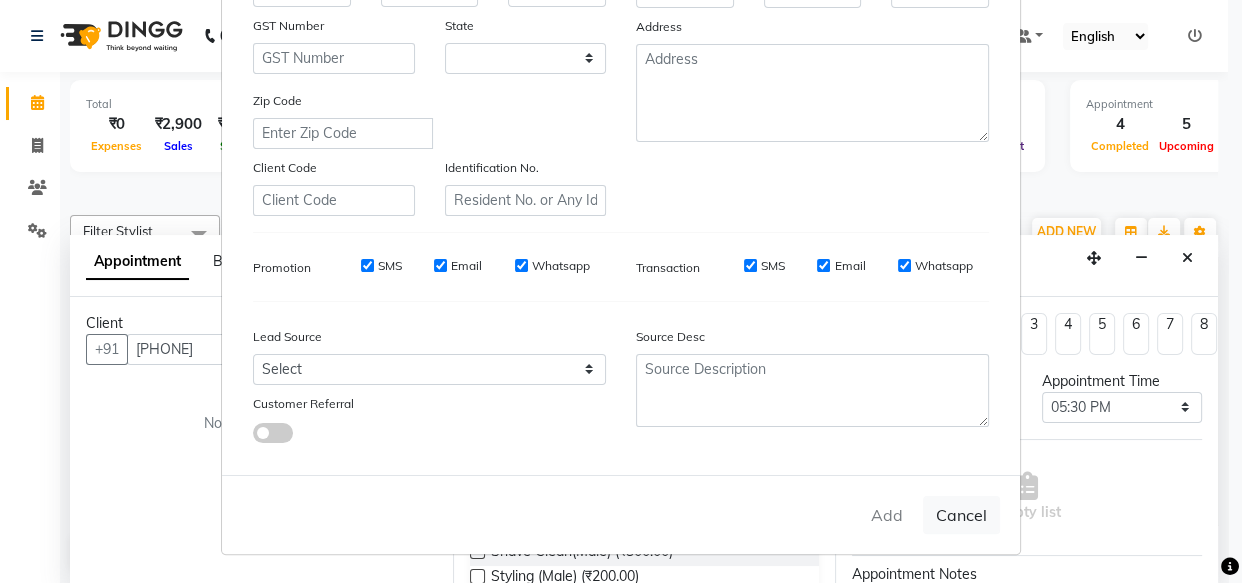 click on "Add   Cancel" at bounding box center (621, 514) 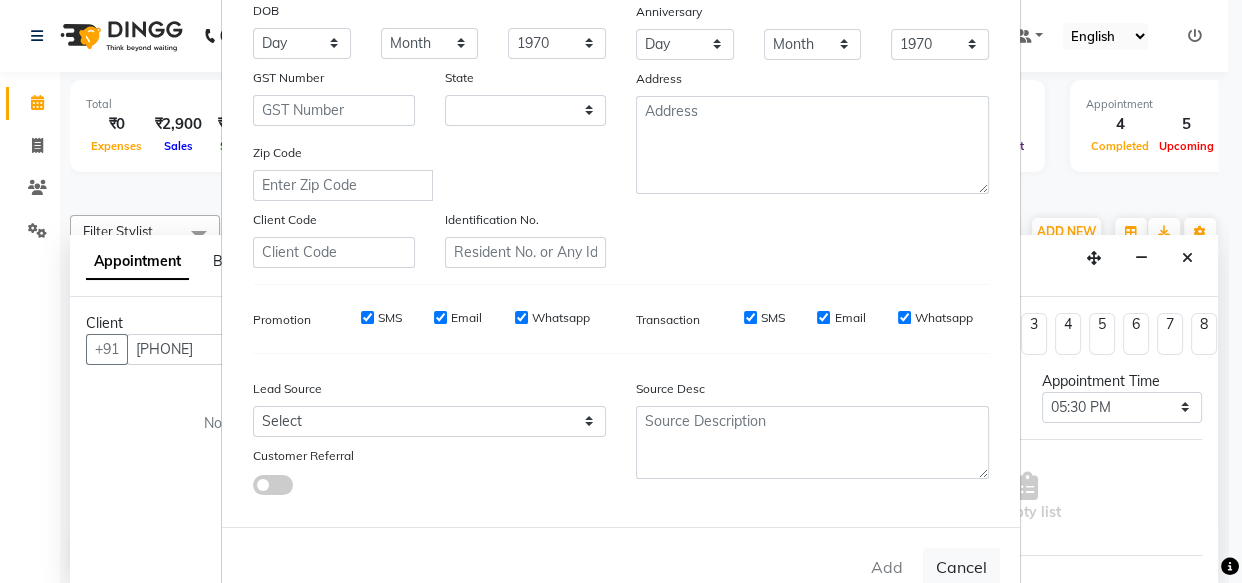 scroll, scrollTop: 239, scrollLeft: 0, axis: vertical 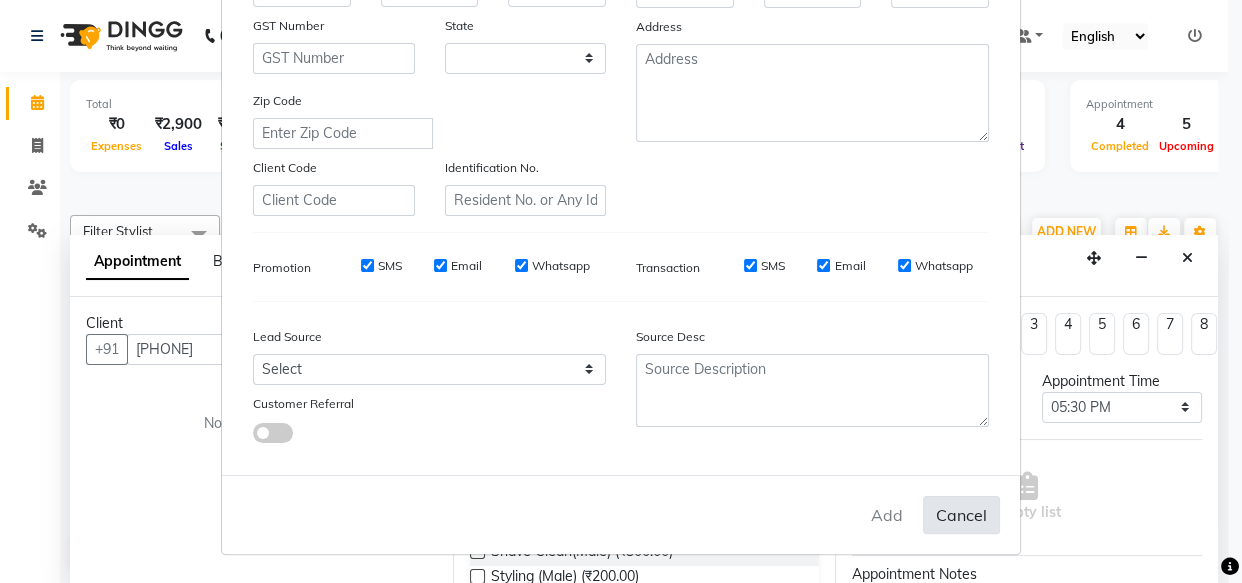 drag, startPoint x: 879, startPoint y: 508, endPoint x: 960, endPoint y: 508, distance: 81 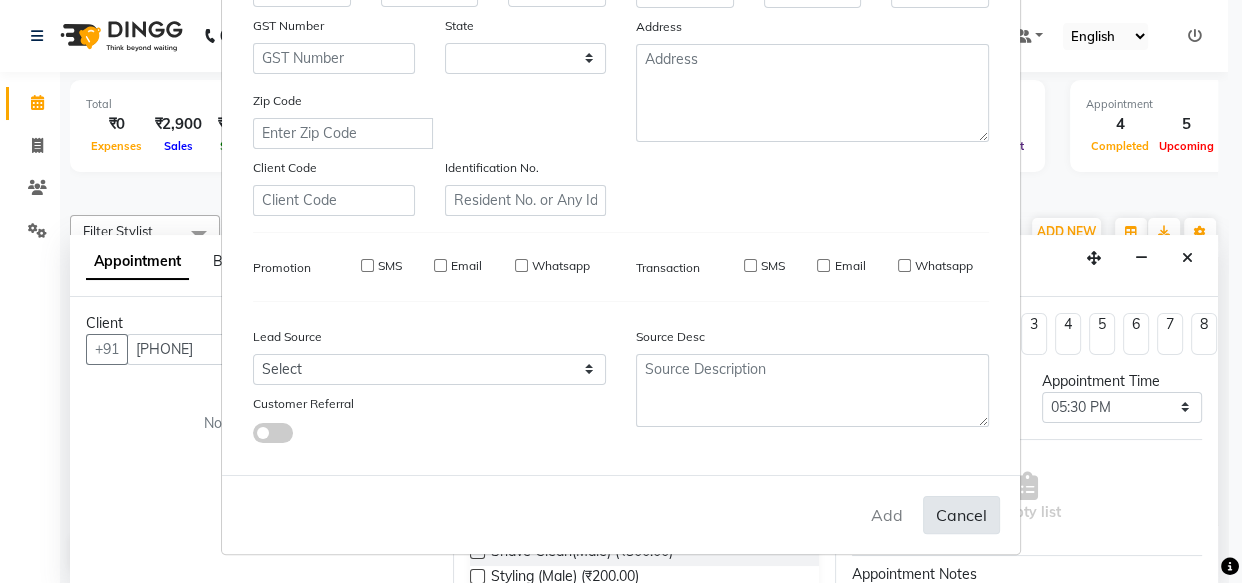 type 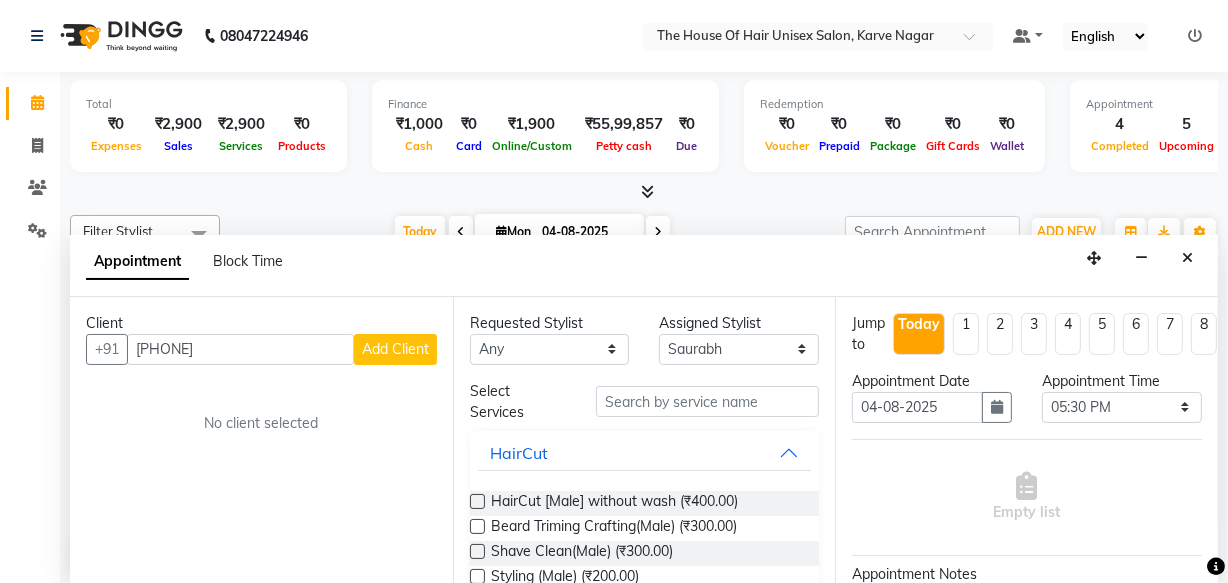 click on "Add Client" at bounding box center (395, 349) 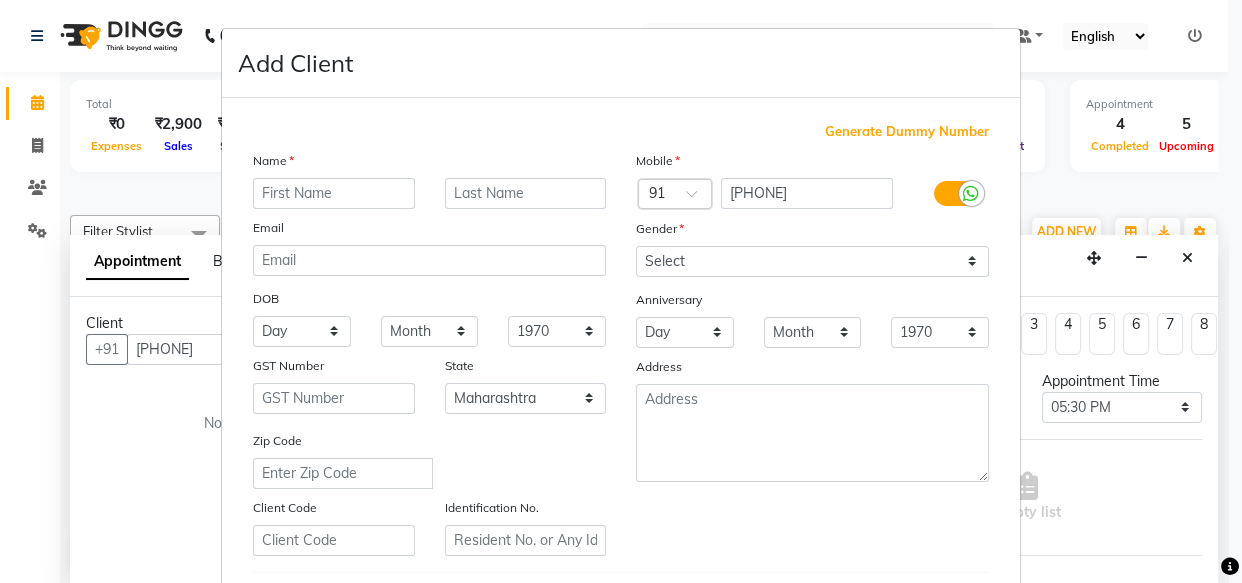 click at bounding box center [334, 193] 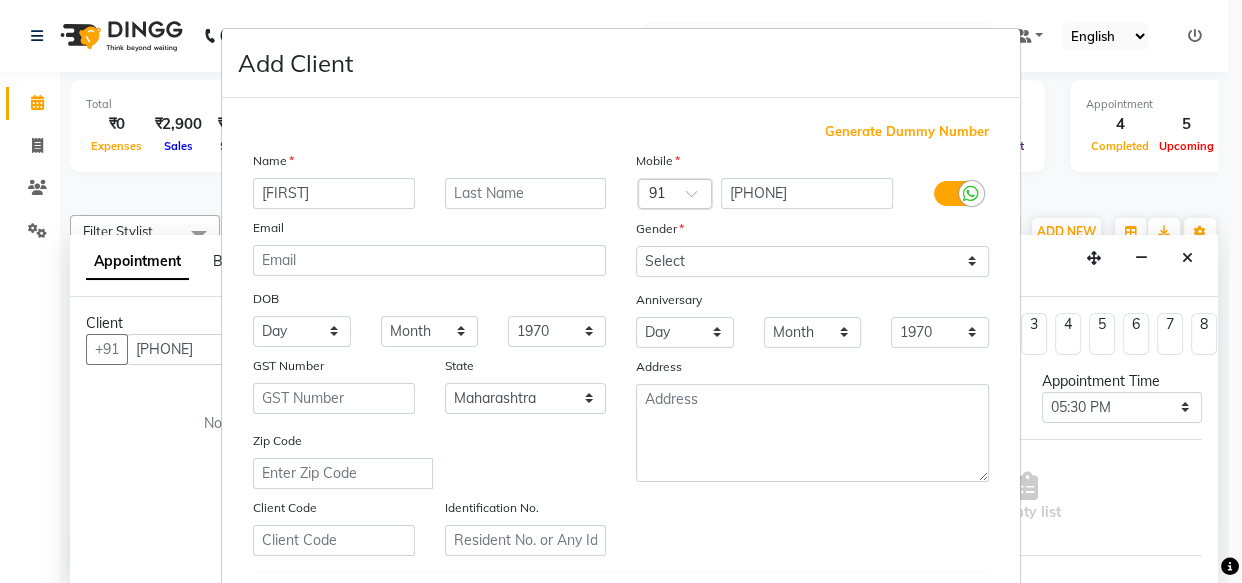 click on "Llovekeyk" at bounding box center (334, 193) 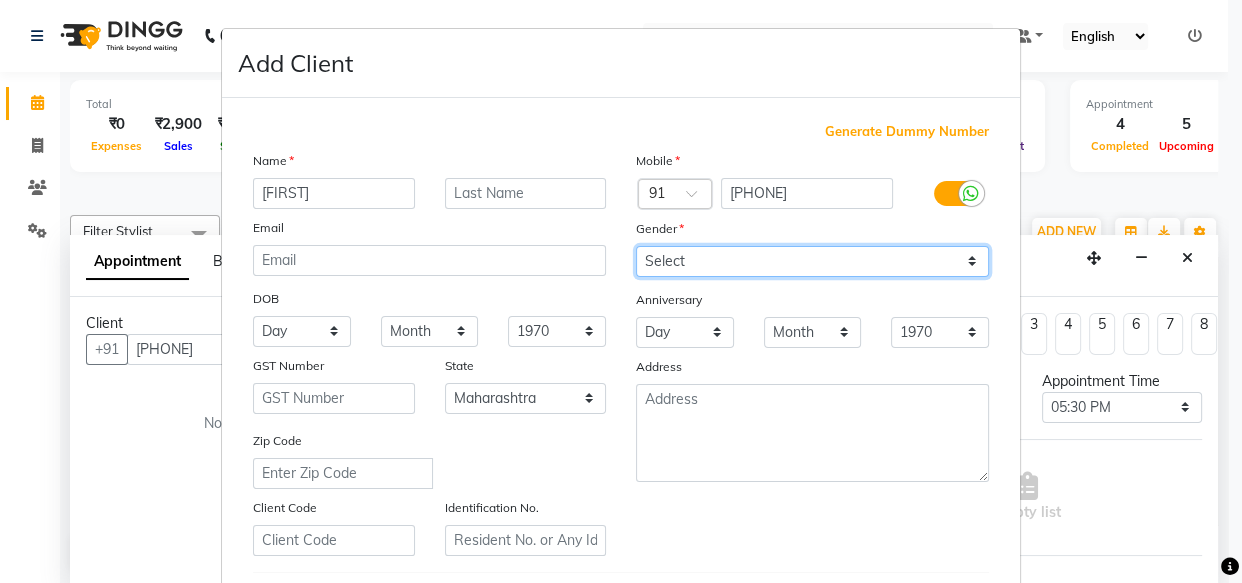 click on "Select Male Female Other Prefer Not To Say" at bounding box center [812, 261] 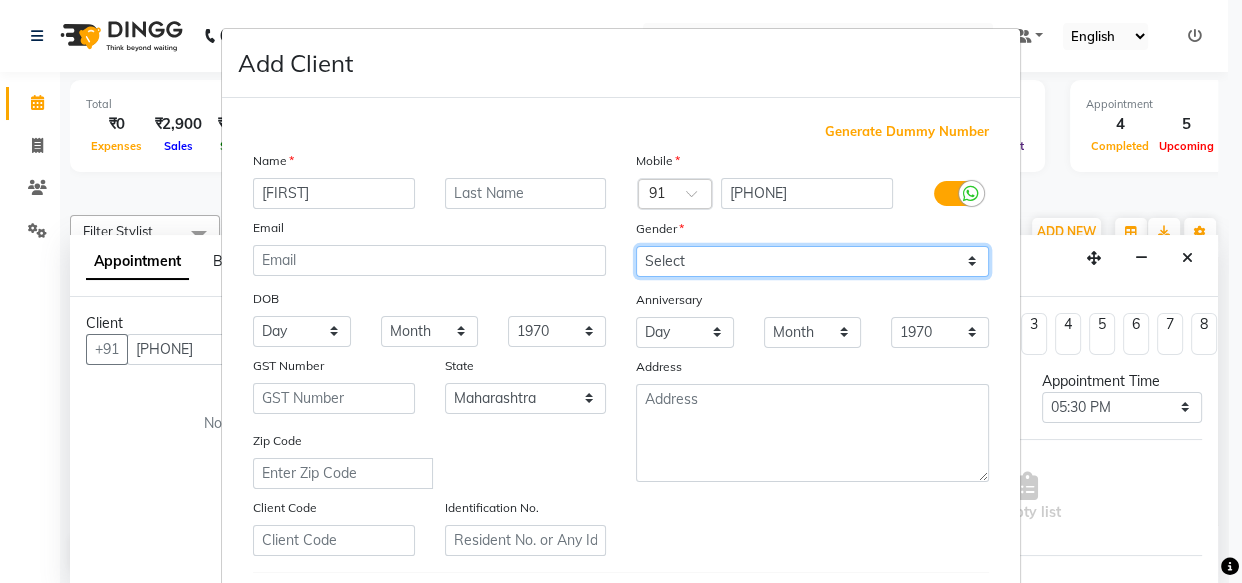 select on "male" 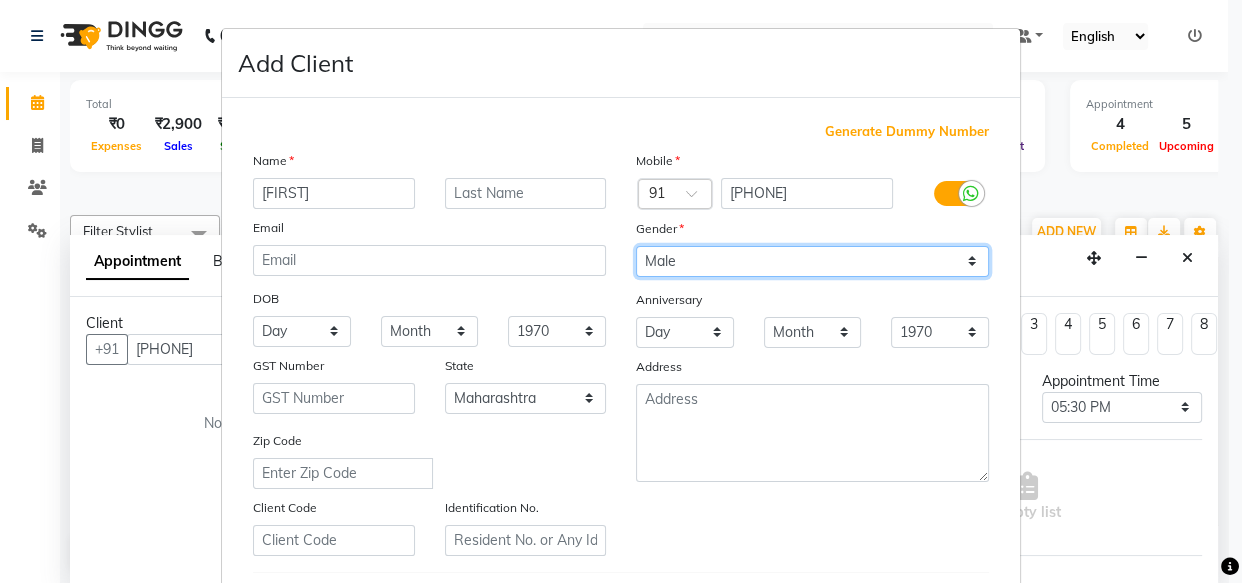 click on "Select Male Female Other Prefer Not To Say" at bounding box center [812, 261] 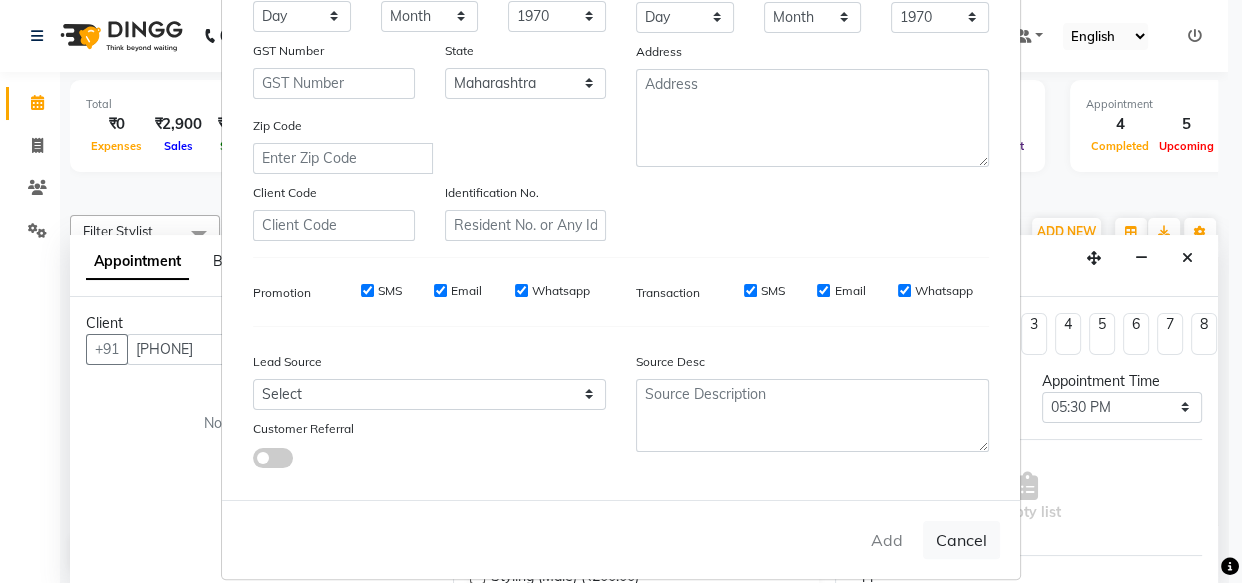 scroll, scrollTop: 343, scrollLeft: 0, axis: vertical 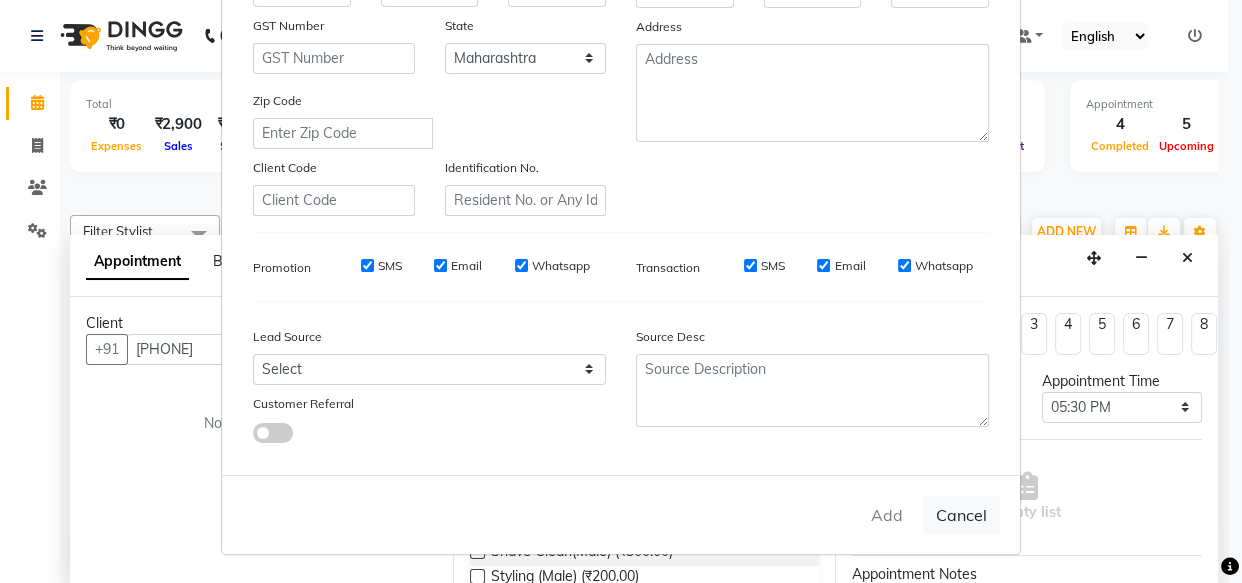 click on "Add   Cancel" at bounding box center [621, 514] 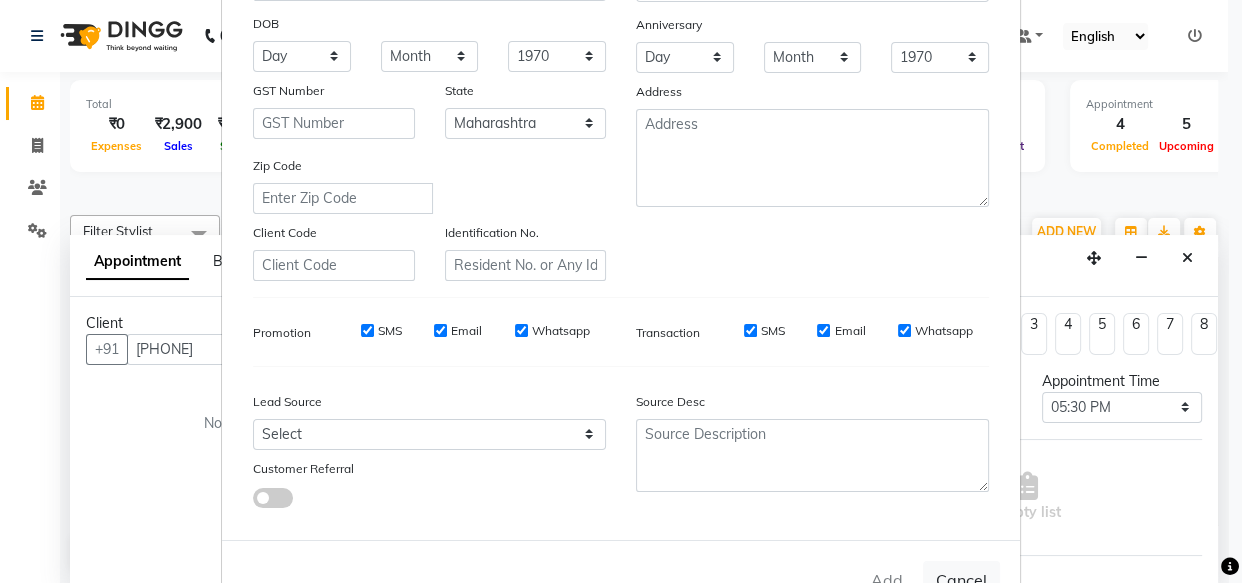 scroll, scrollTop: 272, scrollLeft: 0, axis: vertical 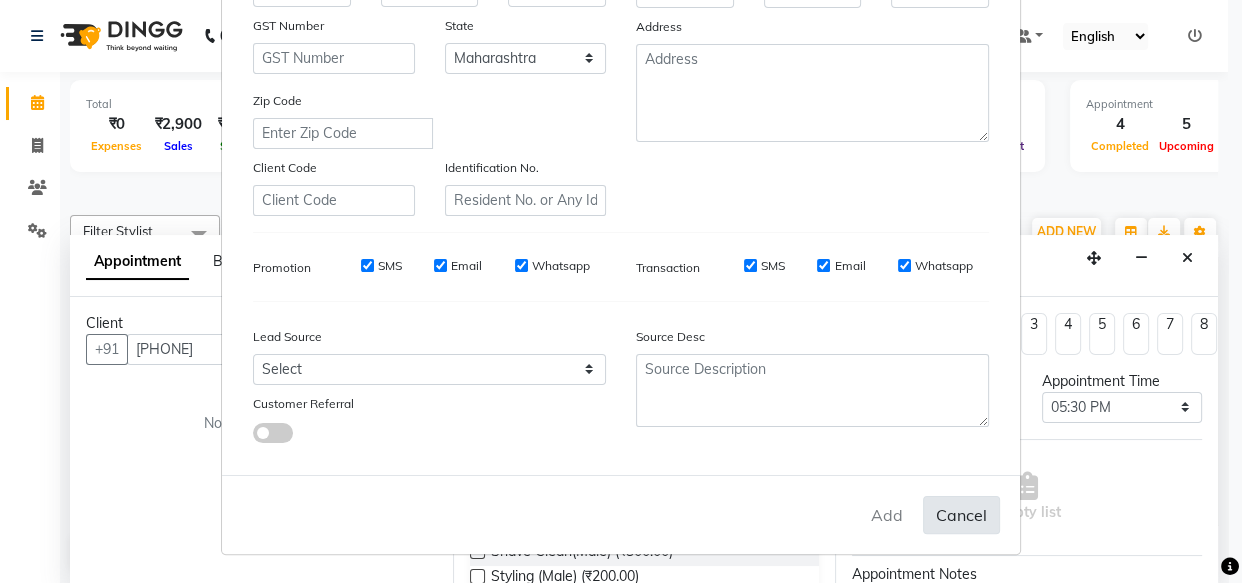 click on "Cancel" at bounding box center (961, 515) 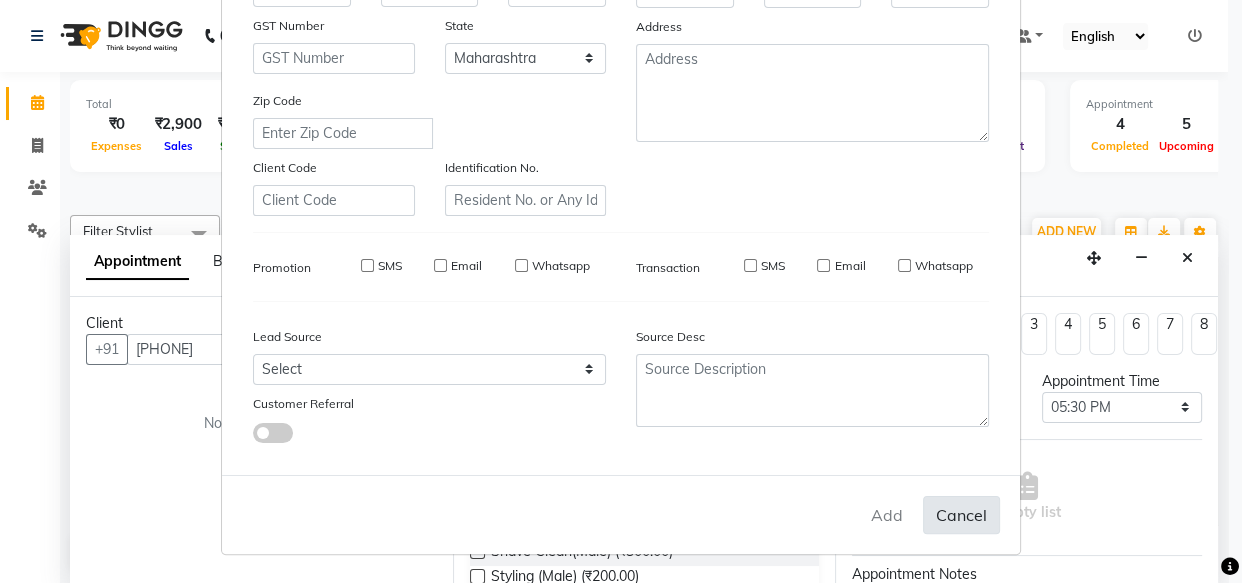 type 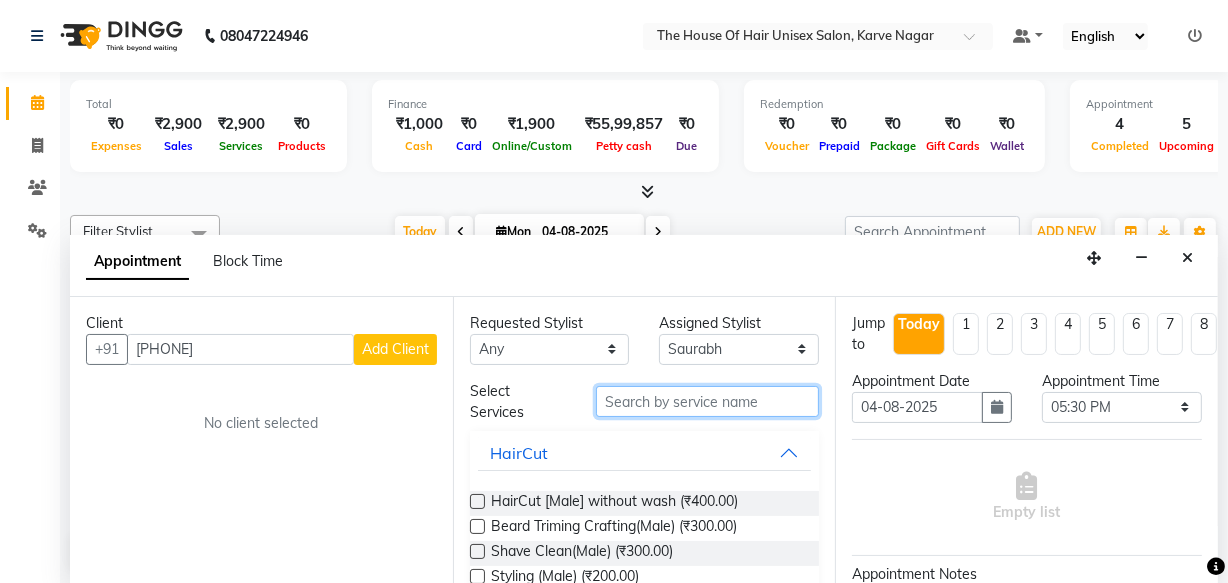 click at bounding box center [707, 401] 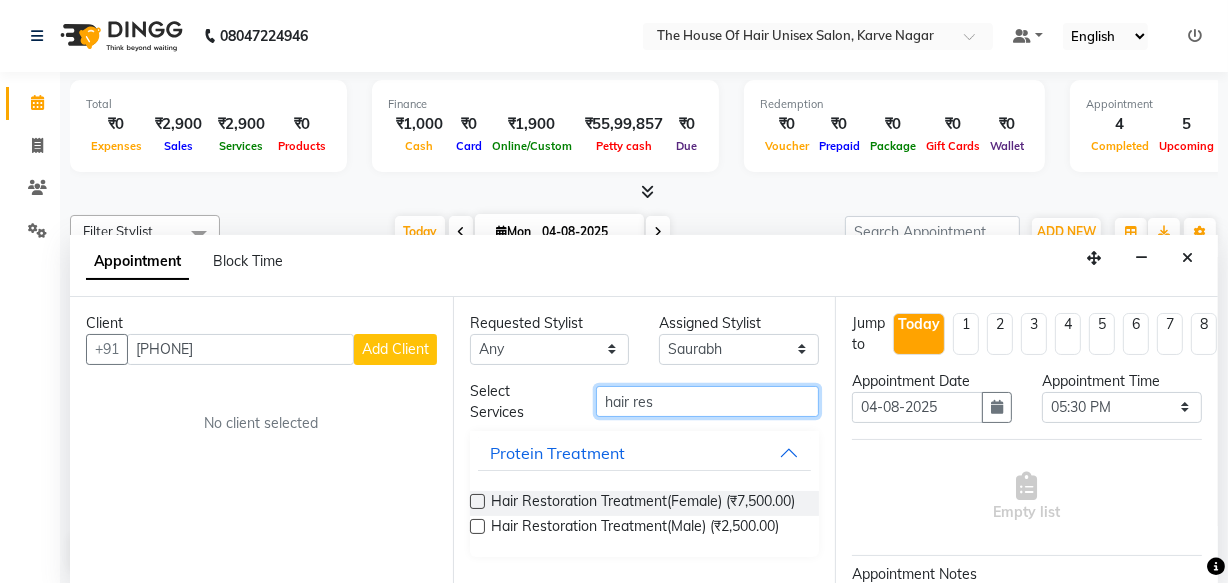 type on "hair res" 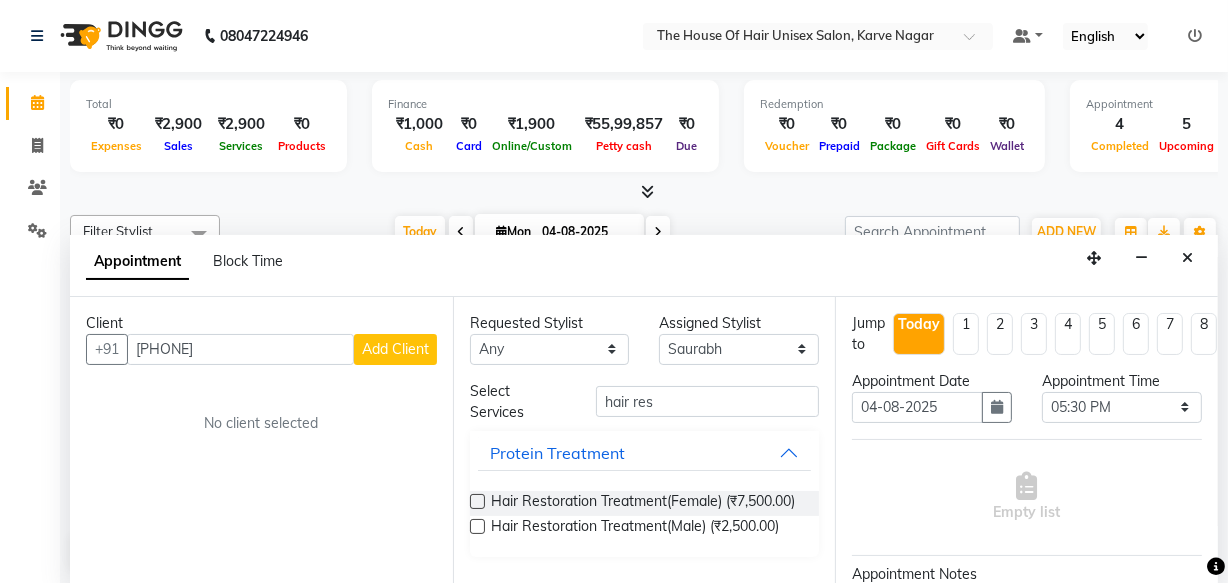 click at bounding box center (477, 526) 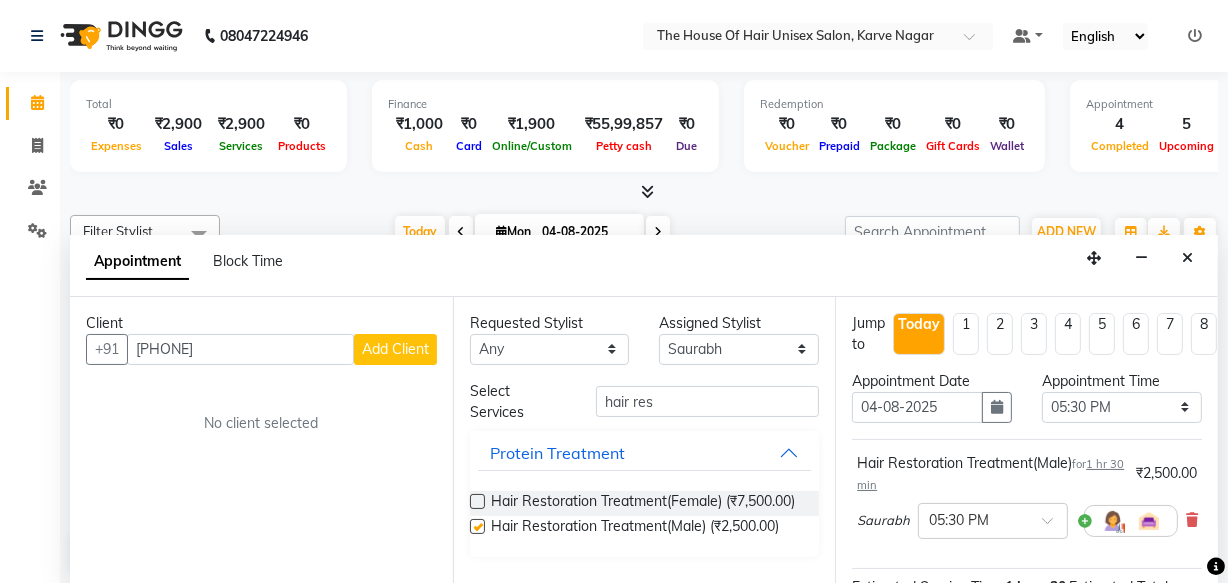 checkbox on "false" 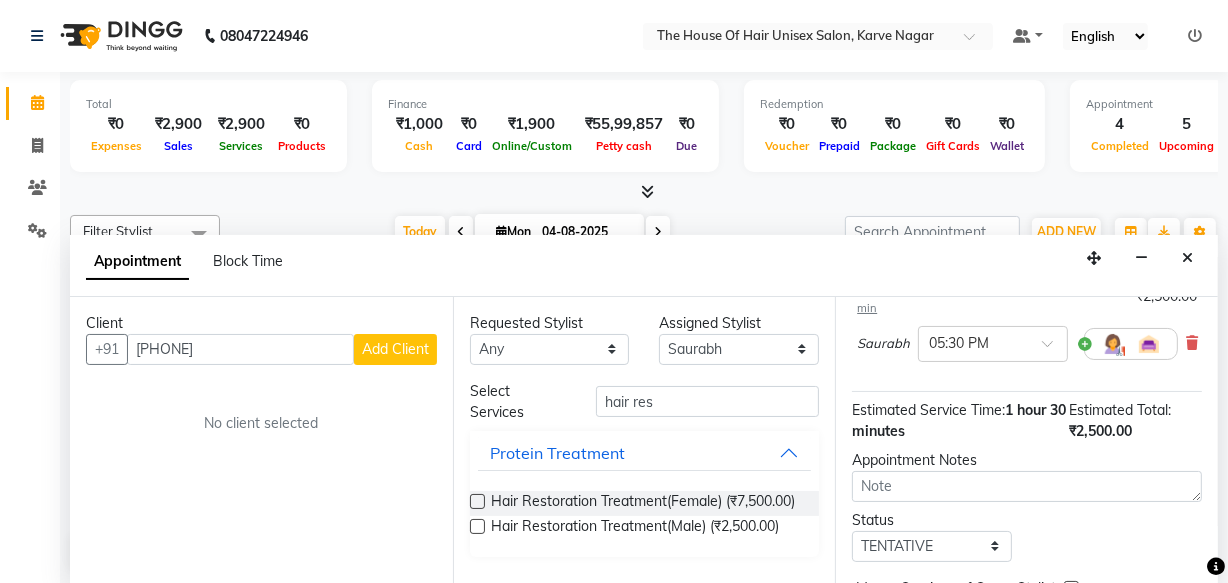 scroll, scrollTop: 311, scrollLeft: 0, axis: vertical 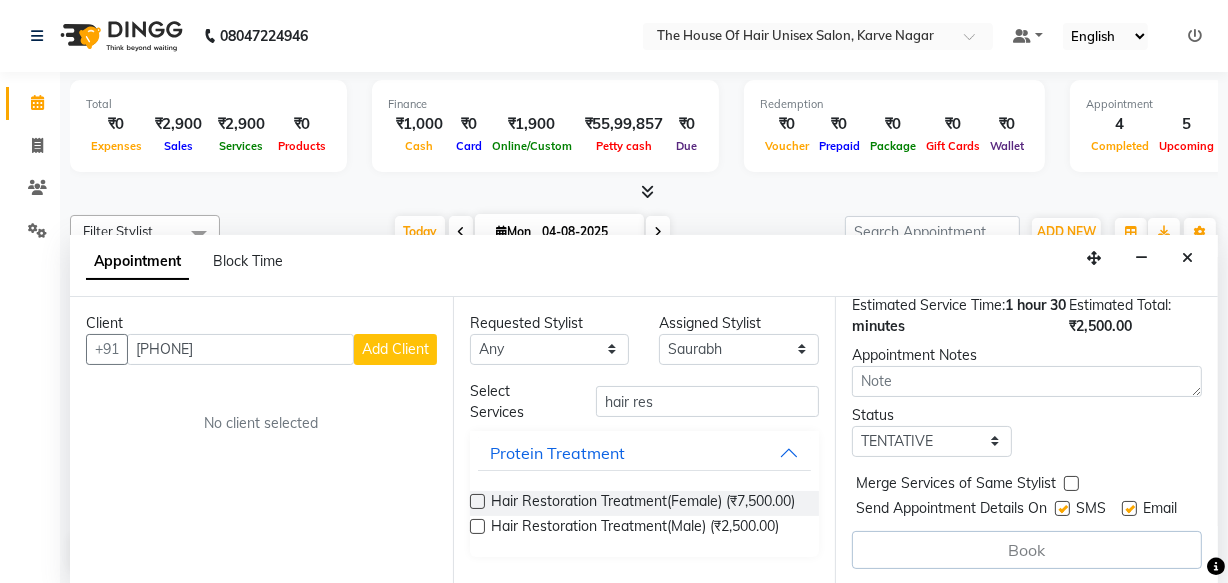 click at bounding box center [1071, 483] 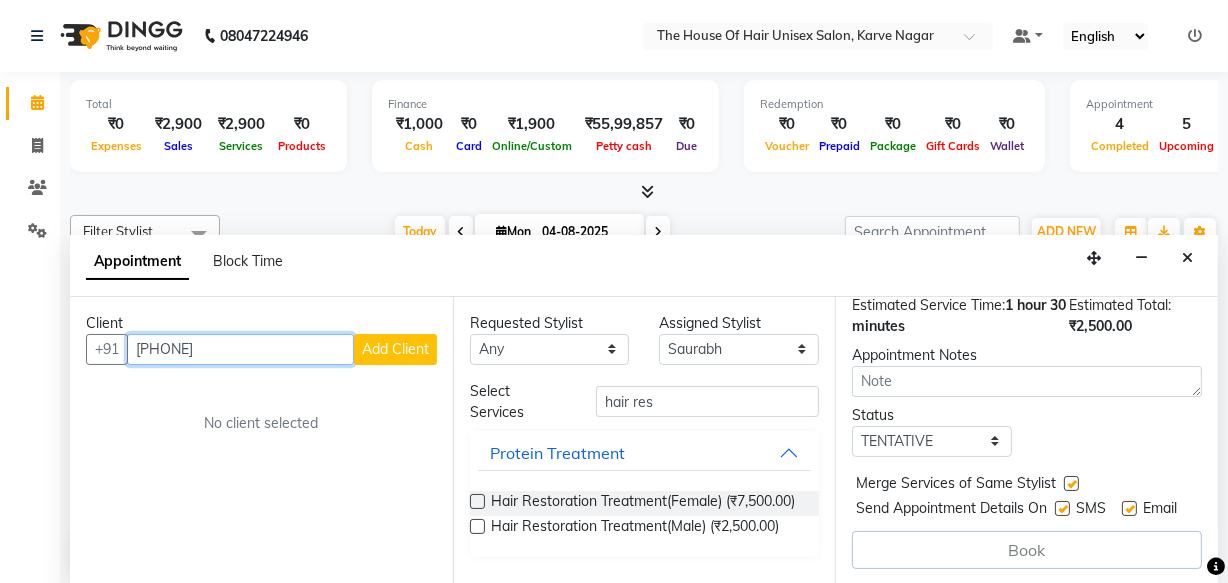 click on "9225539589" at bounding box center [240, 349] 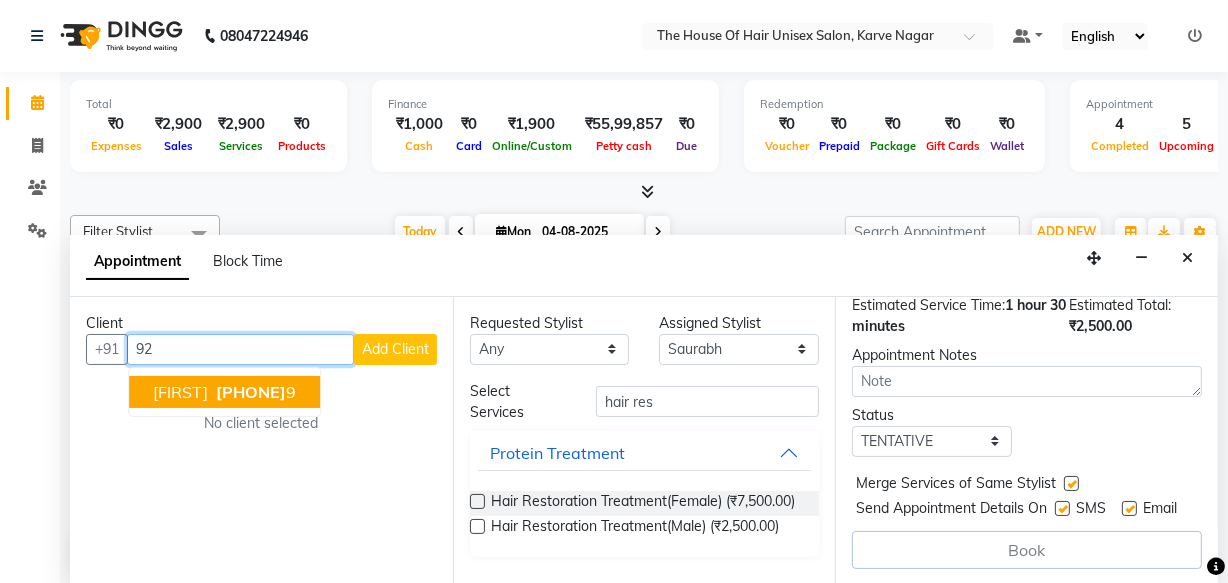 type on "9" 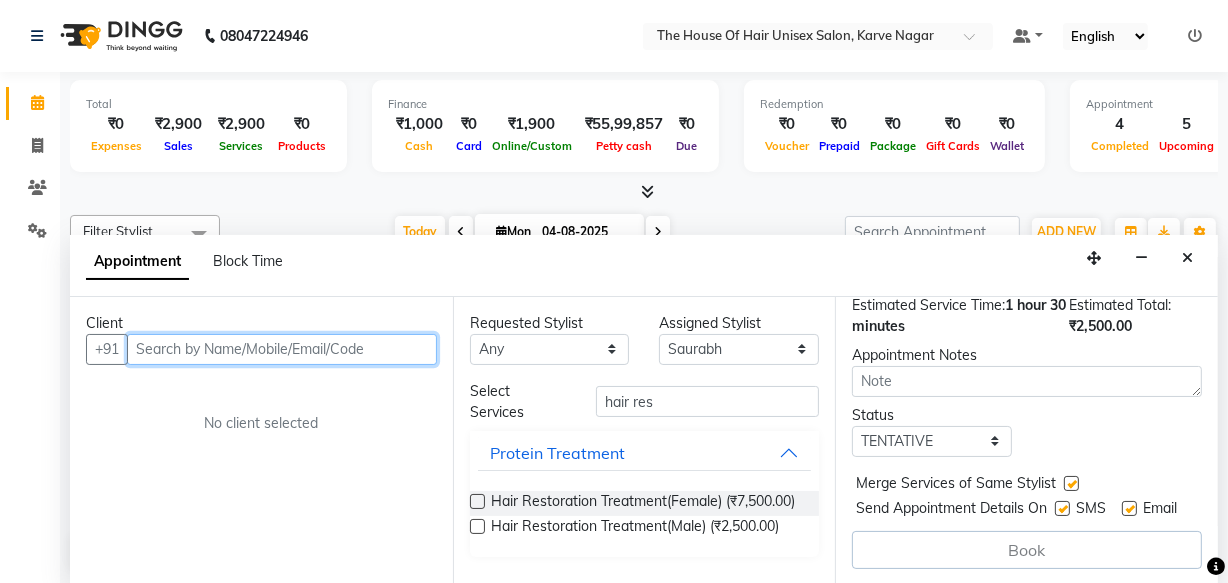 click at bounding box center [282, 349] 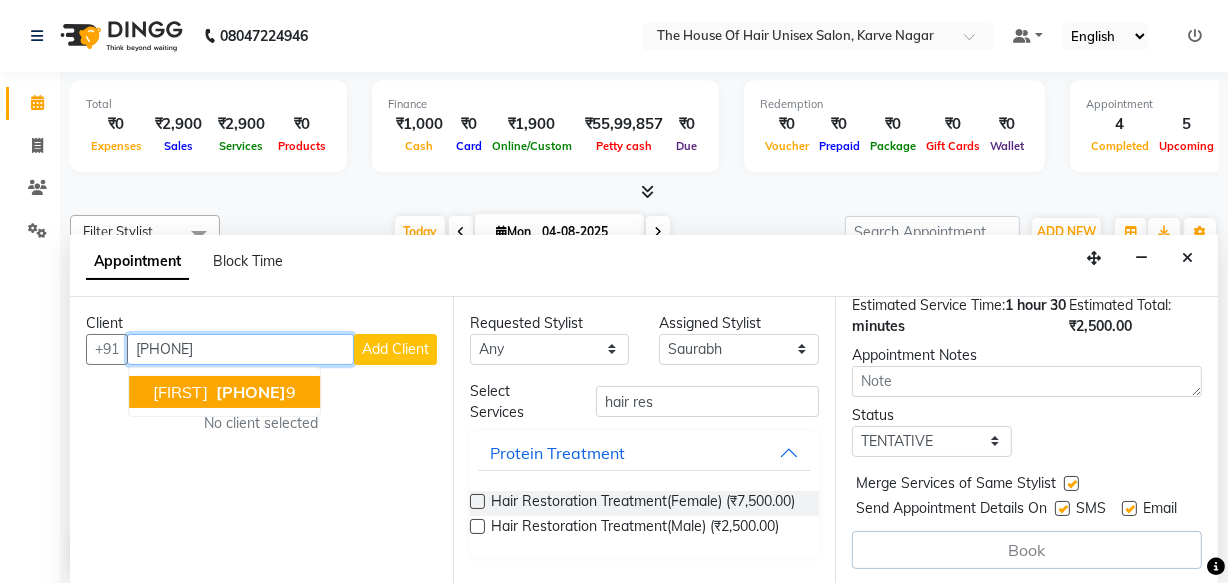 type on "9225539589" 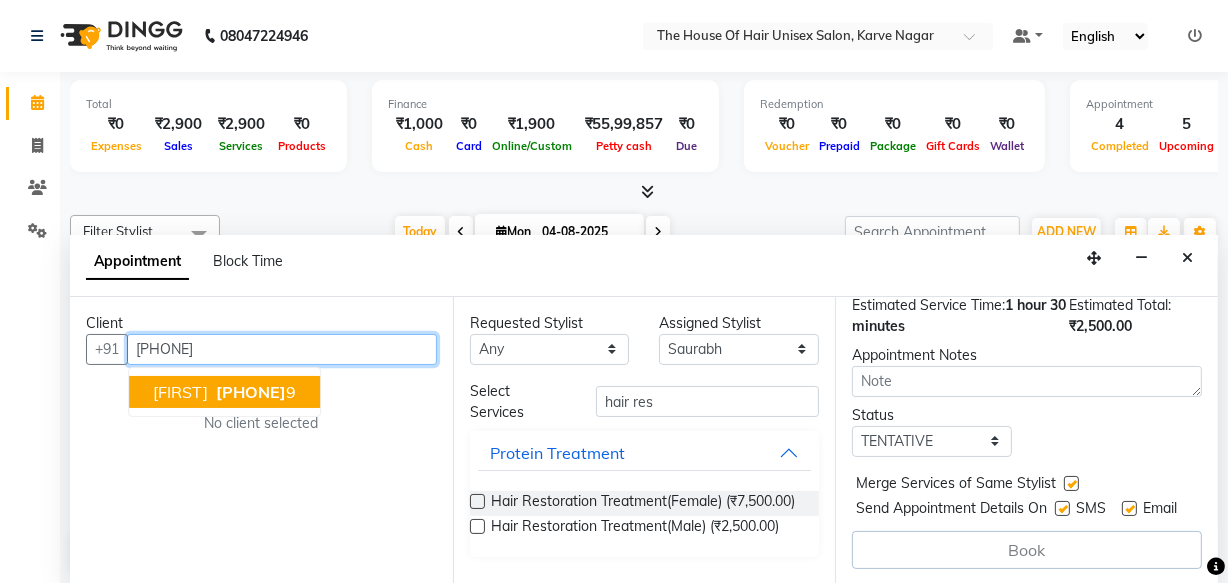 scroll, scrollTop: 310, scrollLeft: 0, axis: vertical 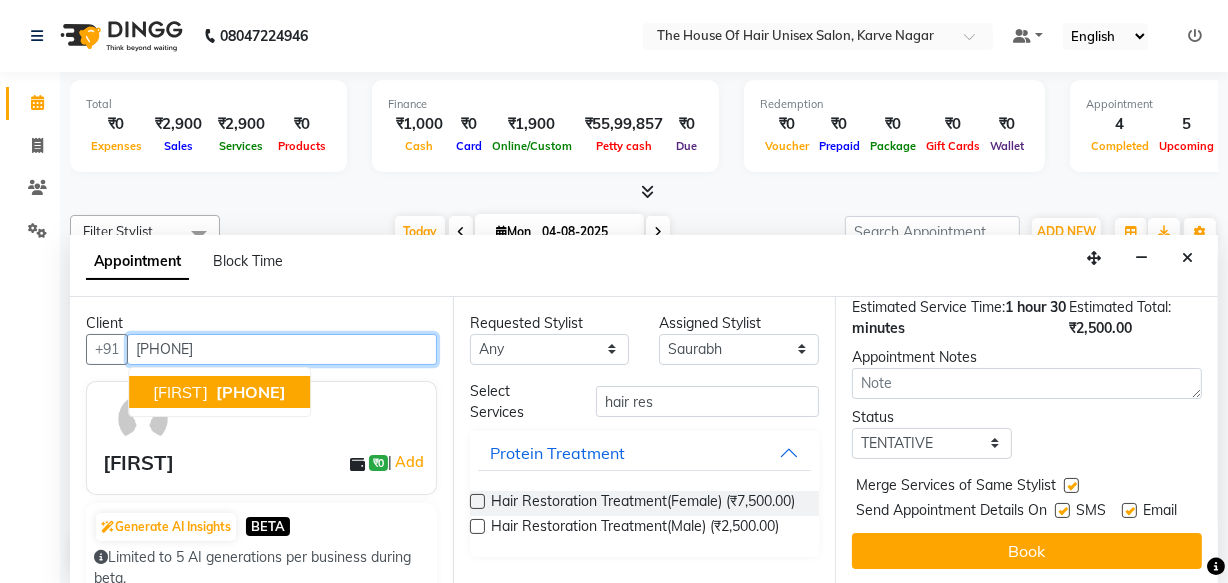 click on "9225539589" at bounding box center (251, 392) 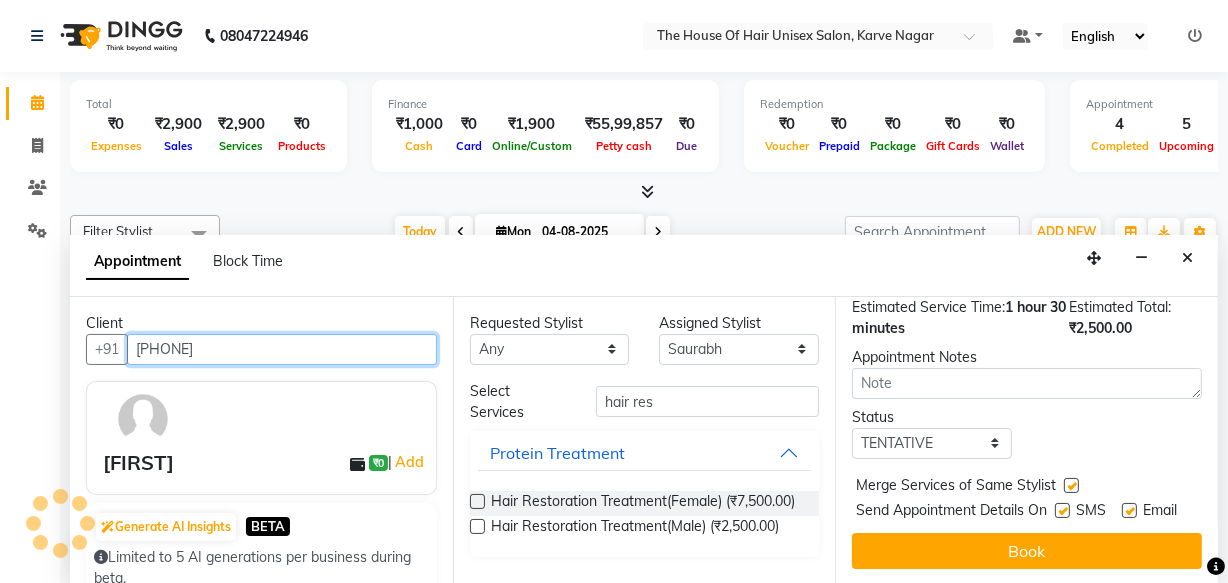 scroll, scrollTop: 310, scrollLeft: 0, axis: vertical 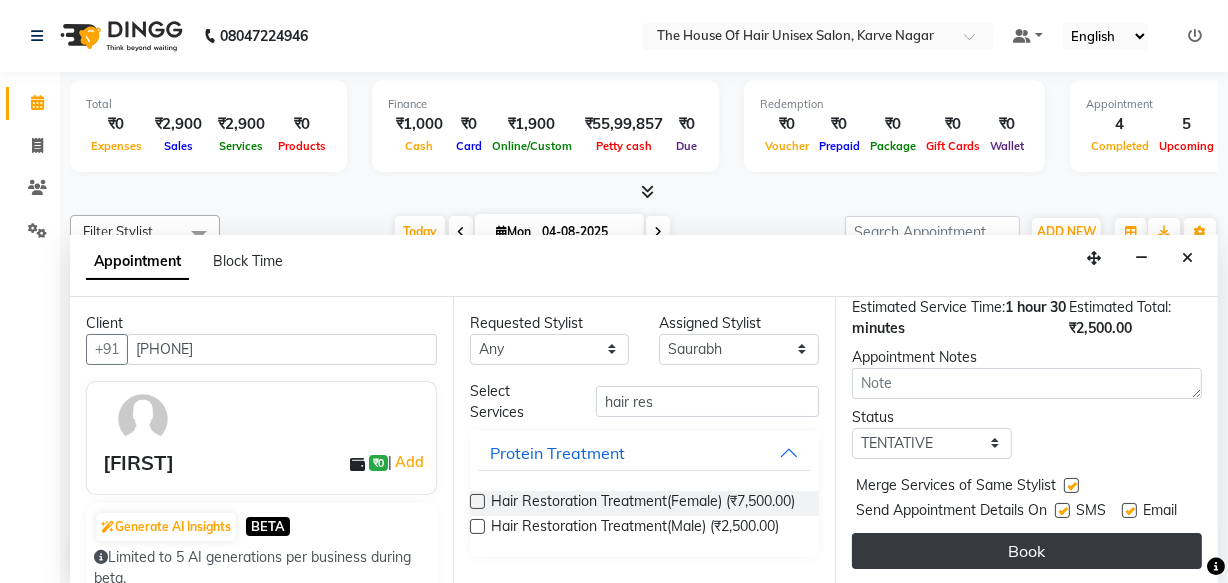click on "Book" at bounding box center [1027, 551] 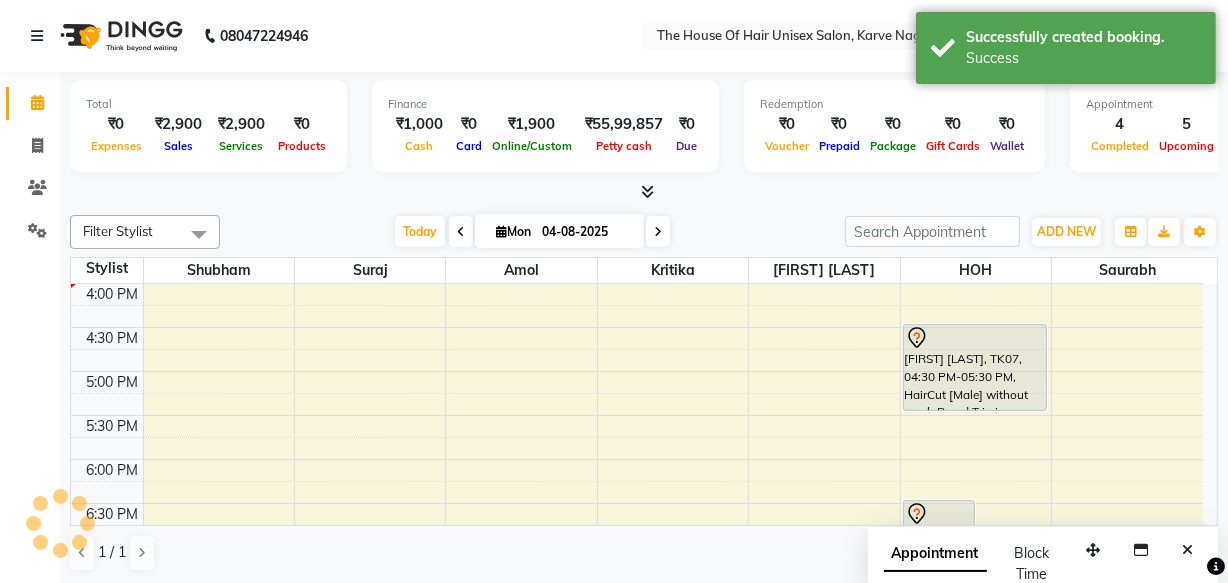 scroll, scrollTop: 0, scrollLeft: 0, axis: both 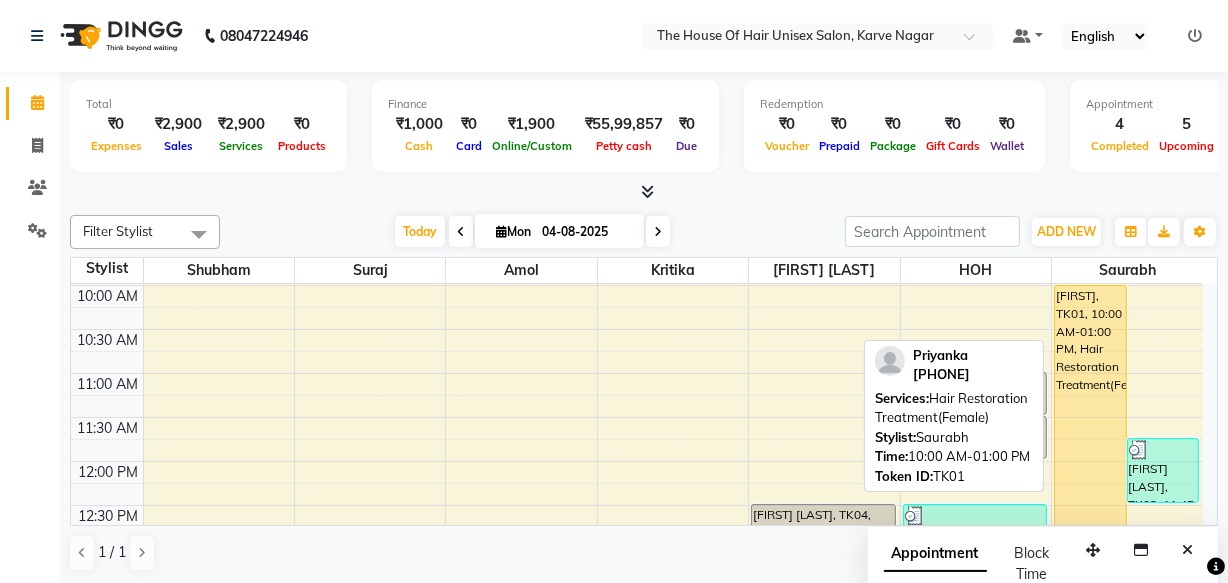 click on "[FIRST] [LAST], TK01, 10:00 AM-01:00 PM, Hair Restoration Treatment(Female)" at bounding box center (1090, 416) 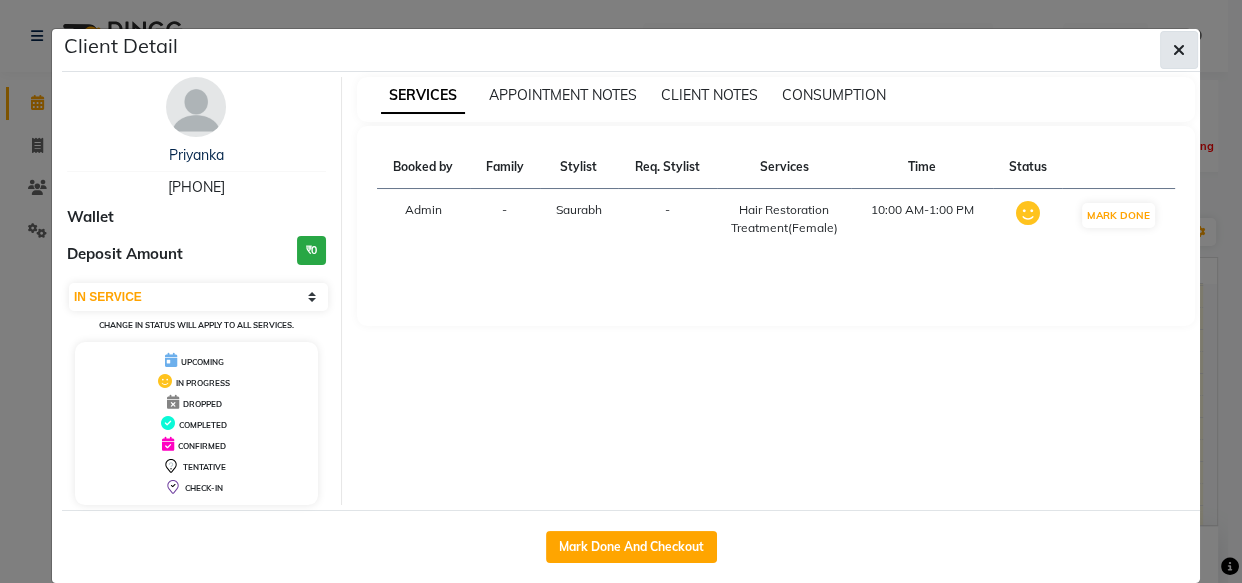 click 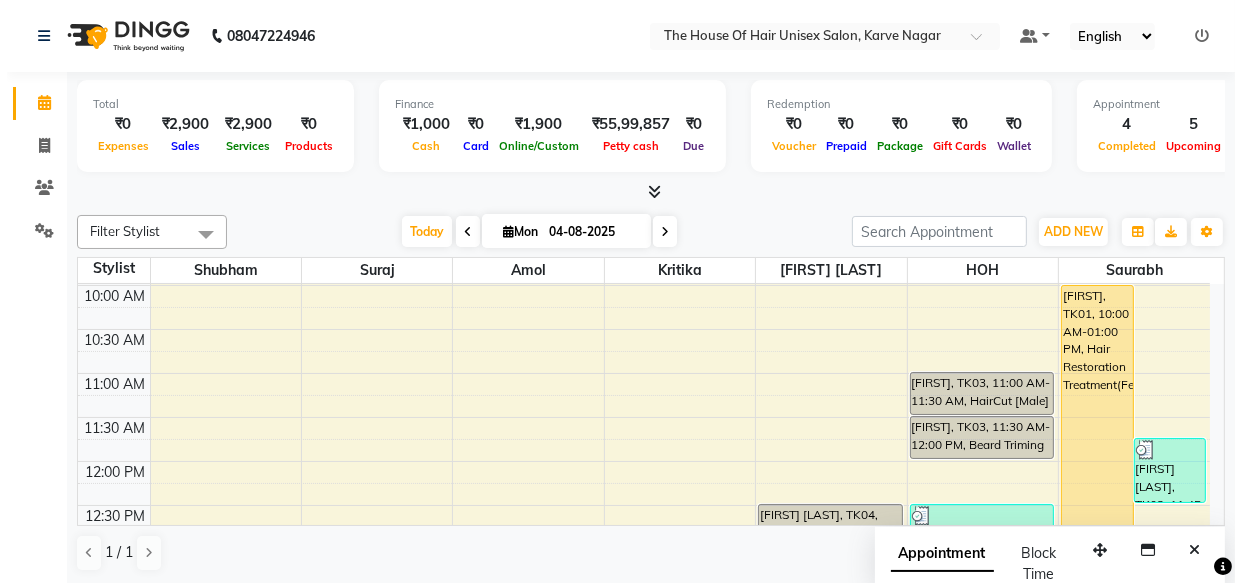 scroll, scrollTop: 250, scrollLeft: 0, axis: vertical 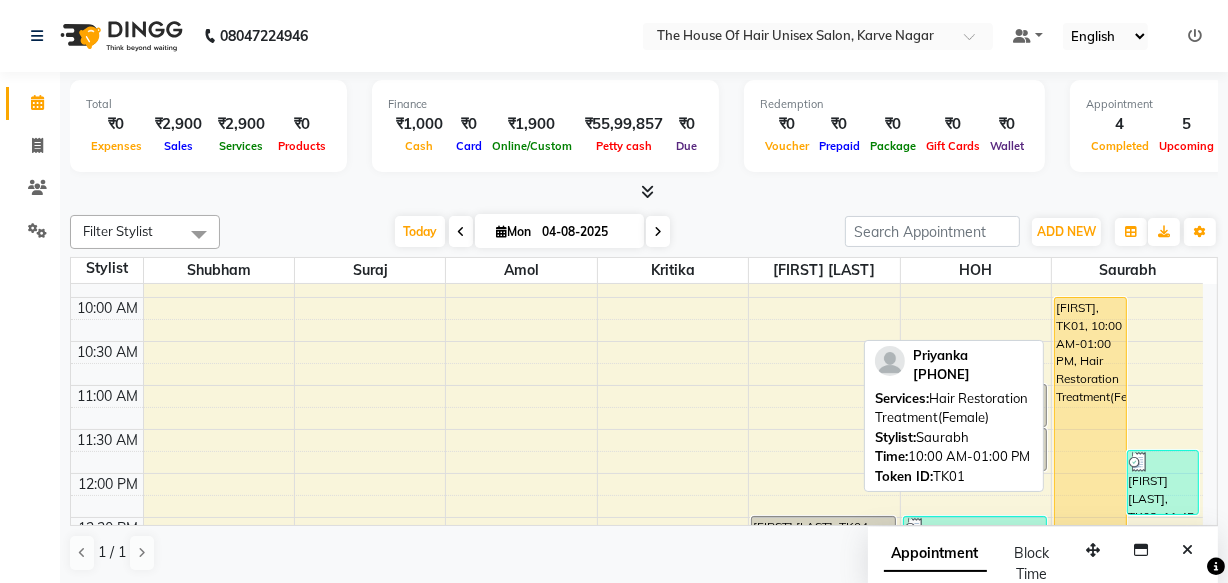 click on "[FIRST] [LAST], TK01, 10:00 AM-01:00 PM, Hair Restoration Treatment(Female)" at bounding box center [1090, 428] 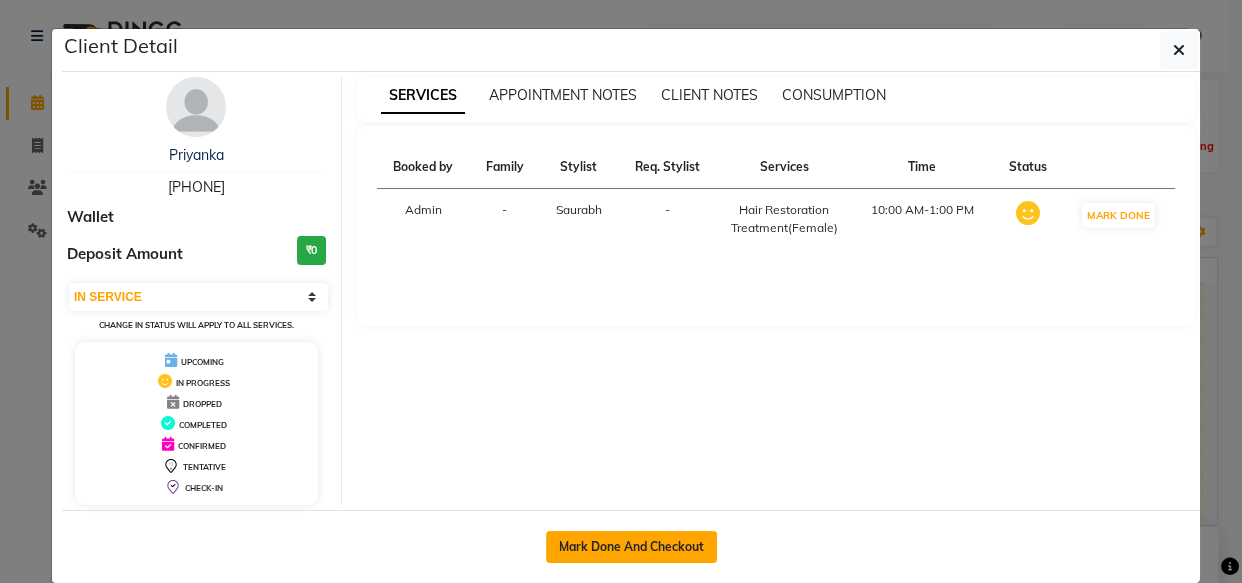 click on "Mark Done And Checkout" 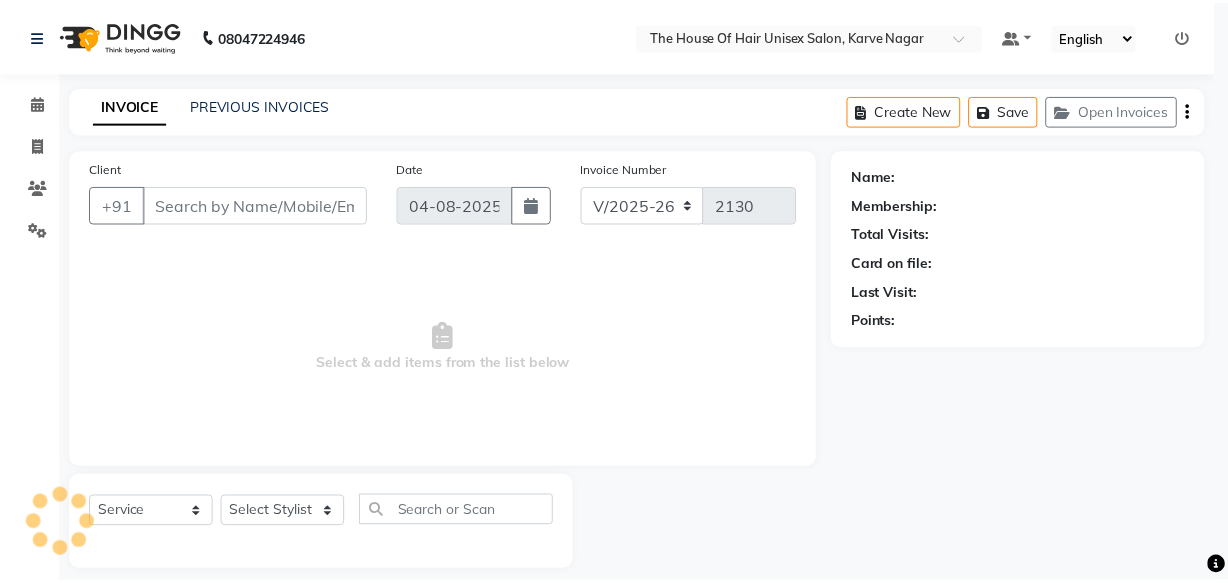 scroll, scrollTop: 0, scrollLeft: 0, axis: both 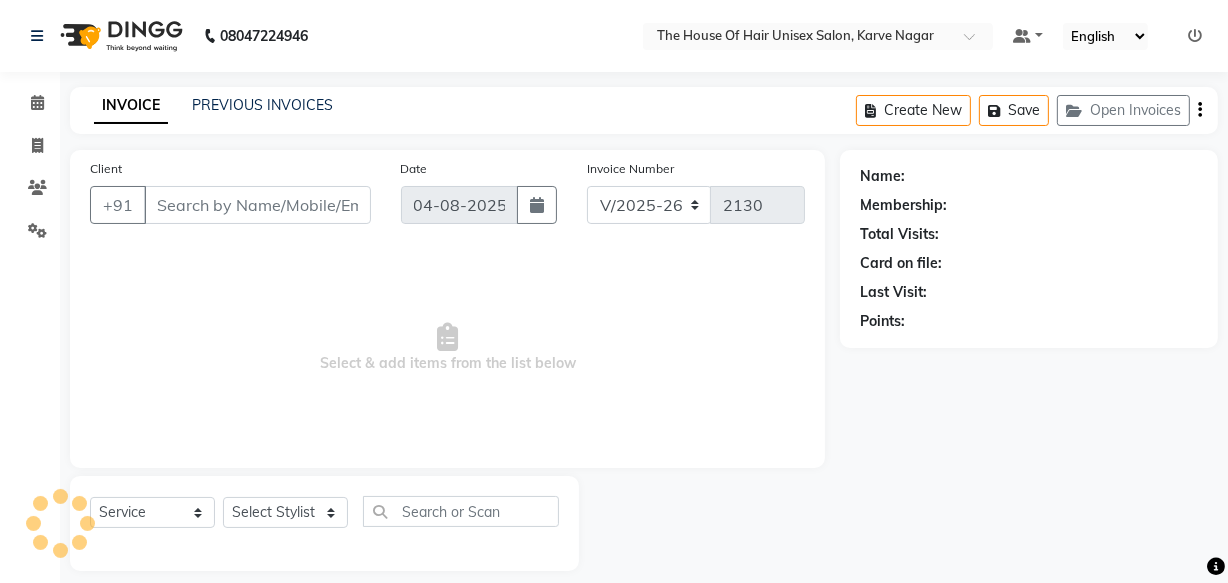 type on "[PHONE]" 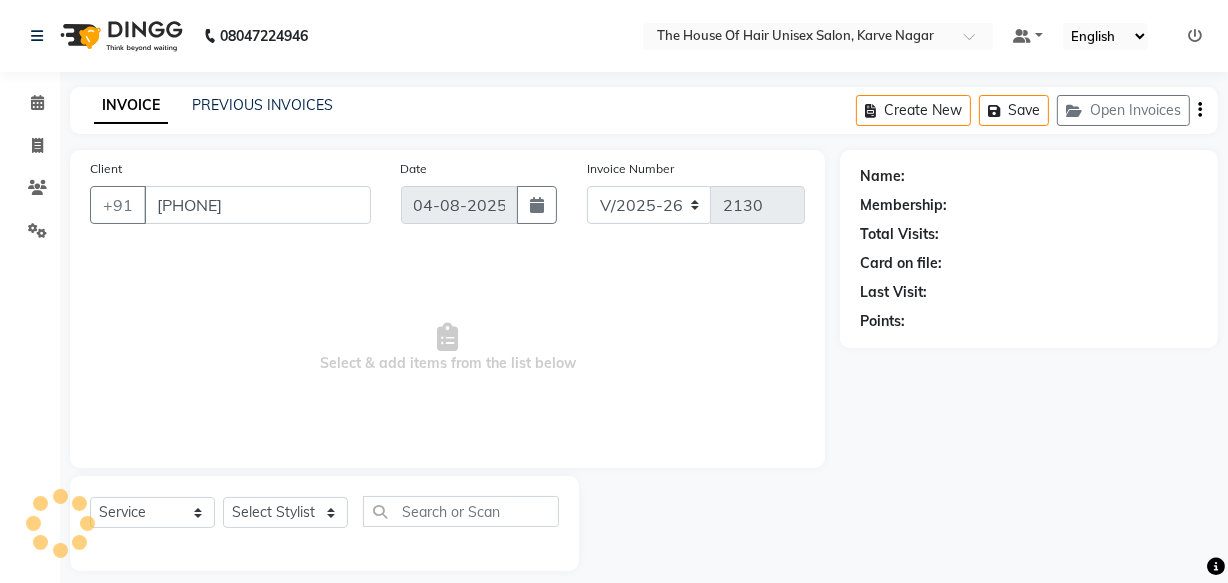select on "86145" 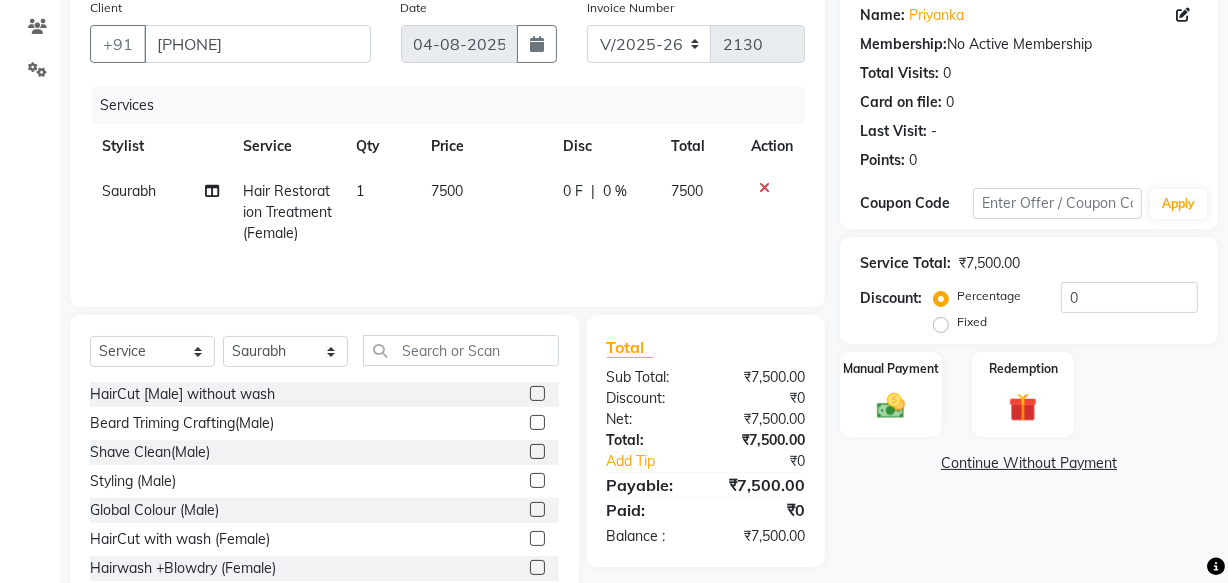 scroll, scrollTop: 158, scrollLeft: 0, axis: vertical 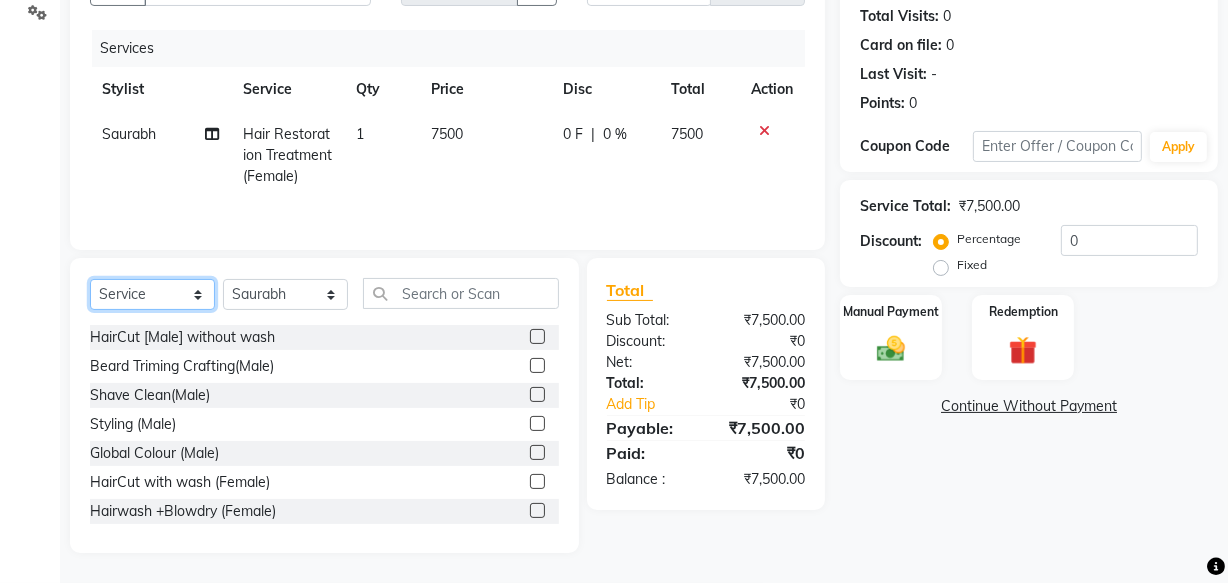 click on "Select  Service  Product  Membership  Package Voucher Prepaid Gift Card" 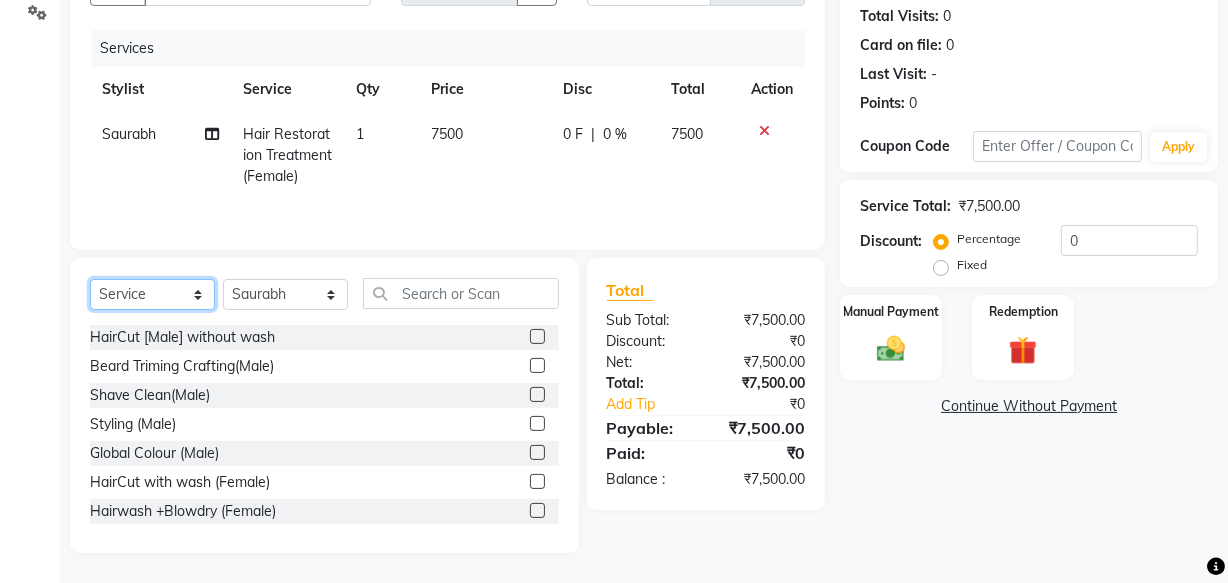 select on "product" 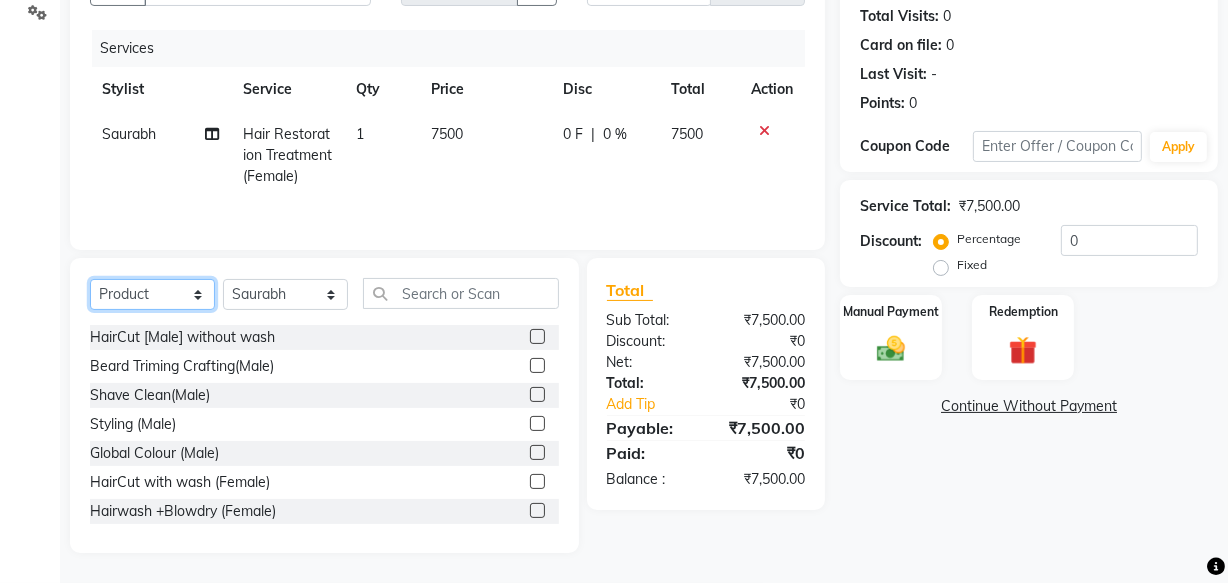 click on "Select  Service  Product  Membership  Package Voucher Prepaid Gift Card" 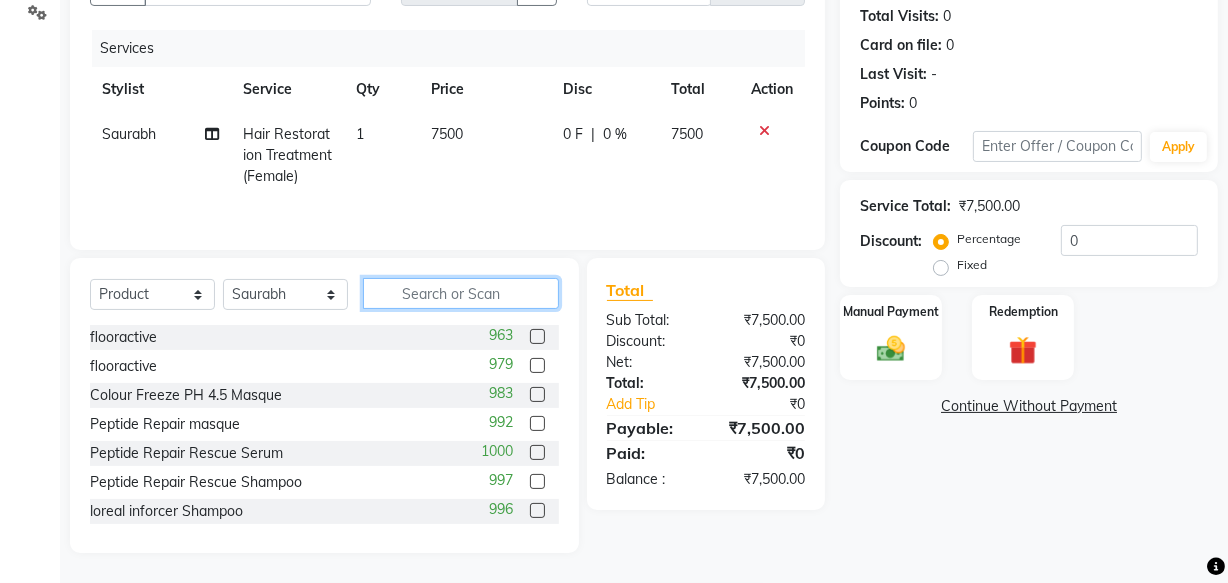 click 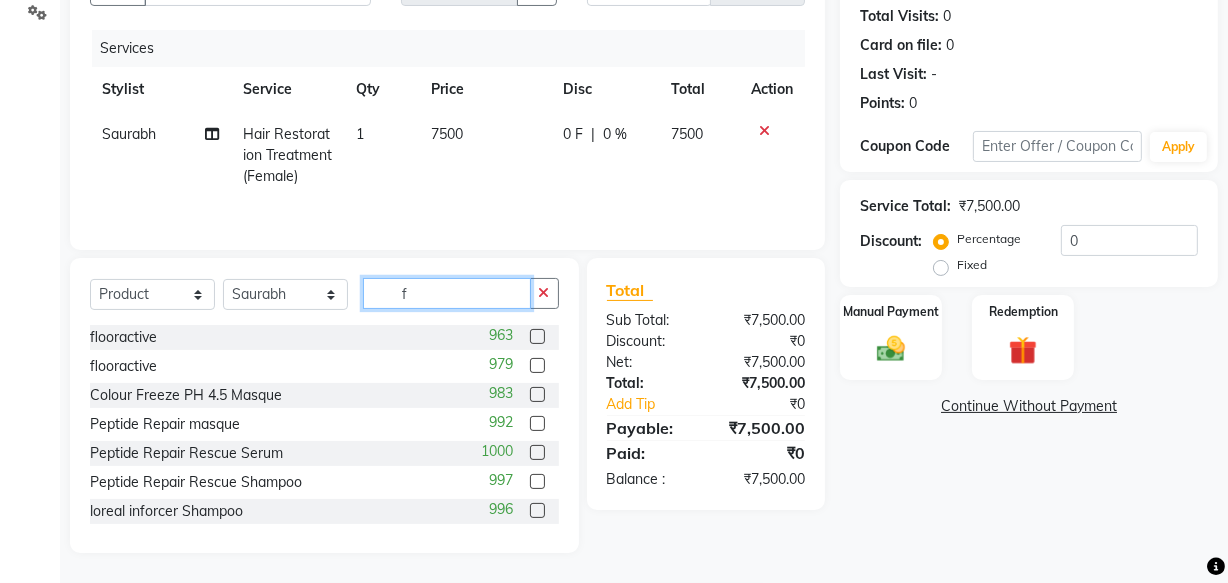 type on "f" 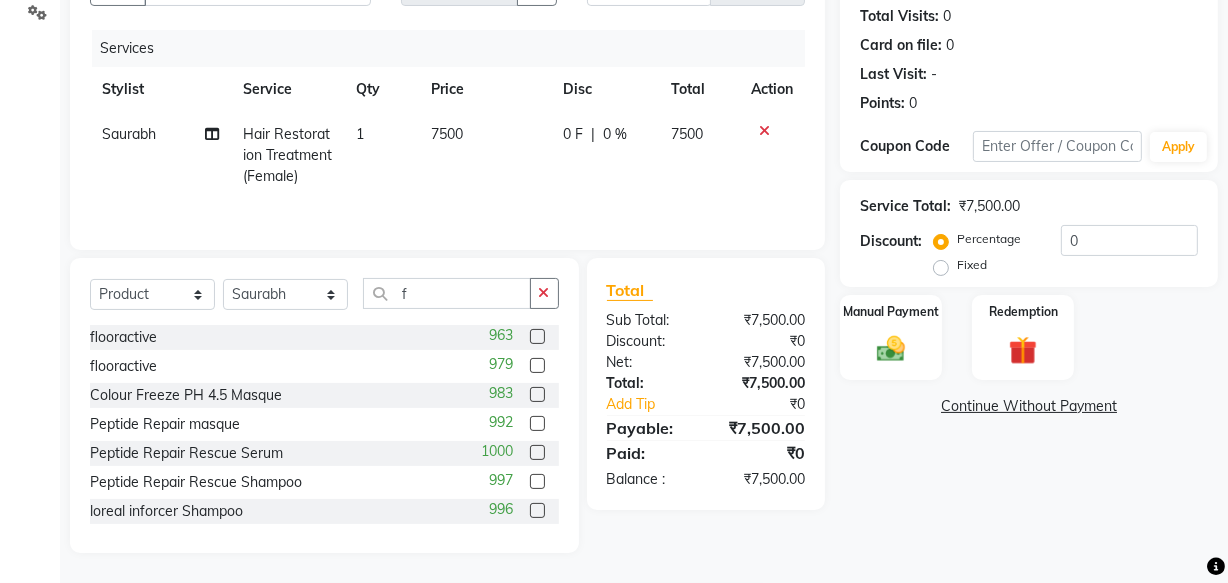click 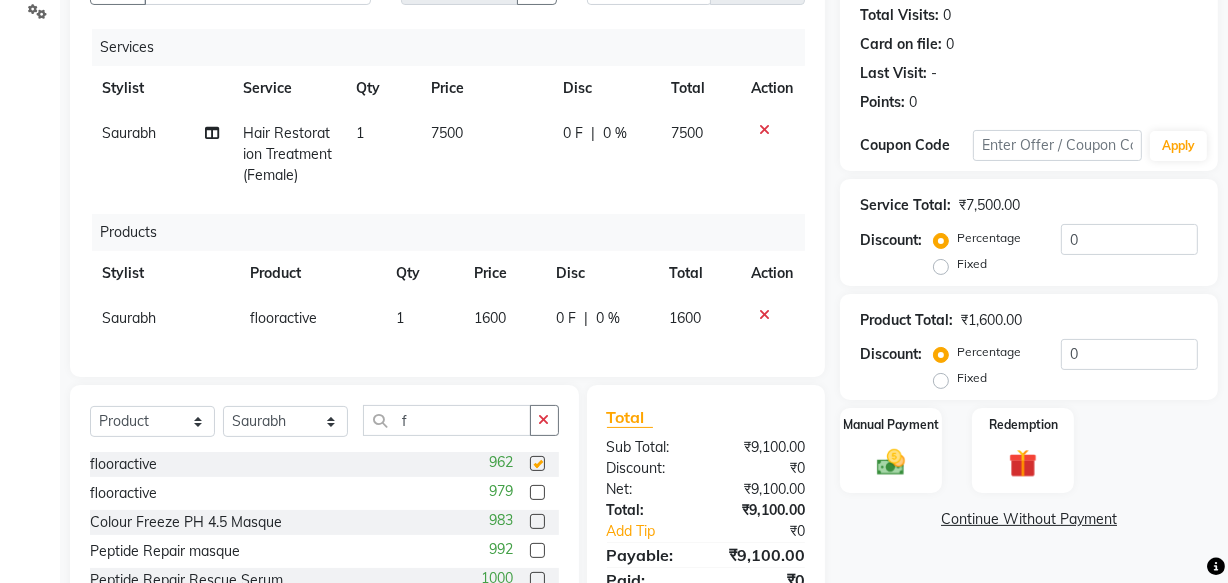 checkbox on "false" 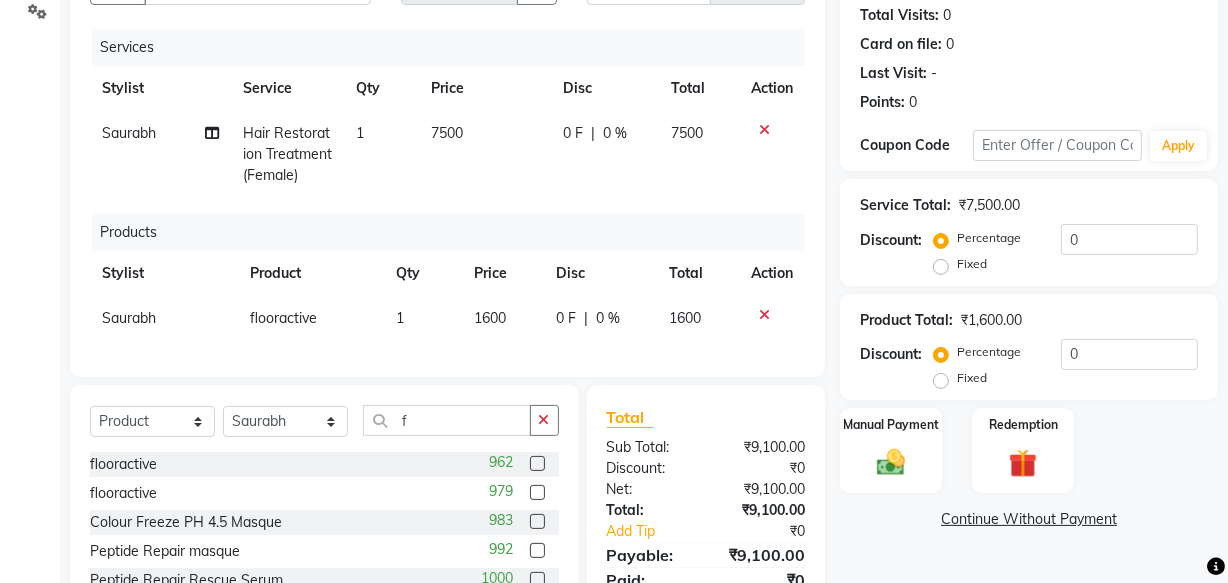 click 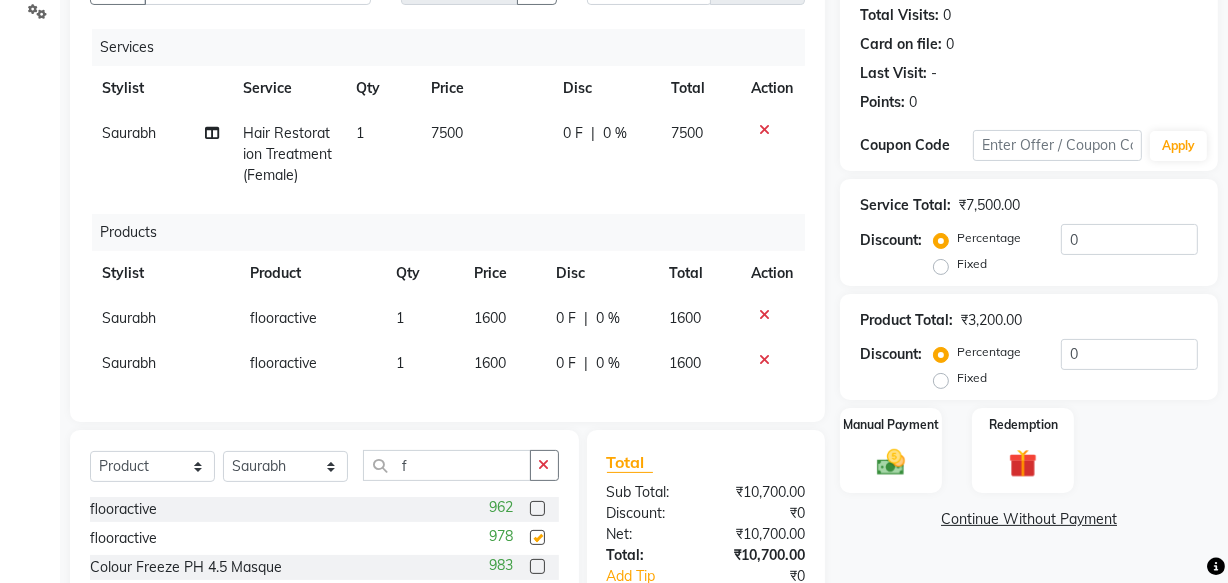 checkbox on "false" 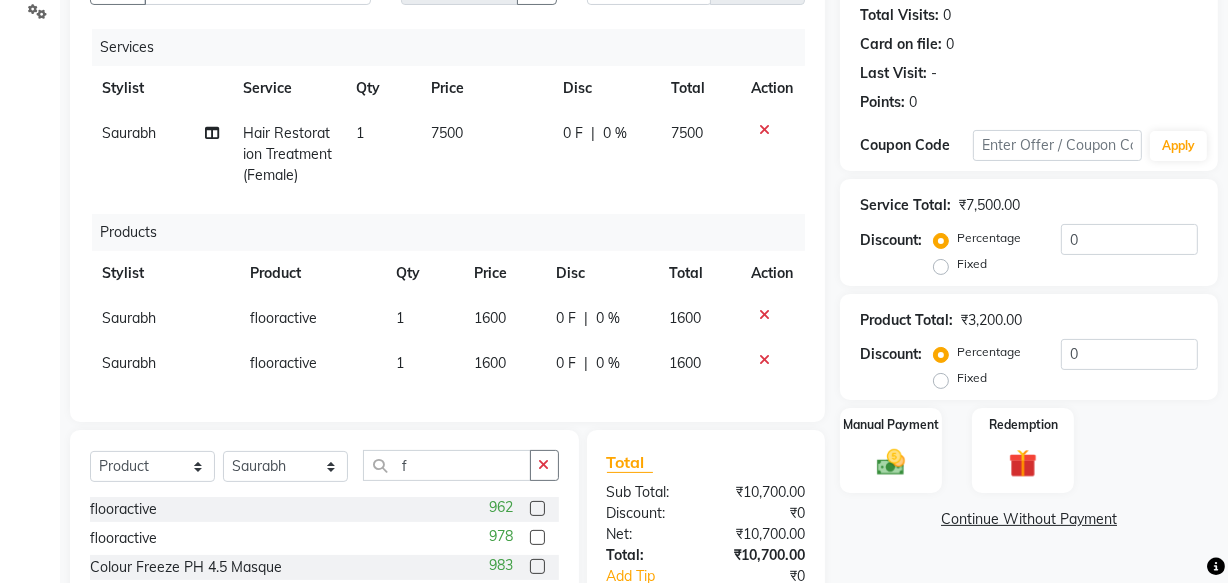 click on "1600" 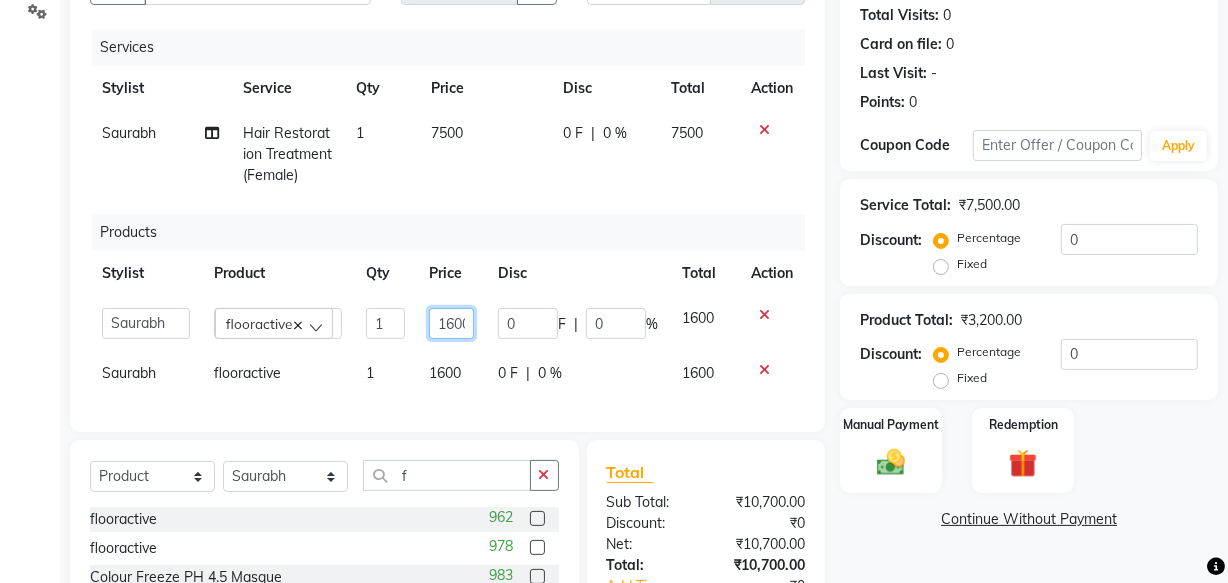 click on "1600" 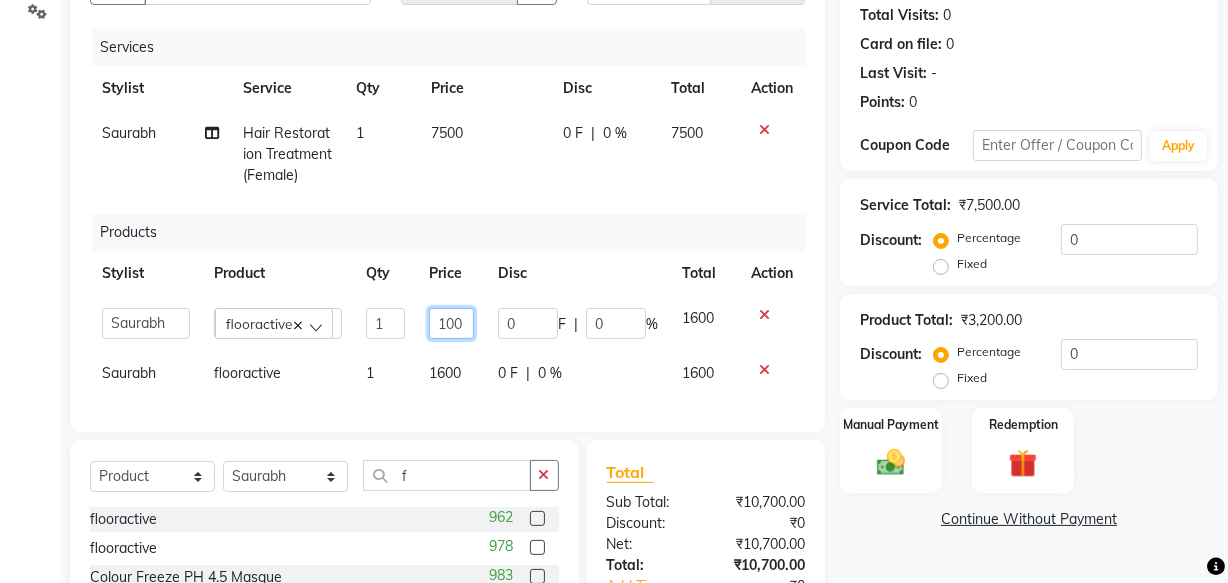 type on "1700" 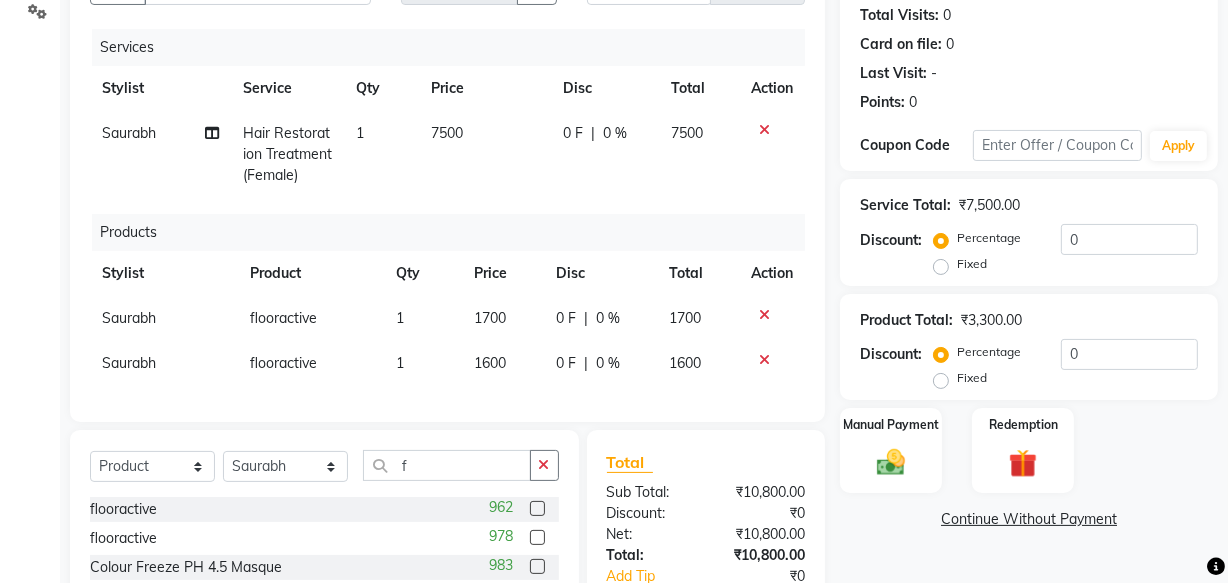 click on "Saurabh flooractive 1 1600 0 F | 0 % 1600" 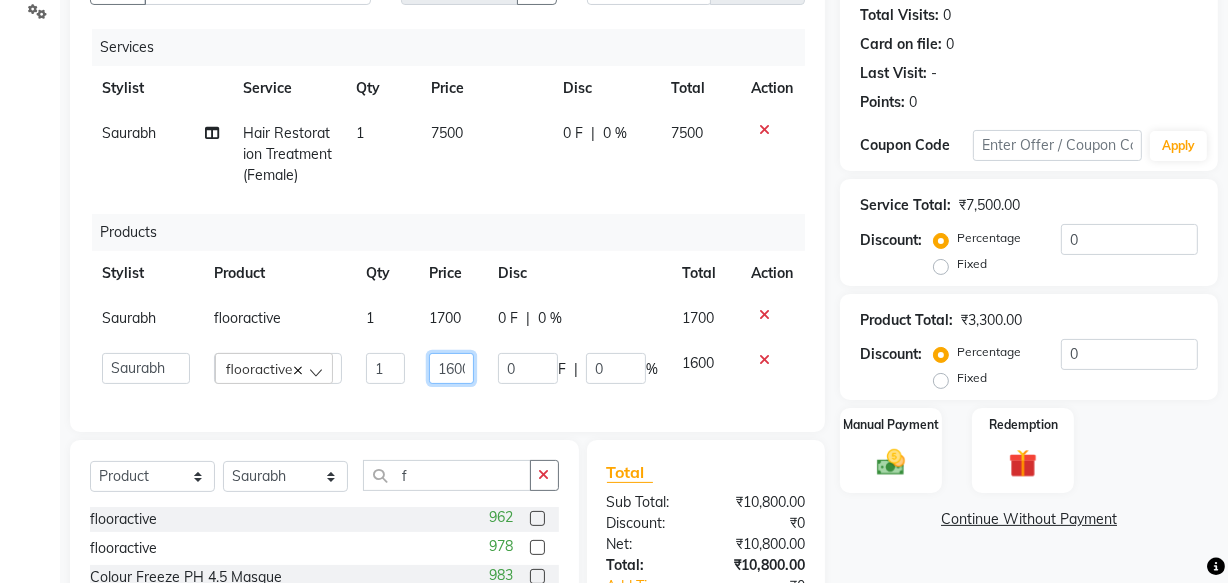 click on "1600" 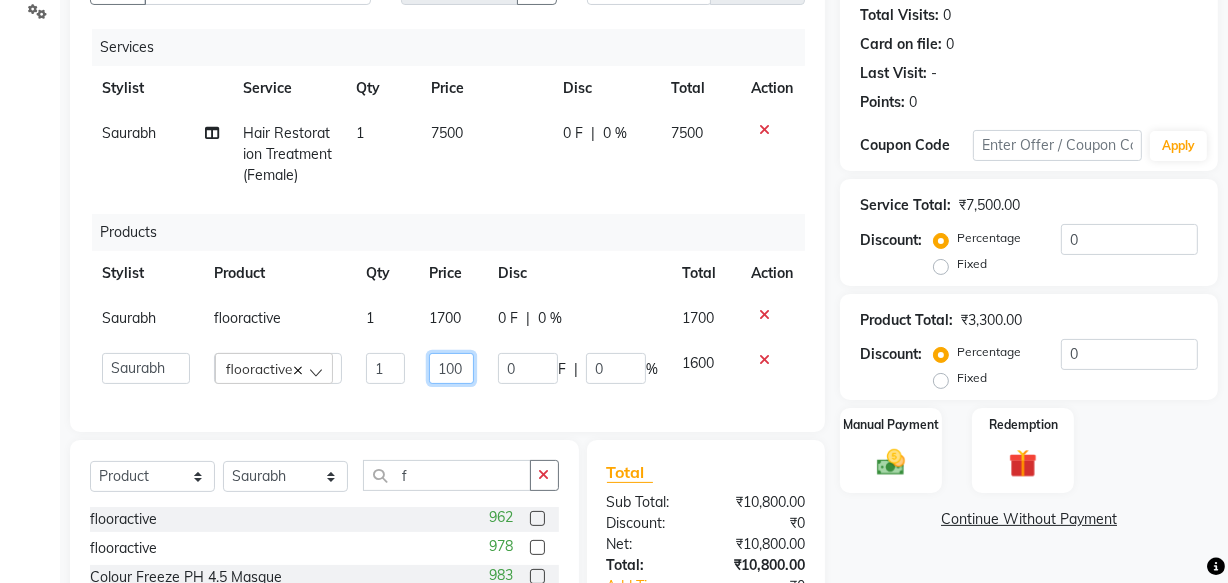 type on "1700" 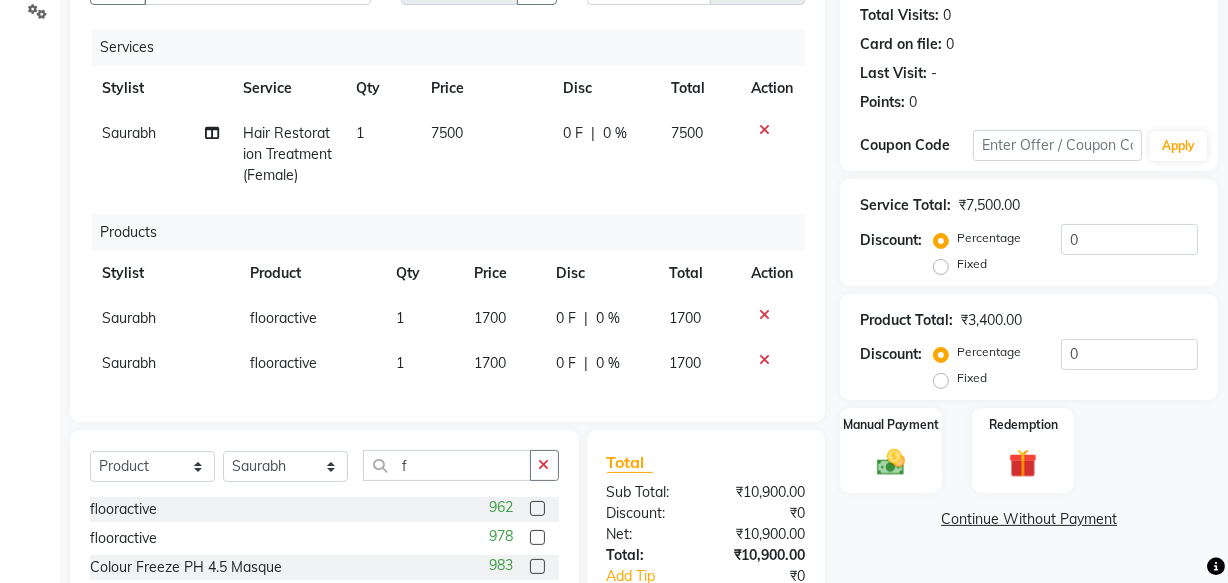 click on "Services Stylist Service Qty Price Disc Total Action Saurabh Hair Restoration Treatment(Female) 1 7500 0 F | 0 % 7500 Products Stylist Product Qty Price Disc Total Action Saurabh flooractive  1 1700 0 F | 0 % 1700 Saurabh flooractive 1 1700 0 F | 0 % 1700" 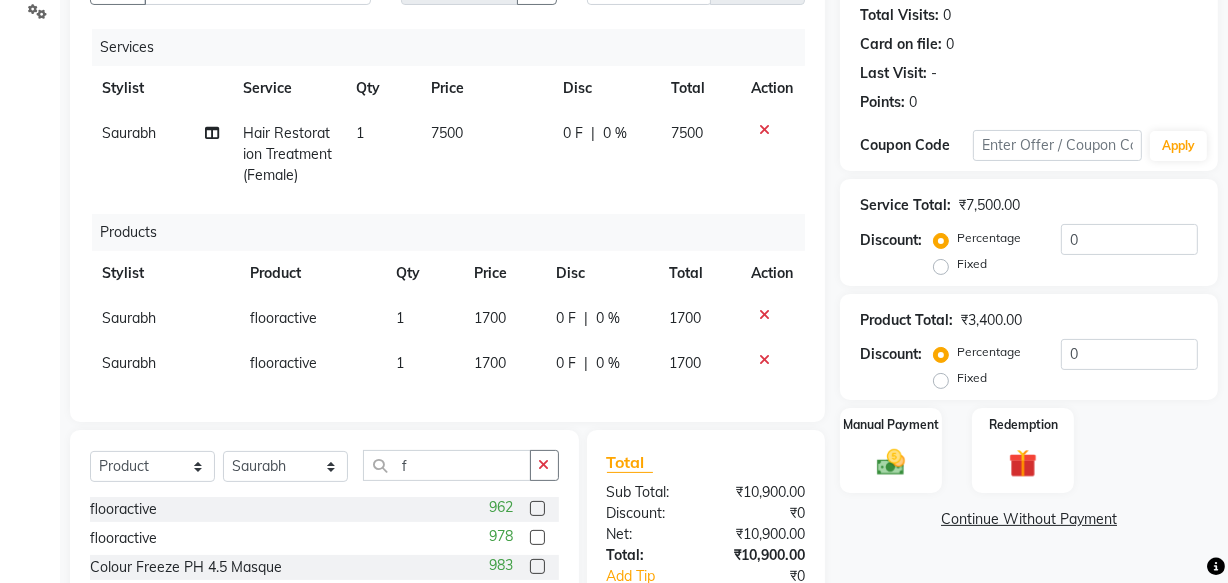 click on "7500" 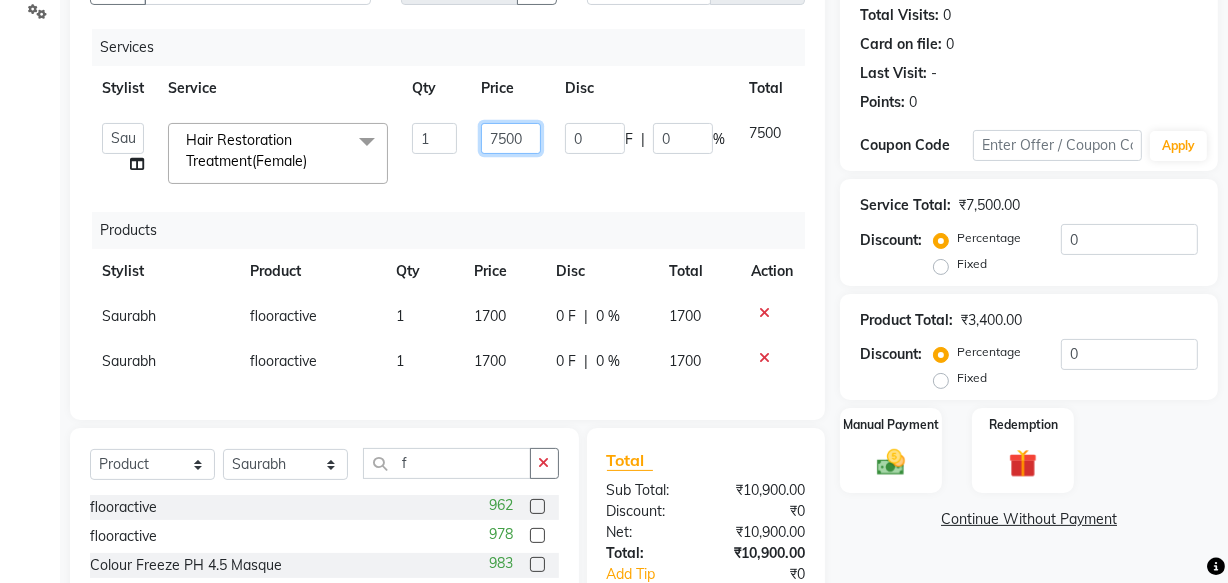 click on "7500" 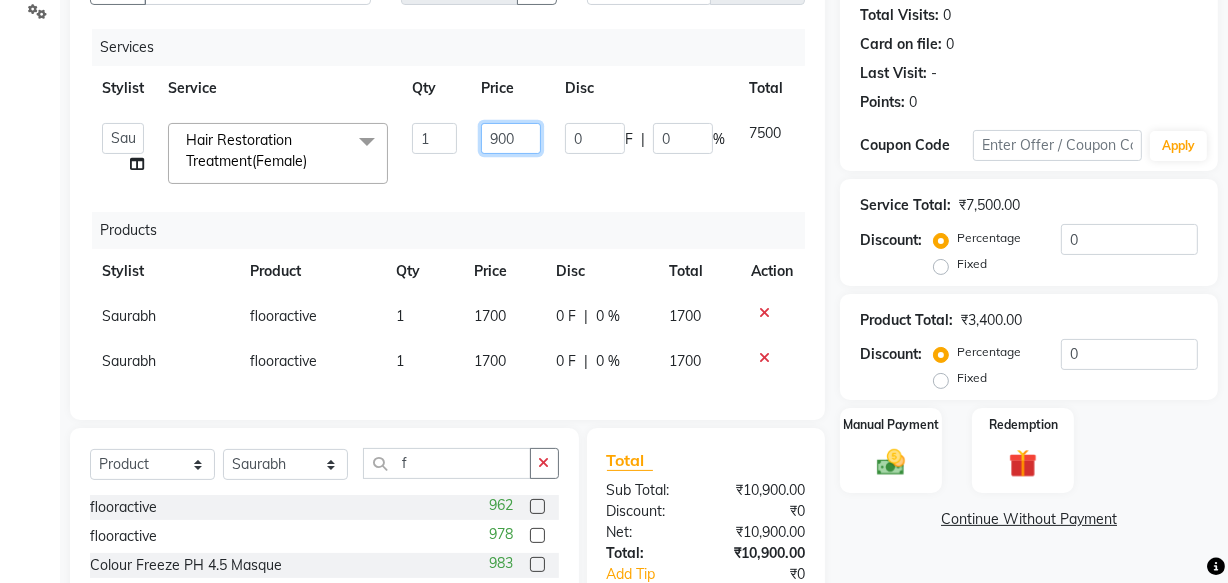 type on "9000" 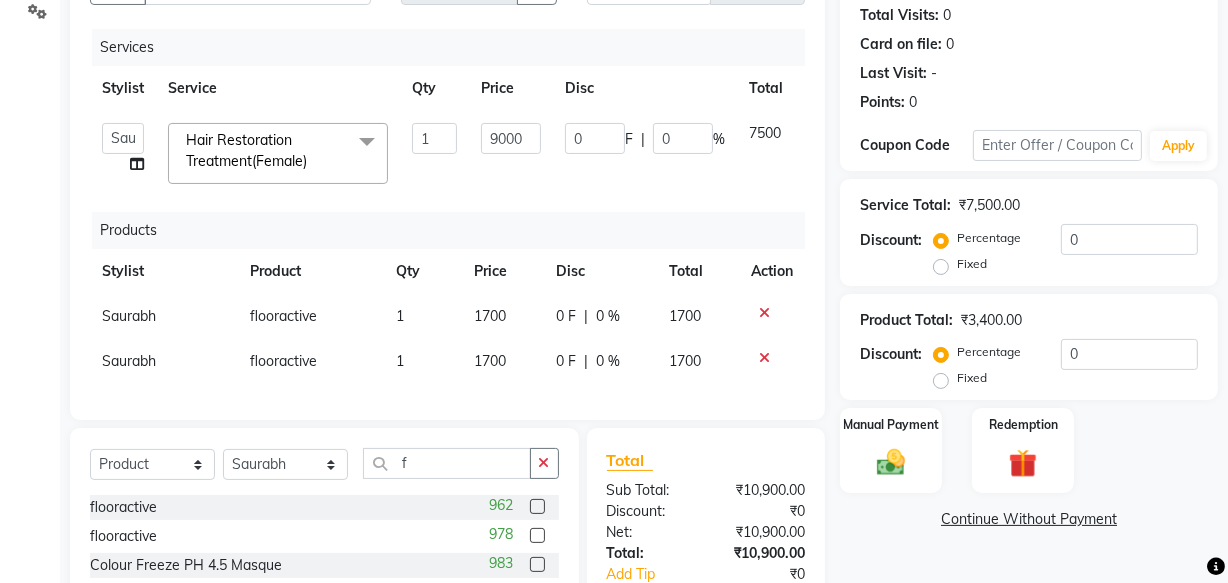 click on "9000" 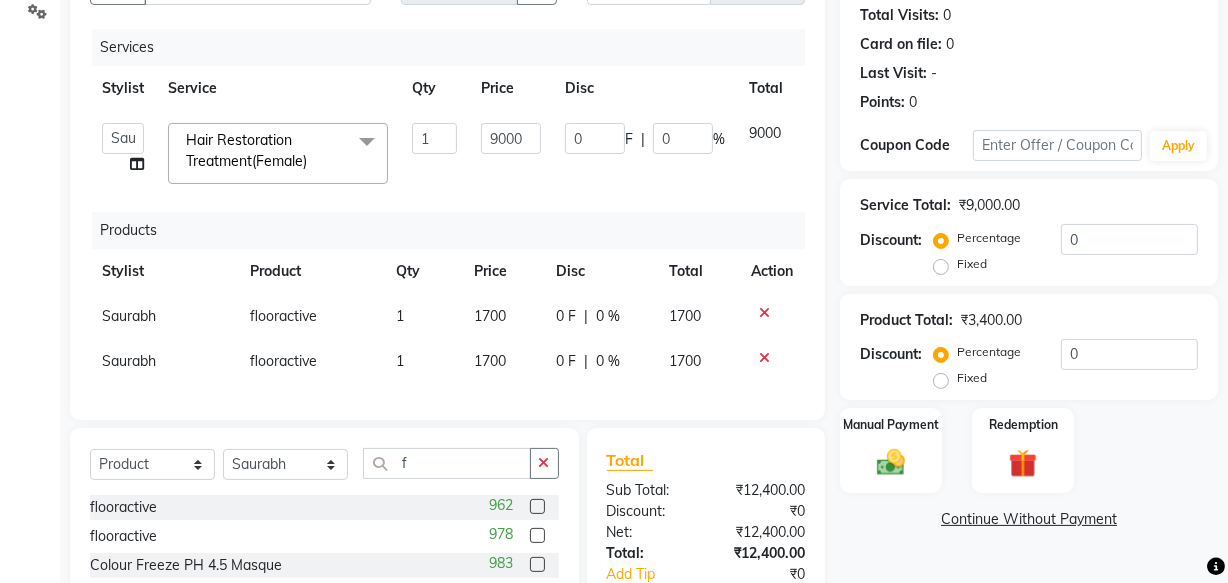 click on "Total" 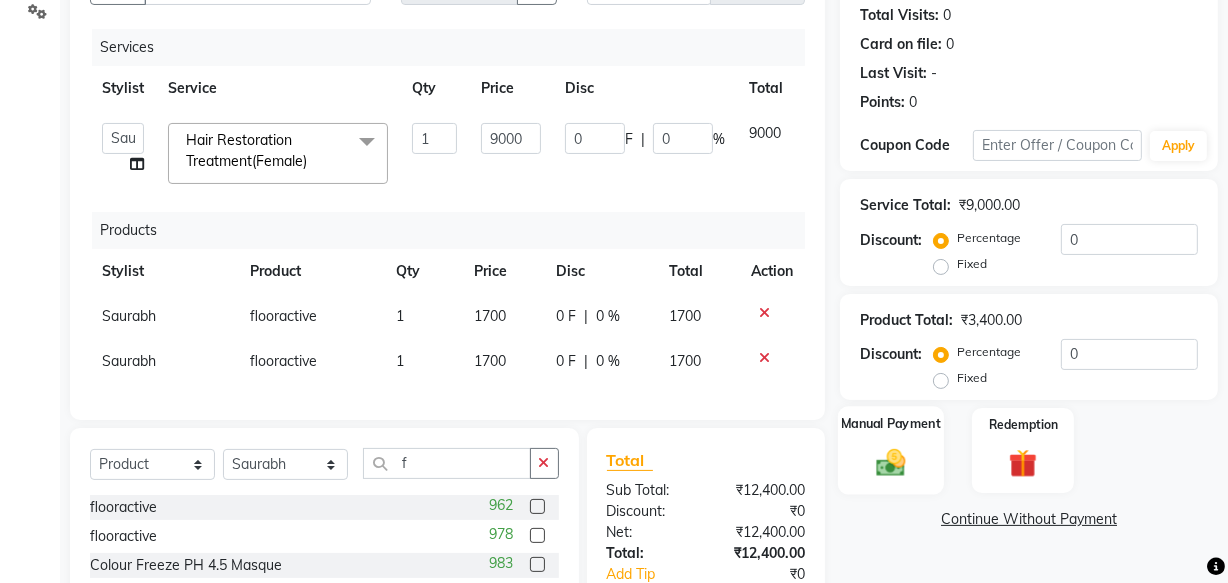click 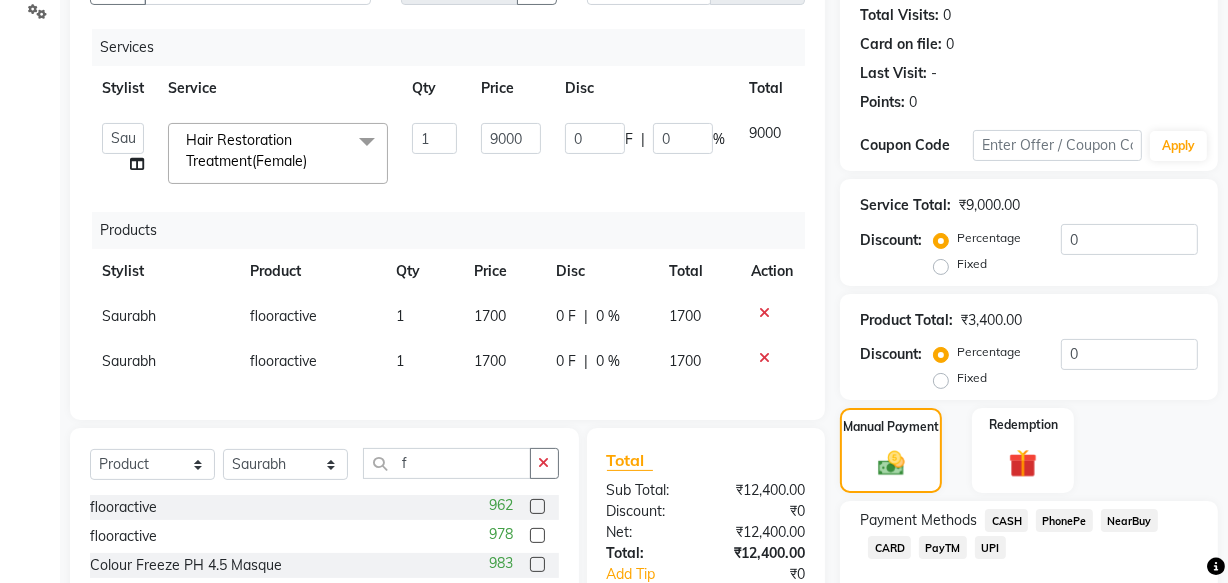 click on "UPI" 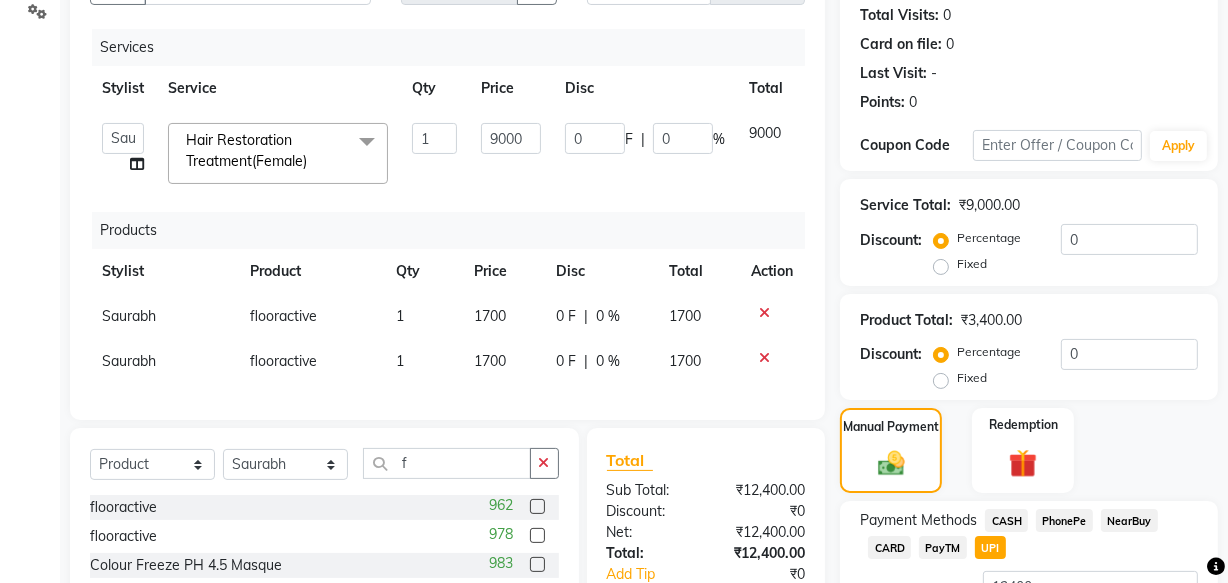 scroll, scrollTop: 402, scrollLeft: 0, axis: vertical 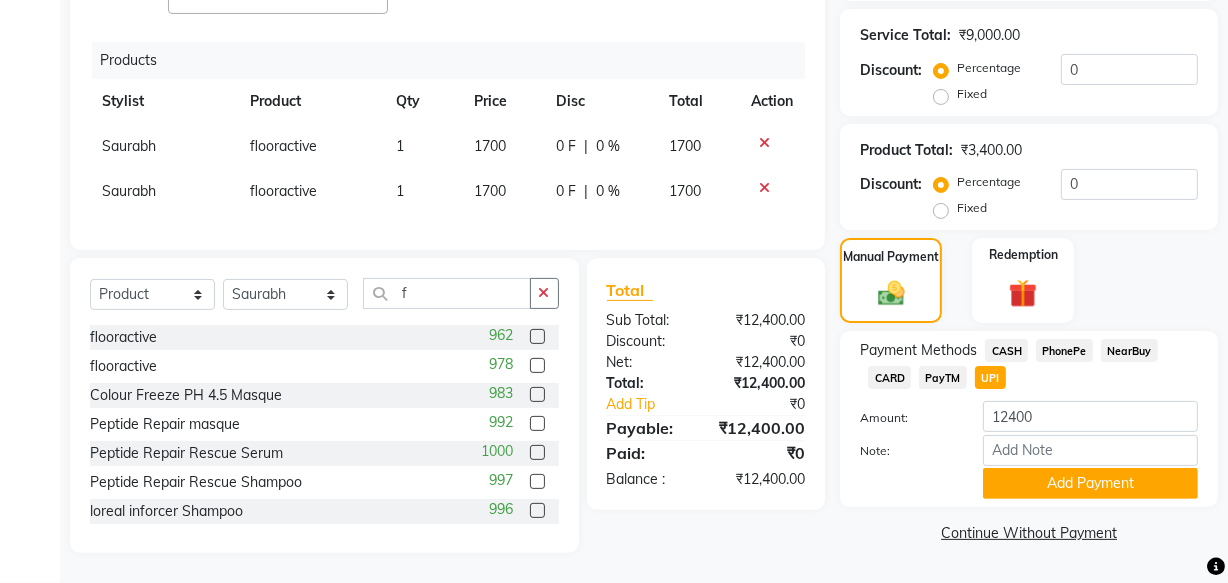 click on "Add Payment" 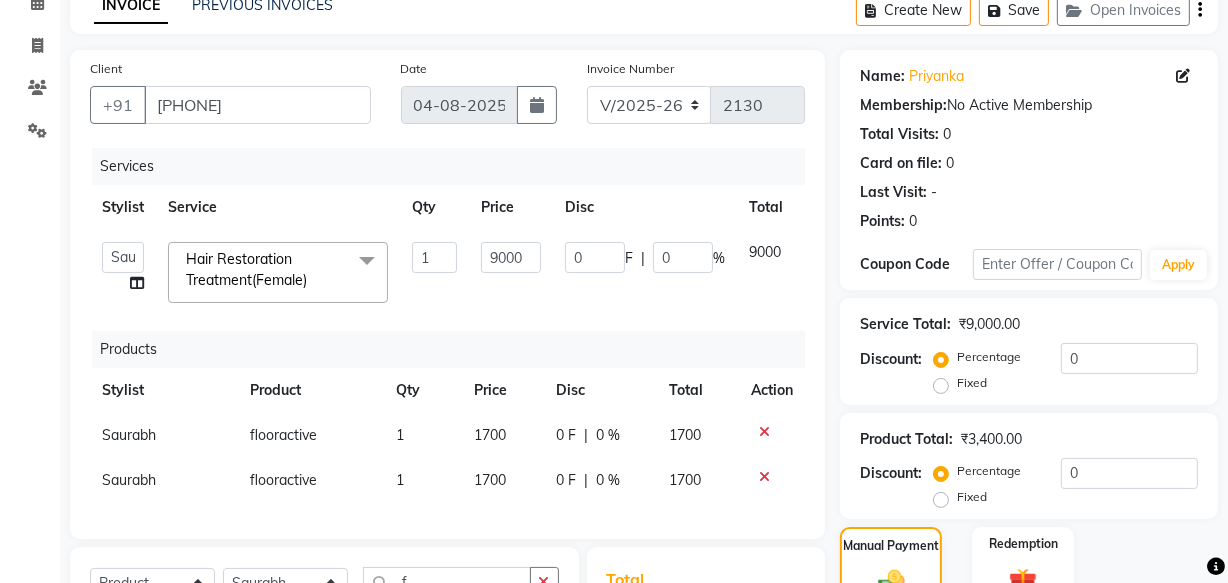 scroll, scrollTop: 300, scrollLeft: 0, axis: vertical 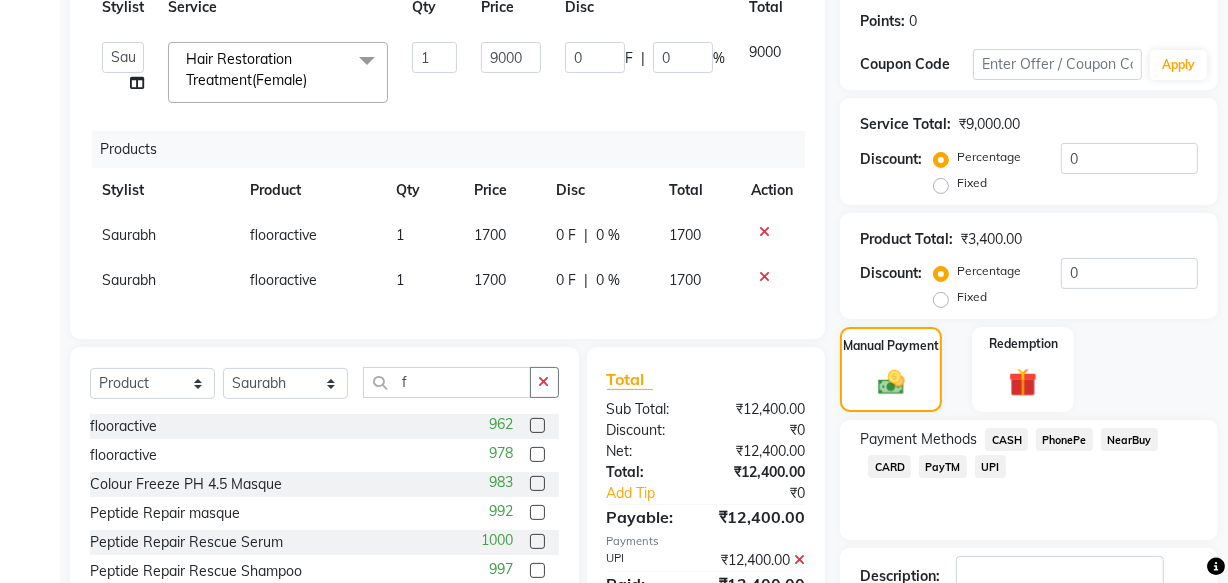click on "UPI" 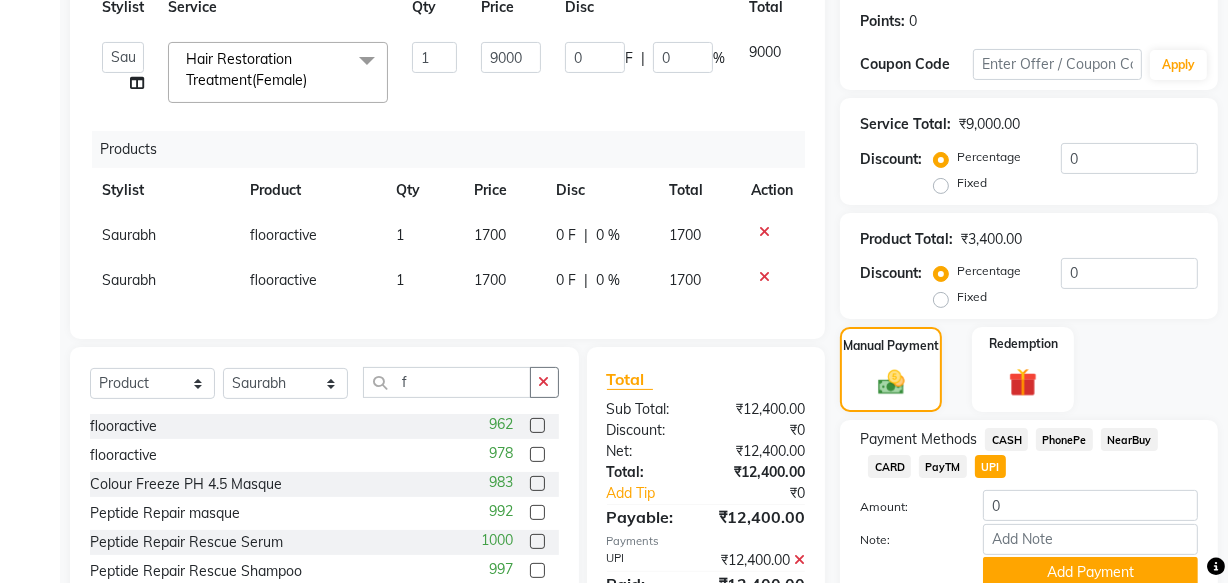 scroll, scrollTop: 497, scrollLeft: 0, axis: vertical 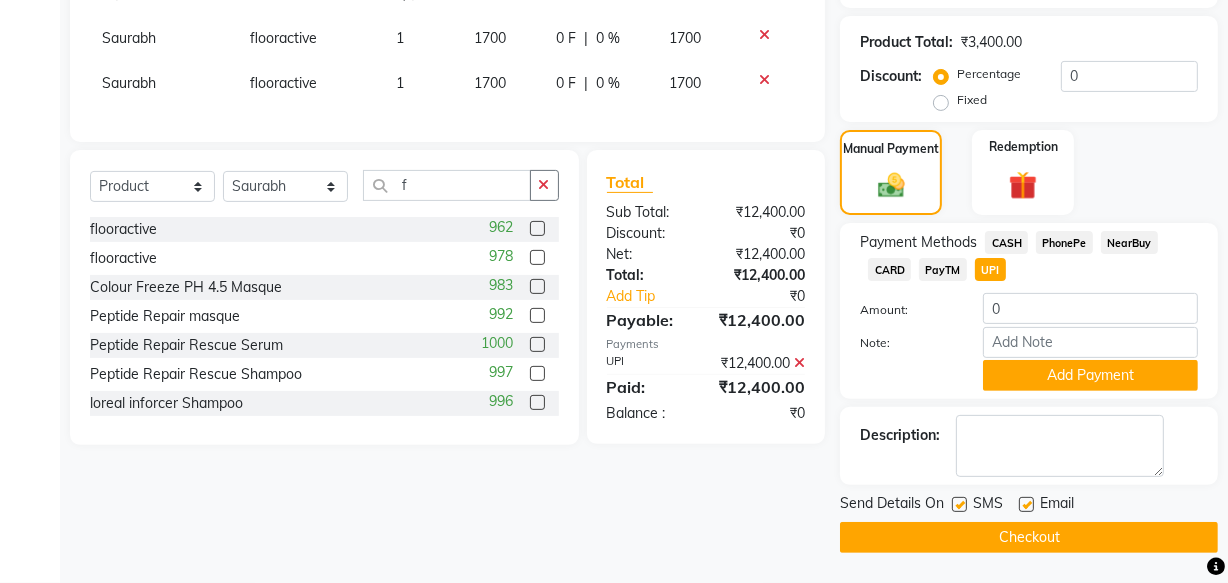 click on "Checkout" 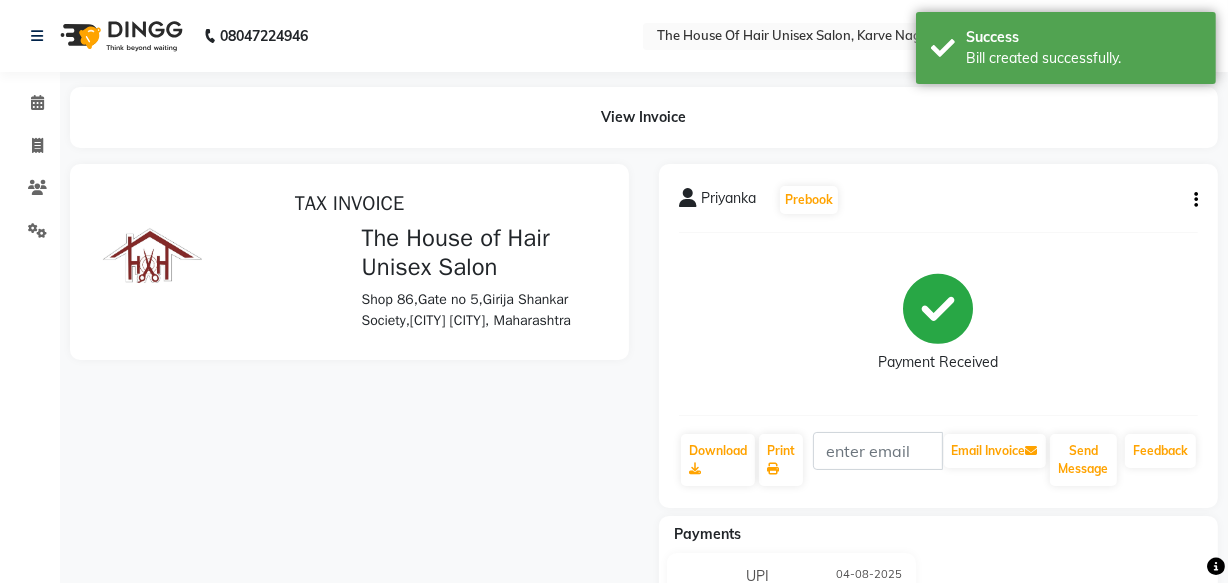 scroll, scrollTop: 0, scrollLeft: 0, axis: both 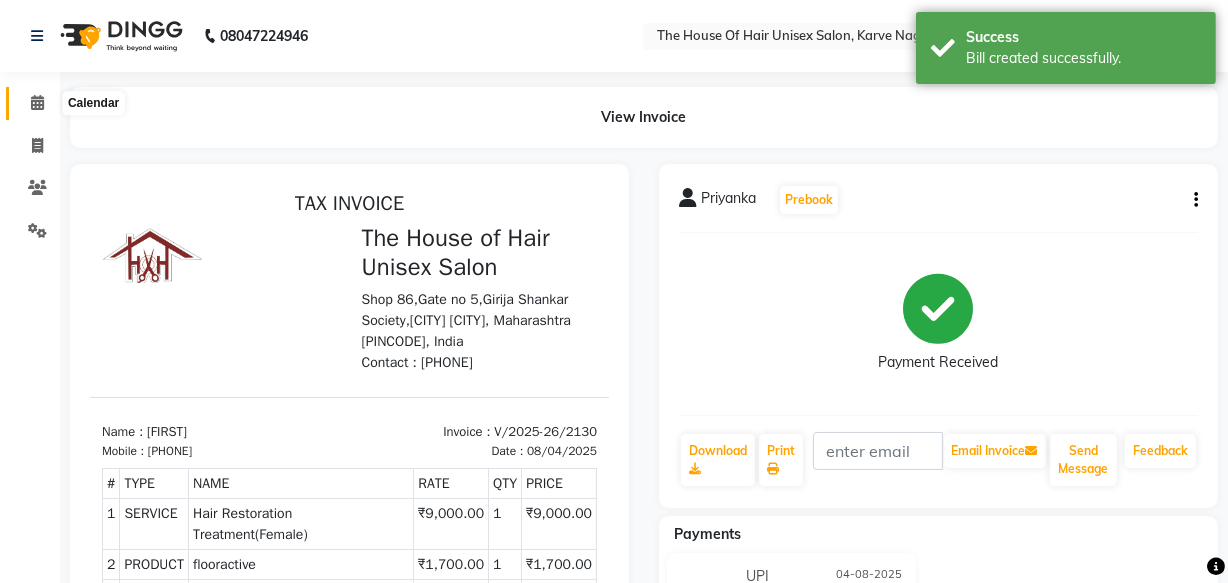click 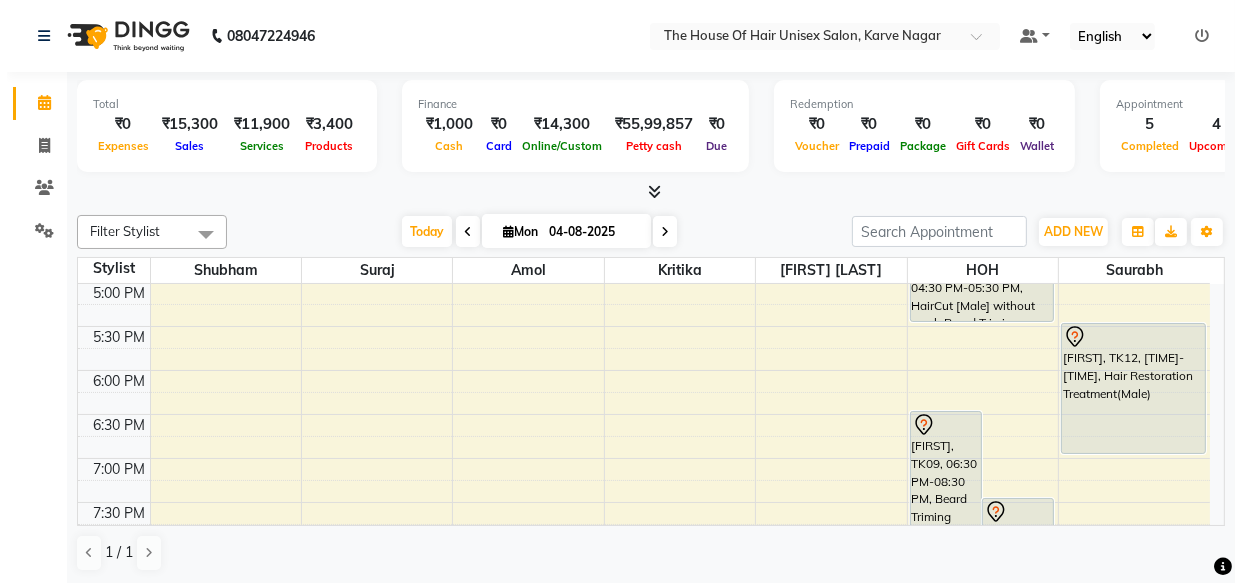 scroll, scrollTop: 850, scrollLeft: 0, axis: vertical 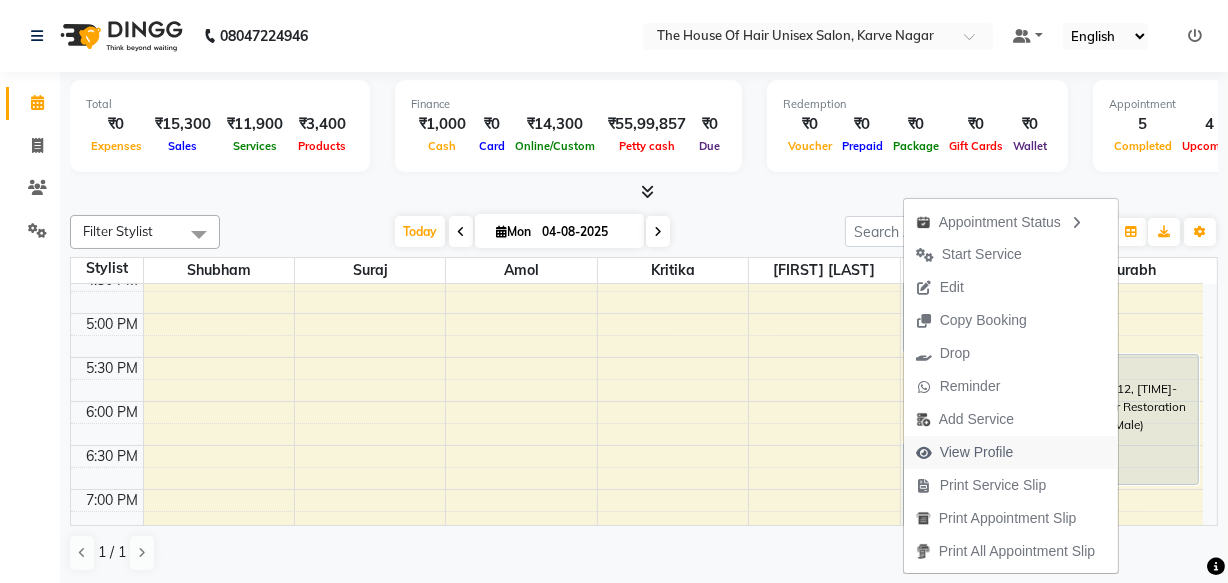 click on "View Profile" at bounding box center (977, 452) 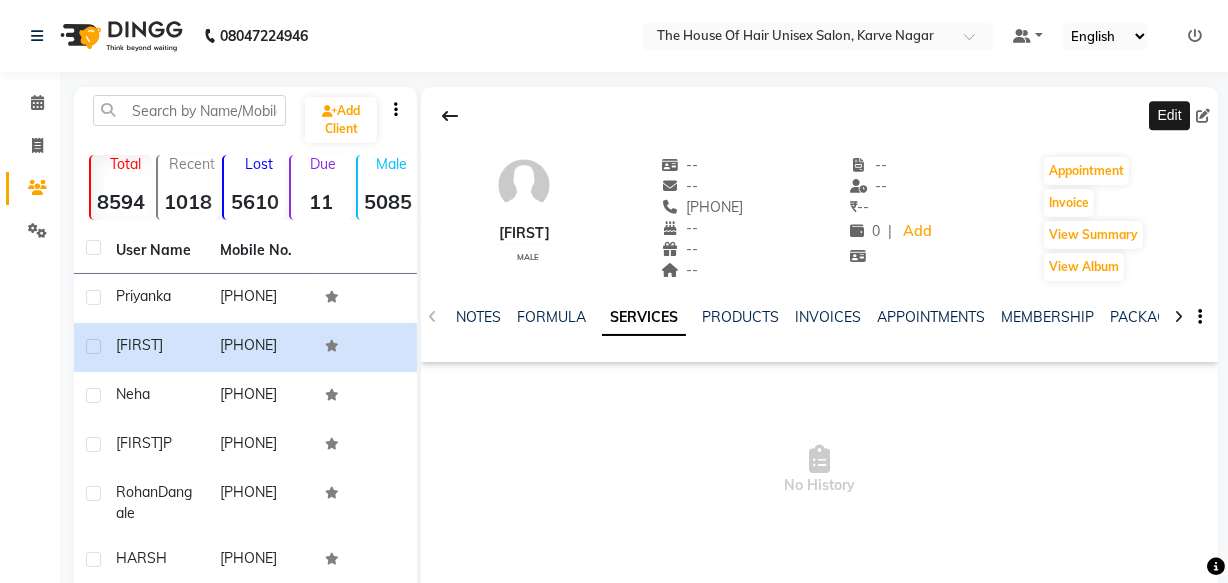 click 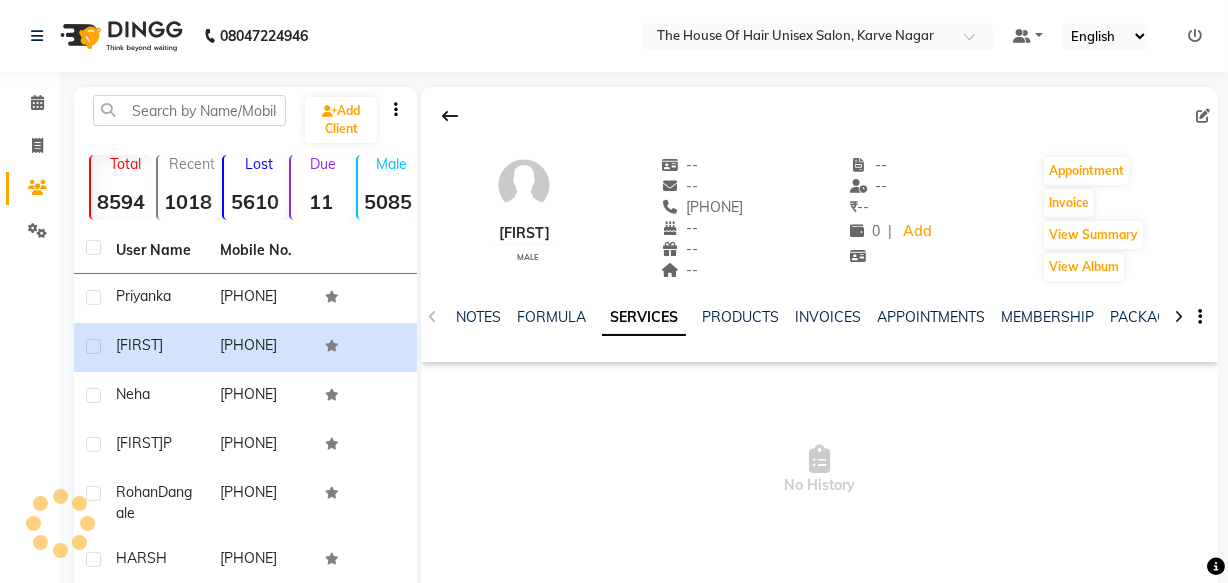 select on "22" 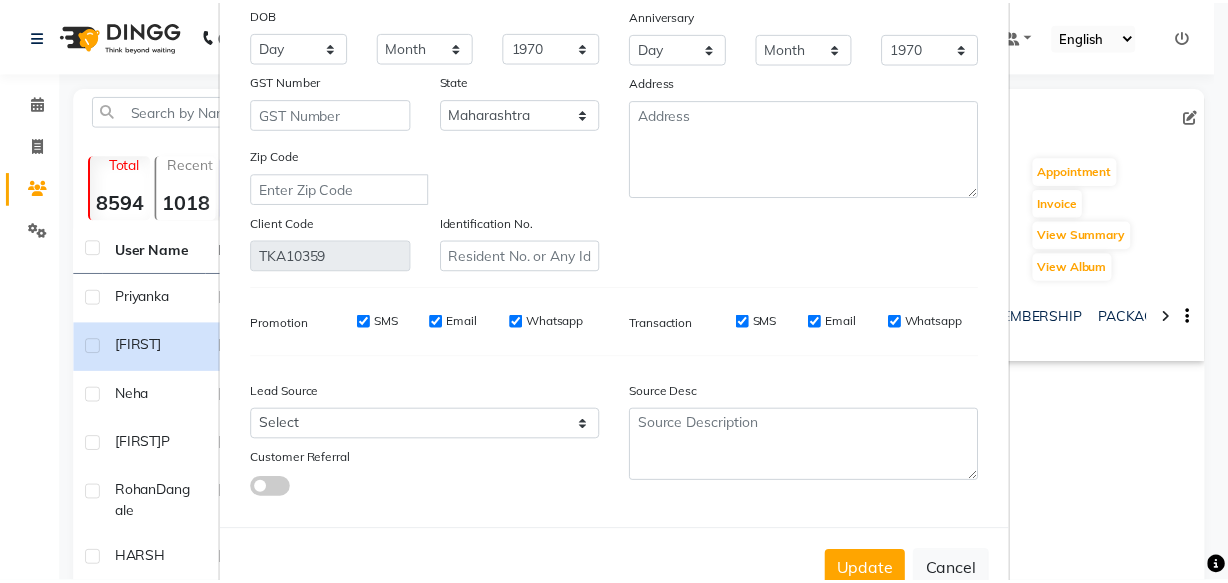 scroll, scrollTop: 250, scrollLeft: 0, axis: vertical 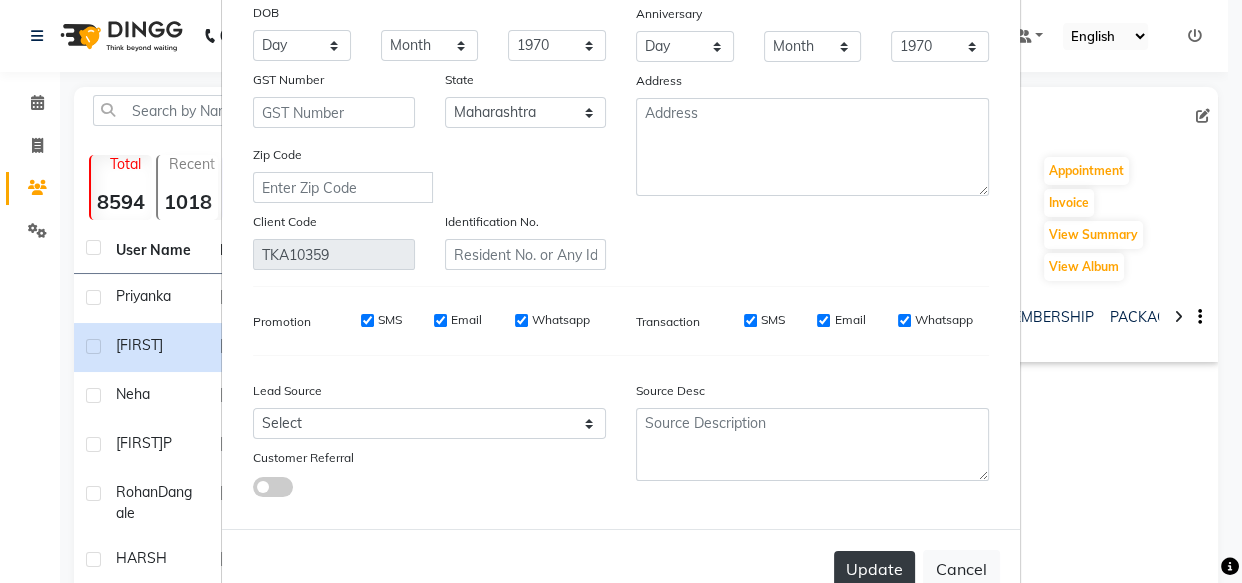 type on "Loukik" 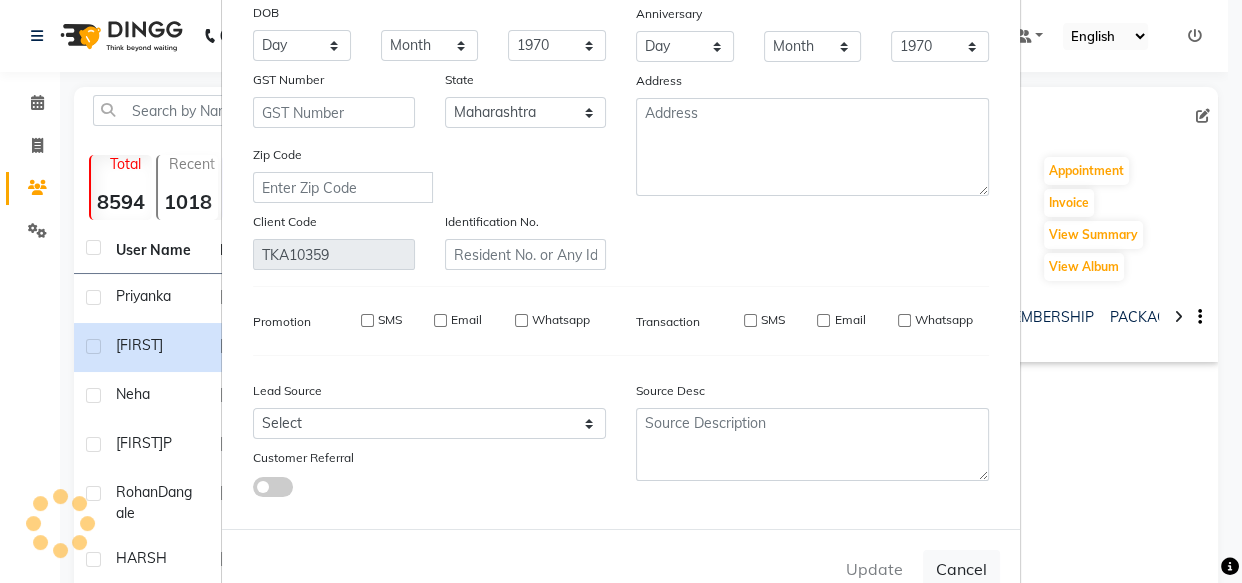 type 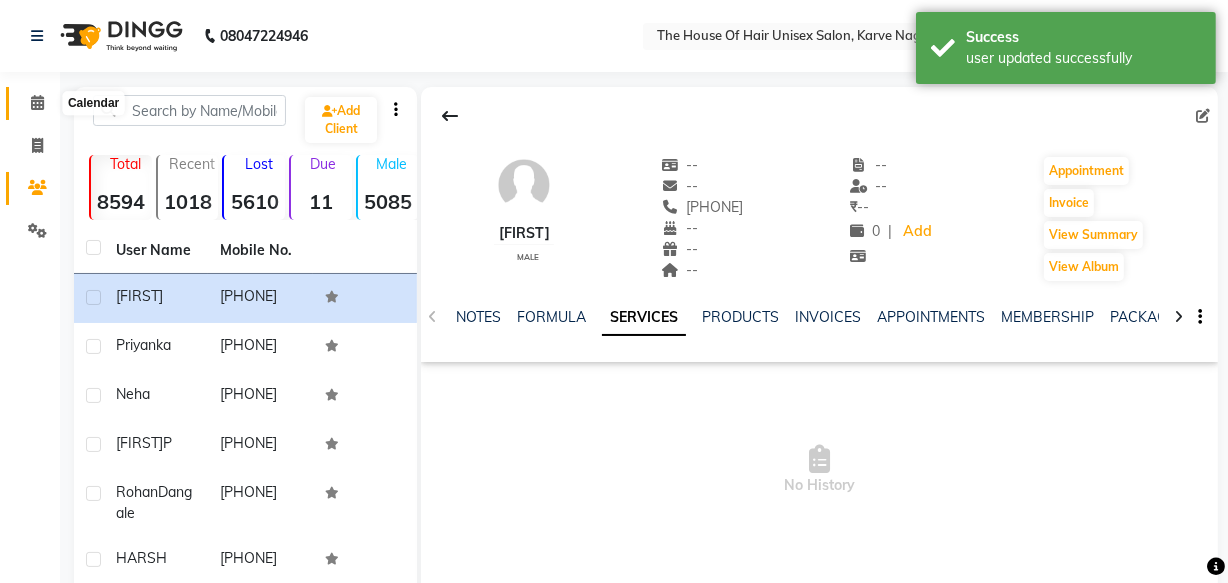 click 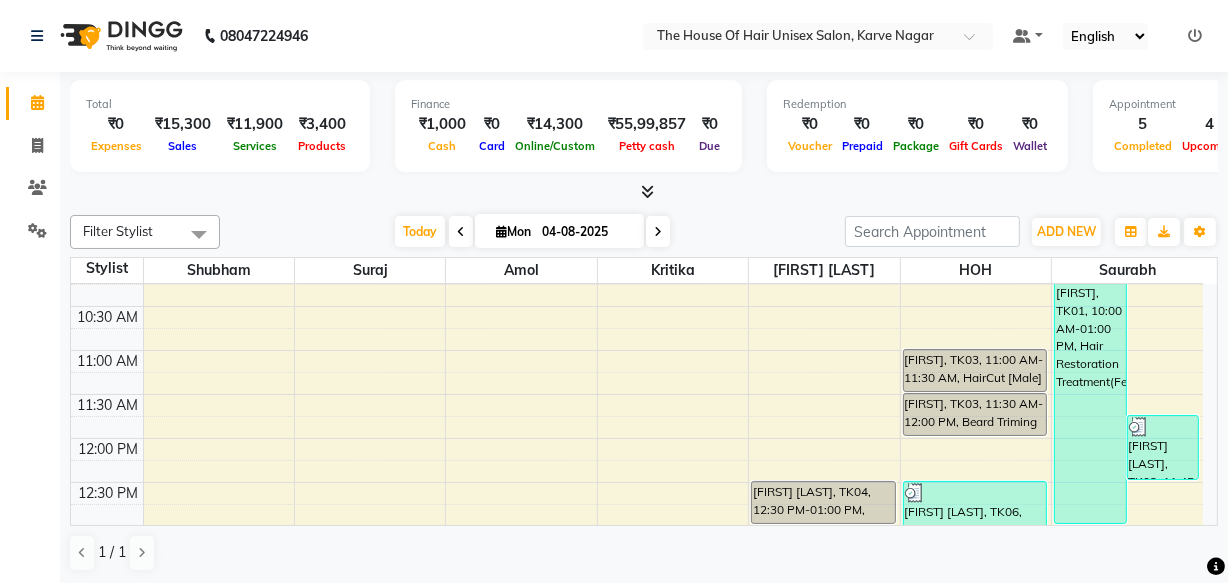 scroll, scrollTop: 283, scrollLeft: 0, axis: vertical 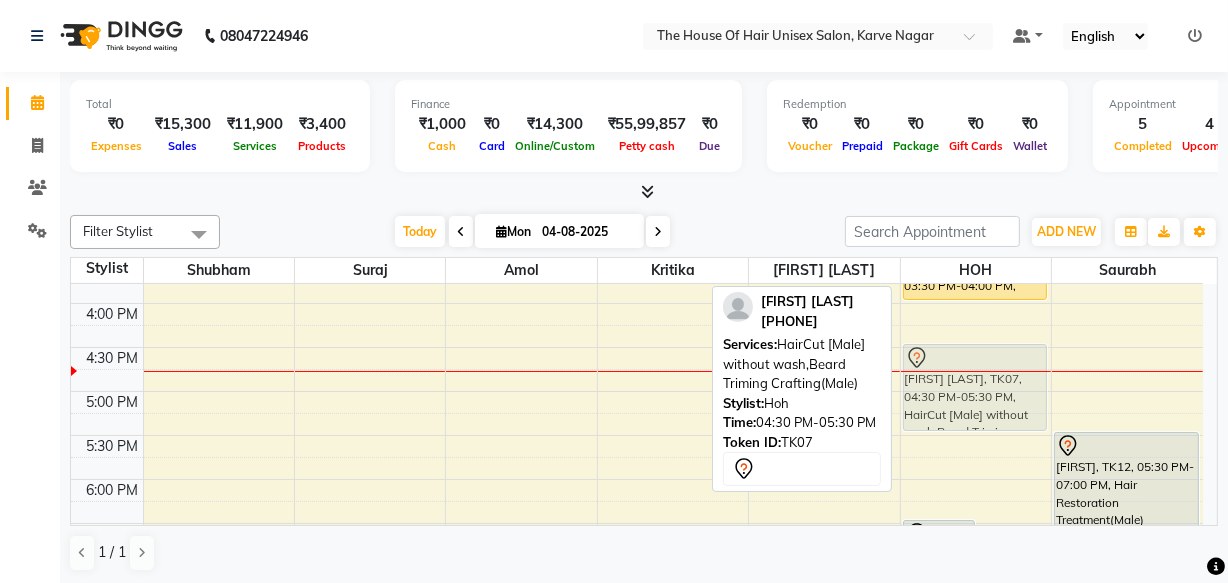 drag, startPoint x: 975, startPoint y: 381, endPoint x: 986, endPoint y: 376, distance: 12.083046 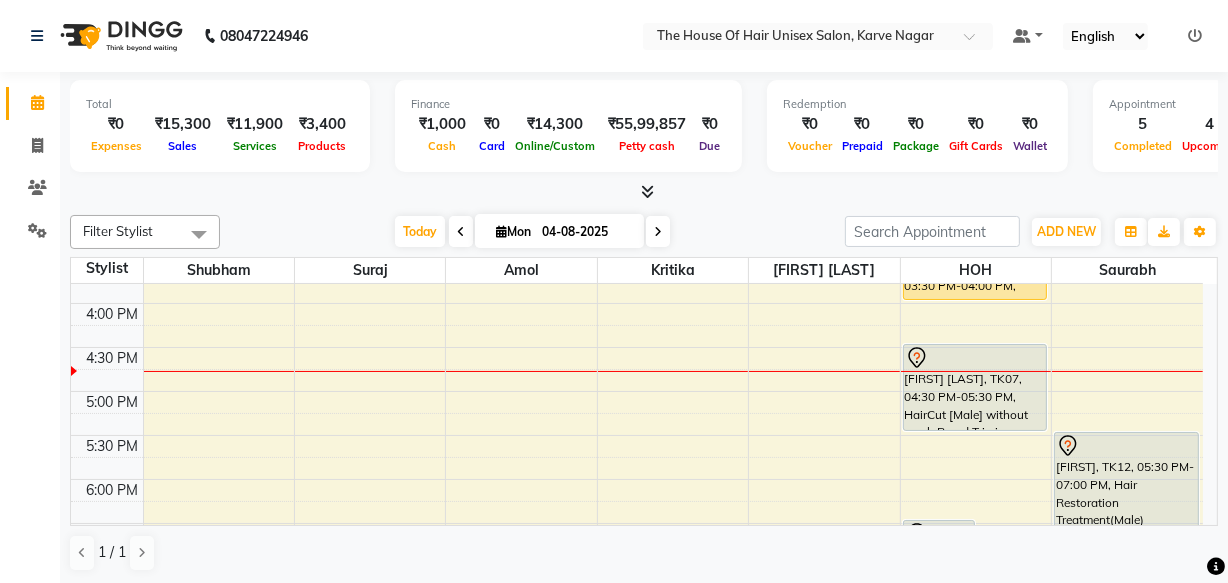 scroll, scrollTop: 818, scrollLeft: 0, axis: vertical 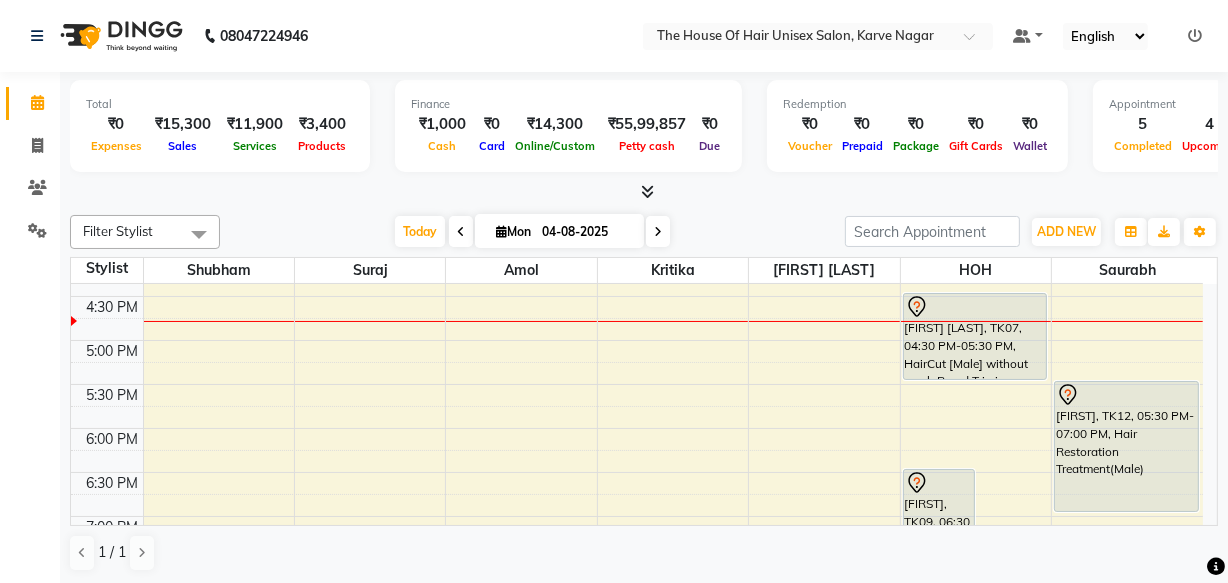 click at bounding box center (461, 231) 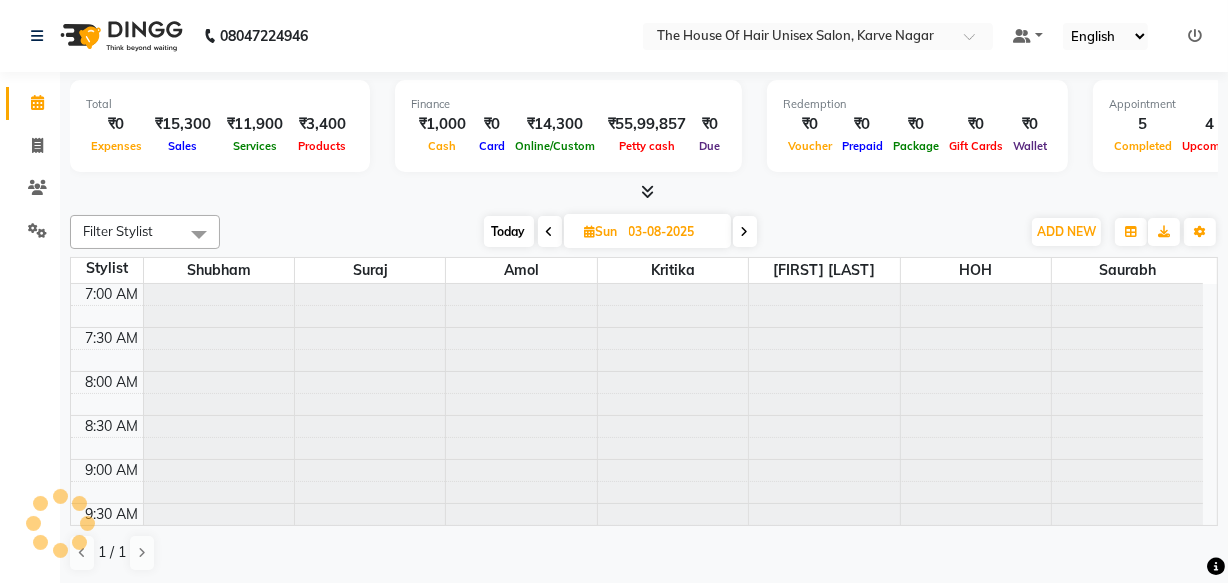 scroll, scrollTop: 790, scrollLeft: 0, axis: vertical 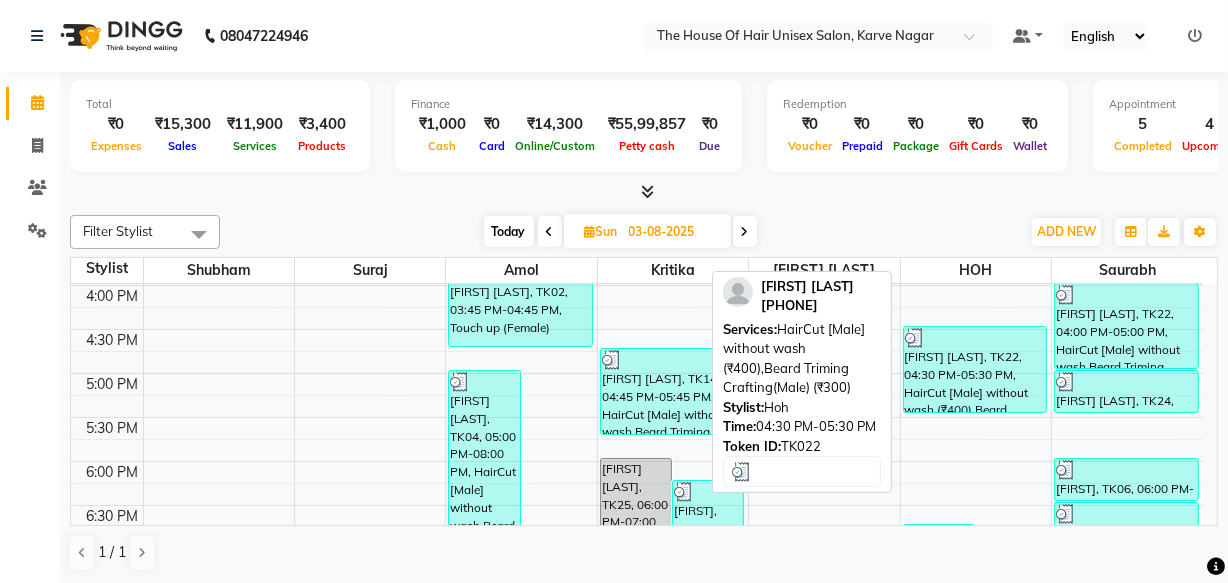 click on "[FIRST] [LAST], TK22, 04:30 PM-05:30 PM, HairCut [Male] without wash (₹400),Beard Triming Crafting(Male) (₹300)" at bounding box center (975, 369) 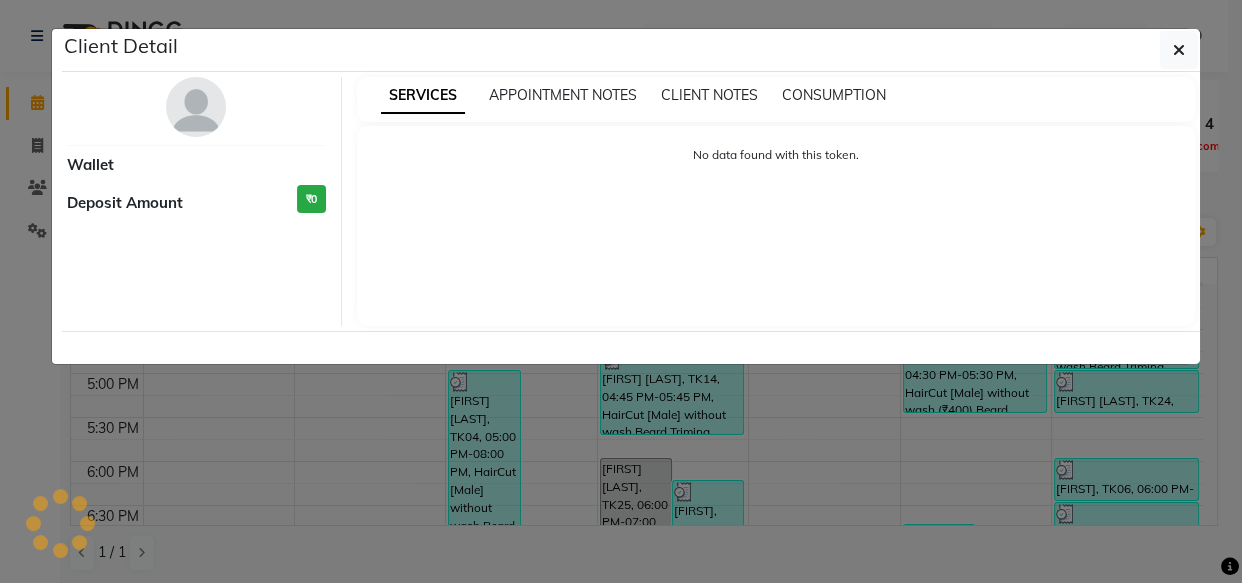 select on "3" 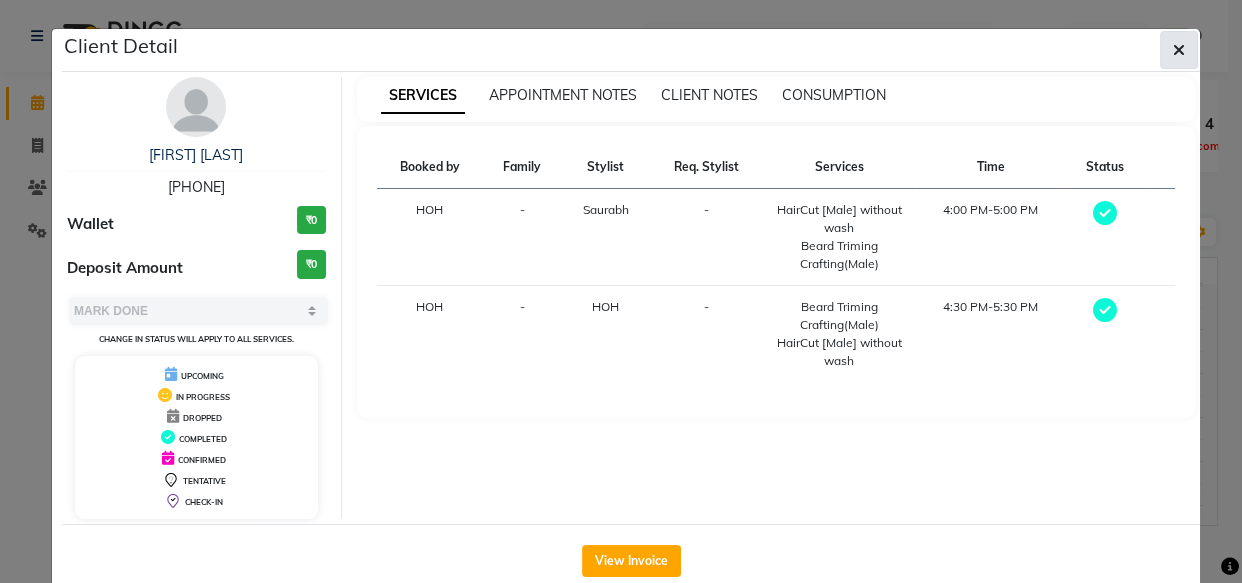 click 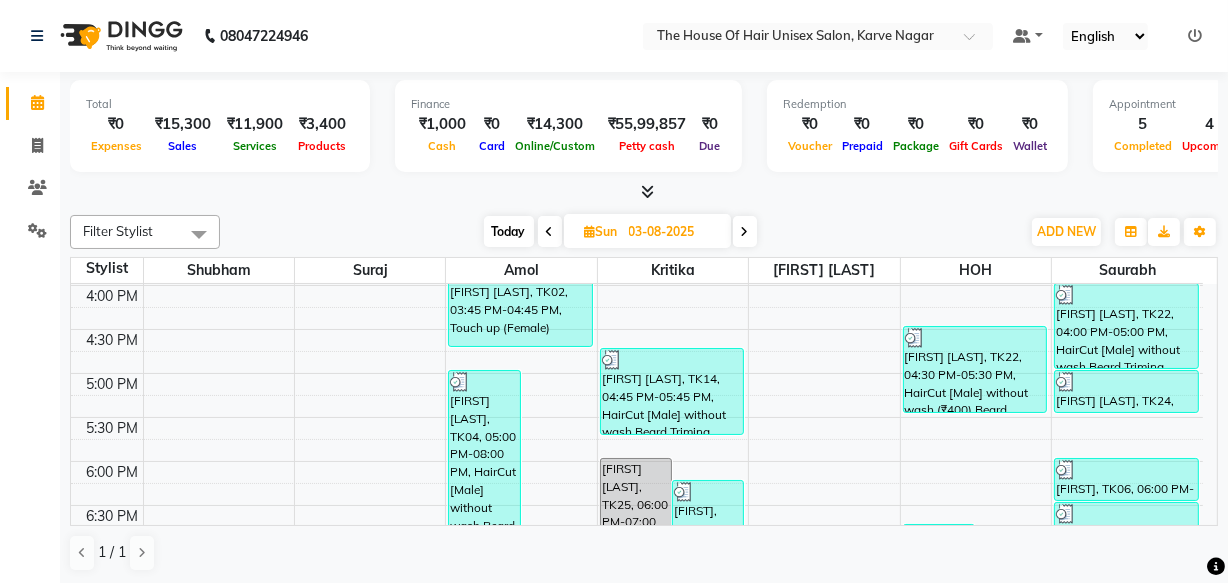 click on "08047224946 Select Location × The House Of Hair Unisex Salon, Karve Nagar Default Panel My Panel English ENGLISH Español العربية मराठी हिंदी ગુજરાતી தமிழ் 中文 Notifications nothing to show" 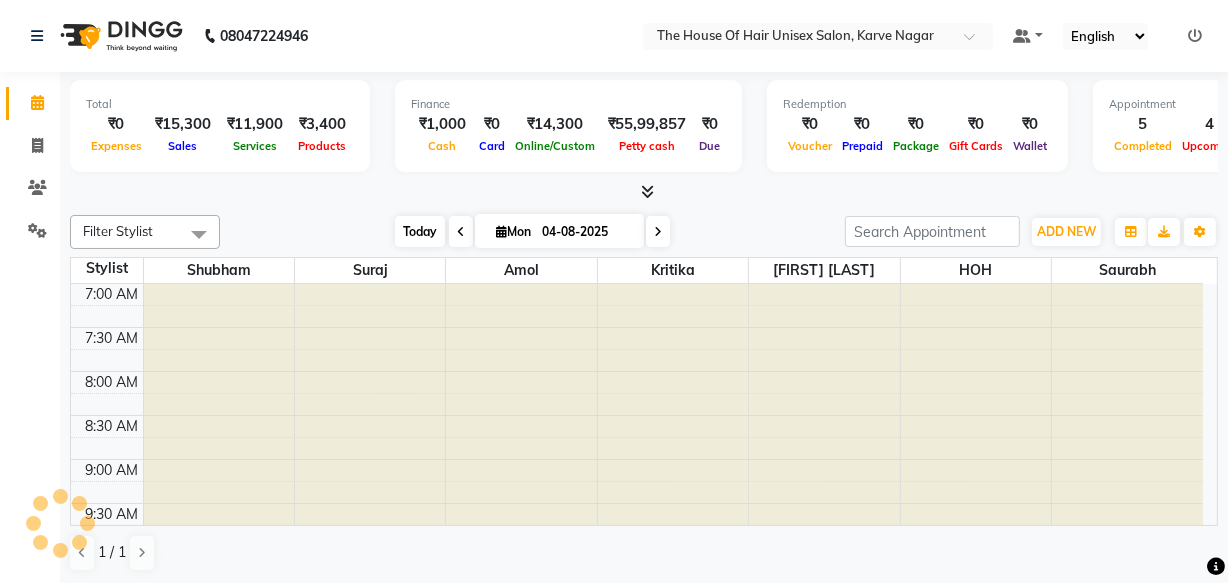 scroll, scrollTop: 878, scrollLeft: 0, axis: vertical 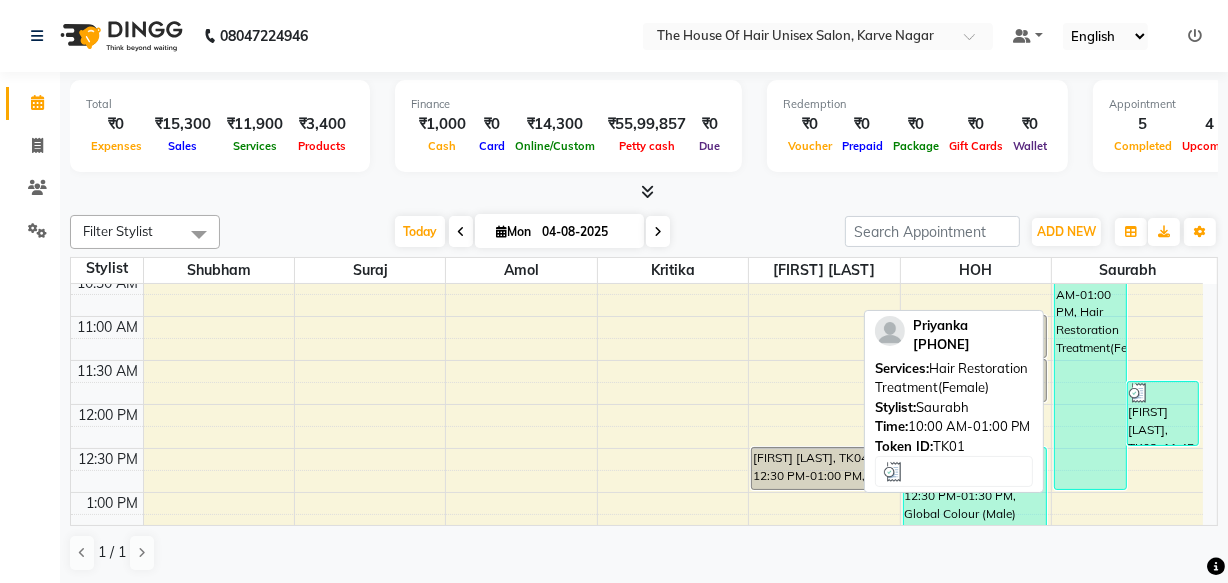 click on "[FIRST] [LAST], TK01, 10:00 AM-01:00 PM, Hair Restoration Treatment(Female)" at bounding box center [1090, 359] 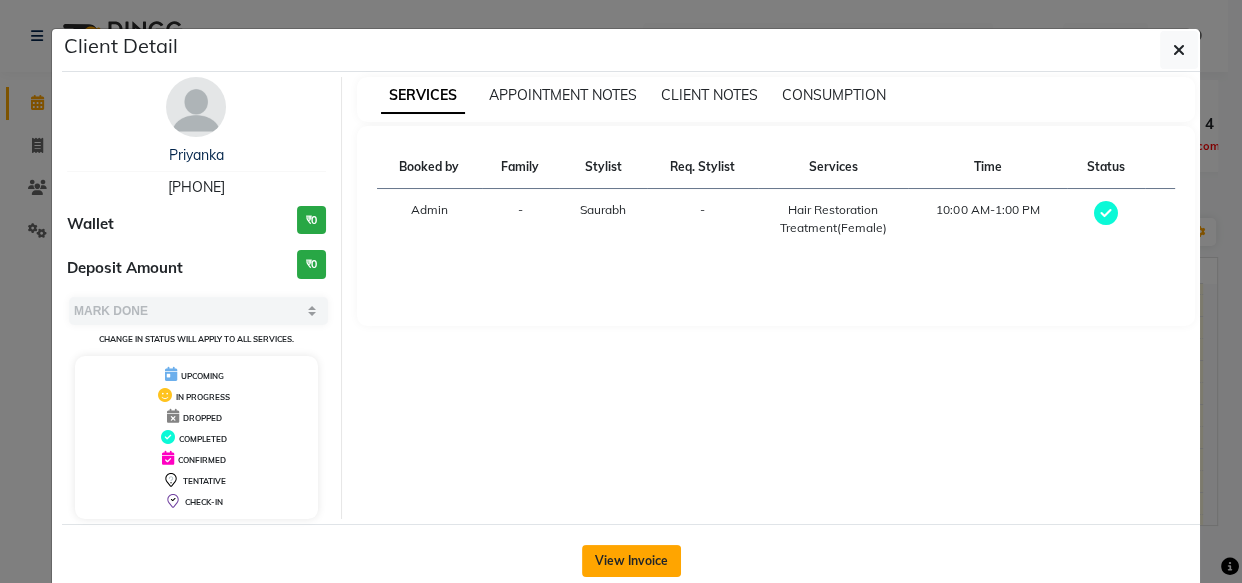 click on "View Invoice" 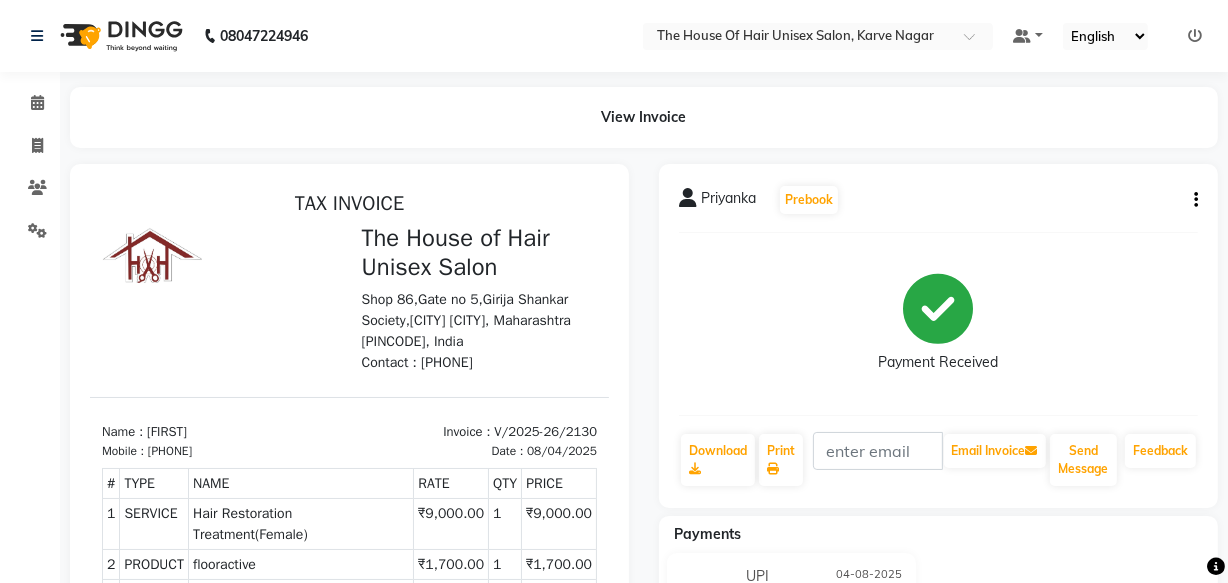 scroll, scrollTop: 0, scrollLeft: 0, axis: both 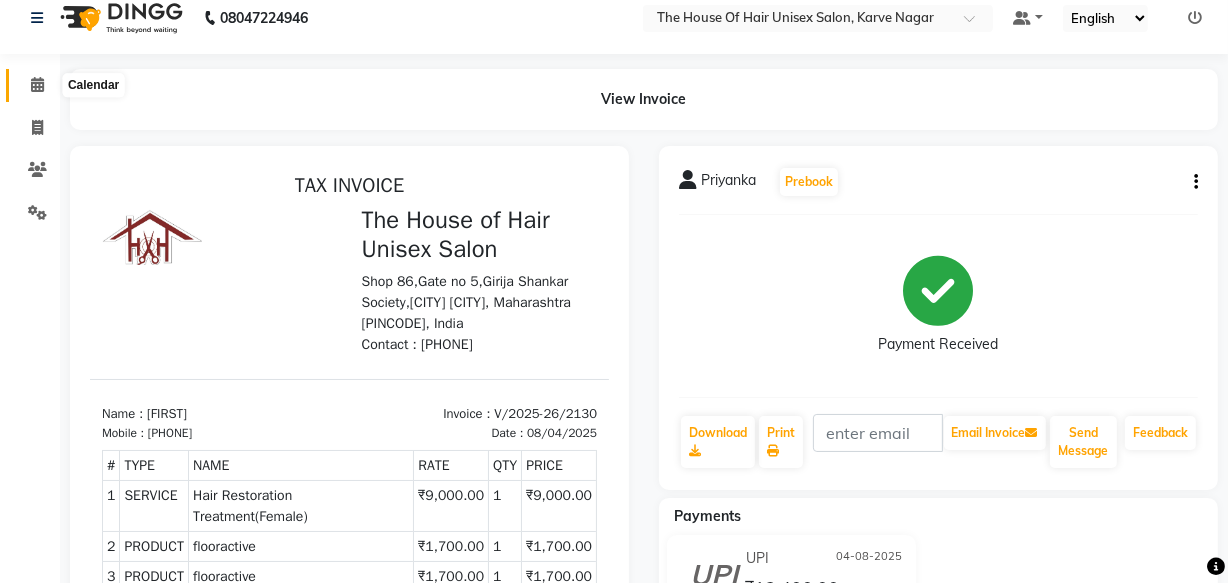click 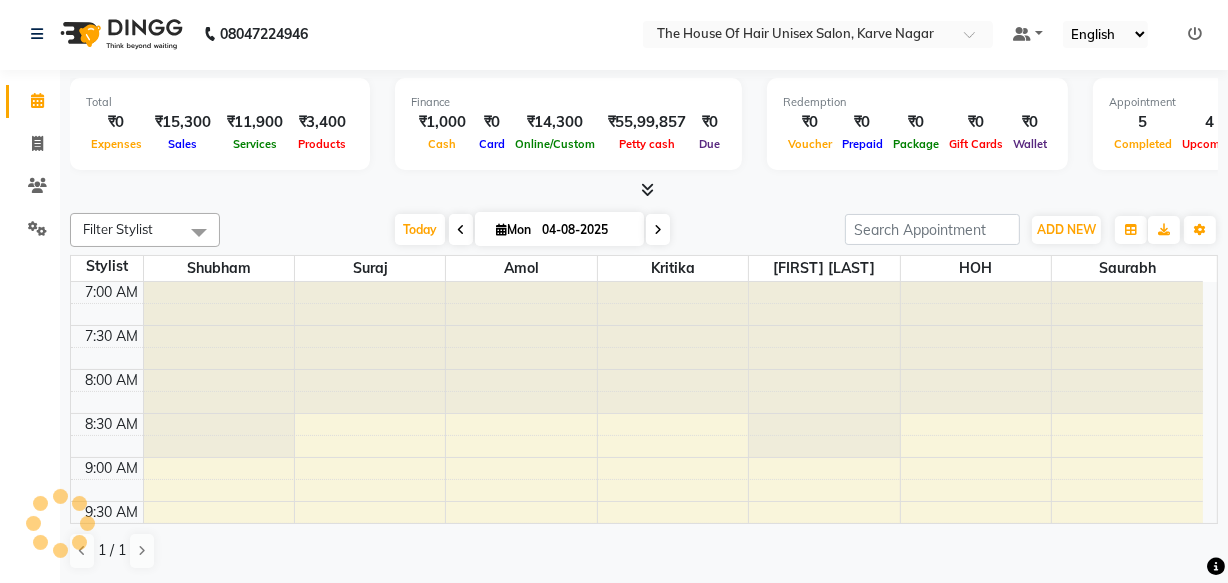 scroll, scrollTop: 0, scrollLeft: 0, axis: both 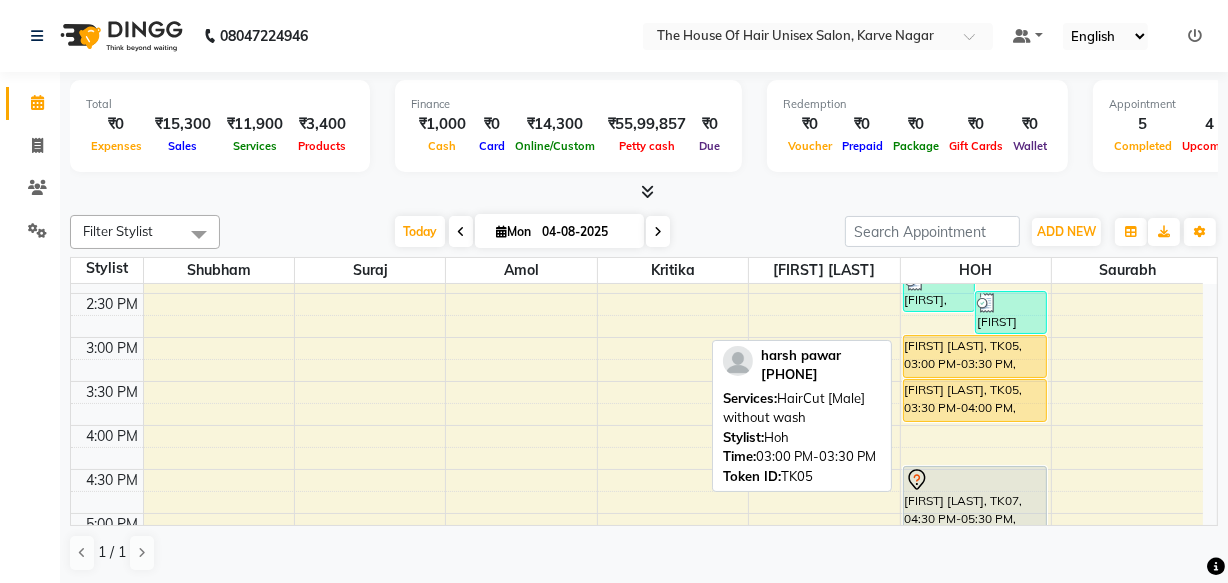 click on "[FIRST] [LAST], TK05, 03:00 PM-03:30 PM, HairCut [Male] without wash" at bounding box center (975, 356) 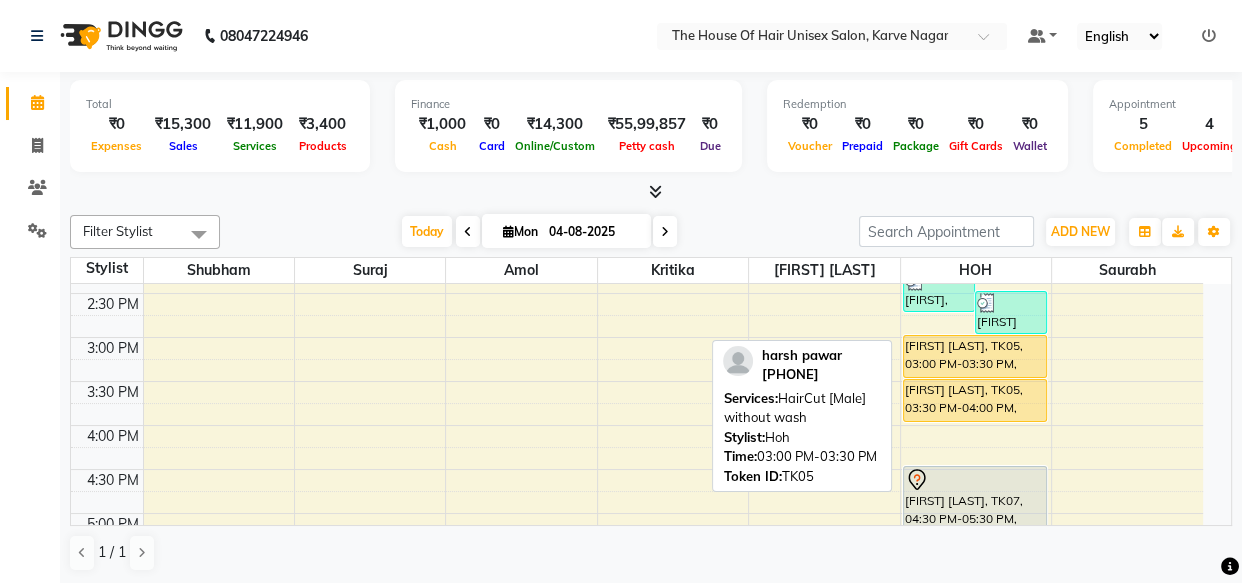 select on "1" 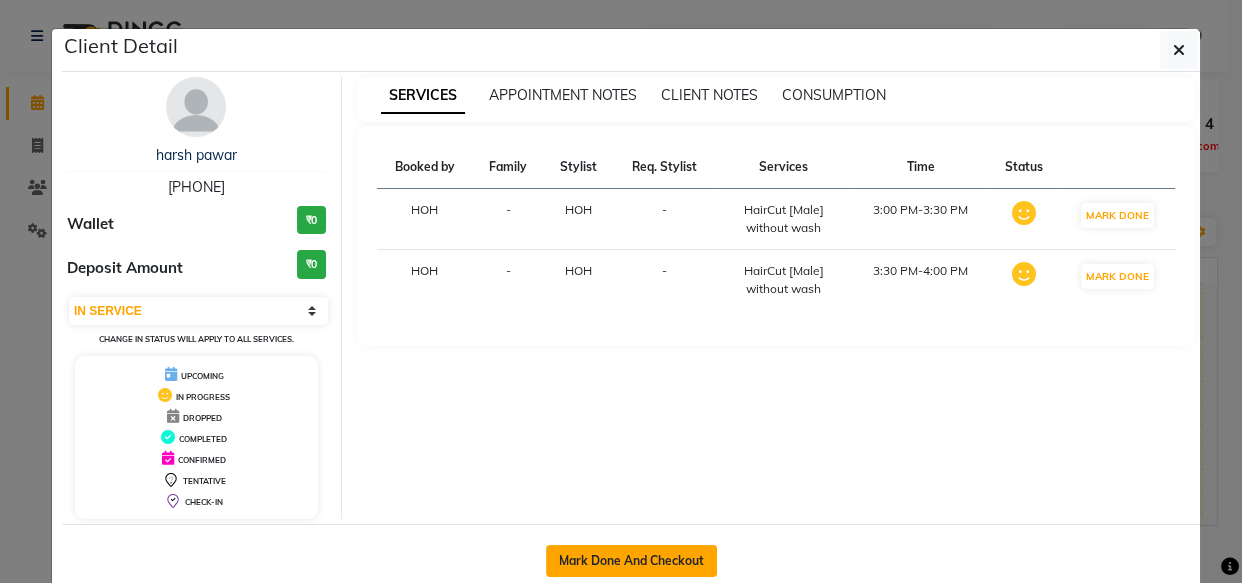 click on "Mark Done And Checkout" 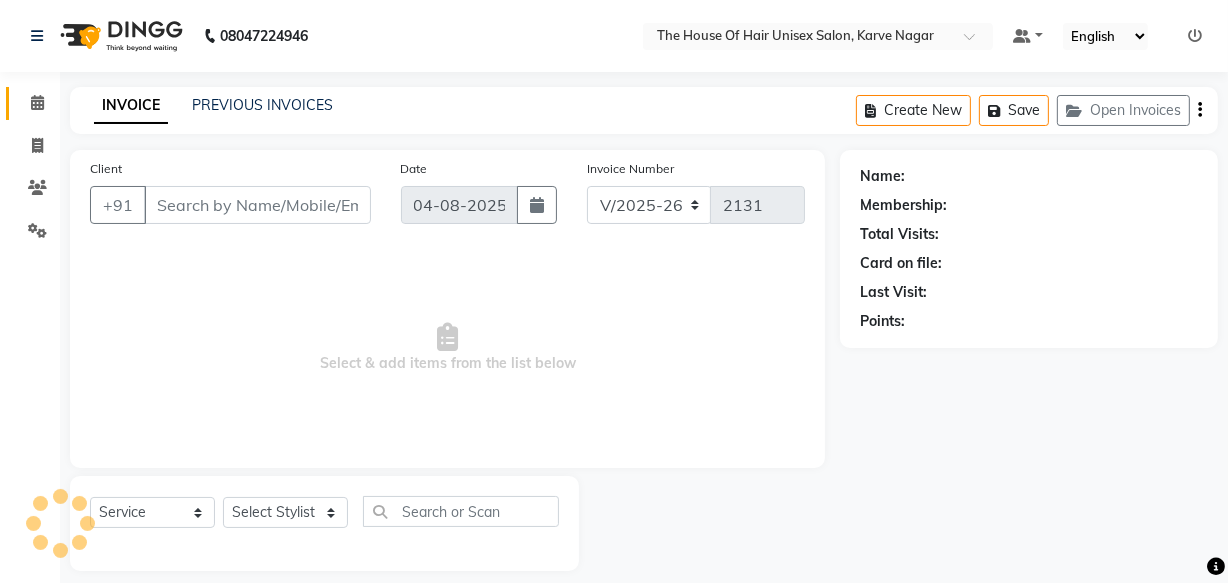 type on "[PHONE]" 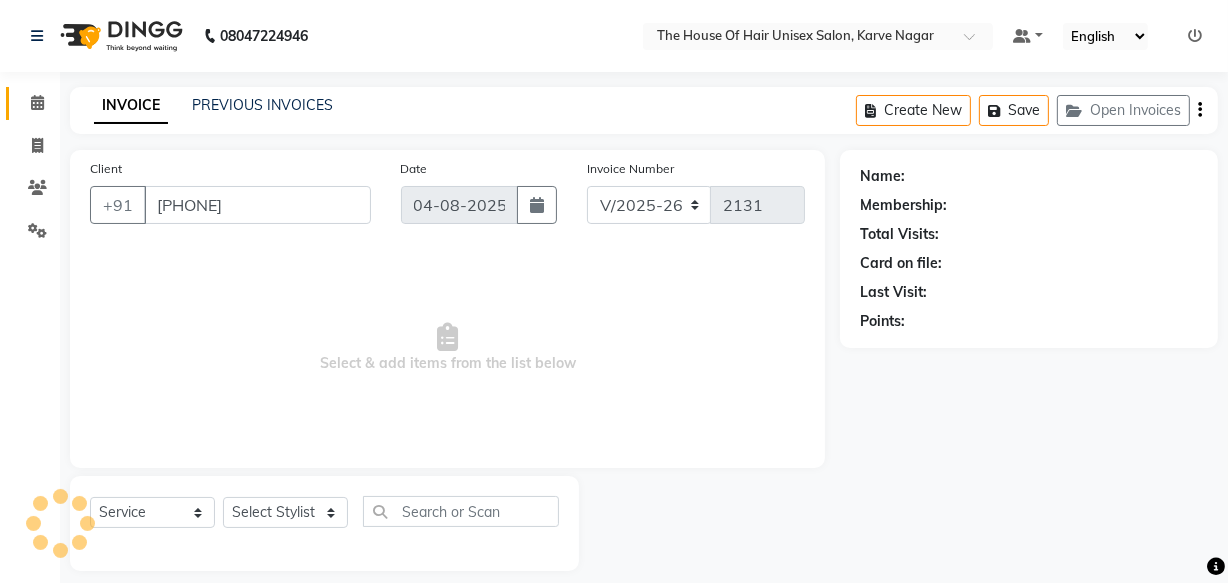 select on "[NUMBER]" 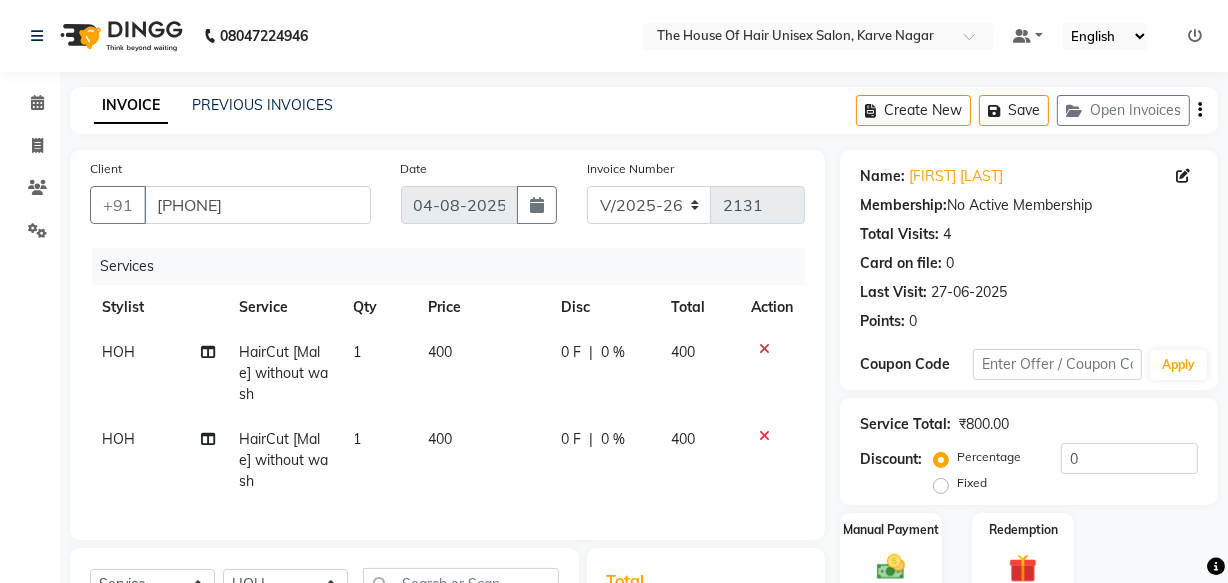 click on "400" 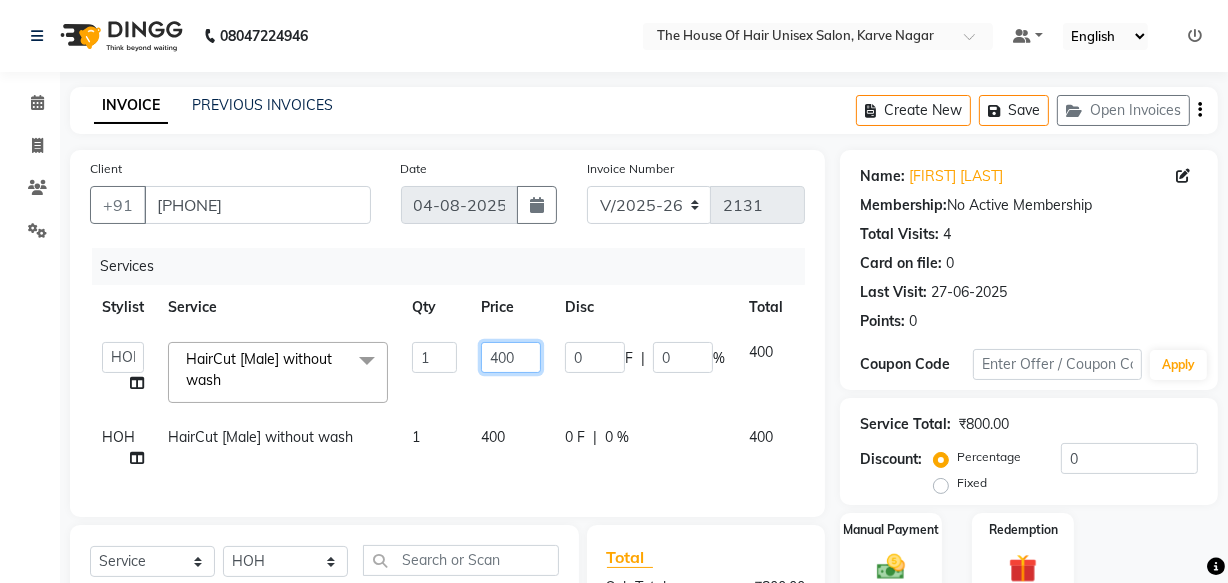 click on "400" 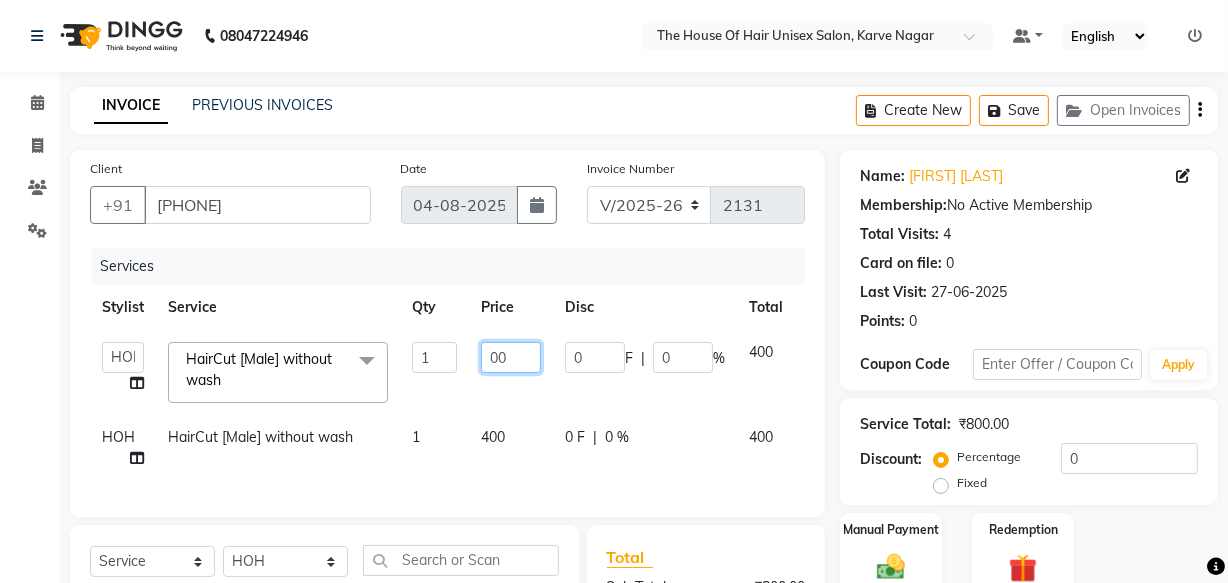 type on "500" 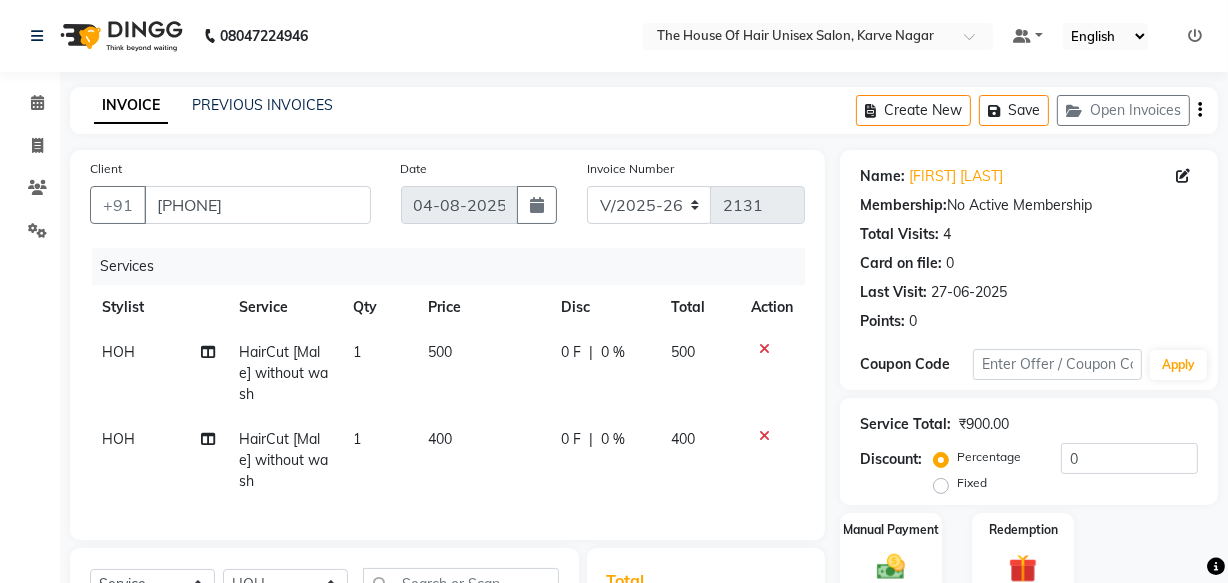 click on "400" 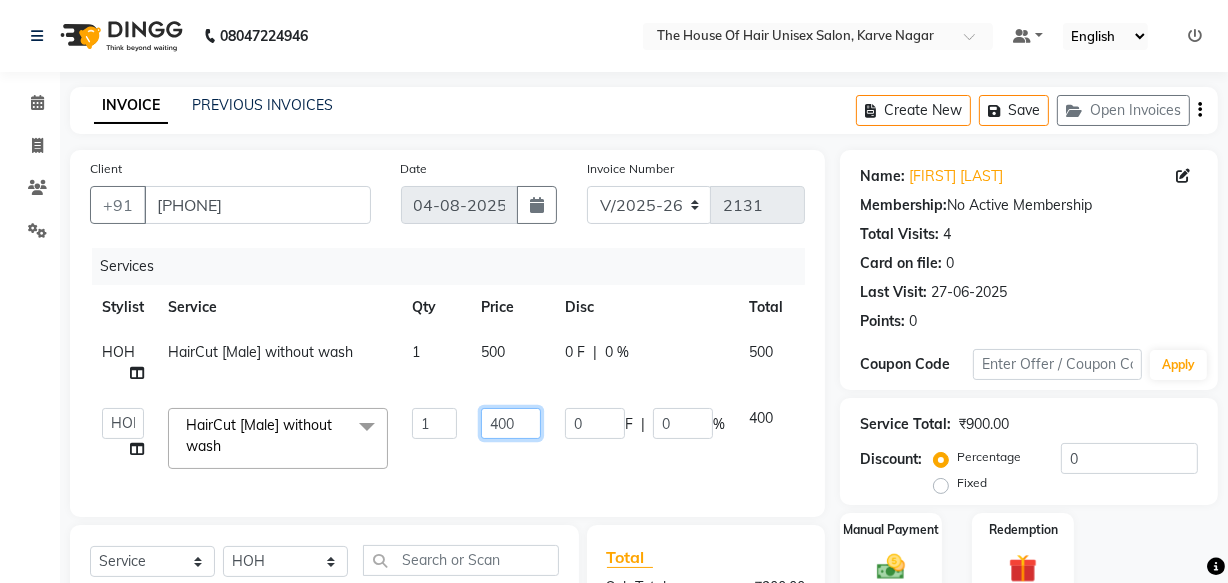 click on "400" 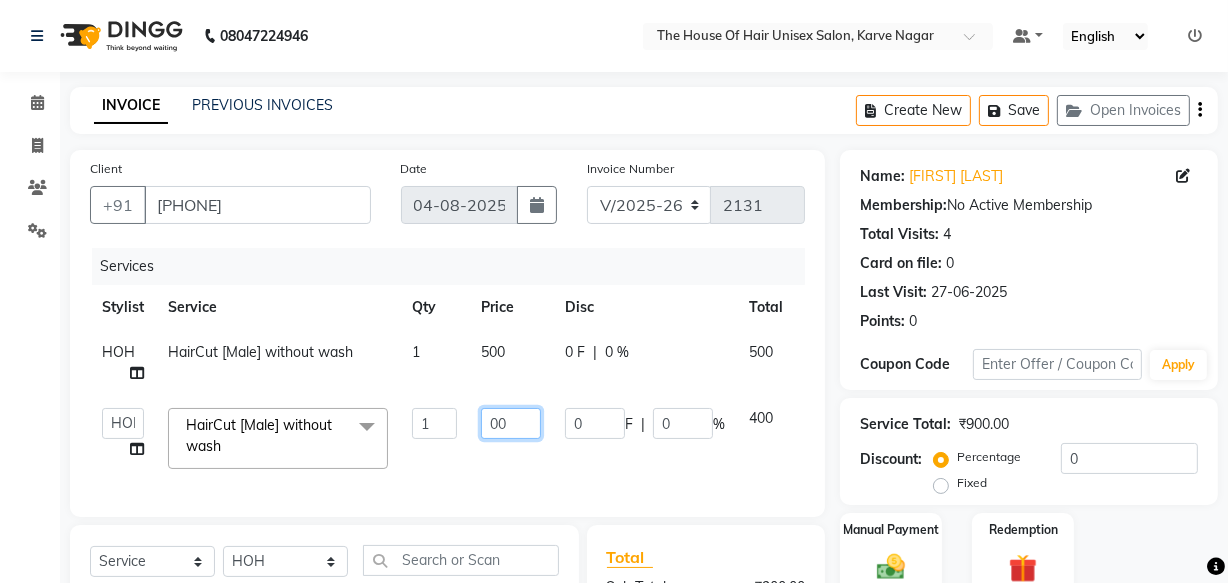 type on "500" 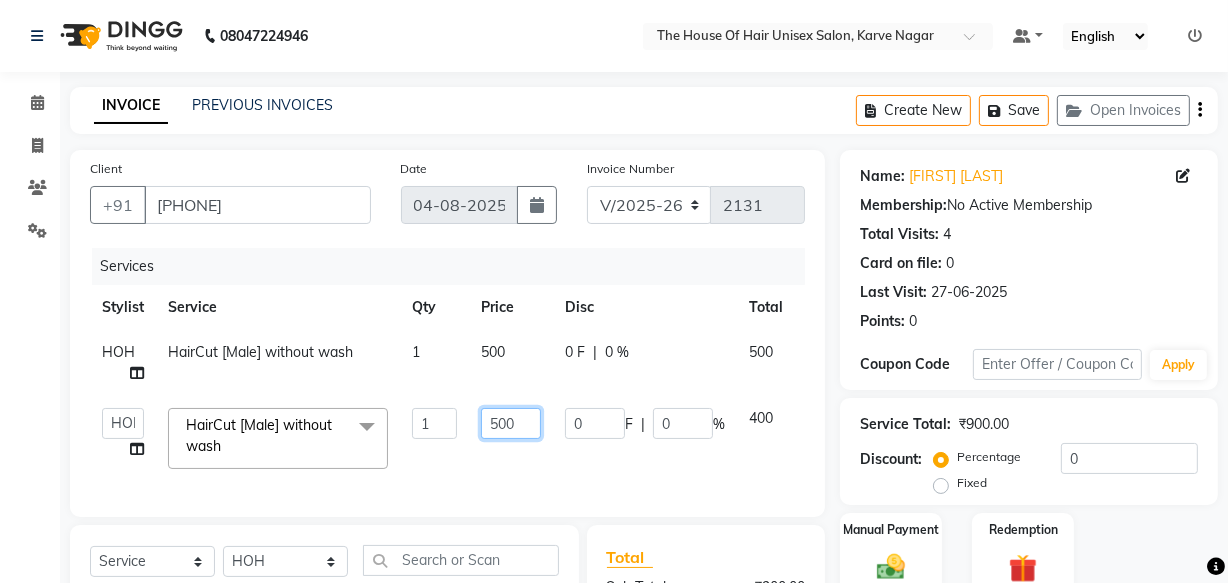 scroll, scrollTop: 125, scrollLeft: 0, axis: vertical 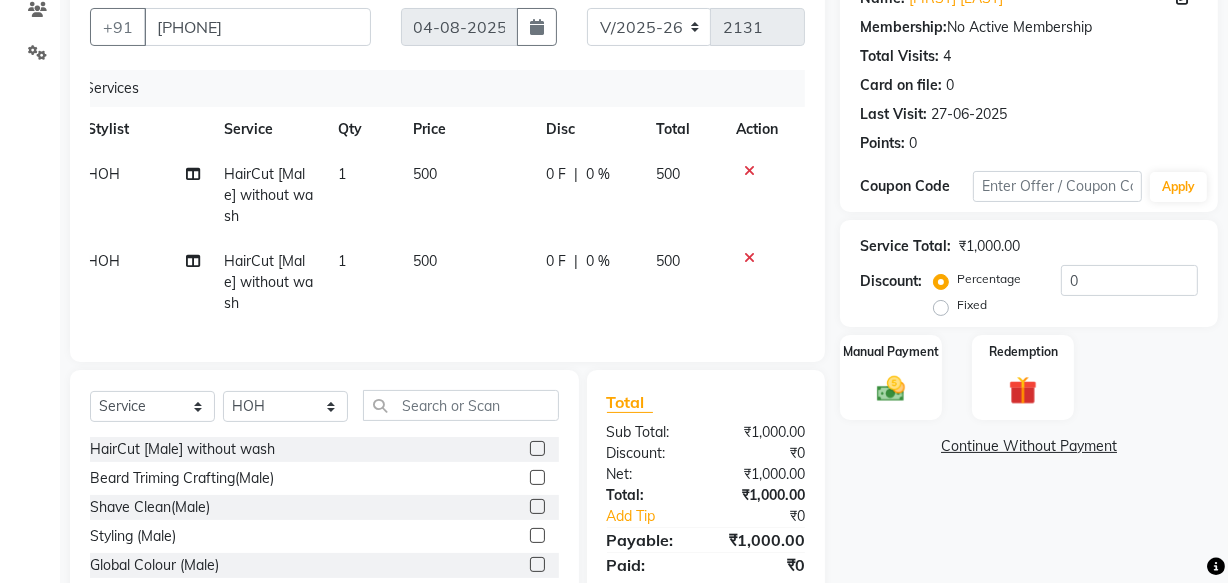 click on "500" 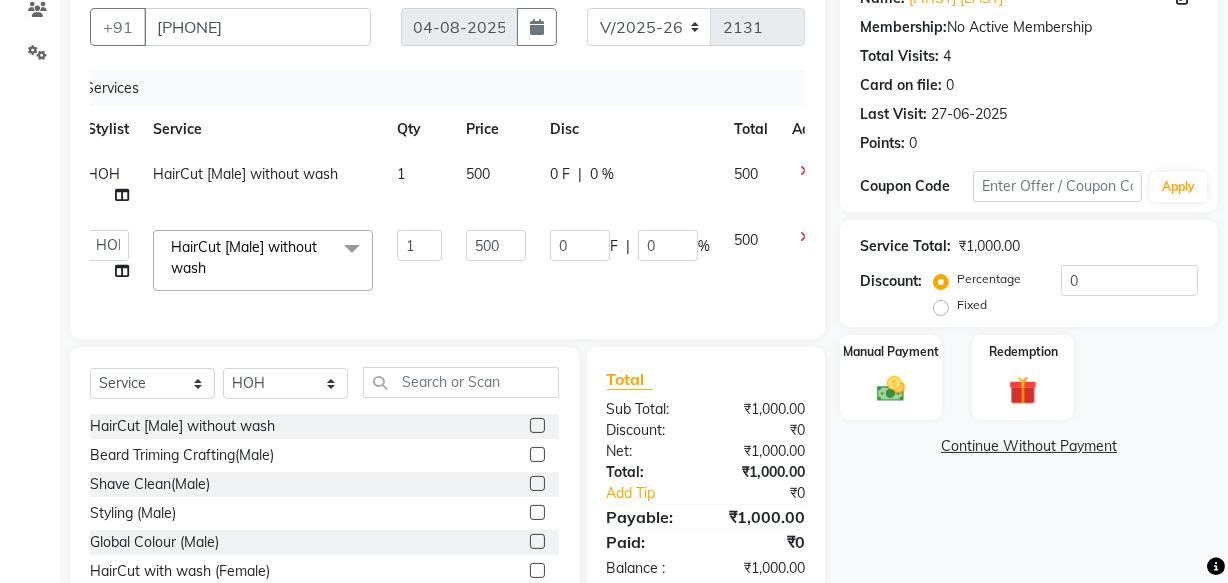 scroll, scrollTop: 280, scrollLeft: 0, axis: vertical 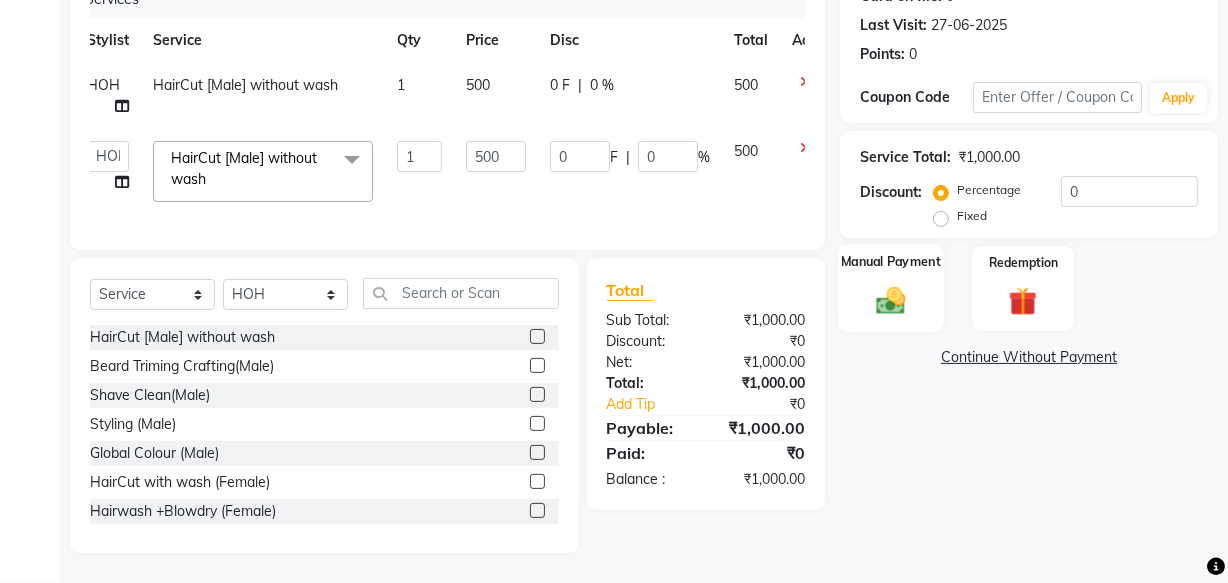 click on "Manual Payment" 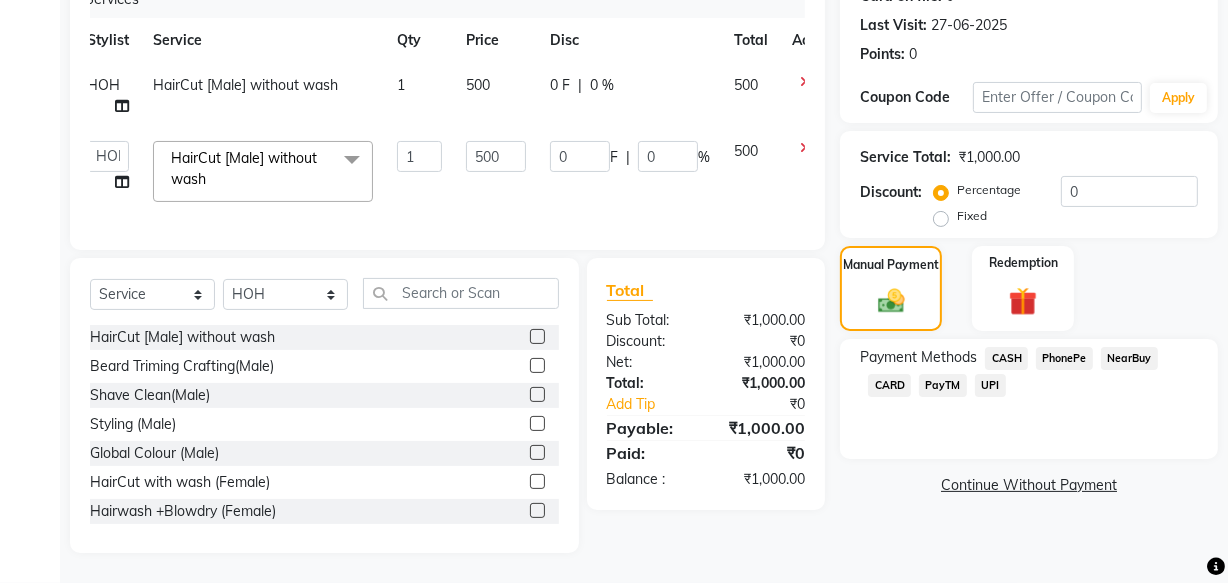 click on "UPI" 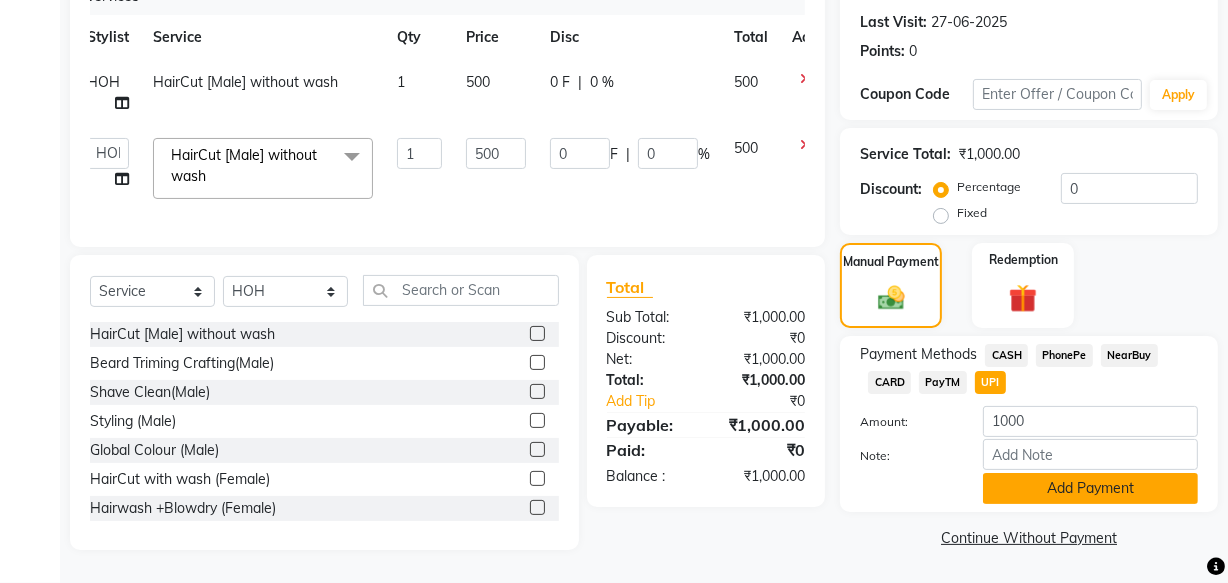click on "Add Payment" 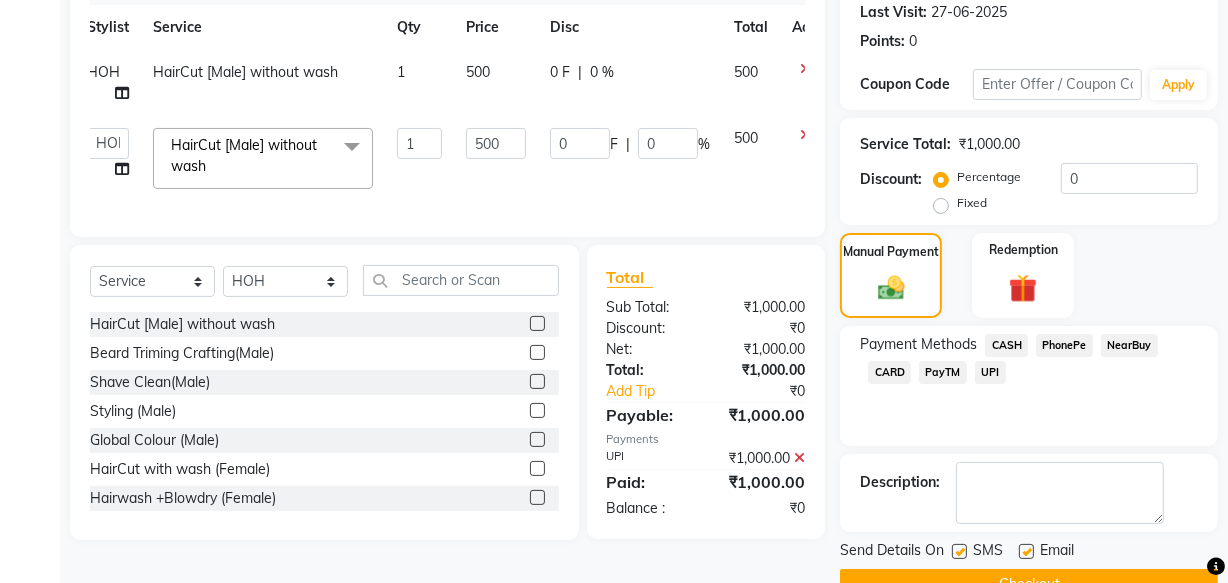 scroll, scrollTop: 326, scrollLeft: 0, axis: vertical 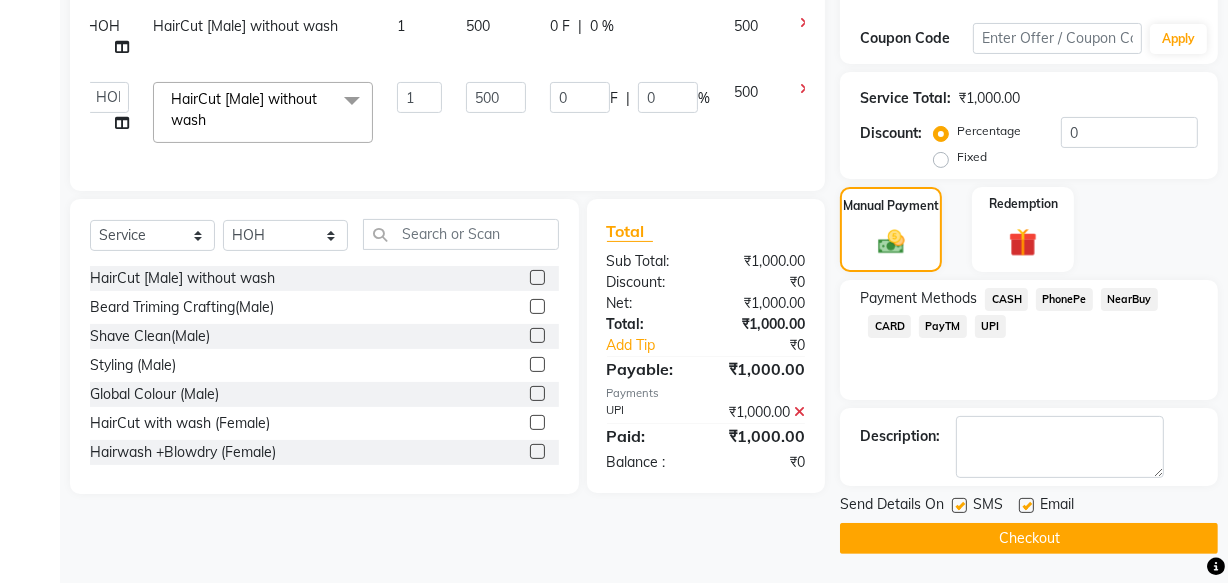 click on "Checkout" 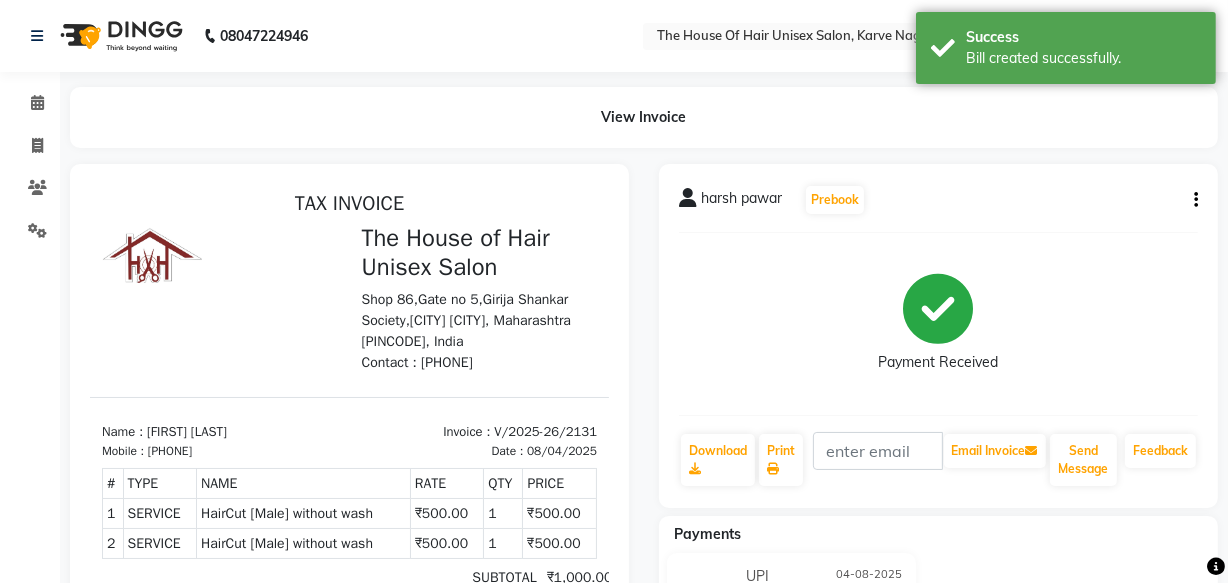 scroll, scrollTop: 0, scrollLeft: 0, axis: both 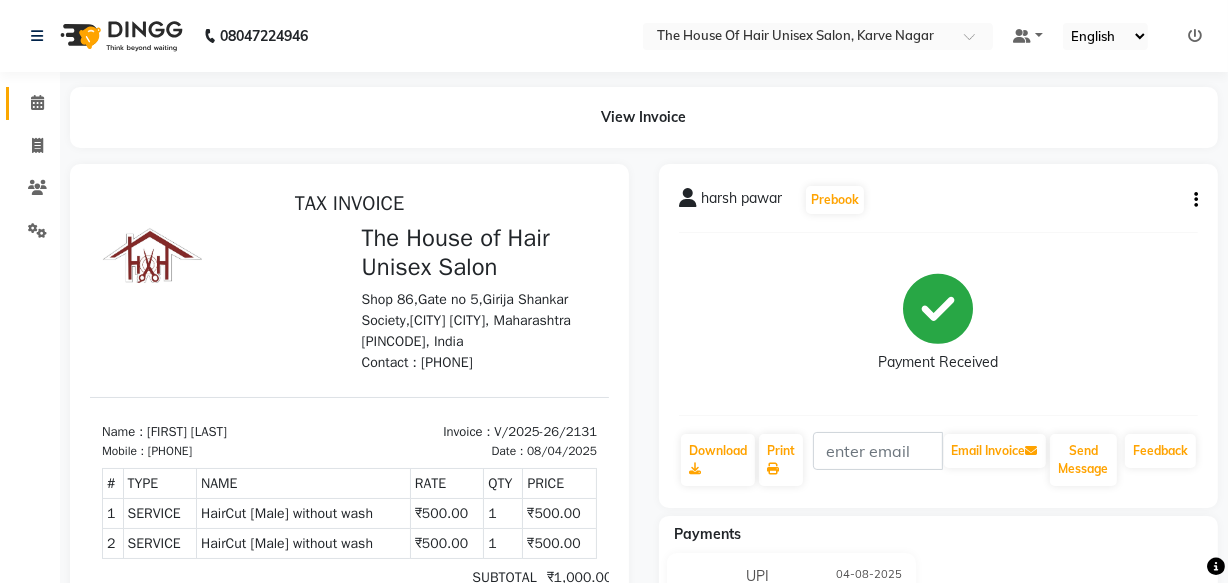 click on "Calendar" 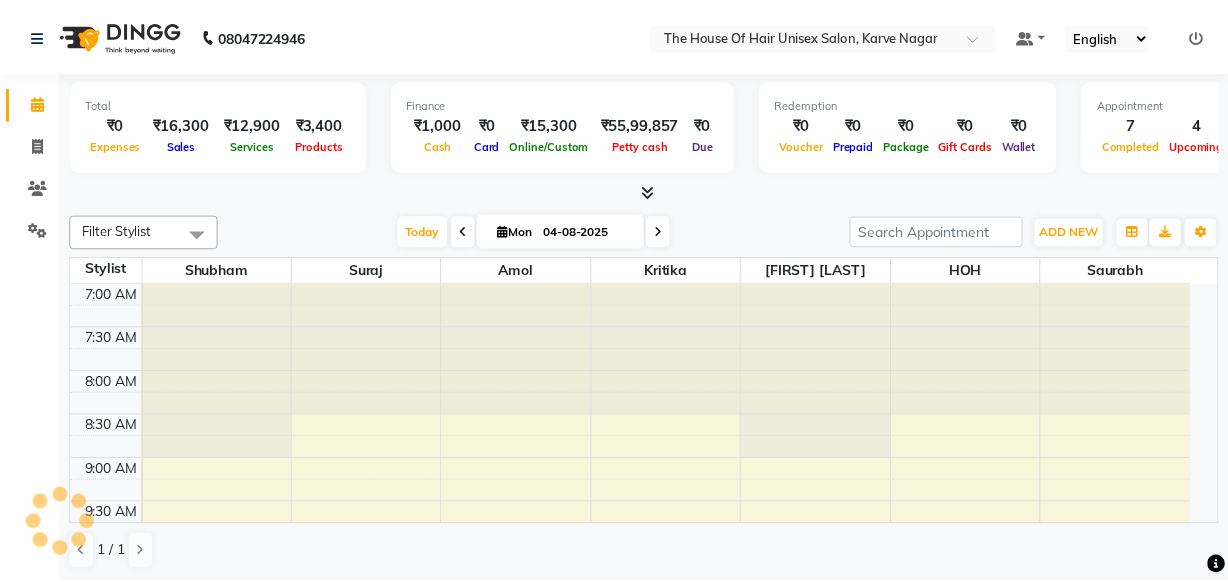 scroll, scrollTop: 0, scrollLeft: 0, axis: both 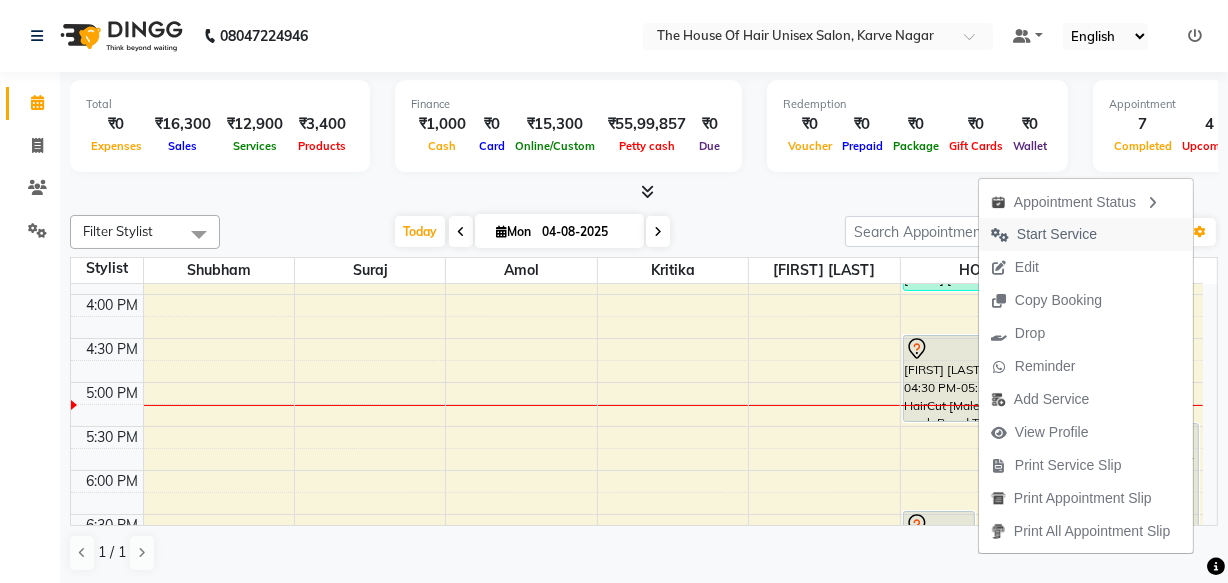 click on "Start Service" at bounding box center (1057, 234) 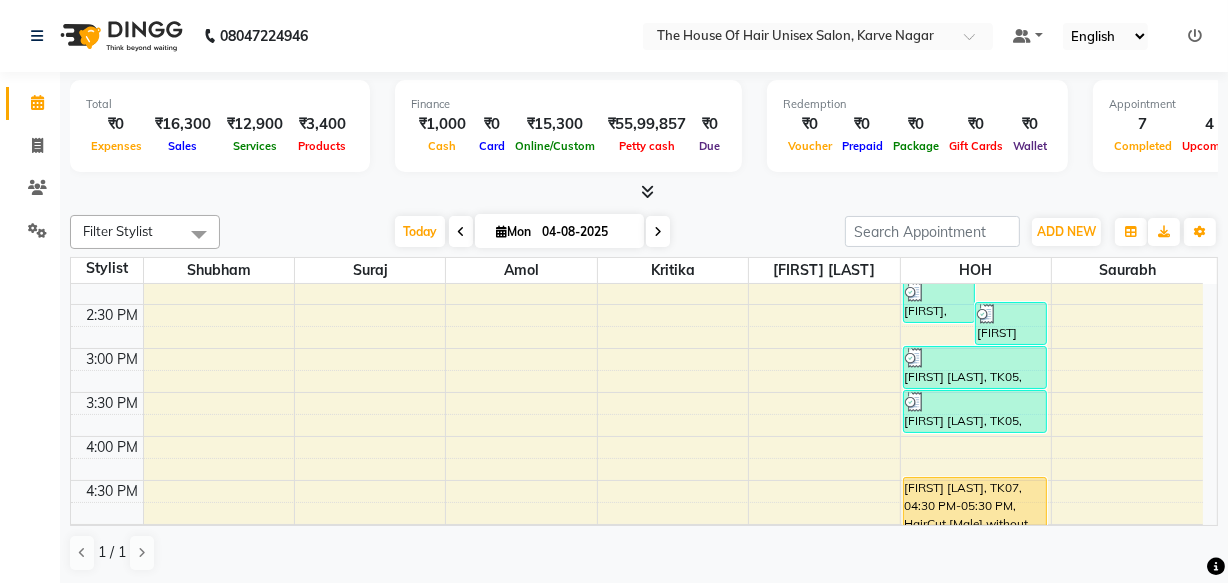 scroll, scrollTop: 633, scrollLeft: 0, axis: vertical 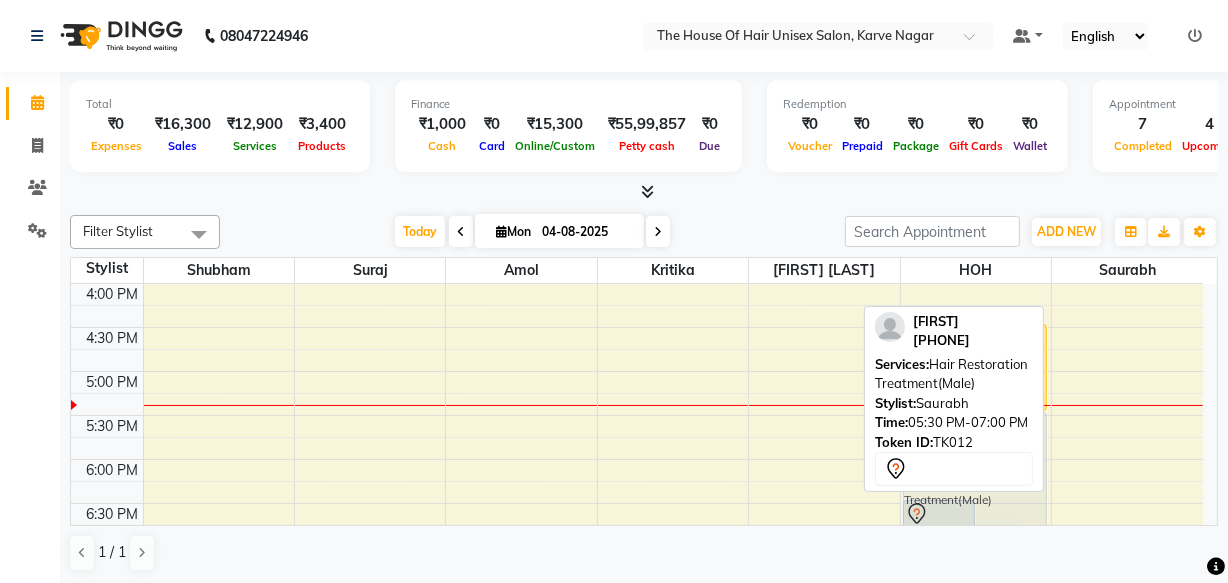 drag, startPoint x: 1103, startPoint y: 422, endPoint x: 936, endPoint y: 431, distance: 167.24234 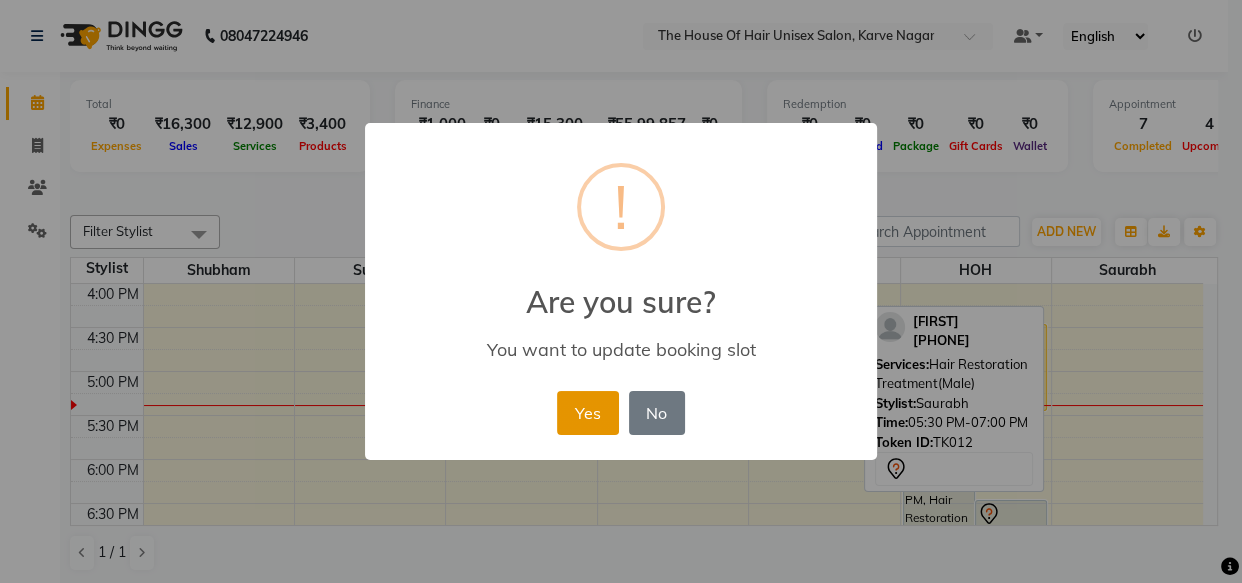 click on "Yes" at bounding box center [587, 413] 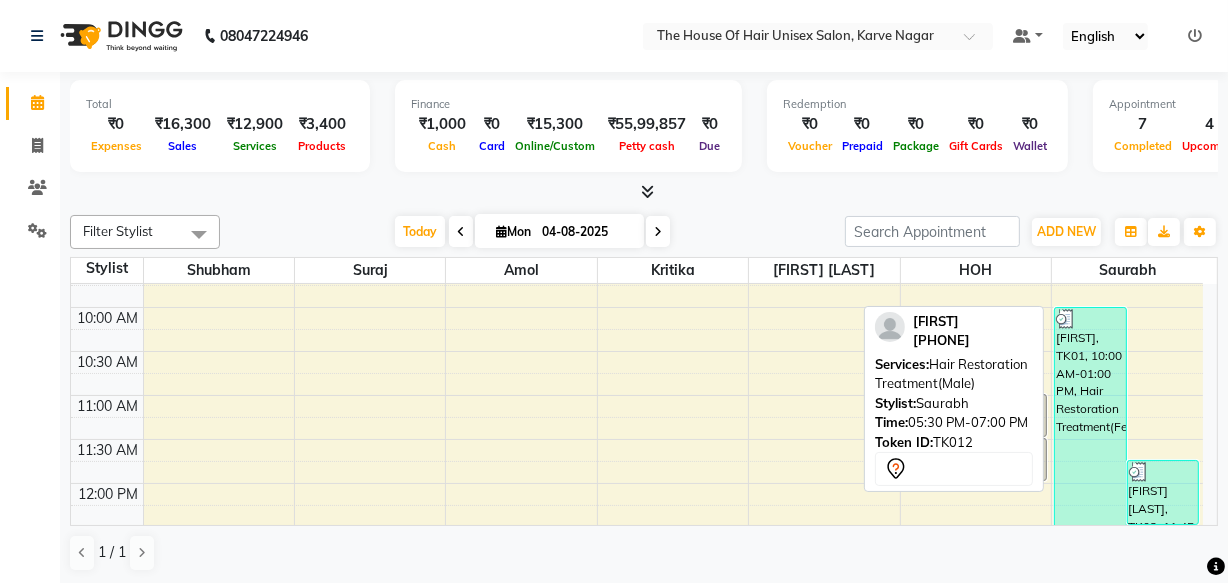 scroll, scrollTop: 981, scrollLeft: 0, axis: vertical 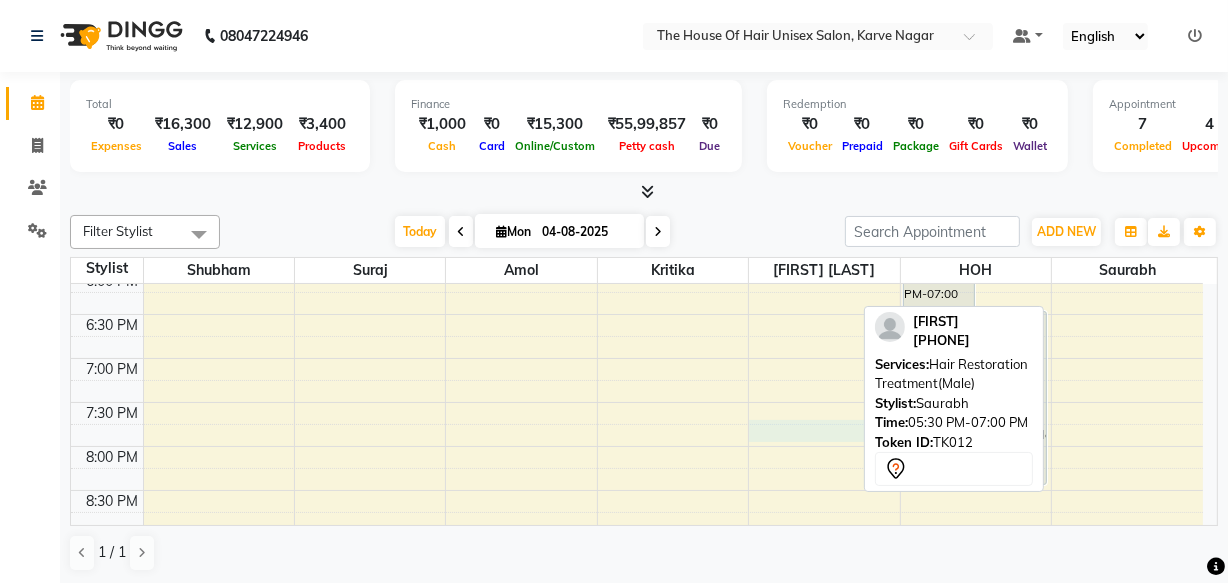 click on "7:00 AM 7:30 AM 8:00 AM 8:30 AM 9:00 AM 9:30 AM 10:00 AM 10:30 AM 11:00 AM 11:30 AM 12:00 PM 12:30 PM 1:00 PM 1:30 PM 2:00 PM 2:30 PM 3:00 PM 3:30 PM 4:00 PM 4:30 PM 5:00 PM 5:30 PM 6:00 PM 6:30 PM 7:00 PM 7:30 PM 8:00 PM 8:30 PM 9:00 PM 9:30 PM    Rohan Dangale, TK04, 12:30 PM-01:00 PM, HairCut [Male] without wash     neha, TK11, 02:15 PM-02:45 PM, Haircut without wash (female)     rutvik p, TK10, 02:30 PM-03:00 PM, Beard Triming Crafting(Male)             Loukik, TK12, 05:30 PM-07:00 PM, Hair Restoration Treatment(Male)             HARSH, TK09, 06:30 PM-08:30 PM, Beard Triming Crafting(Male),HairCut [Male] without wash             Apeksha purkar, TK08, 07:30 PM-08:15 PM, HairCut with wash (Female)    kedar, TK03, 11:00 AM-11:30 AM, HairCut [Male] without wash    kedar, TK03, 11:30 AM-12:00 PM, Beard Triming Crafting(Male)     Amit Kale, TK06, 12:30 PM-01:30 PM, Global Colour (Male)     harsh pawar, TK05, 03:00 PM-03:30 PM, HairCut [Male] without wash" at bounding box center (637, -38) 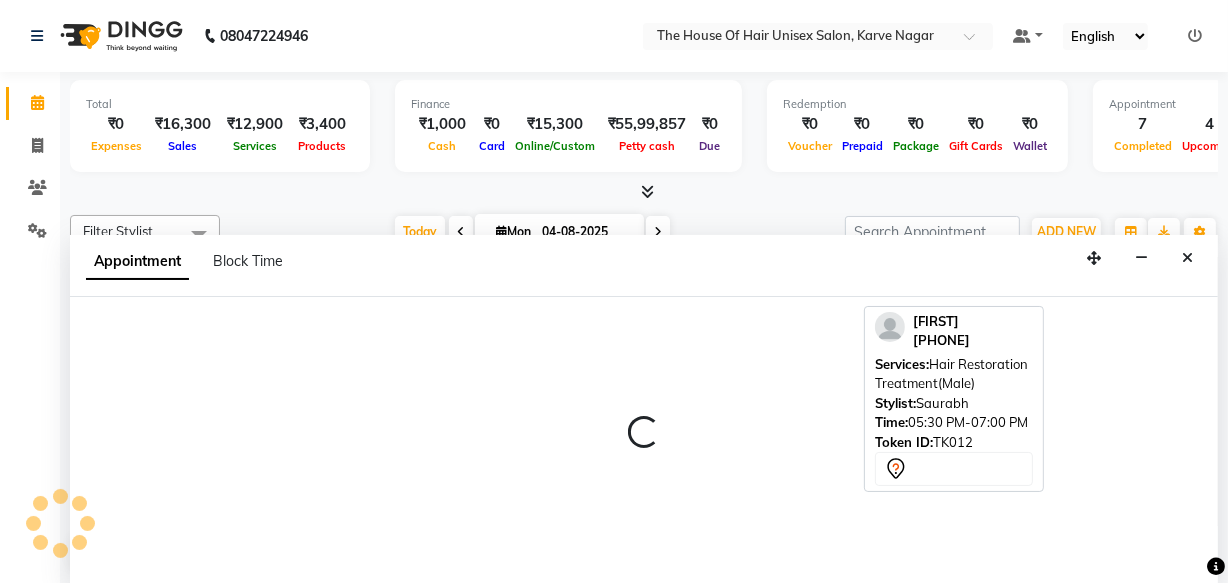 select on "42814" 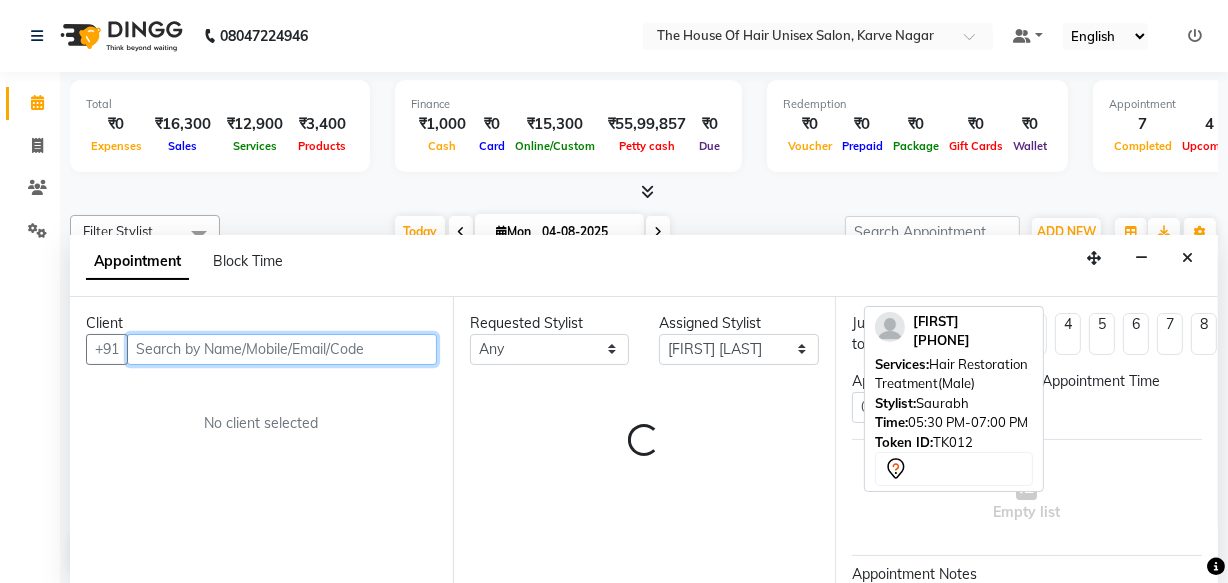 select on "1185" 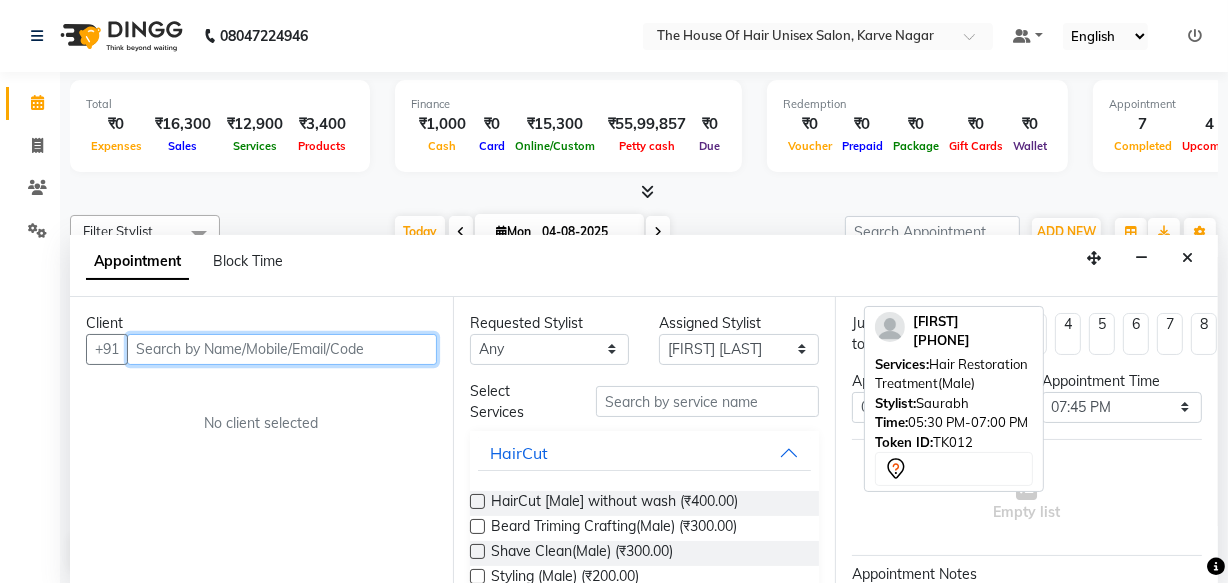 scroll, scrollTop: 0, scrollLeft: 0, axis: both 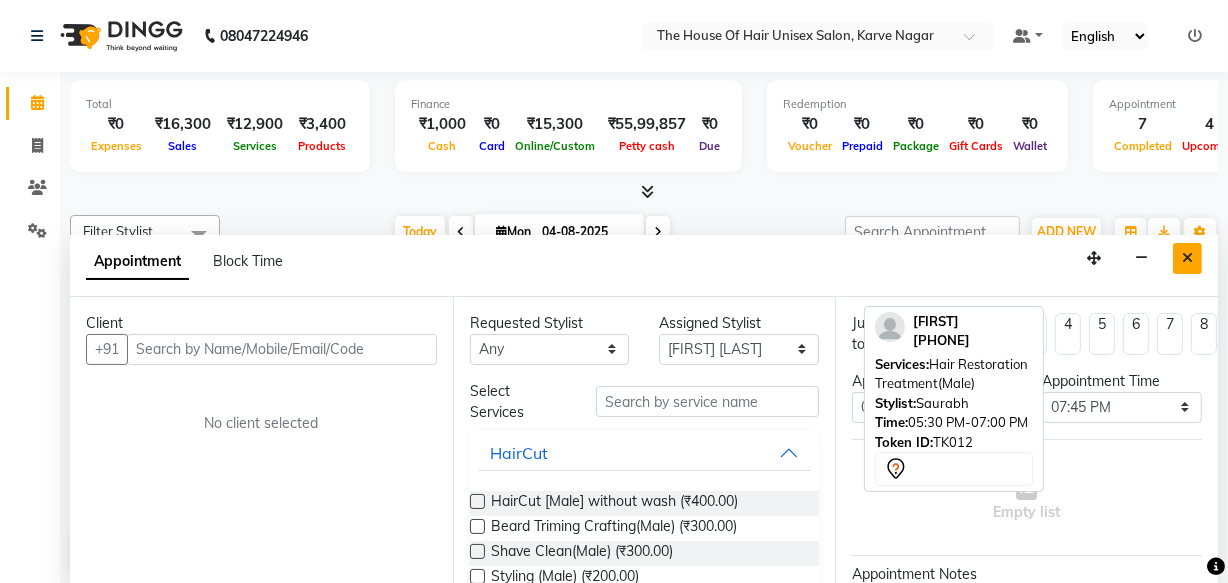 click at bounding box center [1187, 258] 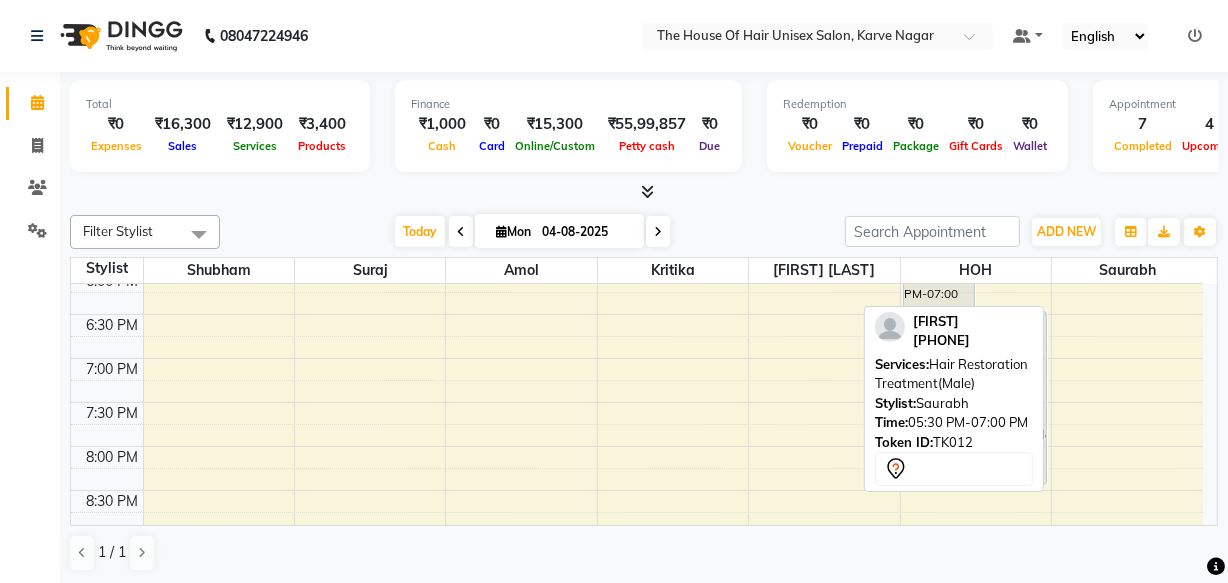 click on "Filter Stylist Select All Amol david kumar HOH Kritika Saurabh Shubham Suraj Today  Mon 04-08-2025 Toggle Dropdown Add Appointment Add Invoice Add Attendance Add Client Add Transaction Toggle Dropdown Add Appointment Add Invoice Add Attendance Add Client ADD NEW Toggle Dropdown Add Appointment Add Invoice Add Attendance Add Client Add Transaction Filter Stylist Select All Amol david kumar HOH Kritika Saurabh Shubham Suraj Group By  Staff View   Room View  View as Vertical  Vertical - Week View  Horizontal  Horizontal - Week View  List  Toggle Dropdown Calendar Settings Manage Tags   Arrange Stylists   Reset Stylists  Full Screen  Show Available Stylist  Appointment Form Zoom 100% Staff/Room Display Count 7  Loukik    9225539589  Services: Hair Restoration Treatment(Male) Stylist:  Saurabh  Time:  05:30 PM-07:00 PM   Token ID:  TK012          Stylist Shubham Suraj Amol Kritika david kumar HOH Saurabh 7:00 AM 7:30 AM 8:00 AM 8:30 AM 9:00 AM 9:30 AM 10:00 AM 10:30 AM 11:00 AM 11:30 AM 12:00 PM 12:30 PM 1:00 PM" 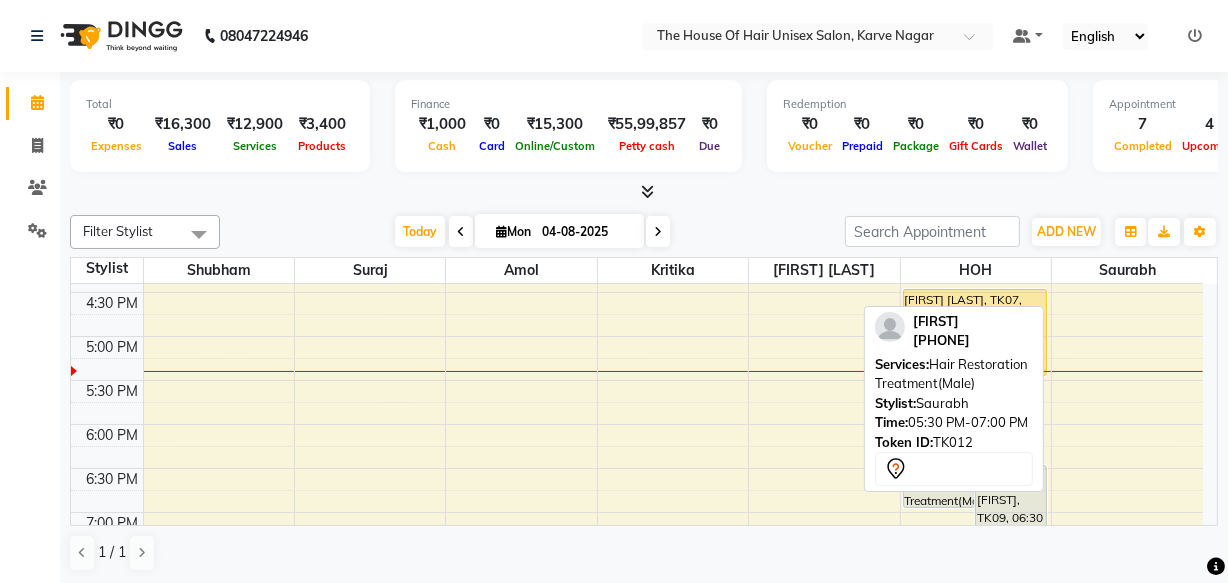 scroll, scrollTop: 832, scrollLeft: 0, axis: vertical 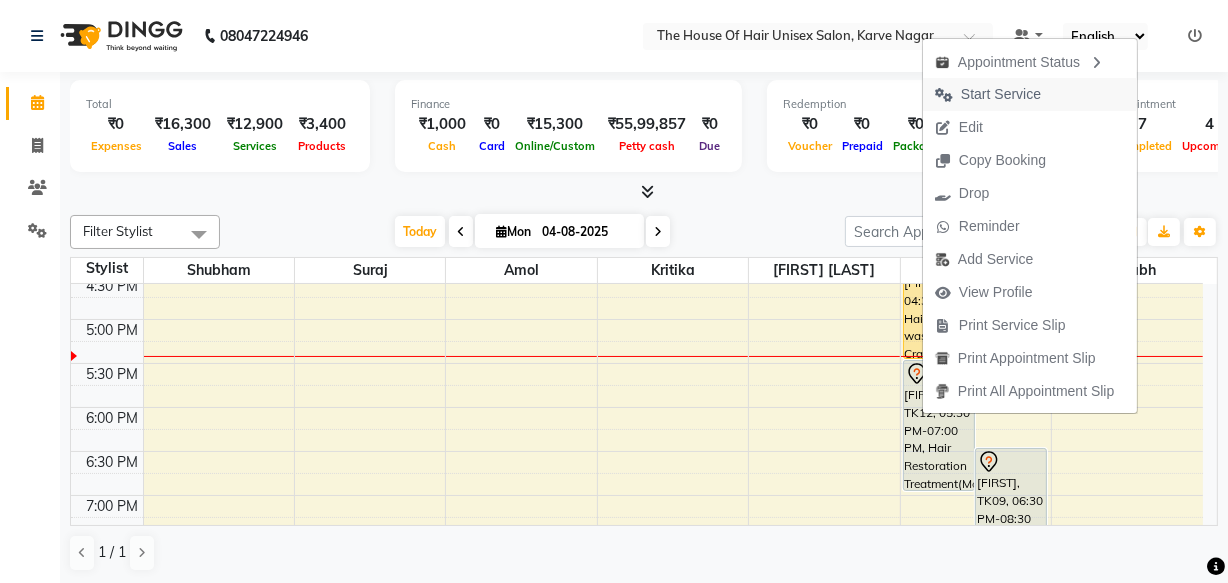 click on "Start Service" at bounding box center [1001, 94] 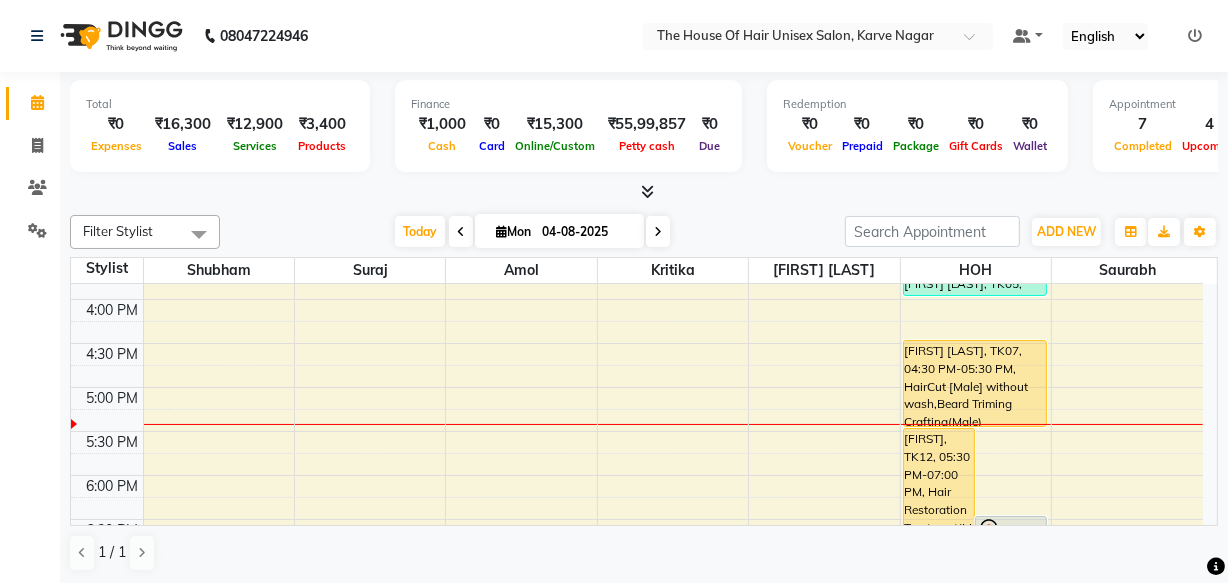 scroll, scrollTop: 747, scrollLeft: 0, axis: vertical 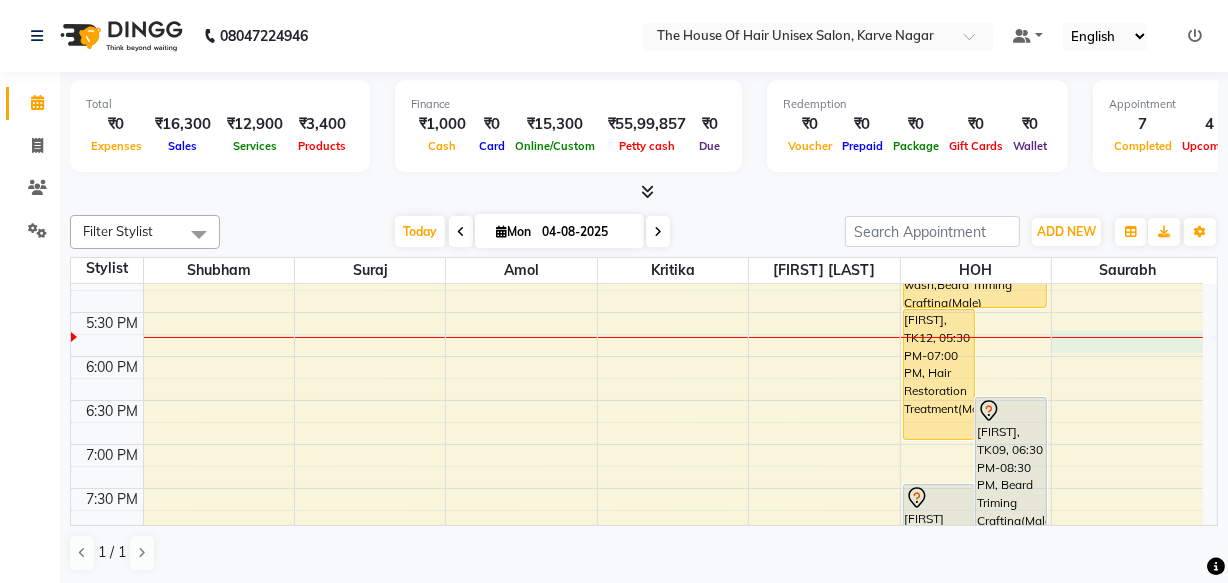 click on "7:00 AM 7:30 AM 8:00 AM 8:30 AM 9:00 AM 9:30 AM 10:00 AM 10:30 AM 11:00 AM 11:30 AM 12:00 PM 12:30 PM 1:00 PM 1:30 PM 2:00 PM 2:30 PM 3:00 PM 3:30 PM 4:00 PM 4:30 PM 5:00 PM 5:30 PM 6:00 PM 6:30 PM 7:00 PM 7:30 PM 8:00 PM 8:30 PM 9:00 PM 9:30 PM    Rohan Dangale, TK04, 12:30 PM-01:00 PM, HairCut [Male] without wash     neha, TK11, 02:15 PM-02:45 PM, Haircut without wash (female)     rutvik p, TK10, 02:30 PM-03:00 PM, Beard Triming Crafting(Male)    Loukik, TK12, 05:30 PM-07:00 PM, Hair Restoration Treatment(Male)             HARSH, TK09, 06:30 PM-08:30 PM, Beard Triming Crafting(Male),HairCut [Male] without wash             Apeksha purkar, TK08, 07:30 PM-08:15 PM, HairCut with wash (Female)    kedar, TK03, 11:00 AM-11:30 AM, HairCut [Male] without wash    kedar, TK03, 11:30 AM-12:00 PM, Beard Triming Crafting(Male)     Amit Kale, TK06, 12:30 PM-01:30 PM, Global Colour (Male)     harsh pawar, TK05, 03:00 PM-03:30 PM, HairCut [Male] without wash" at bounding box center [637, 48] 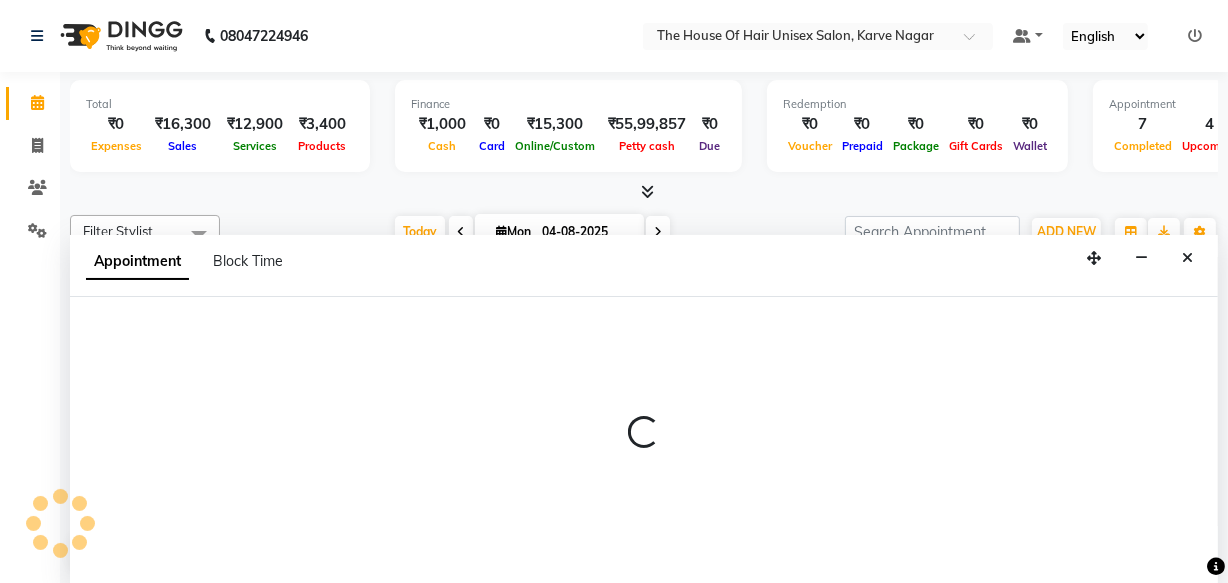 select on "1065" 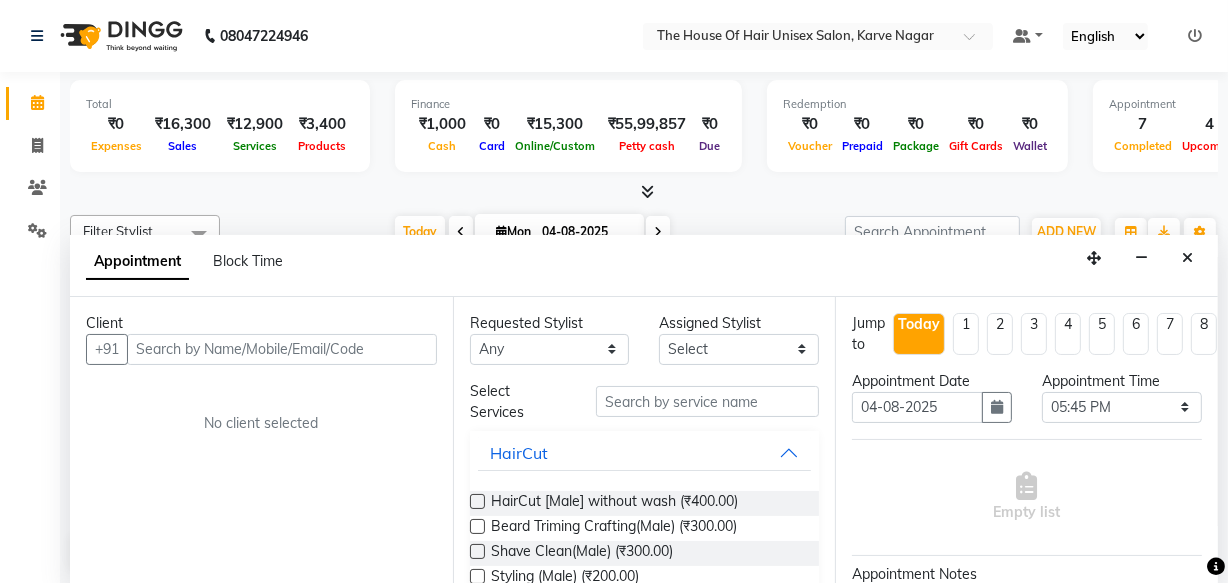 click at bounding box center (282, 349) 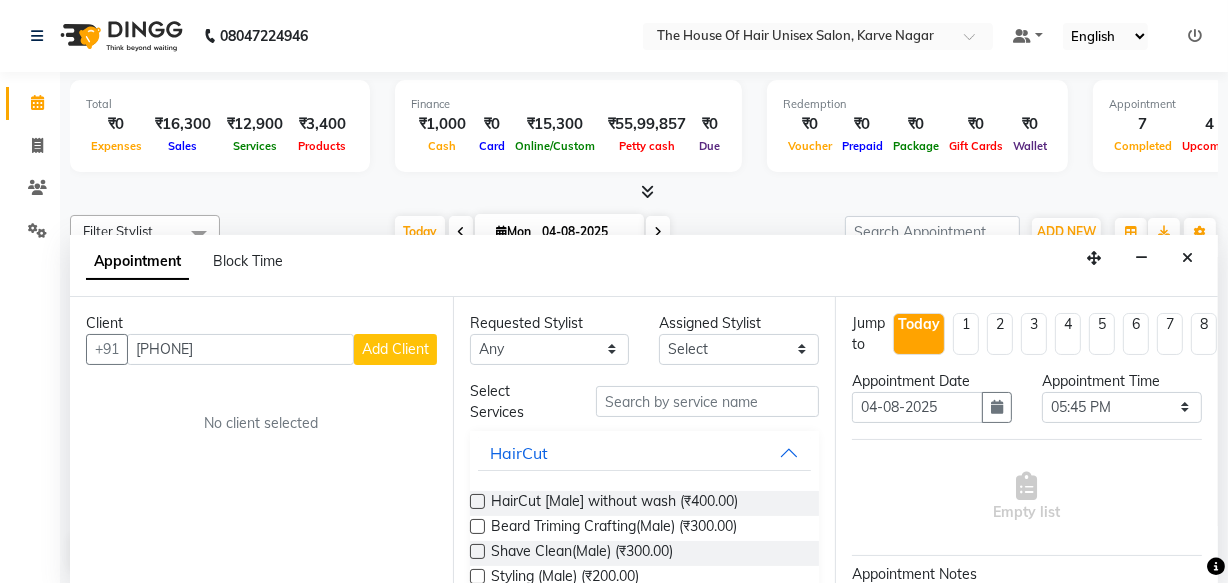 click on "988861188" at bounding box center [240, 349] 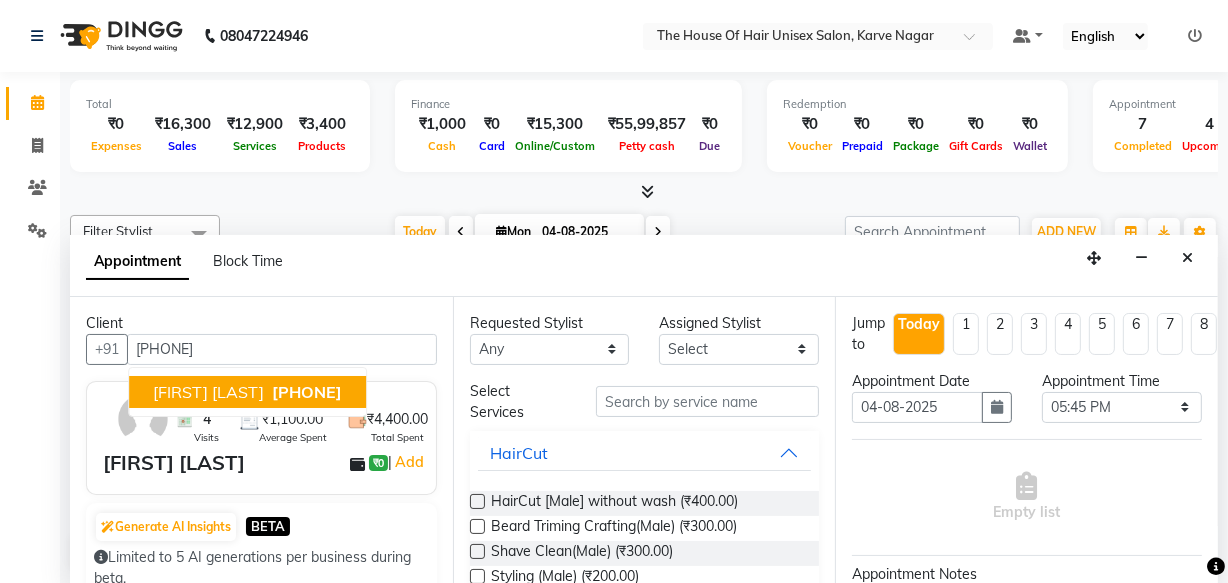 click on "prasanna khaire" at bounding box center (208, 392) 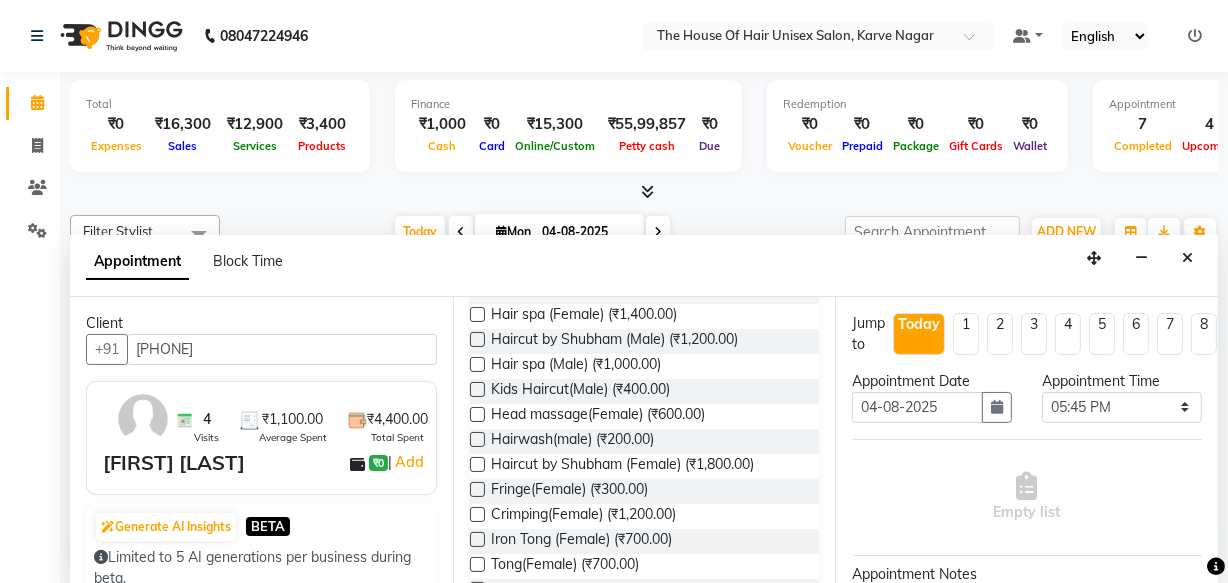 scroll, scrollTop: 504, scrollLeft: 0, axis: vertical 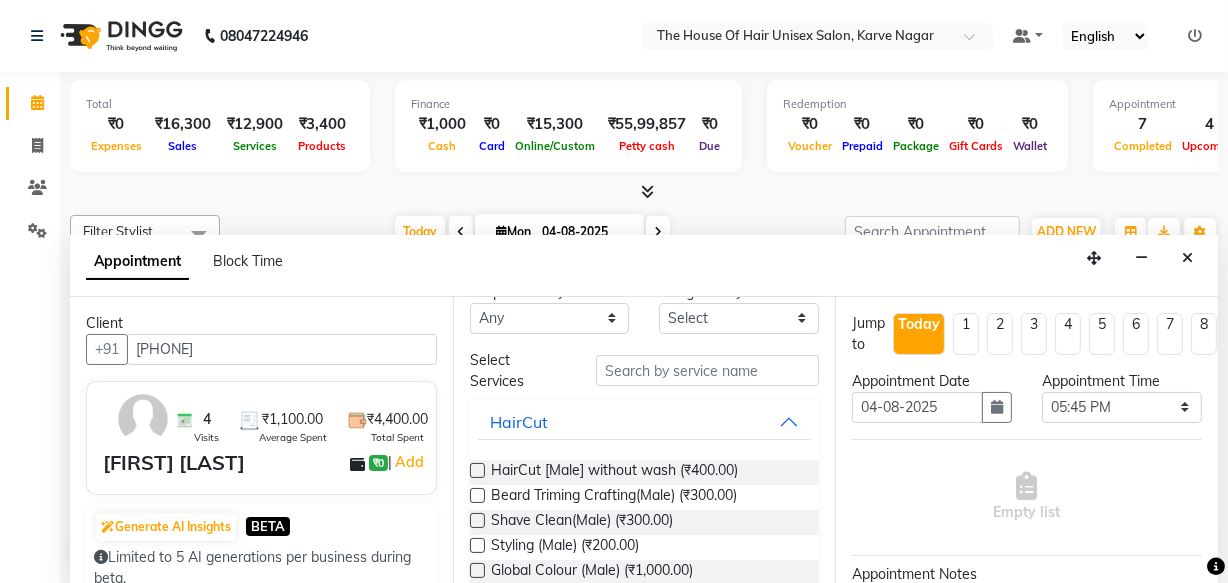 type on "9881861188" 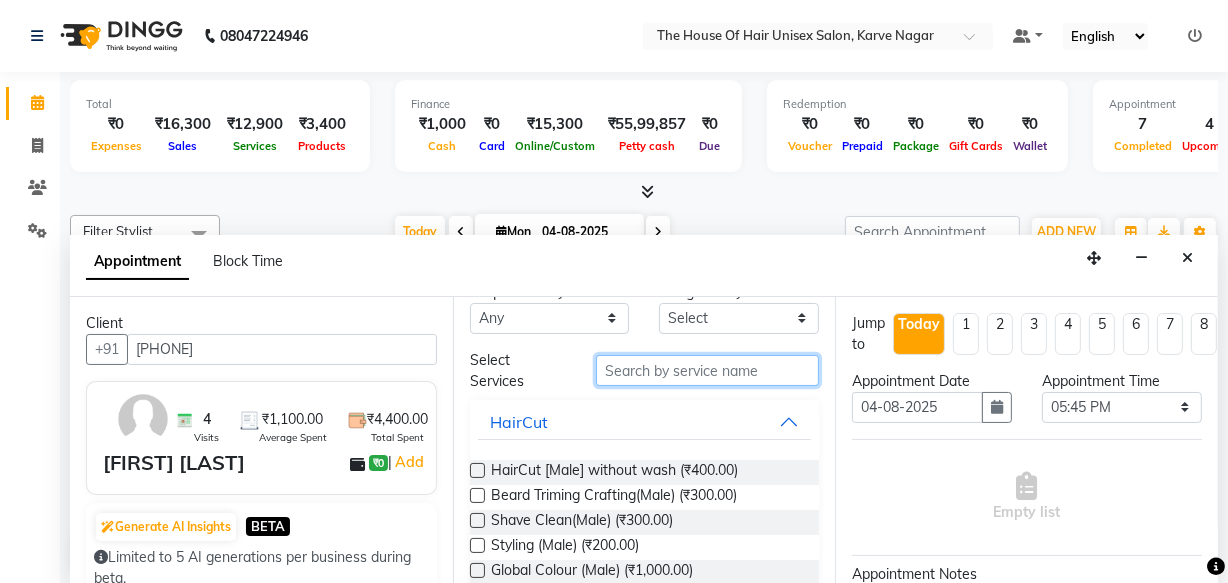 click at bounding box center (707, 370) 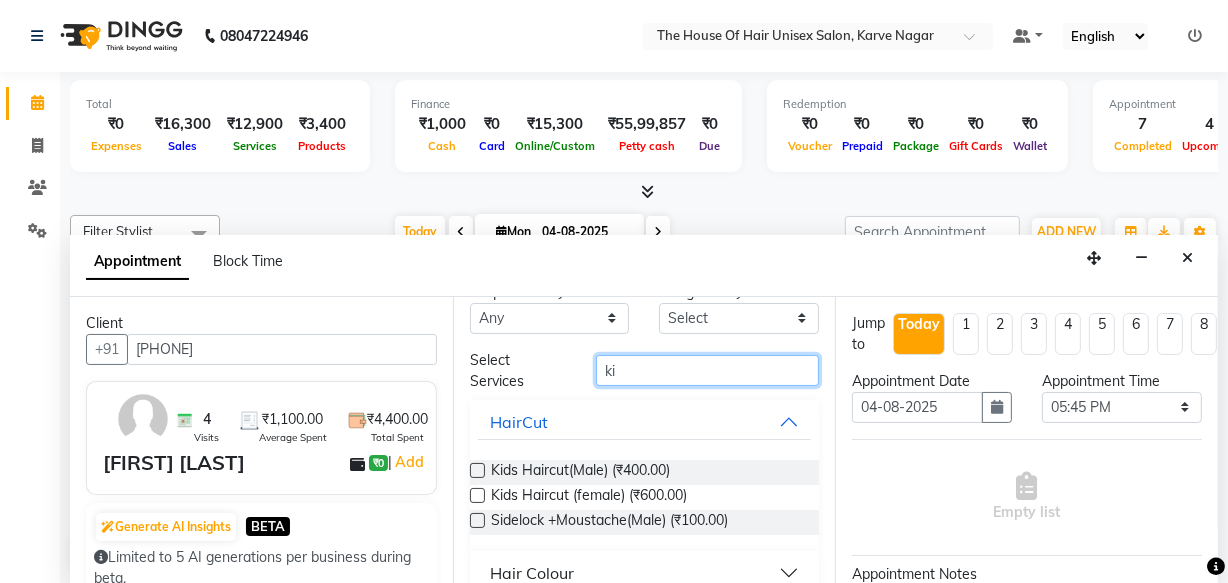 scroll, scrollTop: 0, scrollLeft: 0, axis: both 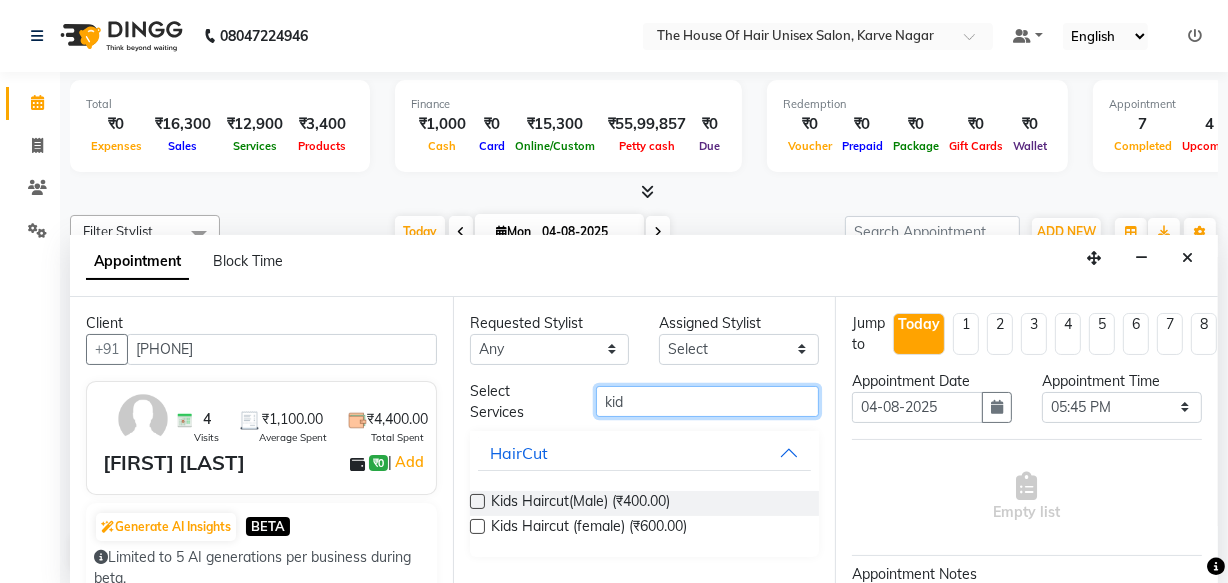 type on "kid" 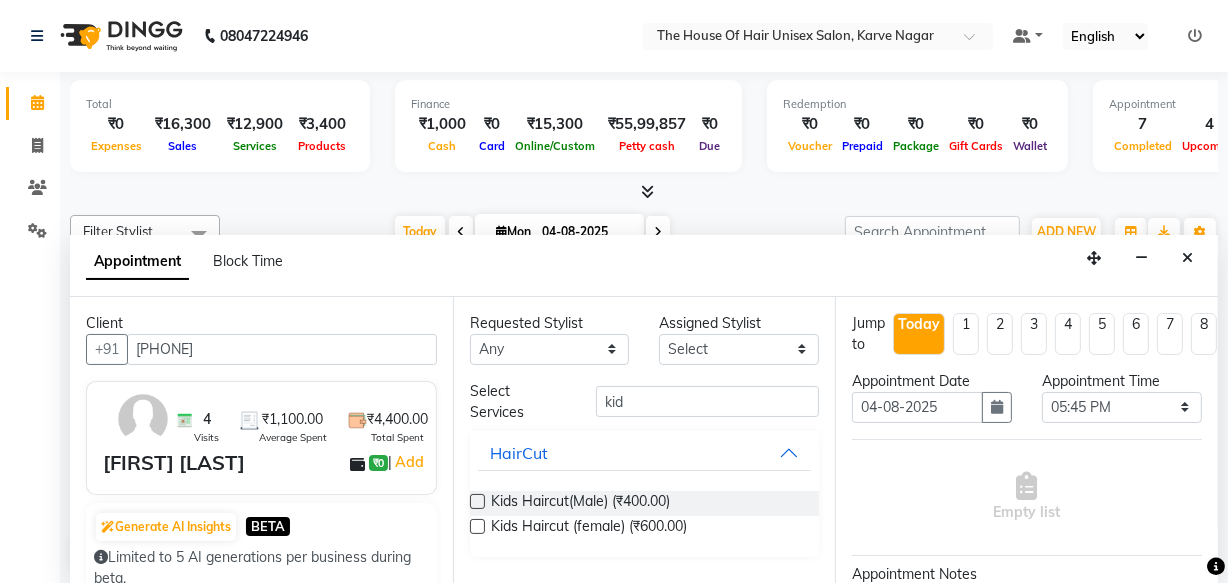 click at bounding box center (477, 526) 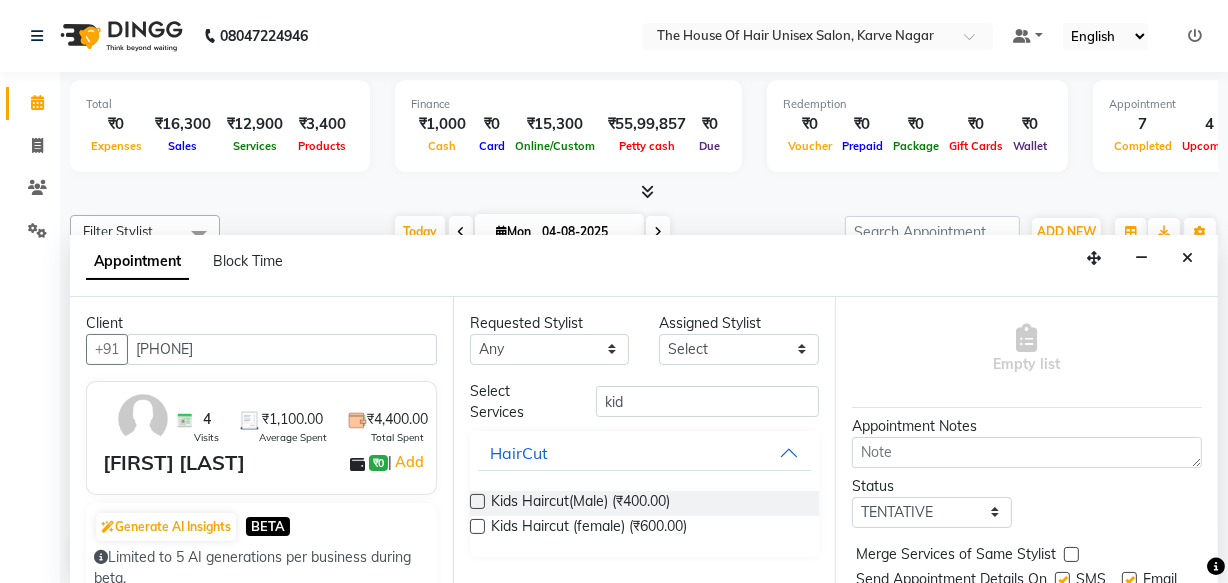 scroll, scrollTop: 173, scrollLeft: 0, axis: vertical 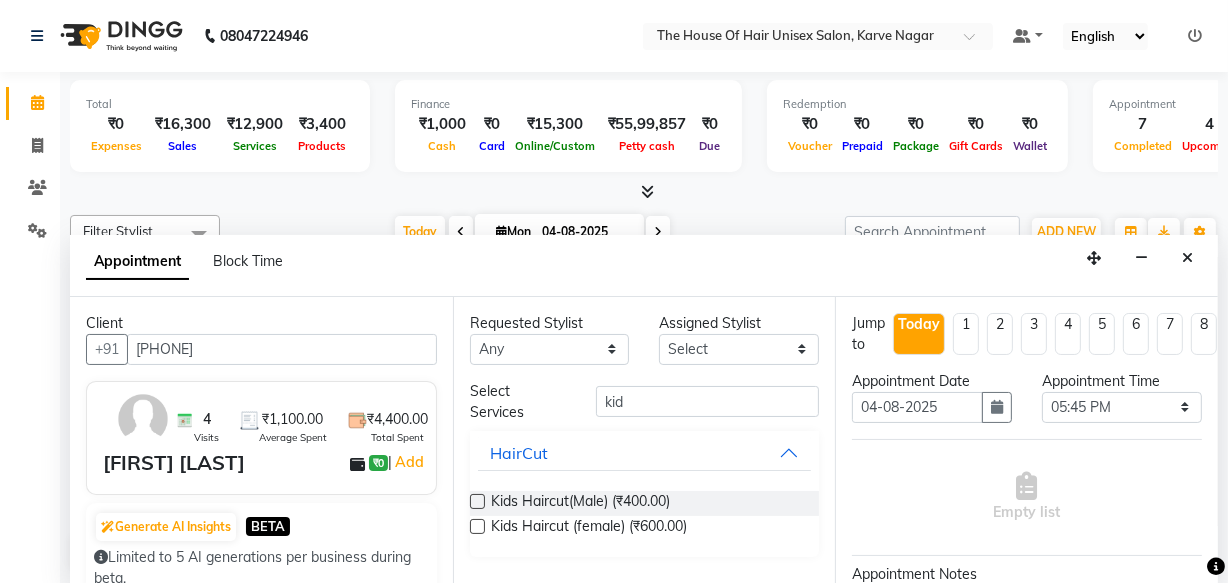 click at bounding box center [477, 526] 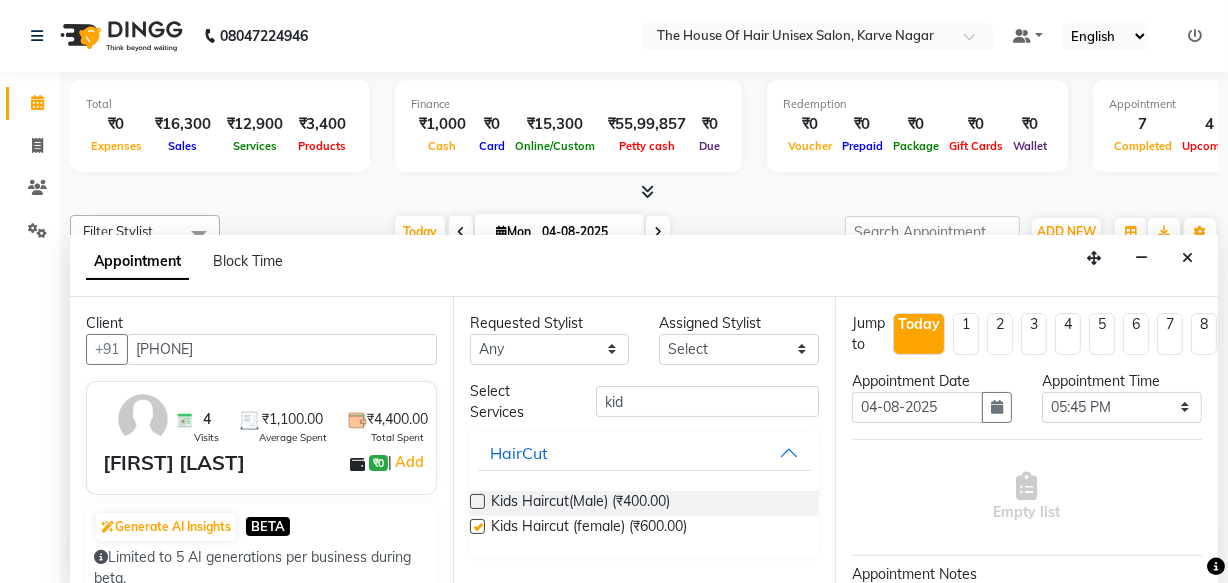 checkbox on "false" 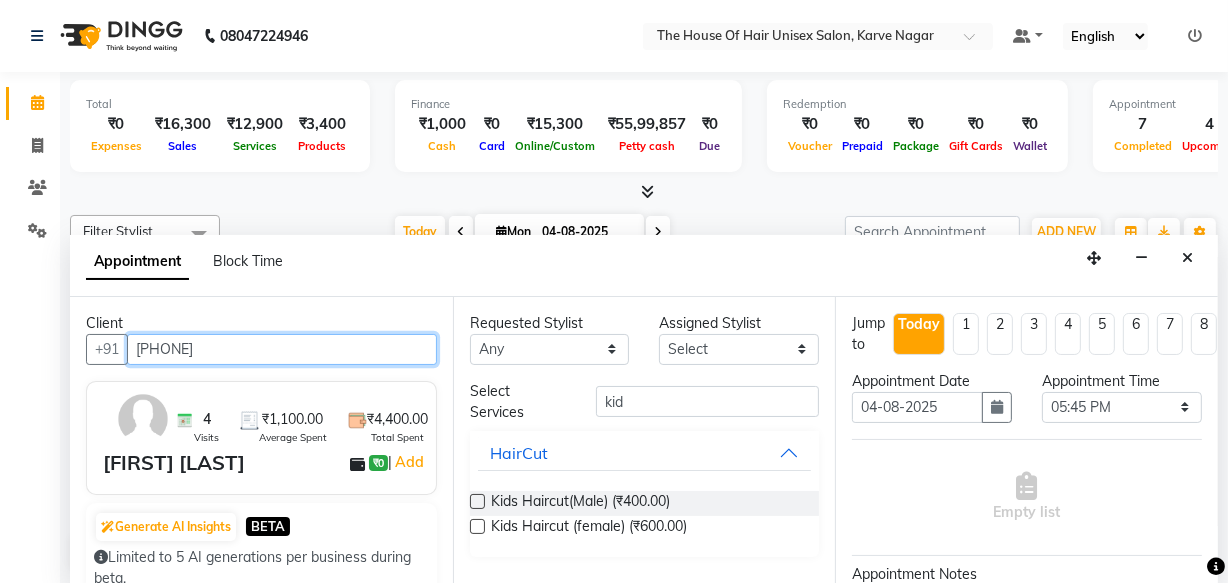 drag, startPoint x: 215, startPoint y: 347, endPoint x: 159, endPoint y: 345, distance: 56.0357 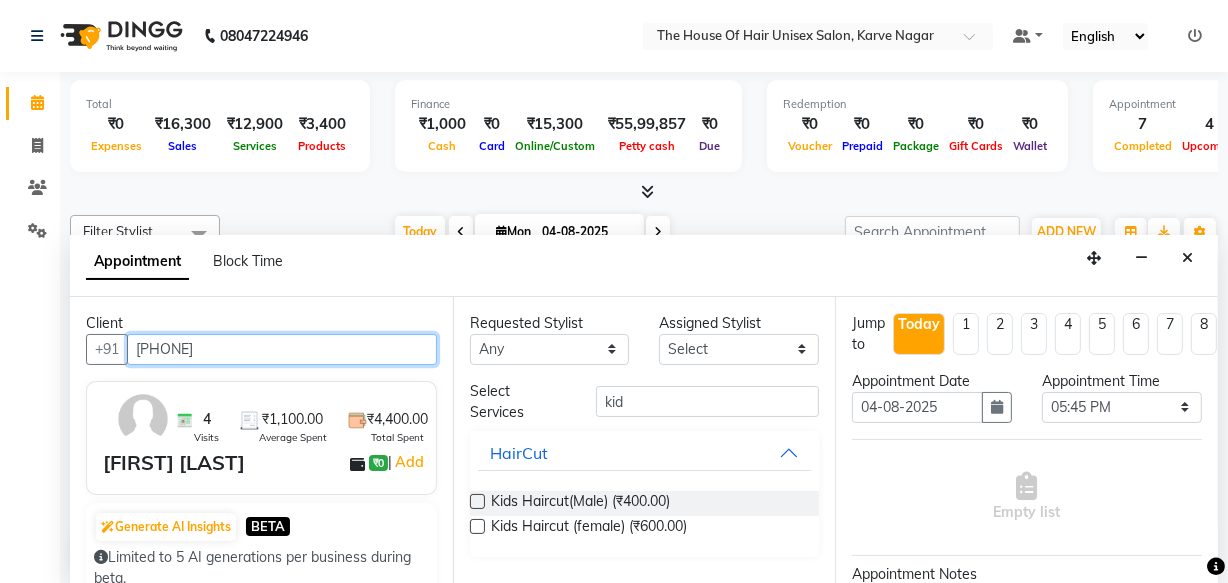 click on "9881861188" at bounding box center (282, 349) 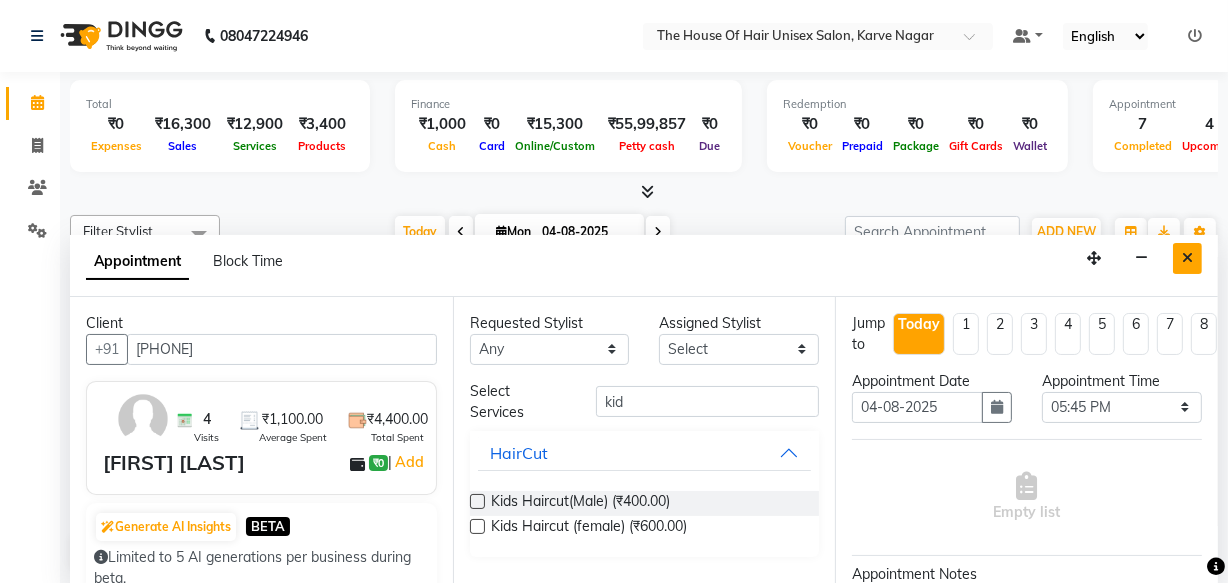 click at bounding box center (1187, 258) 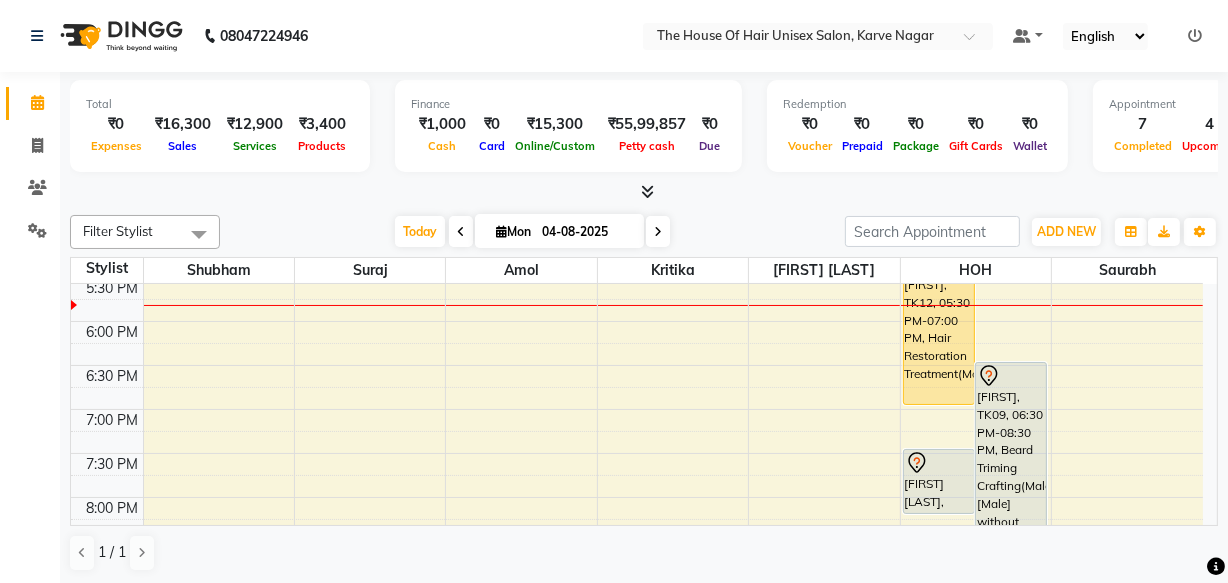 scroll, scrollTop: 924, scrollLeft: 0, axis: vertical 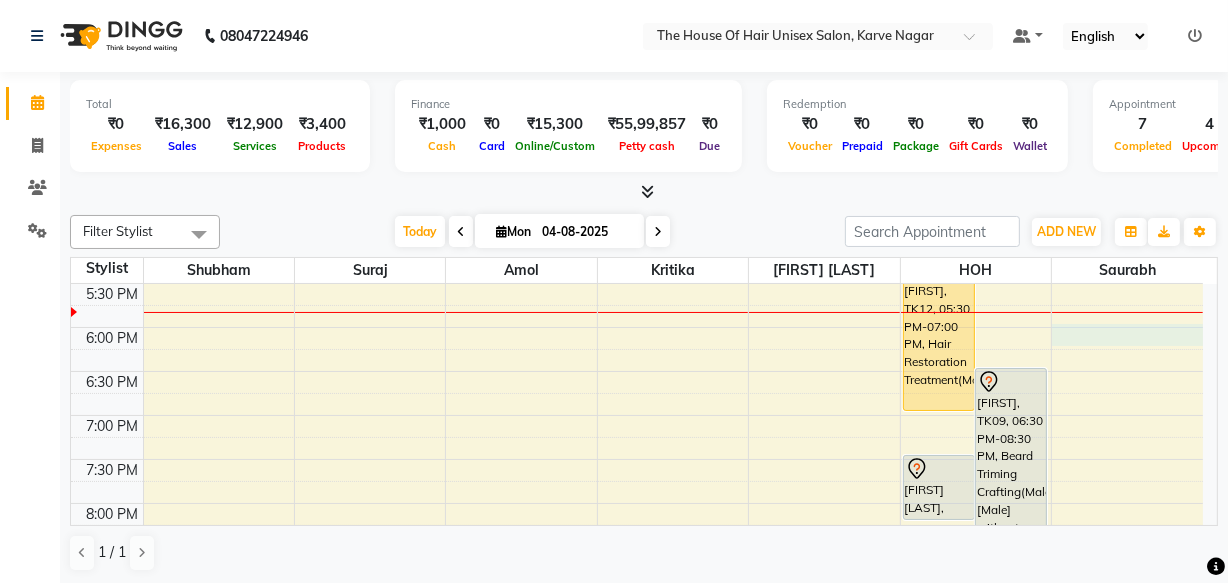 click on "7:00 AM 7:30 AM 8:00 AM 8:30 AM 9:00 AM 9:30 AM 10:00 AM 10:30 AM 11:00 AM 11:30 AM 12:00 PM 12:30 PM 1:00 PM 1:30 PM 2:00 PM 2:30 PM 3:00 PM 3:30 PM 4:00 PM 4:30 PM 5:00 PM 5:30 PM 6:00 PM 6:30 PM 7:00 PM 7:30 PM 8:00 PM 8:30 PM 9:00 PM 9:30 PM    Rohan Dangale, TK04, 12:30 PM-01:00 PM, HairCut [Male] without wash     neha, TK11, 02:15 PM-02:45 PM, Haircut without wash (female)     rutvik p, TK10, 02:30 PM-03:00 PM, Beard Triming Crafting(Male)    Loukik, TK12, 05:30 PM-07:00 PM, Hair Restoration Treatment(Male)             HARSH, TK09, 06:30 PM-08:30 PM, Beard Triming Crafting(Male),HairCut [Male] without wash             Apeksha purkar, TK08, 07:30 PM-08:15 PM, HairCut with wash (Female)    kedar, TK03, 11:00 AM-11:30 AM, HairCut [Male] without wash    kedar, TK03, 11:30 AM-12:00 PM, Beard Triming Crafting(Male)     Amit Kale, TK06, 12:30 PM-01:30 PM, Global Colour (Male)     harsh pawar, TK05, 03:00 PM-03:30 PM, HairCut [Male] without wash" at bounding box center [637, 19] 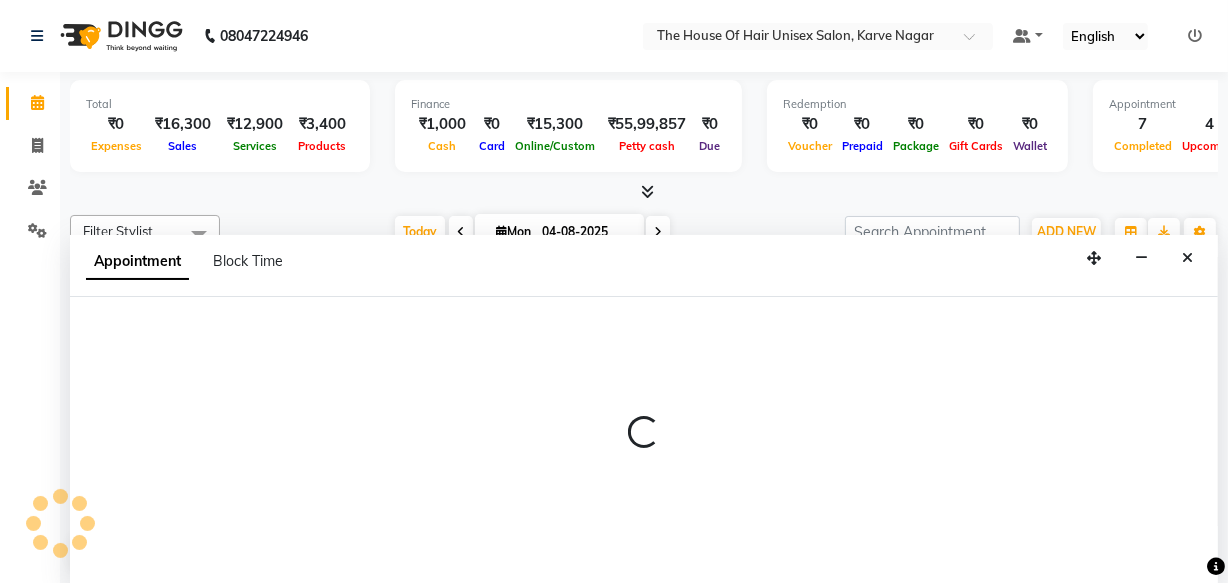 select on "86145" 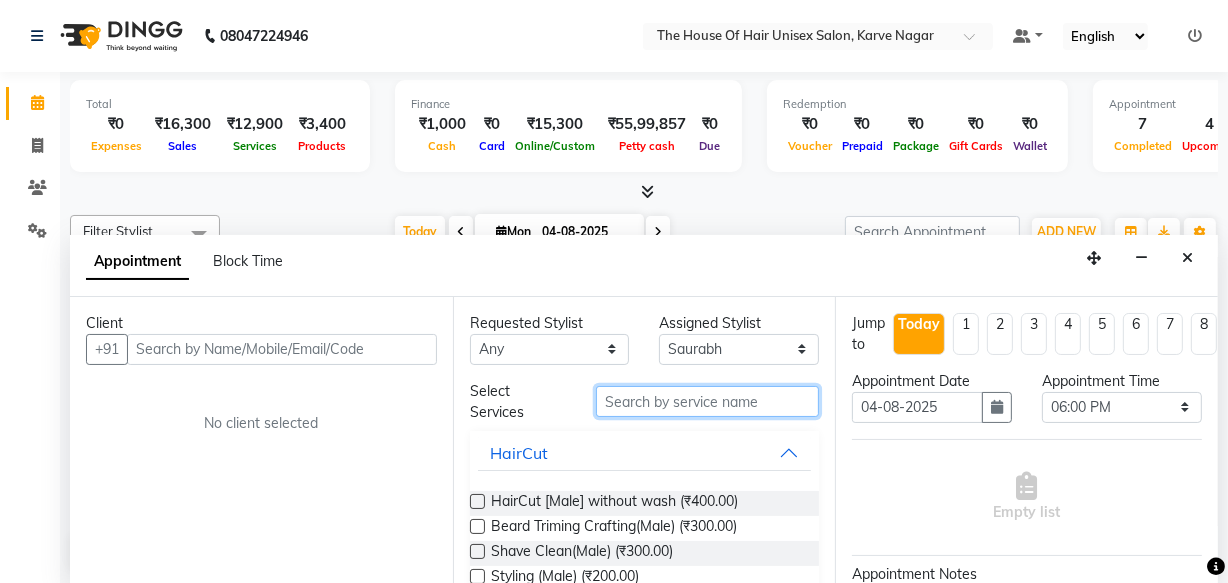 click at bounding box center (707, 401) 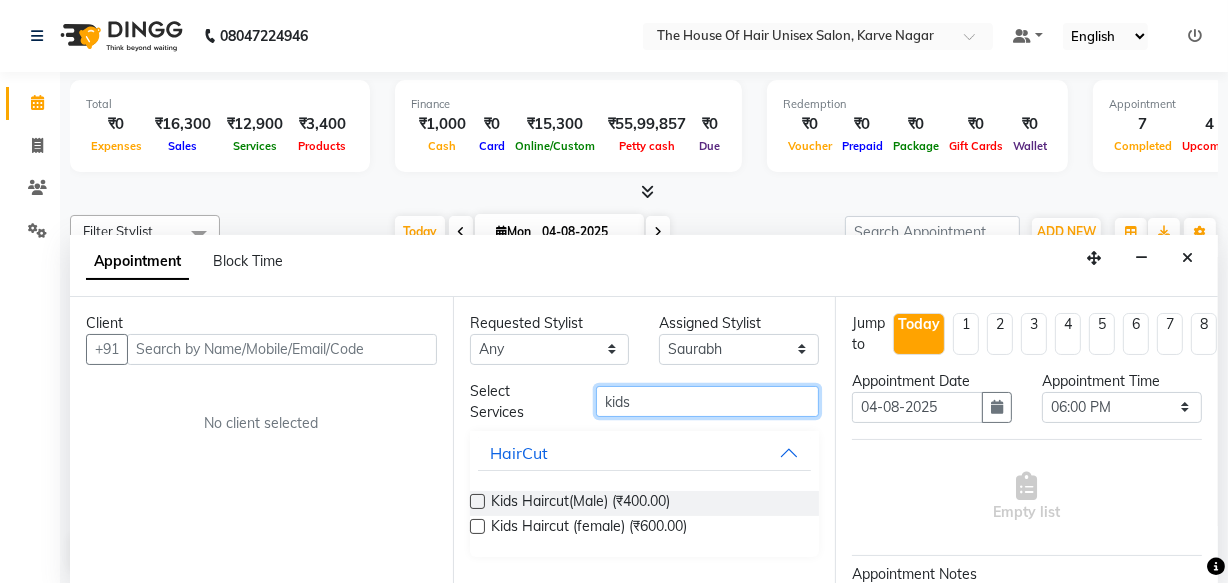 type on "kids" 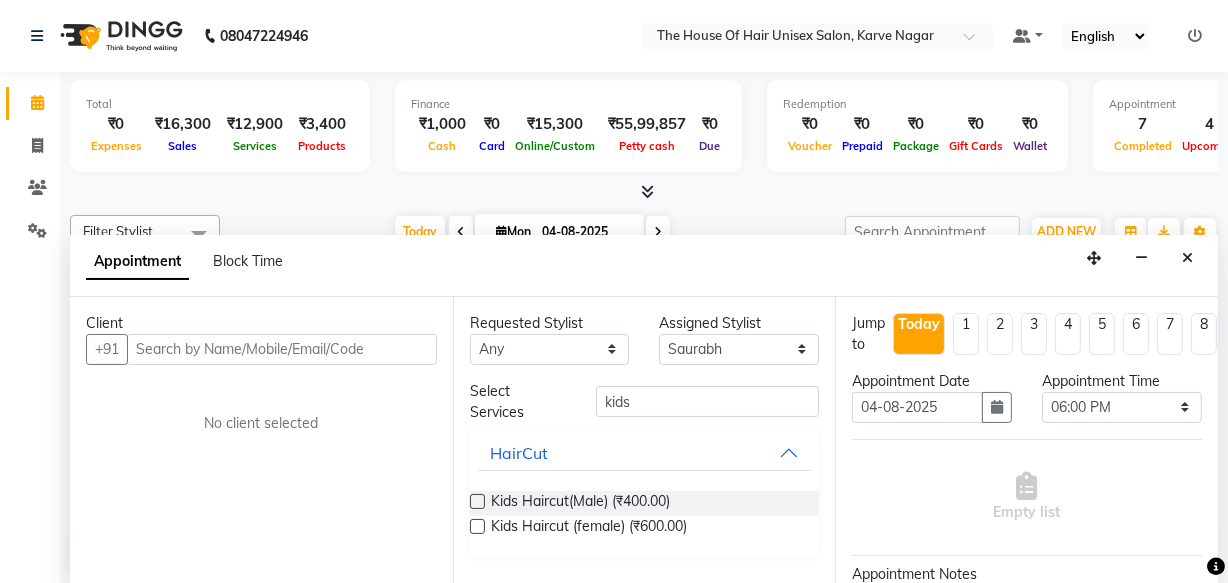 click at bounding box center (477, 526) 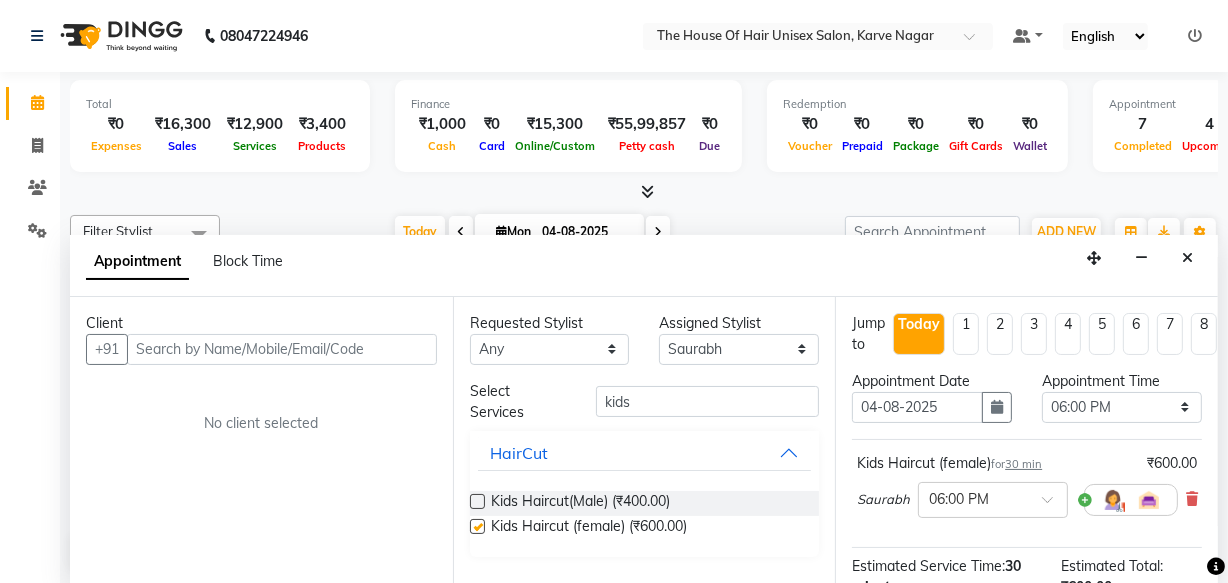 checkbox on "false" 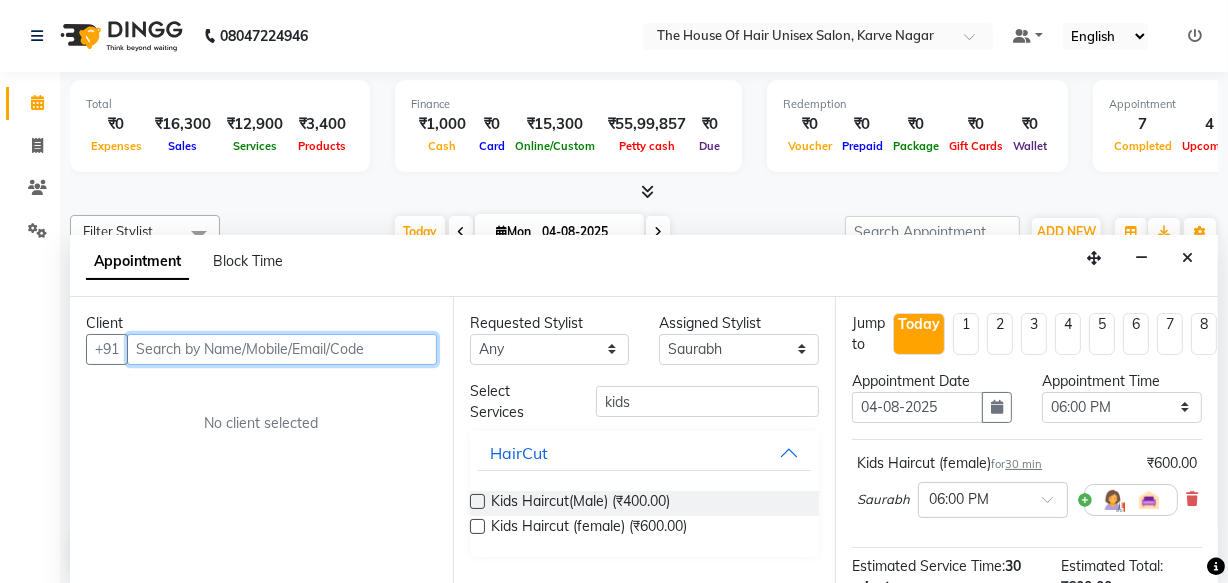 click at bounding box center (282, 349) 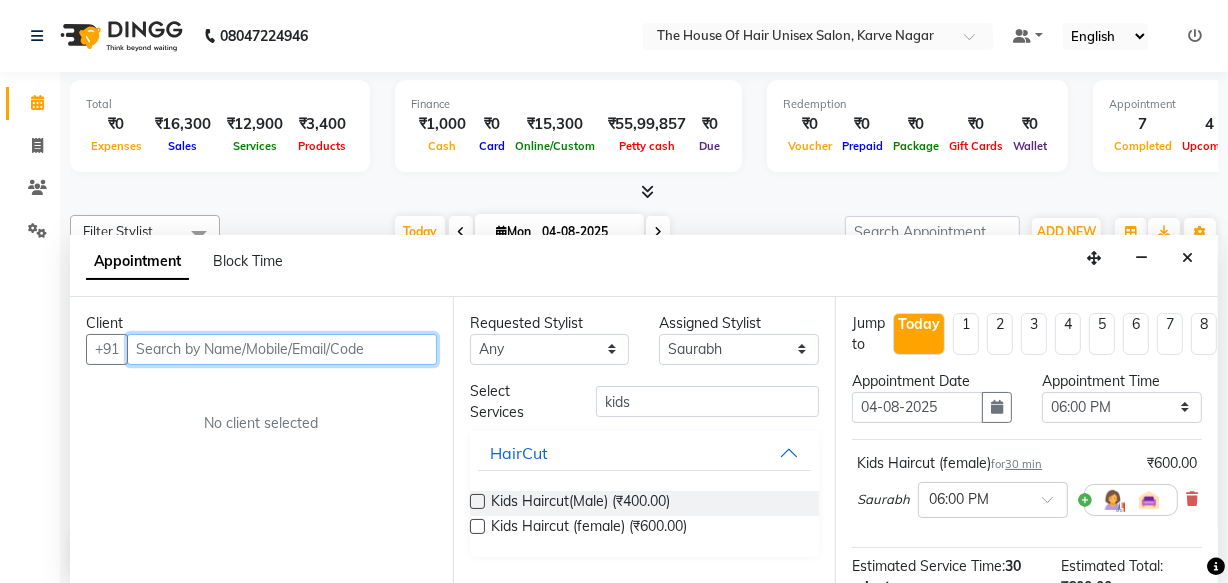 paste on "9881861188" 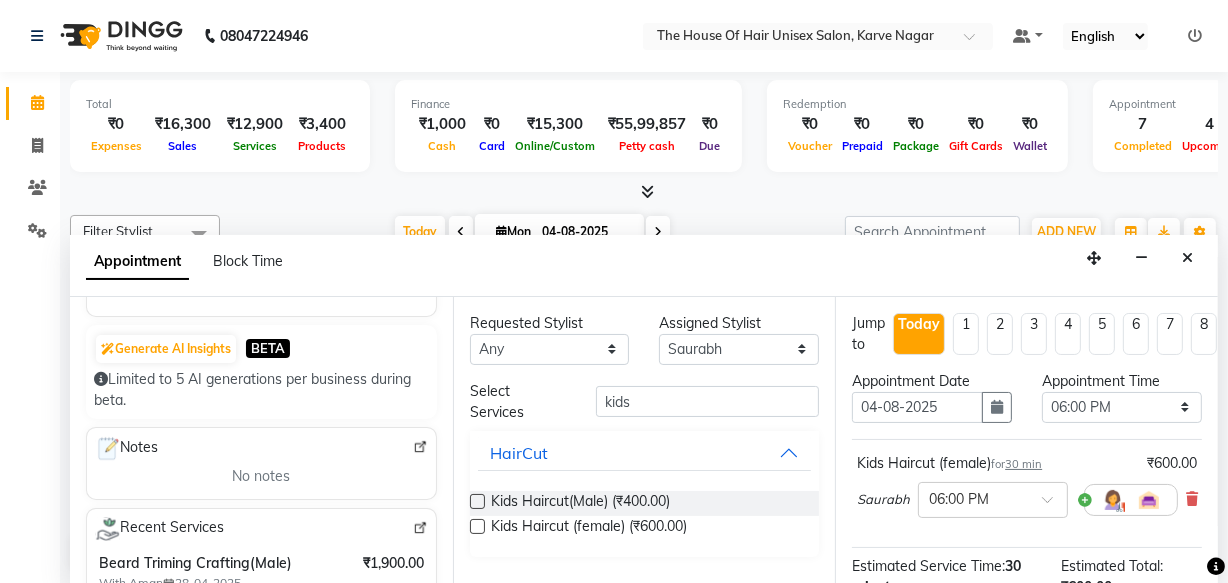 scroll, scrollTop: 187, scrollLeft: 0, axis: vertical 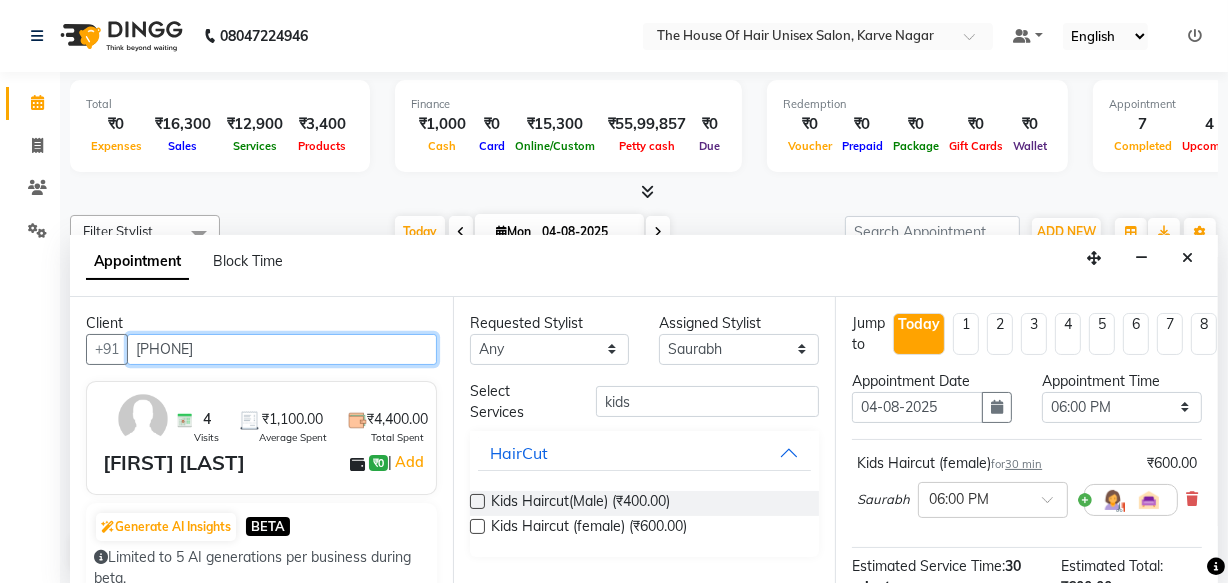 click on "9881861188" at bounding box center (282, 349) 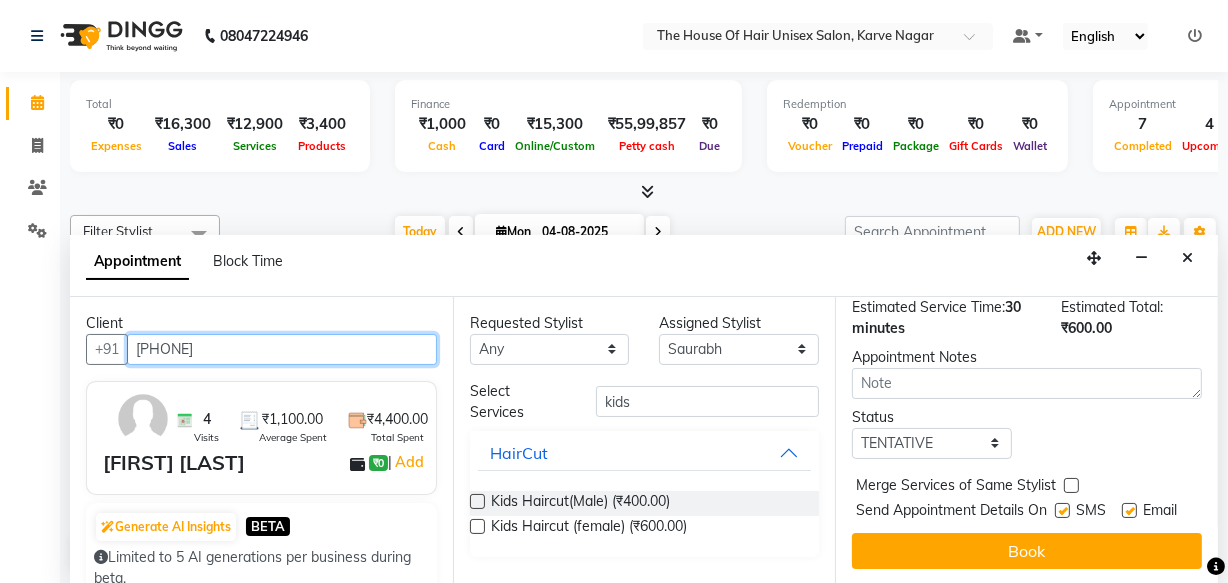 scroll, scrollTop: 289, scrollLeft: 0, axis: vertical 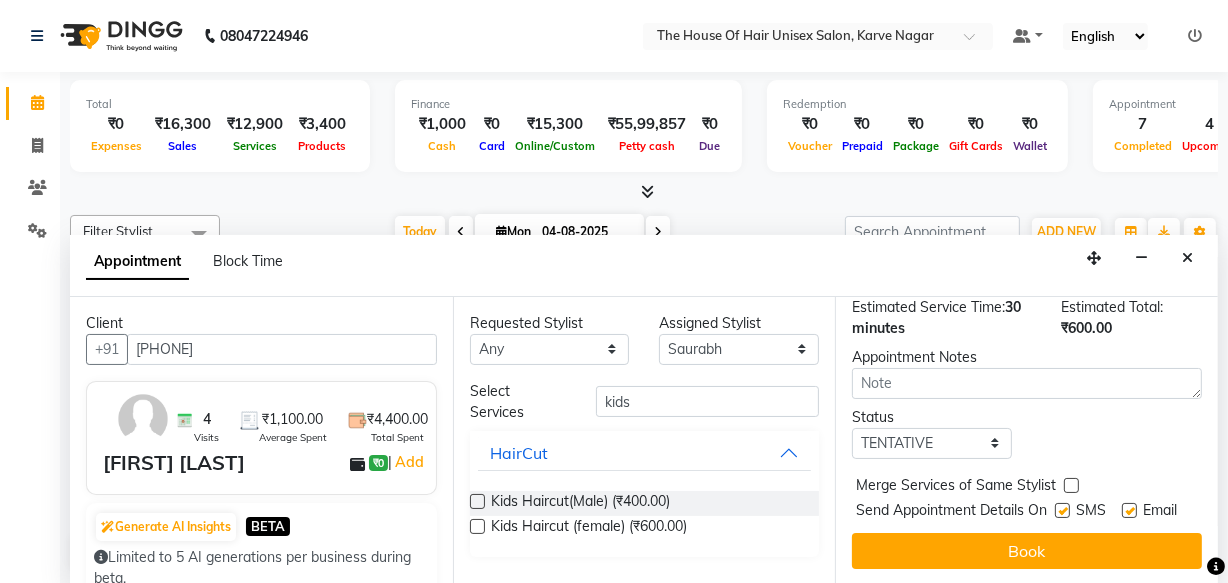 click at bounding box center [1071, 485] 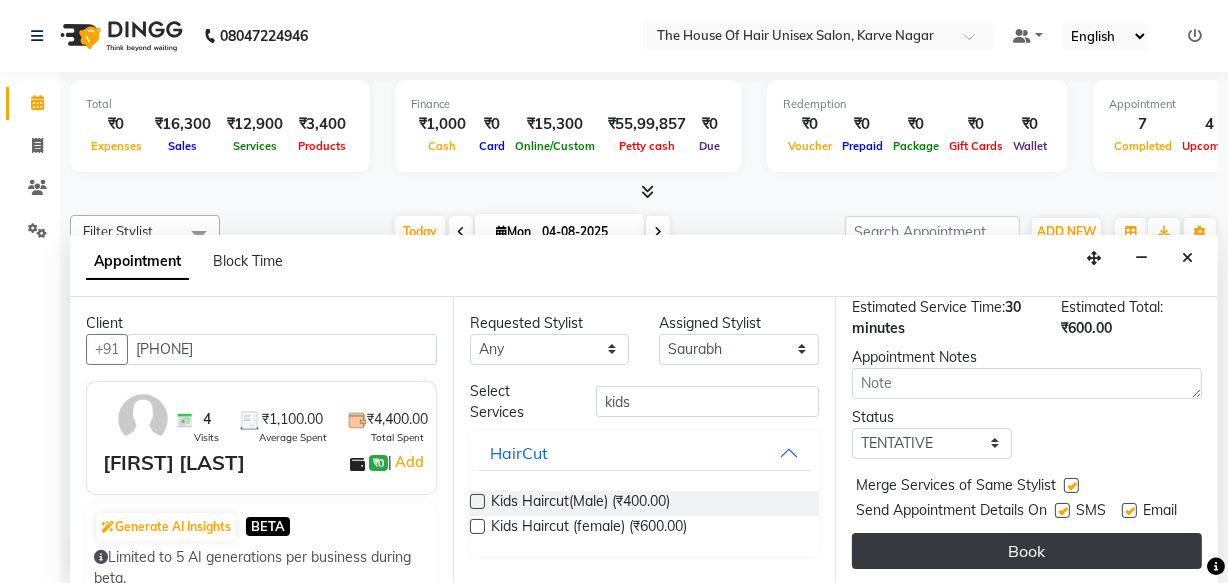click on "Book" at bounding box center (1027, 551) 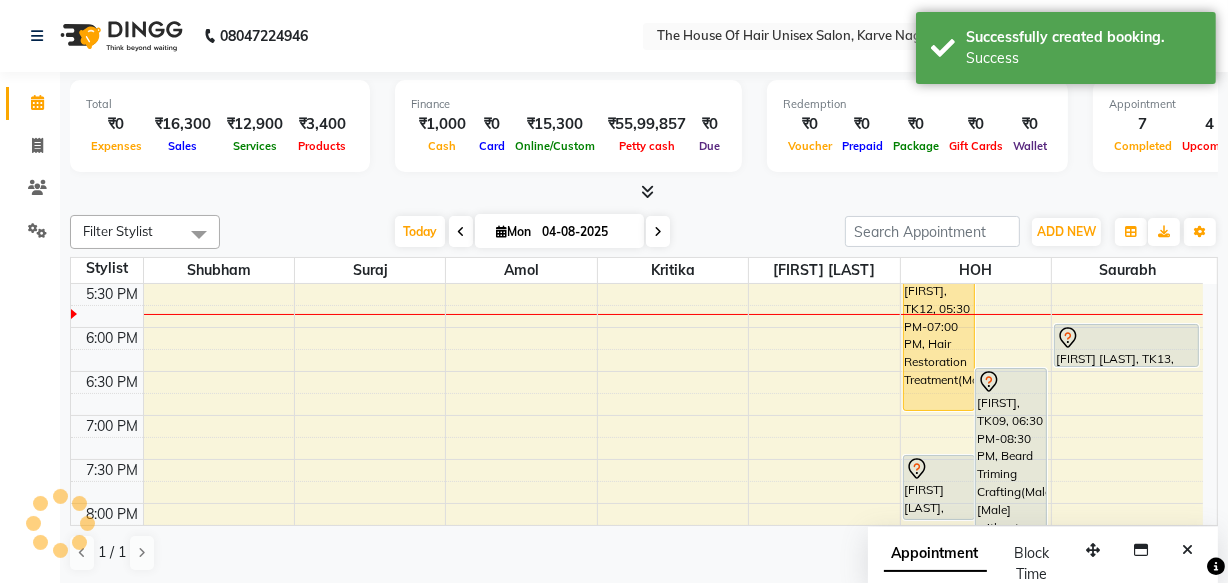 scroll, scrollTop: 0, scrollLeft: 0, axis: both 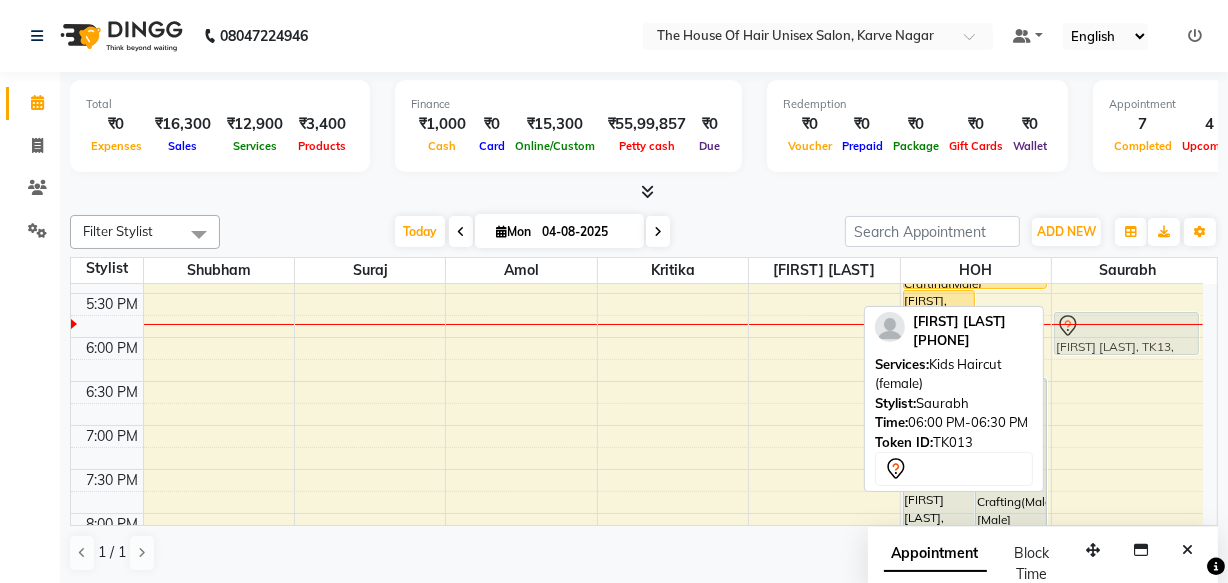 drag, startPoint x: 1110, startPoint y: 335, endPoint x: 1104, endPoint y: 319, distance: 17.088007 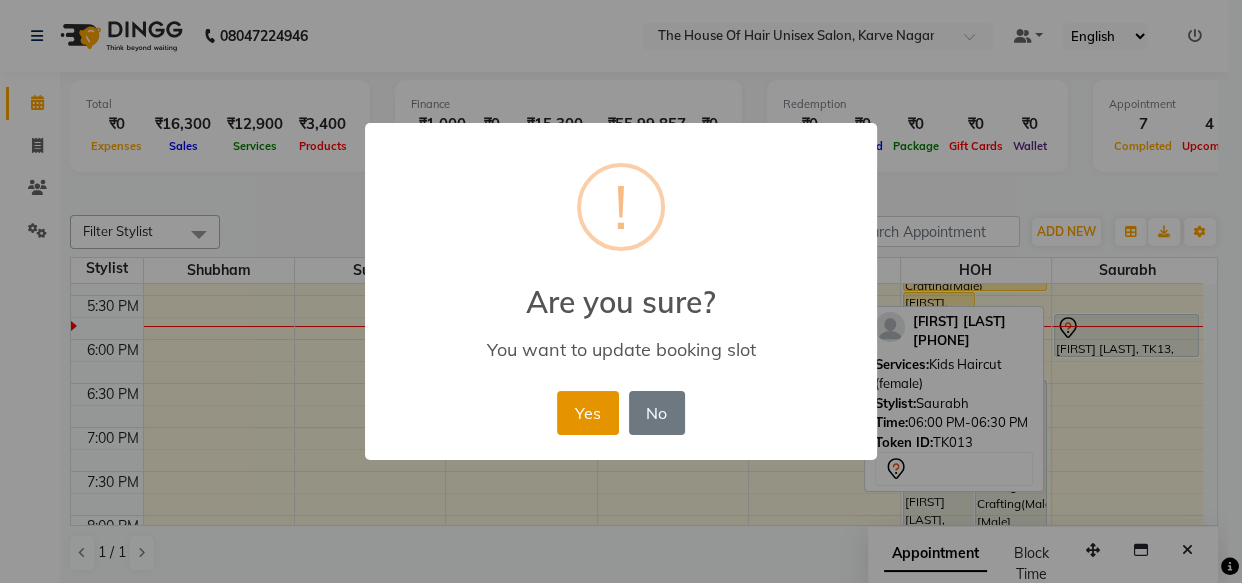click on "Yes" at bounding box center [587, 413] 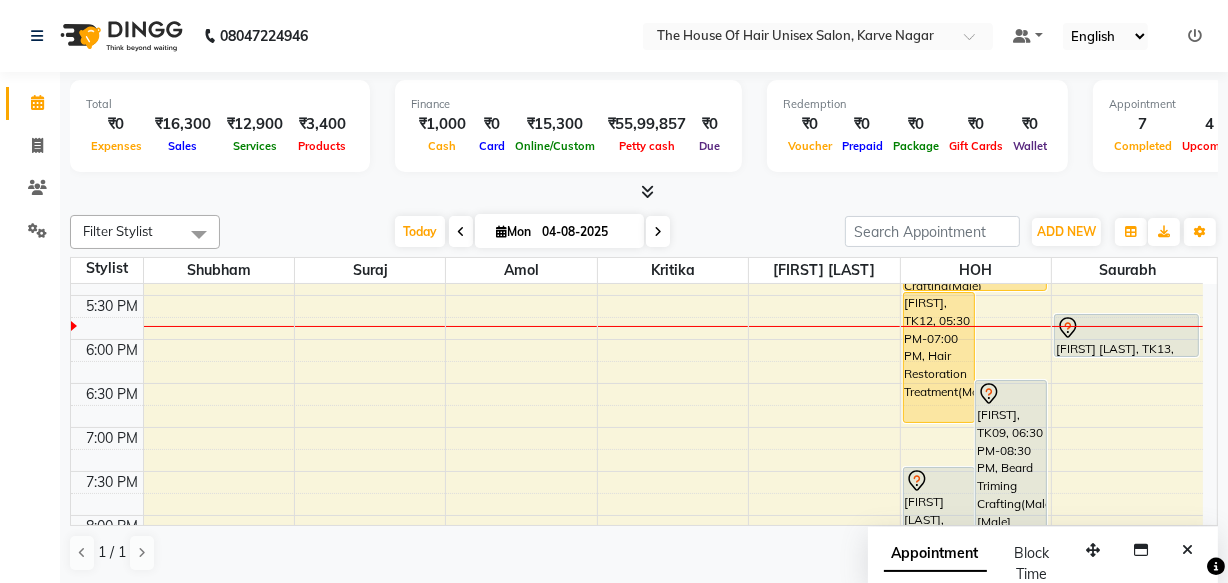 click on "7:00 AM 7:30 AM 8:00 AM 8:30 AM 9:00 AM 9:30 AM 10:00 AM 10:30 AM 11:00 AM 11:30 AM 12:00 PM 12:30 PM 1:00 PM 1:30 PM 2:00 PM 2:30 PM 3:00 PM 3:30 PM 4:00 PM 4:30 PM 5:00 PM 5:30 PM 6:00 PM 6:30 PM 7:00 PM 7:30 PM 8:00 PM 8:30 PM 9:00 PM 9:30 PM    Rohan Dangale, TK04, 12:30 PM-01:00 PM, HairCut [Male] without wash     neha, TK11, 02:15 PM-02:45 PM, Haircut without wash (female)     rutvik p, TK10, 02:30 PM-03:00 PM, Beard Triming Crafting(Male)    Loukik, TK12, 05:30 PM-07:00 PM, Hair Restoration Treatment(Male)             HARSH, TK09, 06:30 PM-08:30 PM, Beard Triming Crafting(Male),HairCut [Male] without wash             Apeksha purkar, TK08, 07:30 PM-08:15 PM, HairCut with wash (Female)    kedar, TK03, 11:00 AM-11:30 AM, HairCut [Male] without wash    kedar, TK03, 11:30 AM-12:00 PM, Beard Triming Crafting(Male)     Amit Kale, TK06, 12:30 PM-01:30 PM, Global Colour (Male)     harsh pawar, TK05, 03:00 PM-03:30 PM, HairCut [Male] without wash" at bounding box center (637, 31) 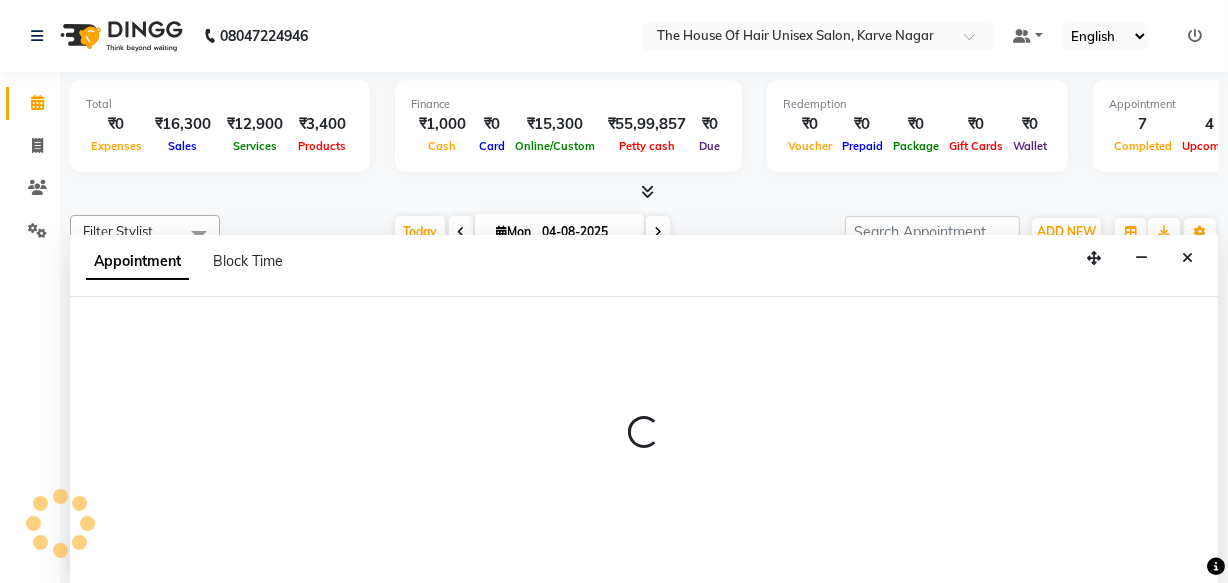 select on "42814" 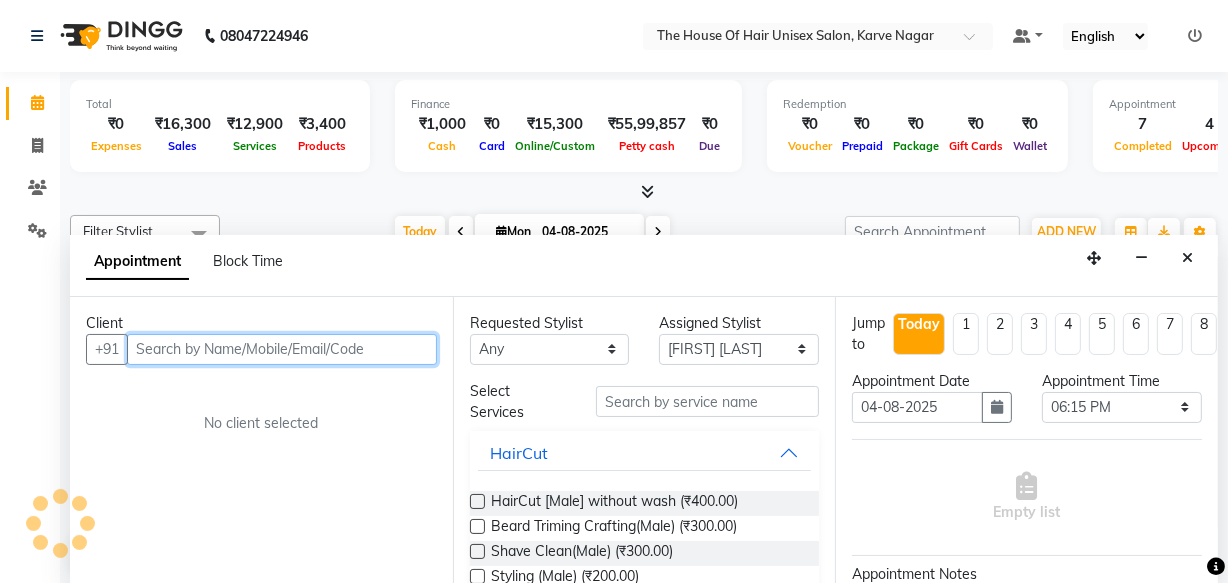 scroll, scrollTop: 0, scrollLeft: 0, axis: both 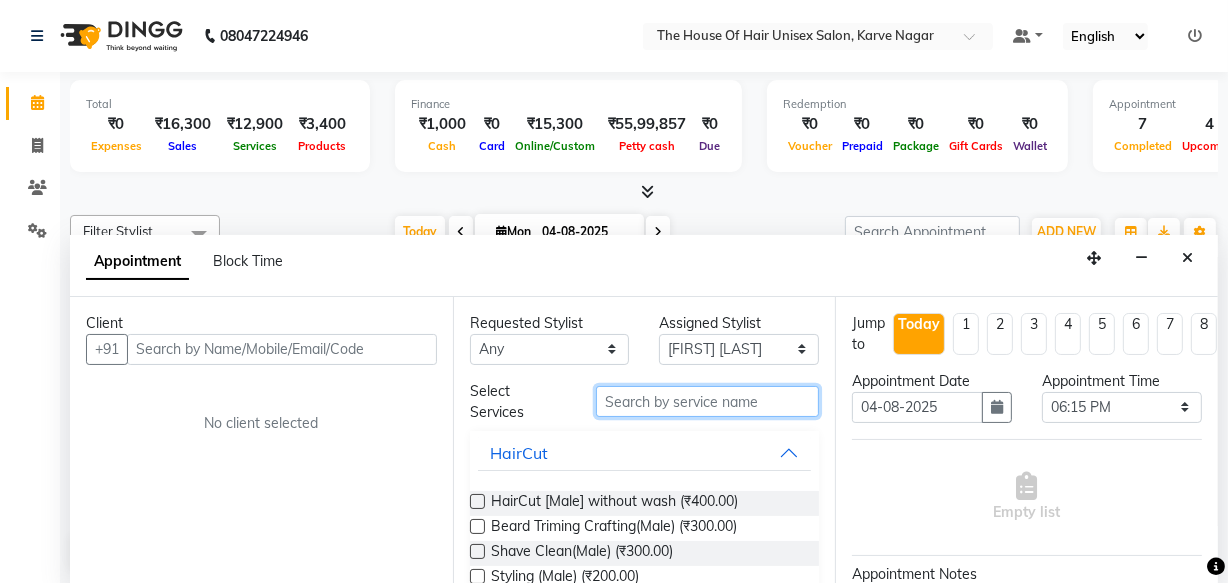click at bounding box center (707, 401) 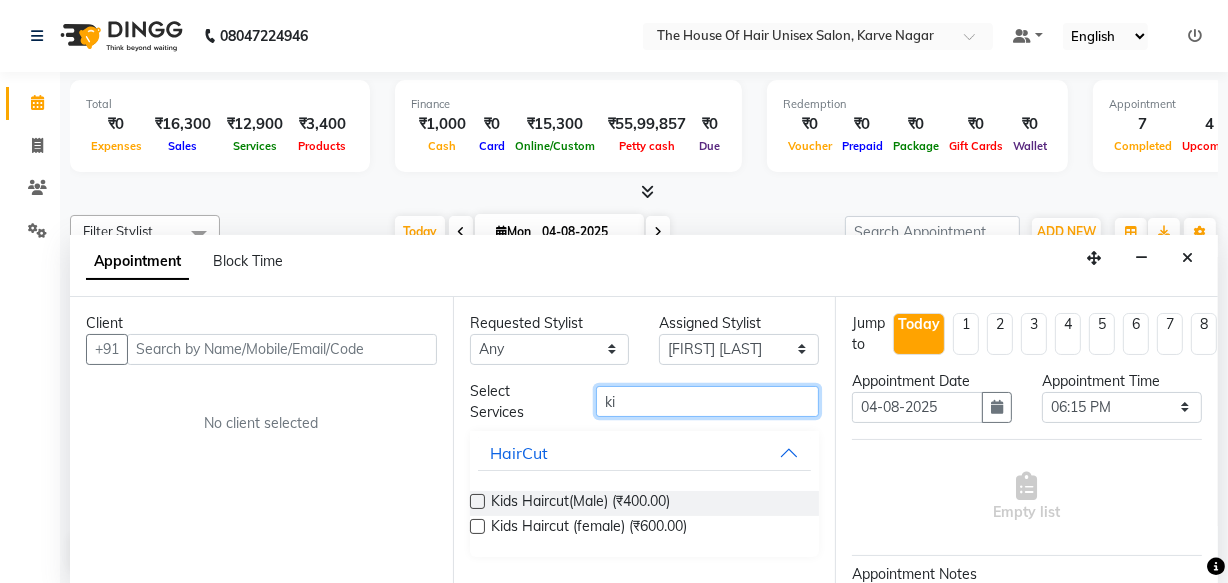 type on "k" 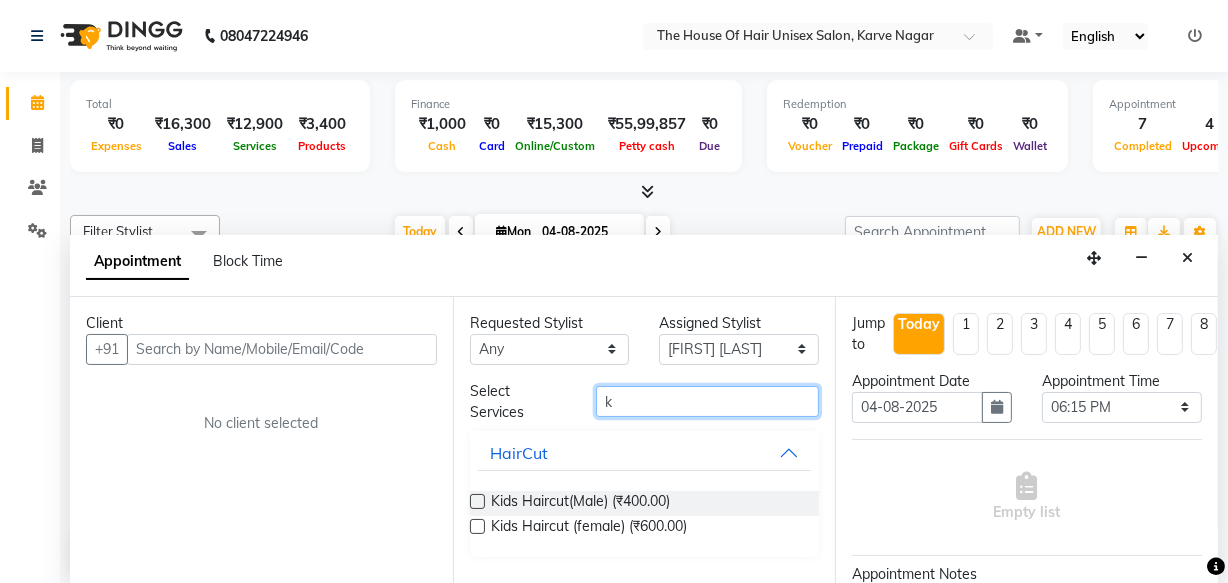 type 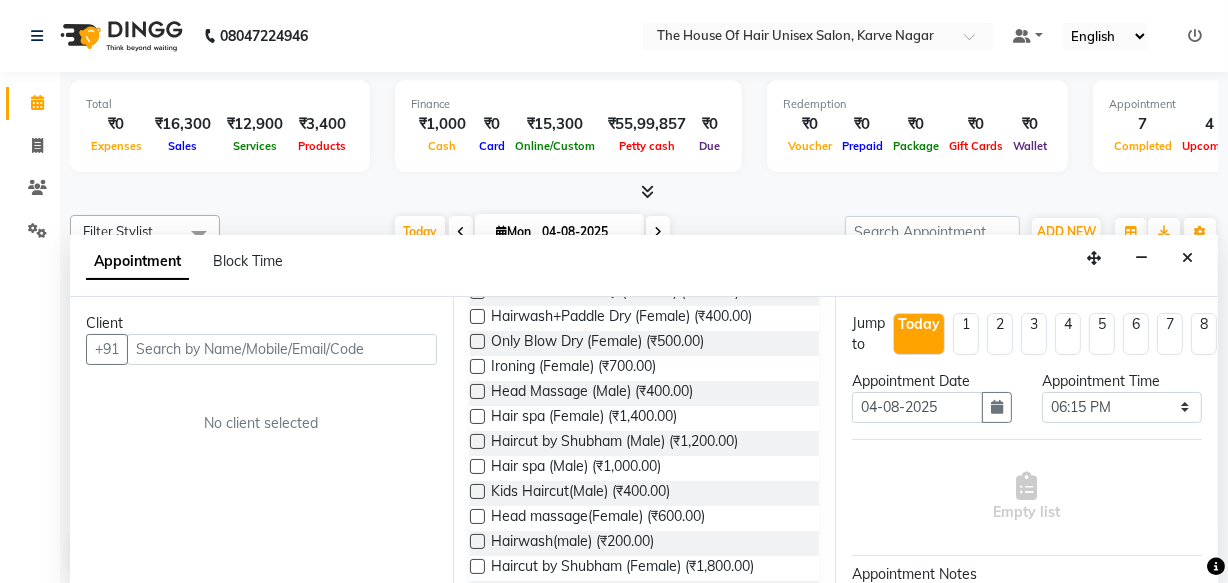scroll, scrollTop: 366, scrollLeft: 0, axis: vertical 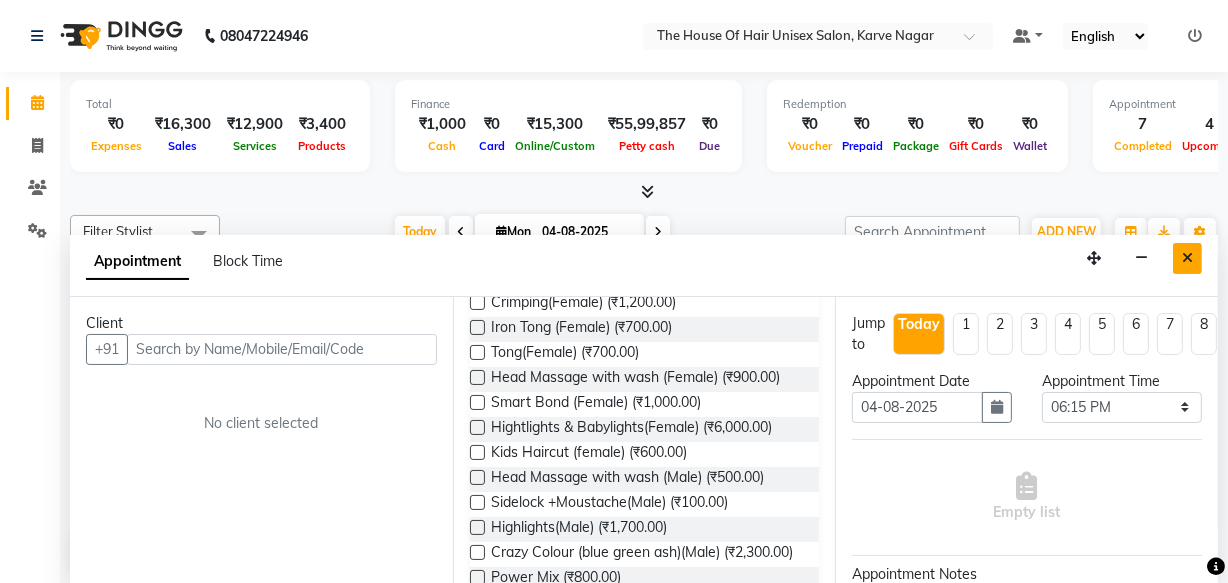 click at bounding box center [1187, 258] 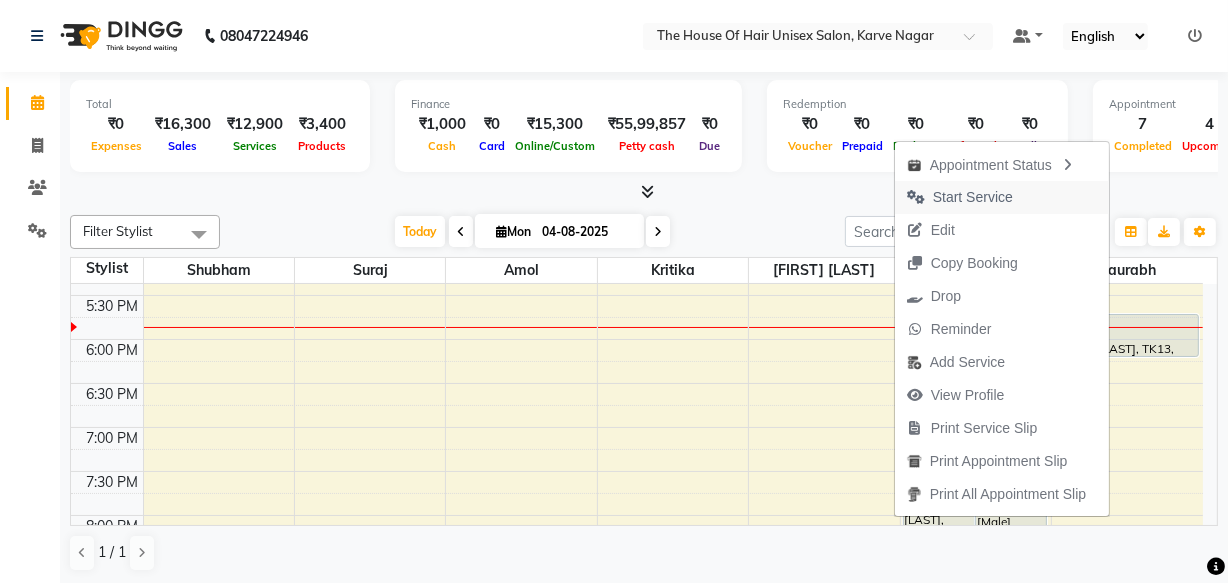 click on "Start Service" at bounding box center [973, 197] 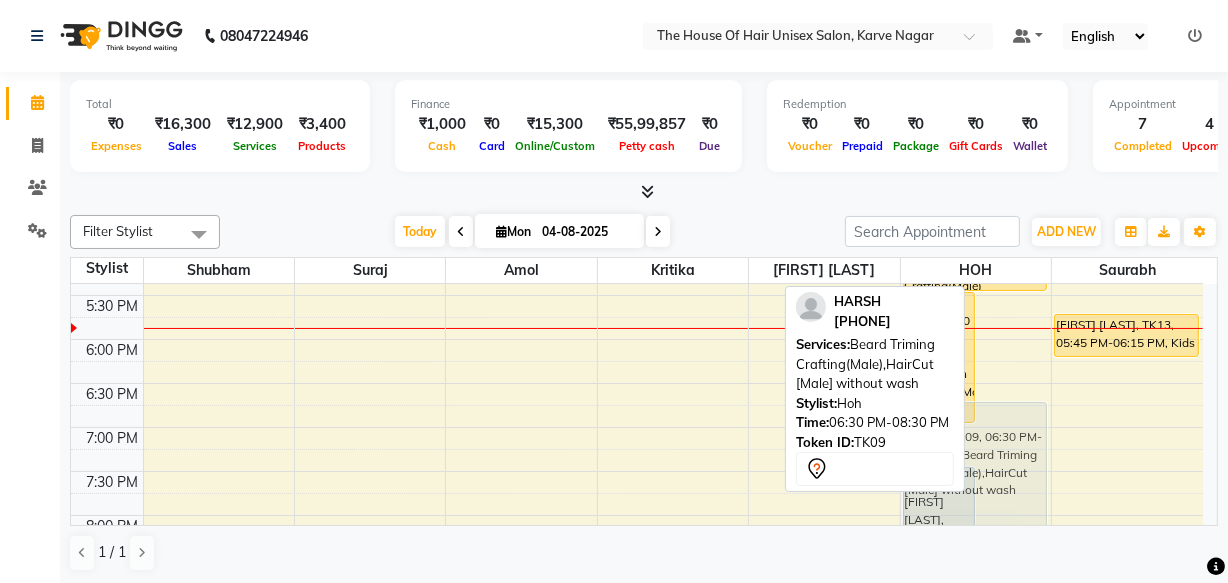 drag, startPoint x: 1012, startPoint y: 390, endPoint x: 1010, endPoint y: 406, distance: 16.124516 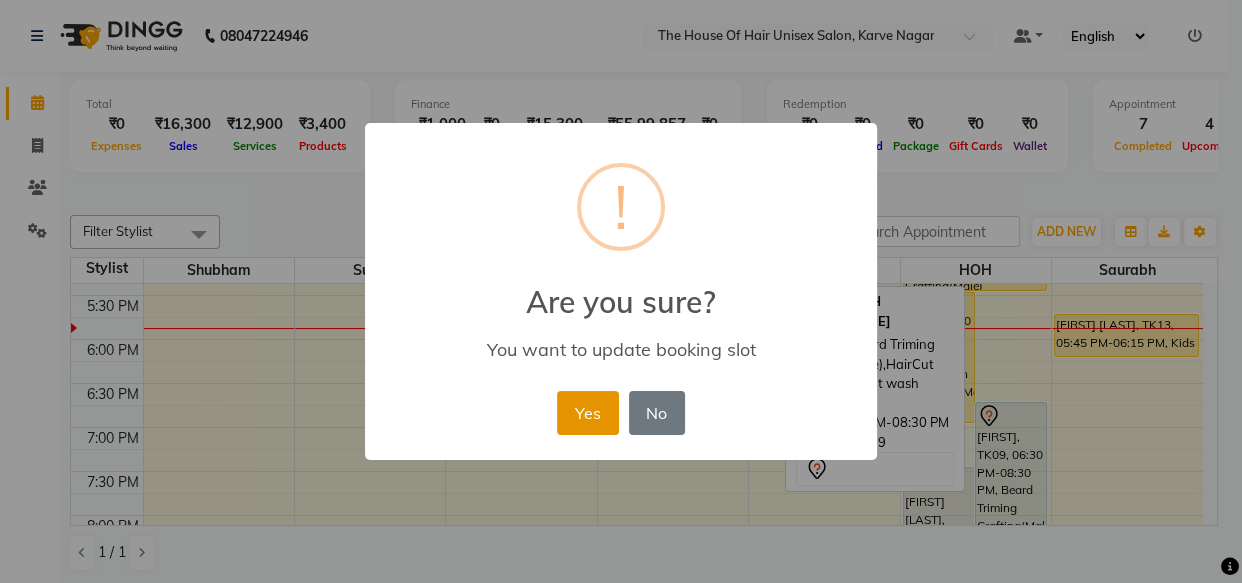 click on "Yes" at bounding box center (587, 413) 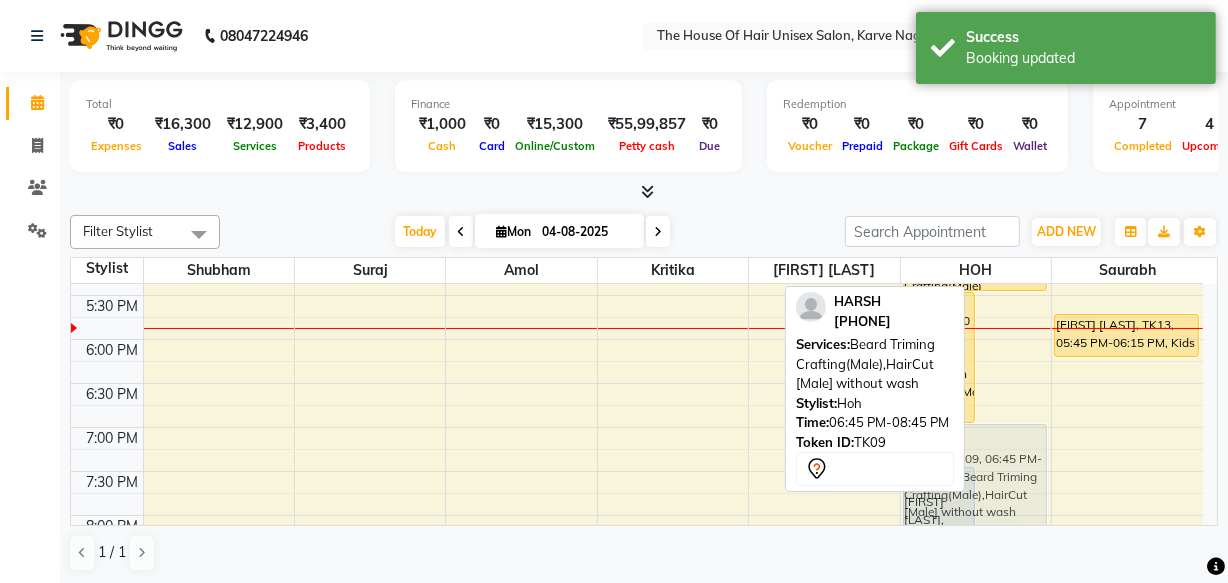 drag, startPoint x: 1018, startPoint y: 415, endPoint x: 1019, endPoint y: 428, distance: 13.038404 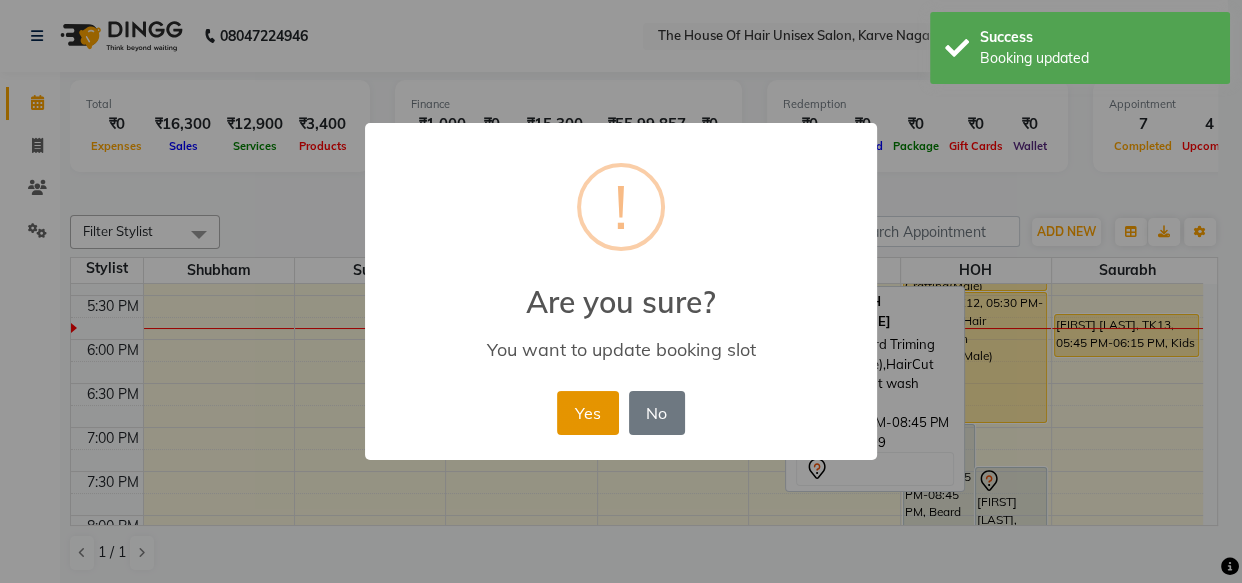 click on "Yes" at bounding box center (587, 413) 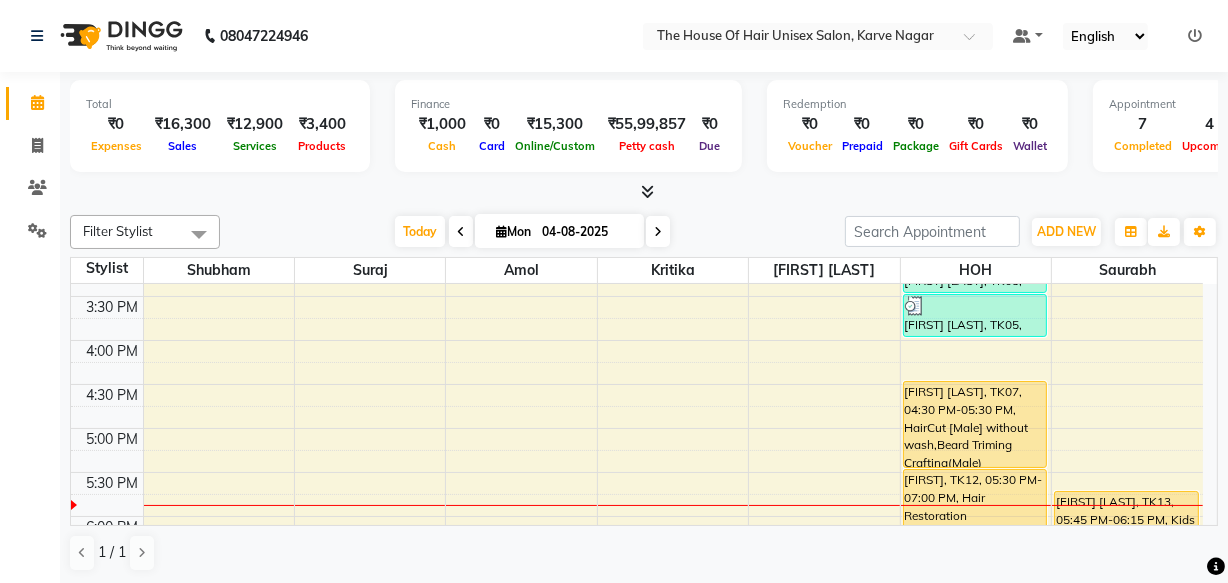 scroll, scrollTop: 730, scrollLeft: 0, axis: vertical 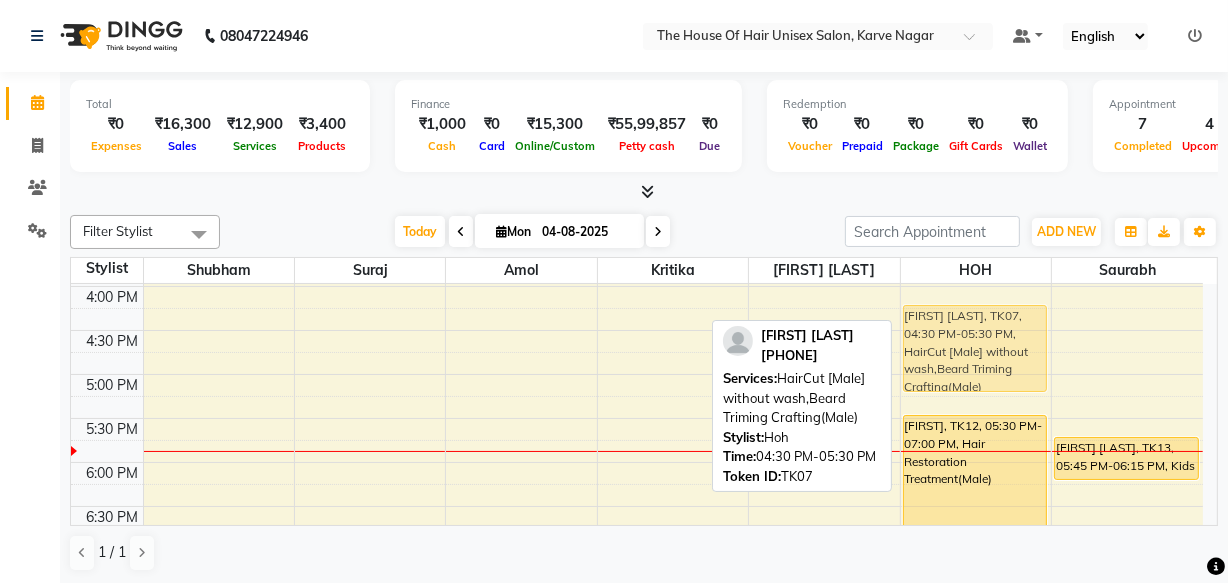 drag, startPoint x: 952, startPoint y: 337, endPoint x: 952, endPoint y: 322, distance: 15 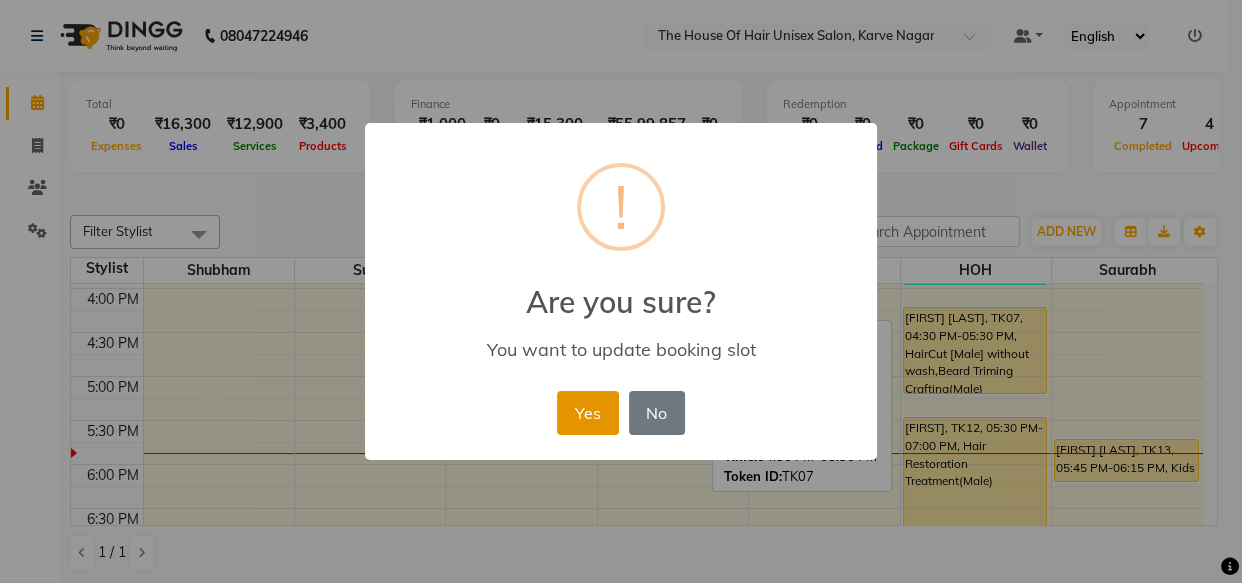 click on "Yes" at bounding box center [587, 413] 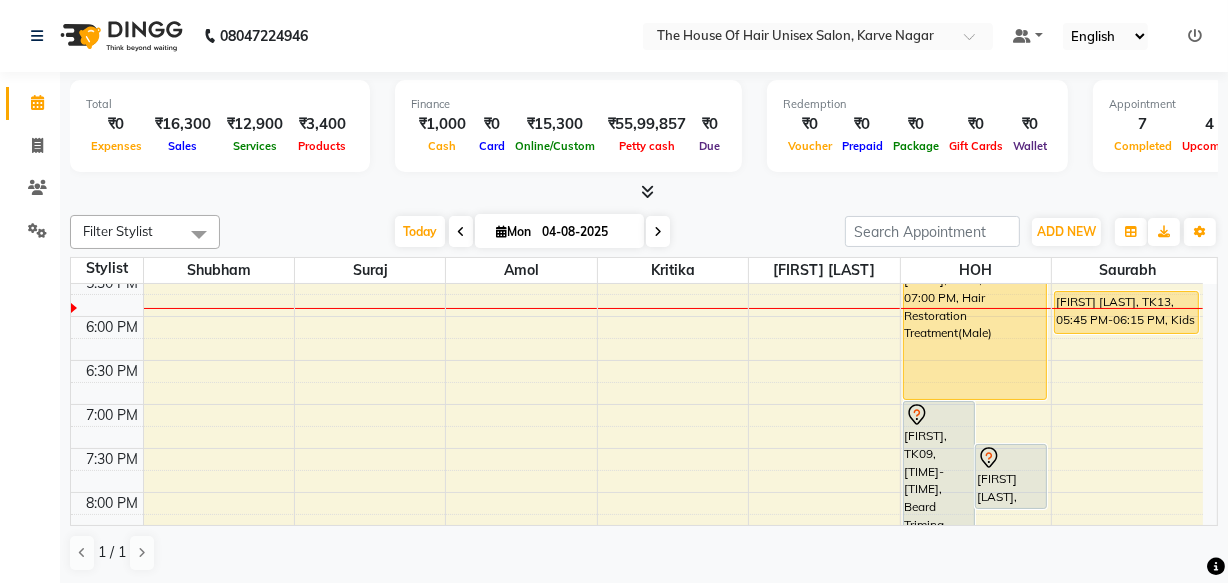 scroll, scrollTop: 947, scrollLeft: 0, axis: vertical 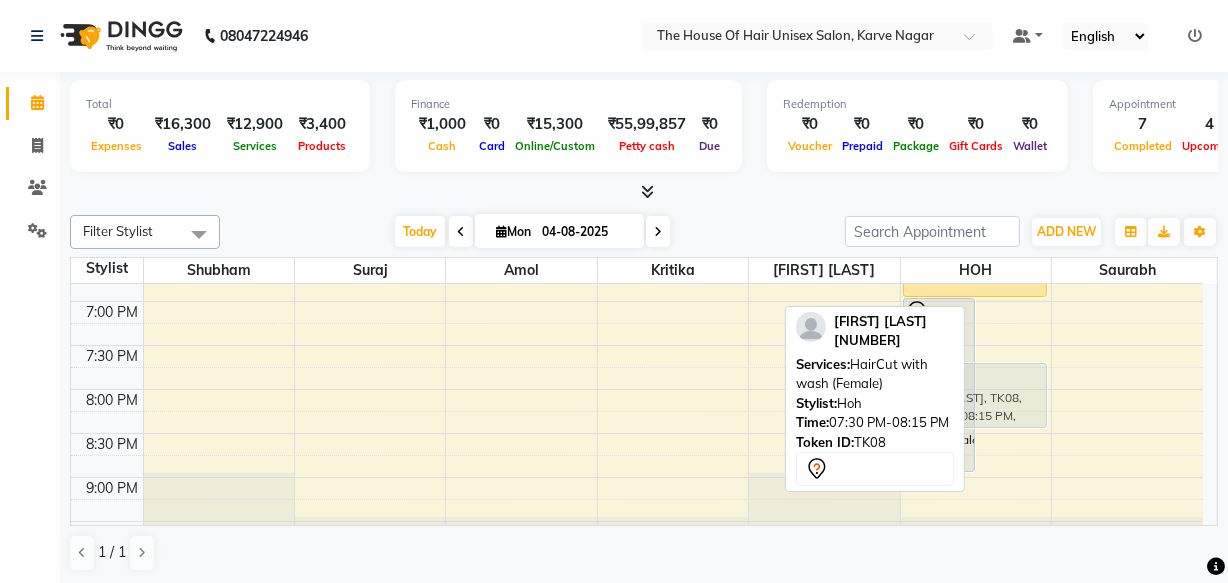 drag, startPoint x: 998, startPoint y: 347, endPoint x: 1000, endPoint y: 370, distance: 23.086792 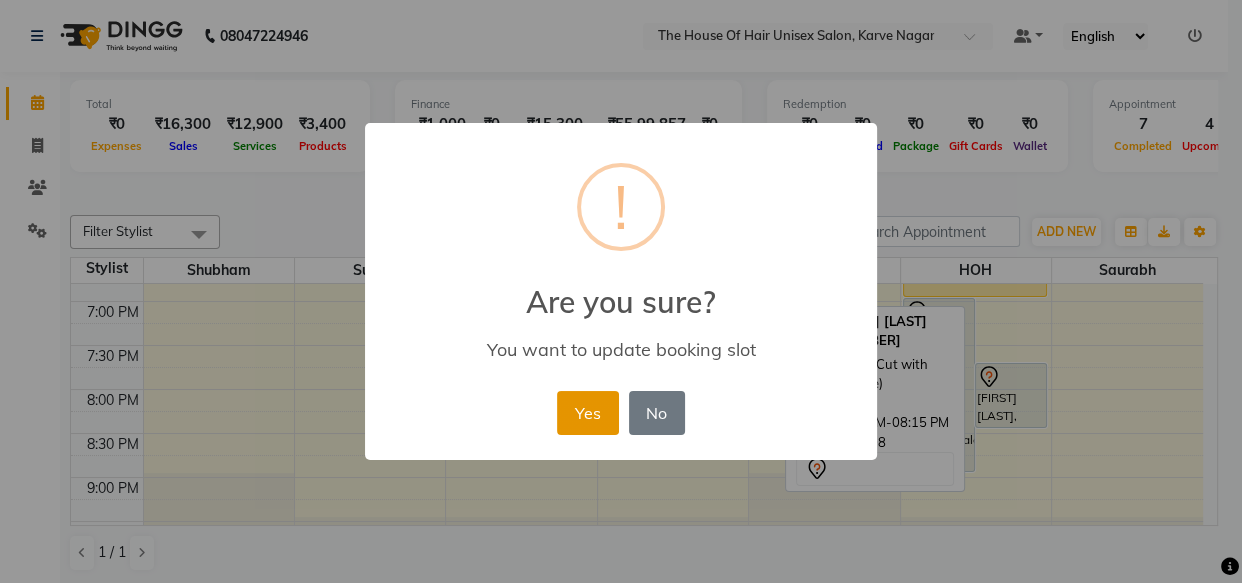 click on "Yes" at bounding box center [587, 413] 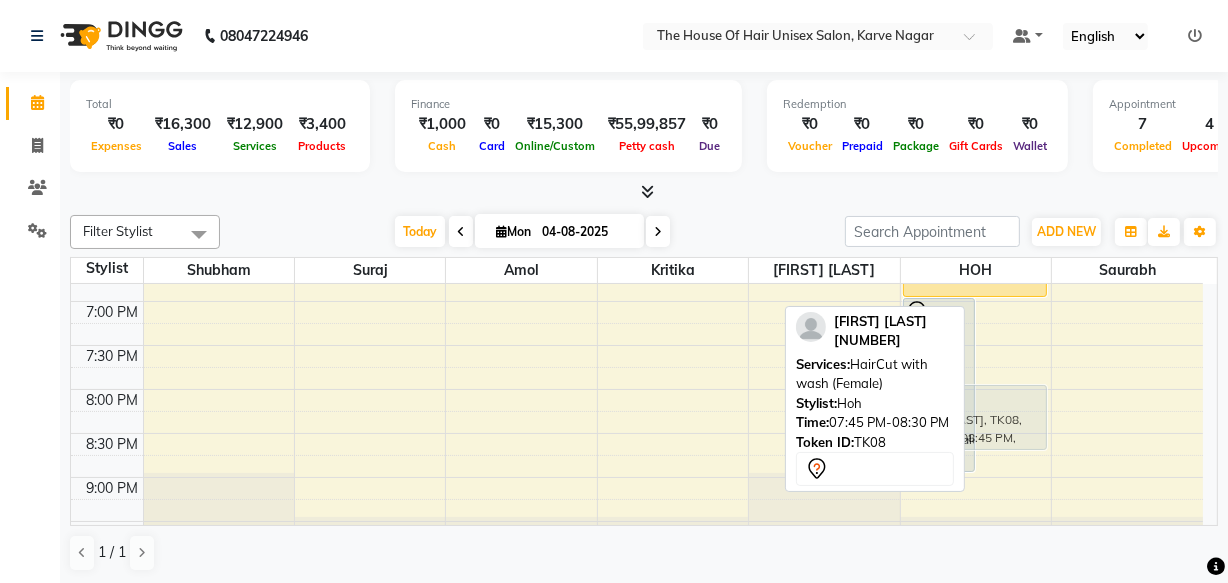 drag, startPoint x: 997, startPoint y: 373, endPoint x: 1000, endPoint y: 390, distance: 17.262676 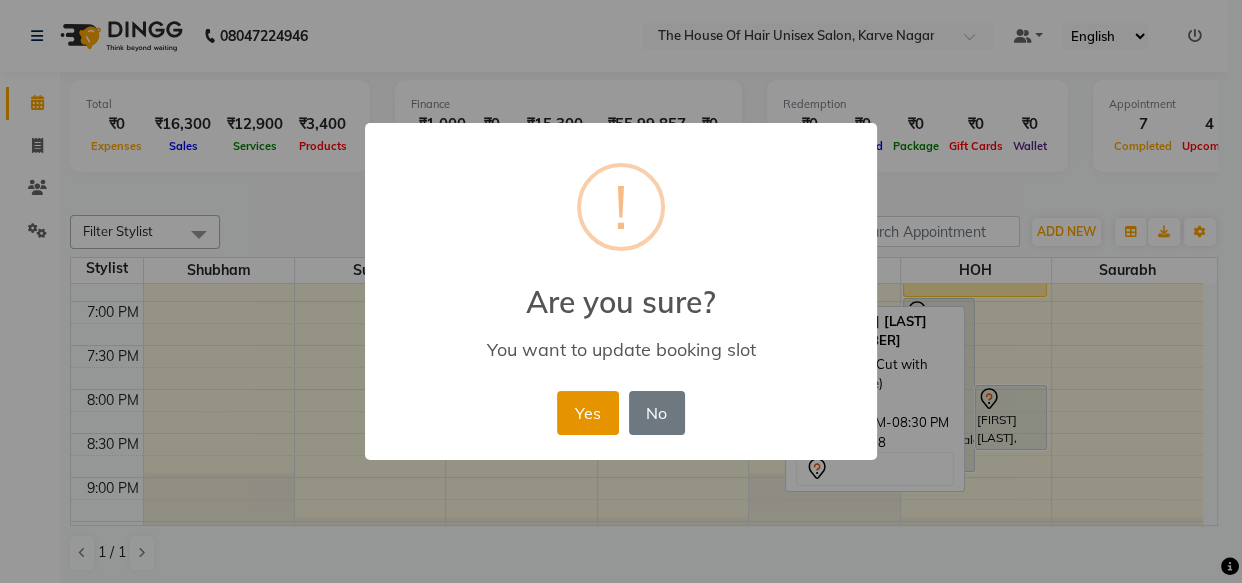 click on "Yes" at bounding box center (587, 413) 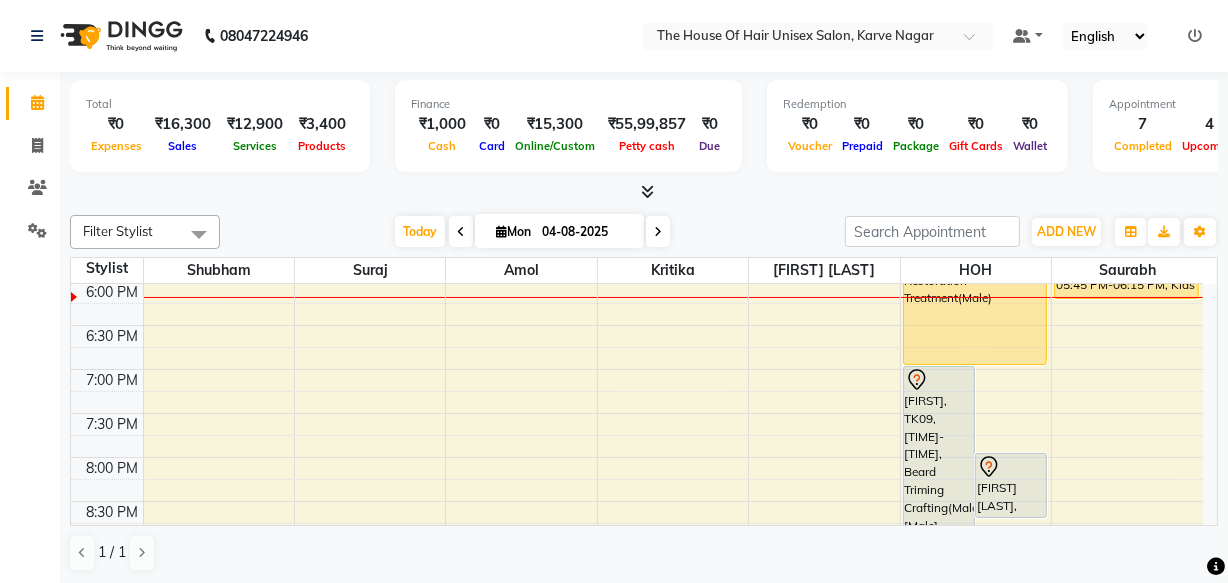 scroll, scrollTop: 1072, scrollLeft: 0, axis: vertical 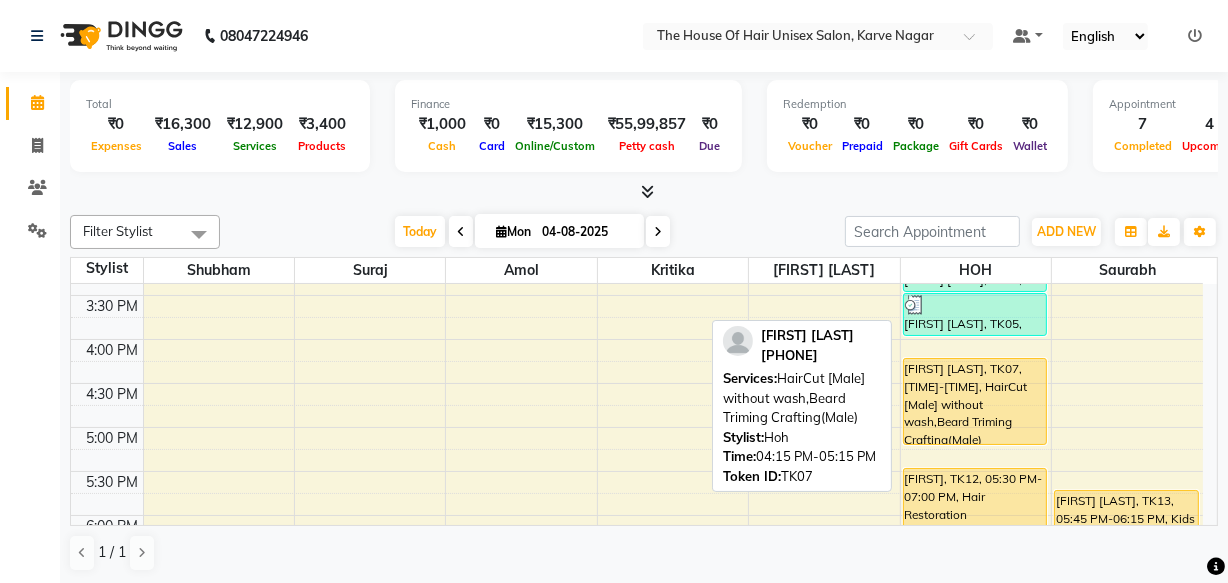 click on "Viren Parshetty, TK07, 04:15 PM-05:15 PM, HairCut [Male] without wash,Beard Triming Crafting(Male)" at bounding box center (975, 401) 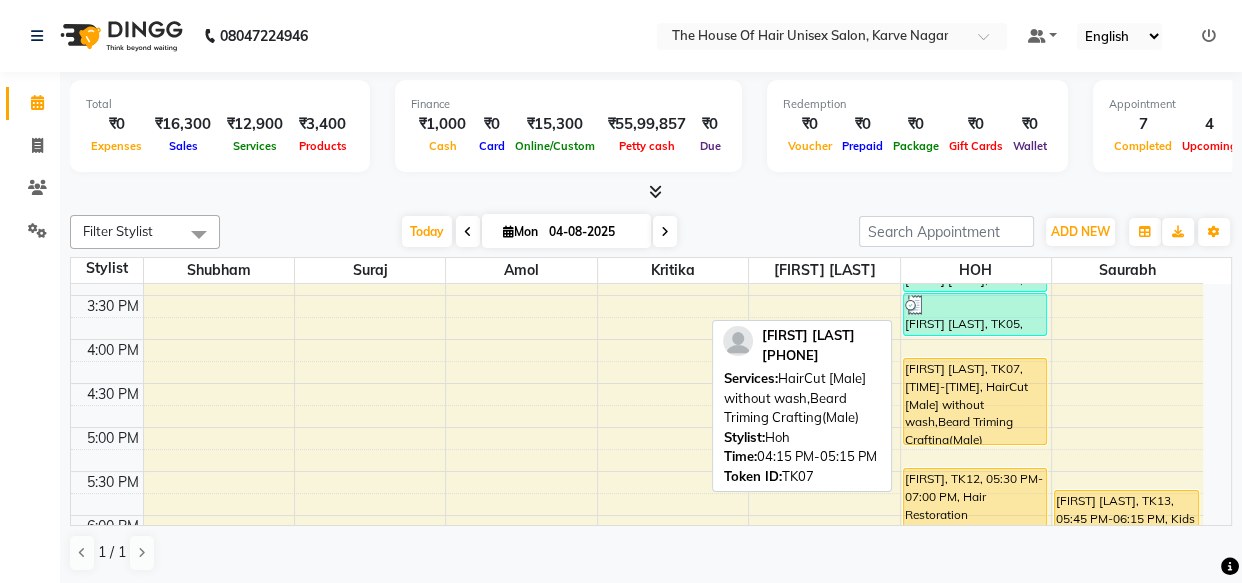 select on "1" 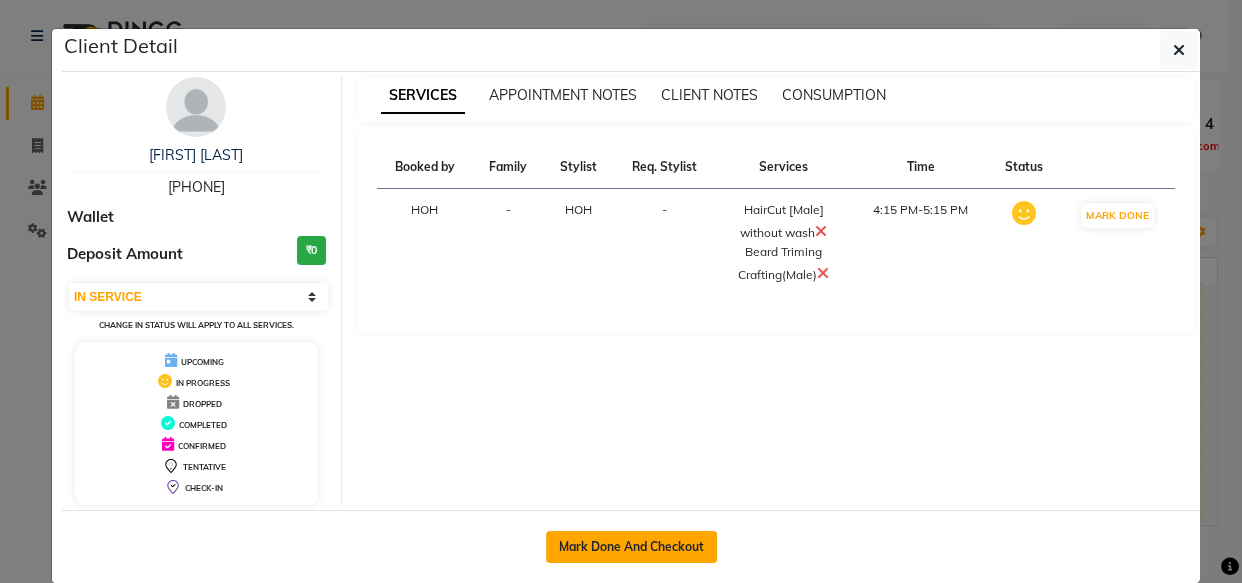 click on "Mark Done And Checkout" 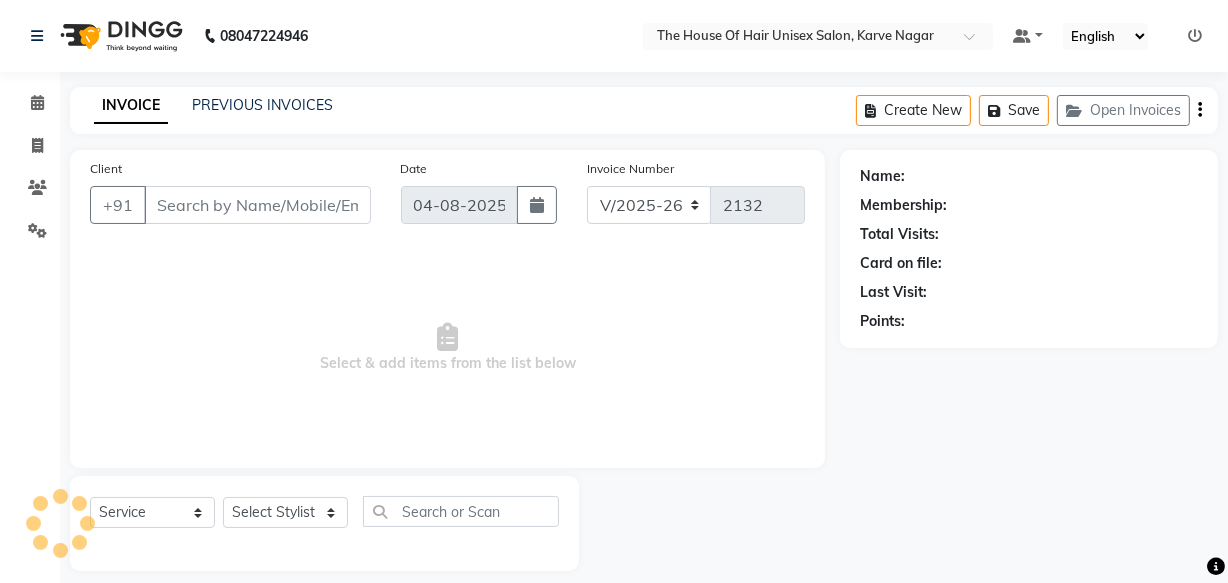 type on "[PHONE]" 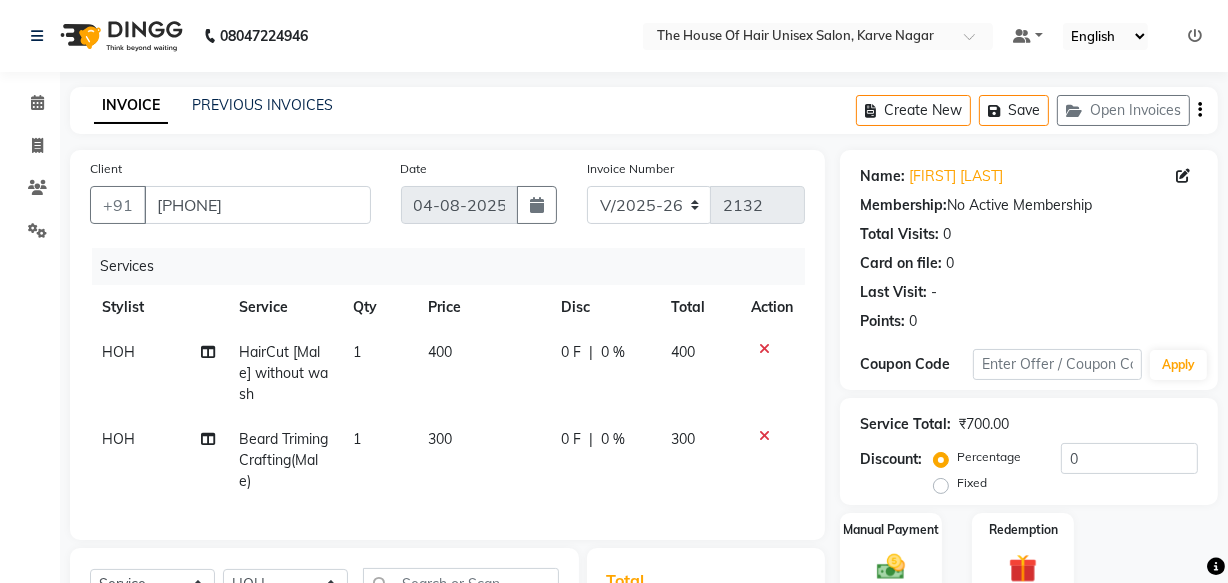click on "400" 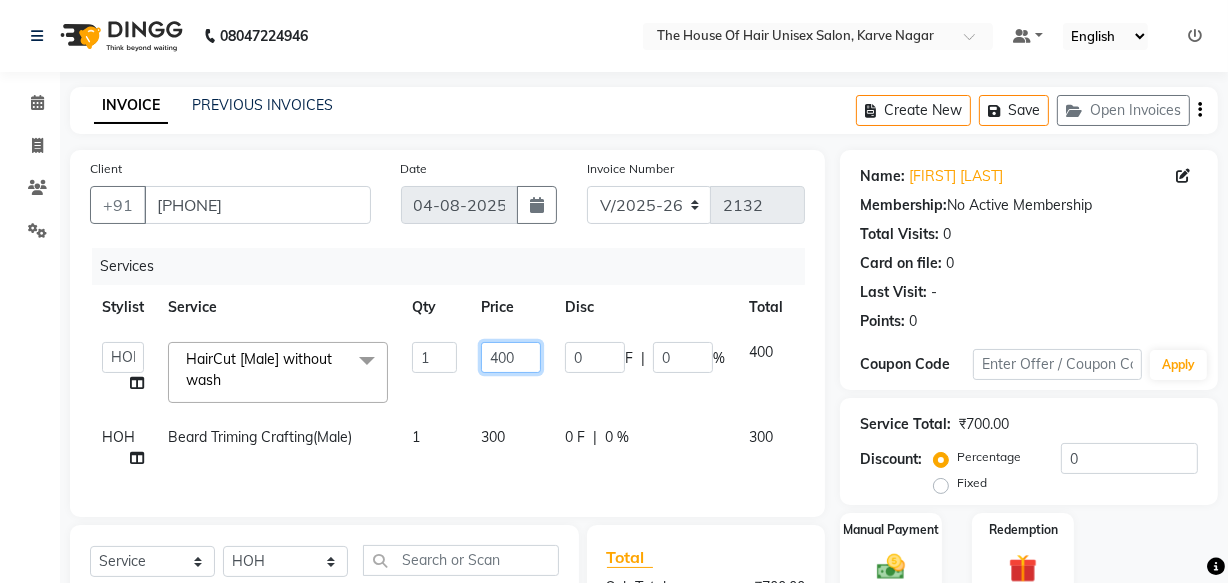 click on "400" 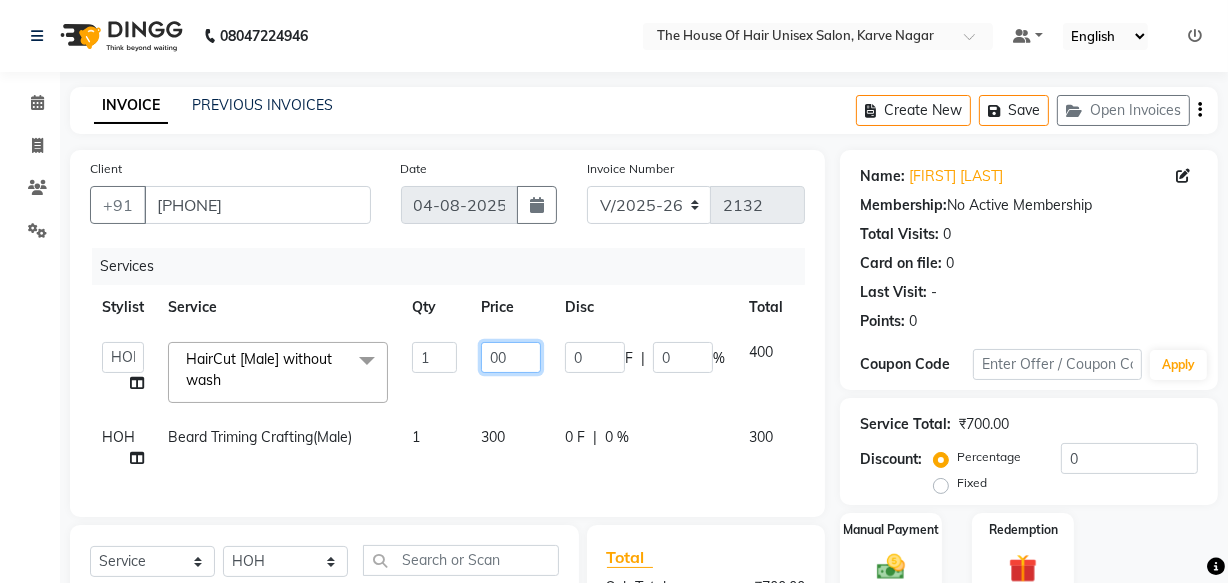 type on "500" 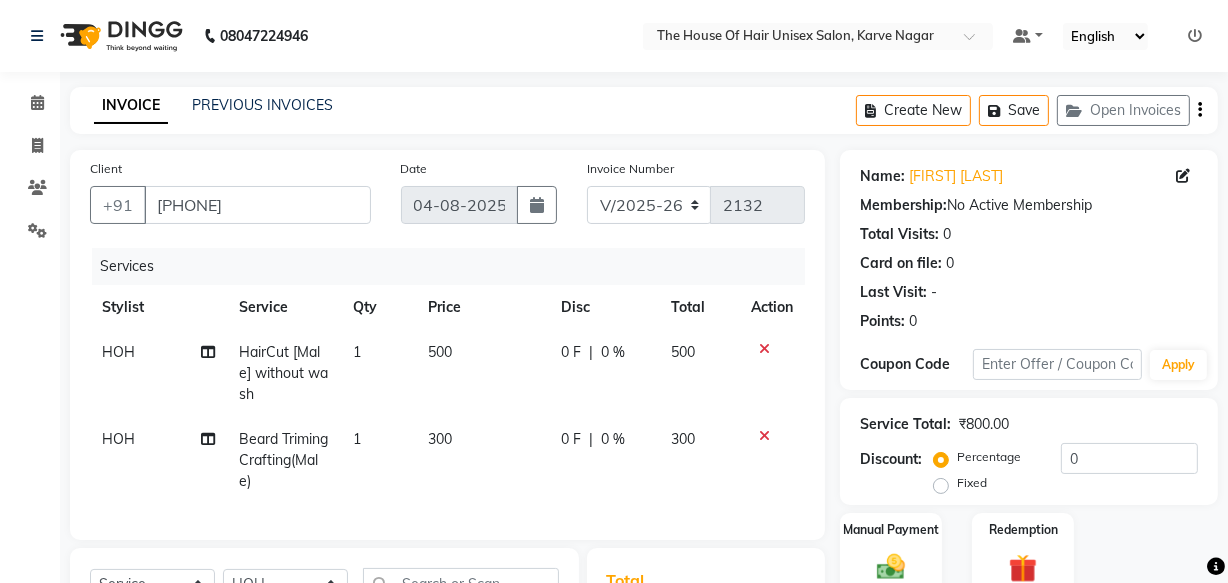 scroll, scrollTop: 187, scrollLeft: 0, axis: vertical 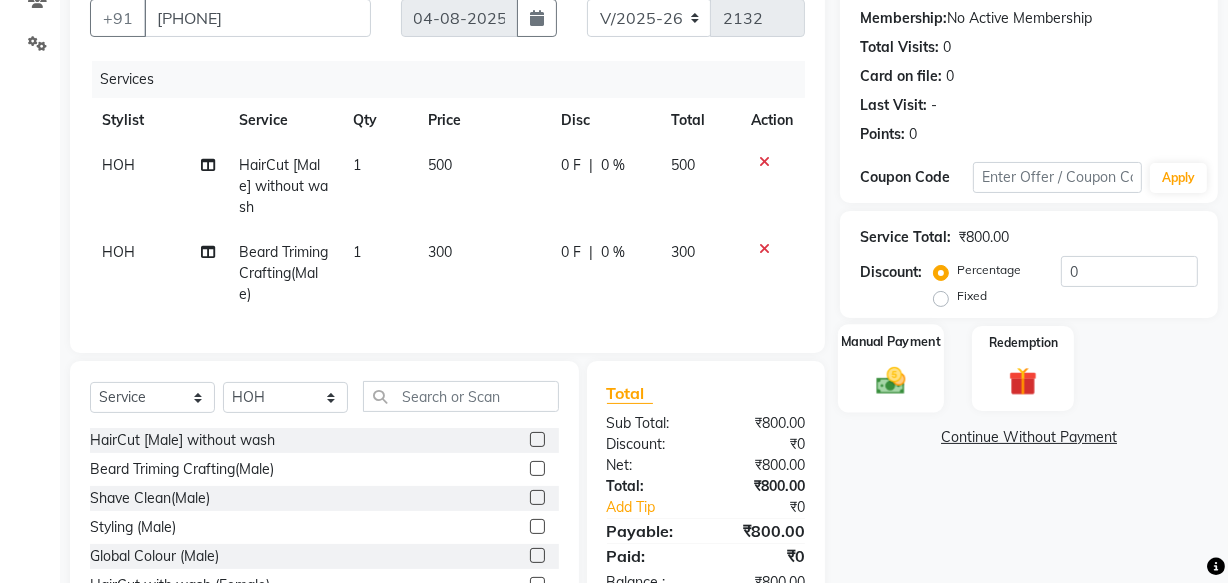 click 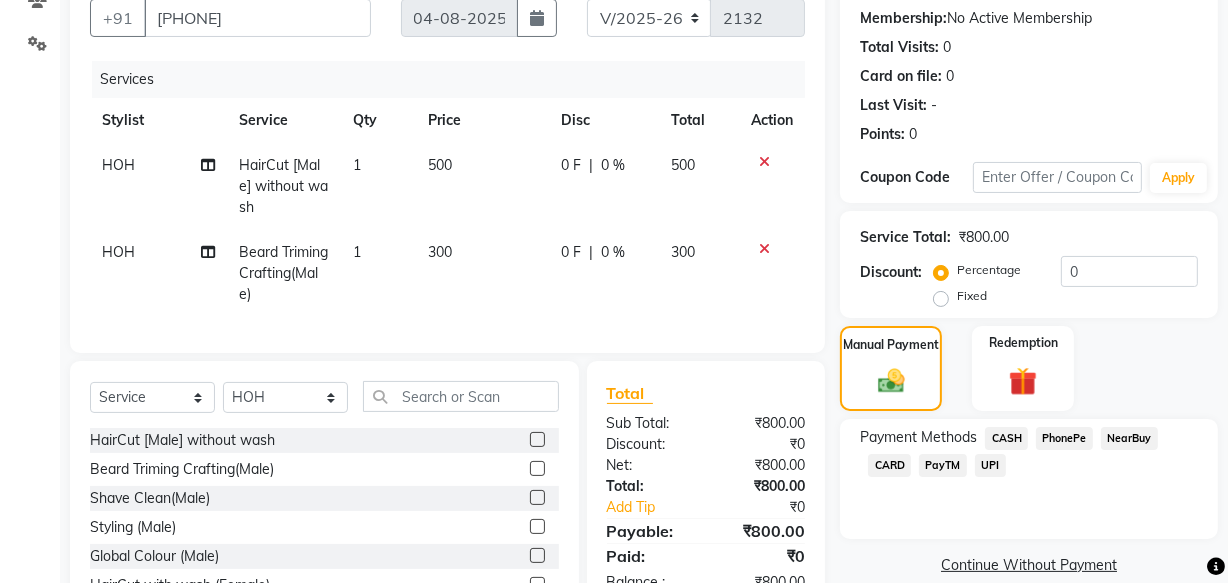 click on "CASH" 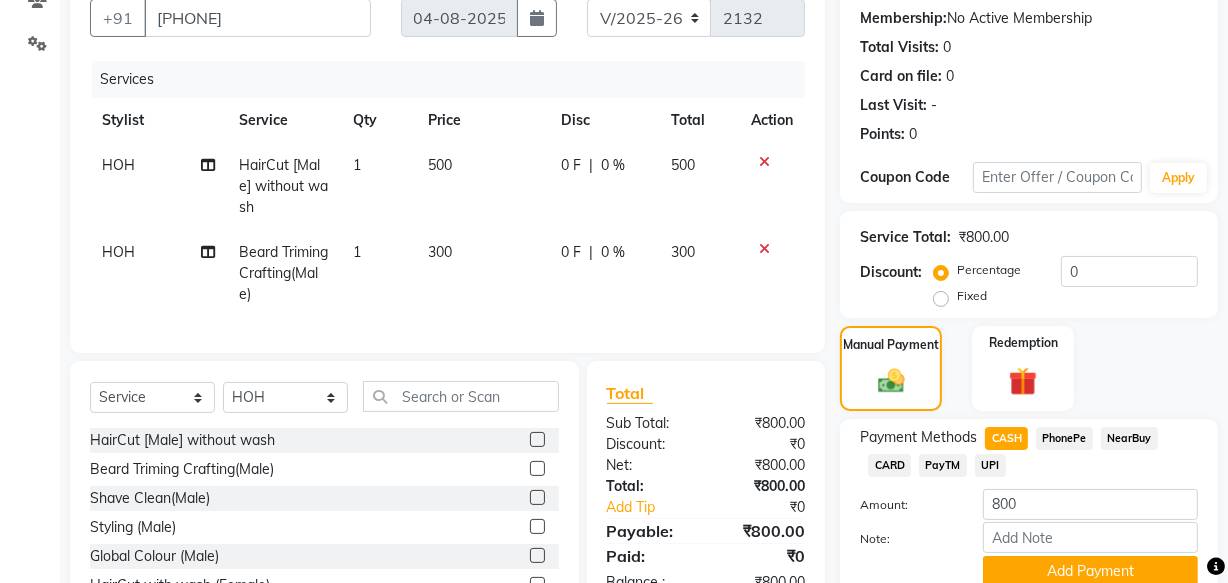 scroll, scrollTop: 304, scrollLeft: 0, axis: vertical 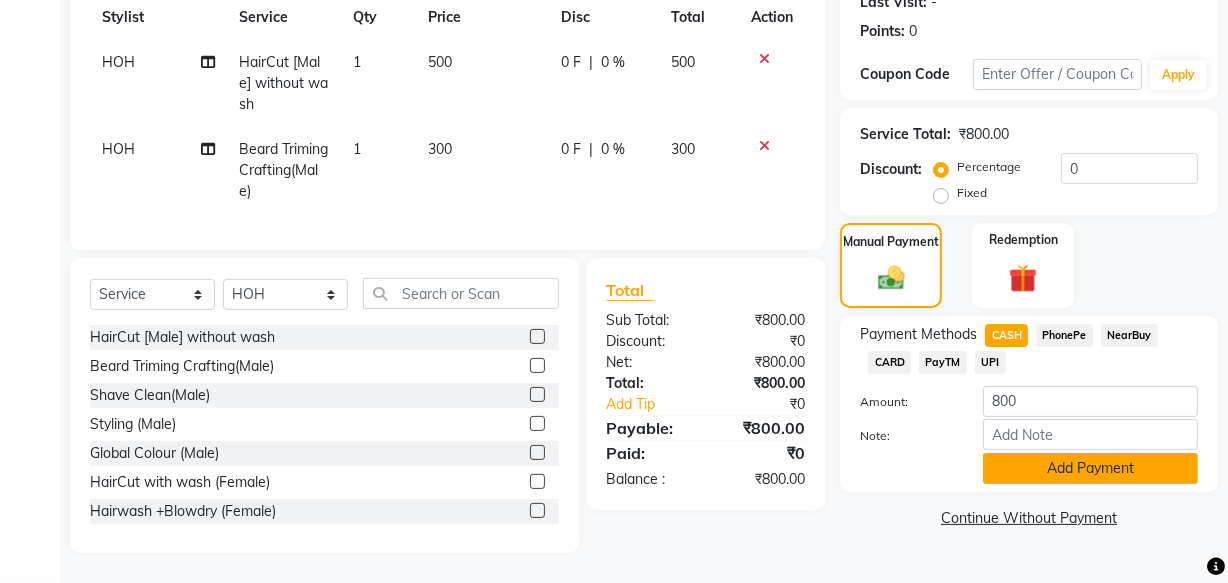 click on "Add Payment" 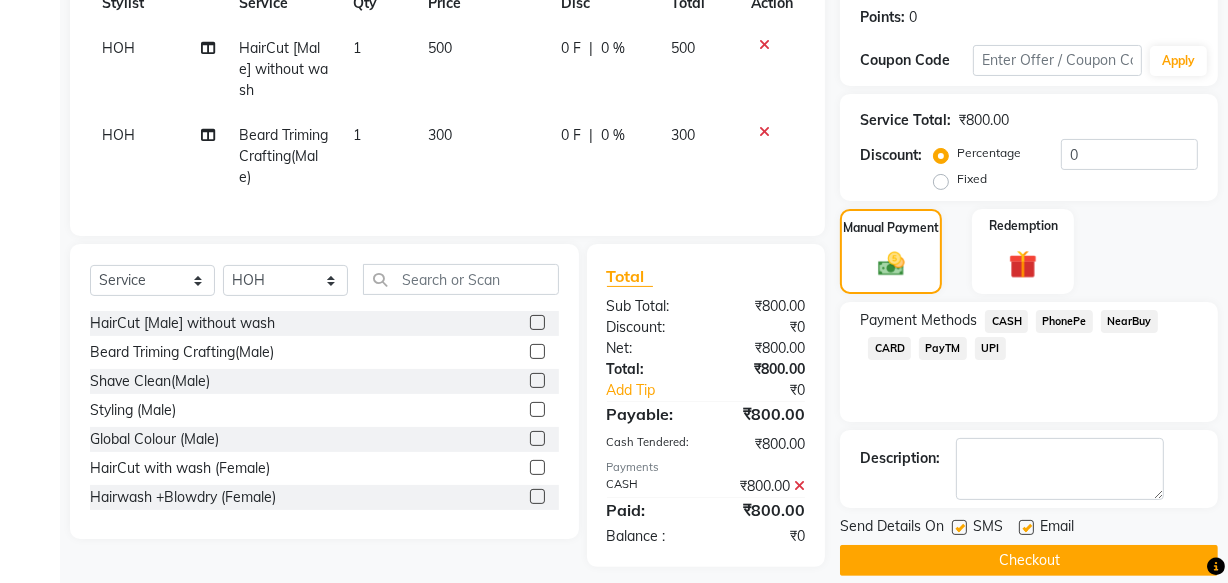 scroll, scrollTop: 331, scrollLeft: 0, axis: vertical 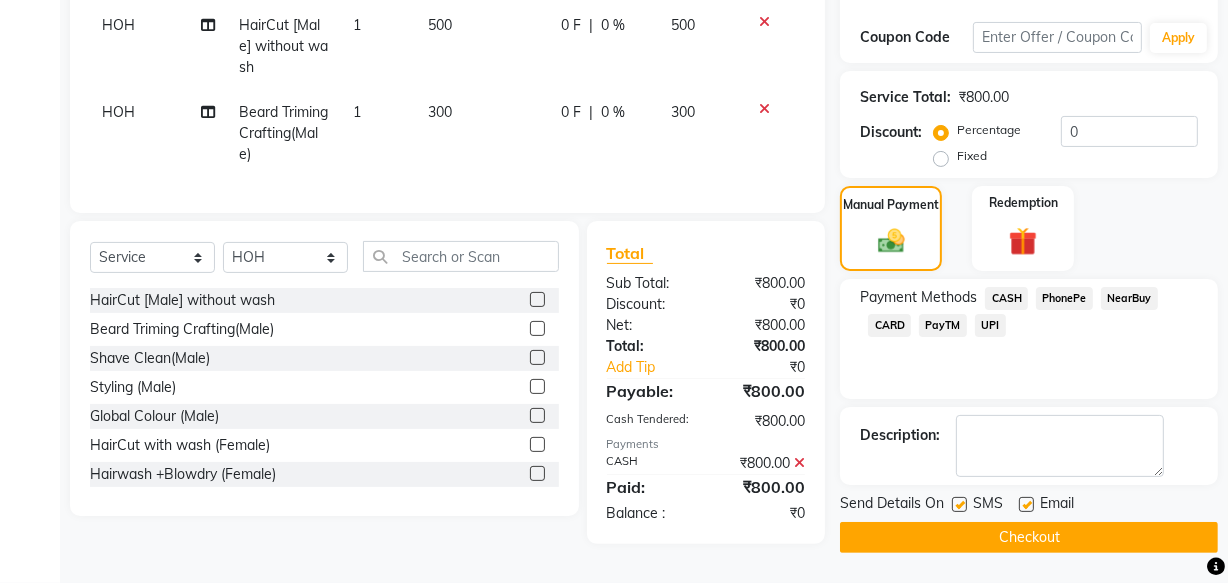 click on "Checkout" 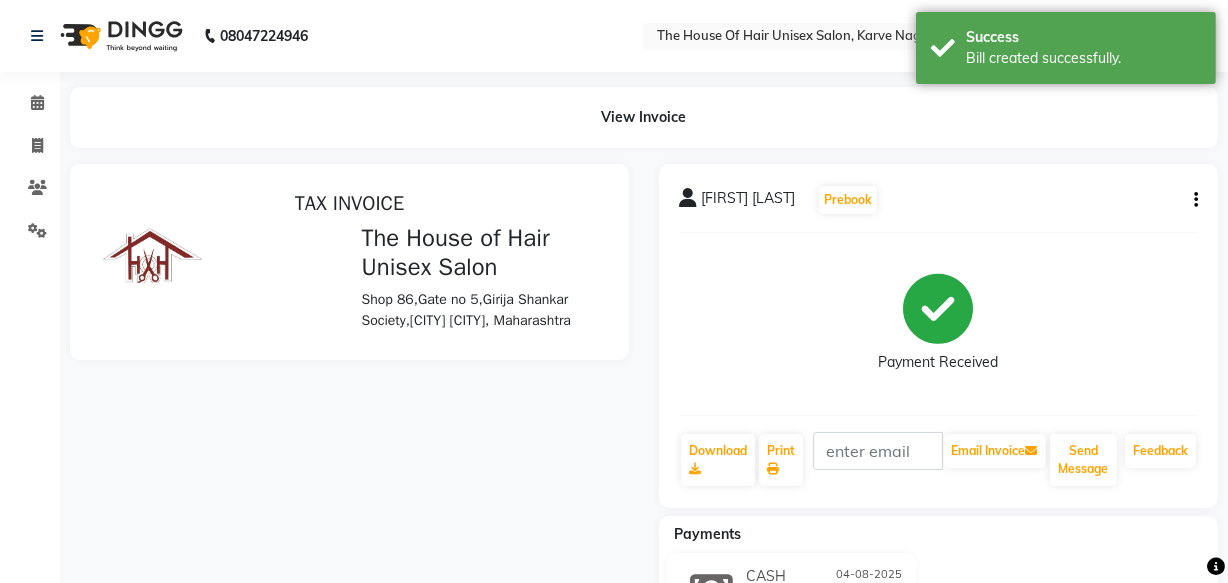 scroll, scrollTop: 0, scrollLeft: 0, axis: both 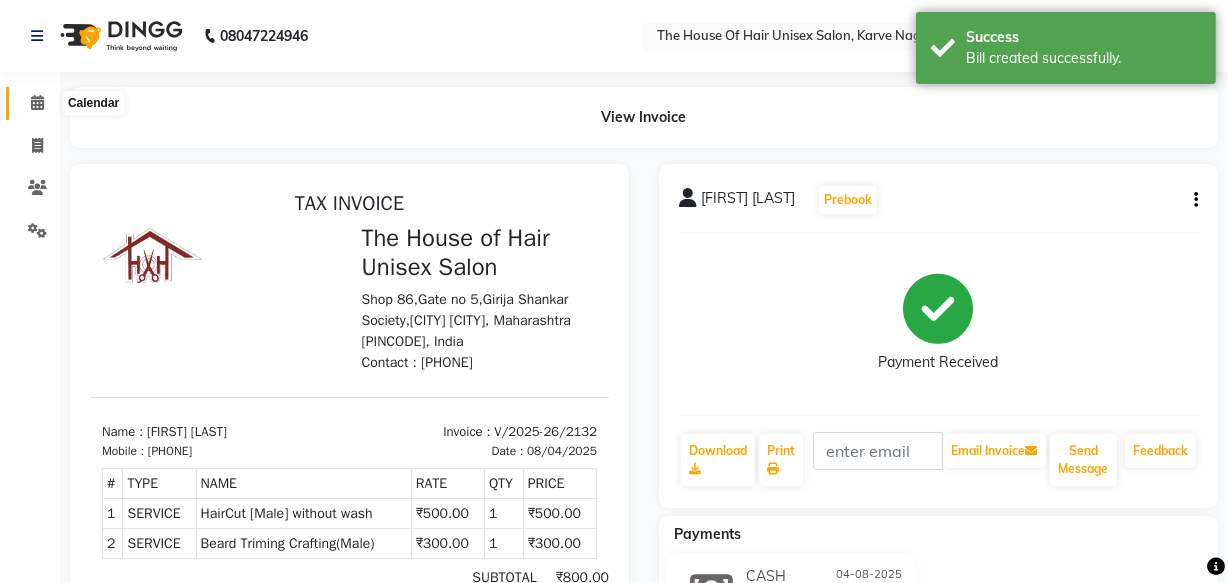 click 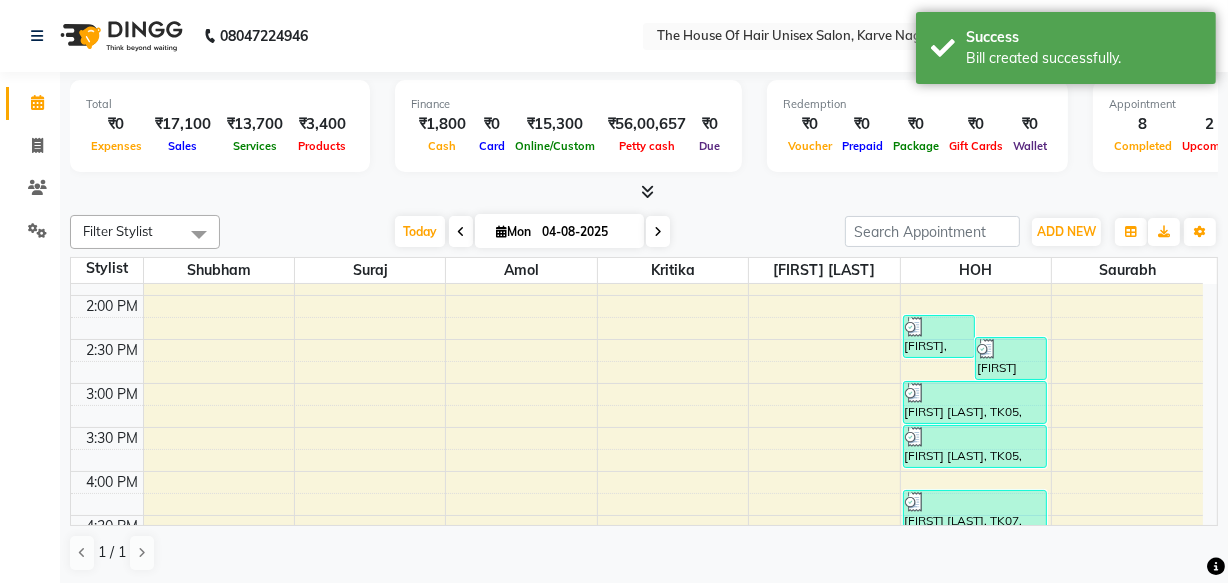 scroll, scrollTop: 759, scrollLeft: 0, axis: vertical 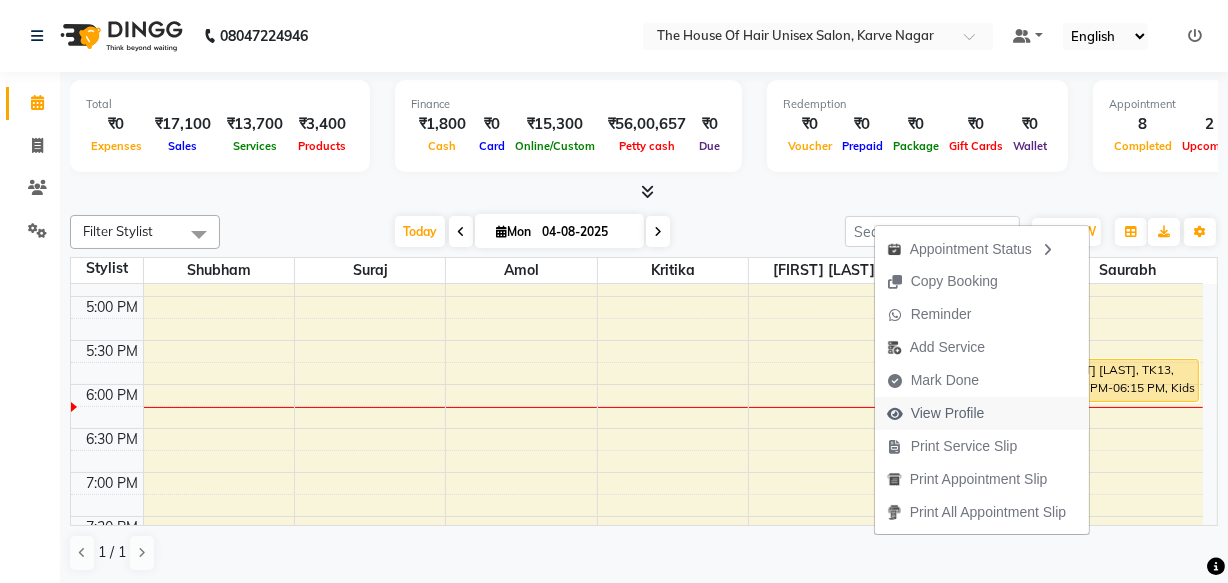 click on "View Profile" at bounding box center (948, 413) 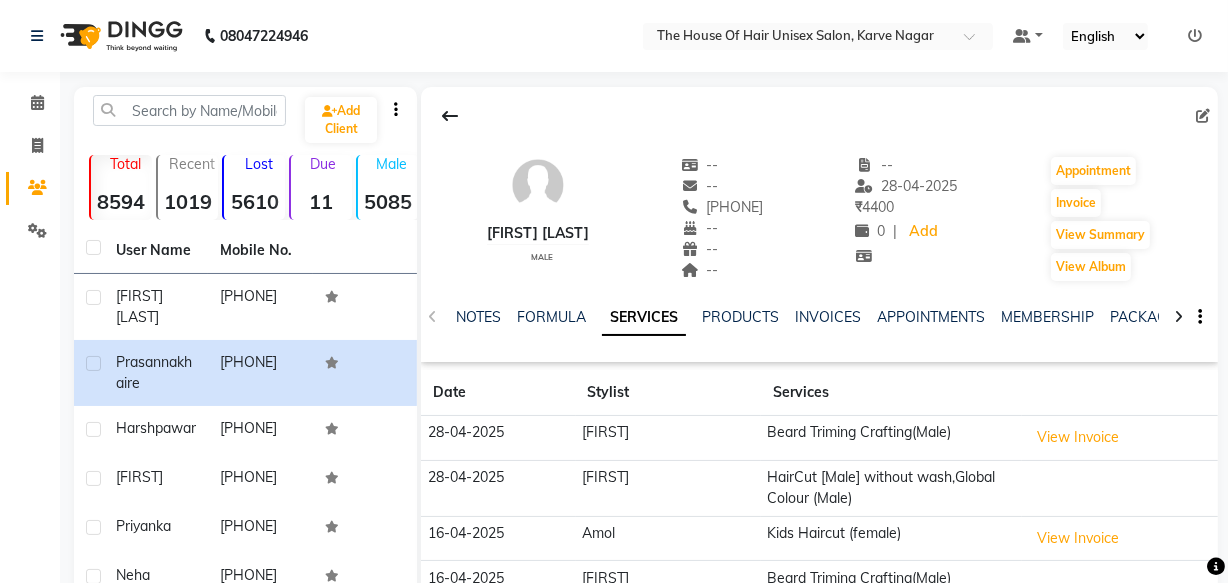 scroll, scrollTop: 136, scrollLeft: 0, axis: vertical 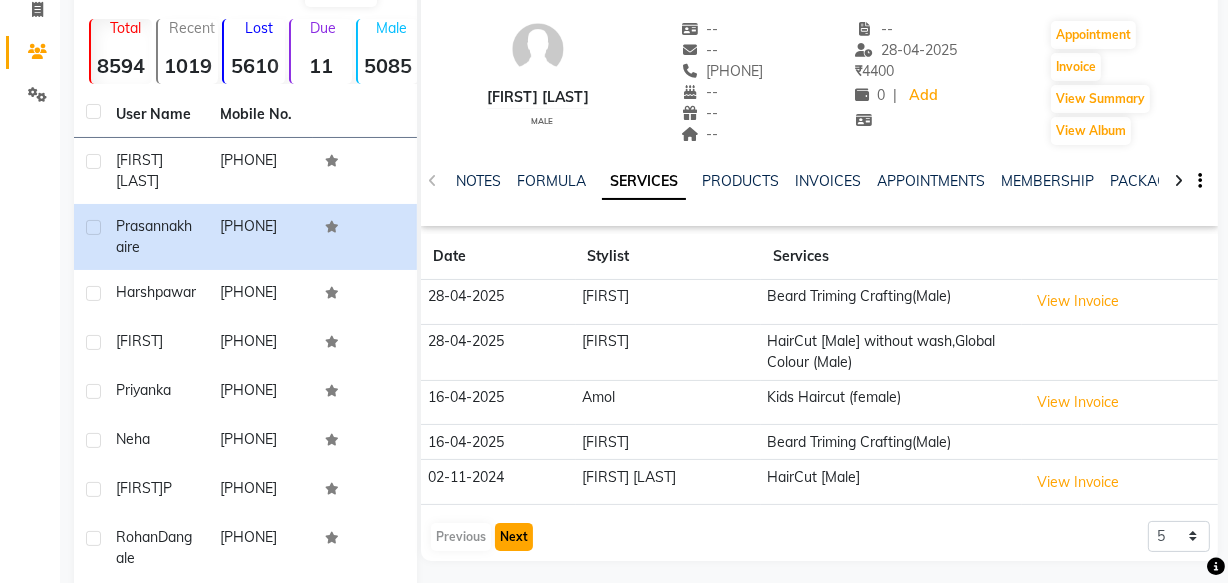click on "Next" 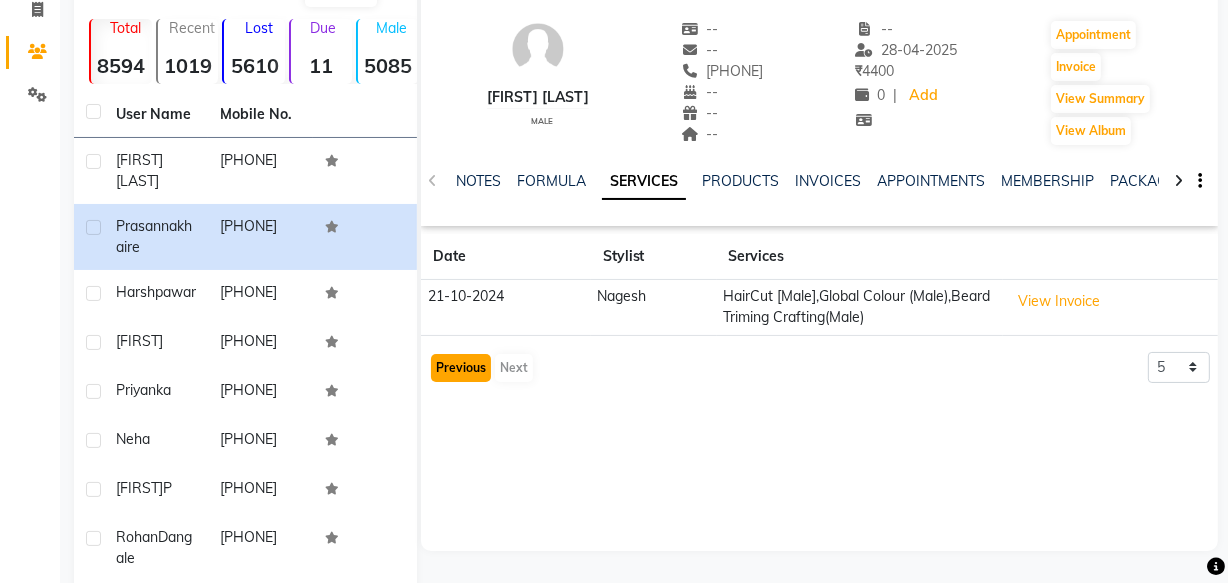 click on "Previous" 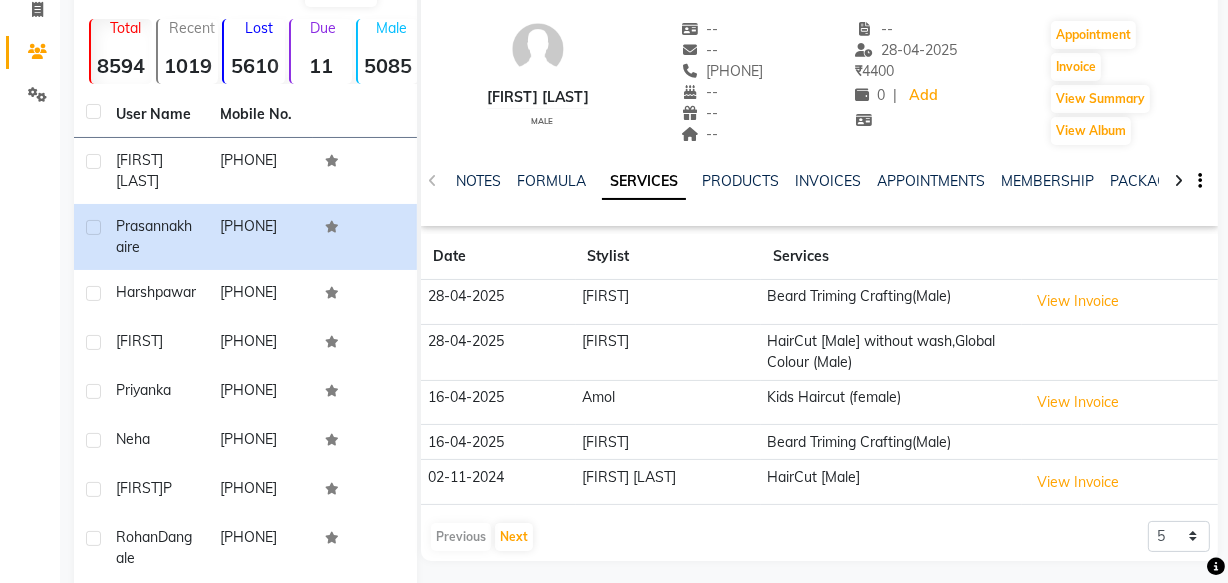scroll, scrollTop: 0, scrollLeft: 0, axis: both 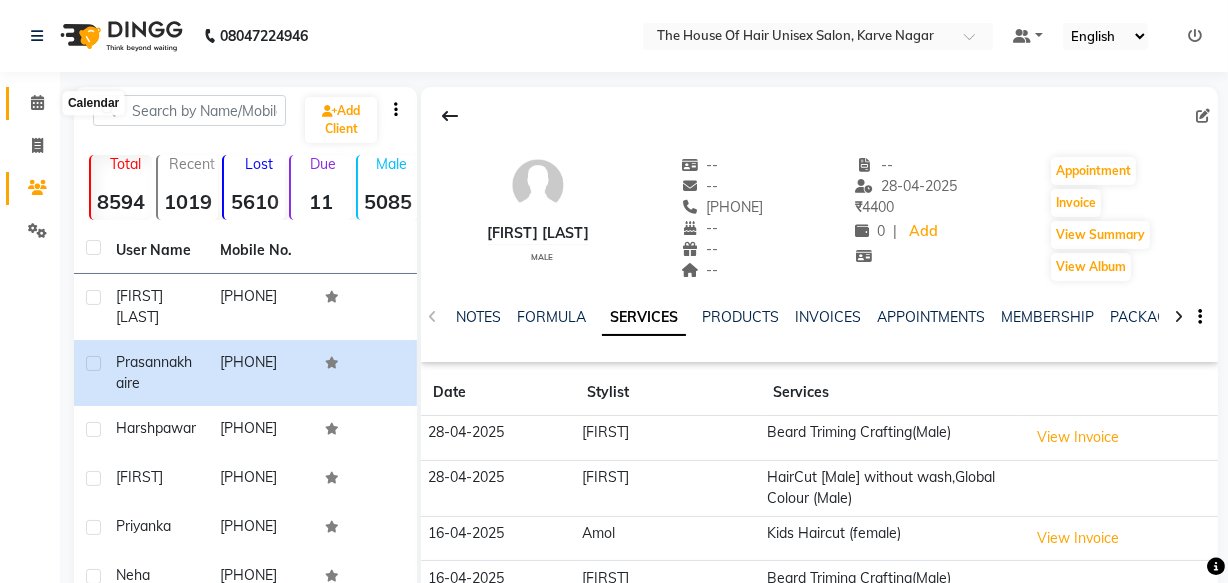 click 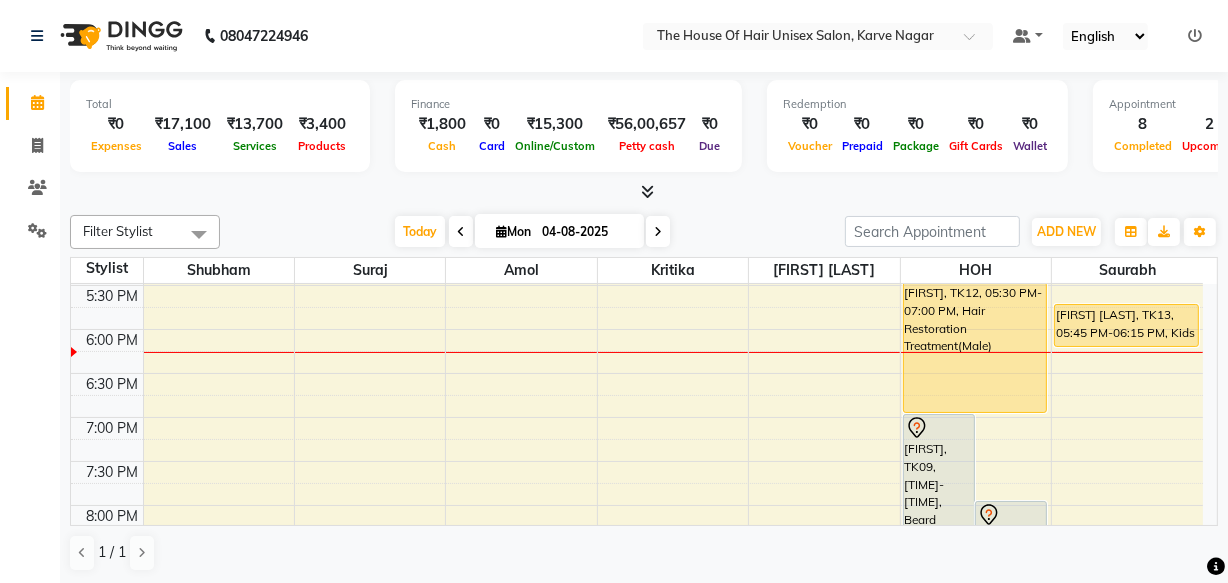 scroll, scrollTop: 939, scrollLeft: 0, axis: vertical 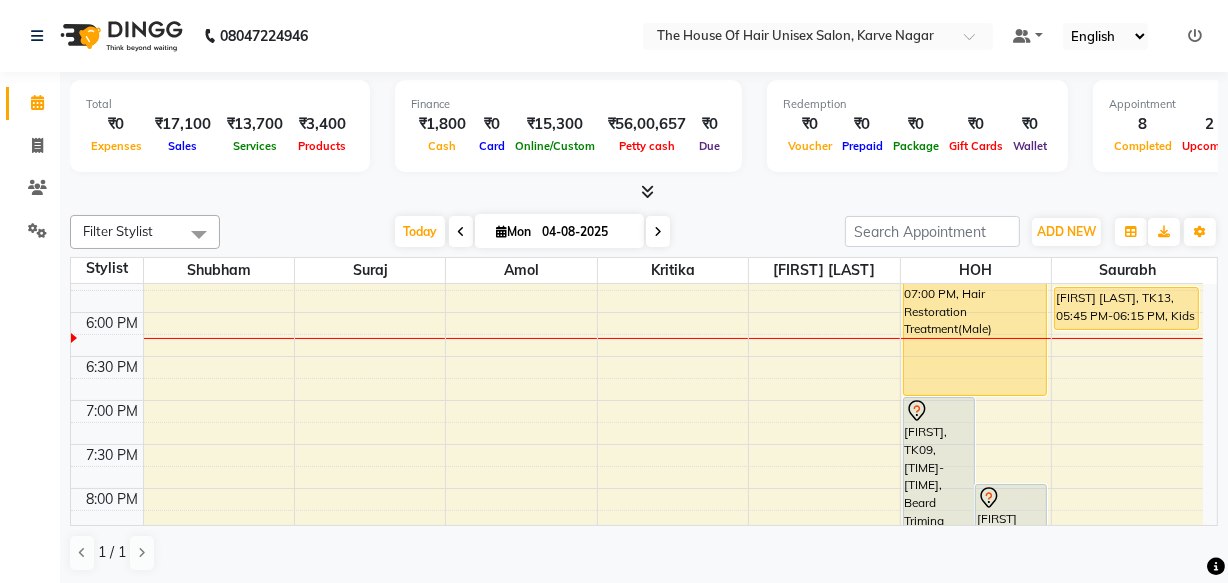 click on "7:00 AM 7:30 AM 8:00 AM 8:30 AM 9:00 AM 9:30 AM 10:00 AM 10:30 AM 11:00 AM 11:30 AM 12:00 PM 12:30 PM 1:00 PM 1:30 PM 2:00 PM 2:30 PM 3:00 PM 3:30 PM 4:00 PM 4:30 PM 5:00 PM 5:30 PM 6:00 PM 6:30 PM 7:00 PM 7:30 PM 8:00 PM 8:30 PM 9:00 PM 9:30 PM    Rohan Dangale, TK04, 12:30 PM-01:00 PM, HairCut [Male] without wash     neha, TK11, 02:15 PM-02:45 PM, Haircut without wash (female)     rutvik p, TK10, 02:30 PM-03:00 PM, Beard Triming Crafting(Male)             HARSH, TK09, 07:00 PM-09:00 PM, Beard Triming Crafting(Male),HairCut [Male] without wash             Apeksha purkar, TK08, 08:00 PM-08:45 PM, HairCut with wash (Female)    kedar, TK03, 11:00 AM-11:30 AM, HairCut [Male] without wash    kedar, TK03, 11:30 AM-12:00 PM, Beard Triming Crafting(Male)     Amit Kale, TK06, 12:30 PM-01:30 PM, Global Colour (Male)     harsh pawar, TK05, 03:00 PM-03:30 PM, HairCut [Male] without wash     harsh pawar, TK05, 03:30 PM-04:00 PM, HairCut [Male] without wash" at bounding box center [637, 4] 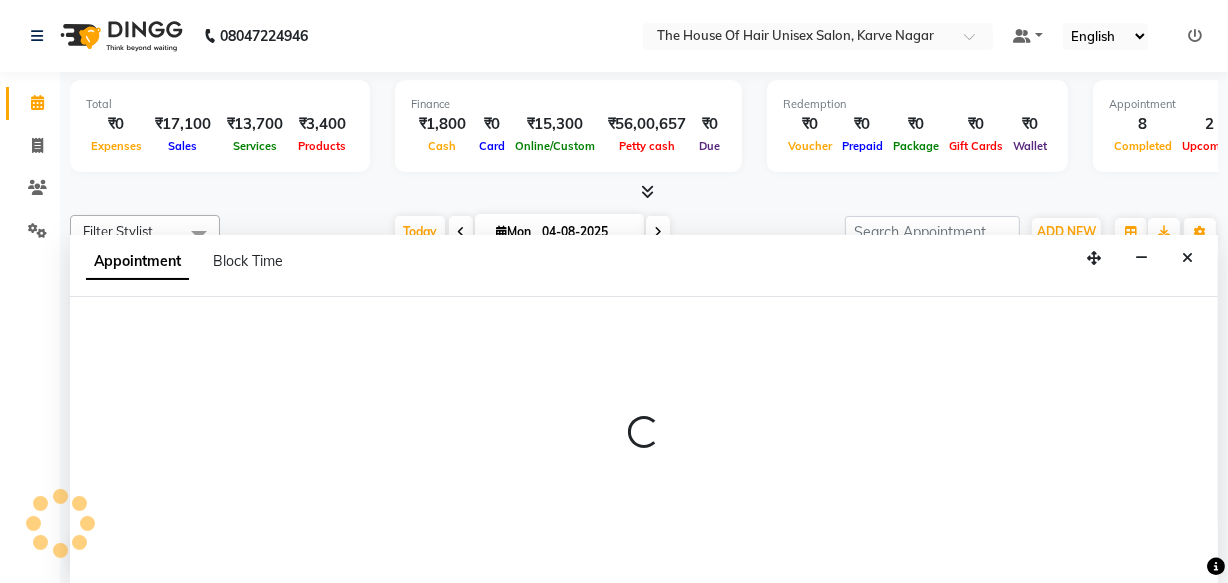 select on "[NUMBER]" 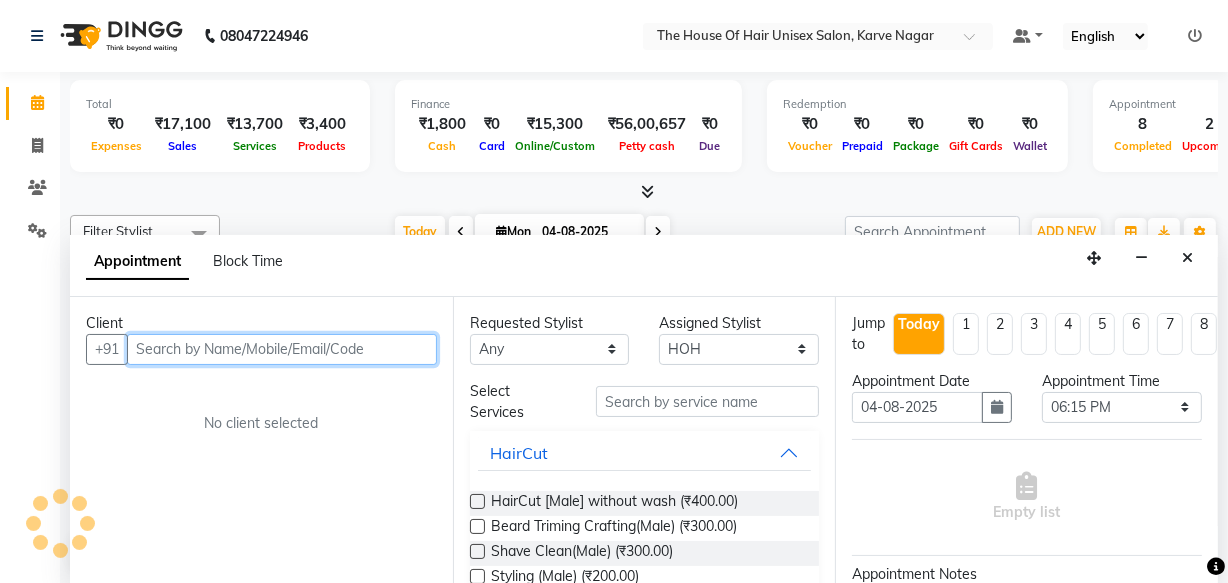 scroll, scrollTop: 0, scrollLeft: 0, axis: both 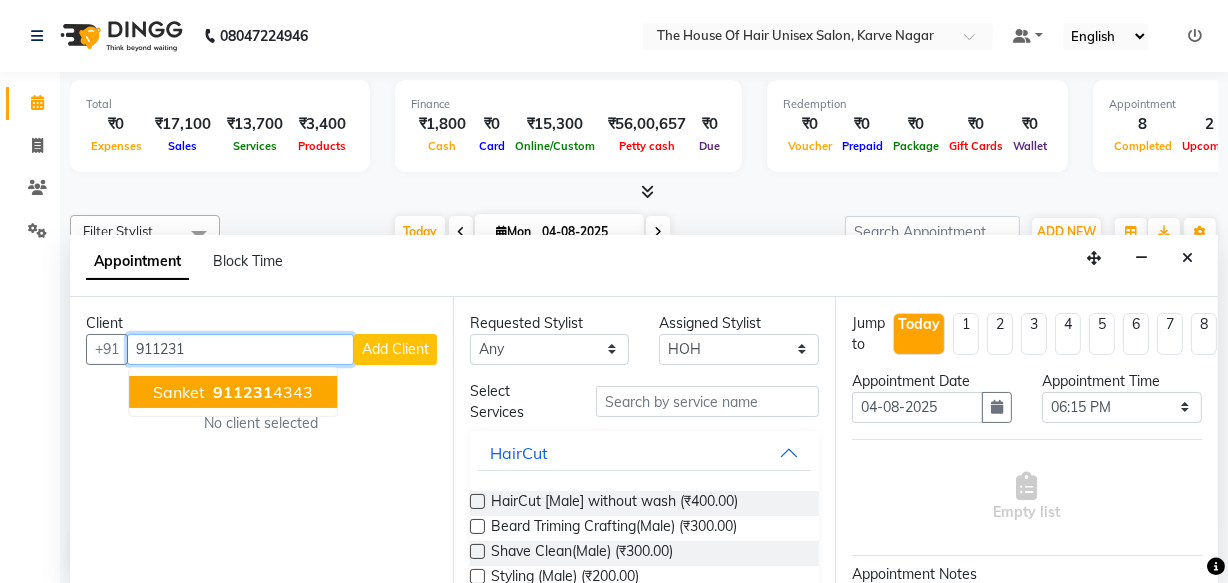 click on "911231" at bounding box center (243, 392) 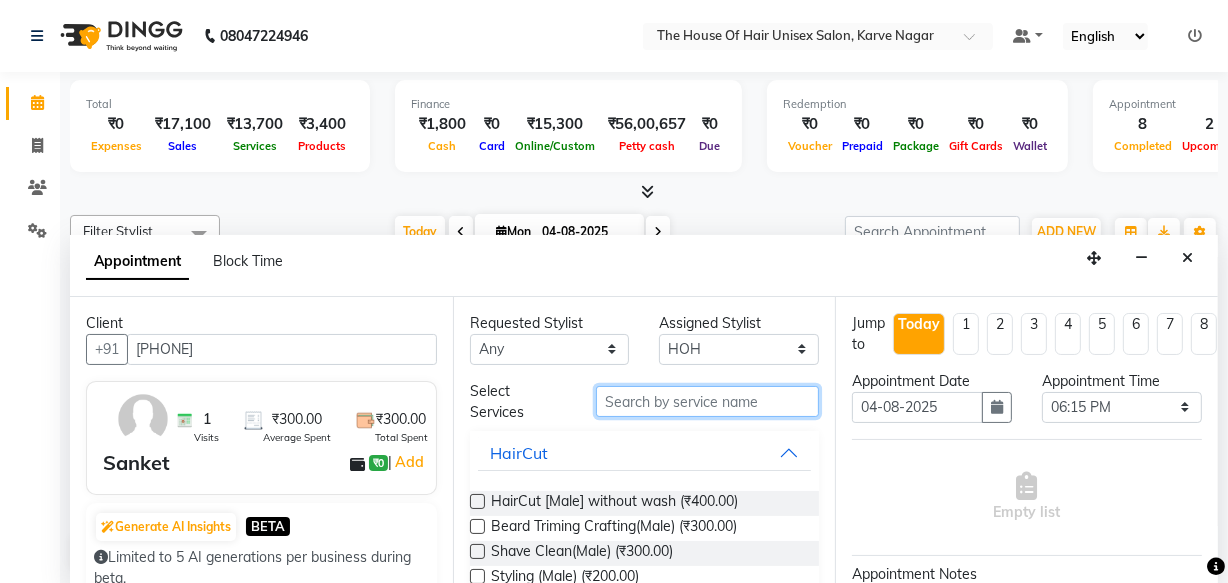 click at bounding box center [707, 401] 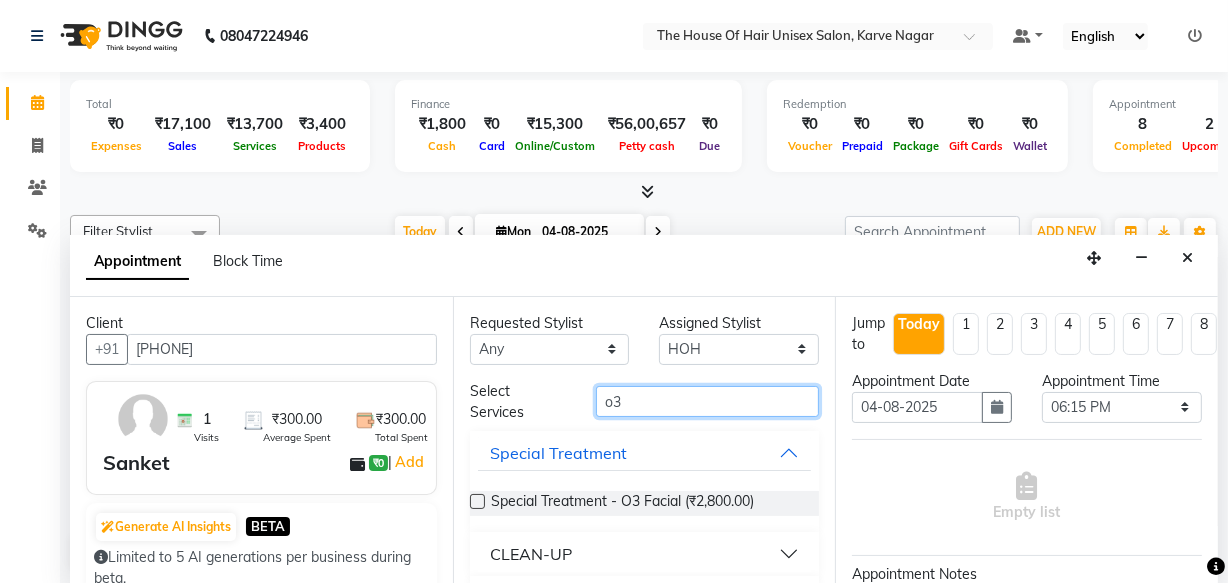scroll, scrollTop: 50, scrollLeft: 0, axis: vertical 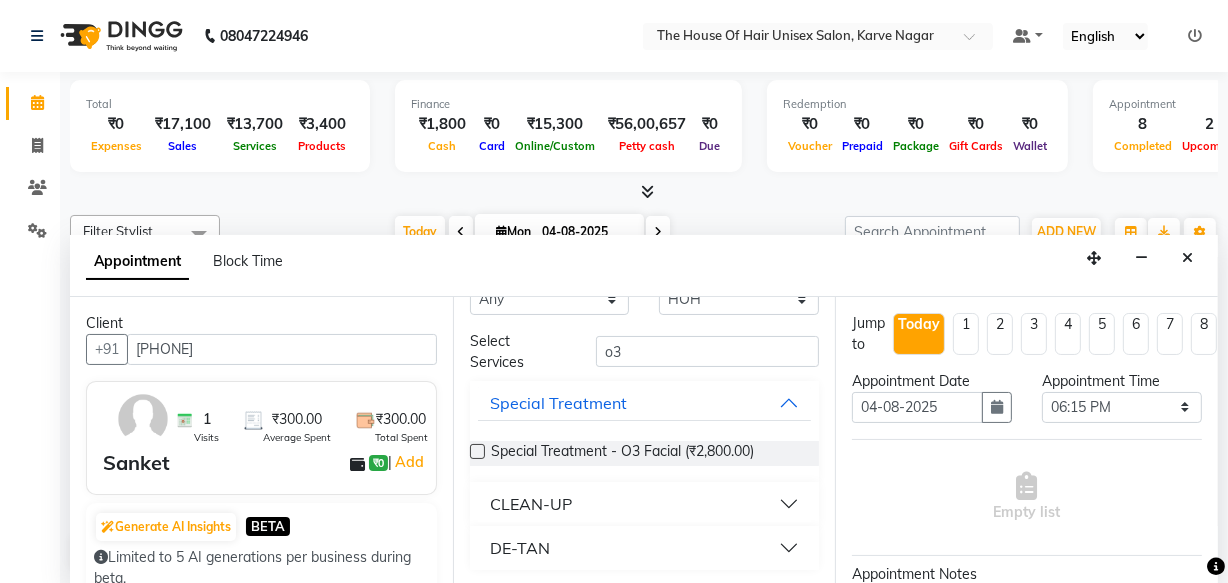click on "DE-TAN" at bounding box center (645, 548) 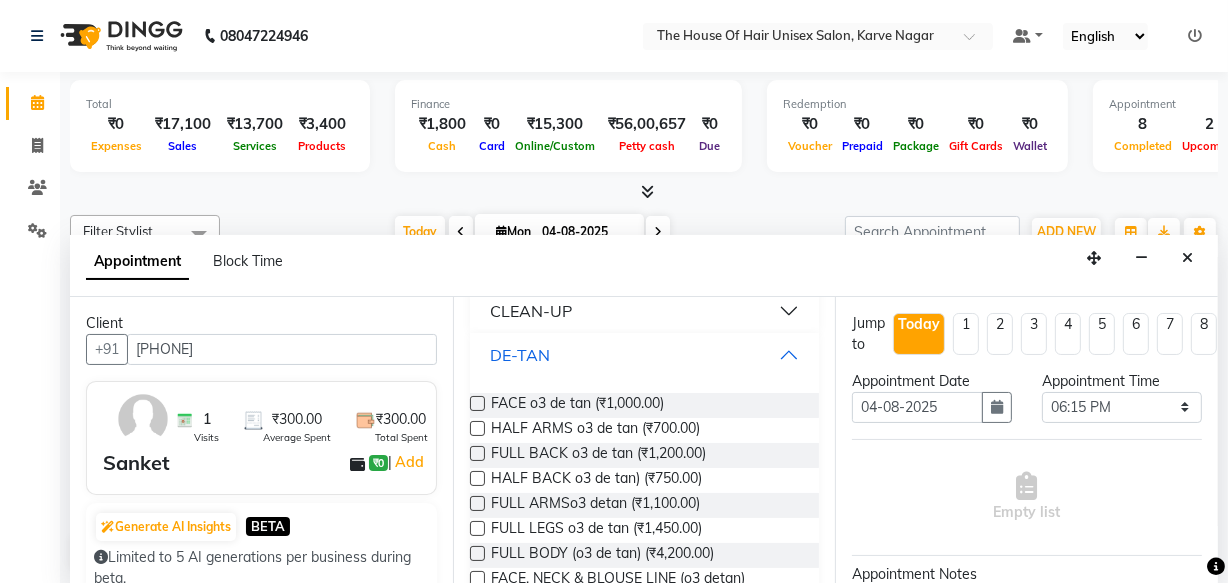 scroll, scrollTop: 248, scrollLeft: 0, axis: vertical 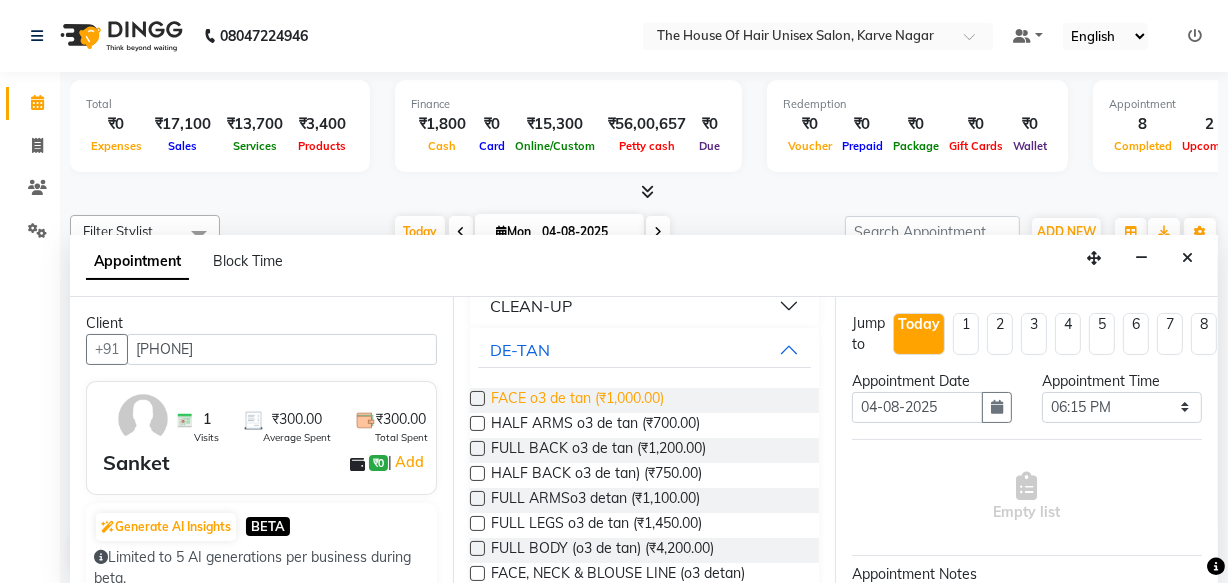 click on "FACE o3 de tan  (₹1,000.00)" at bounding box center [577, 400] 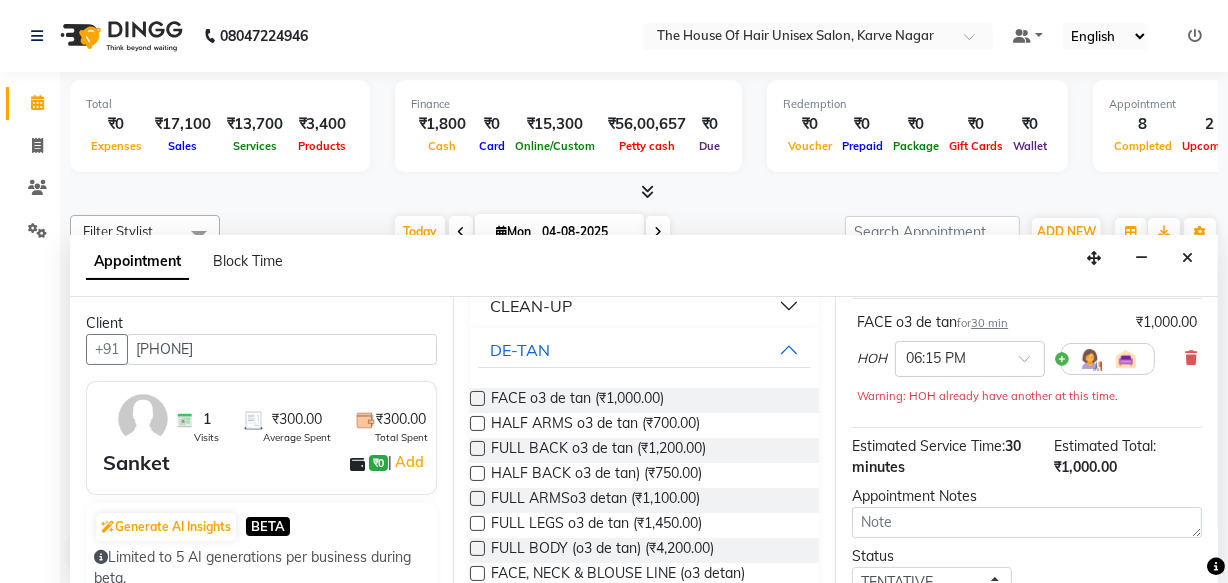 scroll, scrollTop: 136, scrollLeft: 0, axis: vertical 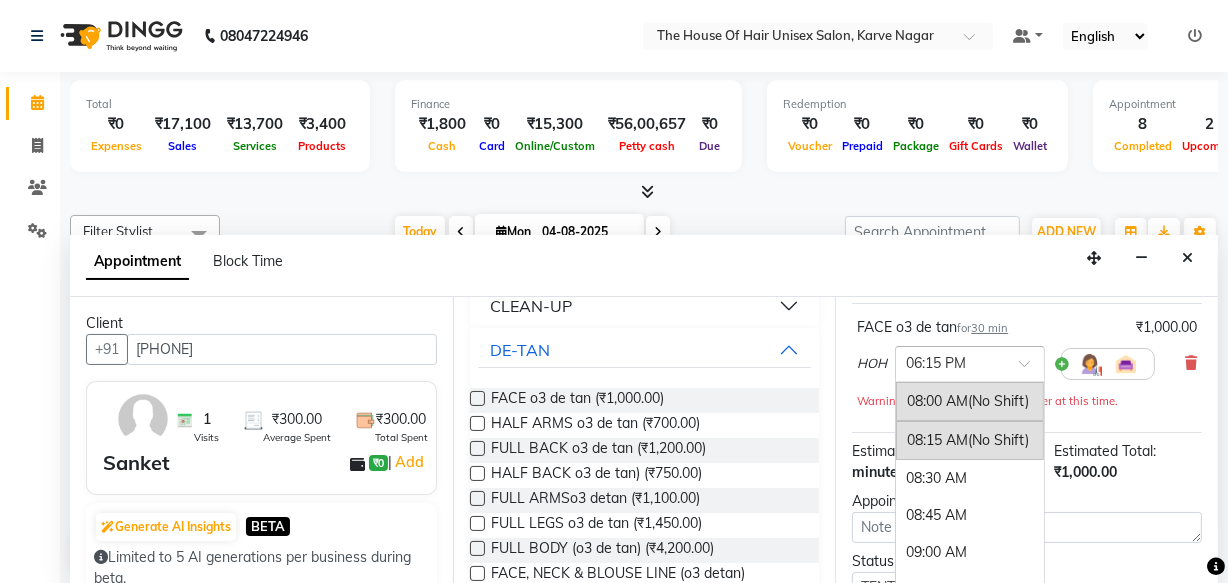 click at bounding box center [950, 362] 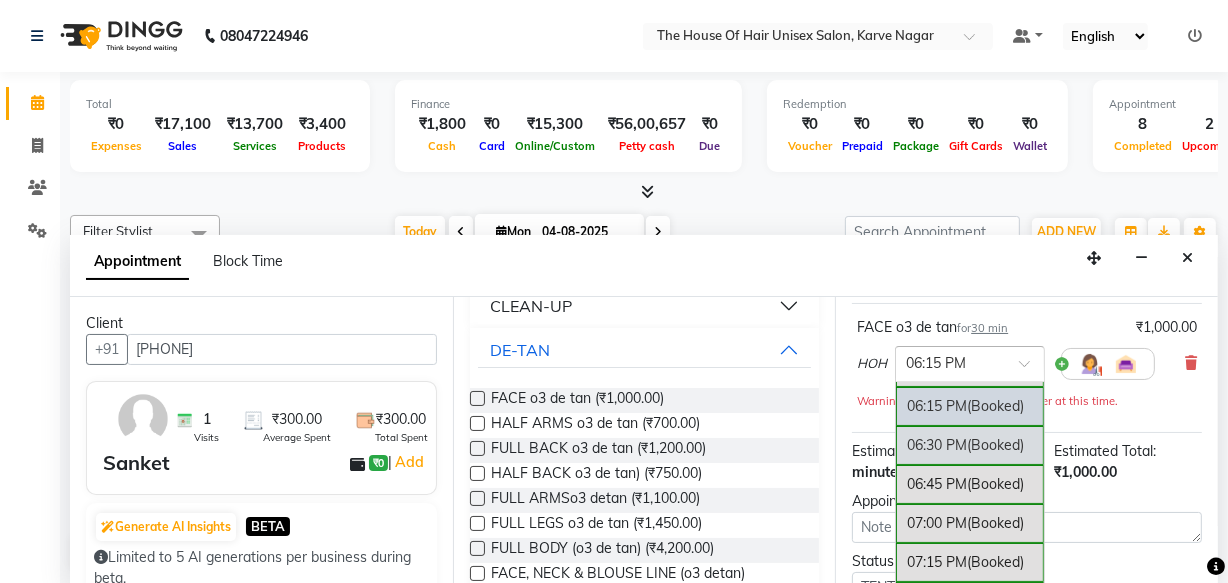 click on "06:30 PM   (Booked)" at bounding box center [970, 445] 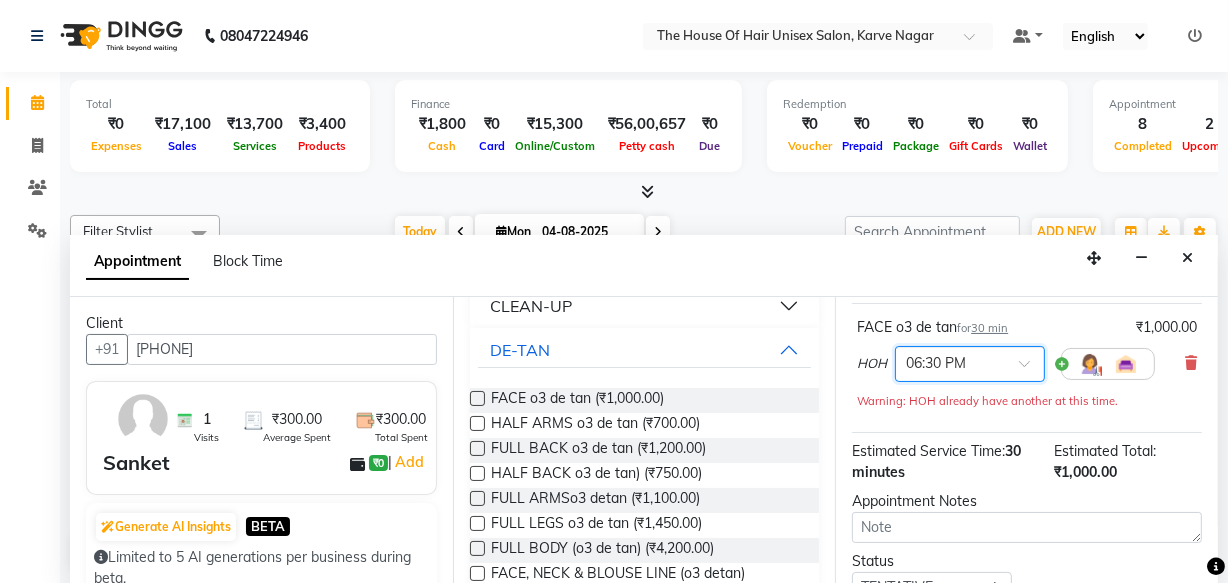 scroll, scrollTop: 310, scrollLeft: 0, axis: vertical 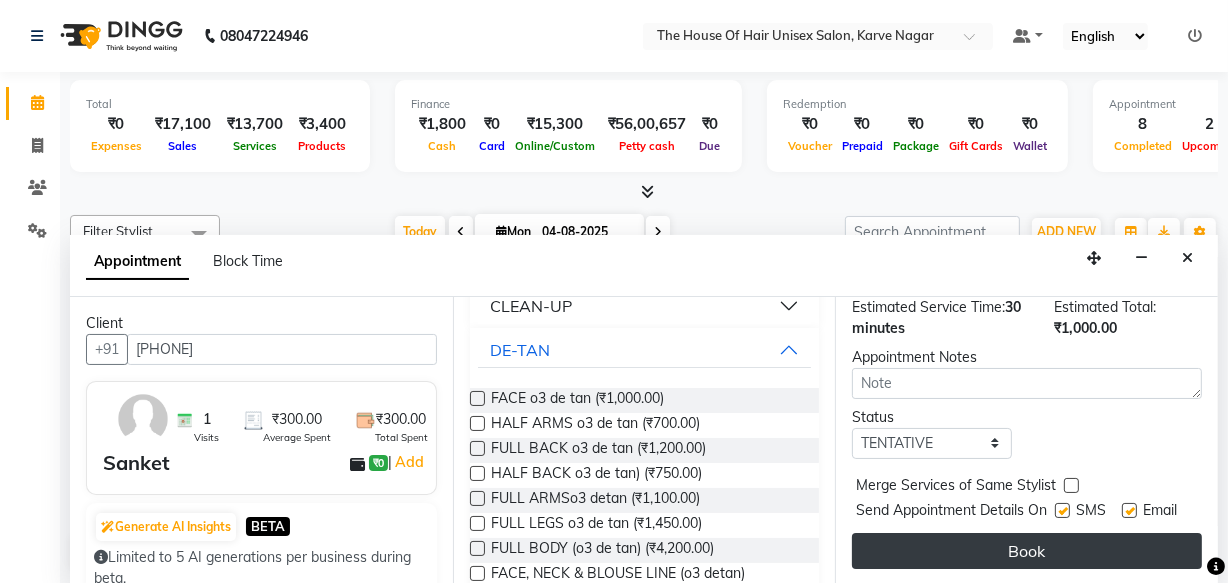 click on "Book" at bounding box center [1027, 551] 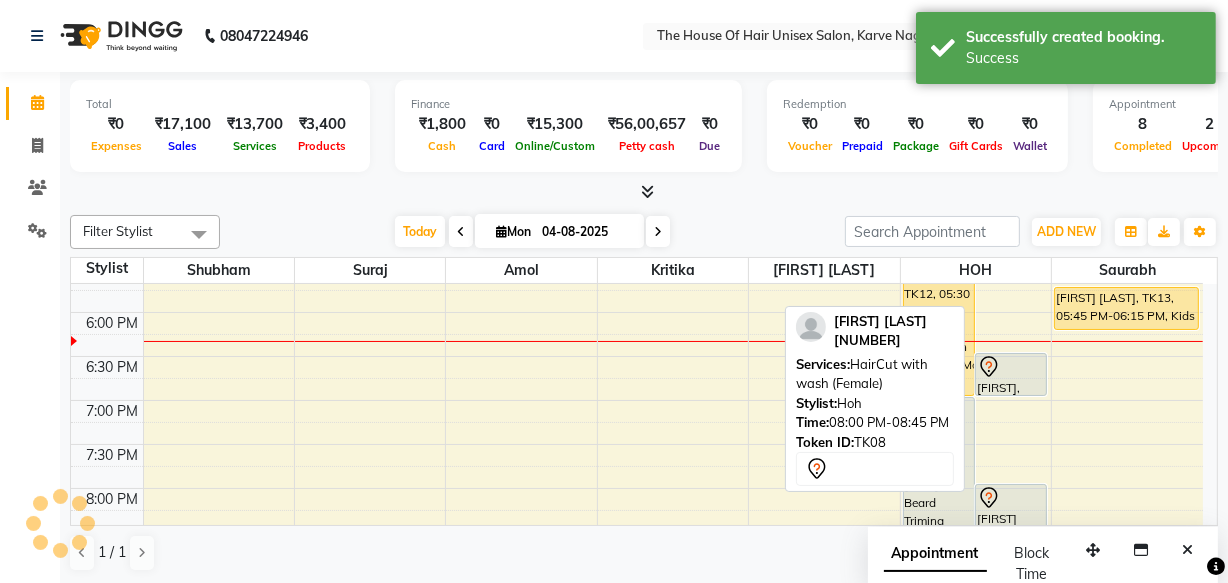 scroll, scrollTop: 0, scrollLeft: 0, axis: both 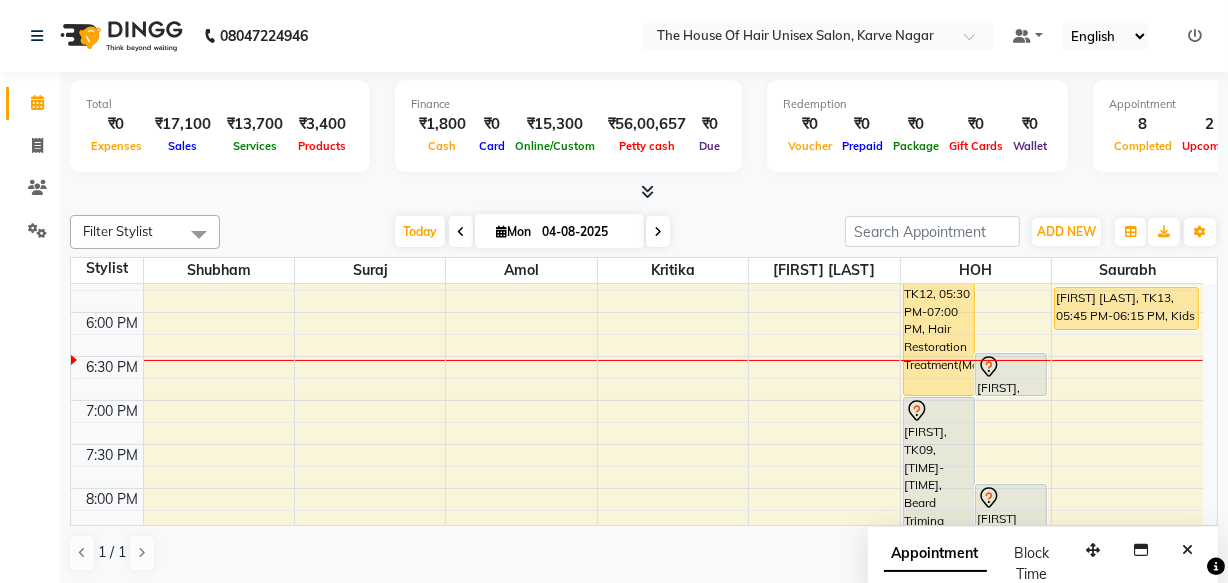 click at bounding box center [658, 232] 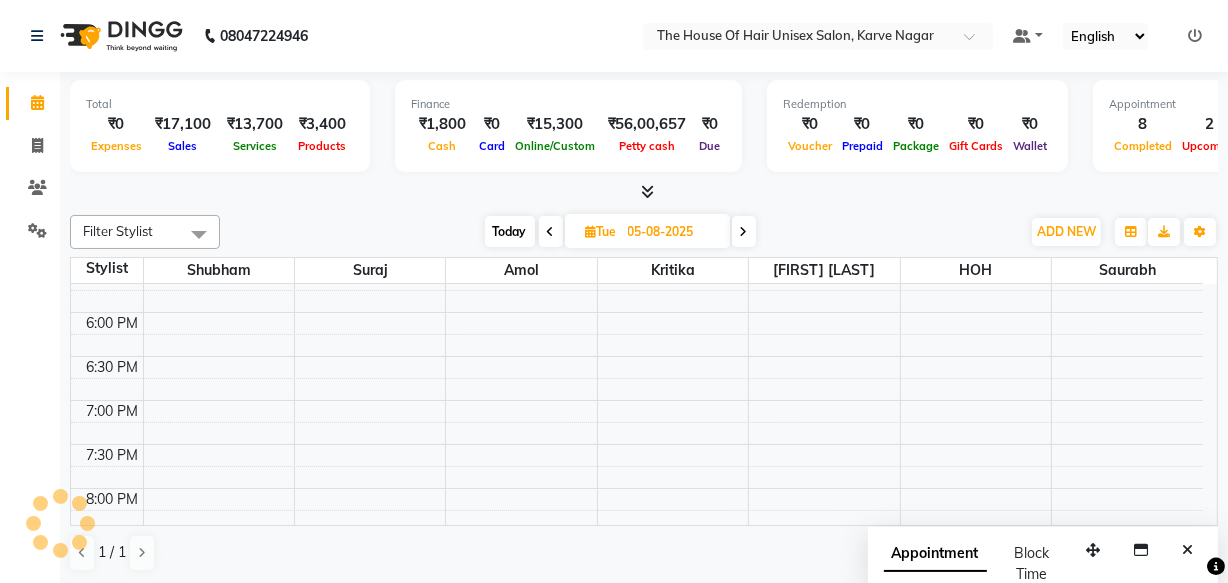 scroll, scrollTop: 965, scrollLeft: 0, axis: vertical 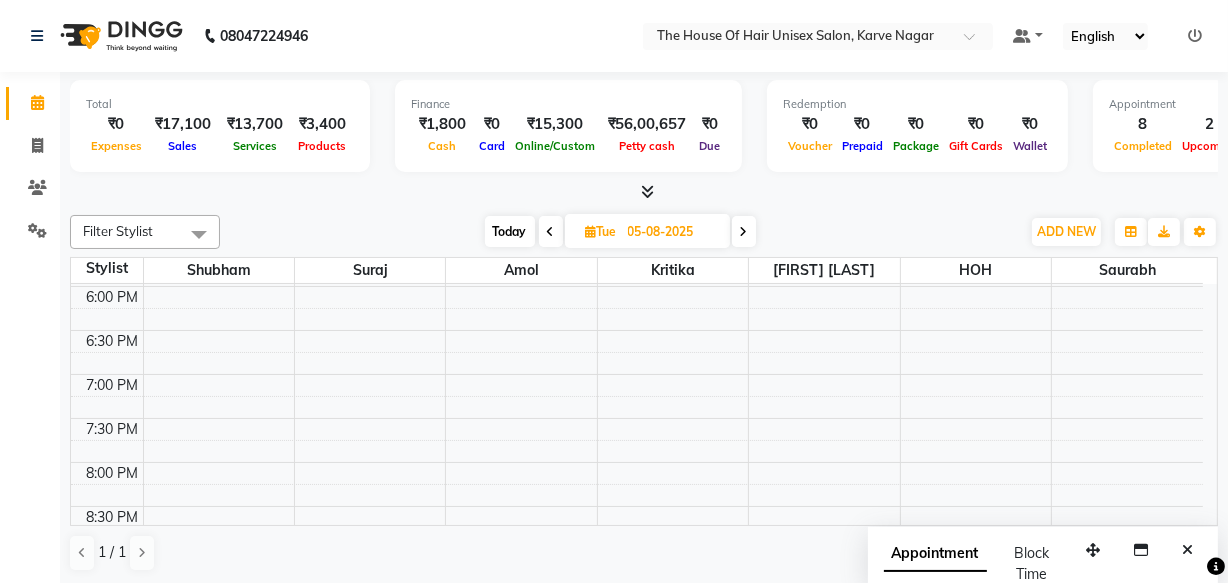 click at bounding box center (744, 231) 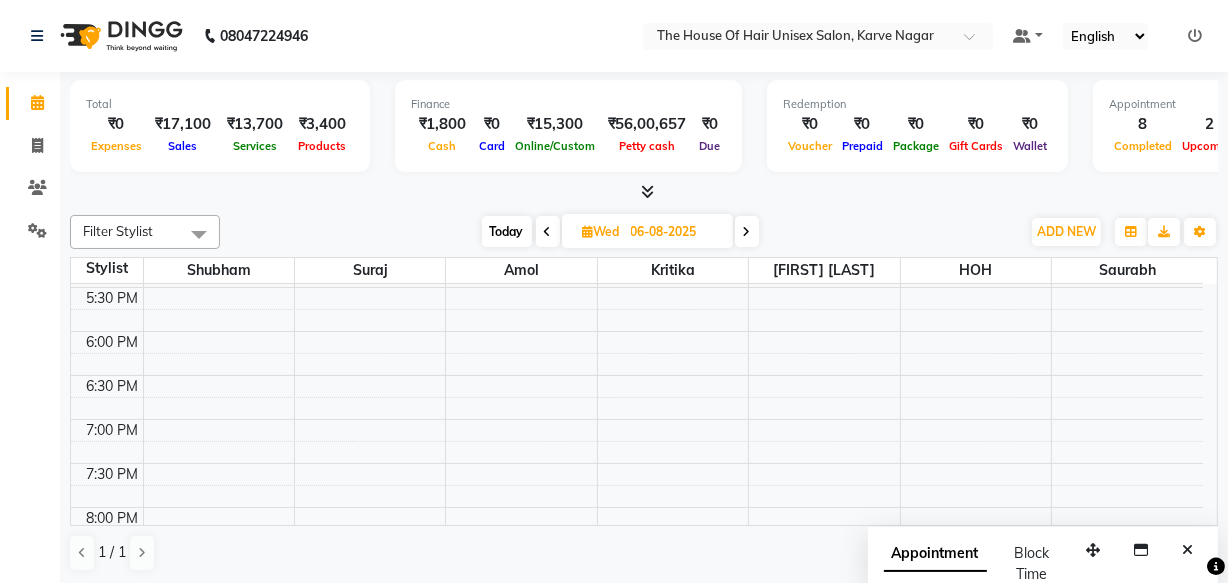 scroll, scrollTop: 925, scrollLeft: 0, axis: vertical 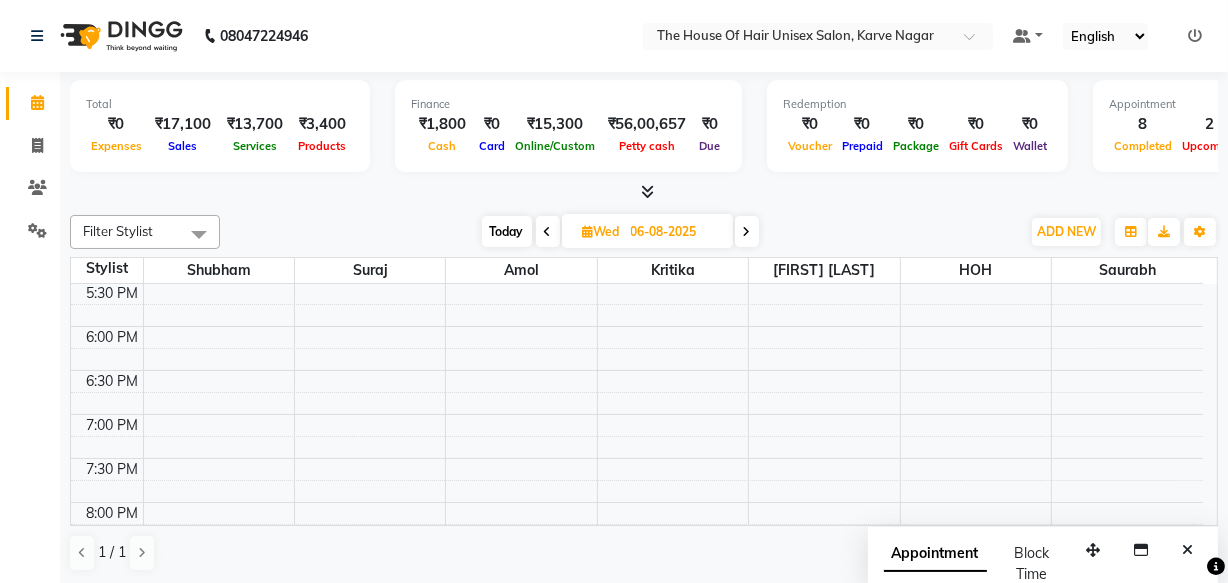 click on "Today" at bounding box center (507, 231) 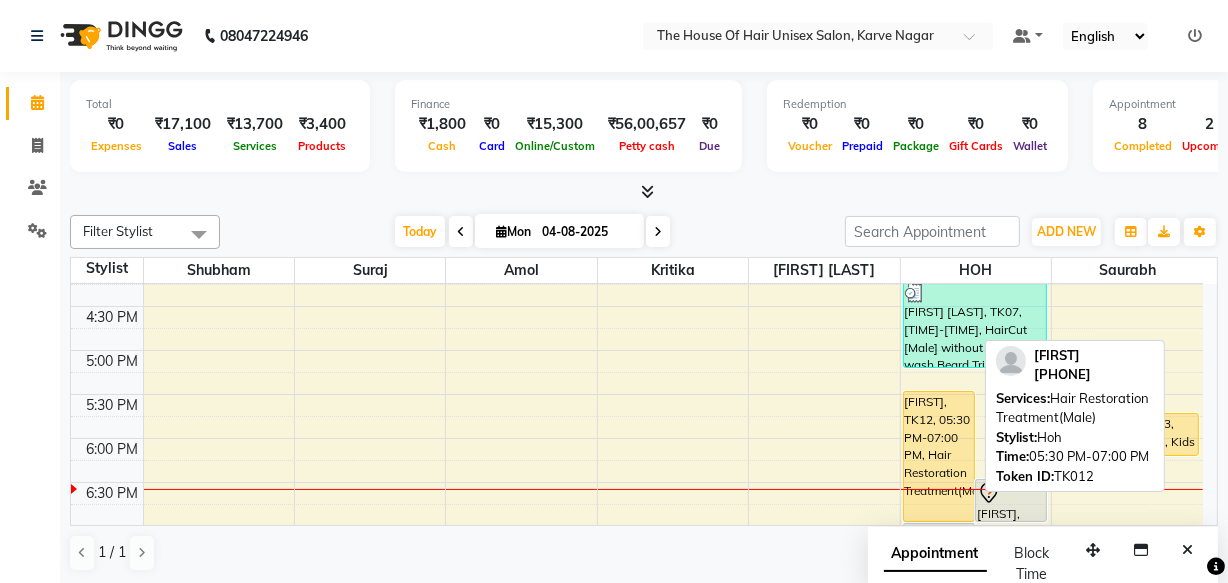 scroll, scrollTop: 814, scrollLeft: 0, axis: vertical 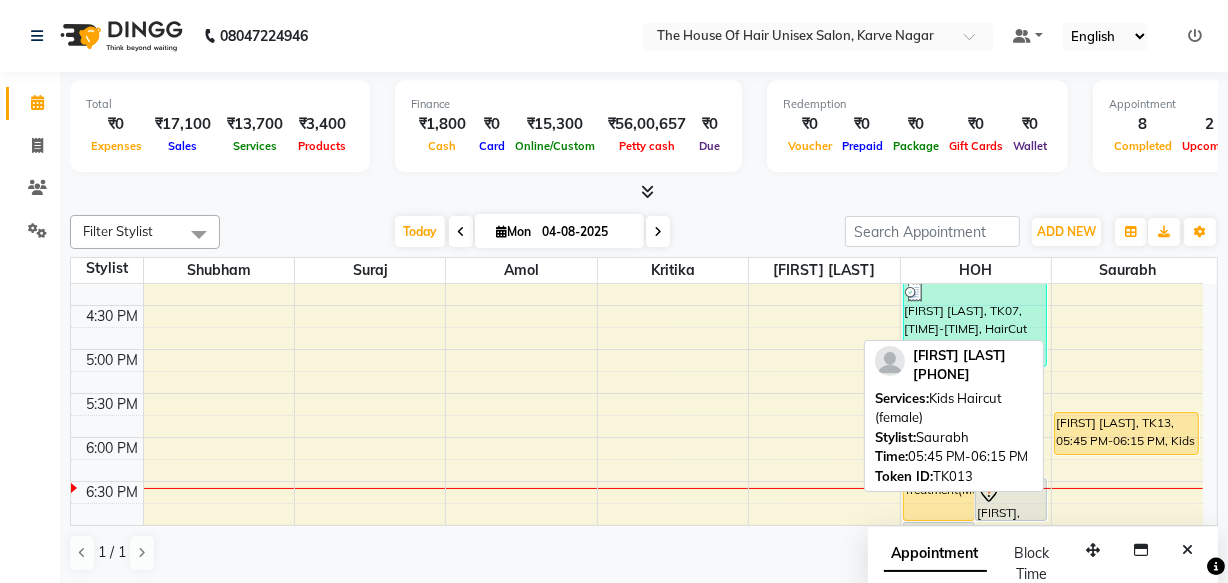 click on "prasanna khaire, TK13, 05:45 PM-06:15 PM, Kids Haircut (female)" at bounding box center [1126, 433] 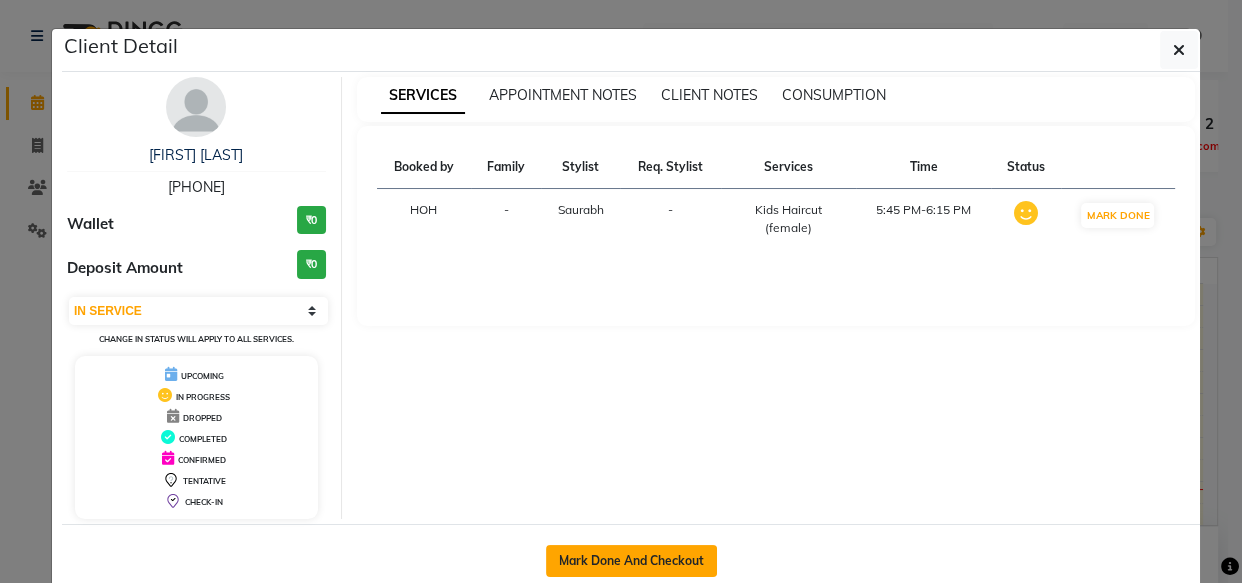 click on "Mark Done And Checkout" 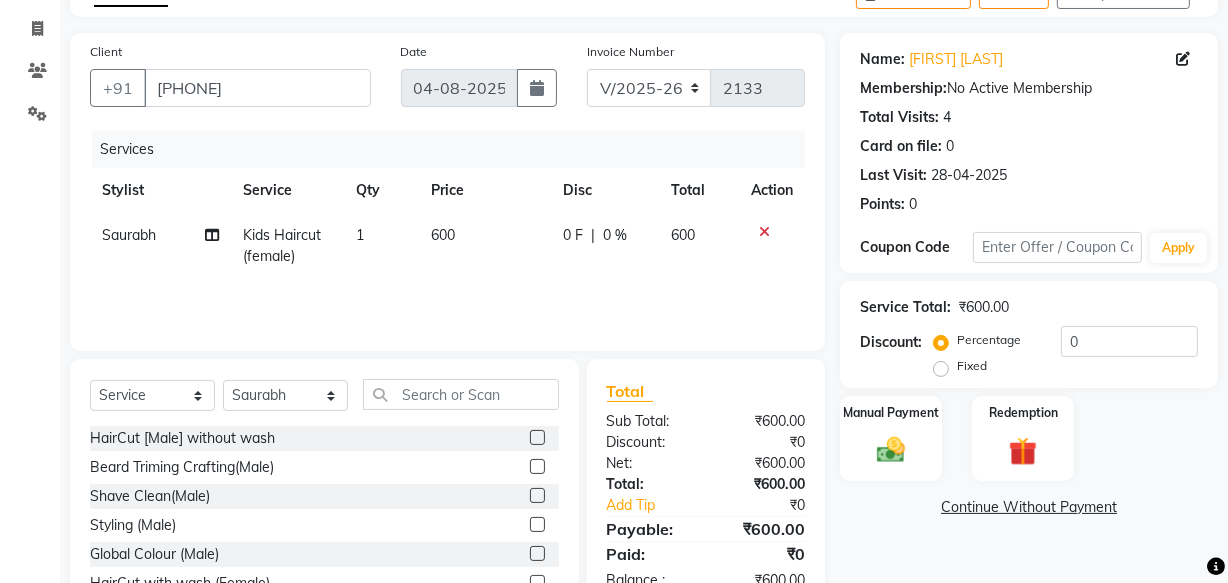 scroll, scrollTop: 159, scrollLeft: 0, axis: vertical 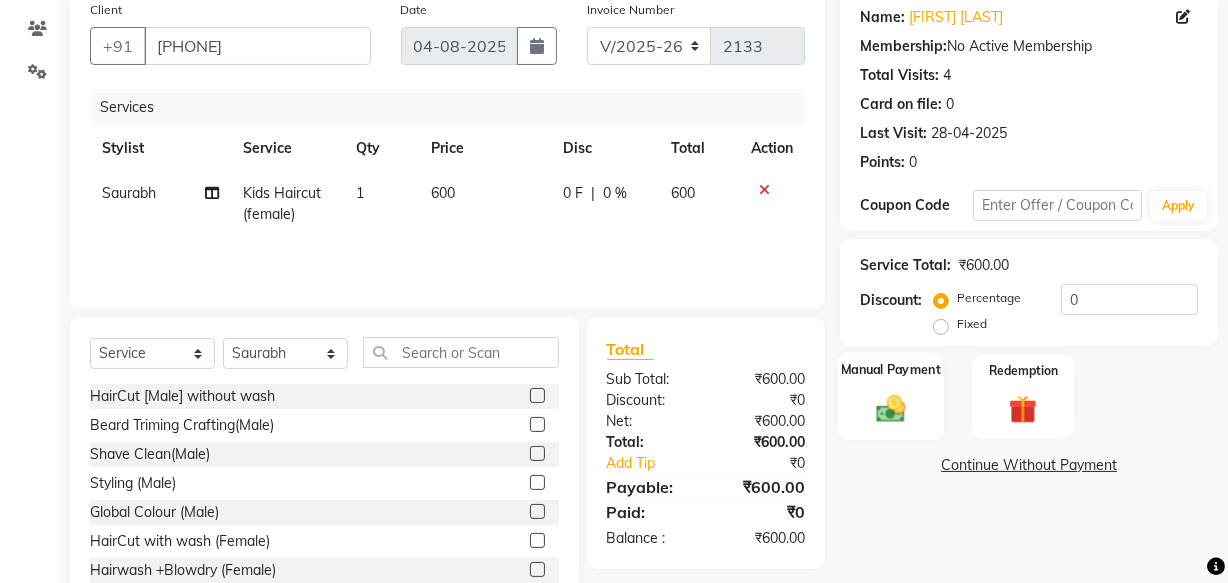 click 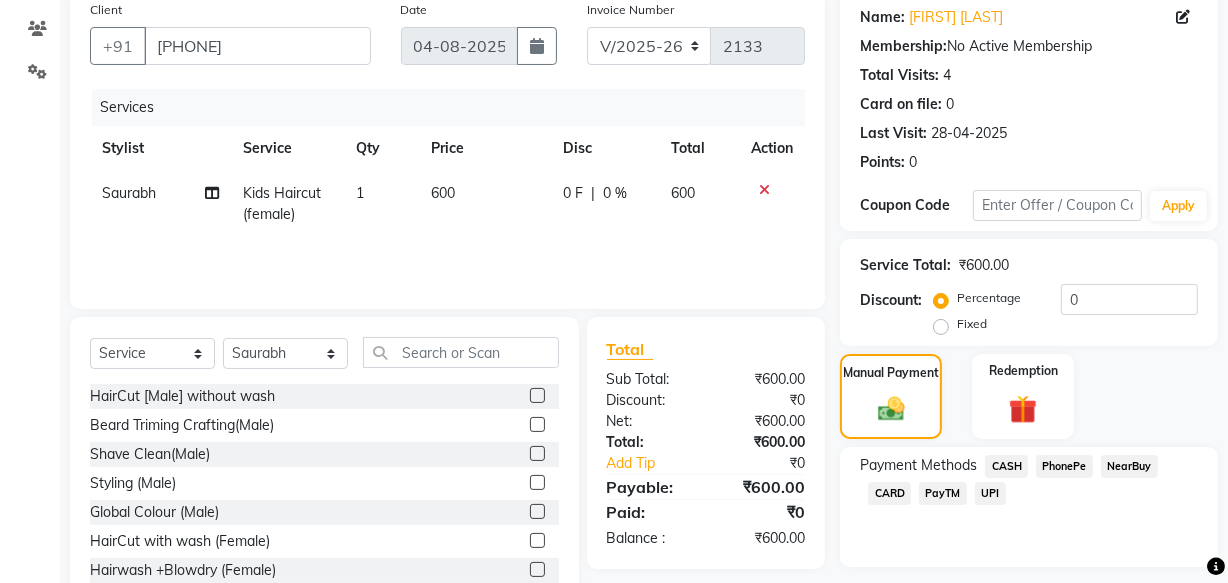 click on "UPI" 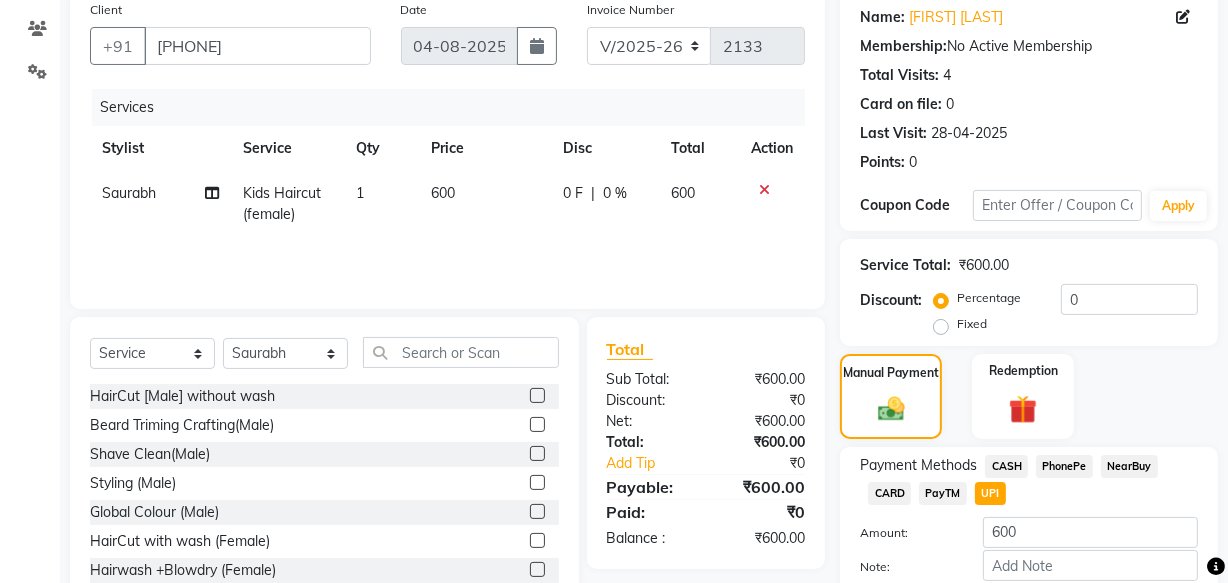 scroll, scrollTop: 270, scrollLeft: 0, axis: vertical 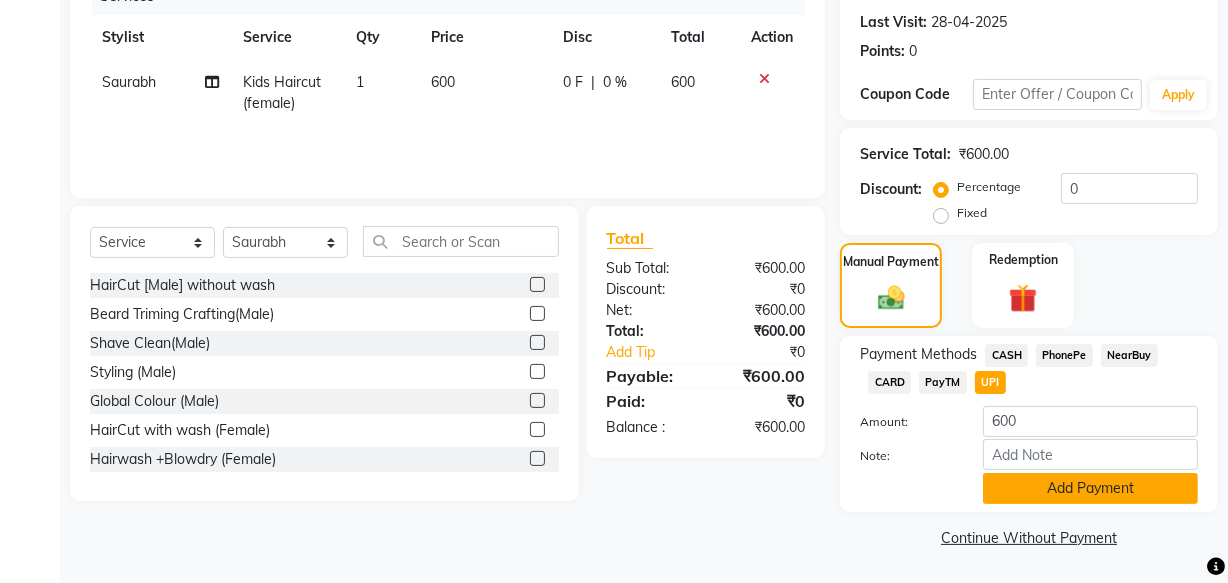 click on "Add Payment" 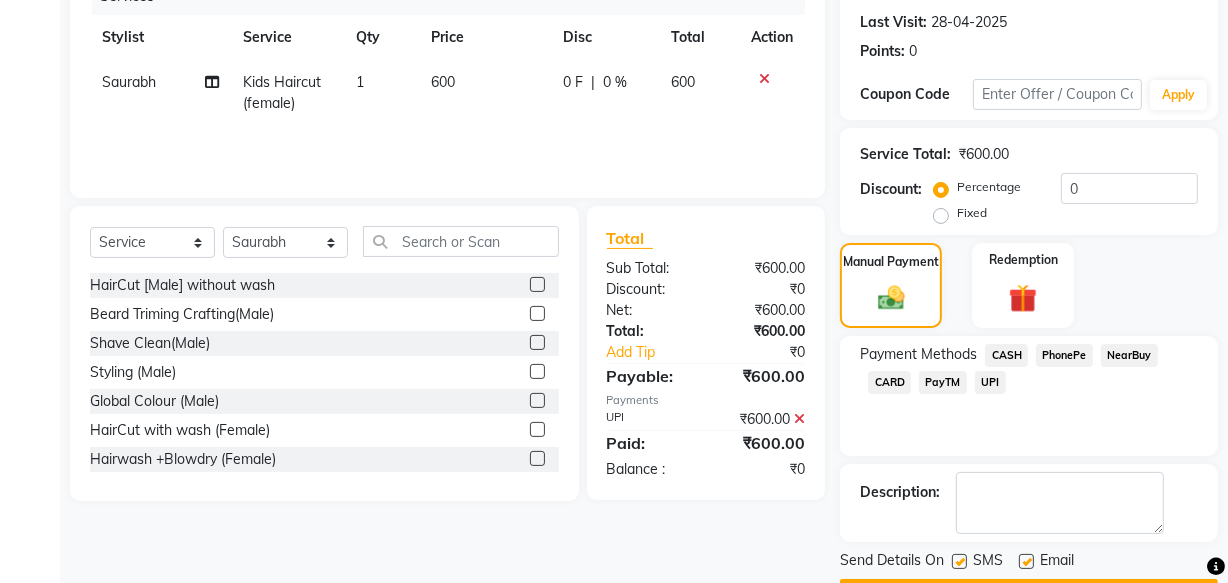 scroll, scrollTop: 326, scrollLeft: 0, axis: vertical 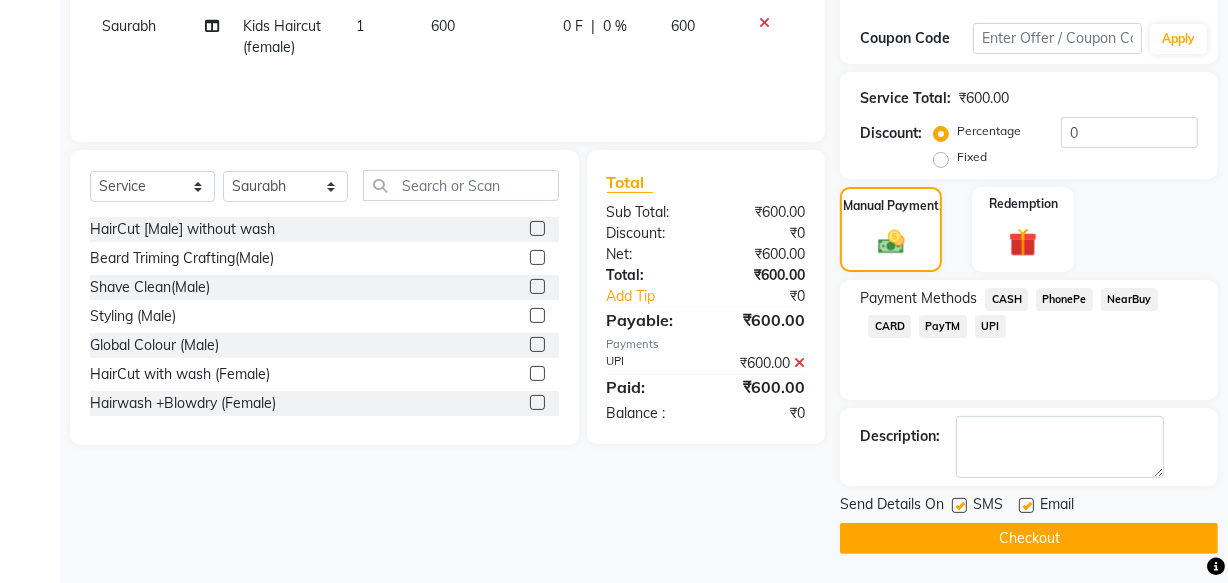 click on "Checkout" 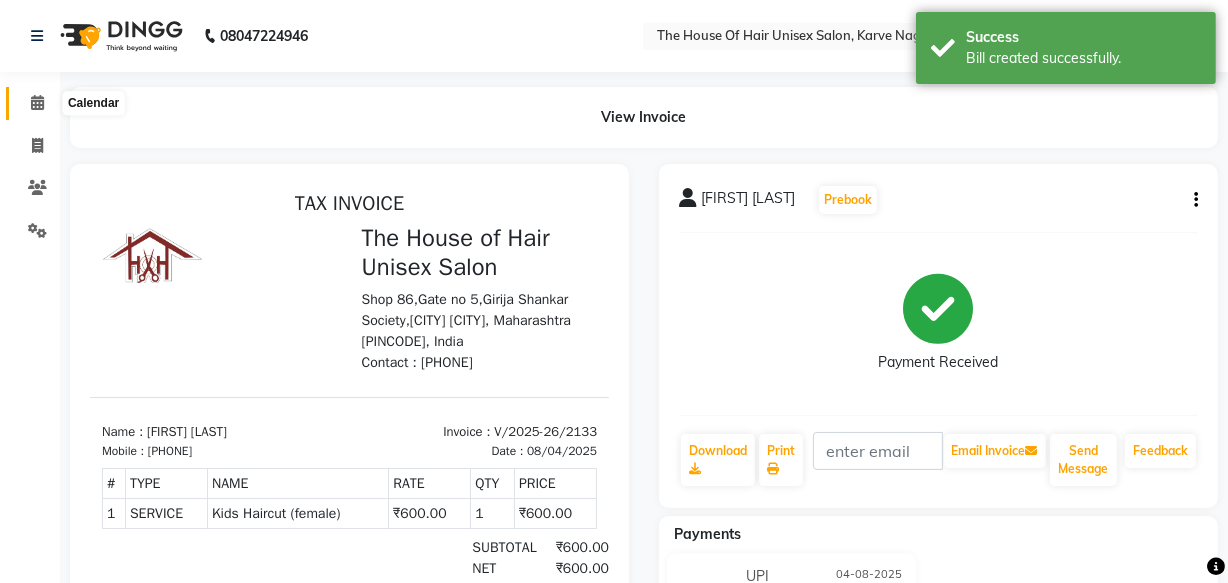 scroll, scrollTop: 0, scrollLeft: 0, axis: both 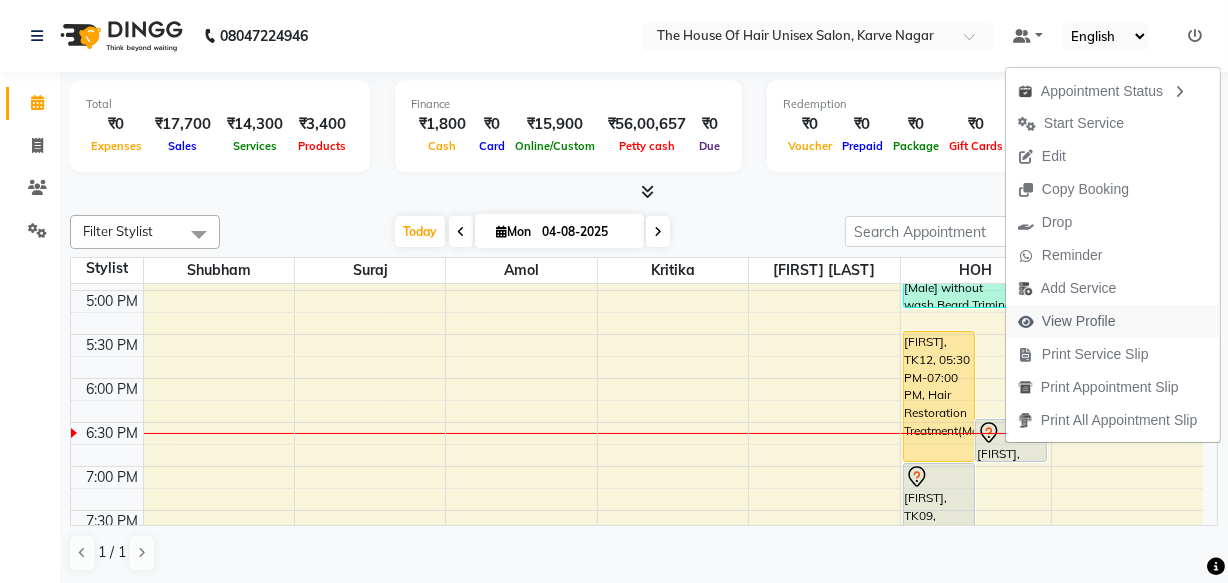 click on "View Profile" at bounding box center [1079, 321] 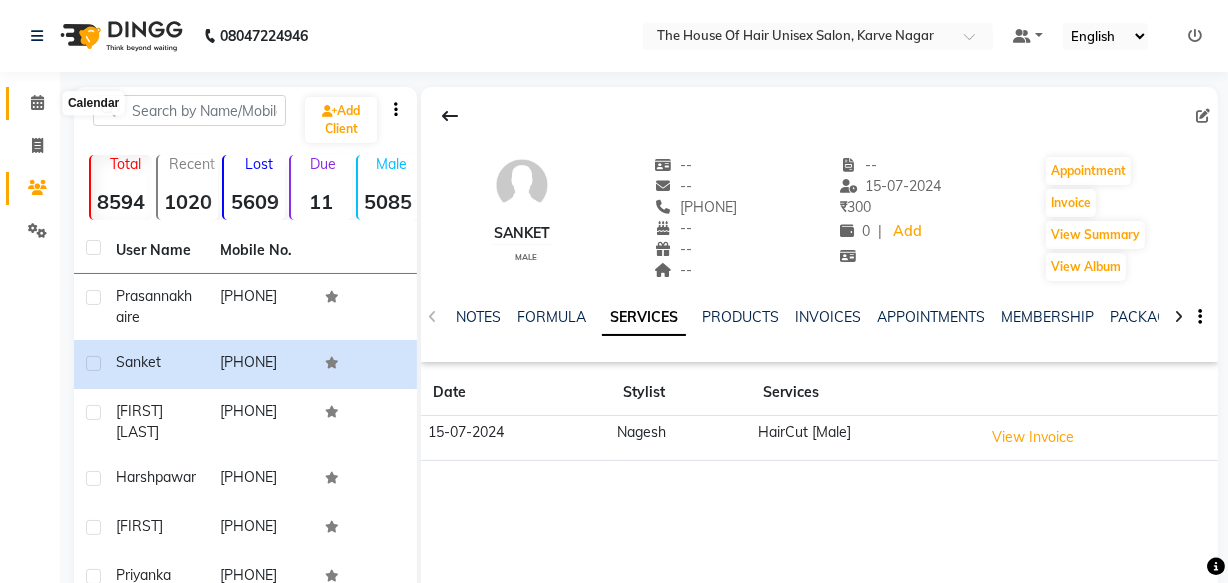 click 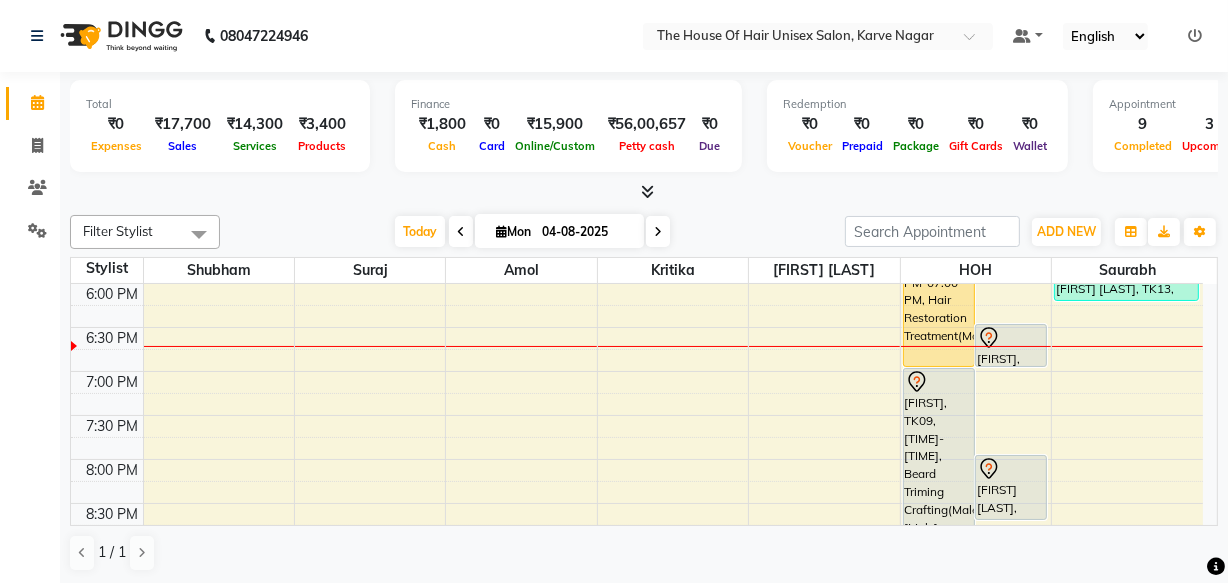 scroll, scrollTop: 970, scrollLeft: 0, axis: vertical 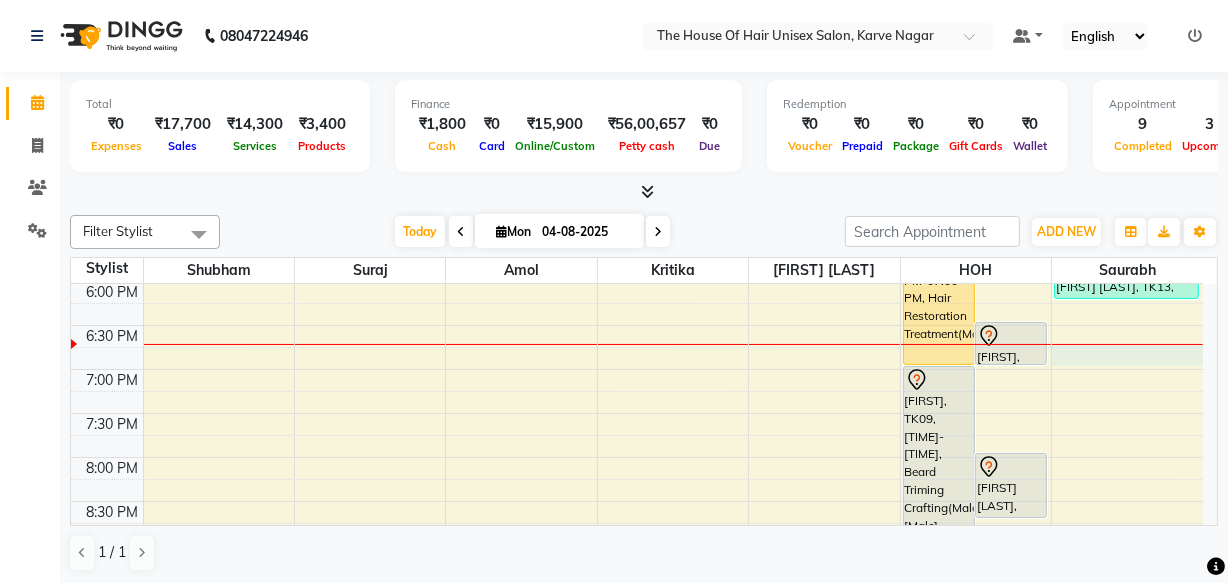 click on "7:00 AM 7:30 AM 8:00 AM 8:30 AM 9:00 AM 9:30 AM 10:00 AM 10:30 AM 11:00 AM 11:30 AM 12:00 PM 12:30 PM 1:00 PM 1:30 PM 2:00 PM 2:30 PM 3:00 PM 3:30 PM 4:00 PM 4:30 PM 5:00 PM 5:30 PM 6:00 PM 6:30 PM 7:00 PM 7:30 PM 8:00 PM 8:30 PM 9:00 PM 9:30 PM    Rohan Dangale, TK04, 12:30 PM-01:00 PM, HairCut [Male] without wash     neha, TK11, 02:15 PM-02:45 PM, Haircut without wash (female)     rutvik p, TK10, 02:30 PM-03:00 PM, Beard Triming Crafting(Male)    Loukik, TK12, 05:30 PM-07:00 PM, Hair Restoration Treatment(Male)             Sanket, TK14, 06:30 PM-07:00 PM, FACE o3 de tan              HARSH, TK09, 07:00 PM-09:00 PM, Beard Triming Crafting(Male),HairCut [Male] without wash             Apeksha purkar, TK08, 08:00 PM-08:45 PM, HairCut with wash (Female)    kedar, TK03, 11:00 AM-11:30 AM, HairCut [Male] without wash    kedar, TK03, 11:30 AM-12:00 PM, Beard Triming Crafting(Male)     Amit Kale, TK06, 12:30 PM-01:30 PM, Global Colour (Male)     harsh pawar, TK05, 03:00 PM-03:30 PM, HairCut [Male] without wash" at bounding box center (637, -27) 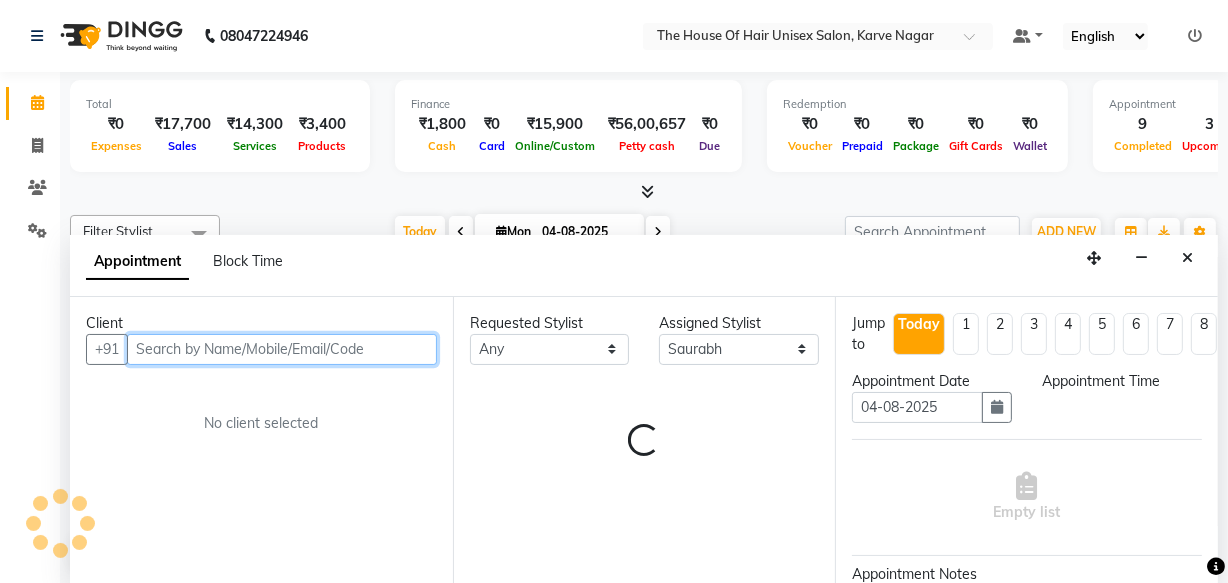 scroll, scrollTop: 0, scrollLeft: 0, axis: both 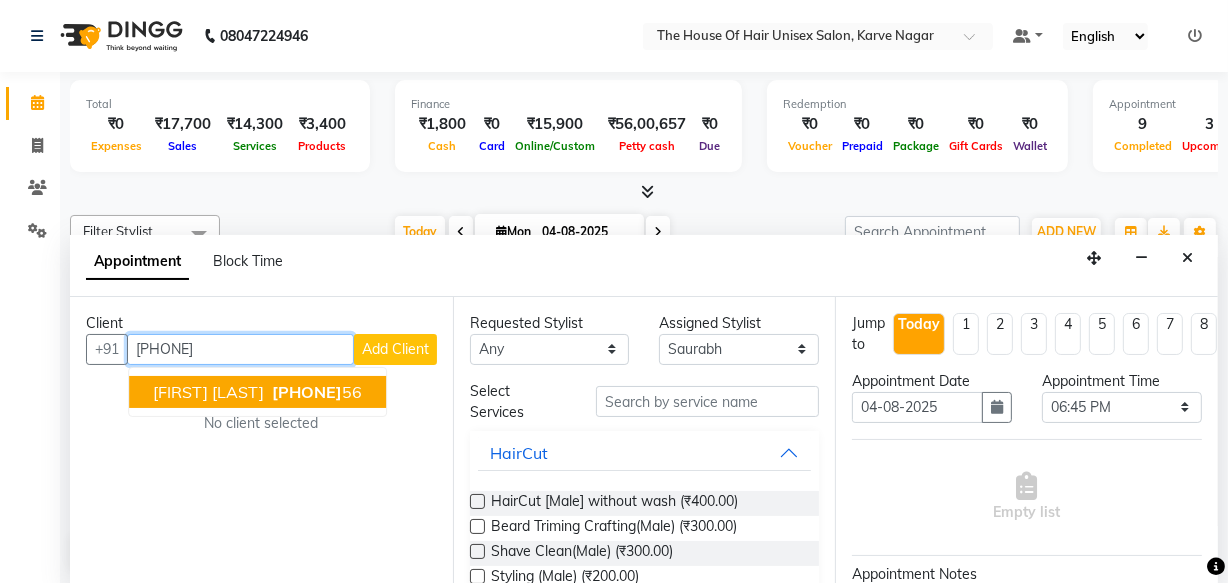 click on "96370512" at bounding box center [307, 392] 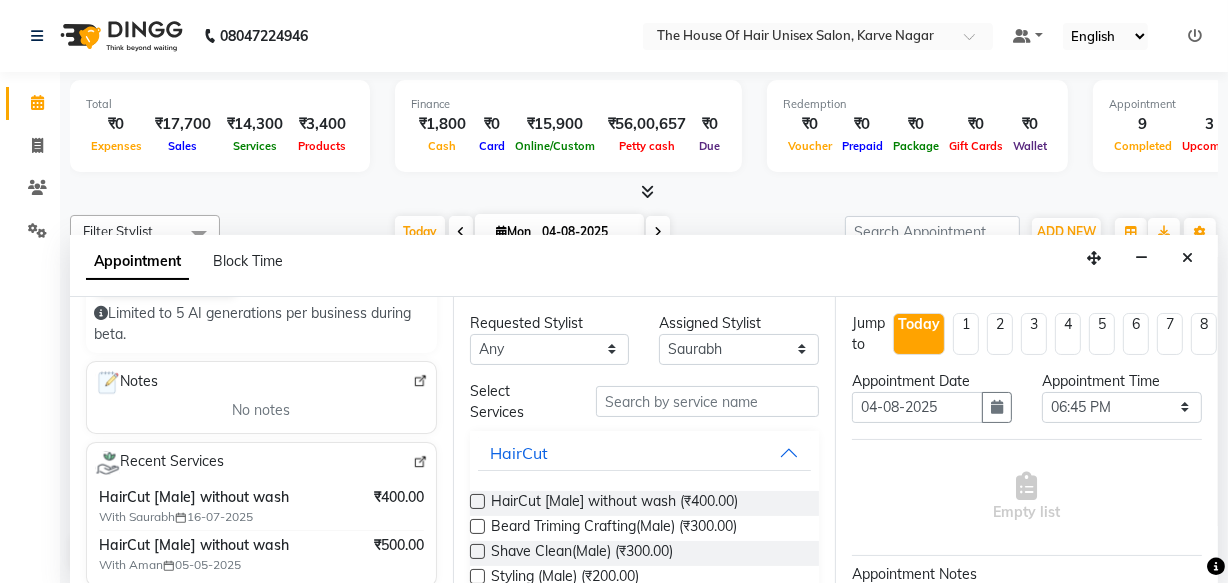 scroll, scrollTop: 251, scrollLeft: 0, axis: vertical 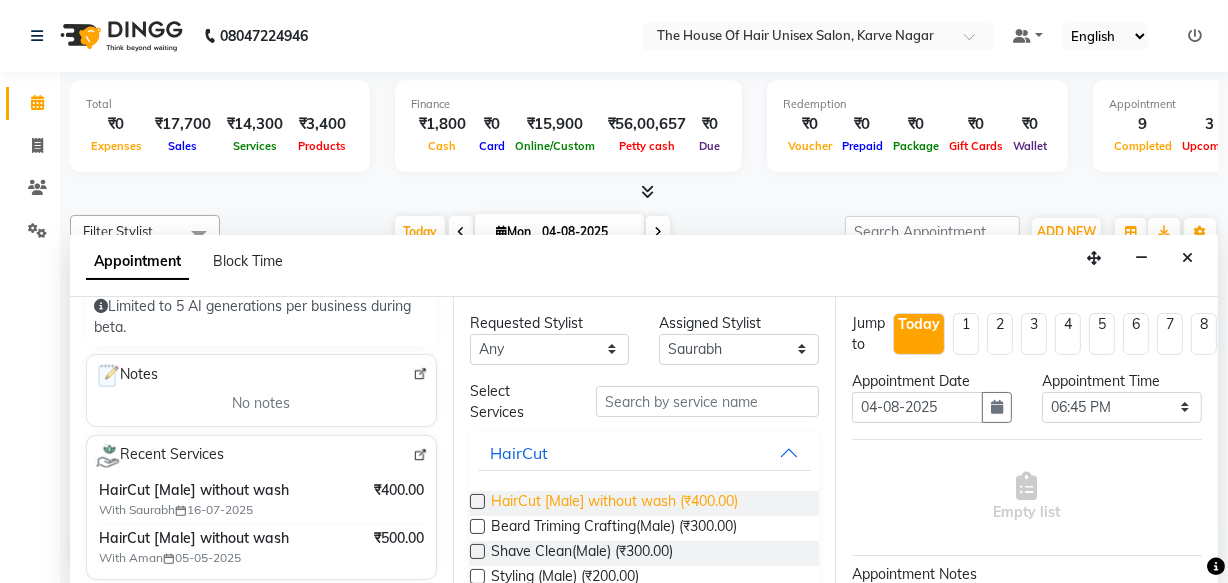 click on "HairCut [Male] without wash (₹400.00)" at bounding box center (614, 503) 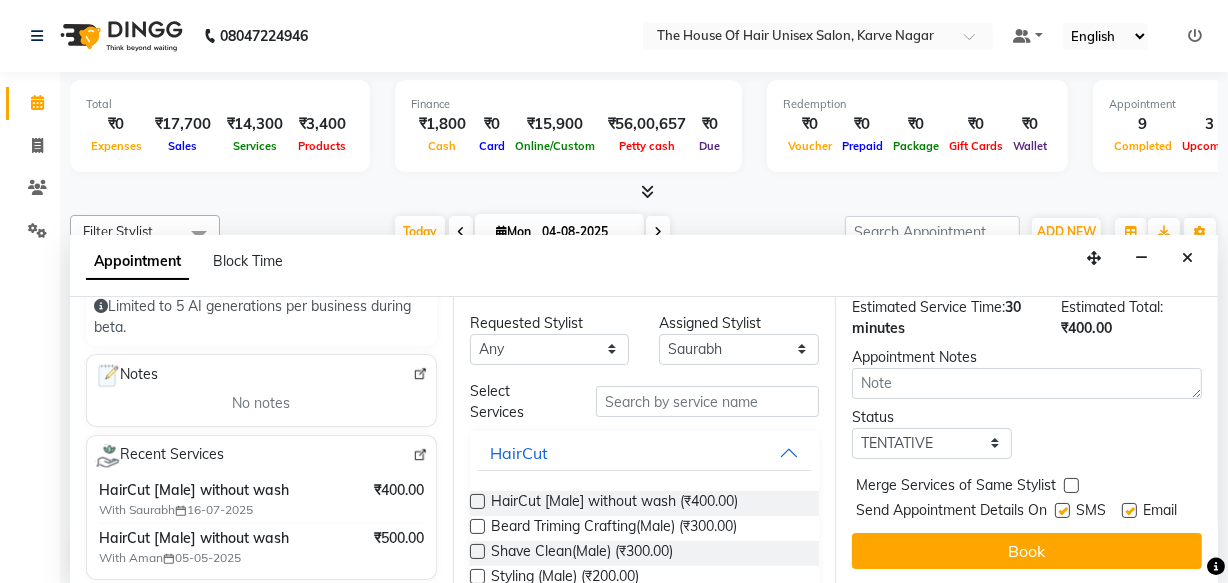 scroll, scrollTop: 289, scrollLeft: 0, axis: vertical 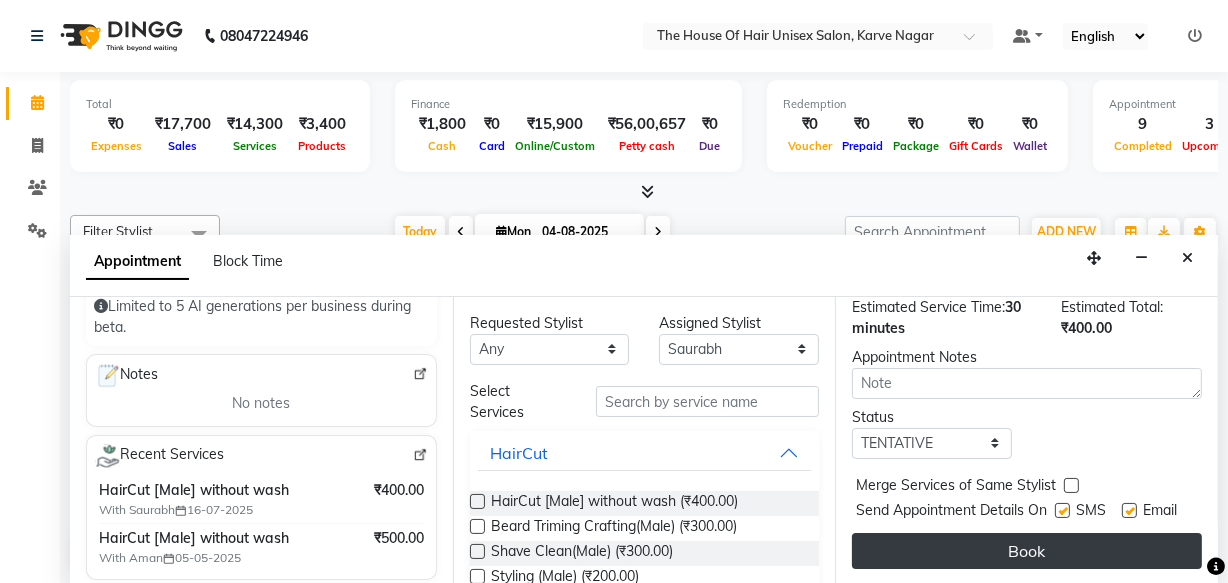 click on "Book" at bounding box center (1027, 551) 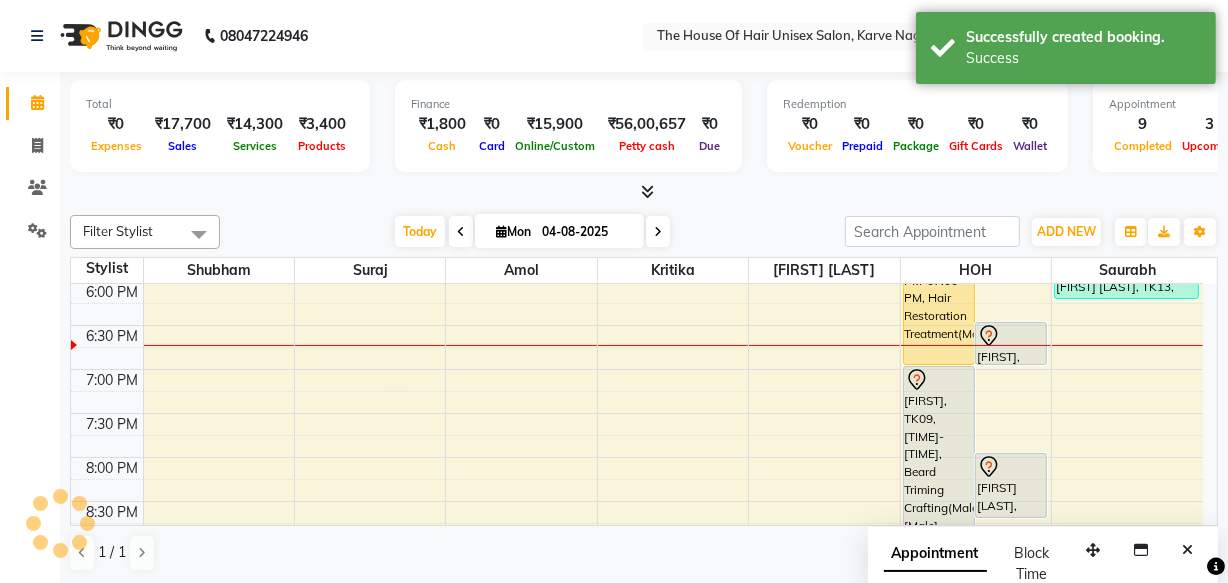 scroll, scrollTop: 0, scrollLeft: 0, axis: both 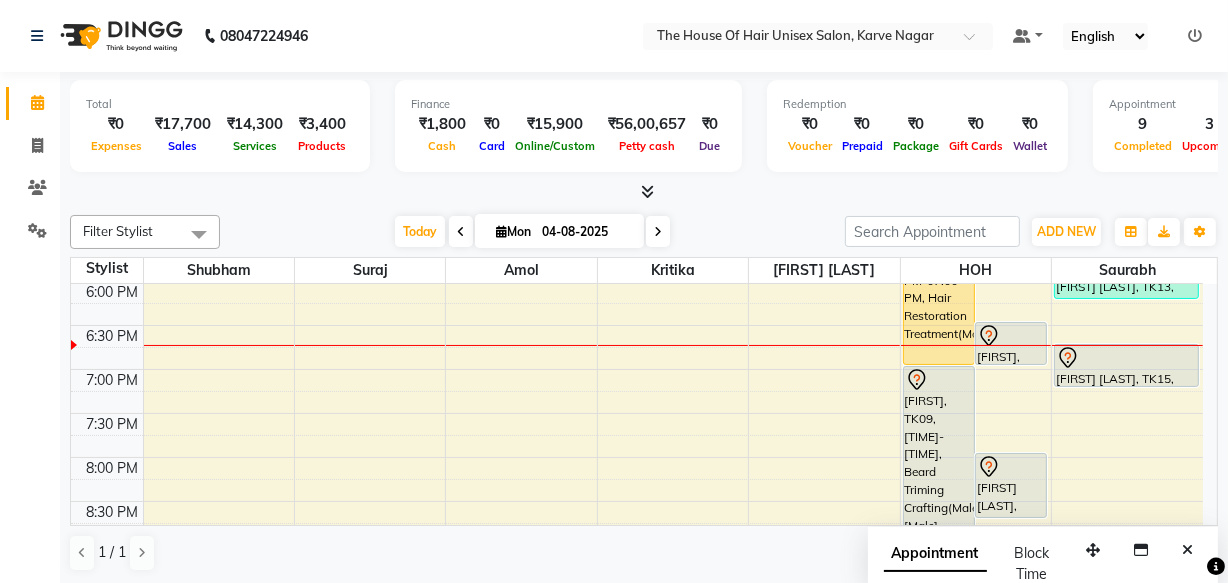 click on "Total  ₹0  Expenses ₹17,700  Sales ₹14,300  Services ₹3,400  Products Finance  ₹1,800  Cash ₹0  Card ₹15,900  Online/Custom ₹56,00,657 Petty cash ₹0 Due  Redemption  ₹0 Voucher ₹0 Prepaid ₹0 Package ₹0  Gift Cards ₹0  Wallet  Appointment  9 Completed 3 Upcoming 1 Ongoing 0 No show  Other sales  ₹0  Packages ₹0  Memberships ₹0  Vouchers ₹0  Prepaids ₹0  Gift Cards Filter Stylist Select All Amol david kumar HOH Kritika Saurabh Shubham Suraj Today  Mon 04-08-2025 Toggle Dropdown Add Appointment Add Invoice Add Attendance Add Client Add Transaction Toggle Dropdown Add Appointment Add Invoice Add Attendance Add Client ADD NEW Toggle Dropdown Add Appointment Add Invoice Add Attendance Add Client Add Transaction Filter Stylist Select All Amol david kumar HOH Kritika Saurabh Shubham Suraj Group By  Staff View   Room View  View as Vertical  Vertical - Week View  Horizontal  Horizontal - Week View  List  Toggle Dropdown Calendar Settings Manage Tags   Arrange Stylists  Full Screen" 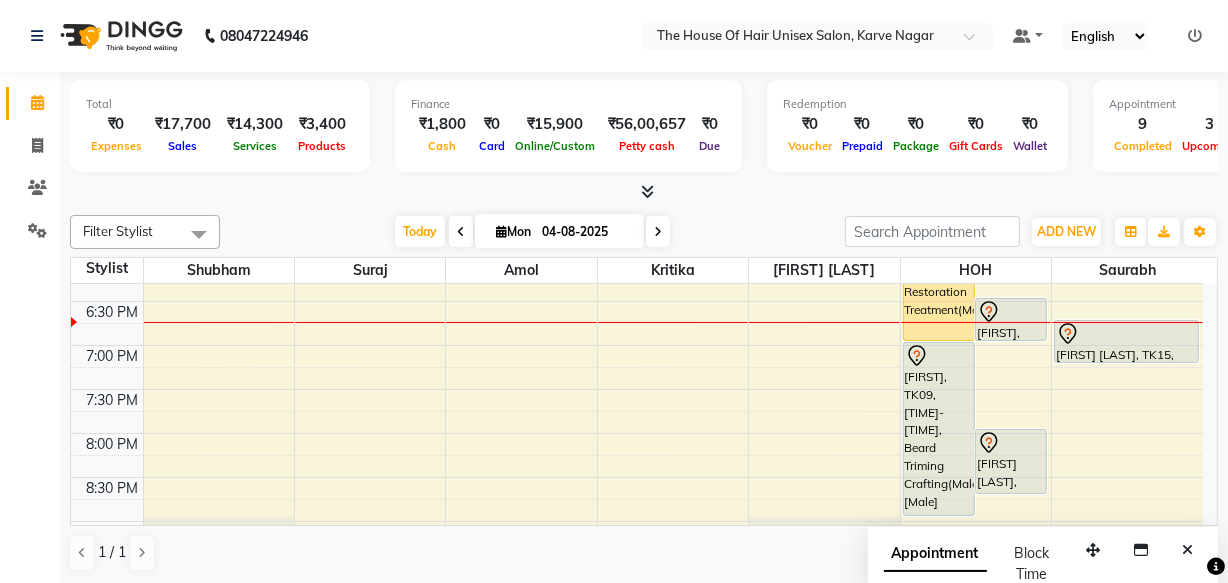 scroll, scrollTop: 992, scrollLeft: 0, axis: vertical 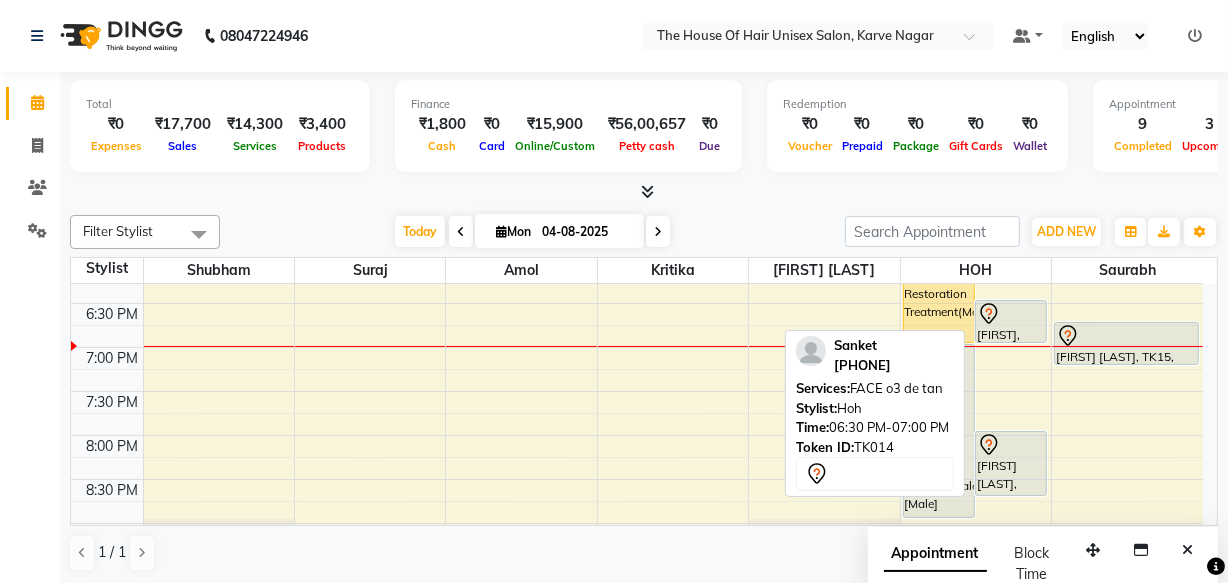 click on "Sanket, TK14, 06:30 PM-07:00 PM, FACE o3 de tan" at bounding box center [1011, 321] 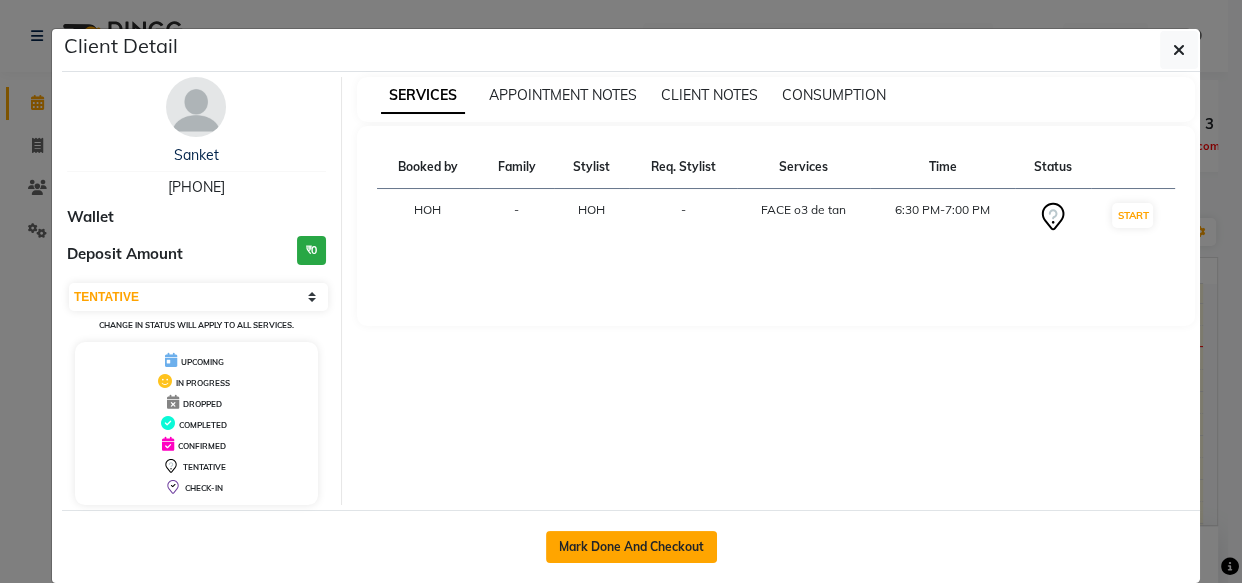 click on "Mark Done And Checkout" 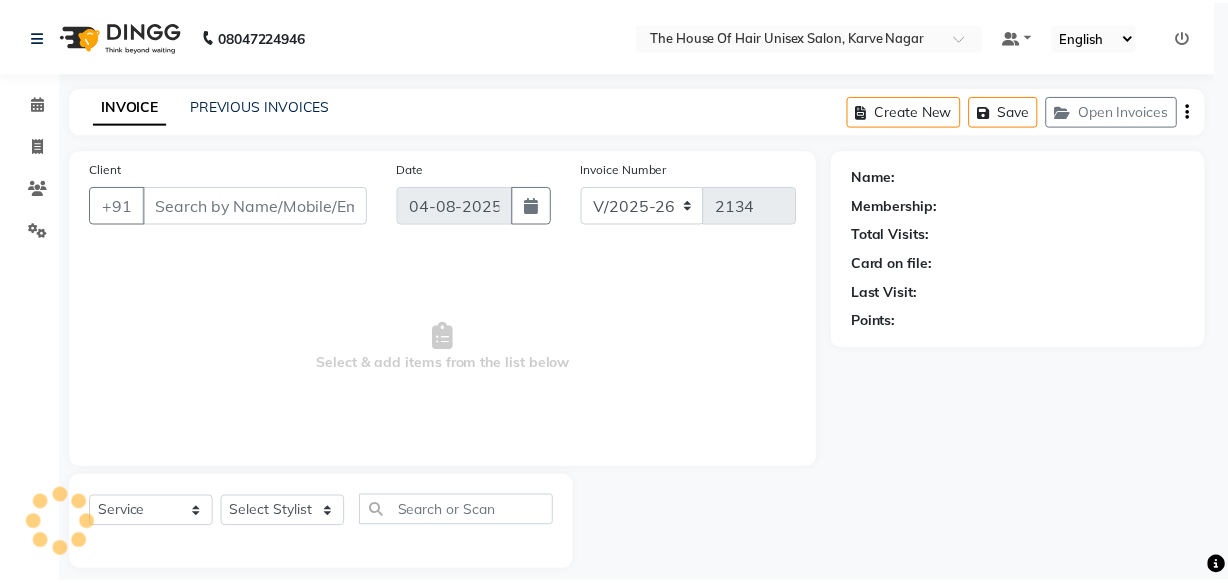 scroll, scrollTop: 0, scrollLeft: 0, axis: both 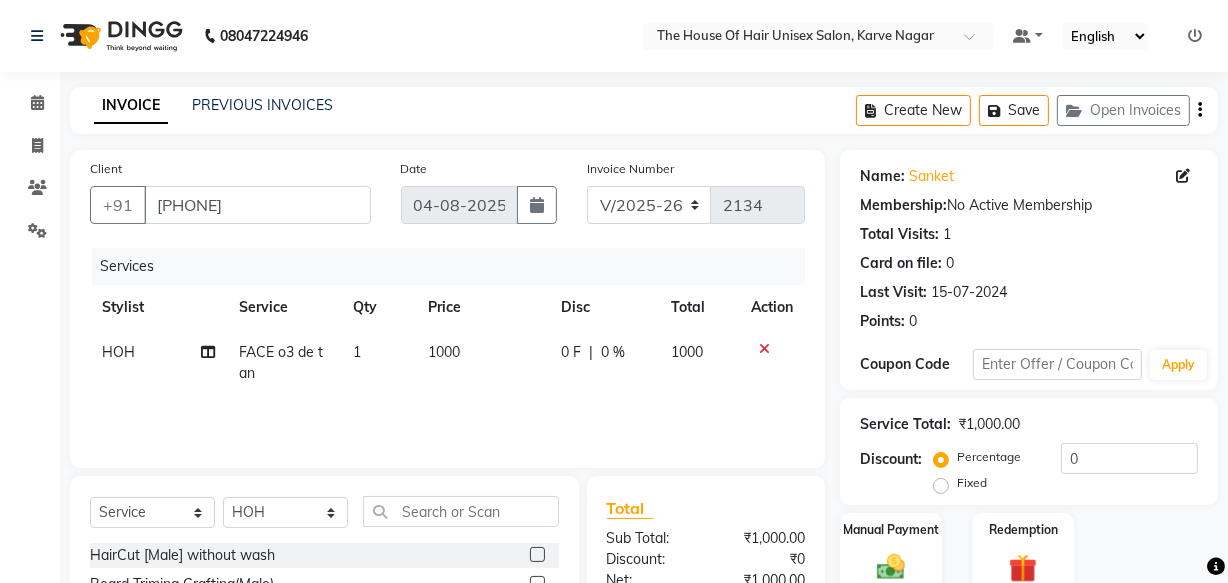 click on "Sub Total:" 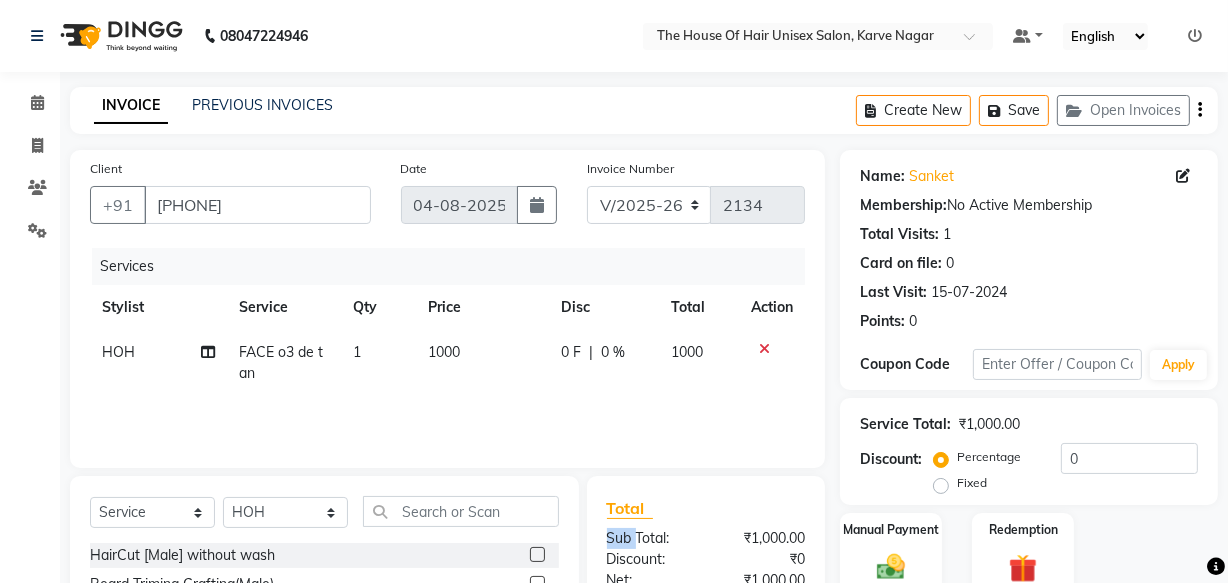 click on "Sub Total:" 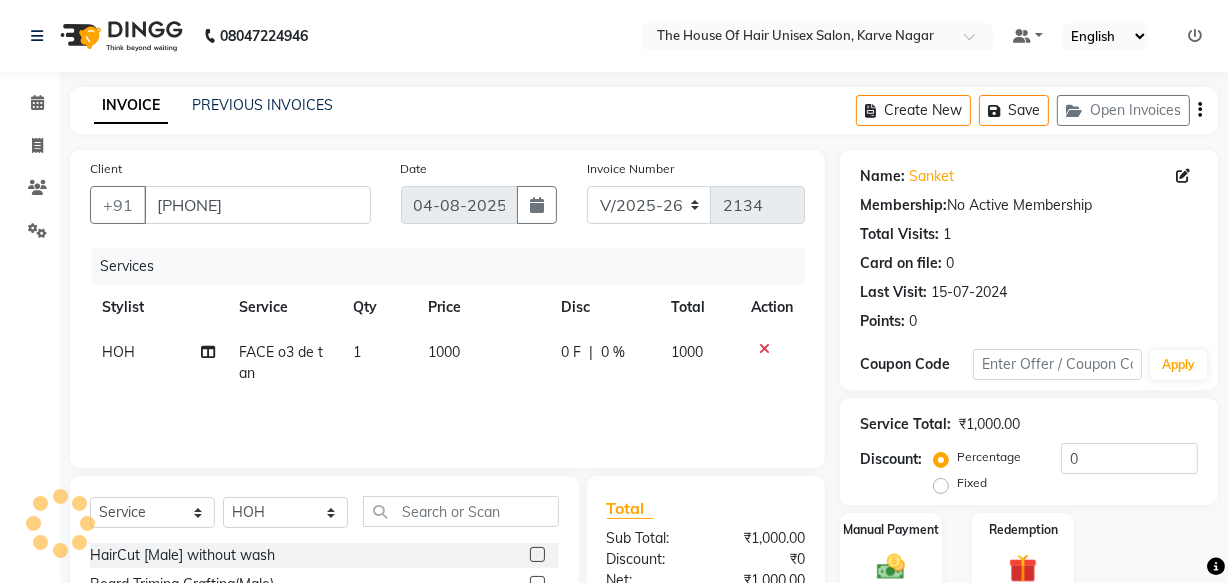 click on "Sub Total:" 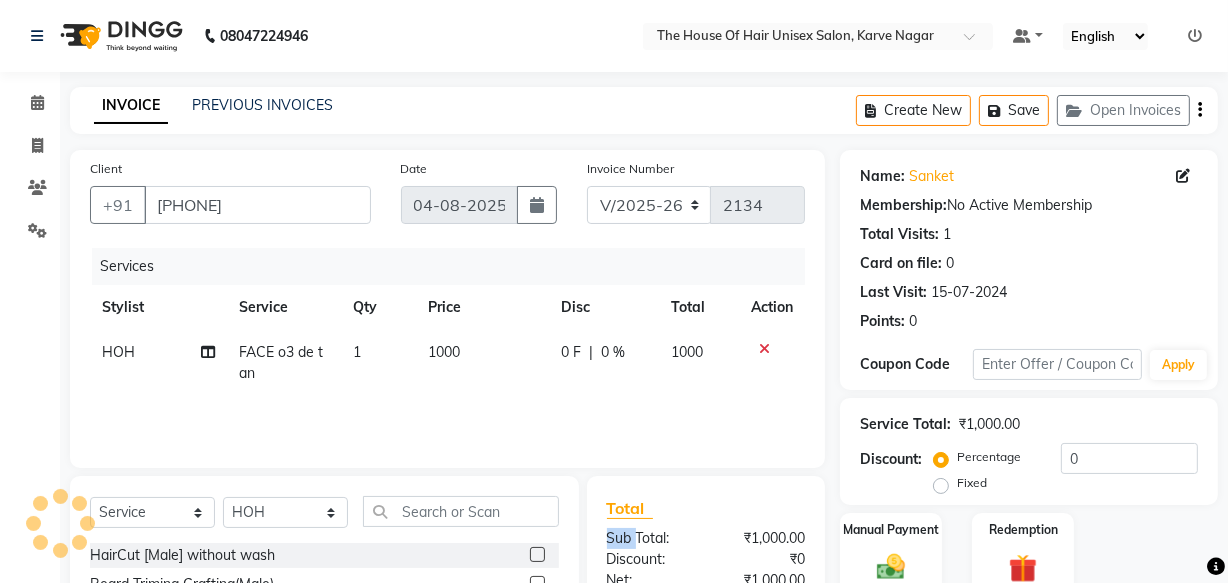 click on "Sub Total:" 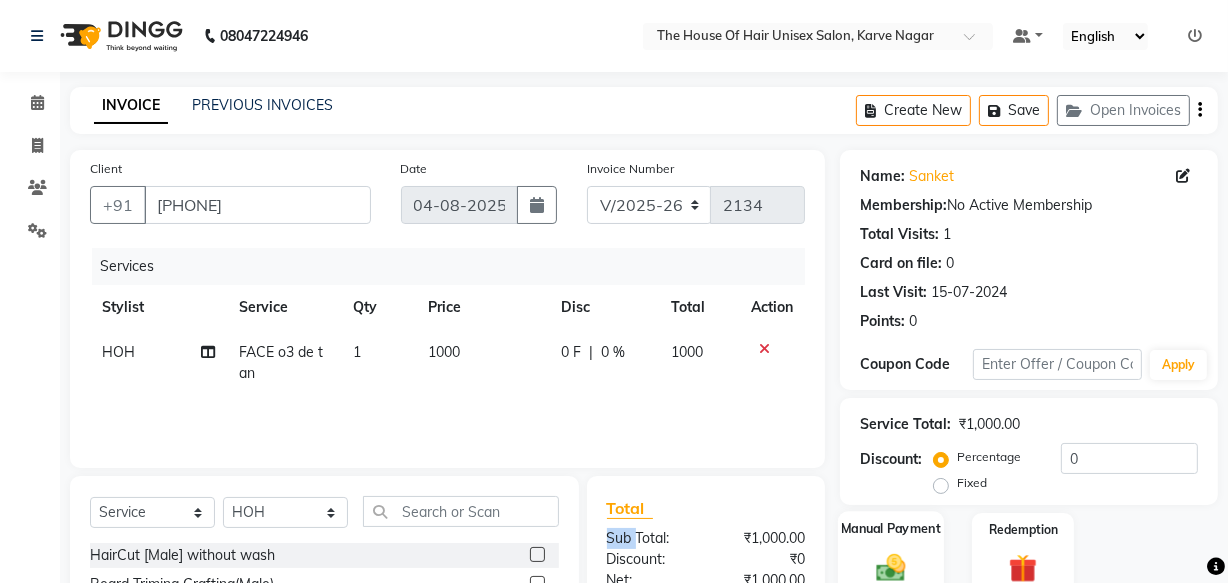 scroll, scrollTop: 219, scrollLeft: 0, axis: vertical 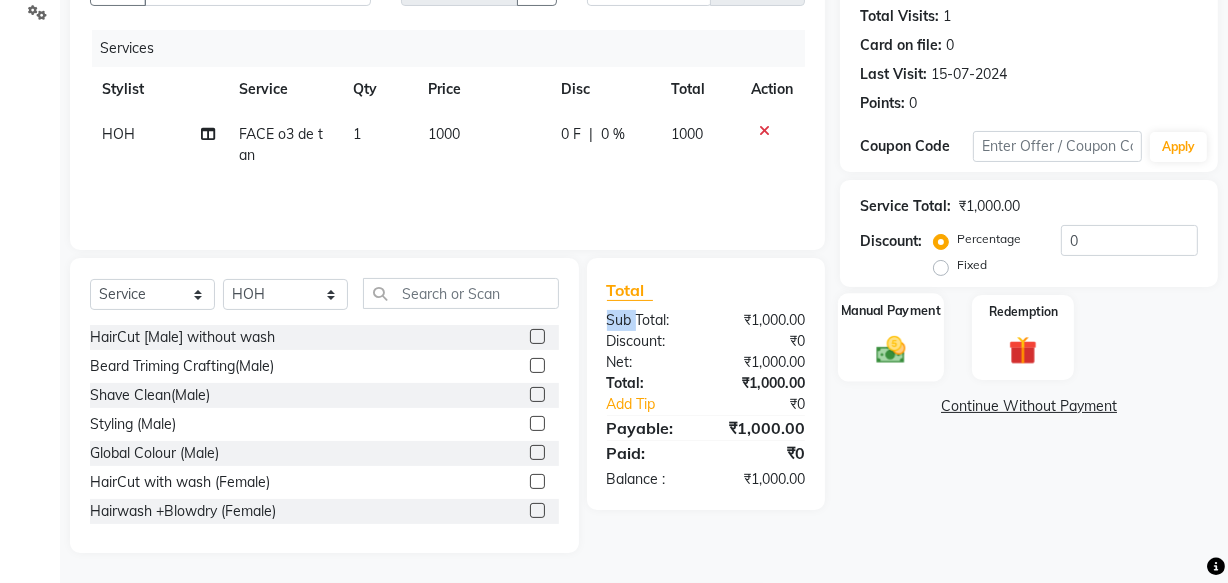 click 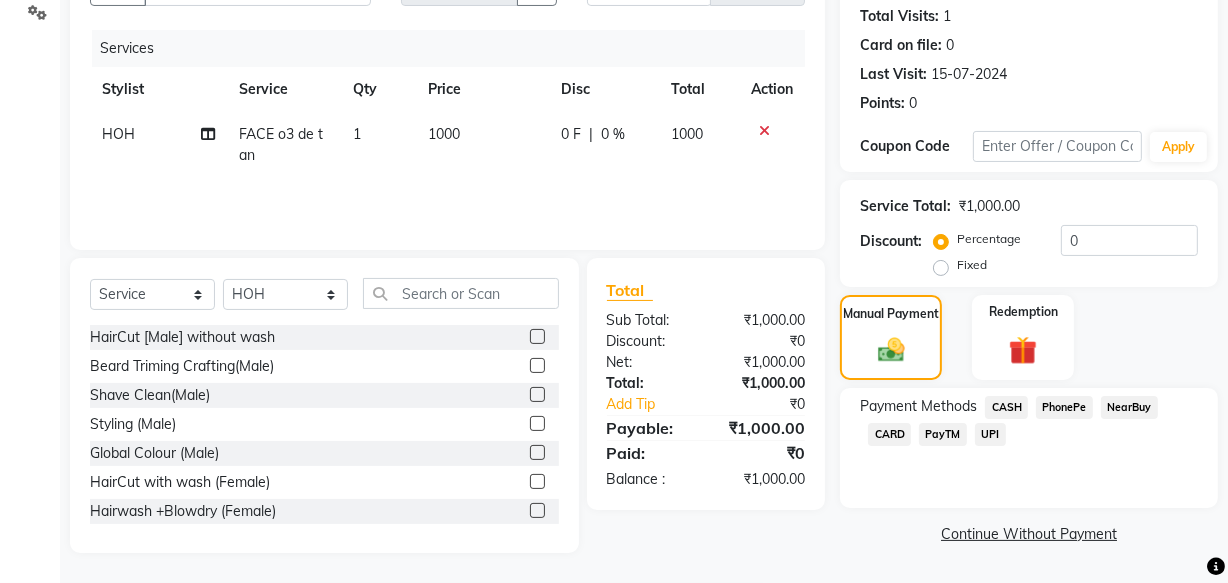 click on "UPI" 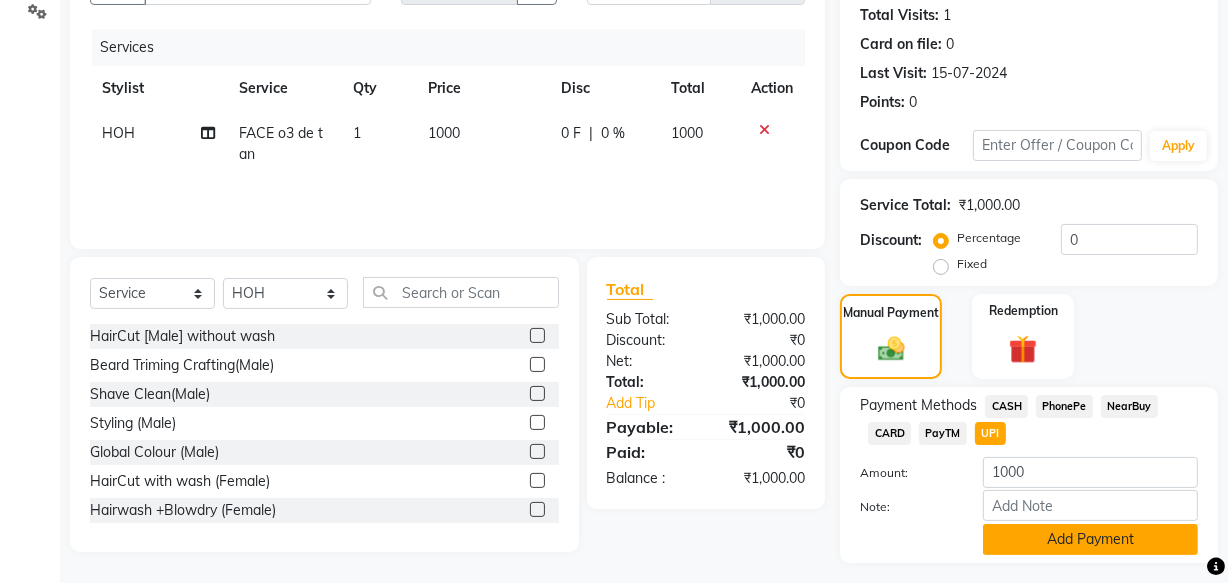 scroll, scrollTop: 270, scrollLeft: 0, axis: vertical 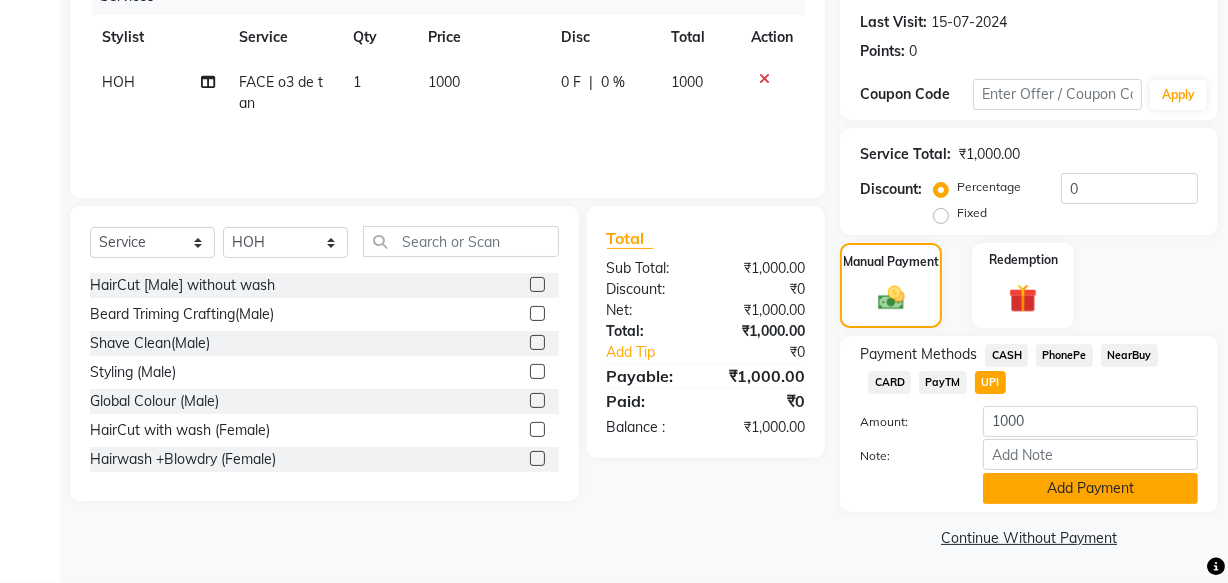 click on "Add Payment" 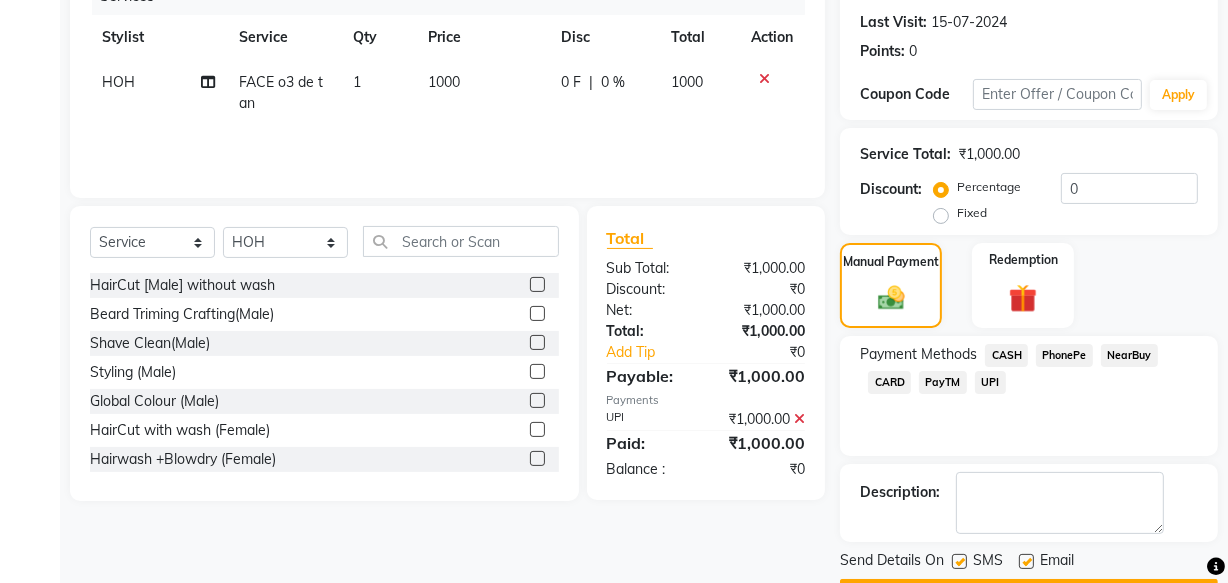 scroll, scrollTop: 326, scrollLeft: 0, axis: vertical 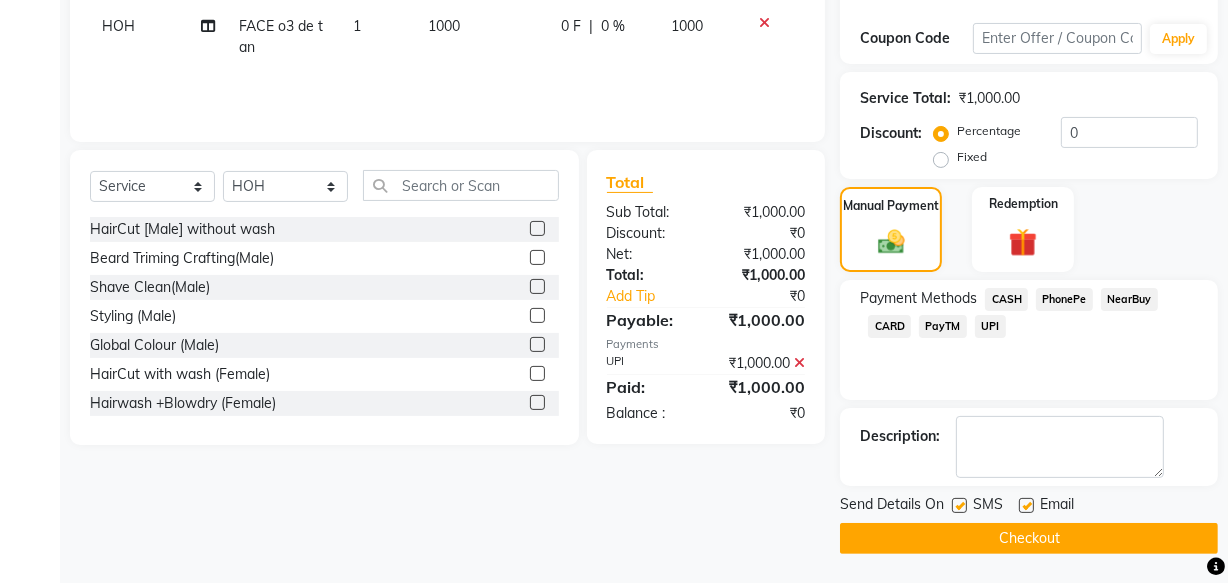 click on "Checkout" 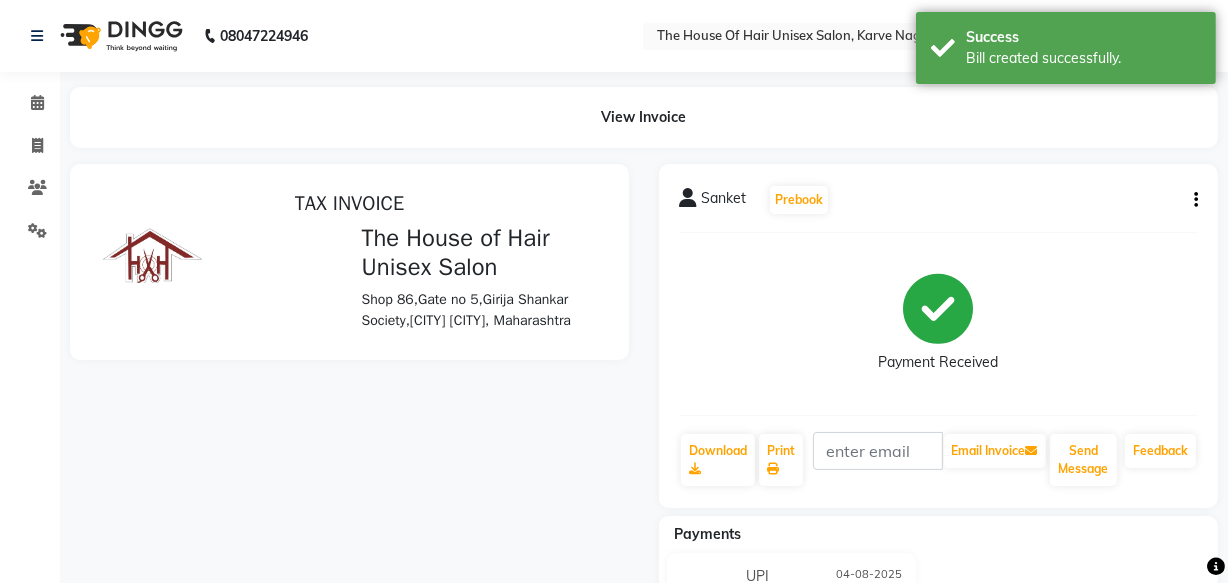 scroll, scrollTop: 0, scrollLeft: 0, axis: both 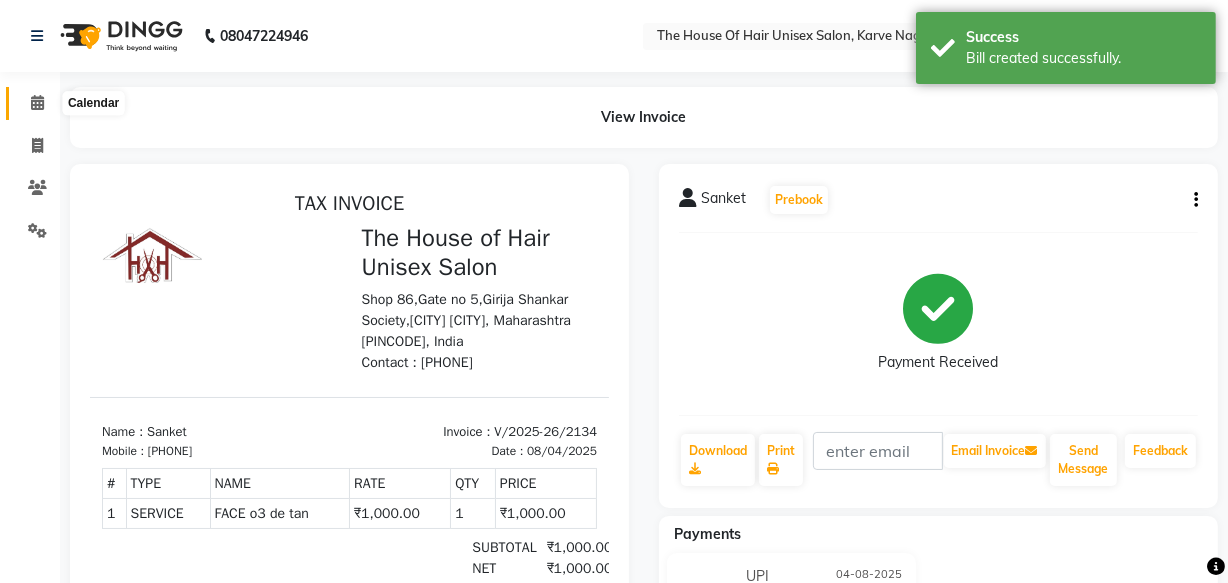 click 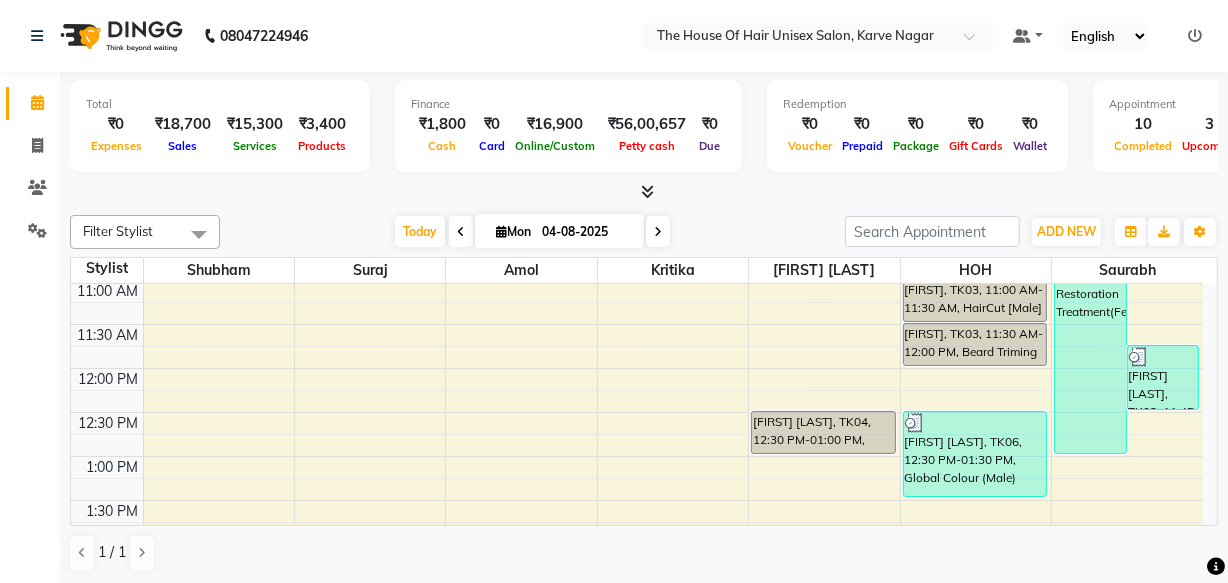 scroll, scrollTop: 360, scrollLeft: 0, axis: vertical 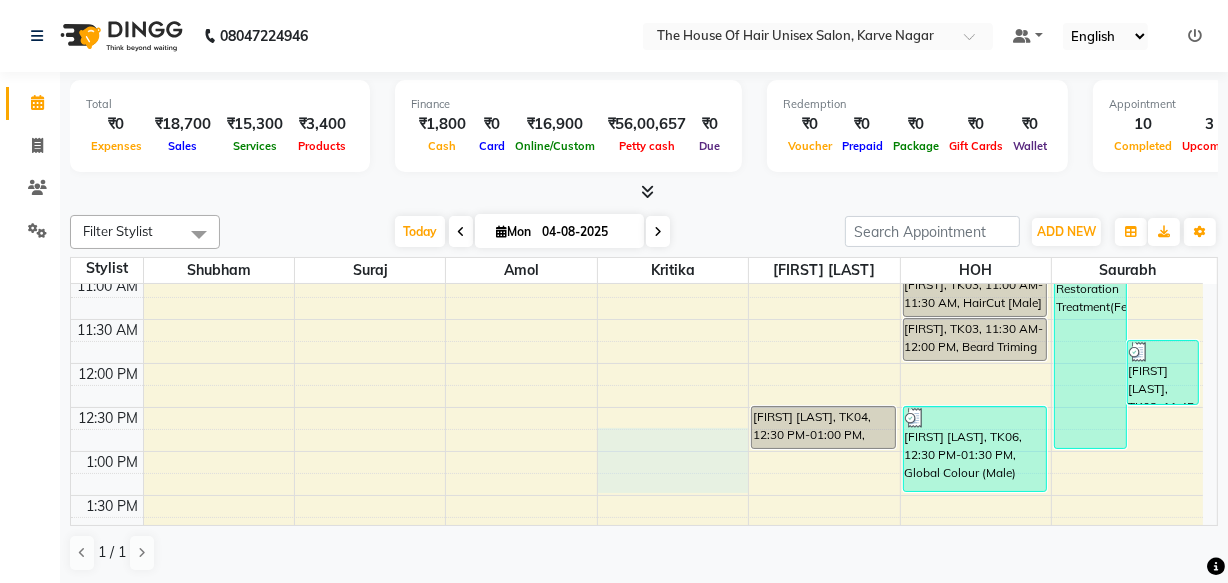 drag, startPoint x: 682, startPoint y: 479, endPoint x: 656, endPoint y: 448, distance: 40.459858 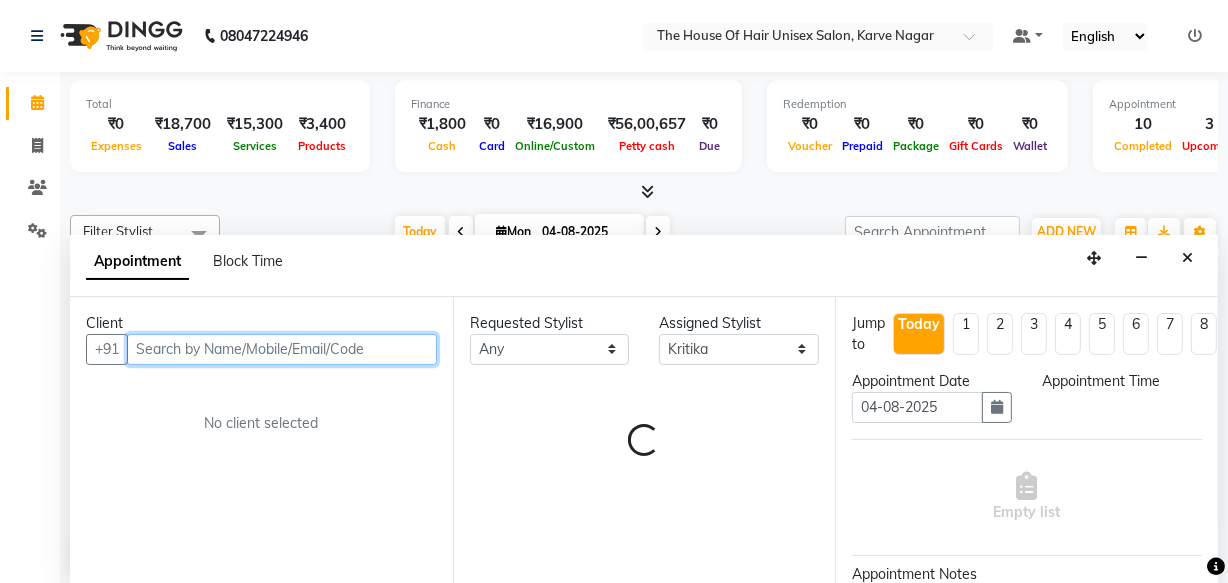 scroll, scrollTop: 0, scrollLeft: 0, axis: both 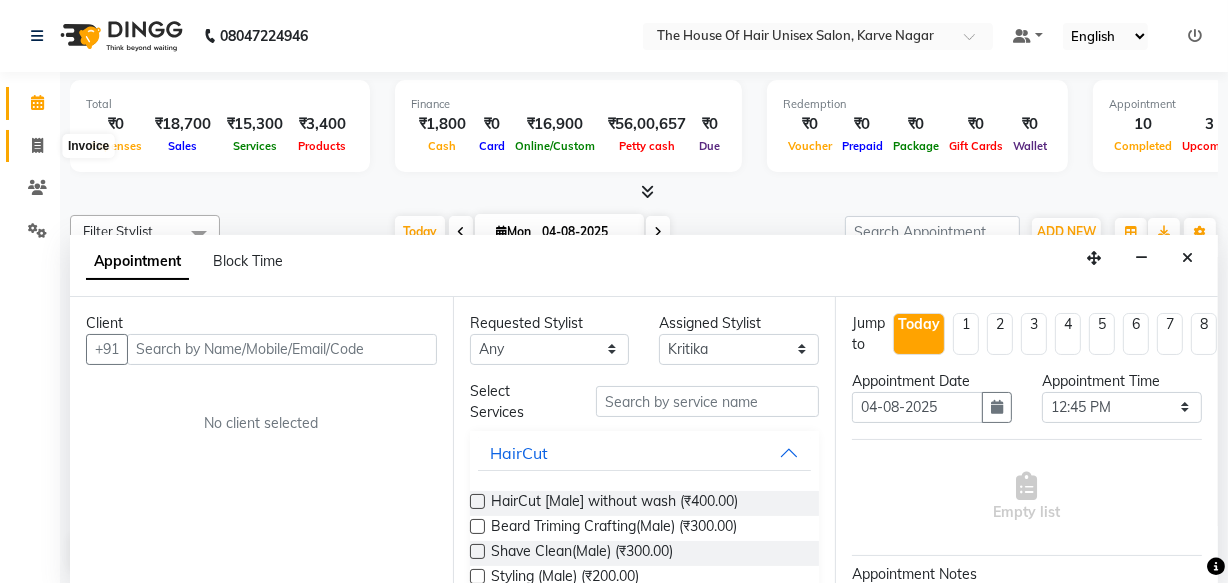 click 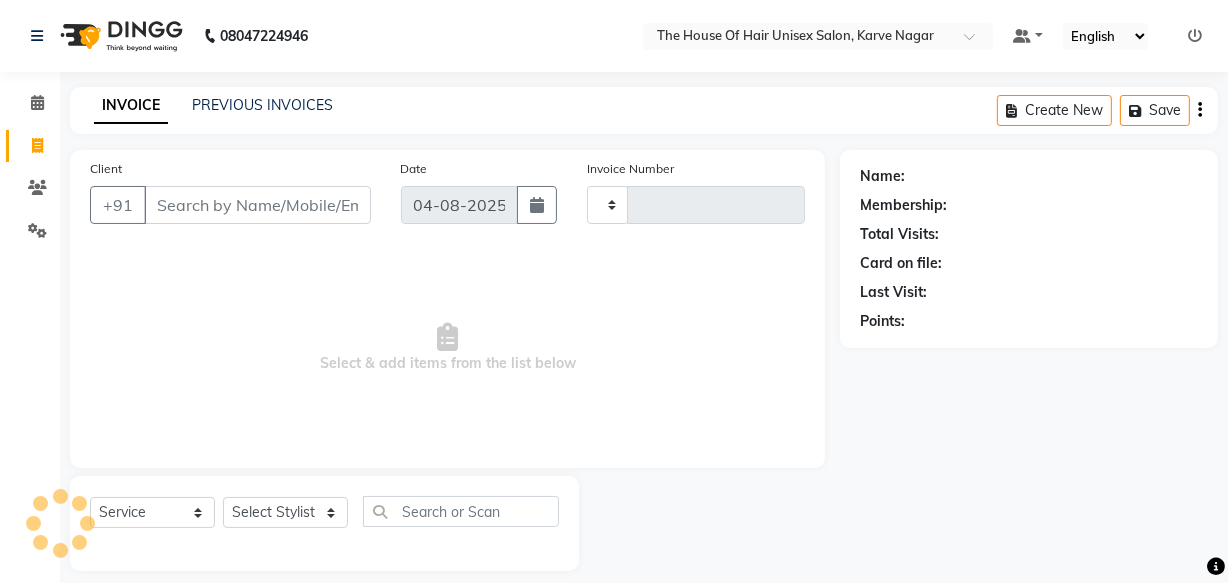scroll, scrollTop: 0, scrollLeft: 0, axis: both 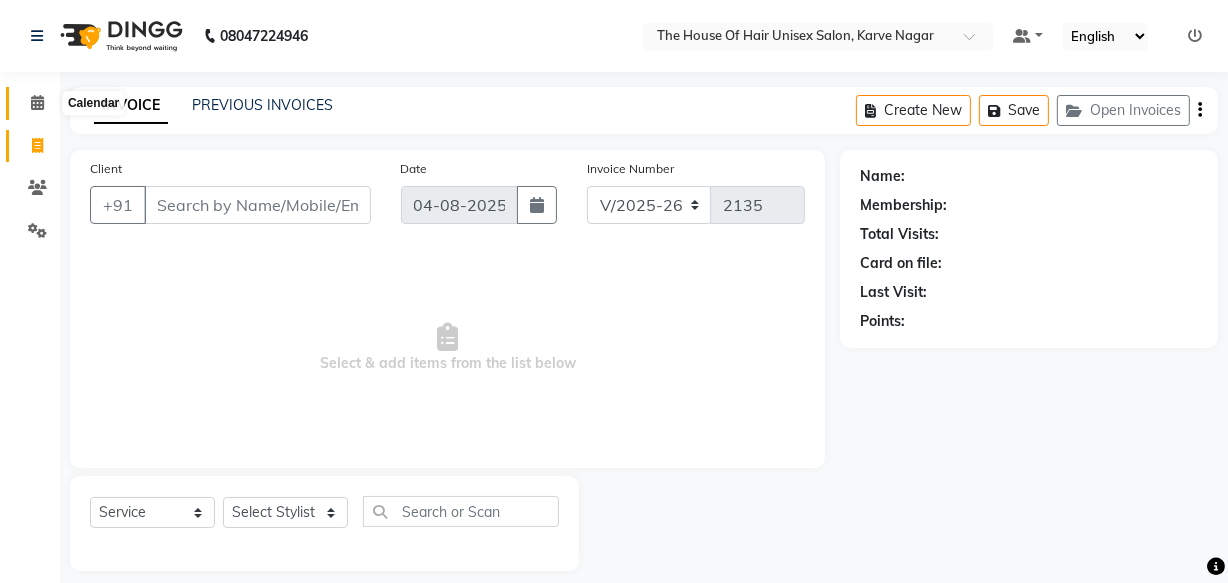 click 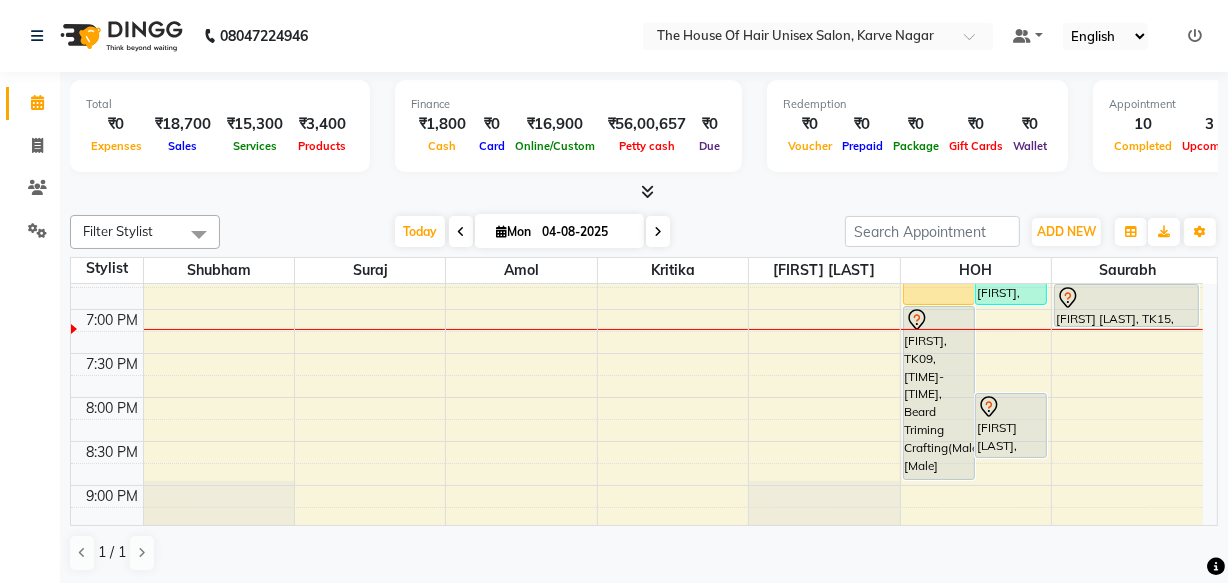 scroll, scrollTop: 1072, scrollLeft: 0, axis: vertical 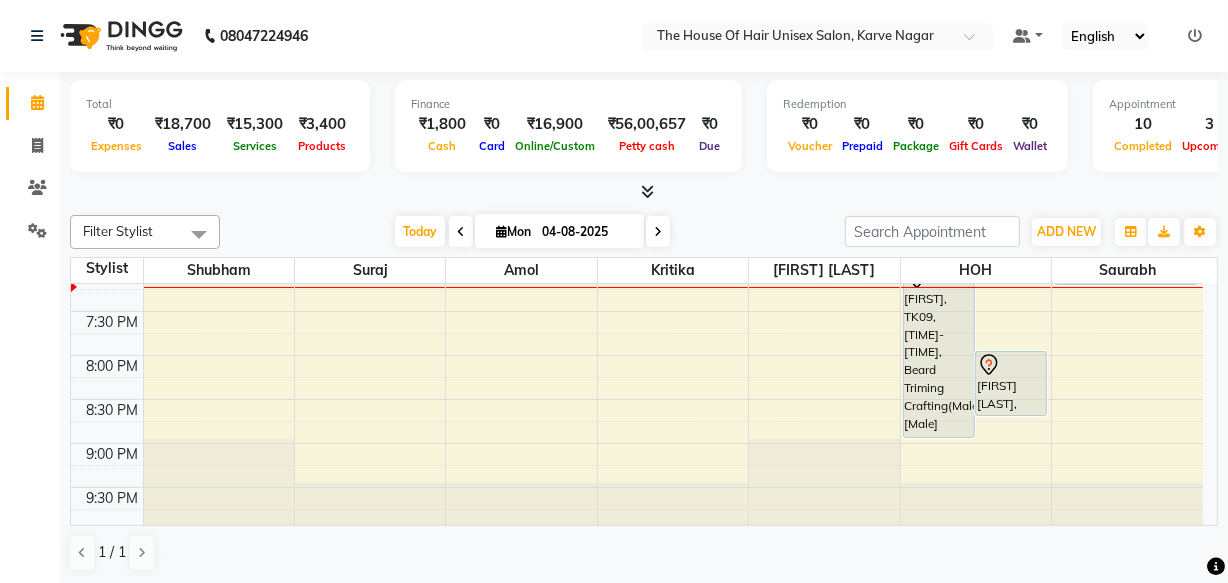 click on "7:00 AM 7:30 AM 8:00 AM 8:30 AM 9:00 AM 9:30 AM 10:00 AM 10:30 AM 11:00 AM 11:30 AM 12:00 PM 12:30 PM 1:00 PM 1:30 PM 2:00 PM 2:30 PM 3:00 PM 3:30 PM 4:00 PM 4:30 PM 5:00 PM 5:30 PM 6:00 PM 6:30 PM 7:00 PM 7:30 PM 8:00 PM 8:30 PM 9:00 PM 9:30 PM    Rohan Dangale, TK04, 12:30 PM-01:00 PM, HairCut [Male] without wash     neha, TK11, 02:15 PM-02:45 PM, Haircut without wash (female)     rutvik p, TK10, 02:30 PM-03:00 PM, Beard Triming Crafting(Male)    Loukik, TK12, 05:30 PM-07:00 PM, Hair Restoration Treatment(Male)     Sanket, TK14, 06:30 PM-07:00 PM, FACE o3 de tan              HARSH, TK09, 07:00 PM-09:00 PM, Beard Triming Crafting(Male),HairCut [Male] without wash             Apeksha purkar, TK08, 08:00 PM-08:45 PM, HairCut with wash (Female)    kedar, TK03, 11:00 AM-11:30 AM, HairCut [Male] without wash    kedar, TK03, 11:30 AM-12:00 PM, Beard Triming Crafting(Male)     Amit Kale, TK06, 12:30 PM-01:30 PM, Global Colour (Male)     harsh pawar, TK05, 03:00 PM-03:30 PM, HairCut [Male] without wash" at bounding box center [637, -129] 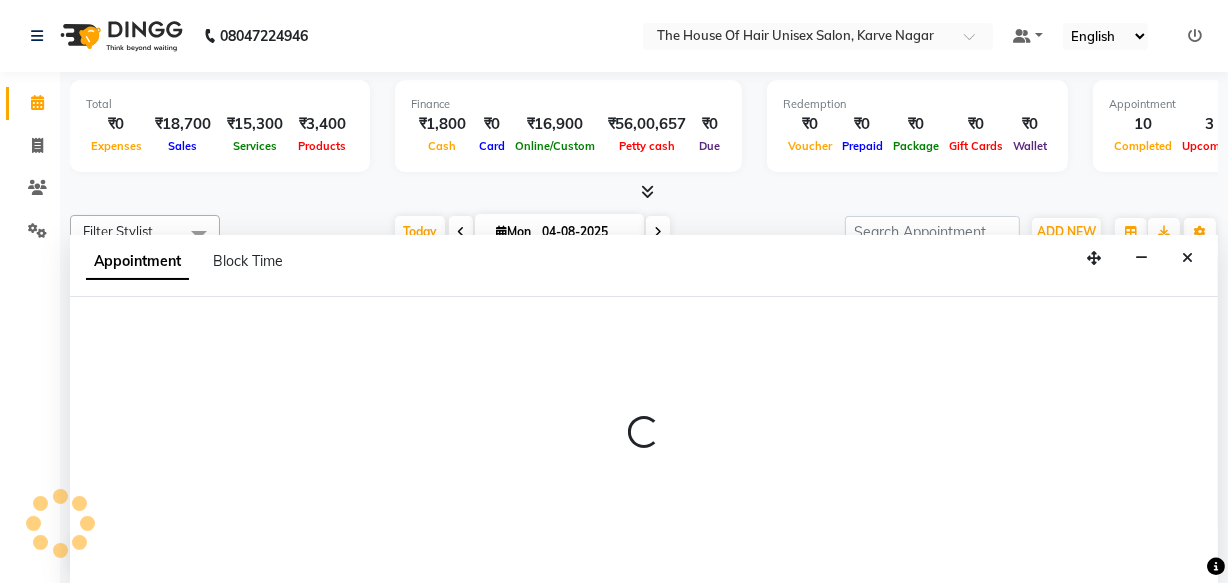 scroll, scrollTop: 0, scrollLeft: 0, axis: both 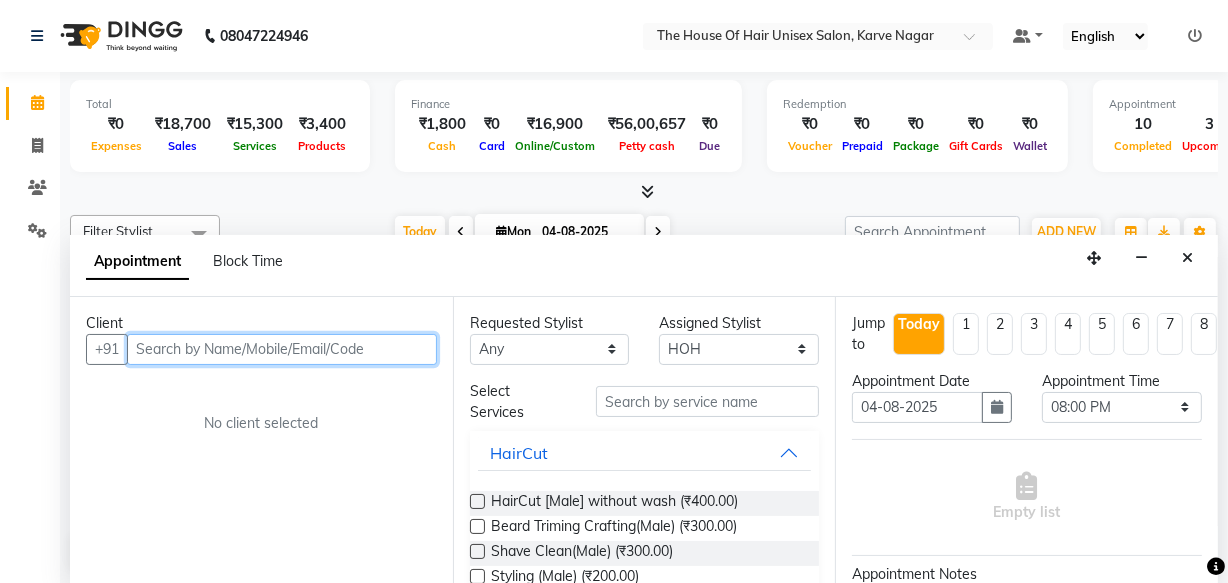 click at bounding box center [282, 349] 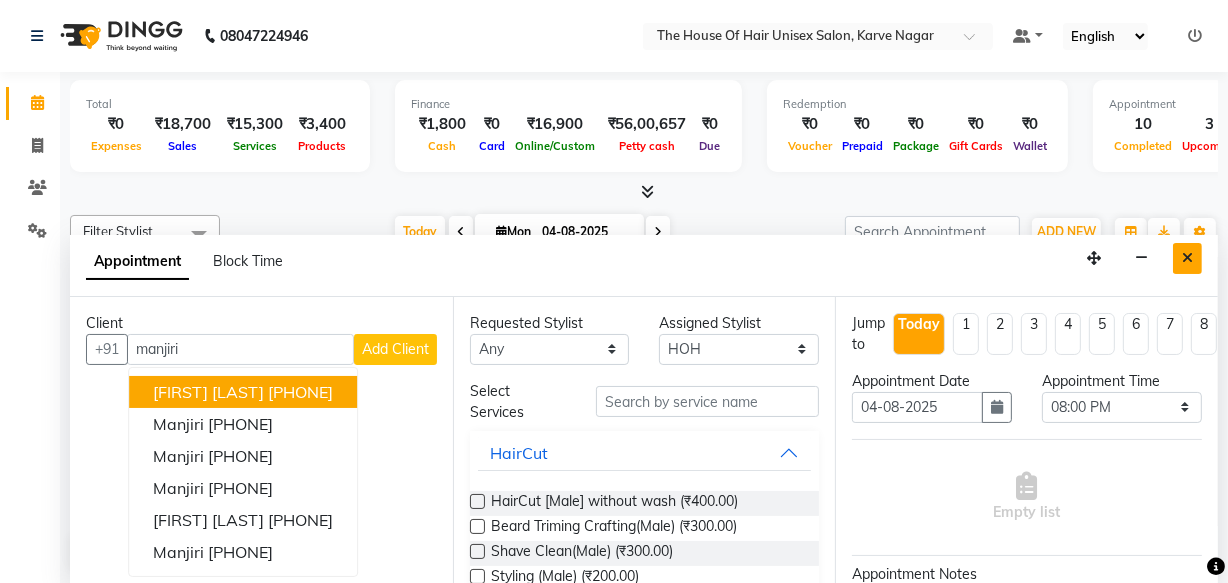 click at bounding box center [1187, 258] 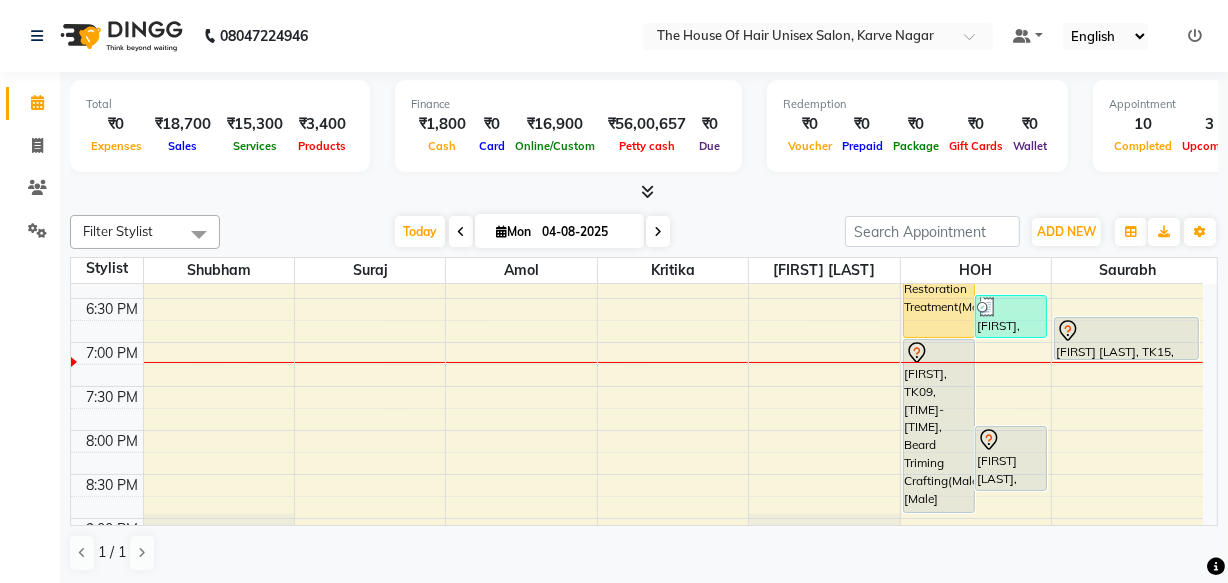 scroll, scrollTop: 1008, scrollLeft: 0, axis: vertical 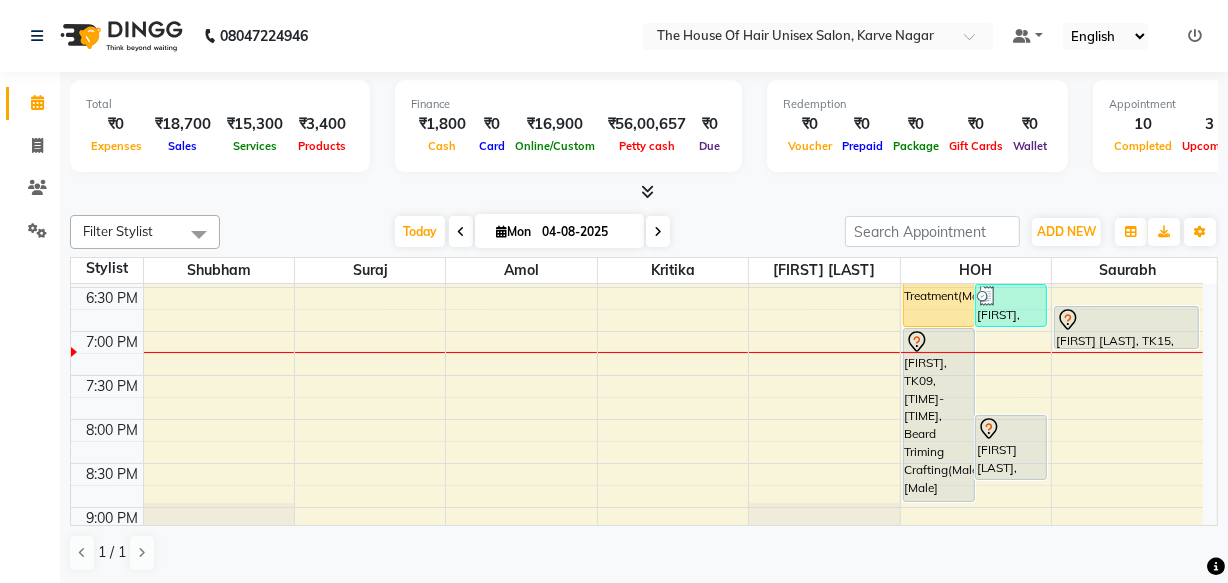 click at bounding box center (658, 232) 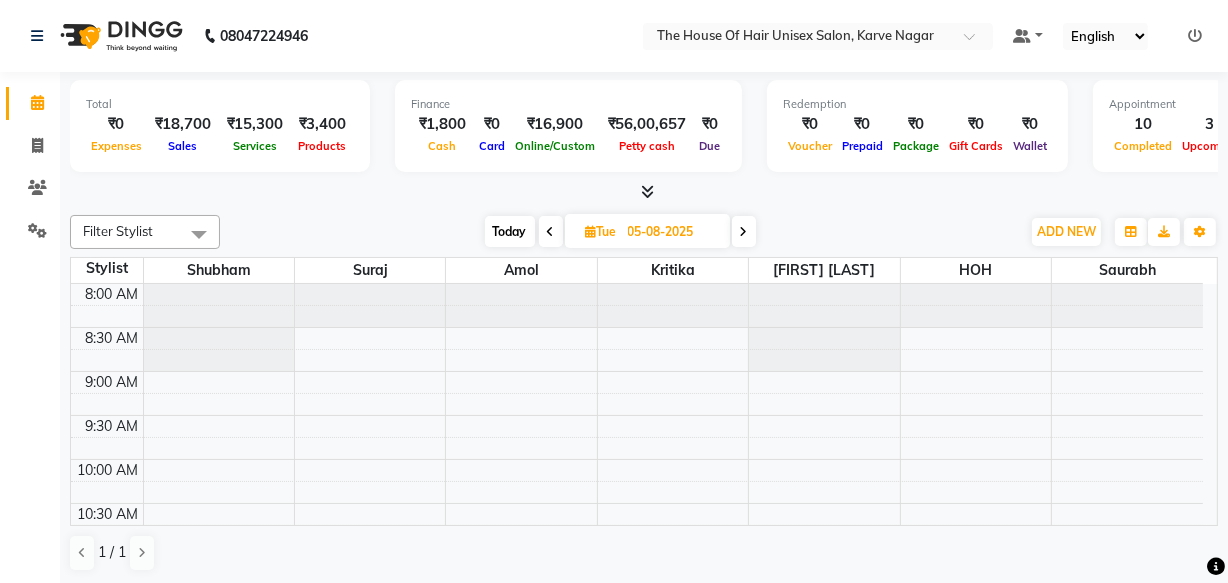 scroll, scrollTop: 93, scrollLeft: 0, axis: vertical 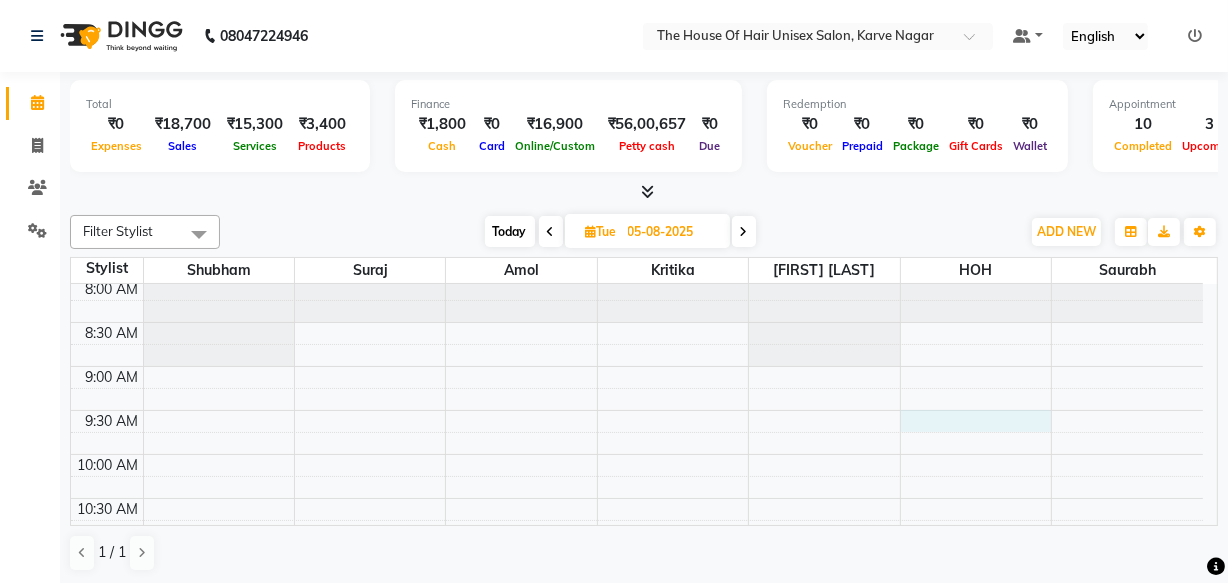 click on "7:00 AM 7:30 AM 8:00 AM 8:30 AM 9:00 AM 9:30 AM 10:00 AM 10:30 AM 11:00 AM 11:30 AM 12:00 PM 12:30 PM 1:00 PM 1:30 PM 2:00 PM 2:30 PM 3:00 PM 3:30 PM 4:00 PM 4:30 PM 5:00 PM 5:30 PM 6:00 PM 6:30 PM 7:00 PM 7:30 PM 8:00 PM 8:30 PM 9:00 PM 9:30 PM" at bounding box center [637, 850] 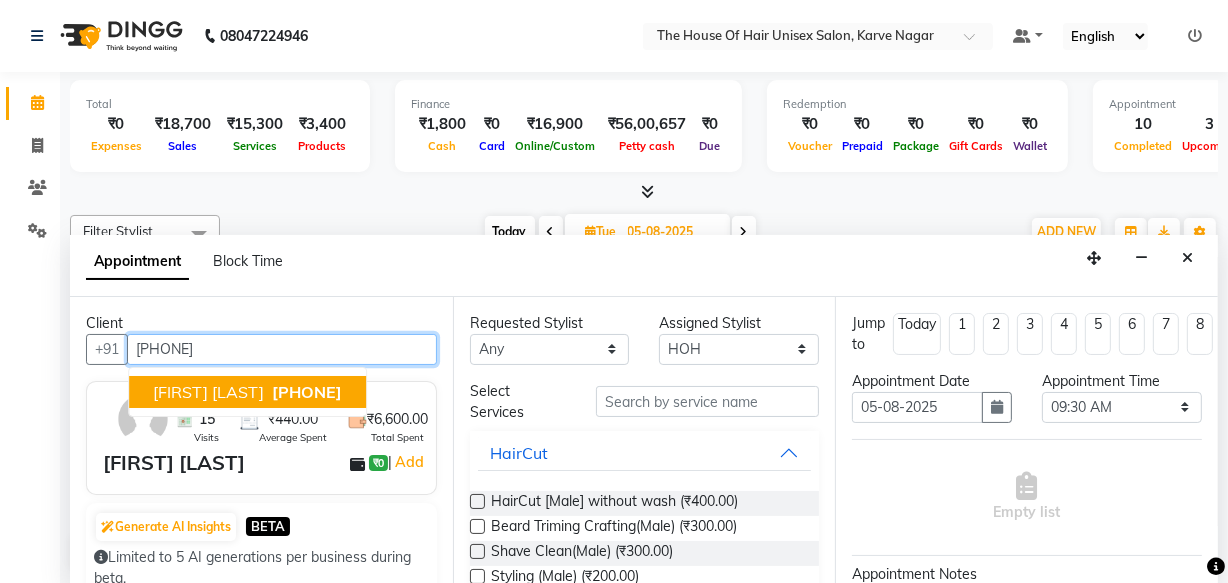 click on "Ninad Gokhale" at bounding box center (208, 392) 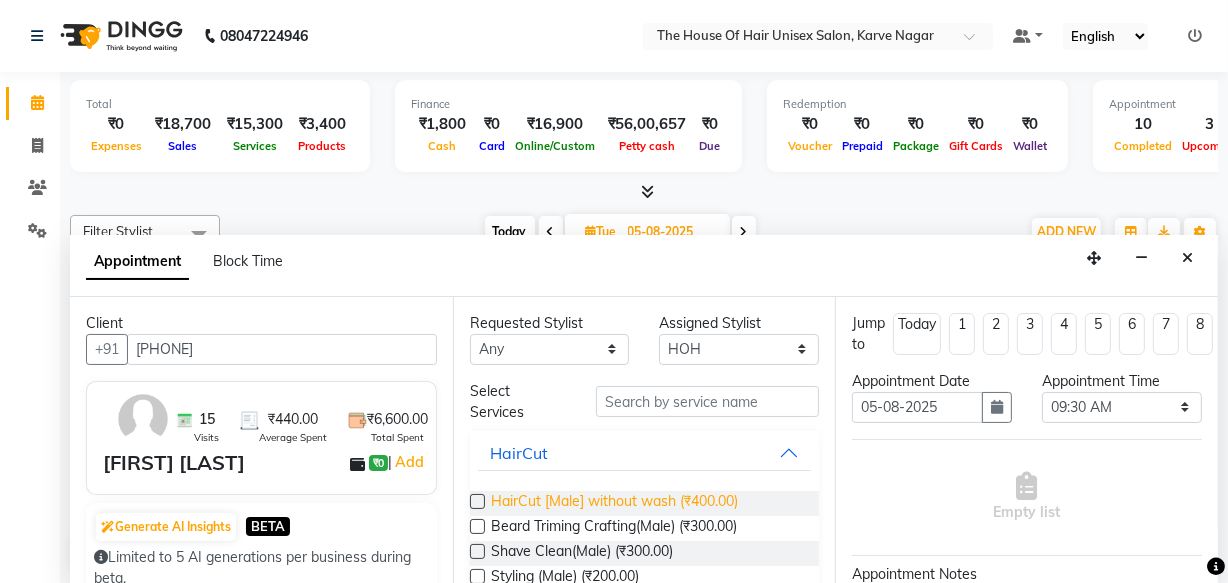click on "HairCut [Male] without wash (₹400.00)" at bounding box center (614, 503) 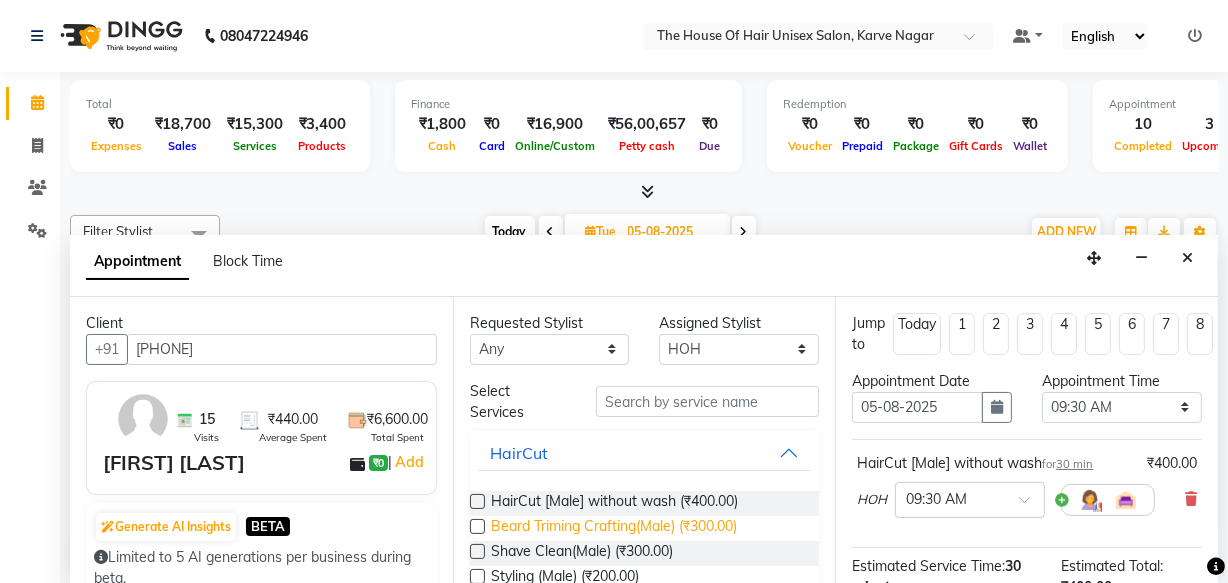 click on "Beard Triming Crafting(Male) (₹300.00)" at bounding box center (614, 528) 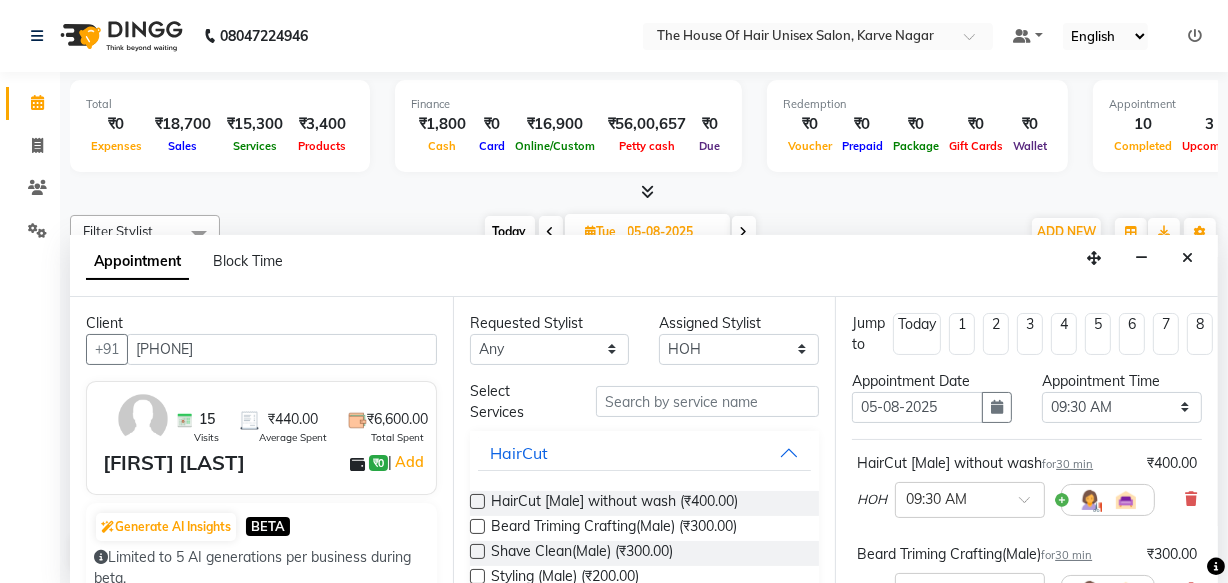 scroll, scrollTop: 279, scrollLeft: 0, axis: vertical 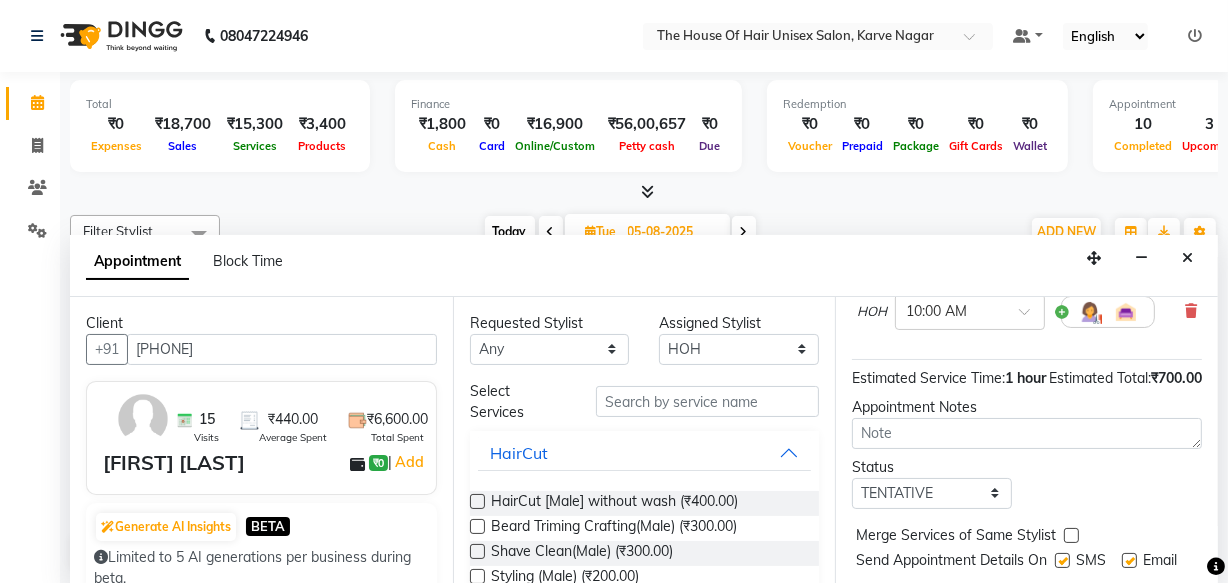 click at bounding box center (1071, 535) 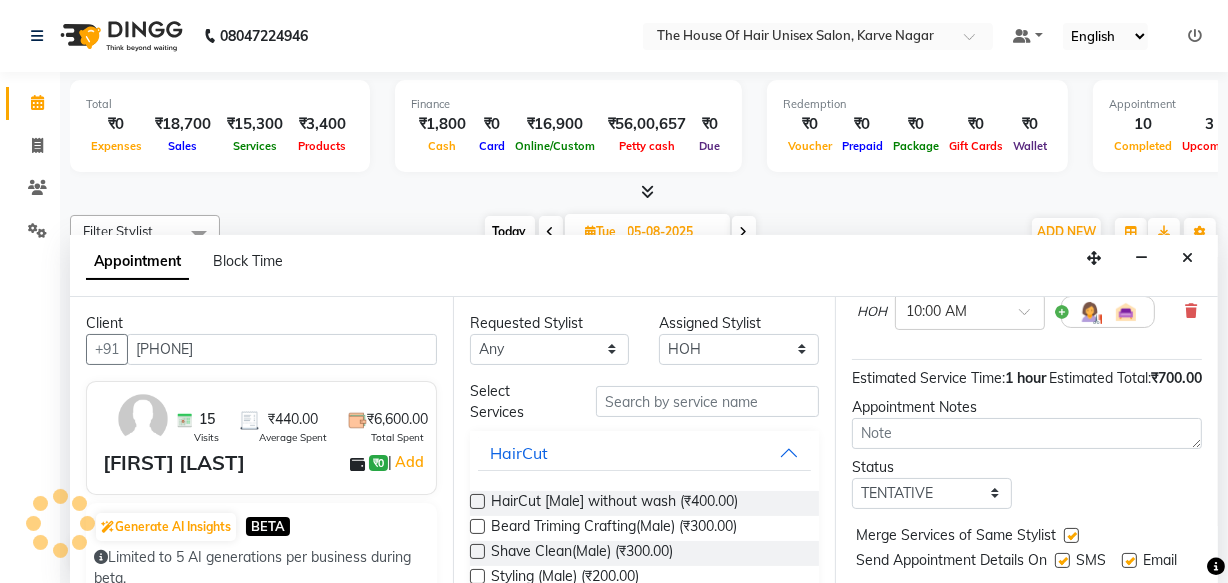scroll, scrollTop: 380, scrollLeft: 0, axis: vertical 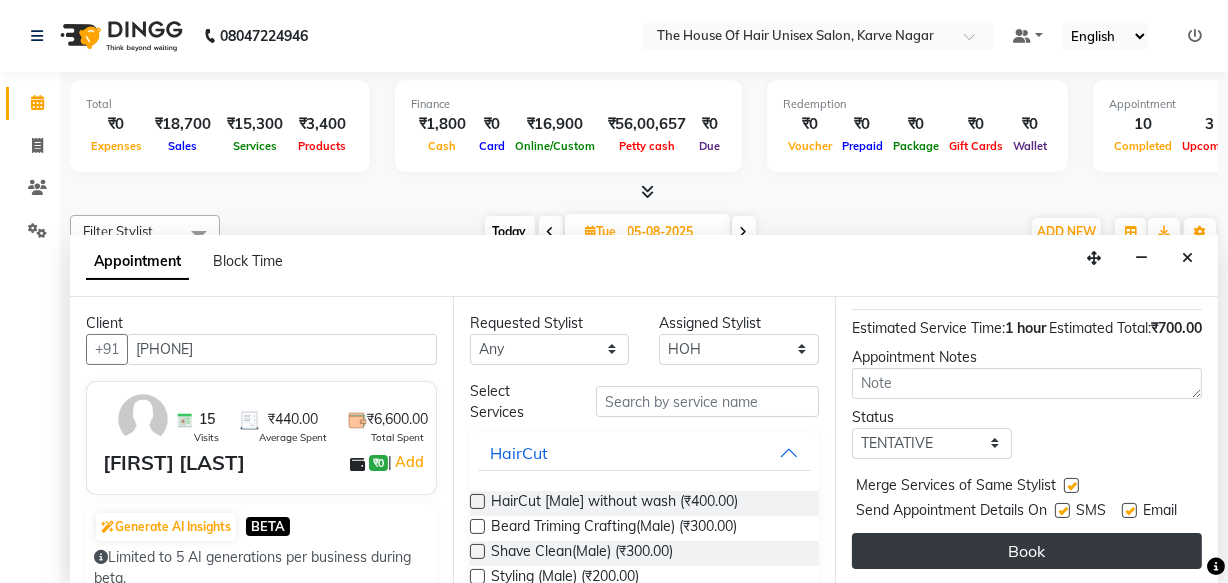 click on "Book" at bounding box center (1027, 551) 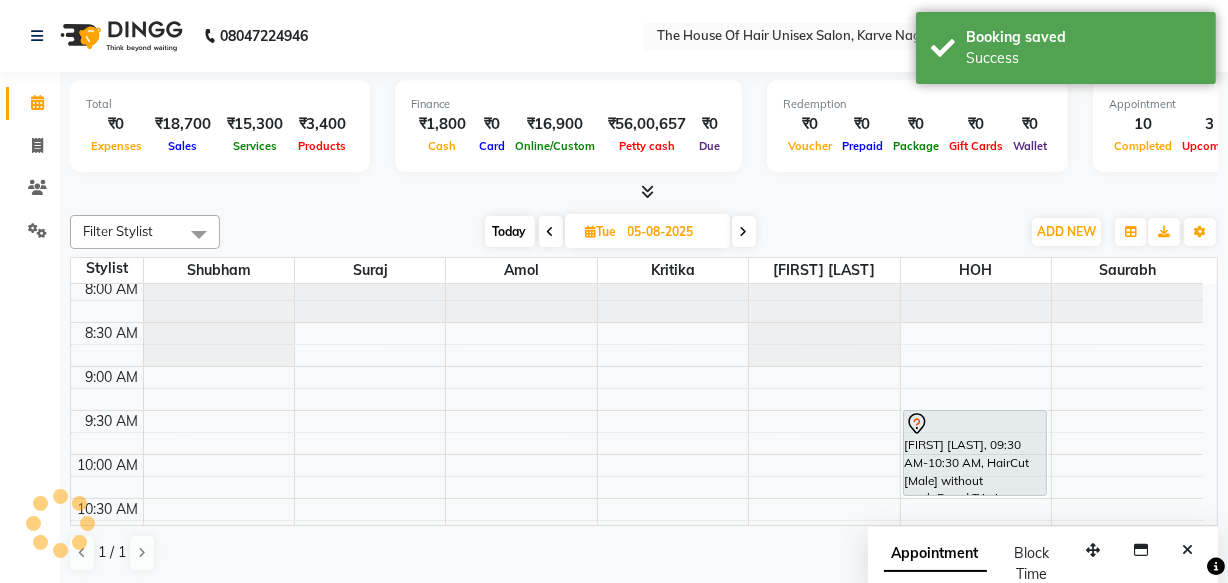 scroll, scrollTop: 0, scrollLeft: 0, axis: both 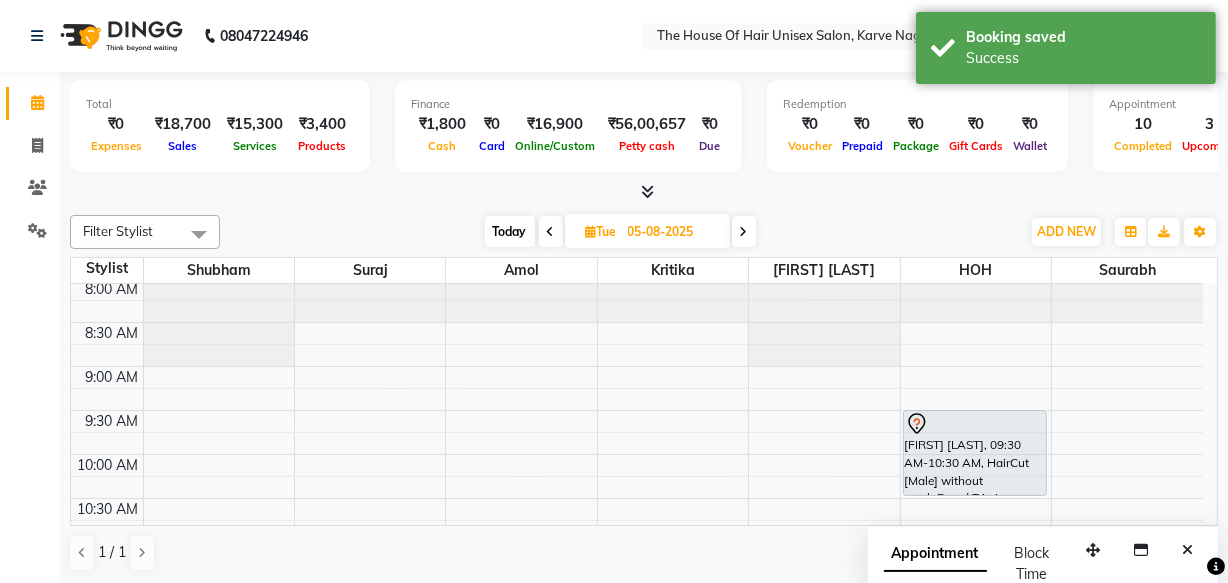 click on "Today" at bounding box center (510, 231) 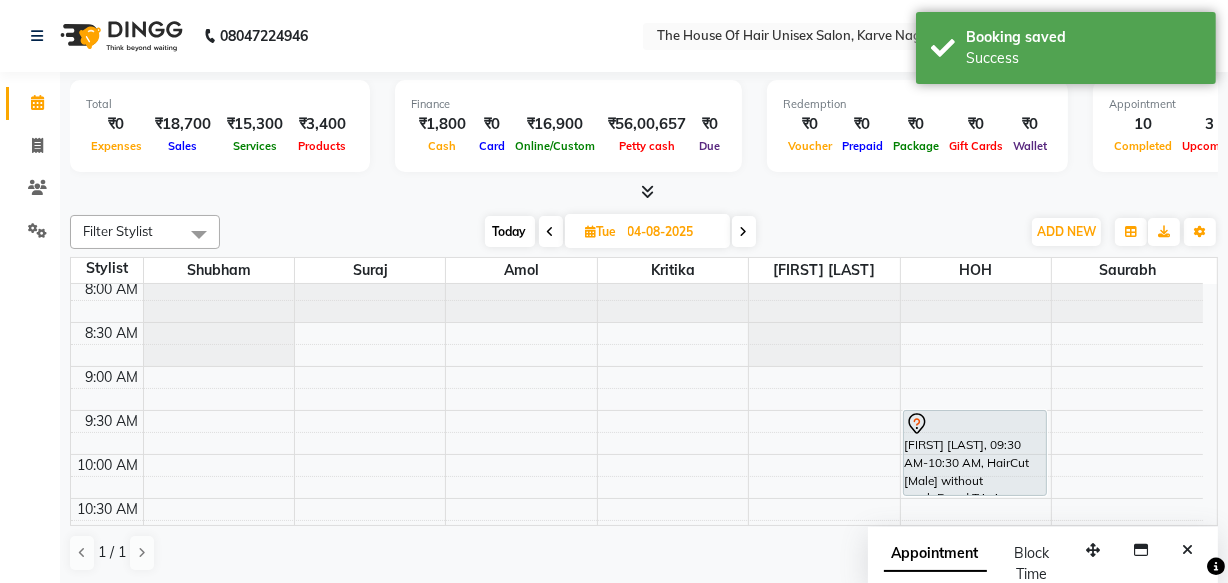 scroll, scrollTop: 1052, scrollLeft: 0, axis: vertical 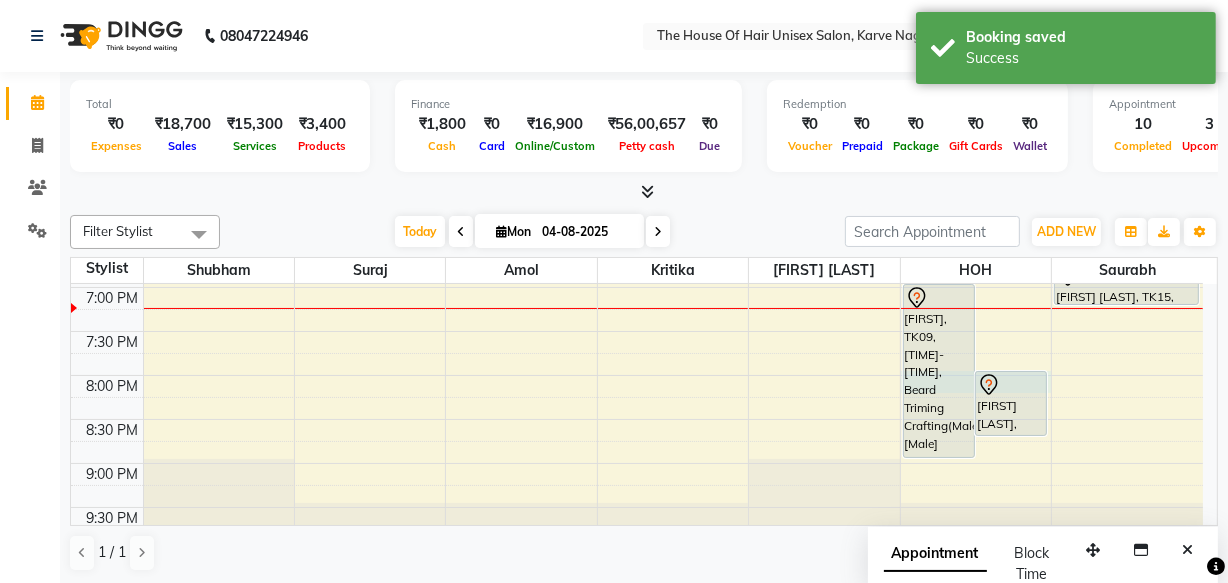 click on "7:00 AM 7:30 AM 8:00 AM 8:30 AM 9:00 AM 9:30 AM 10:00 AM 10:30 AM 11:00 AM 11:30 AM 12:00 PM 12:30 PM 1:00 PM 1:30 PM 2:00 PM 2:30 PM 3:00 PM 3:30 PM 4:00 PM 4:30 PM 5:00 PM 5:30 PM 6:00 PM 6:30 PM 7:00 PM 7:30 PM 8:00 PM 8:30 PM 9:00 PM 9:30 PM    Rohan Dangale, TK04, 12:30 PM-01:00 PM, HairCut [Male] without wash     neha, TK11, 02:15 PM-02:45 PM, Haircut without wash (female)     rutvik p, TK10, 02:30 PM-03:00 PM, Beard Triming Crafting(Male)    Loukik, TK12, 05:30 PM-07:00 PM, Hair Restoration Treatment(Male)     Sanket, TK14, 06:30 PM-07:00 PM, FACE o3 de tan              HARSH, TK09, 07:00 PM-09:00 PM, Beard Triming Crafting(Male),HairCut [Male] without wash             Apeksha purkar, TK08, 08:00 PM-08:45 PM, HairCut with wash (Female)    kedar, TK03, 11:00 AM-11:30 AM, HairCut [Male] without wash    kedar, TK03, 11:30 AM-12:00 PM, Beard Triming Crafting(Male)     Amit Kale, TK06, 12:30 PM-01:30 PM, Global Colour (Male)     harsh pawar, TK05, 03:00 PM-03:30 PM, HairCut [Male] without wash" at bounding box center [637, -109] 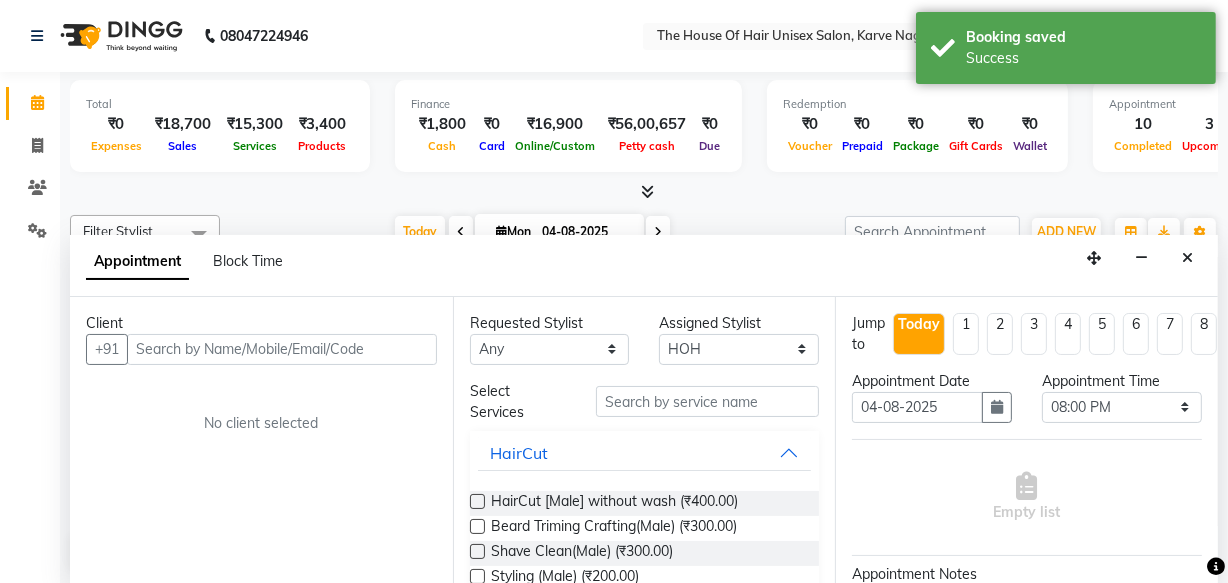 scroll, scrollTop: 0, scrollLeft: 0, axis: both 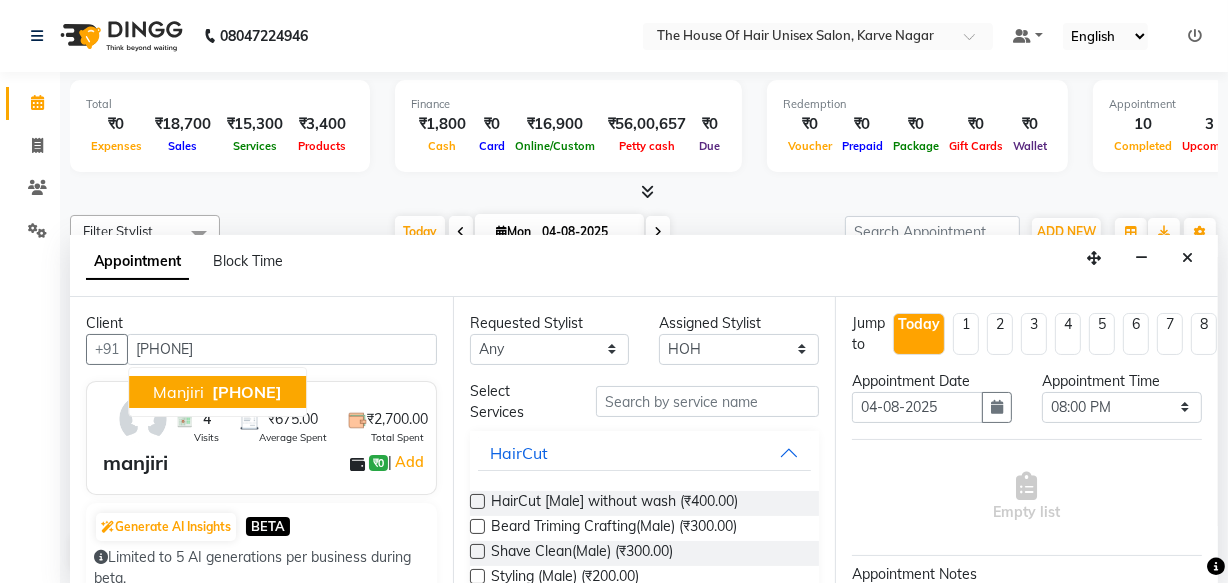 click on "8806892481" at bounding box center [245, 392] 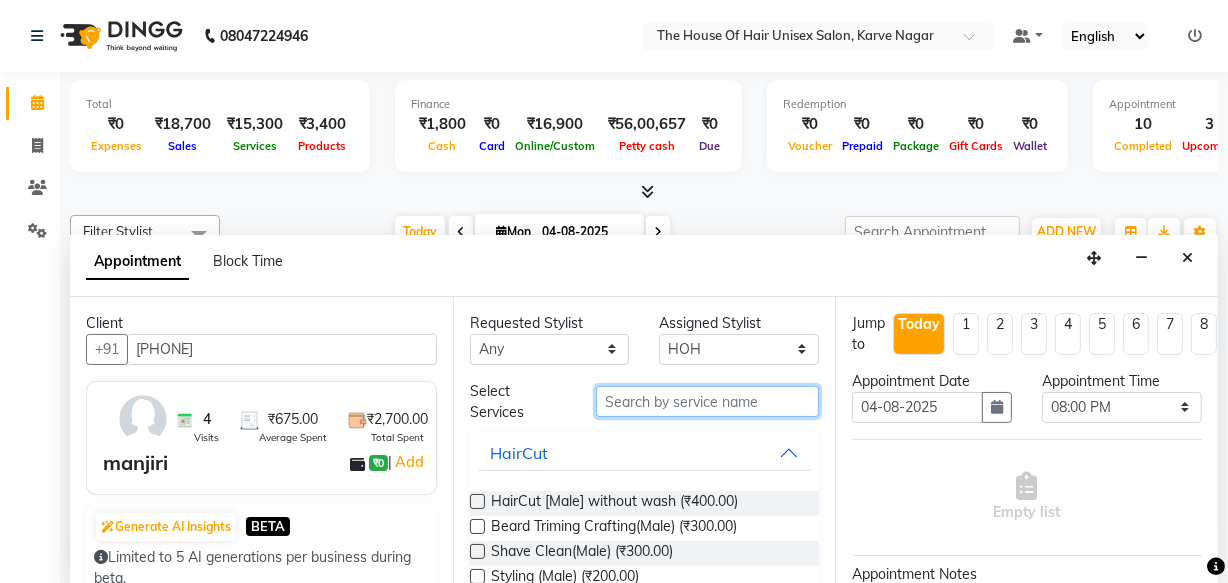 click at bounding box center (707, 401) 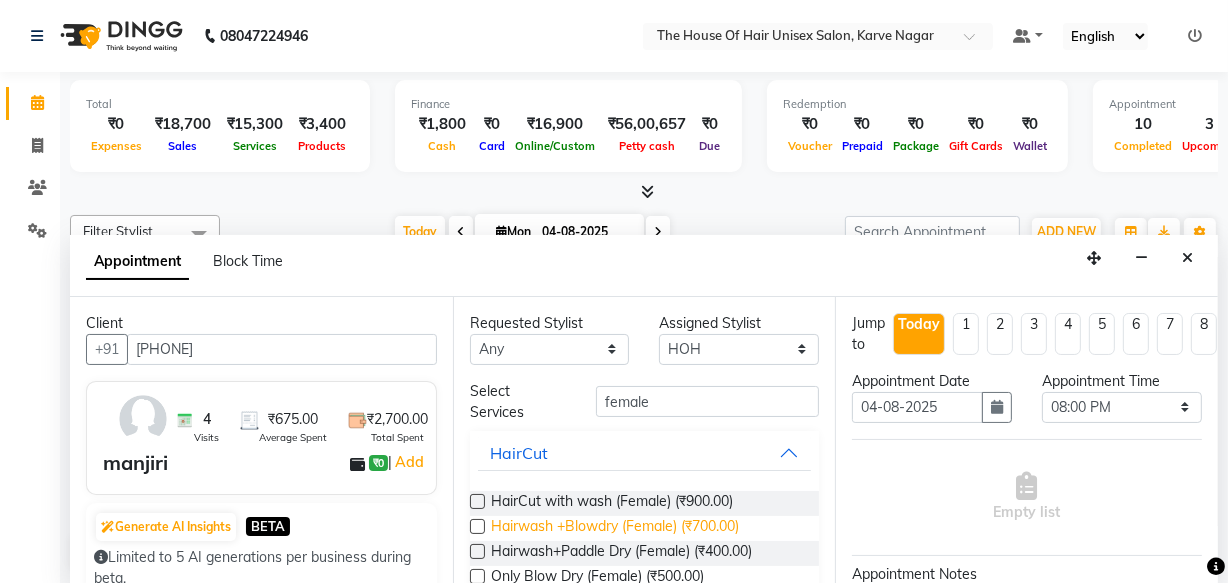 click on "Hairwash +Blowdry (Female) (₹700.00)" at bounding box center [615, 528] 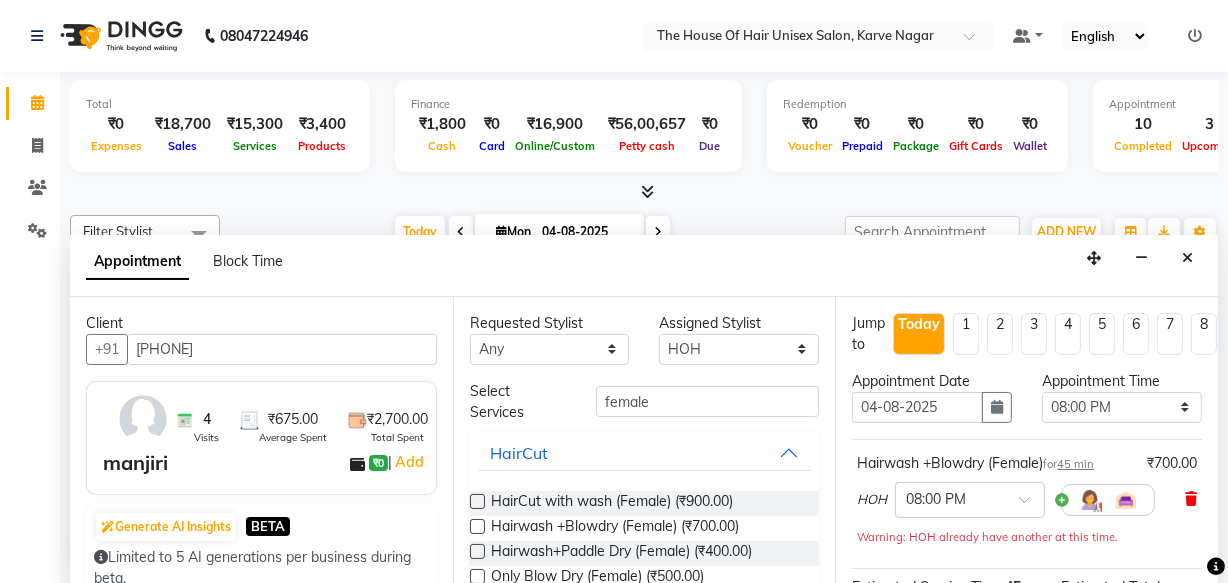 click at bounding box center [1191, 499] 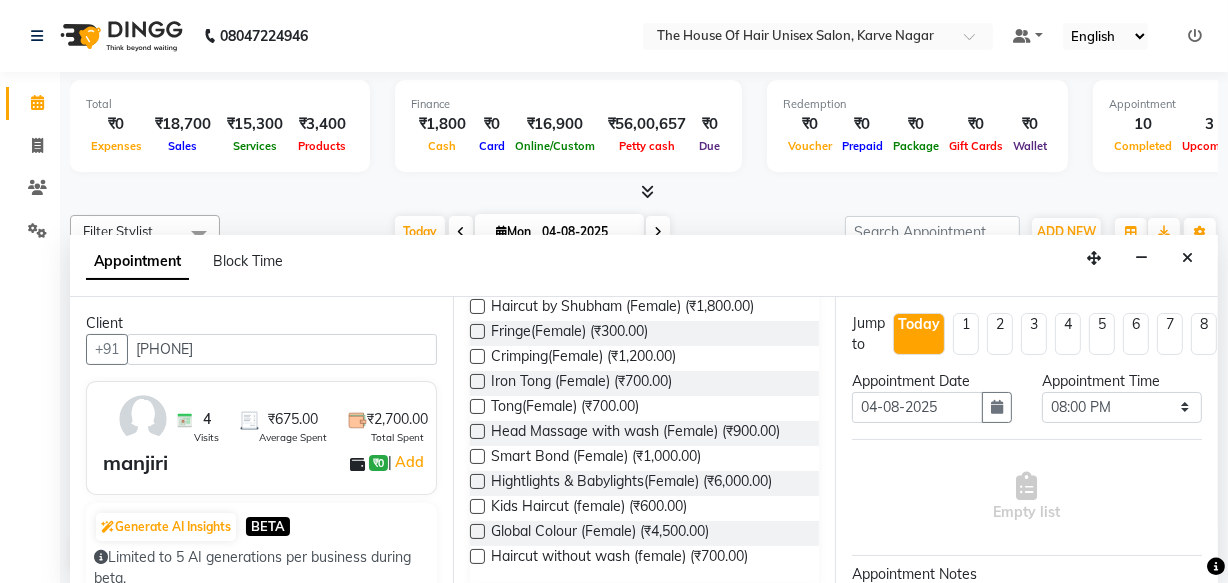 scroll, scrollTop: 375, scrollLeft: 0, axis: vertical 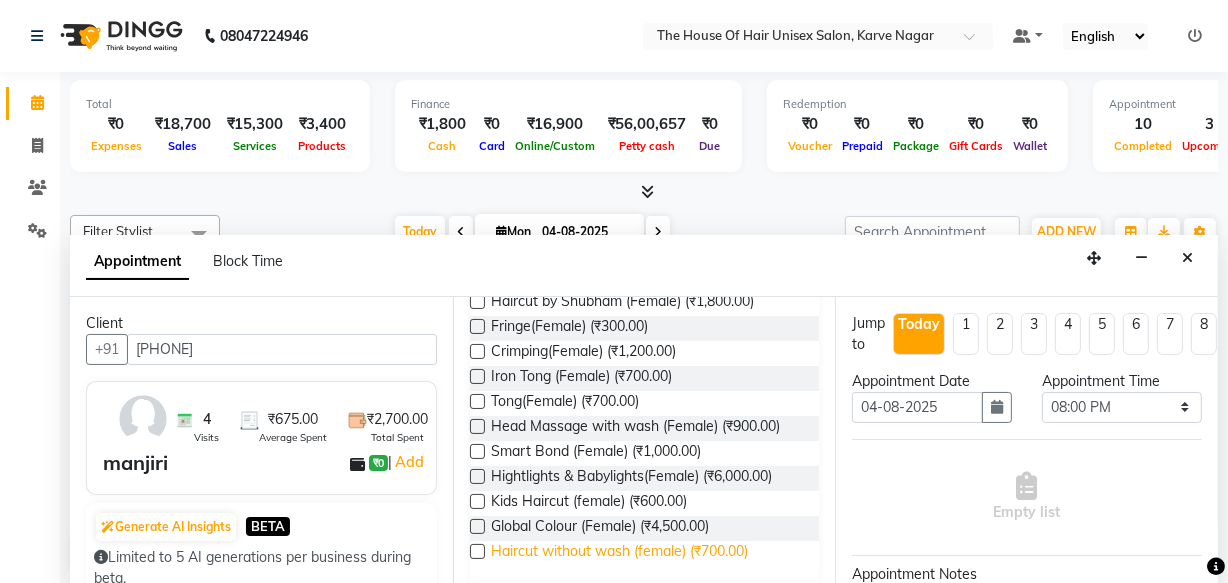 click on "Haircut without wash (female) (₹700.00)" at bounding box center [619, 553] 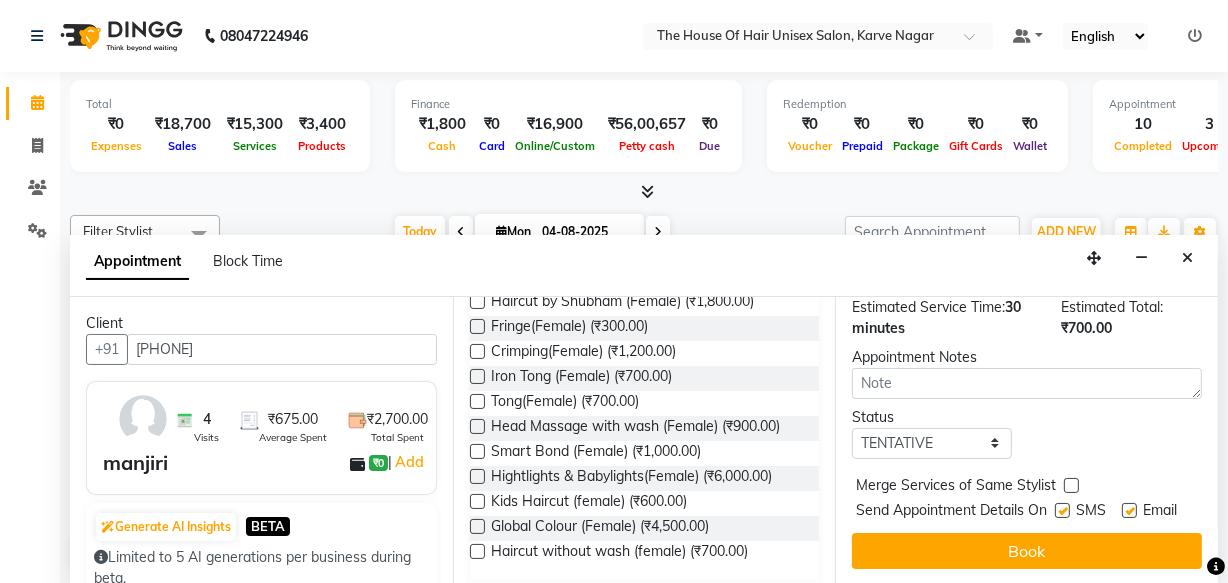 scroll, scrollTop: 301, scrollLeft: 0, axis: vertical 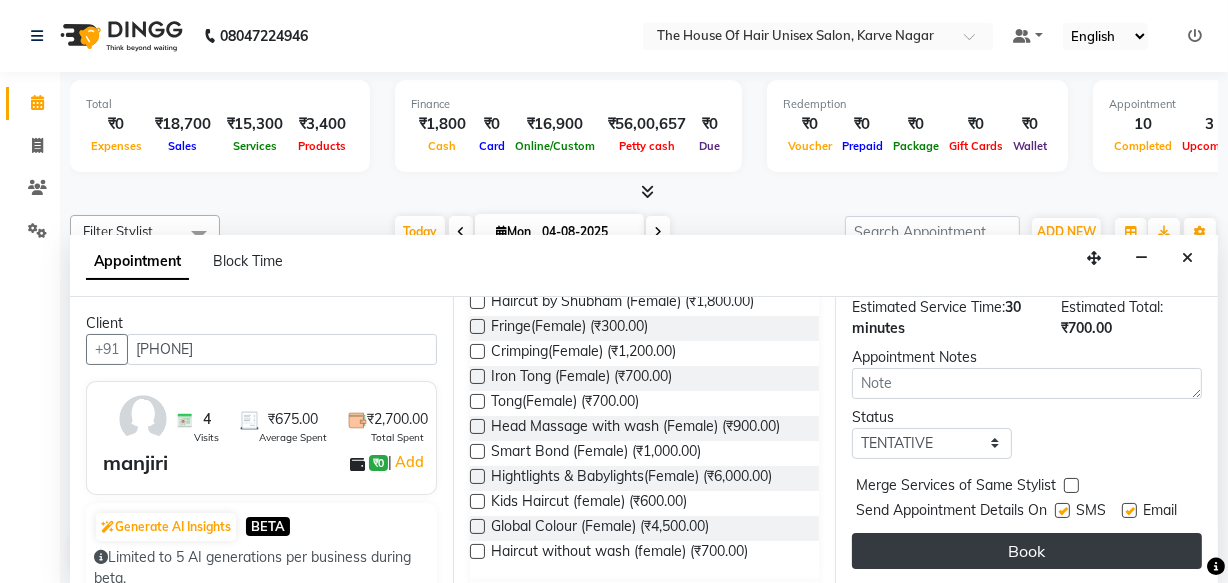 click on "Book" at bounding box center (1027, 551) 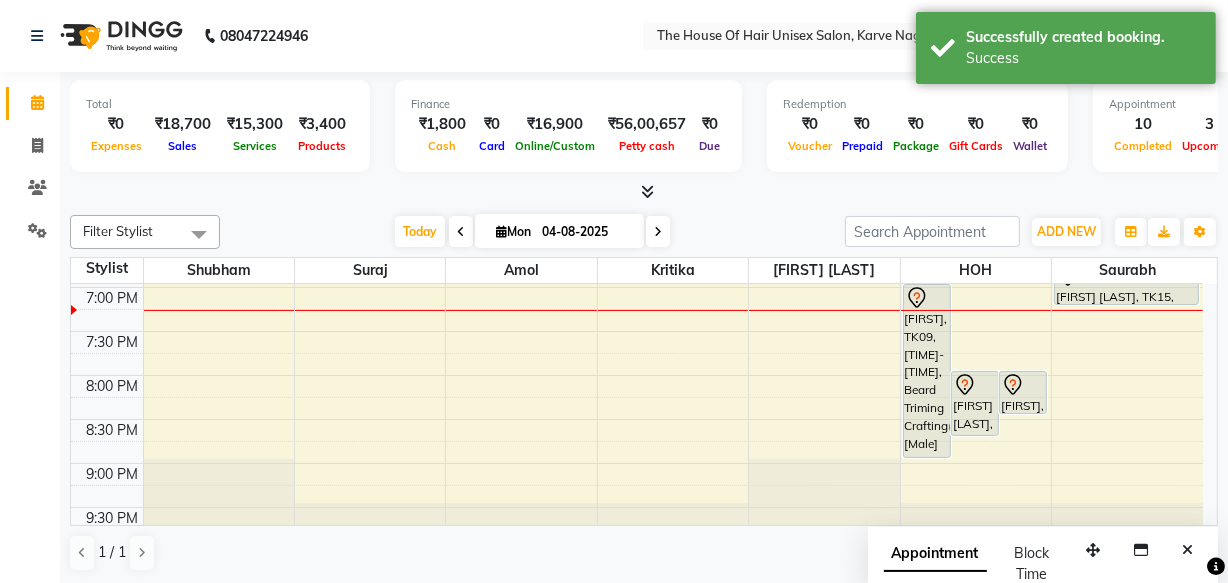 scroll, scrollTop: 0, scrollLeft: 0, axis: both 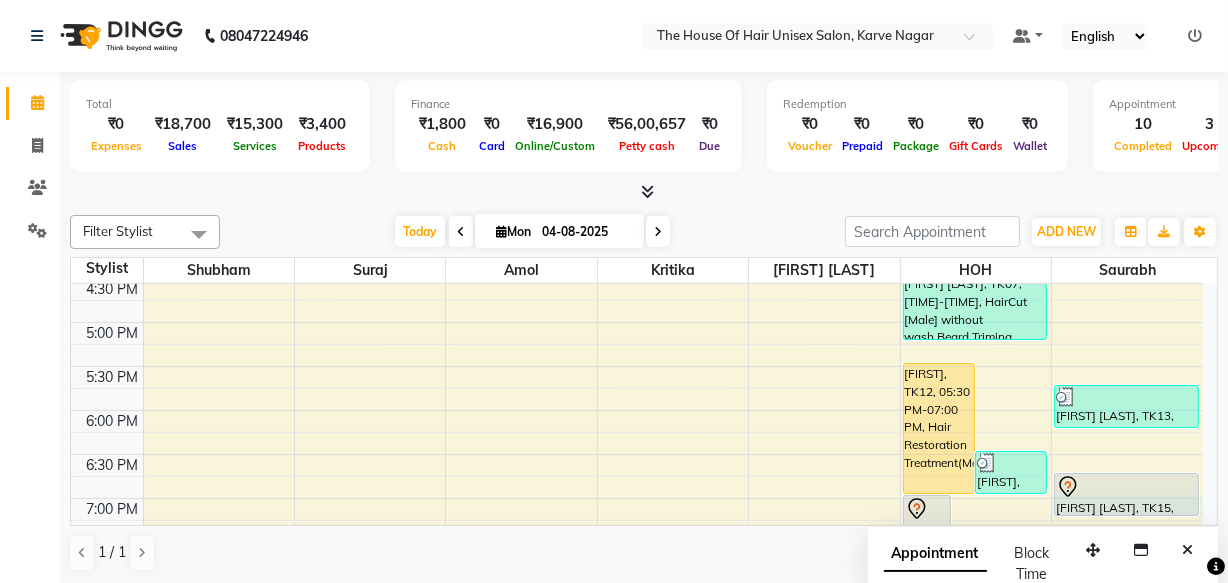 click on "7:00 AM 7:30 AM 8:00 AM 8:30 AM 9:00 AM 9:30 AM 10:00 AM 10:30 AM 11:00 AM 11:30 AM 12:00 PM 12:30 PM 1:00 PM 1:30 PM 2:00 PM 2:30 PM 3:00 PM 3:30 PM 4:00 PM 4:30 PM 5:00 PM 5:30 PM 6:00 PM 6:30 PM 7:00 PM 7:30 PM 8:00 PM 8:30 PM 9:00 PM 9:30 PM    Rohan Dangale, TK04, 12:30 PM-01:00 PM, HairCut [Male] without wash             HARSH, TK09, 07:00 PM-09:00 PM, Beard Triming Crafting(Male),HairCut [Male] without wash             Apeksha purkar, TK08, 08:00 PM-08:45 PM, HairCut with wash (Female)             manjiri, TK16, 08:00 PM-08:30 PM, Haircut without wash (female)     neha, TK11, 02:15 PM-02:45 PM, Haircut without wash (female)     rutvik p, TK10, 02:30 PM-03:00 PM, Beard Triming Crafting(Male)    Loukik, TK12, 05:30 PM-07:00 PM, Hair Restoration Treatment(Male)     Sanket, TK14, 06:30 PM-07:00 PM, FACE o3 de tan     kedar, TK03, 11:00 AM-11:30 AM, HairCut [Male] without wash    kedar, TK03, 11:30 AM-12:00 PM, Beard Triming Crafting(Male)     Amit Kale, TK06, 12:30 PM-01:30 PM, Global Colour (Male)" at bounding box center [637, 102] 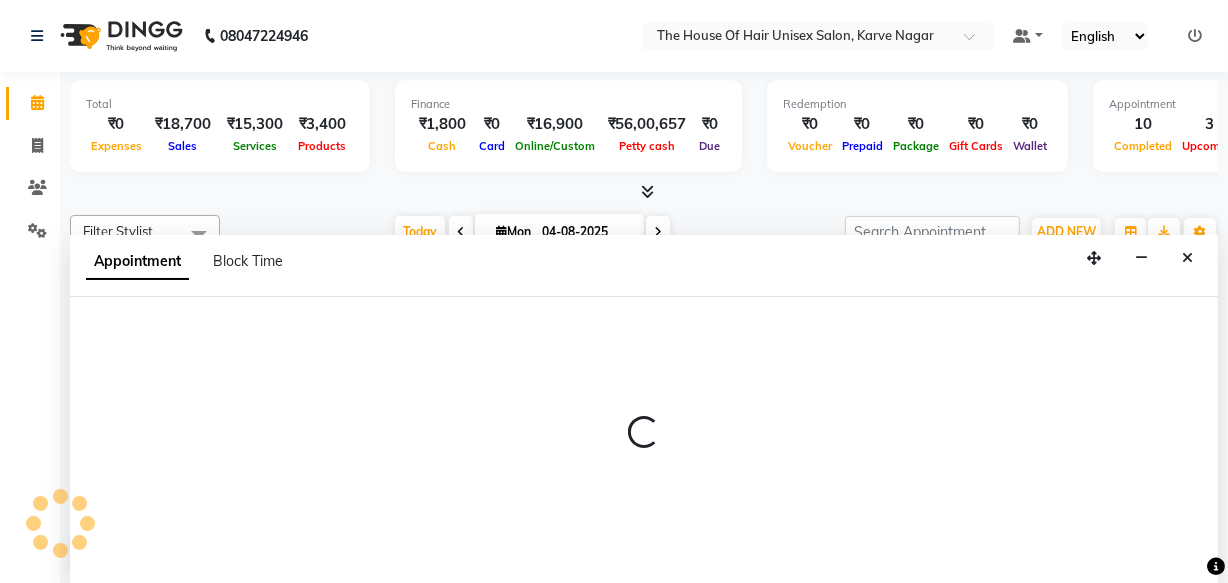 scroll, scrollTop: 0, scrollLeft: 0, axis: both 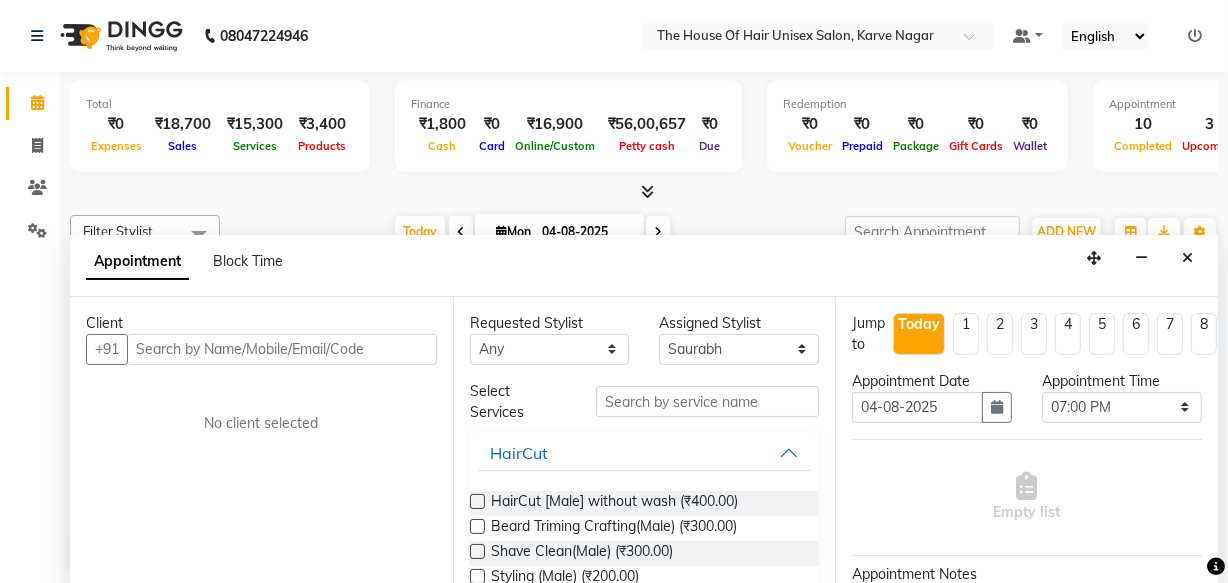 click 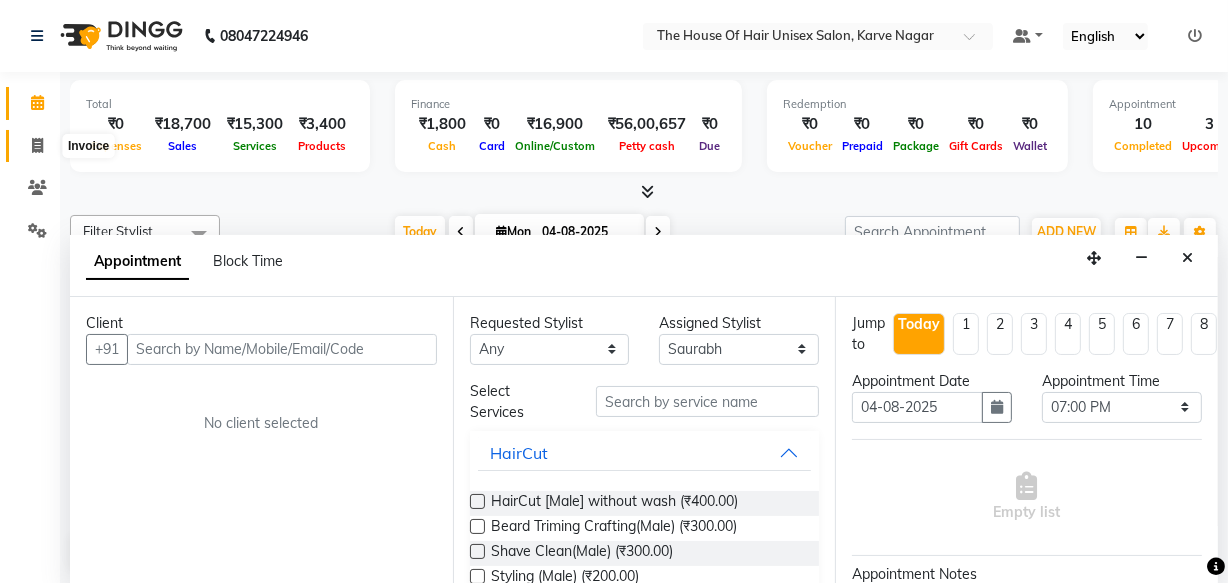 click 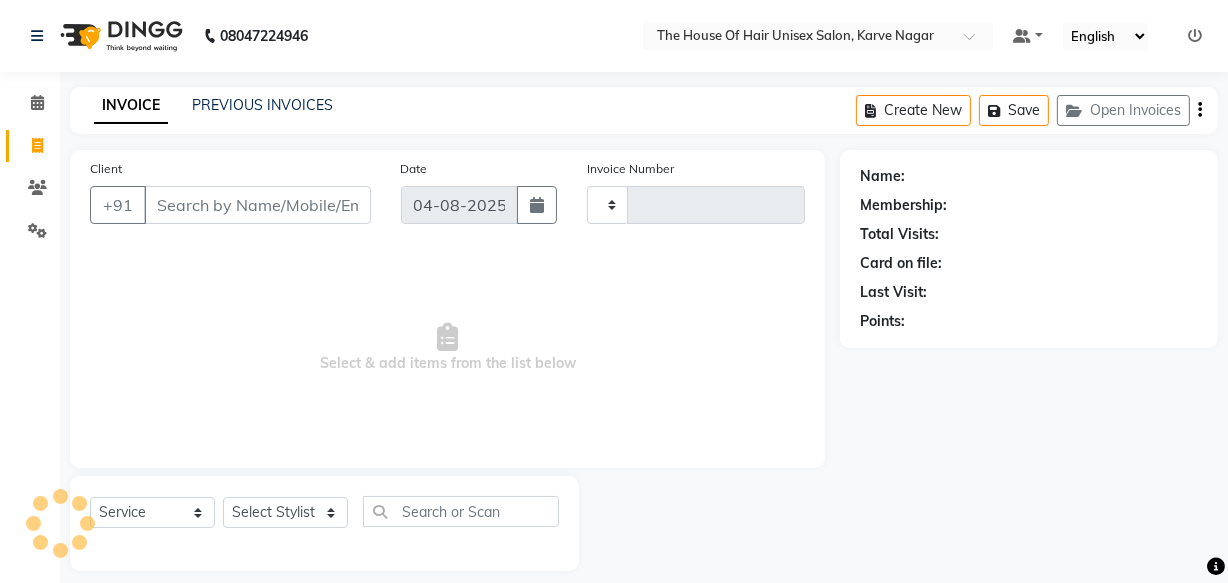 scroll, scrollTop: 0, scrollLeft: 0, axis: both 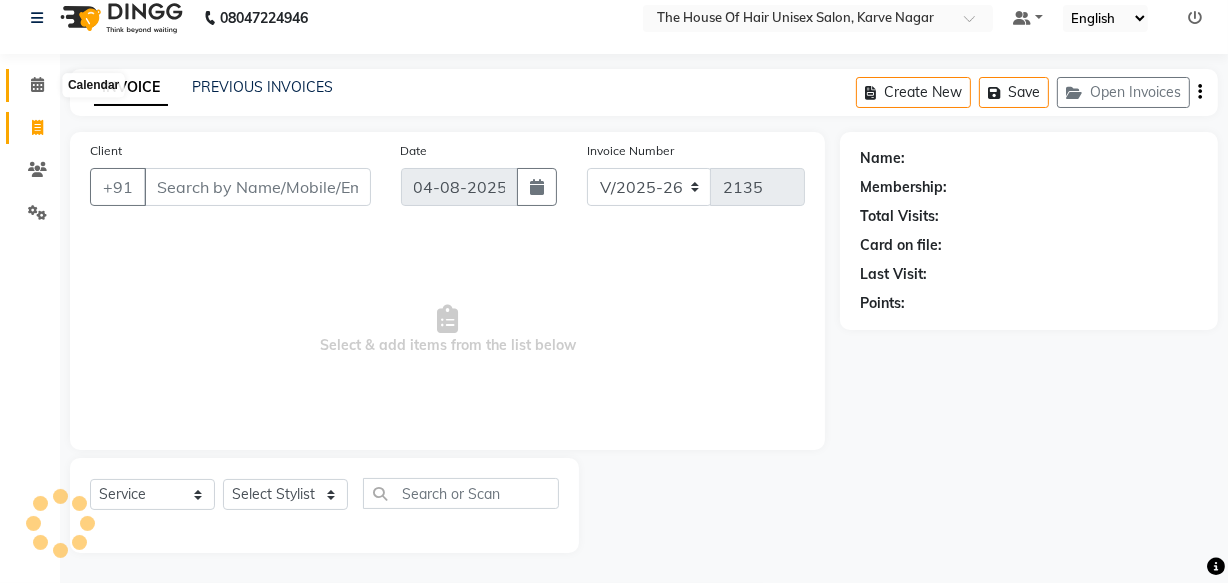 click 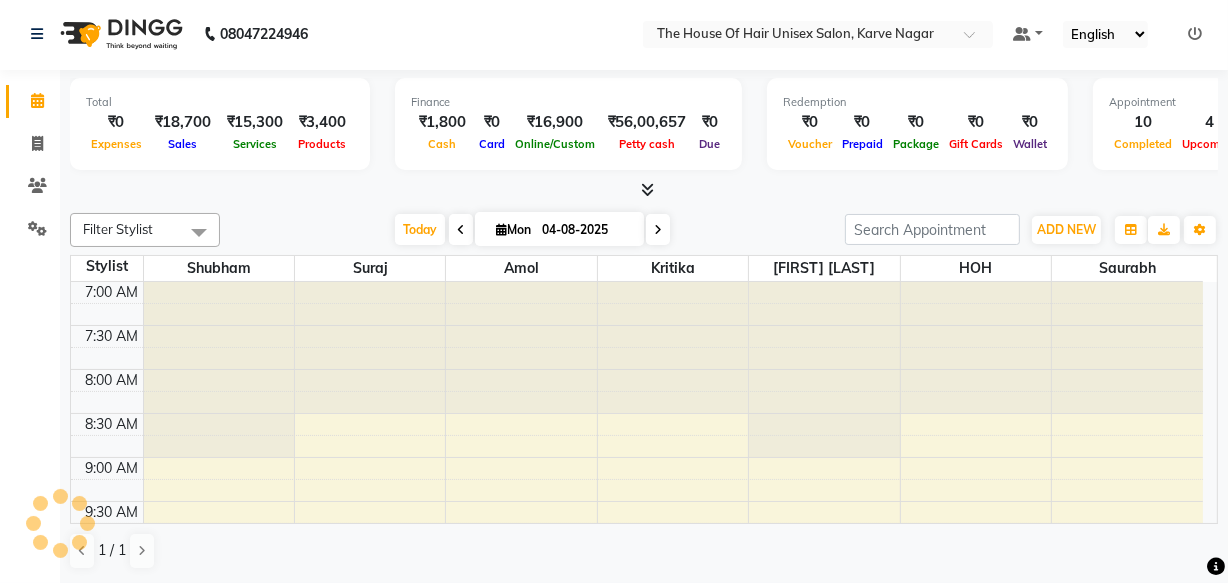 scroll, scrollTop: 0, scrollLeft: 0, axis: both 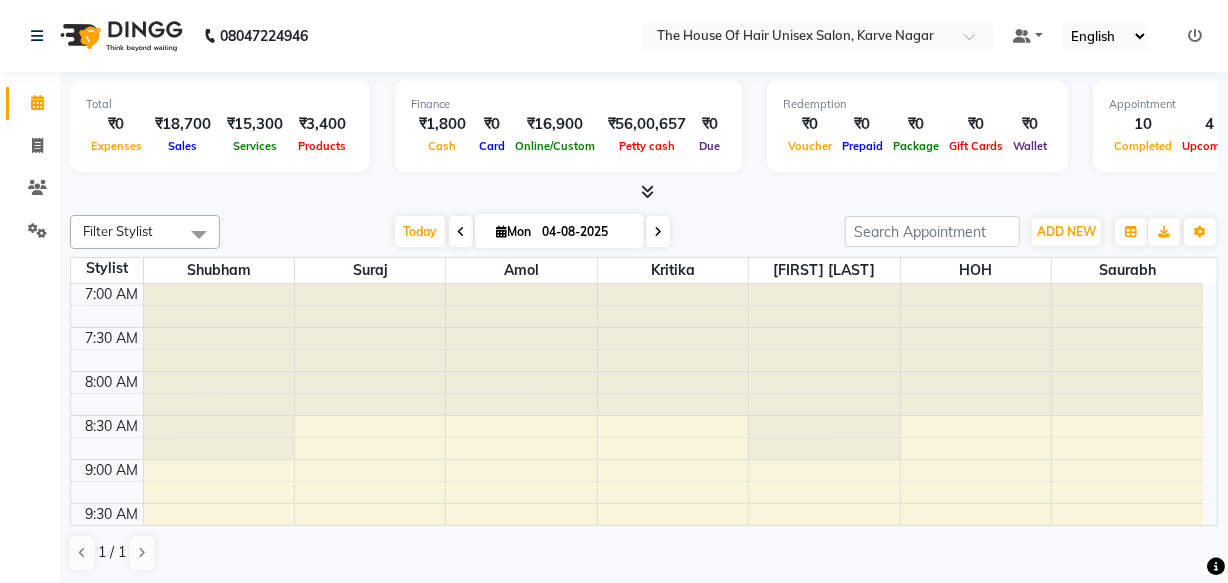click on "08047224946" 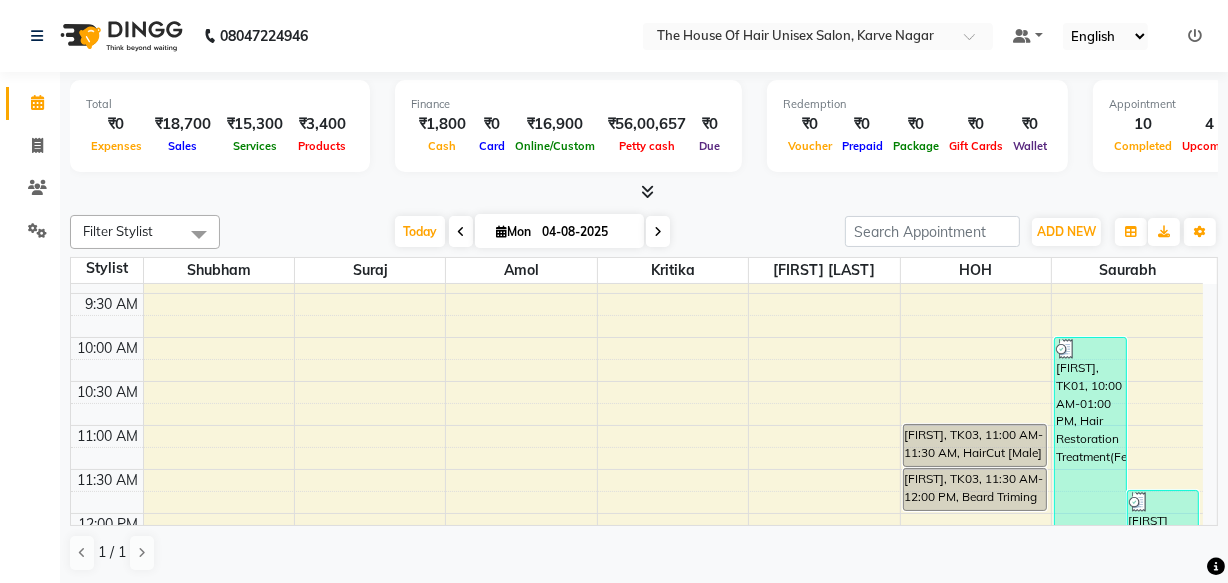 scroll, scrollTop: 421, scrollLeft: 0, axis: vertical 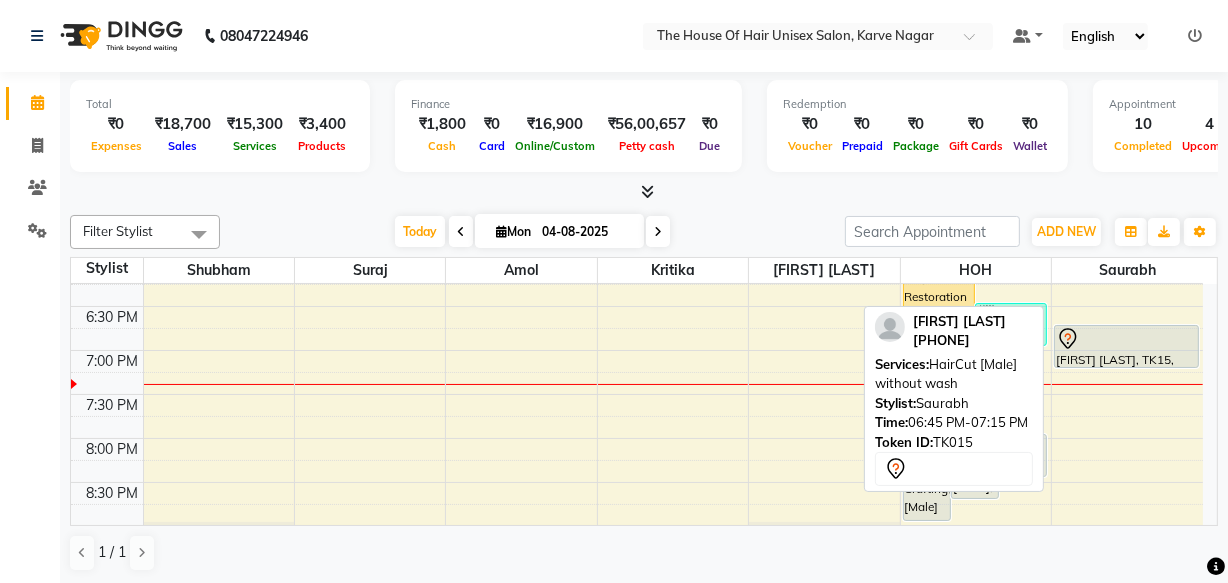 click 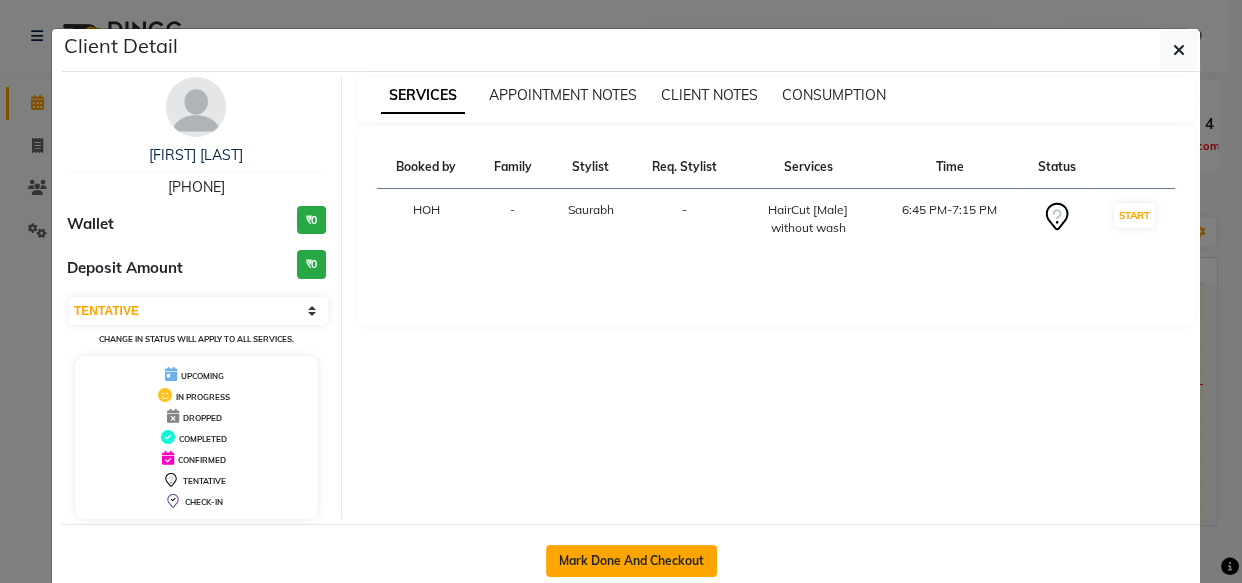 click on "Mark Done And Checkout" 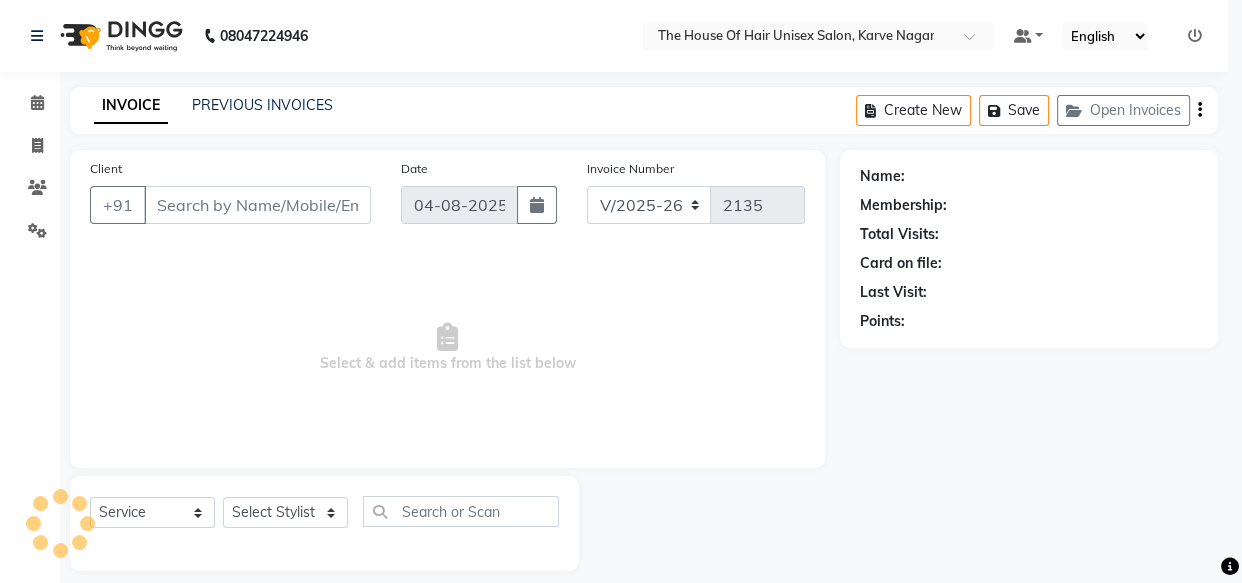 click on "Client Detail  Sachram Kailas   9637051256 Wallet ₹0 Deposit Amount  ₹0  Select IN SERVICE CONFIRMED TENTATIVE CHECK IN MARK DONE DROPPED UPCOMING Change in status will apply to all services. UPCOMING IN PROGRESS DROPPED COMPLETED CONFIRMED TENTATIVE CHECK-IN SERVICES APPOINTMENT NOTES CLIENT NOTES CONSUMPTION Booked by Family Stylist Req. Stylist Services Time Status  HOH  - Saurabh -  HairCut [Male] without wash   6:45 PM-7:15 PM   START   Mark Done And Checkout" 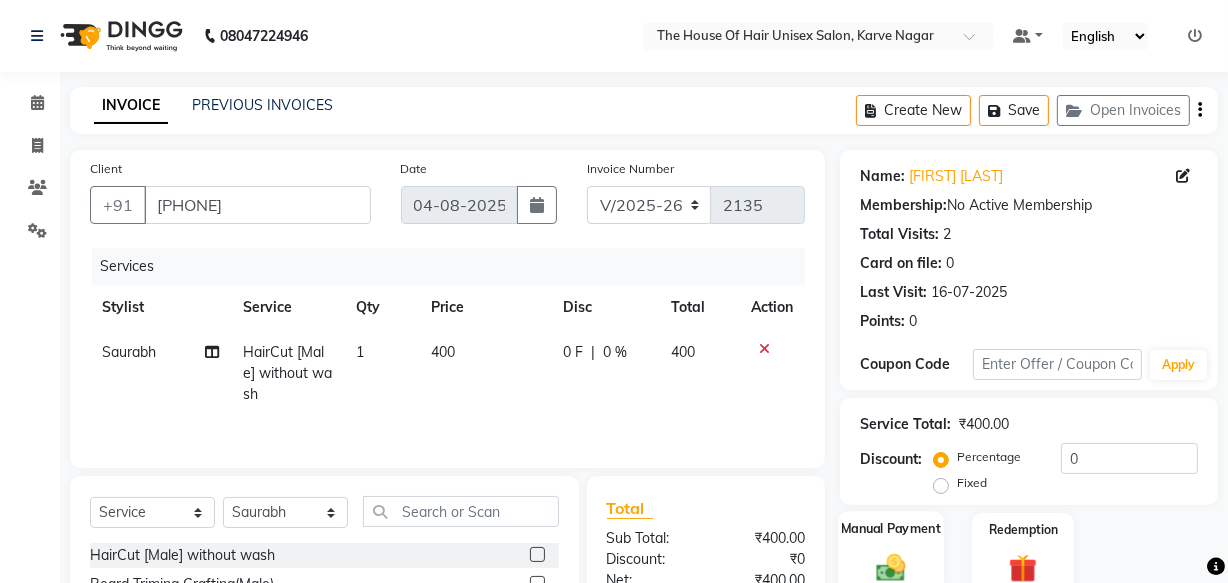 click 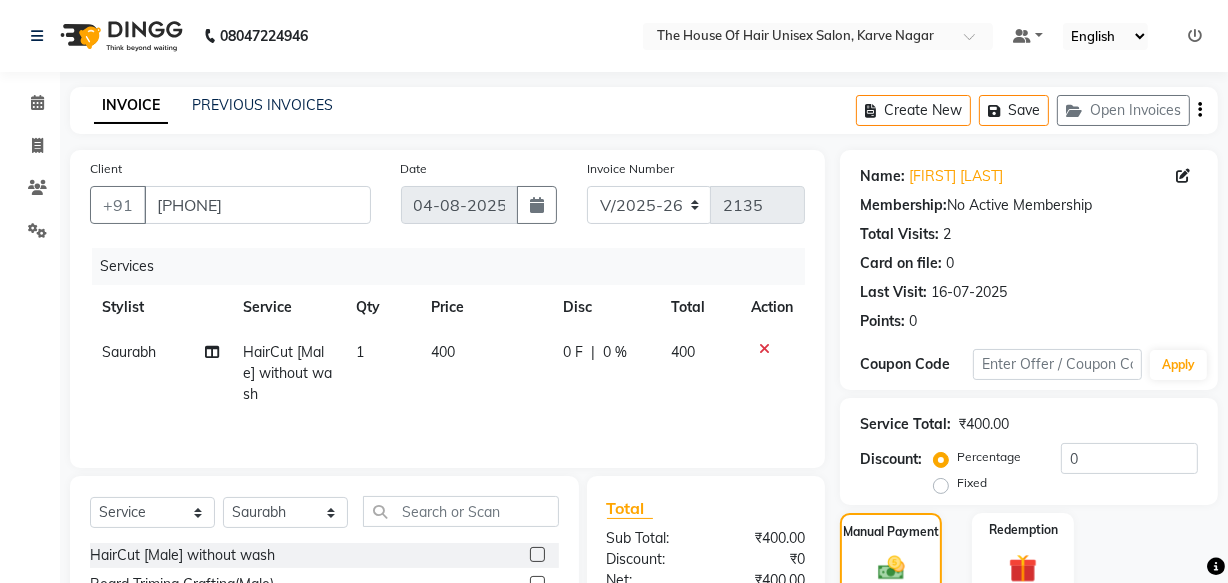 scroll, scrollTop: 219, scrollLeft: 0, axis: vertical 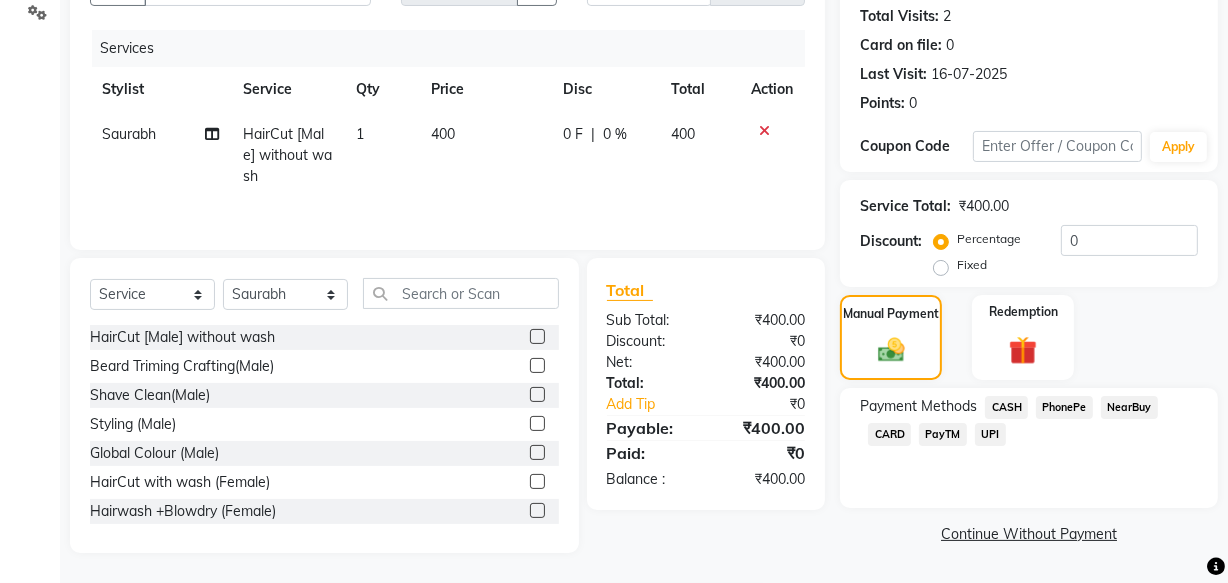 click on "UPI" 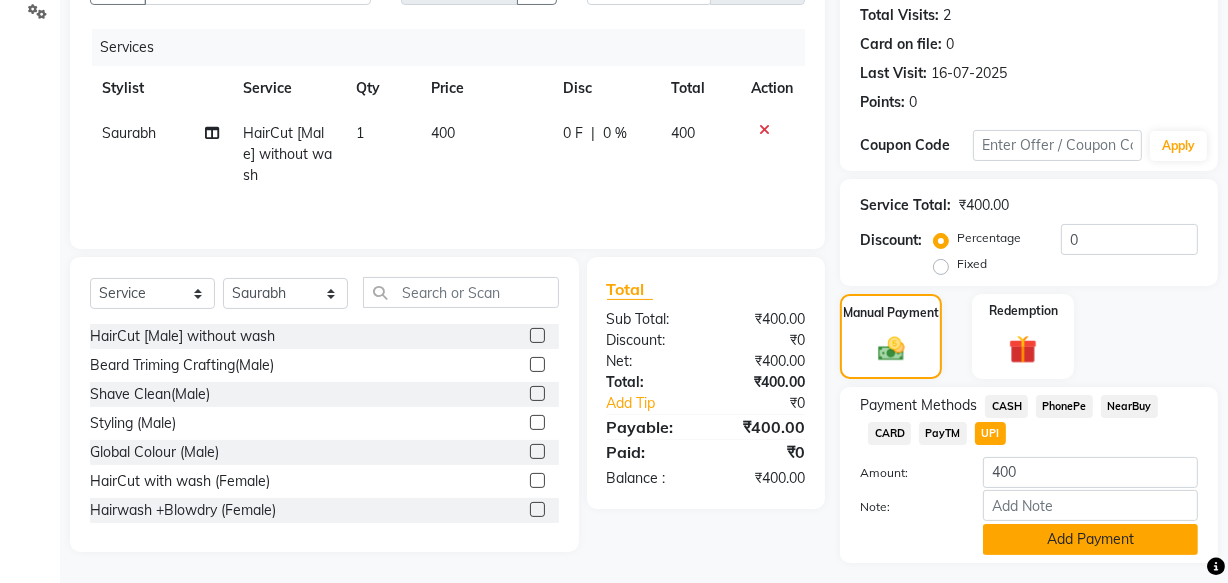 click on "Add Payment" 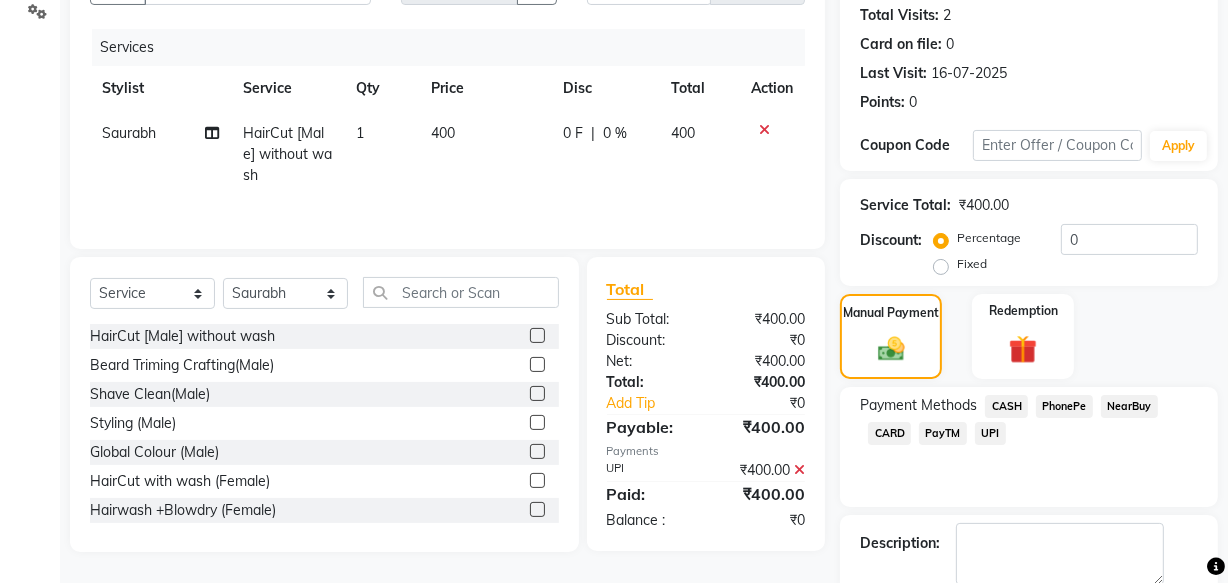 scroll, scrollTop: 326, scrollLeft: 0, axis: vertical 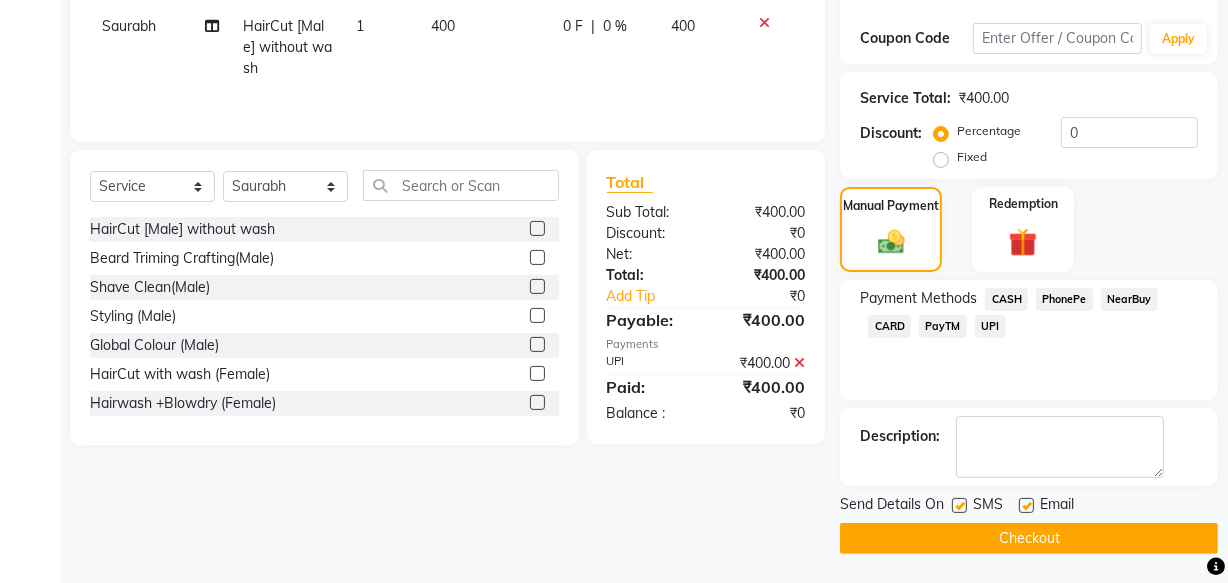 click on "Checkout" 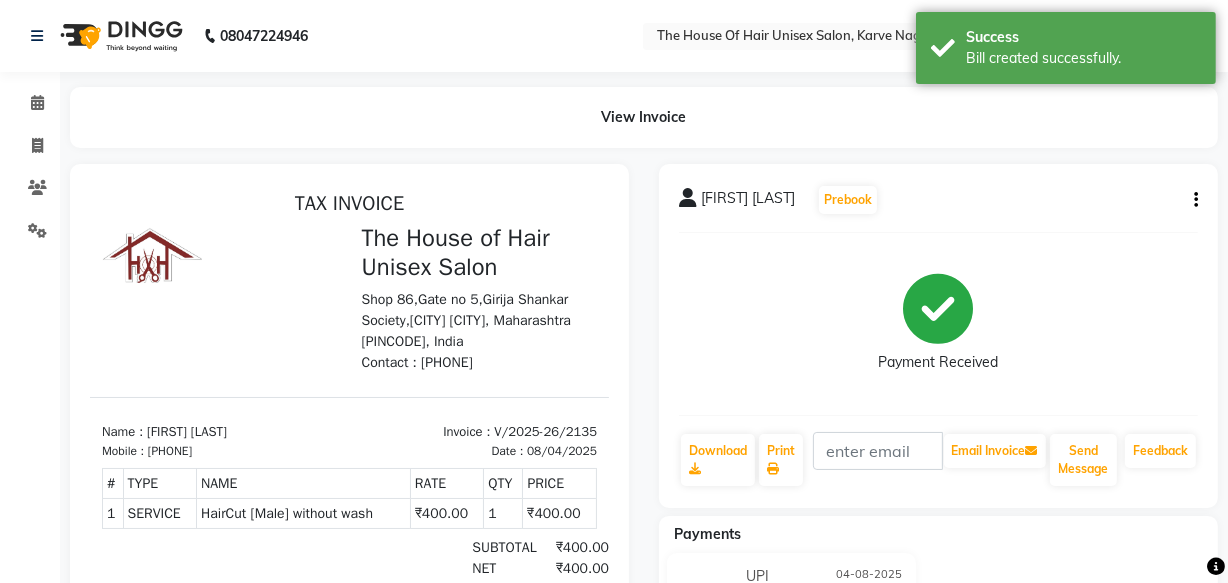 scroll, scrollTop: 0, scrollLeft: 0, axis: both 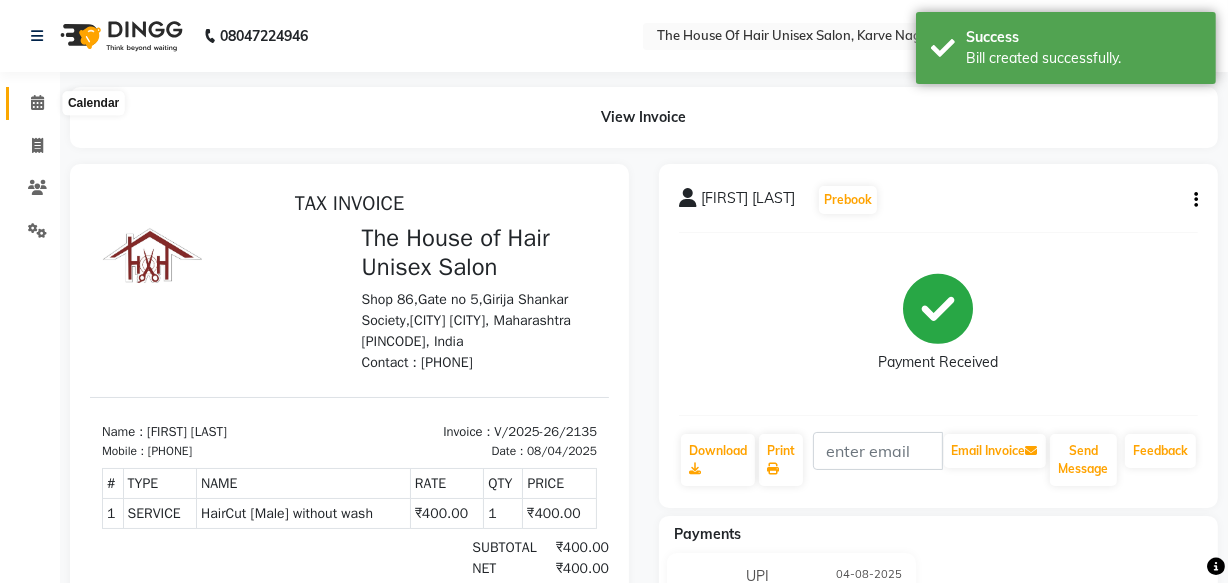 click 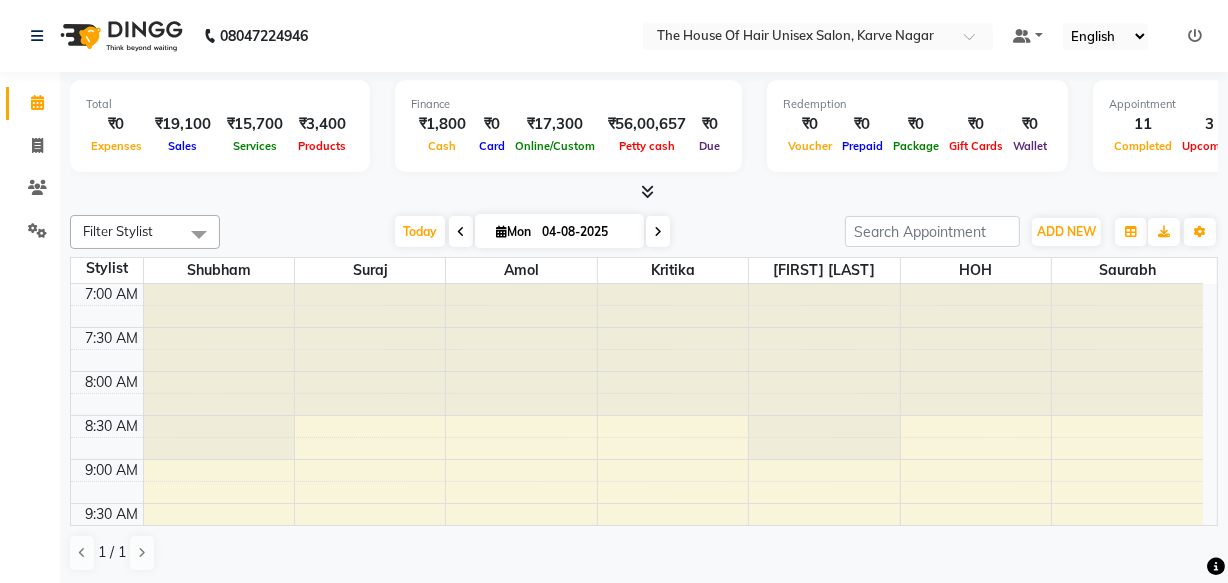 click on "Total  ₹0  Expenses ₹19,100  Sales ₹15,700  Services ₹3,400  Products Finance  ₹1,800  Cash ₹0  Card ₹17,300  Online/Custom ₹56,00,657 Petty cash ₹0 Due  Redemption  ₹0 Voucher ₹0 Prepaid ₹0 Package ₹0  Gift Cards ₹0  Wallet  Appointment  11 Completed 3 Upcoming 1 Ongoing 0 No show  Other sales  ₹0  Packages ₹0  Memberships ₹0  Vouchers ₹0  Prepaids ₹0  Gift Cards Filter Stylist Select All Amol david kumar HOH Kritika Saurabh Shubham Suraj Today  Mon 04-08-2025 Toggle Dropdown Add Appointment Add Invoice Add Attendance Add Client Add Transaction Toggle Dropdown Add Appointment Add Invoice Add Attendance Add Client ADD NEW Toggle Dropdown Add Appointment Add Invoice Add Attendance Add Client Add Transaction Filter Stylist Select All Amol david kumar HOH Kritika Saurabh Shubham Suraj Group By  Staff View   Room View  View as Vertical  Vertical - Week View  Horizontal  Horizontal - Week View  List  Toggle Dropdown Calendar Settings Manage Tags   Arrange Stylists  Full Screen" 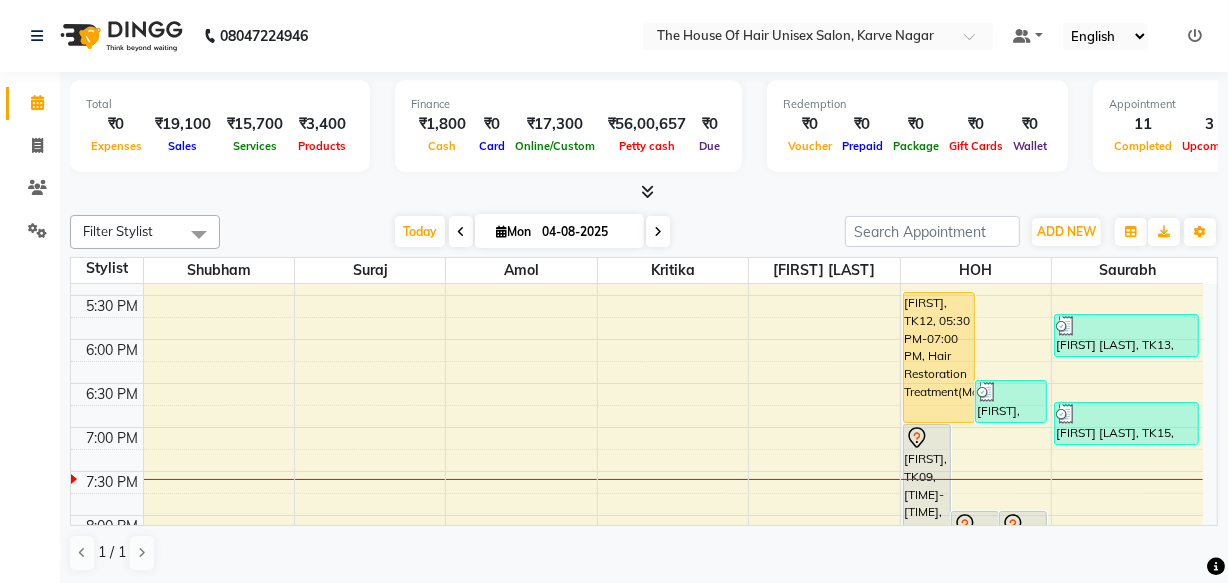 scroll, scrollTop: 1054, scrollLeft: 0, axis: vertical 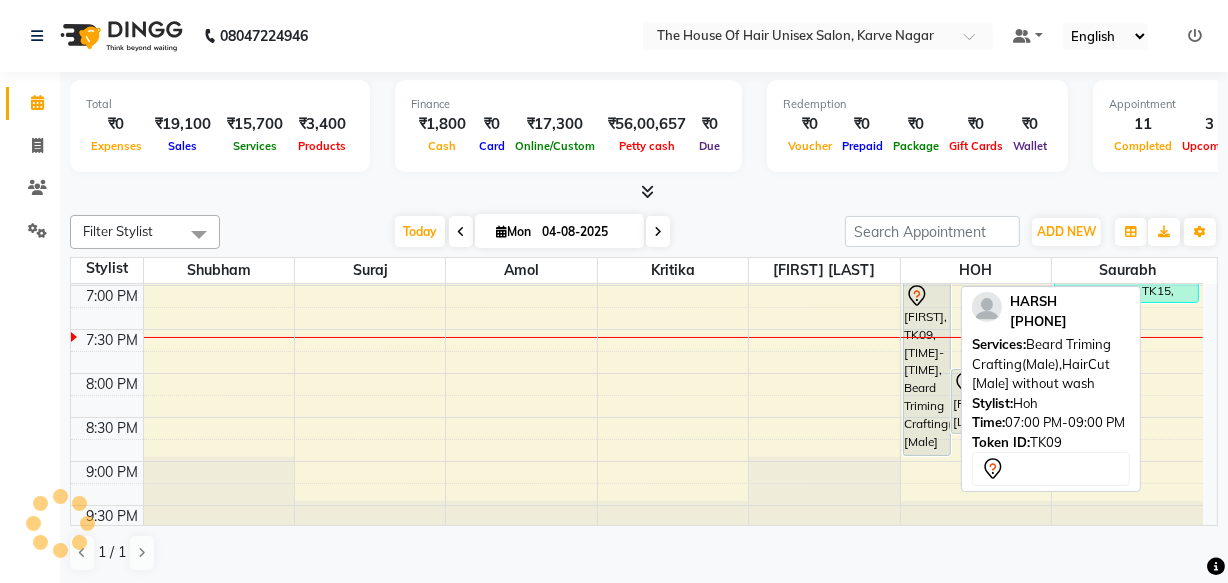 click on "HARSH, TK09, 07:00 PM-09:00 PM, Beard Triming Crafting(Male),HairCut [Male] without wash" at bounding box center (927, 369) 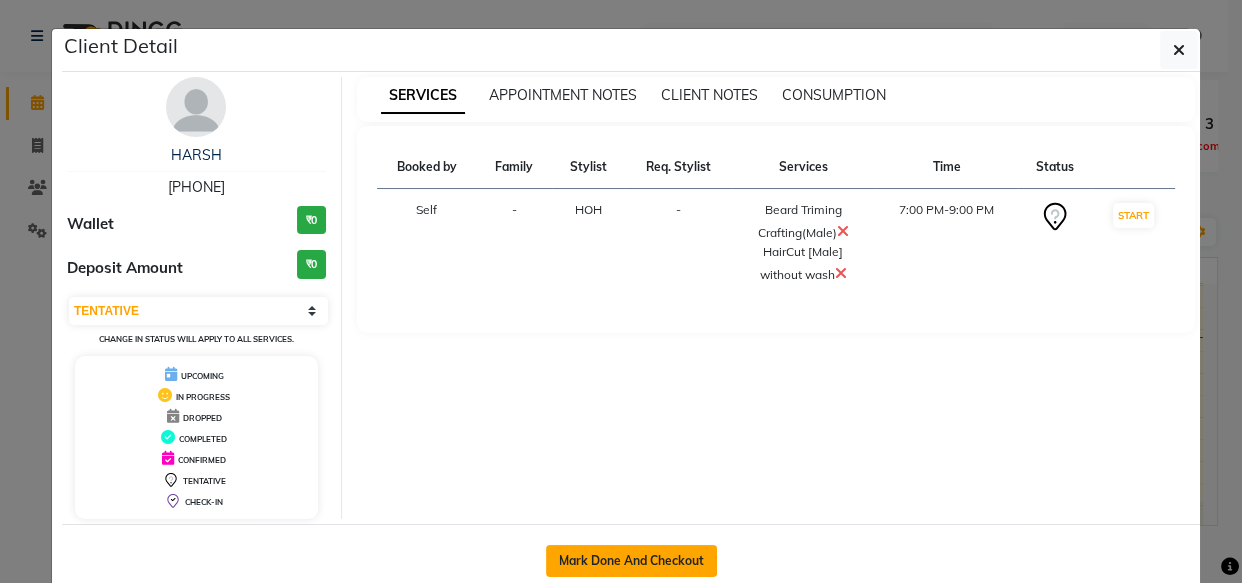 click on "Mark Done And Checkout" 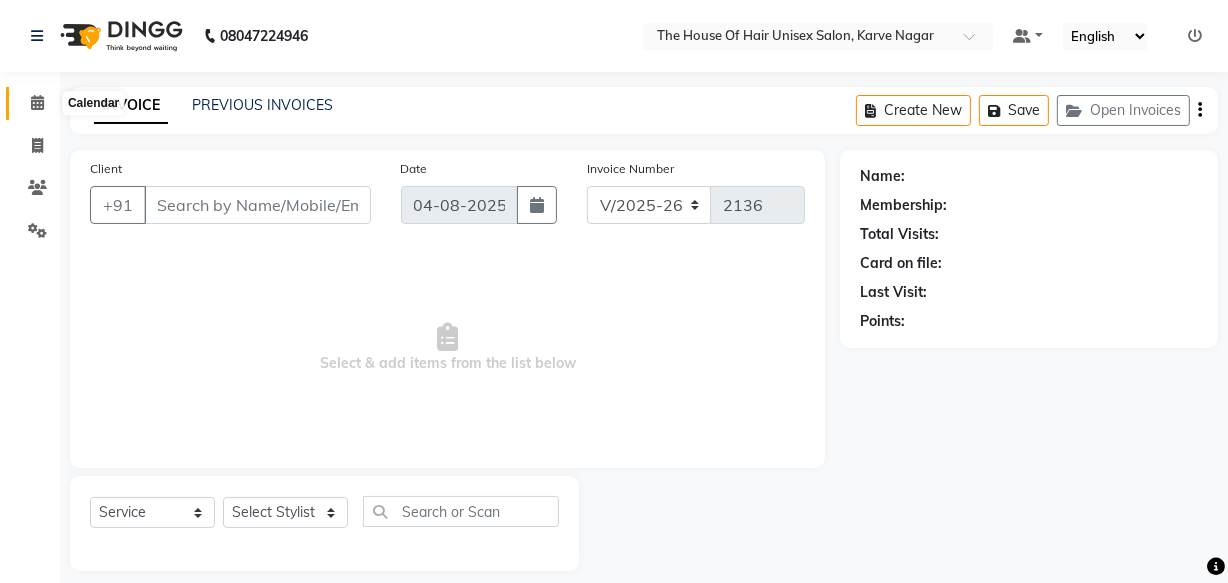 click 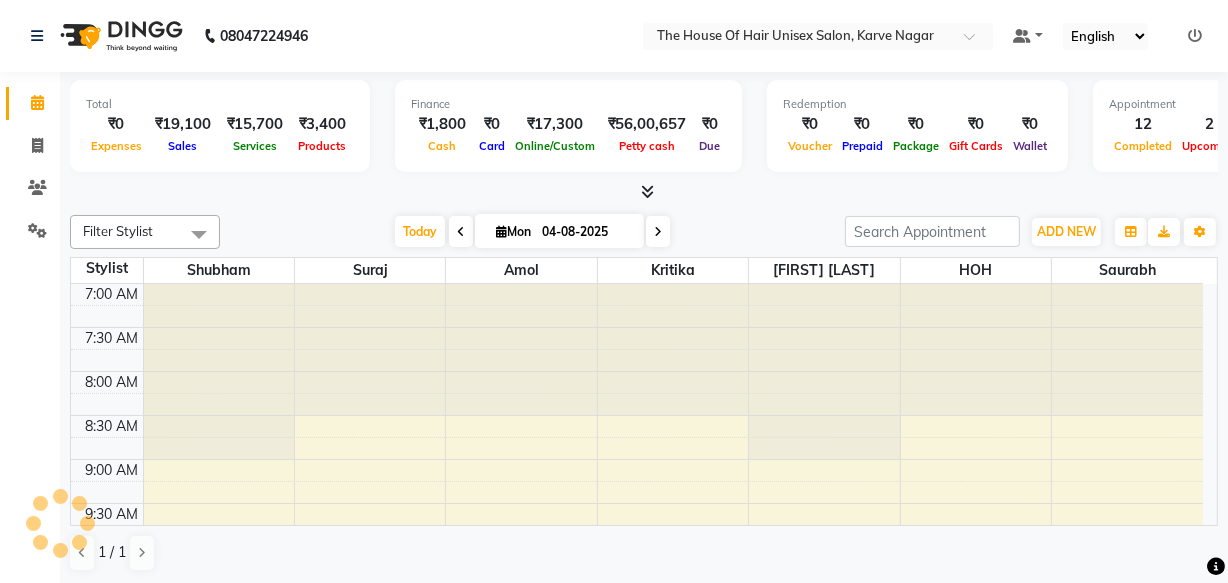 scroll, scrollTop: 0, scrollLeft: 0, axis: both 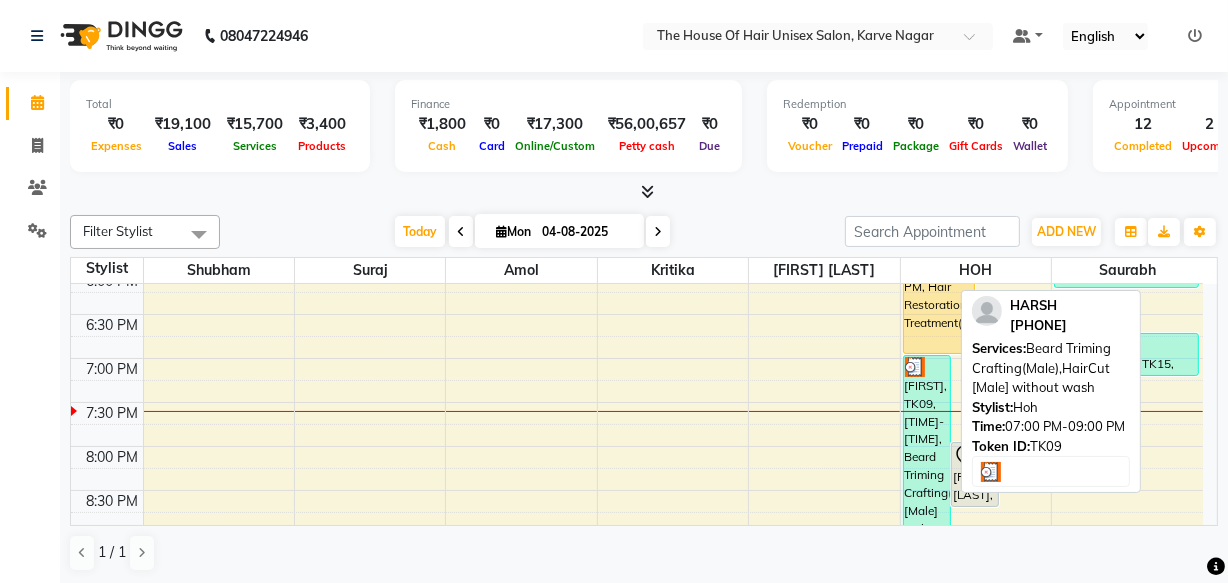 click on "HARSH, TK09, 07:00 PM-09:00 PM, Beard Triming Crafting(Male),HairCut [Male] without wash" at bounding box center [927, 442] 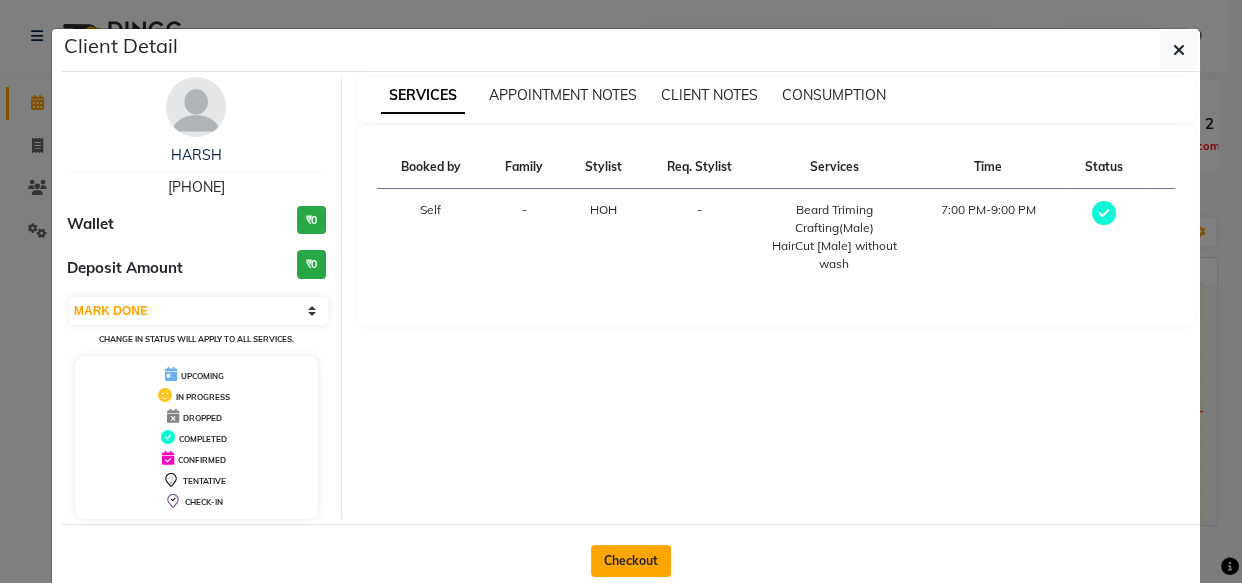 click on "Checkout" 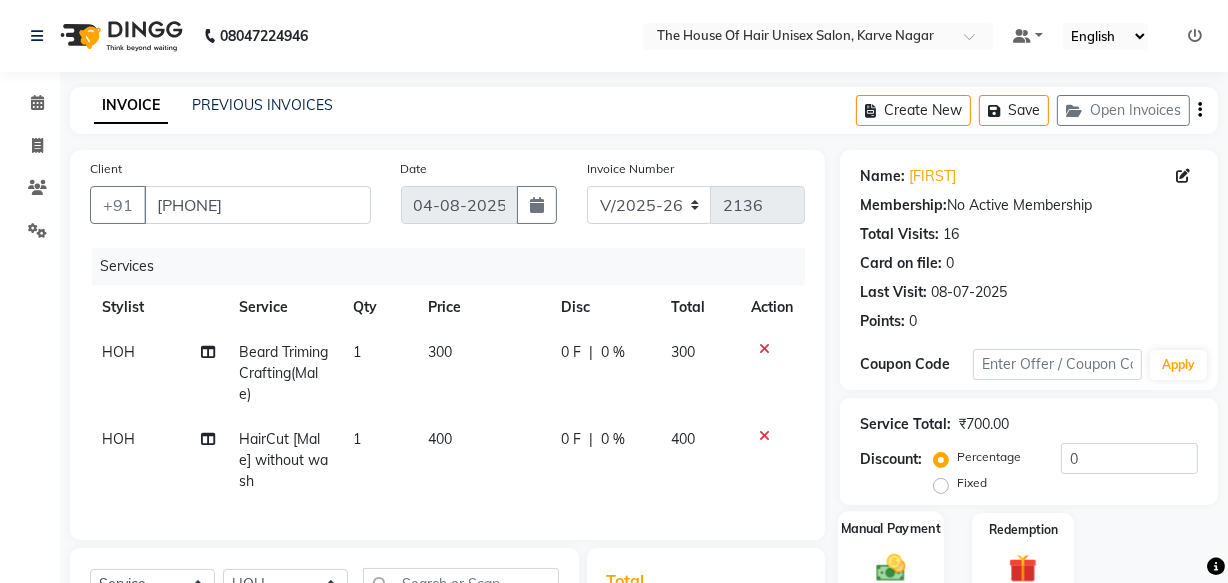 click on "Manual Payment" 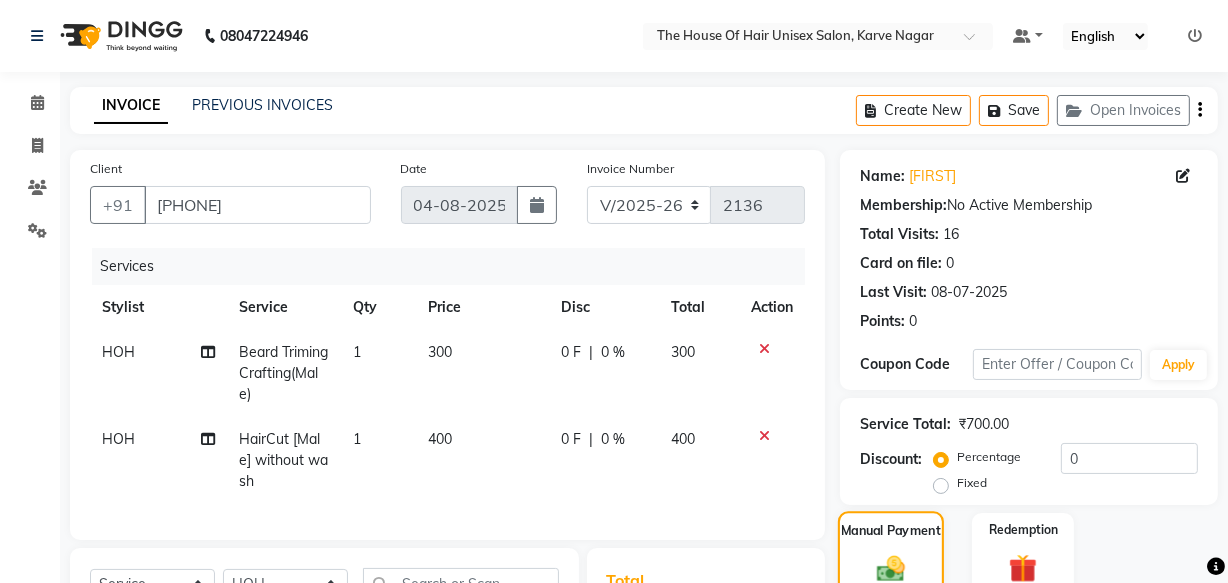click on "Manual Payment" 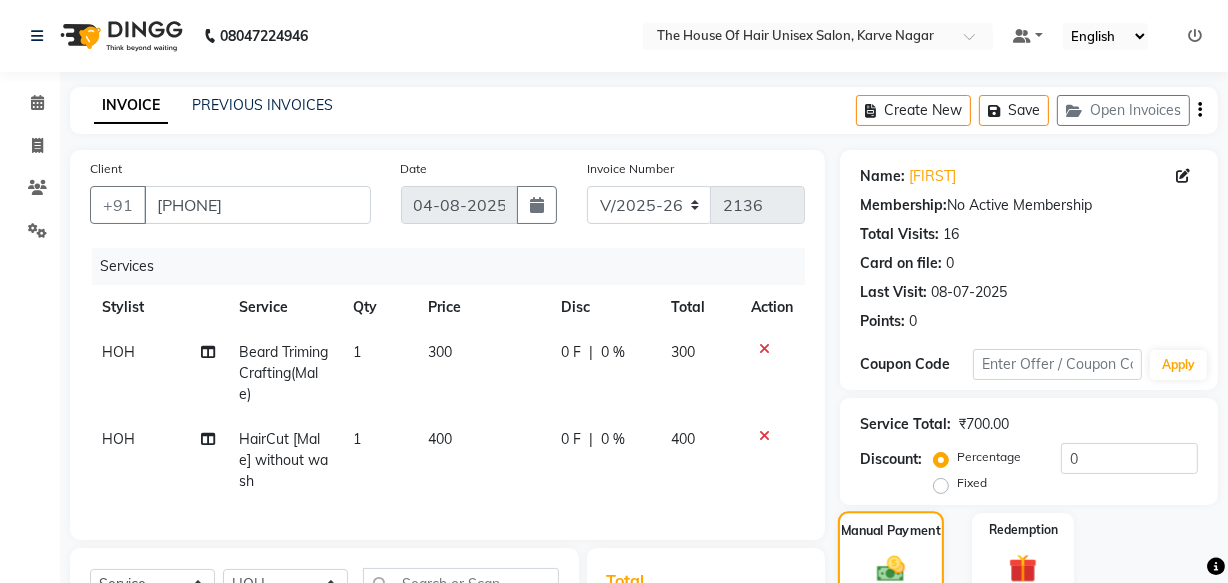 click on "Manual Payment" 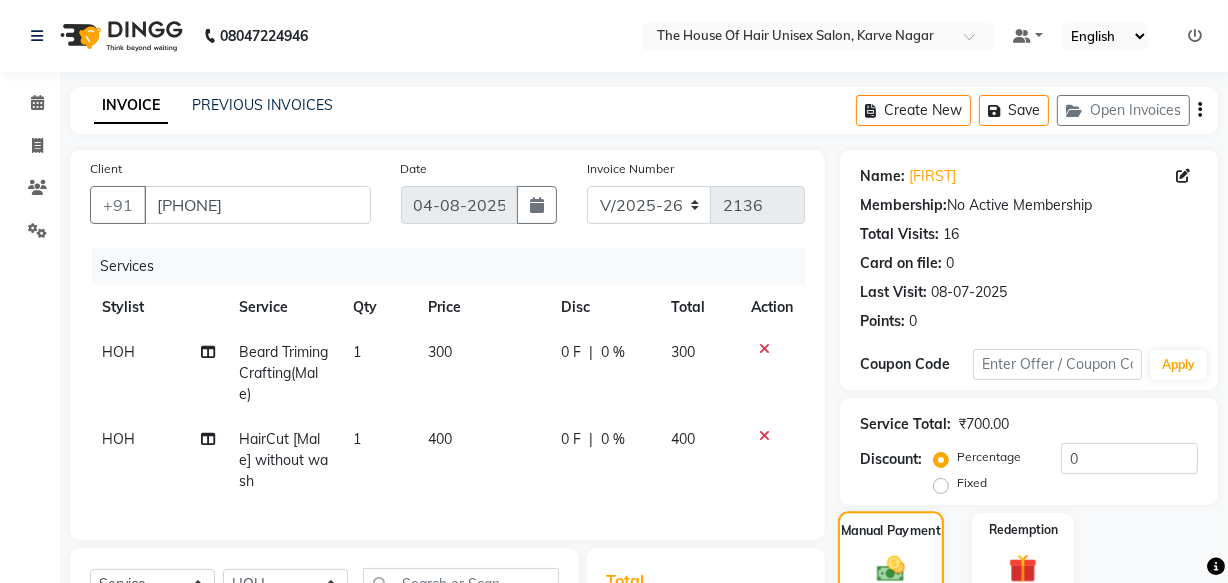 click 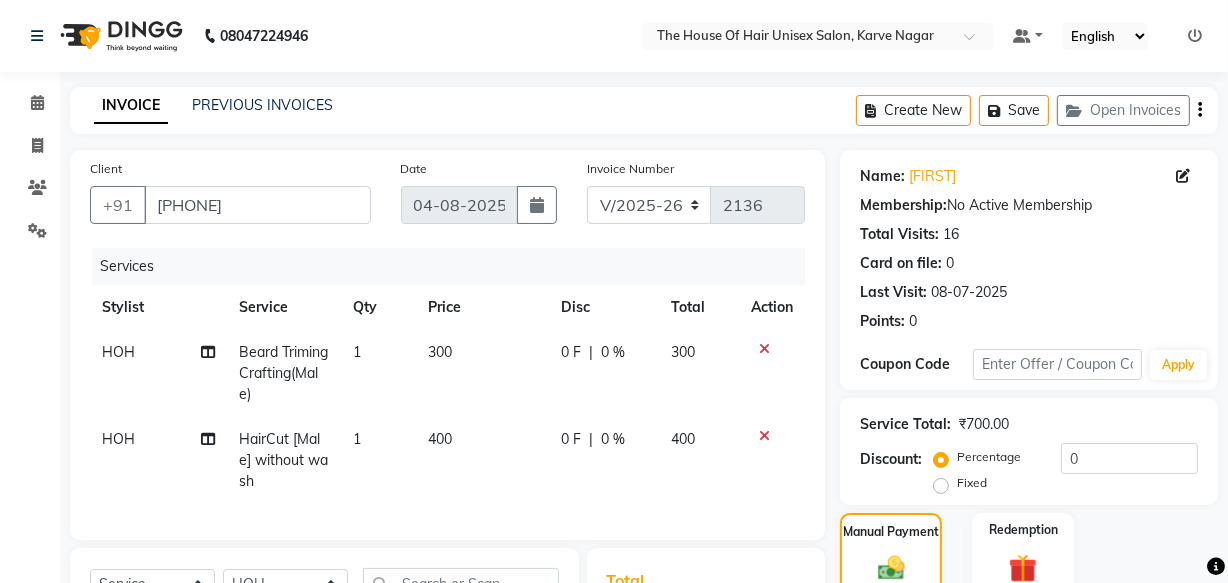 scroll, scrollTop: 304, scrollLeft: 0, axis: vertical 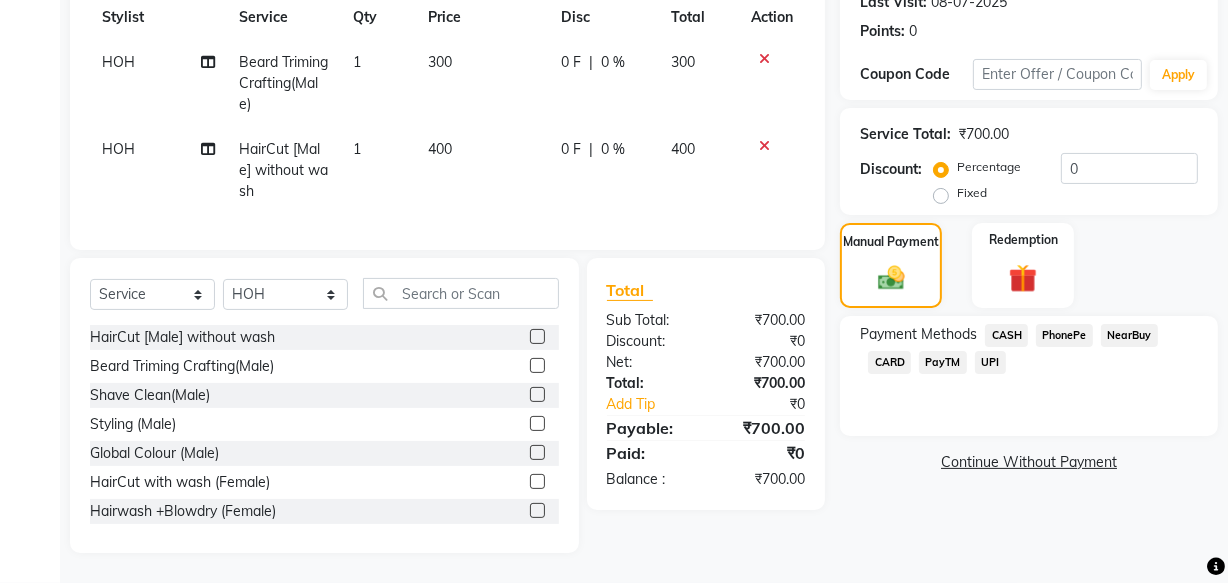click on "UPI" 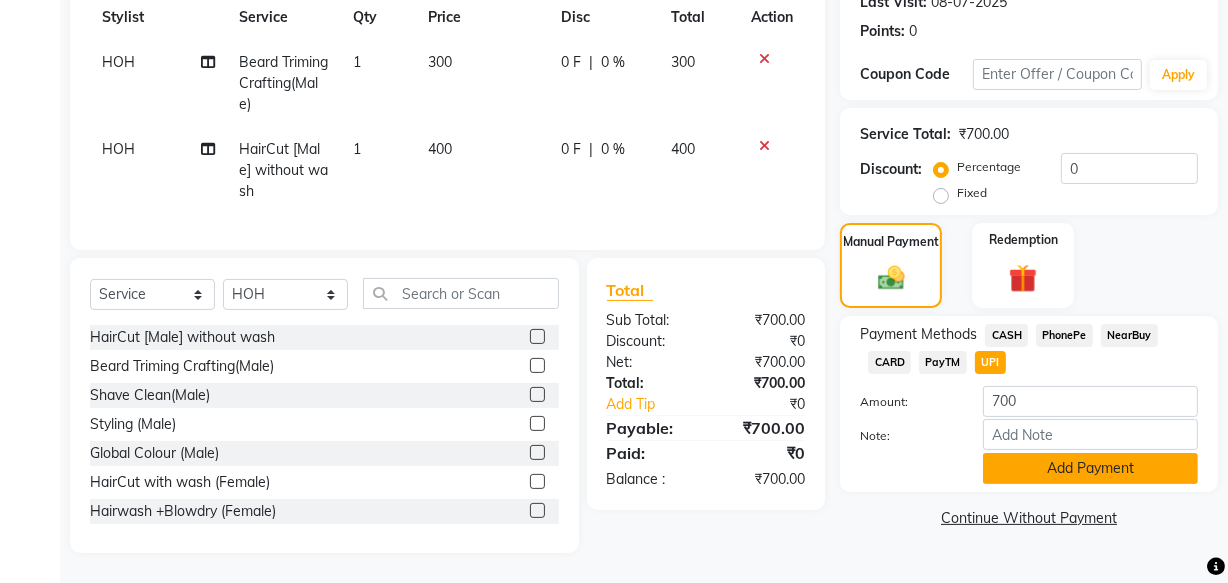 click on "Add Payment" 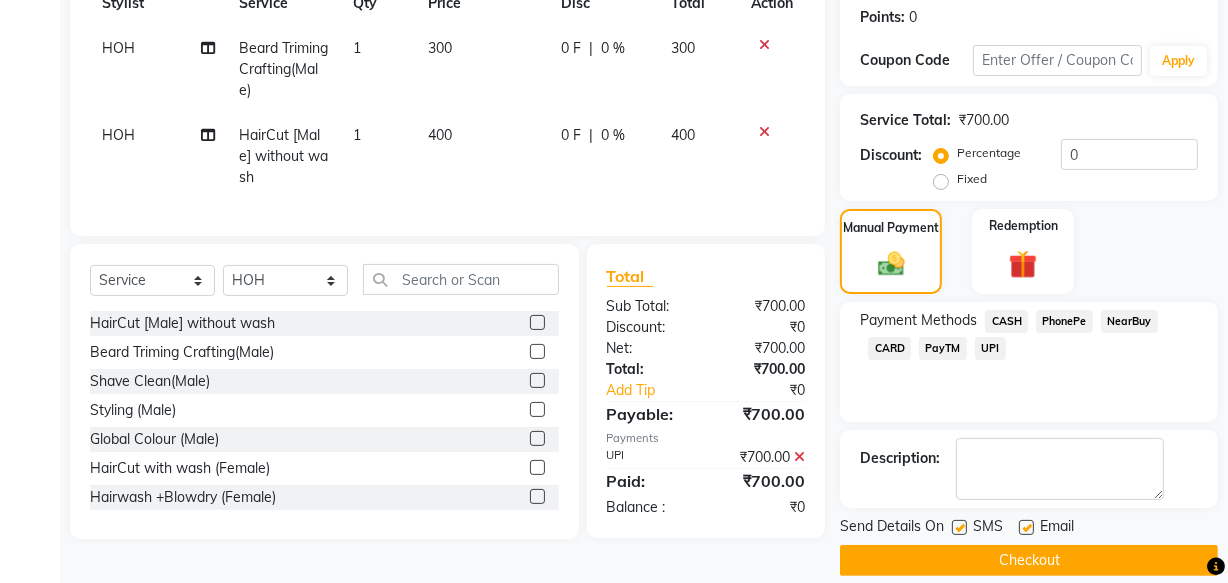 click on "Checkout" 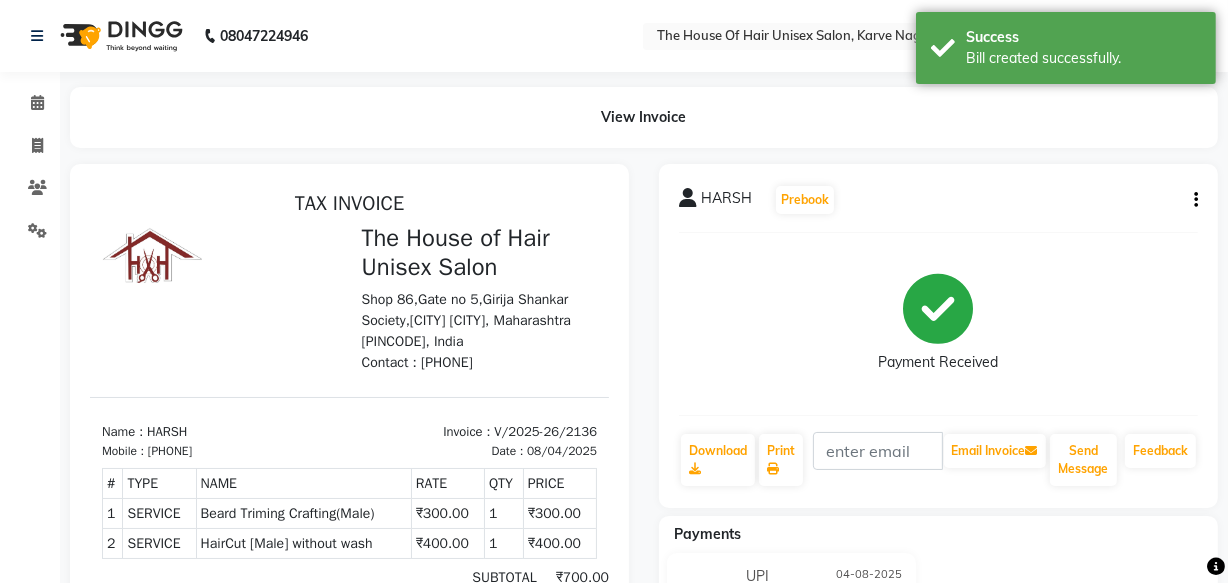 scroll, scrollTop: 0, scrollLeft: 0, axis: both 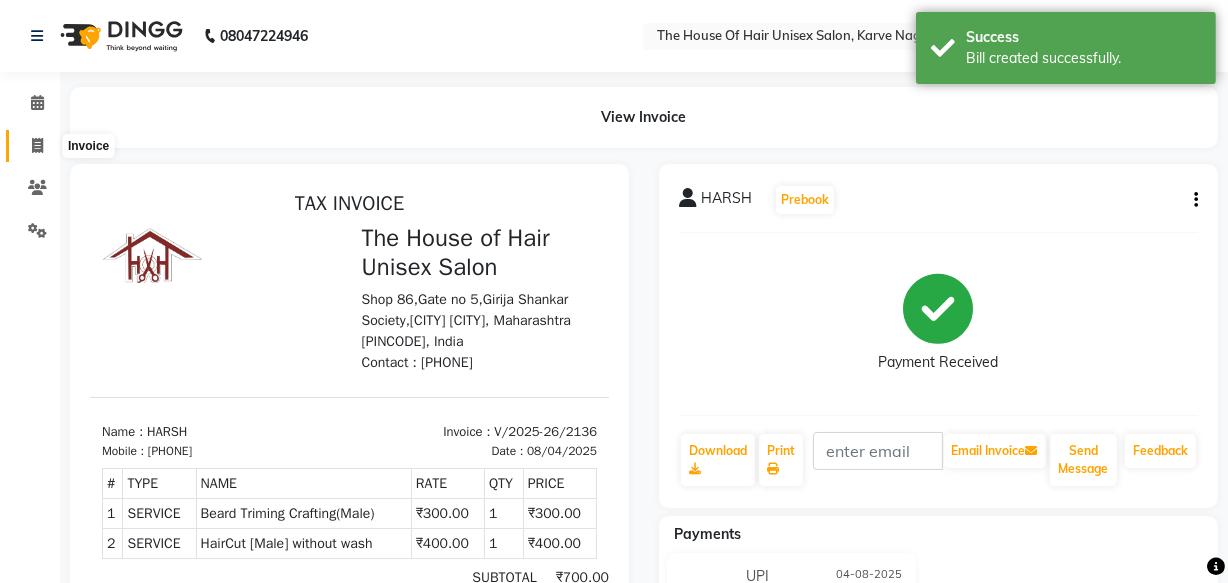 click 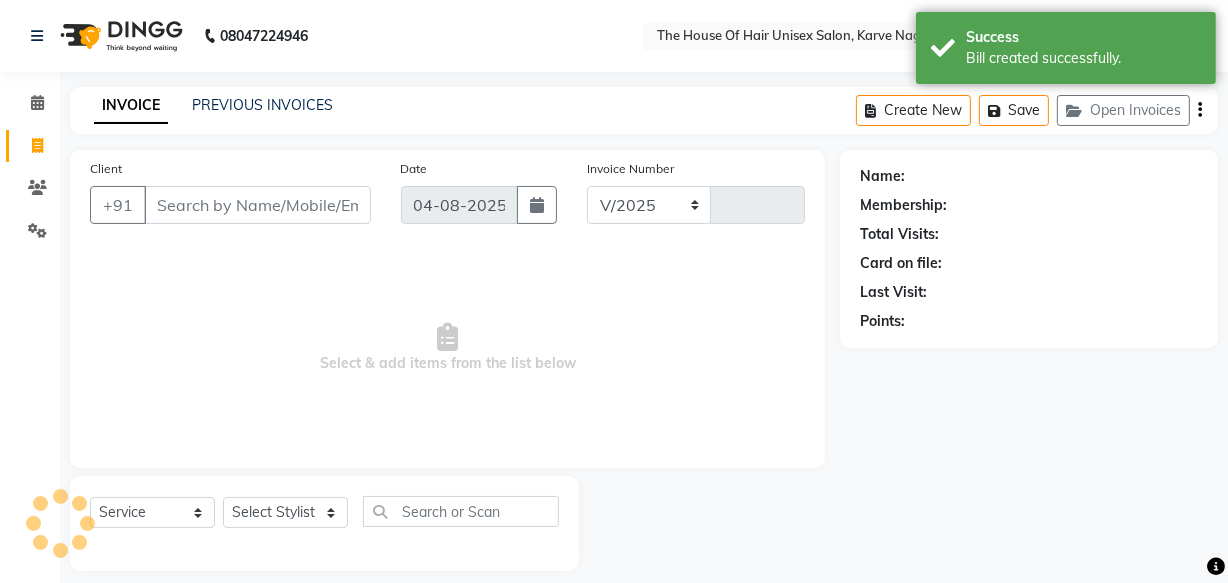 scroll, scrollTop: 19, scrollLeft: 0, axis: vertical 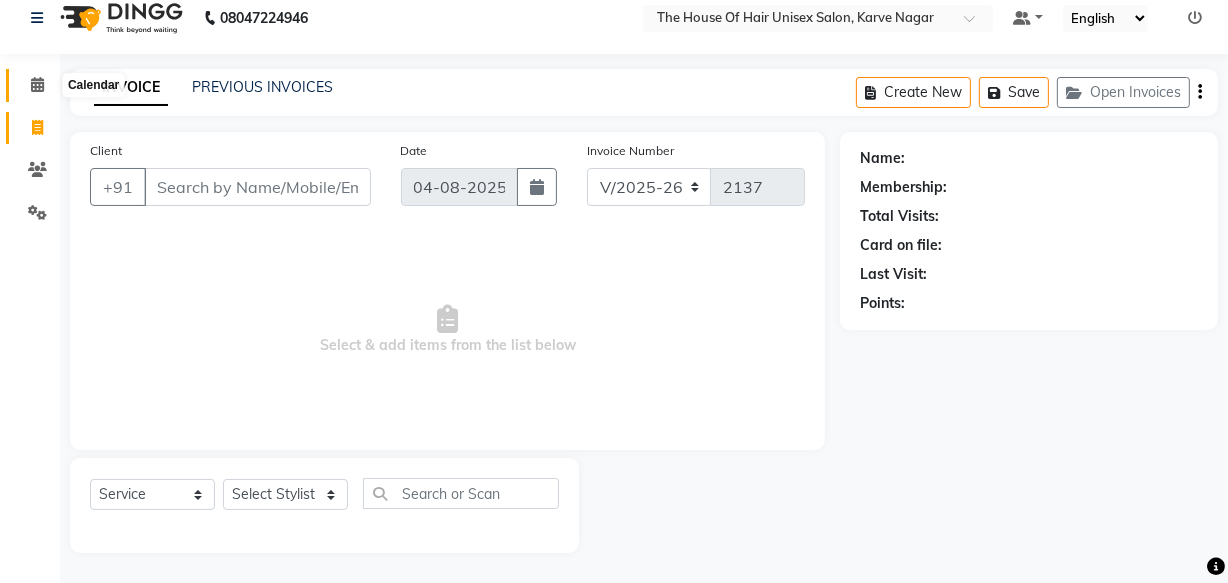 click 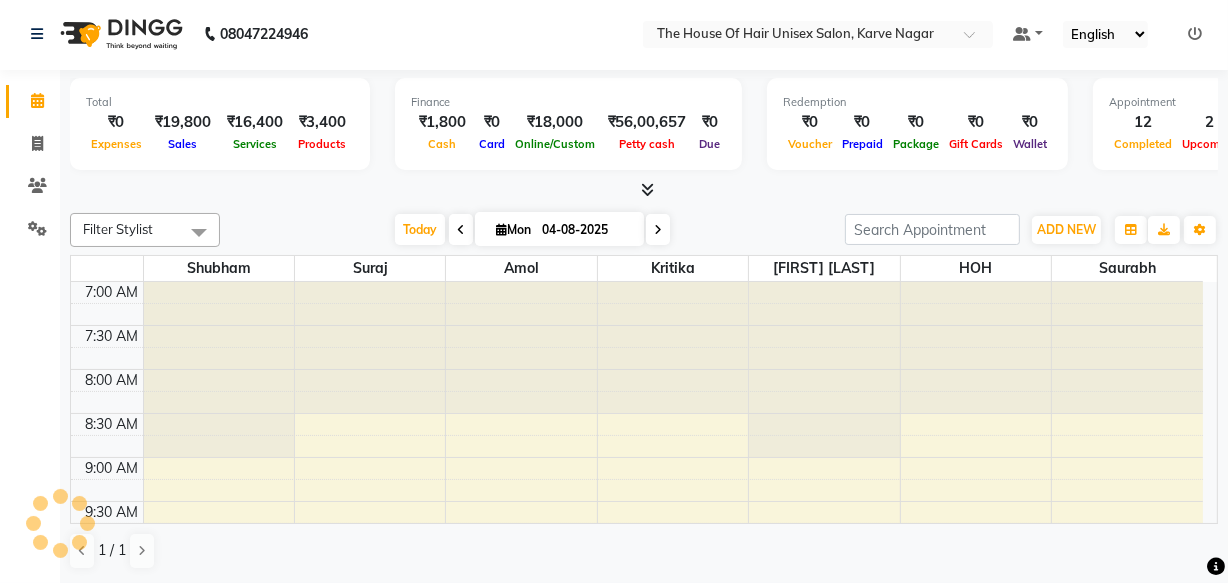 scroll, scrollTop: 0, scrollLeft: 0, axis: both 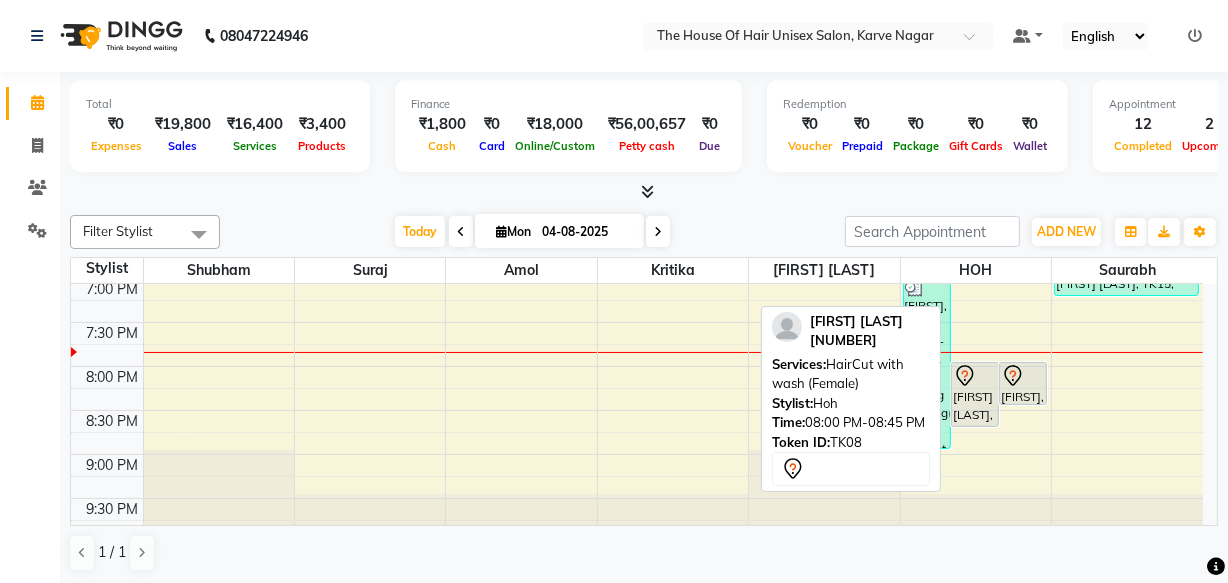 click on "Apeksha purkar, TK08, 08:00 PM-08:45 PM, HairCut with wash (Female)" at bounding box center [975, 394] 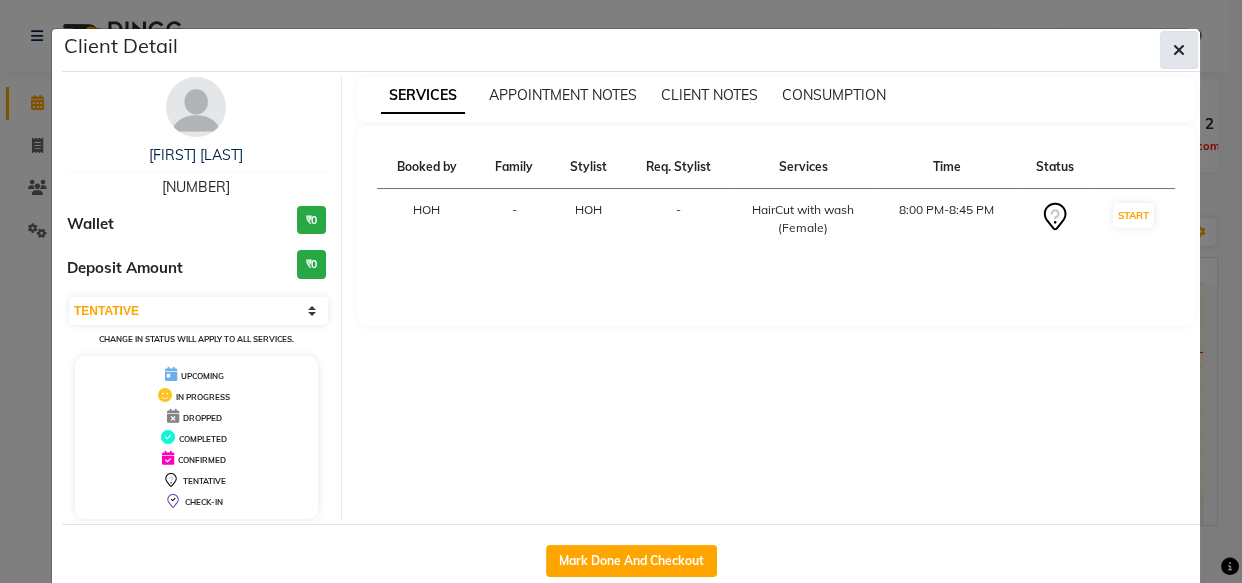 click 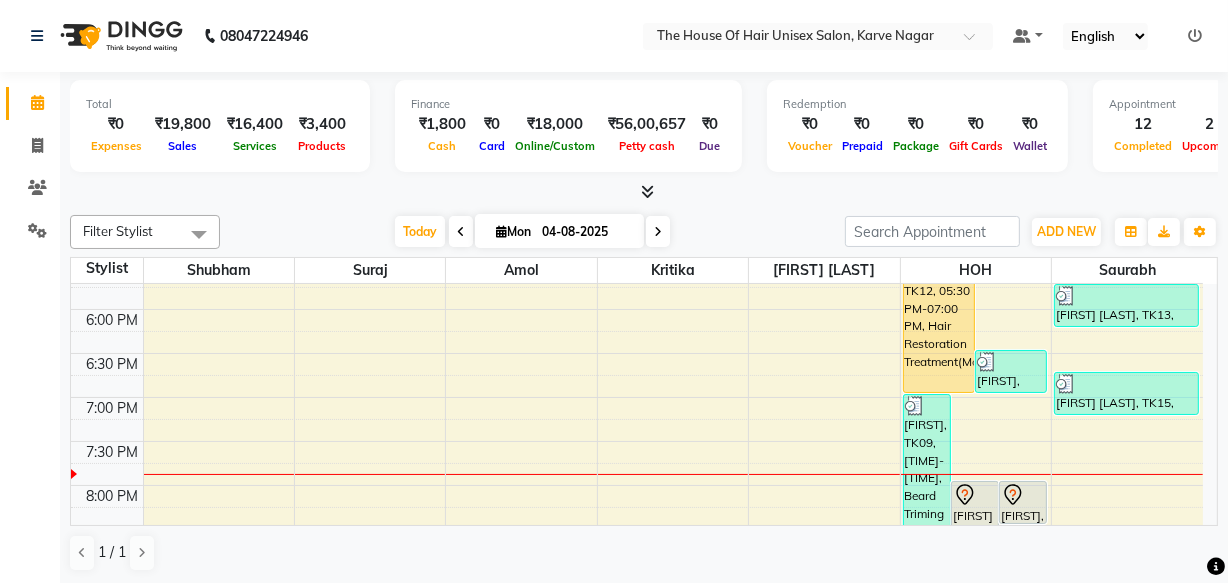 scroll, scrollTop: 985, scrollLeft: 0, axis: vertical 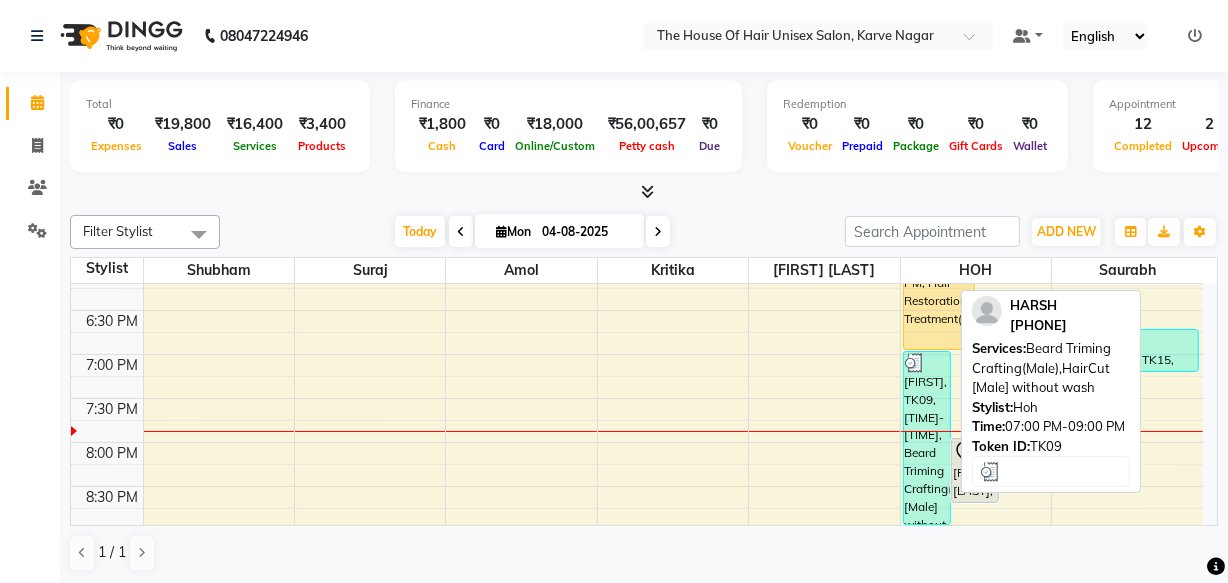 click on "HARSH, TK09, 07:00 PM-09:00 PM, Beard Triming Crafting(Male),HairCut [Male] without wash" at bounding box center (927, 438) 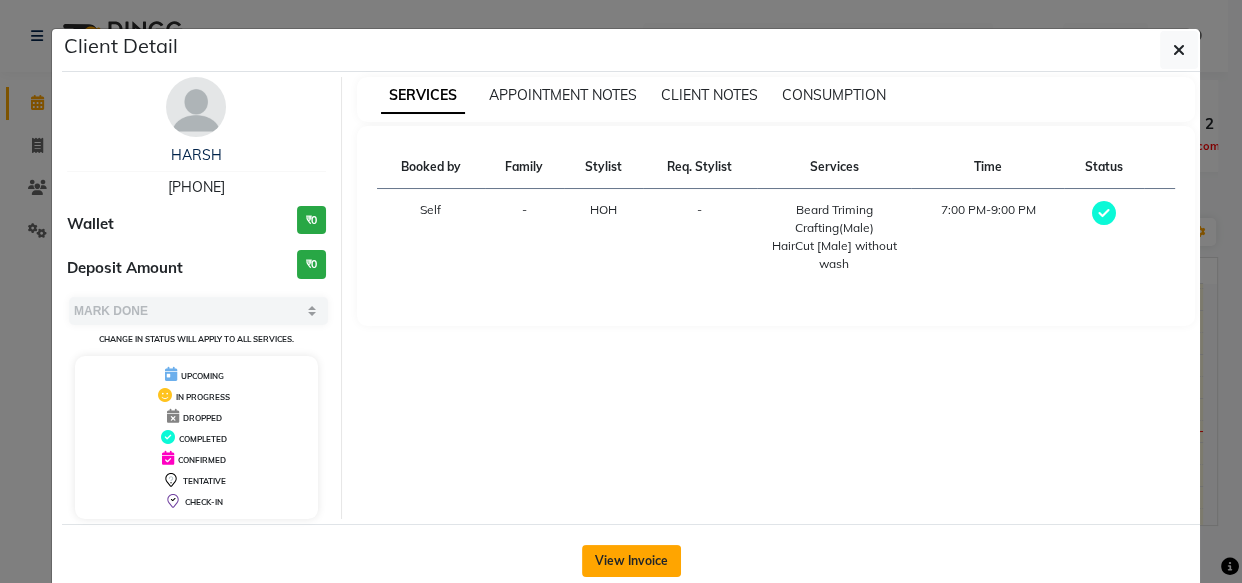 click on "View Invoice" 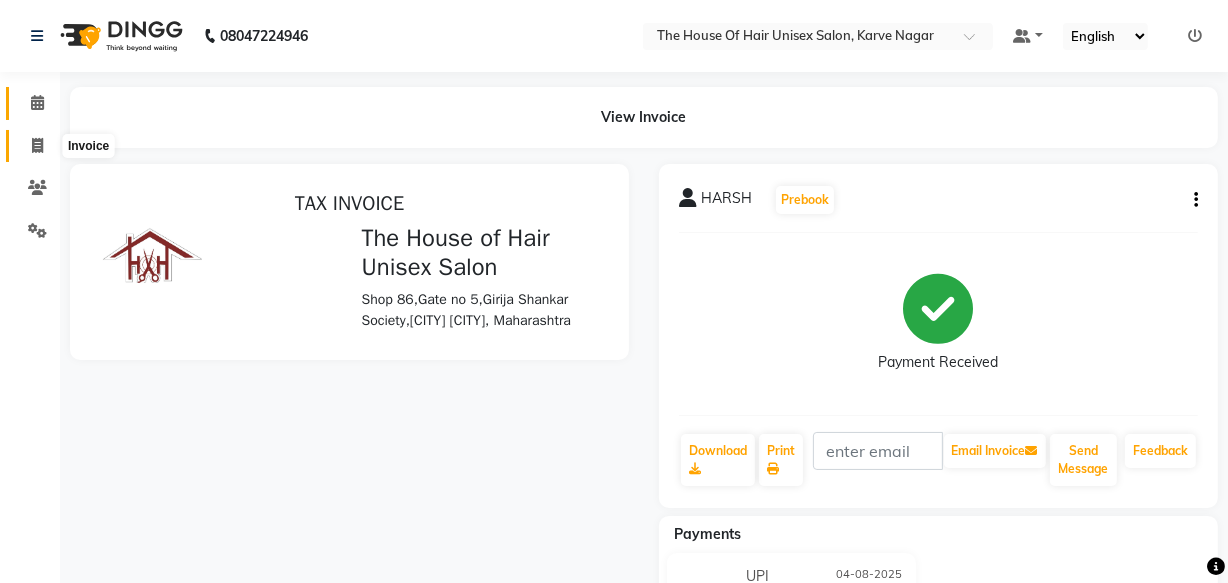 scroll, scrollTop: 0, scrollLeft: 0, axis: both 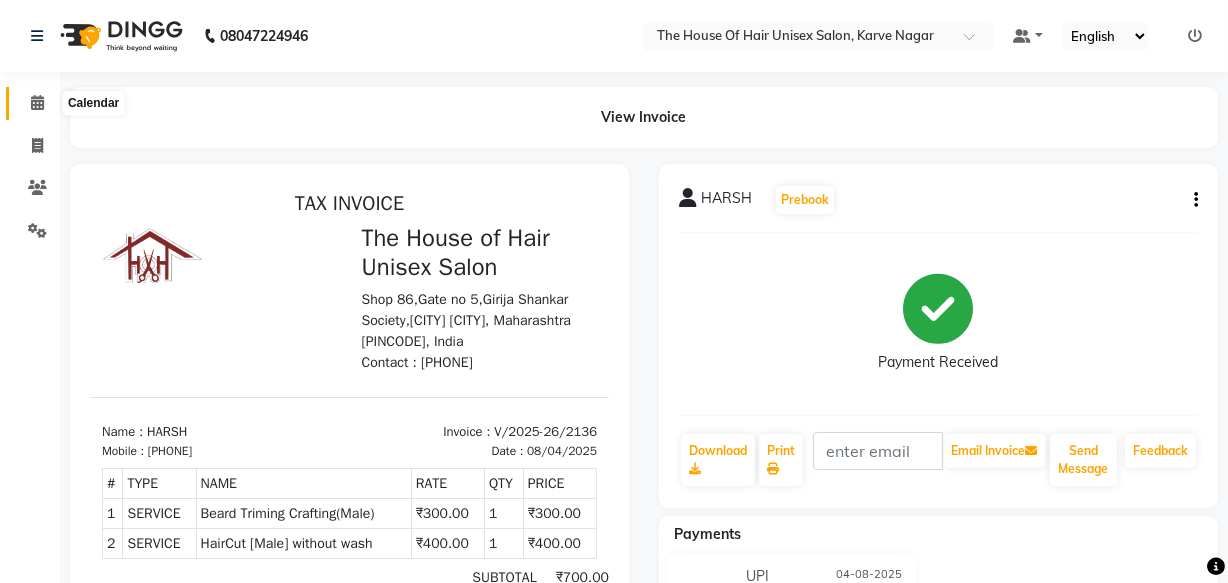 click 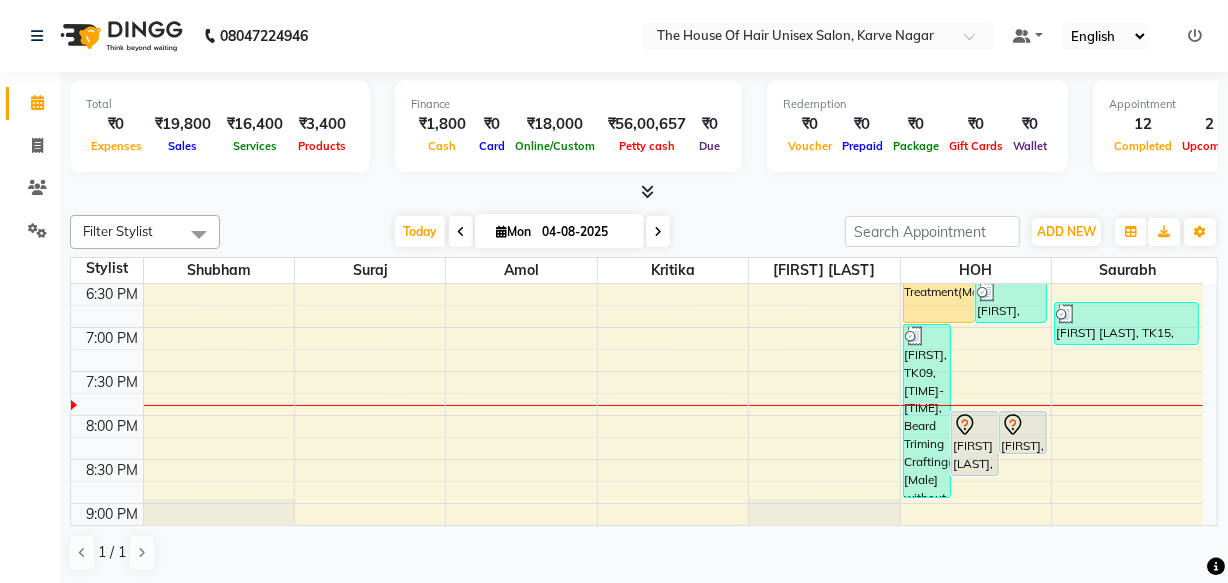 scroll, scrollTop: 1072, scrollLeft: 0, axis: vertical 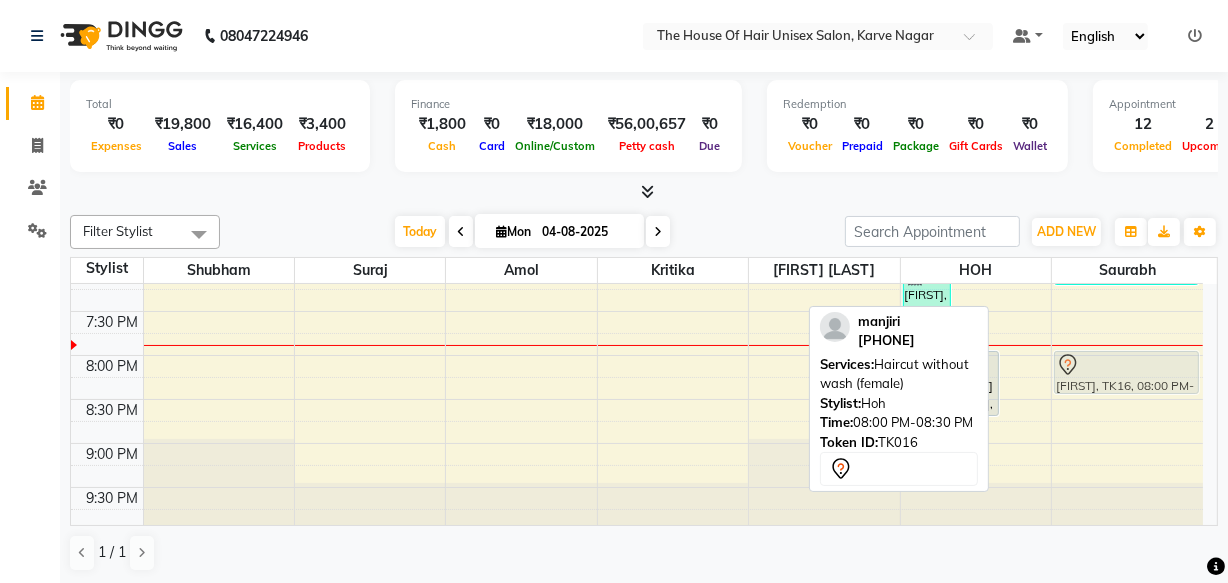 drag, startPoint x: 1030, startPoint y: 375, endPoint x: 1074, endPoint y: 383, distance: 44.72136 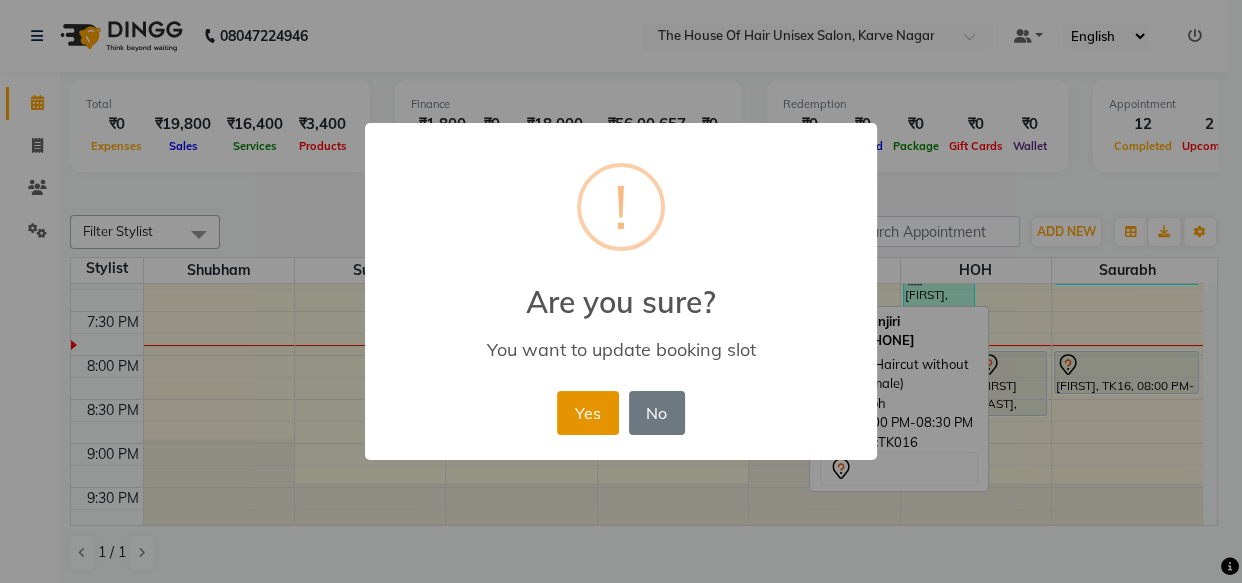 click on "Yes" at bounding box center [587, 413] 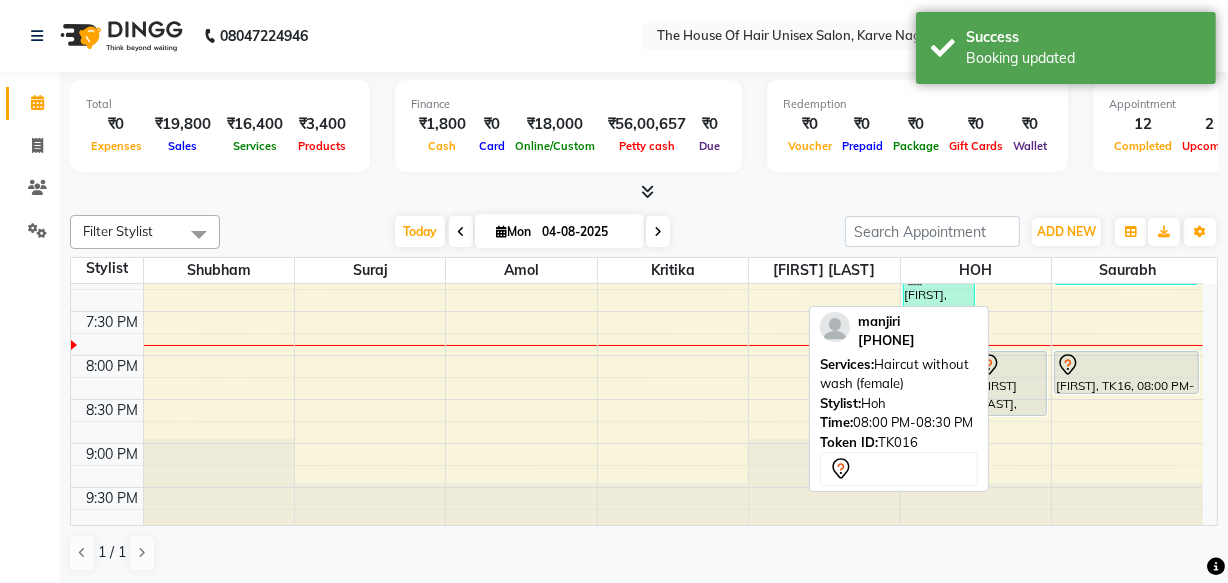 click on "Today  Mon 04-08-2025" at bounding box center [532, 232] 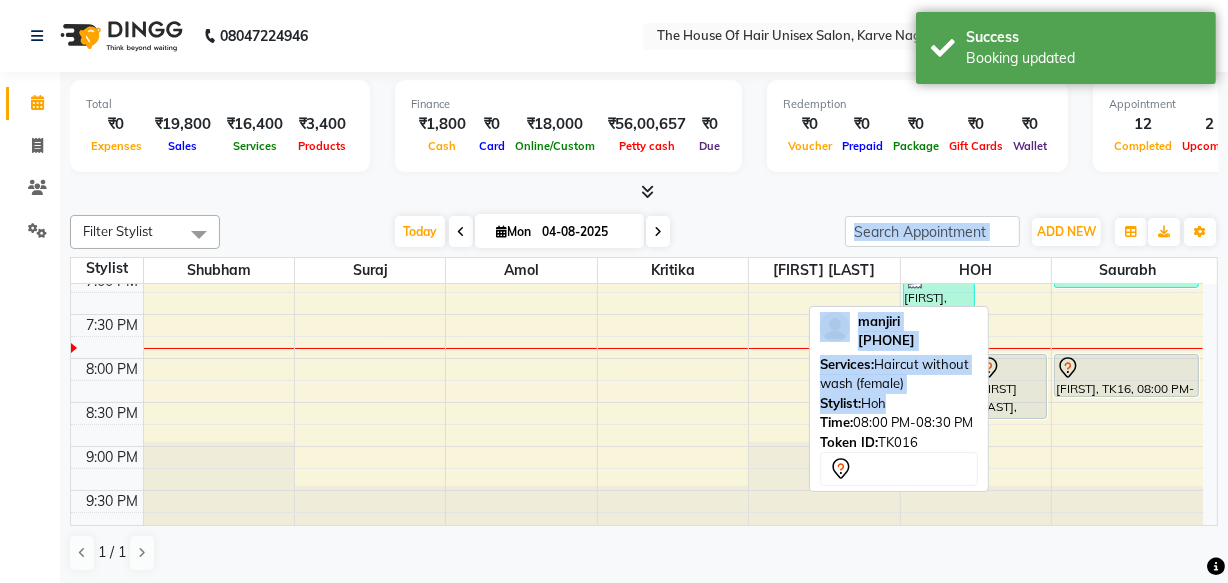 scroll, scrollTop: 0, scrollLeft: 0, axis: both 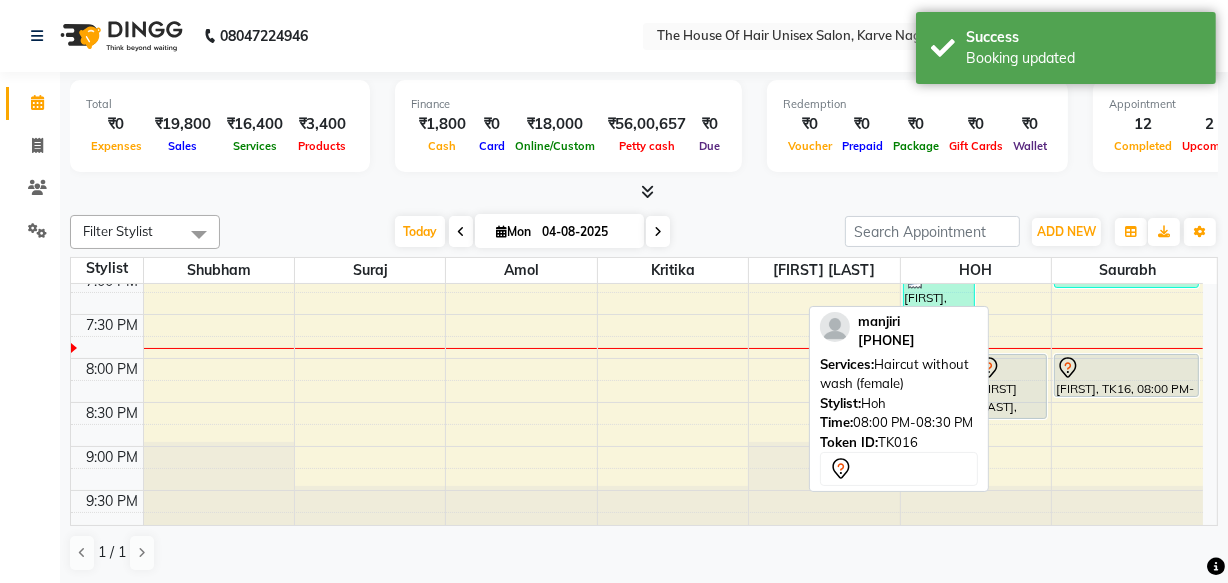 click at bounding box center (644, 192) 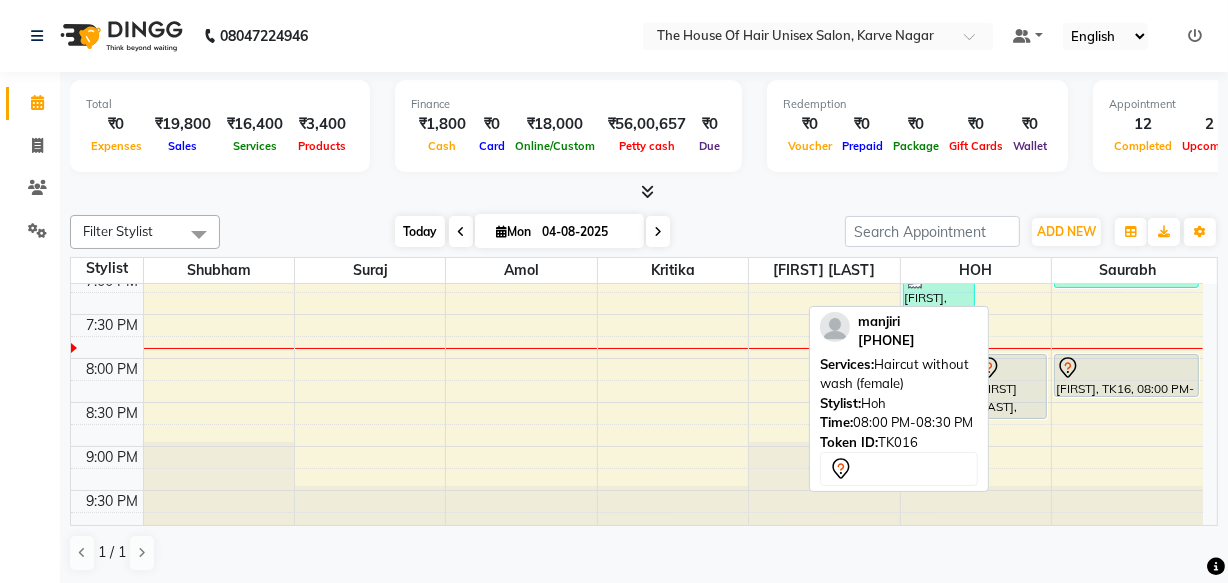 click on "Today" at bounding box center (420, 231) 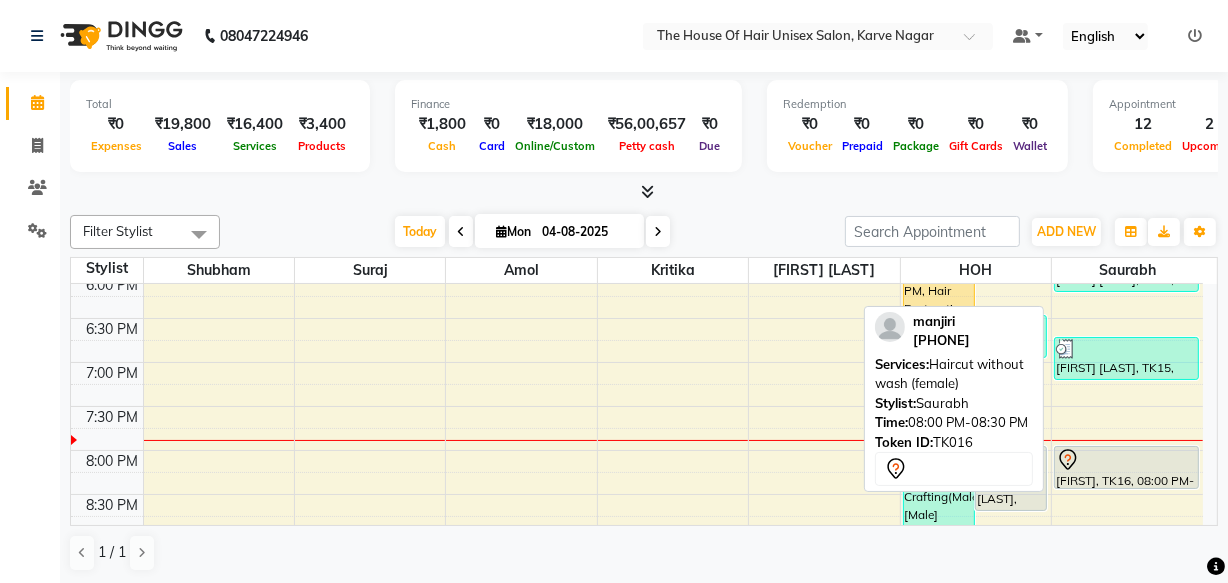 scroll, scrollTop: 954, scrollLeft: 0, axis: vertical 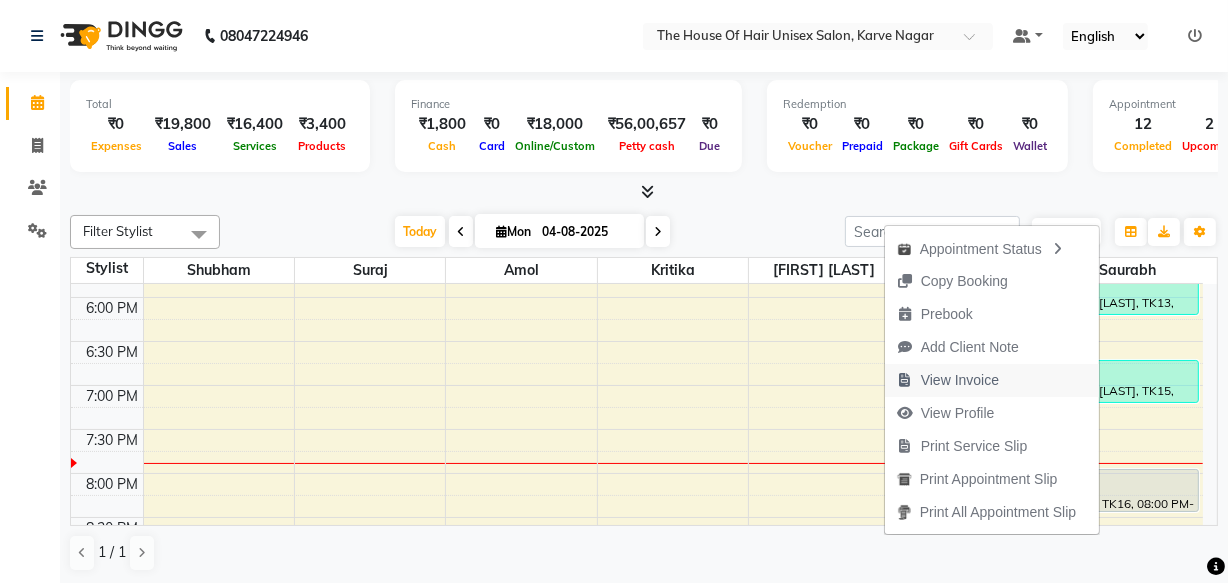 click on "View Invoice" at bounding box center [960, 380] 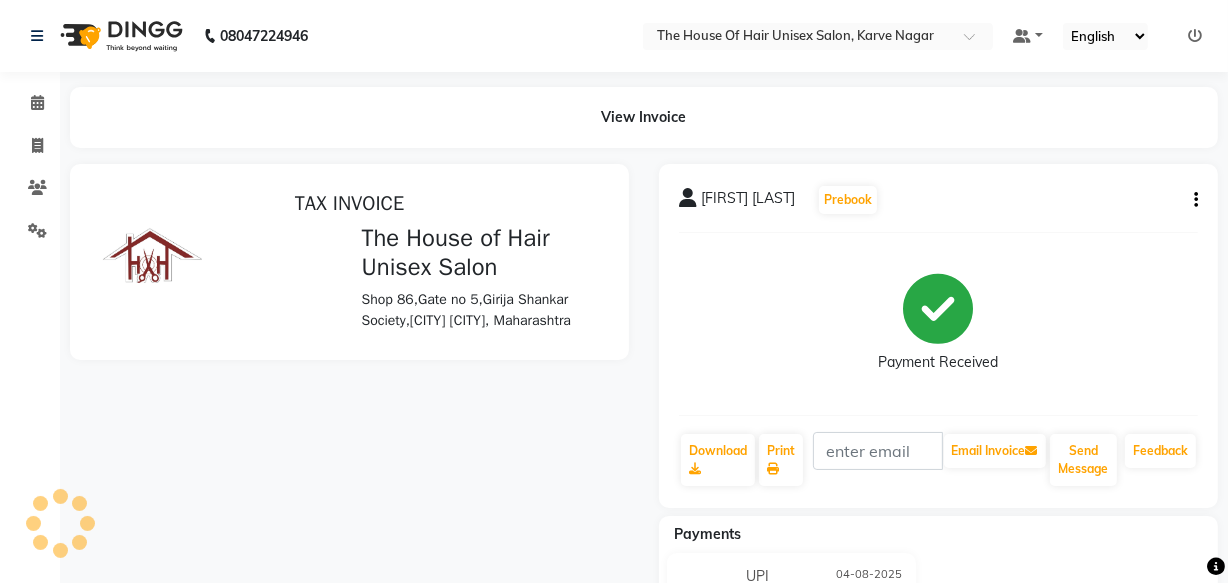 scroll, scrollTop: 0, scrollLeft: 0, axis: both 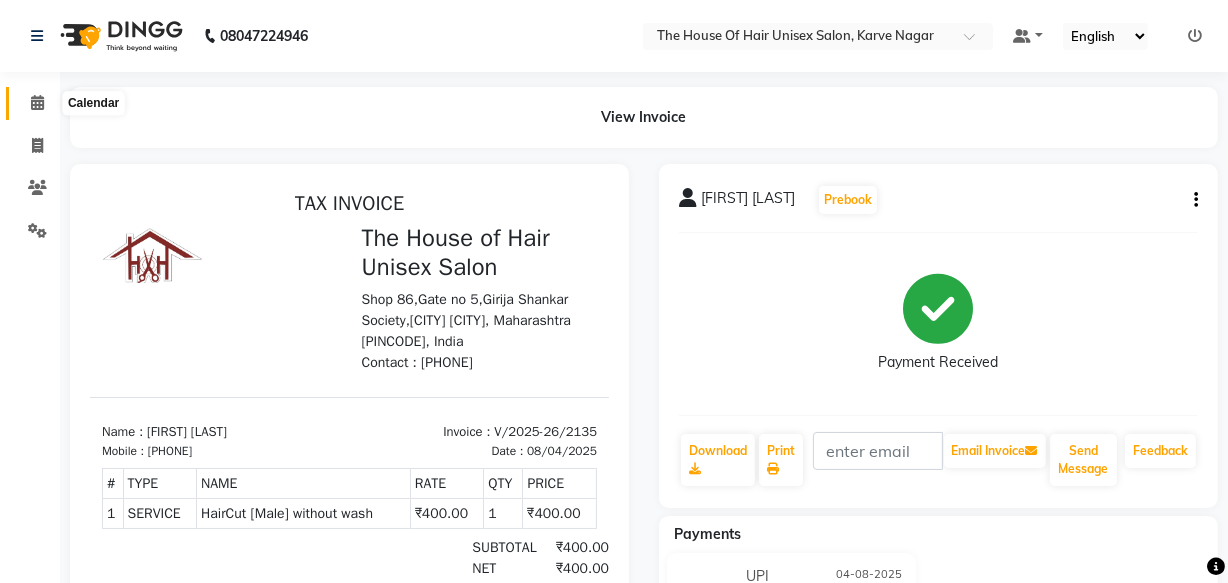 click 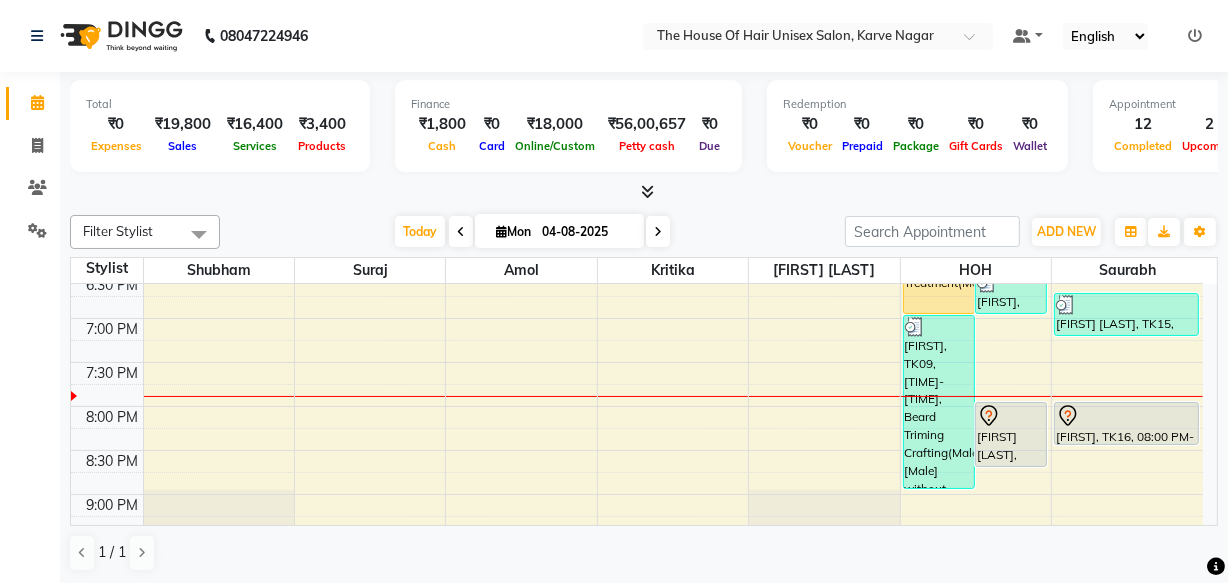 scroll, scrollTop: 1057, scrollLeft: 0, axis: vertical 